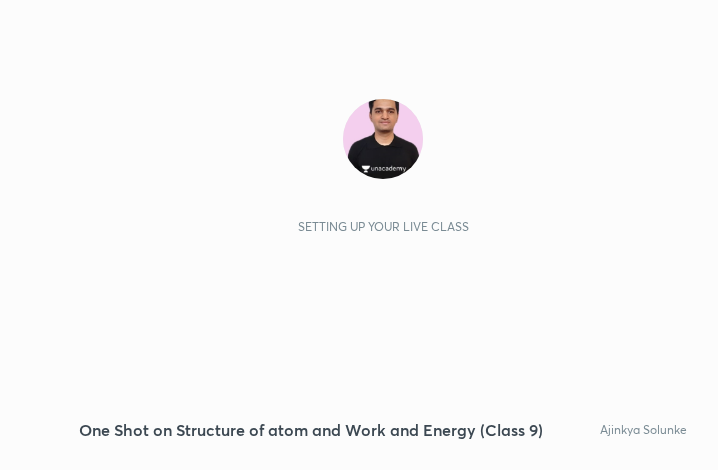 scroll, scrollTop: 0, scrollLeft: 0, axis: both 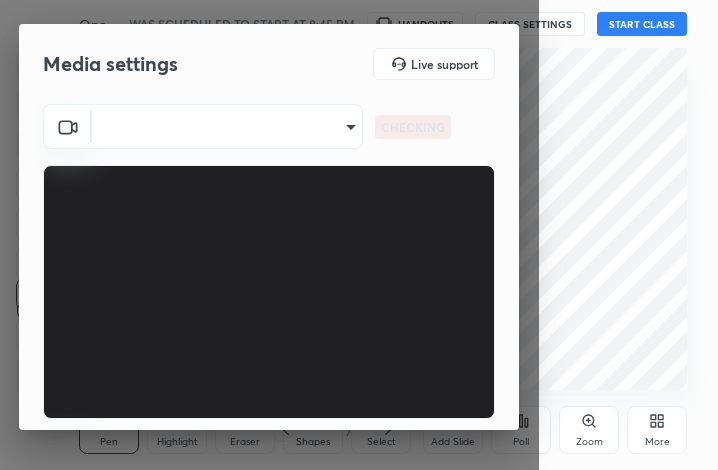 click 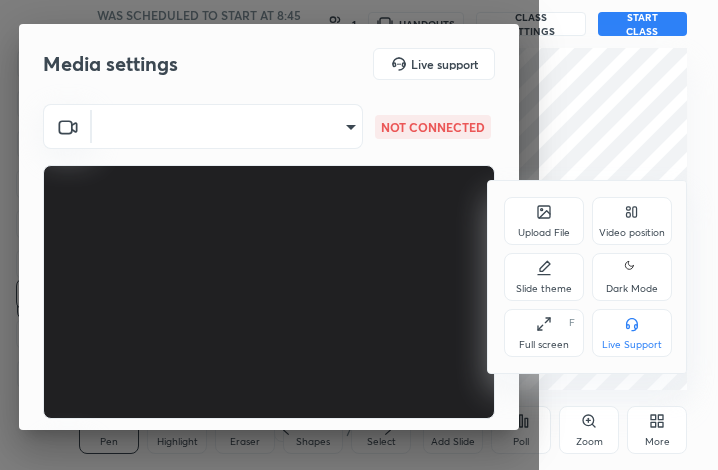 click at bounding box center [359, 235] 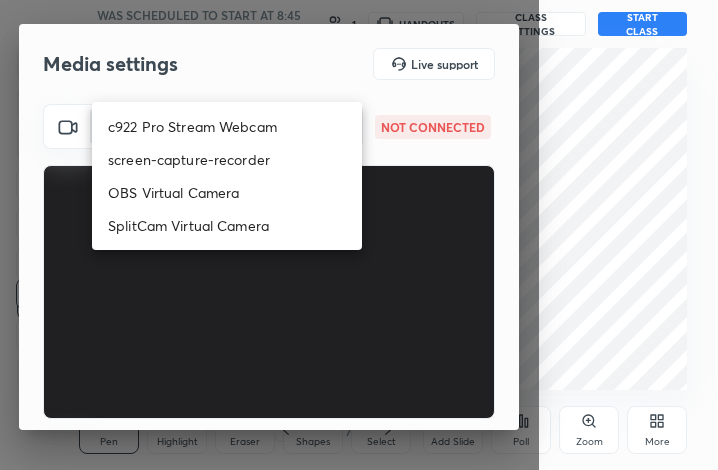 click on "1 2 3 4 5 6 7 C X Z C X Z E E Erase all   H H One Shot on Structure of atom and Work and Energy (Class 9) WAS SCHEDULED TO START AT  8:45 PM 1 HANDOUTS CLASS SETTINGS START CLASS Setting up your live class Back One Shot on Structure of atom and Work and Energy (Class 9) [PERSON_NAME] Pen P Highlight H Eraser Shapes L Select S 1 / 1 Add Slide Poll Zoom More Chat 1 NEW MESSAGE Enable hand raising Enable raise hand to speak to learners. Once enabled, chat will be turned off temporarily. Enable x   Doubts asked by learners will show up here Raise hand disabled You have disabled Raise hand currently. Enable it to invite learners to speak Enable Can't raise hand Looks like educator just invited you to speak. Please wait before you can raise your hand again. Got it T Messages (T) D Doubts (D) G Raise Hand (G) Report an issue Reason for reporting Buffering Chat not working Audio - Video sync issue Educator video quality low ​ Attach an image Report Media settings Live support ​ NOT CONNECTED ​ NOT CONNECTED 1" at bounding box center [359, 235] 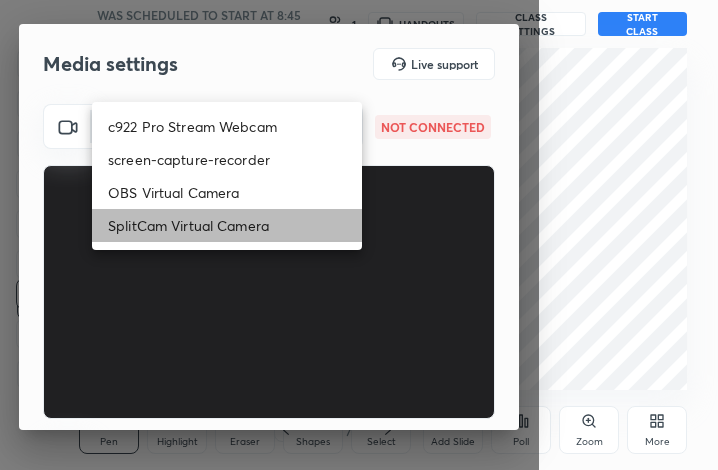 click on "SplitCam Virtual Camera" at bounding box center [227, 225] 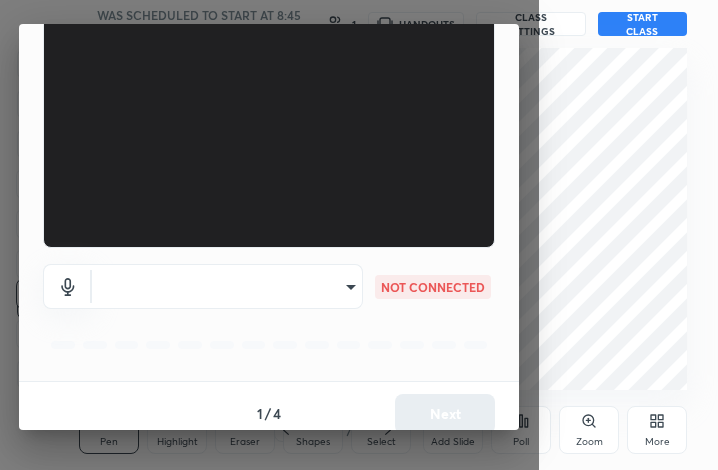 scroll, scrollTop: 186, scrollLeft: 0, axis: vertical 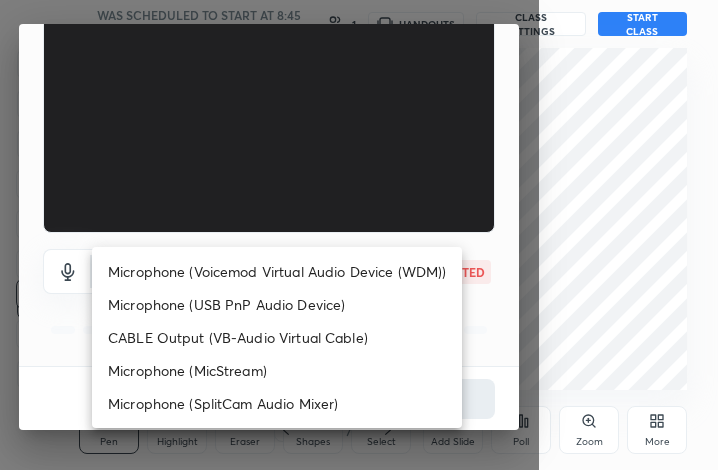 click on "1 2 3 4 5 6 7 C X Z C X Z E E Erase all   H H One Shot on Structure of atom and Work and Energy (Class 9) WAS SCHEDULED TO START AT  8:45 PM 1 HANDOUTS CLASS SETTINGS START CLASS Setting up your live class Back One Shot on Structure of atom and Work and Energy (Class 9) [PERSON_NAME] Pen P Highlight H Eraser Shapes L Select S 1 / 1 Add Slide Poll Zoom More Chat 1 NEW MESSAGE Enable hand raising Enable raise hand to speak to learners. Once enabled, chat will be turned off temporarily. Enable x   Doubts asked by learners will show up here Raise hand disabled You have disabled Raise hand currently. Enable it to invite learners to speak Enable Can't raise hand Looks like educator just invited you to speak. Please wait before you can raise your hand again. Got it T Messages (T) D Doubts (D) G Raise Hand (G) Report an issue Reason for reporting Buffering Chat not working Audio - Video sync issue Educator video quality low ​ Attach an image Report Media settings Live support SplitCam Virtual Camera NOT CONNECTED" at bounding box center (359, 235) 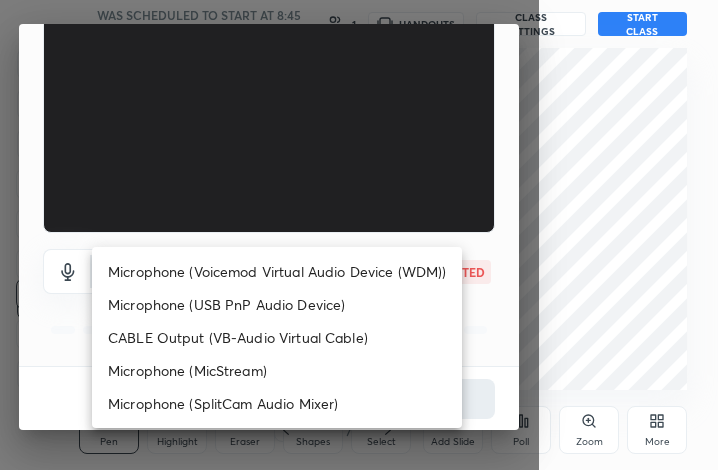 click on "Microphone (Voicemod Virtual Audio Device (WDM))" at bounding box center [277, 271] 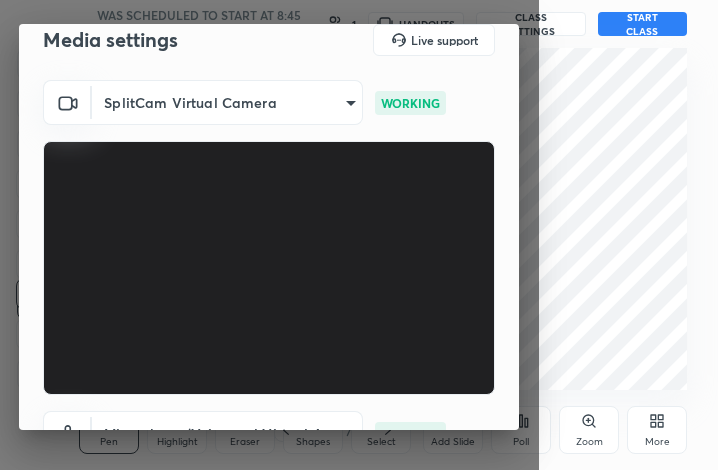 scroll, scrollTop: 0, scrollLeft: 0, axis: both 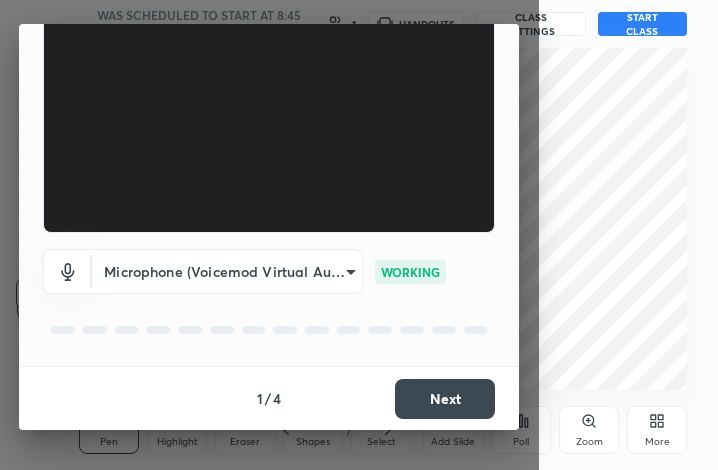 click on "Next" at bounding box center [445, 399] 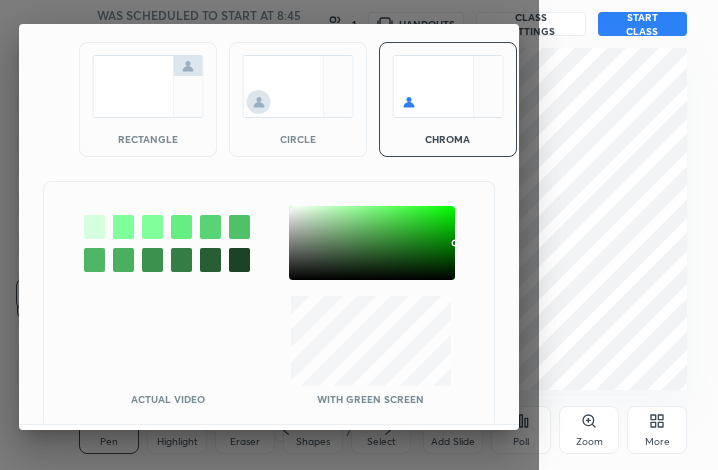 click at bounding box center (372, 243) 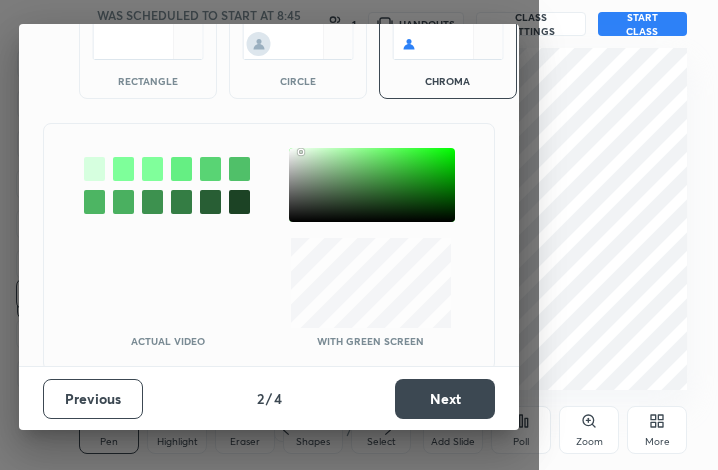 click on "Next" at bounding box center [445, 399] 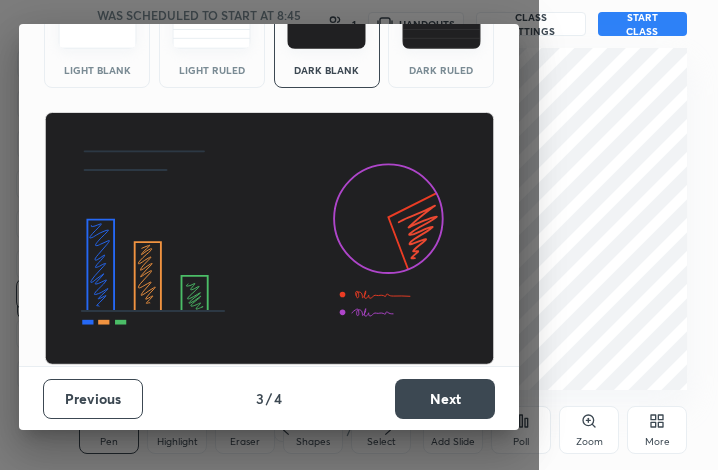 click on "Next" at bounding box center [445, 399] 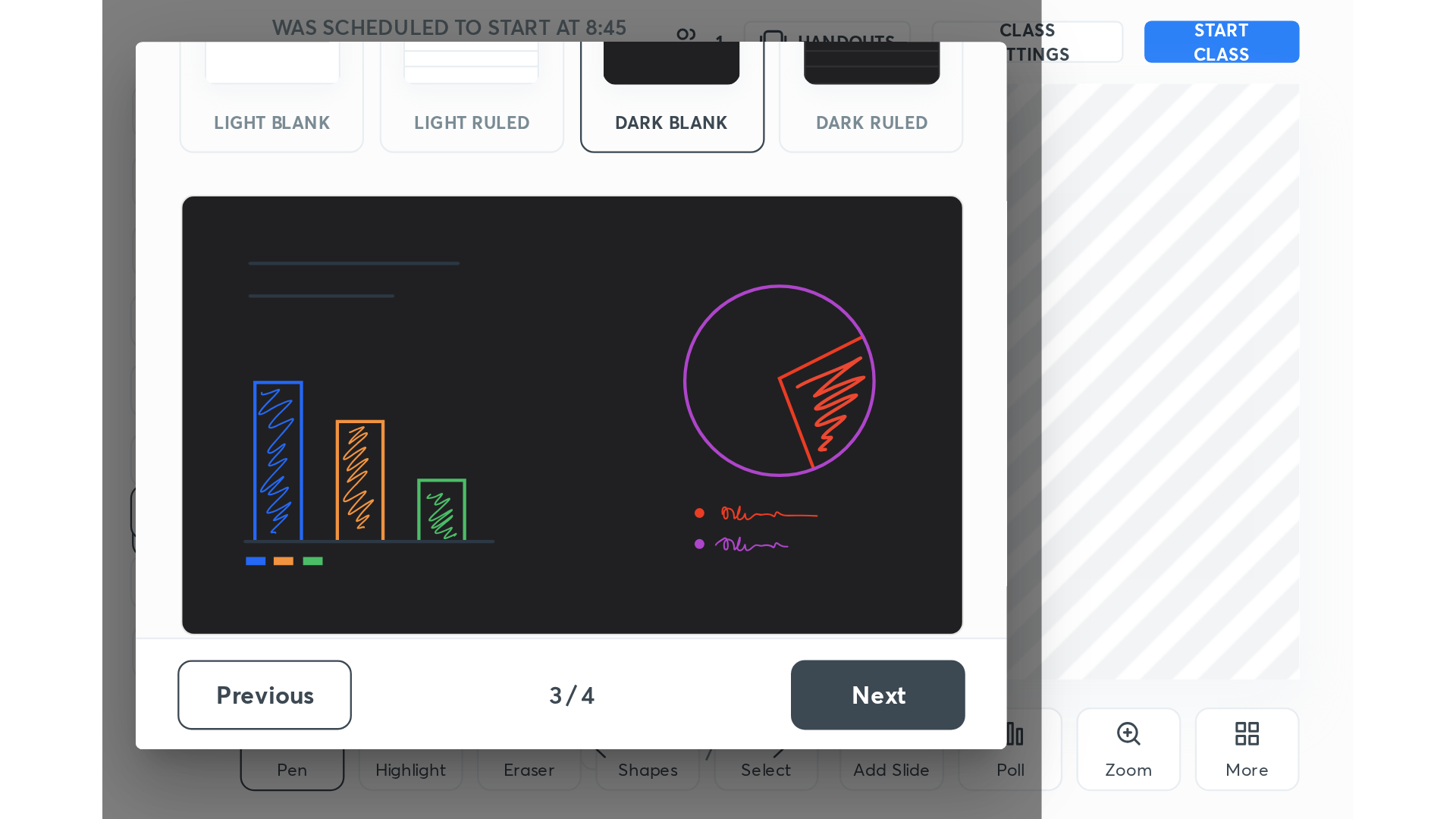 scroll, scrollTop: 0, scrollLeft: 0, axis: both 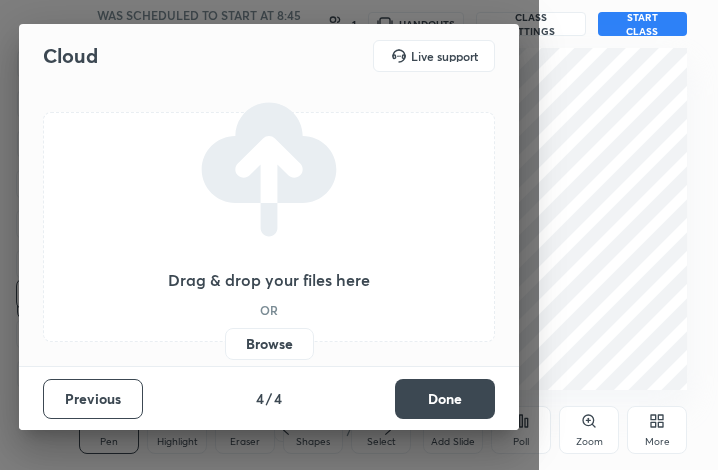 click on "Done" at bounding box center [445, 399] 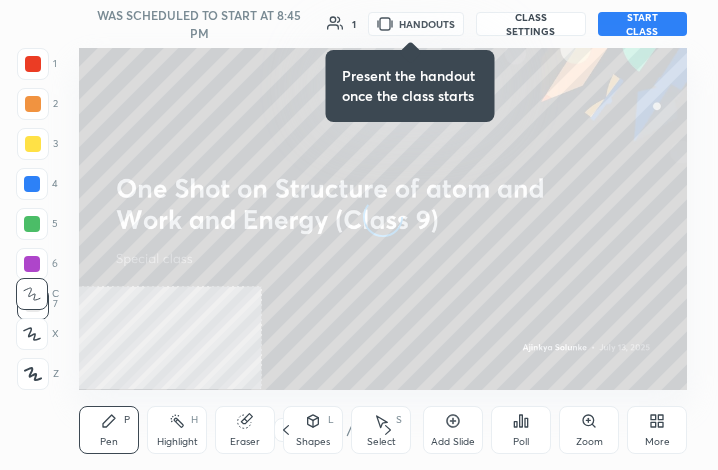 click 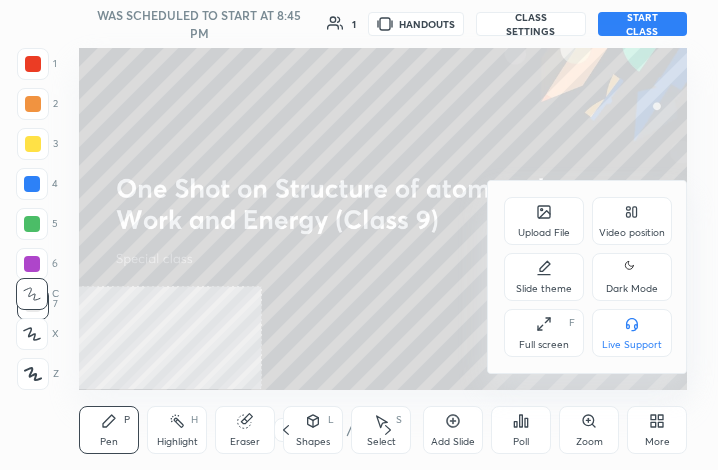 click on "Full screen" at bounding box center (544, 345) 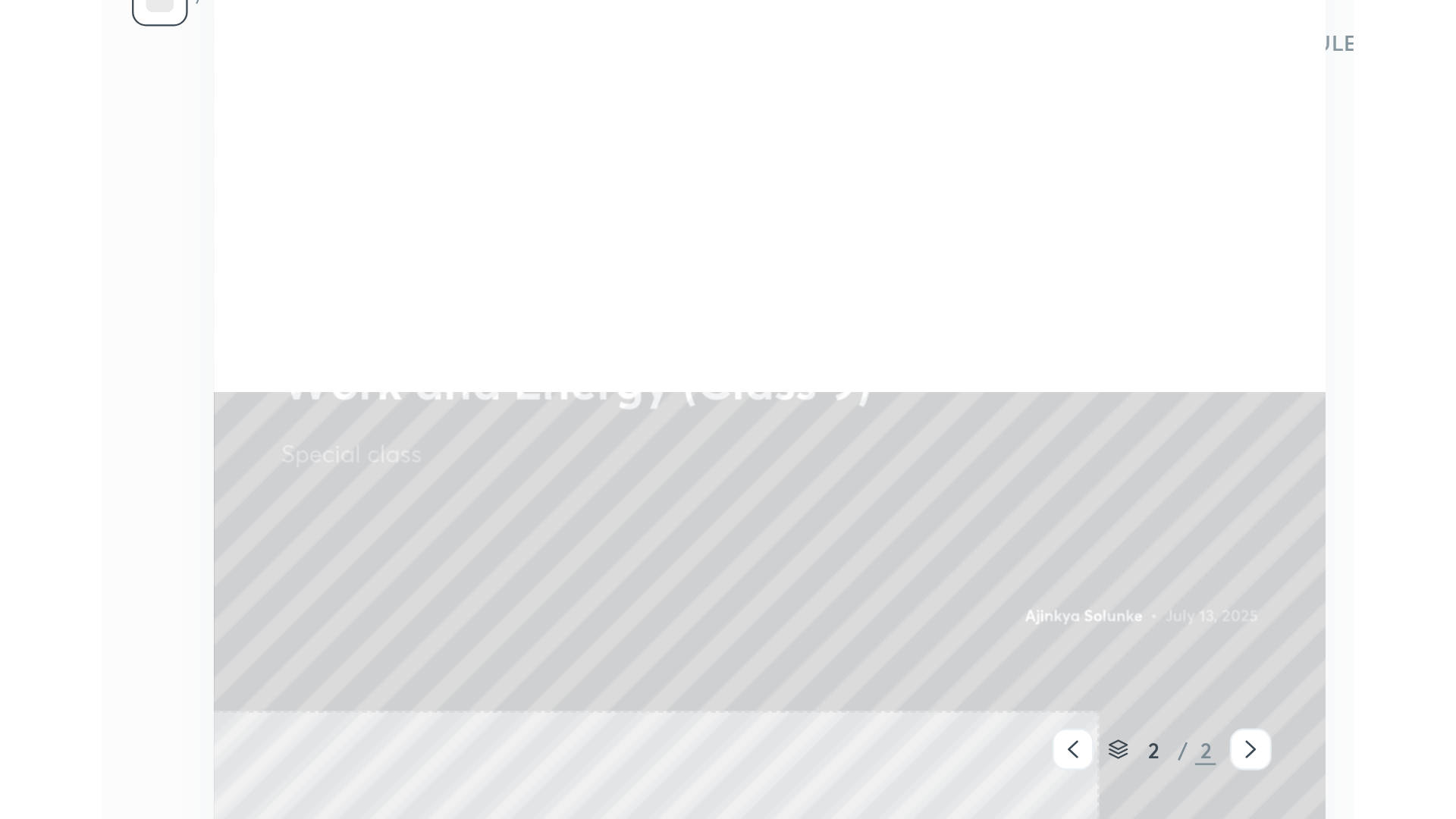 scroll, scrollTop: 75111, scrollLeft: 74468, axis: both 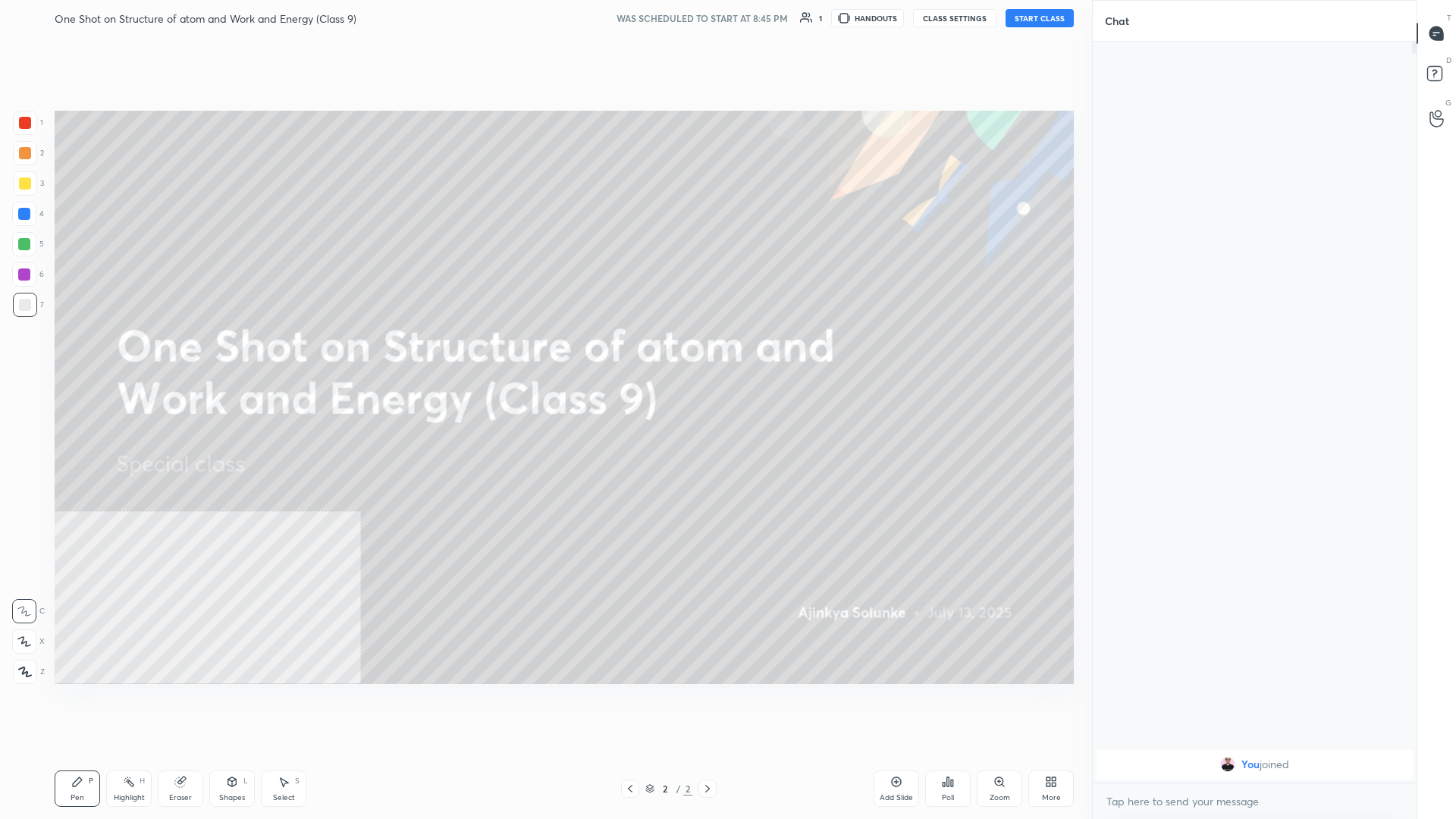 click 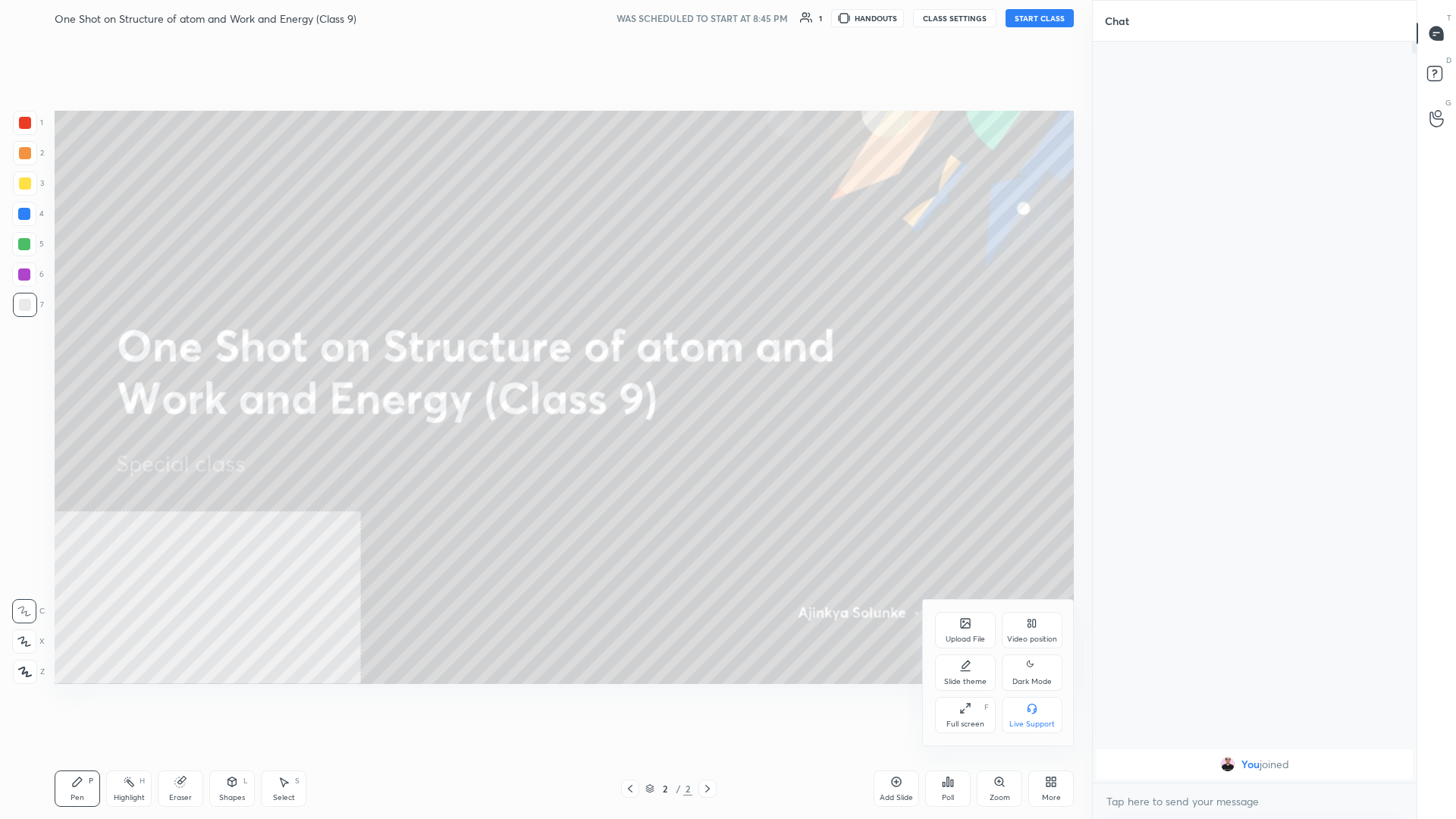 click 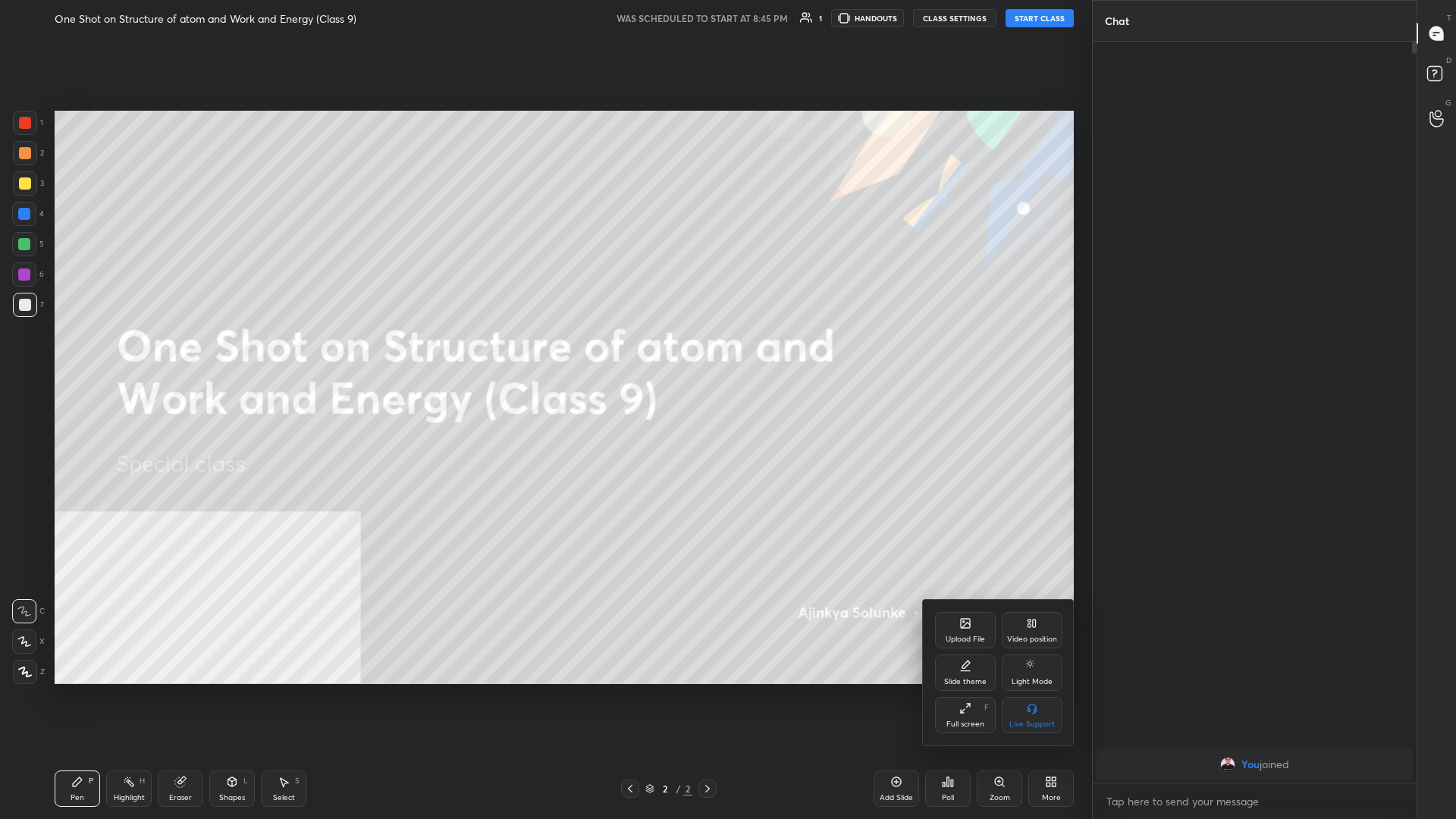 click 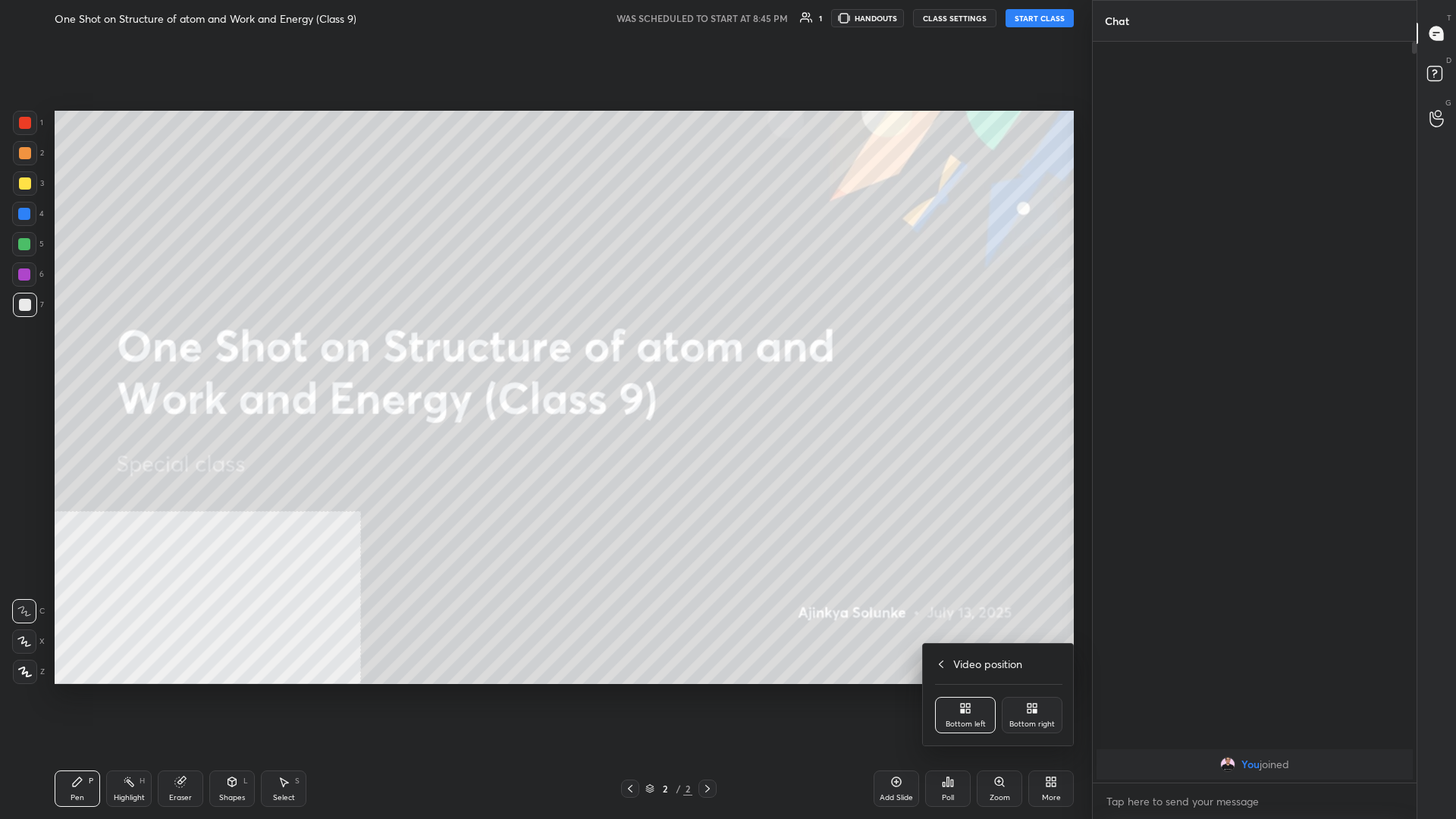 click 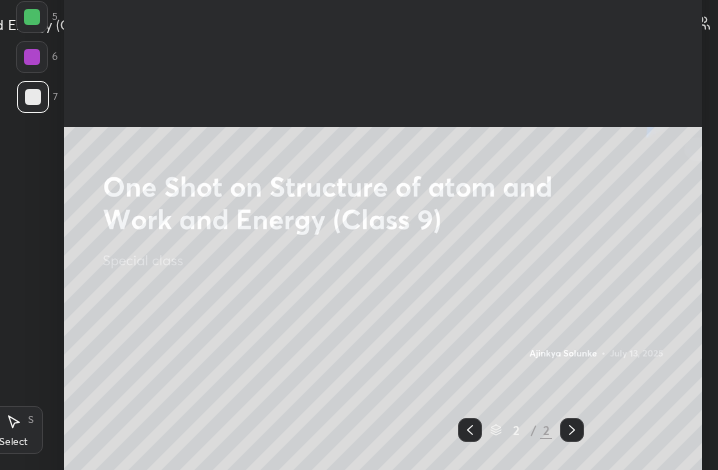 scroll, scrollTop: 99658, scrollLeft: 99515, axis: both 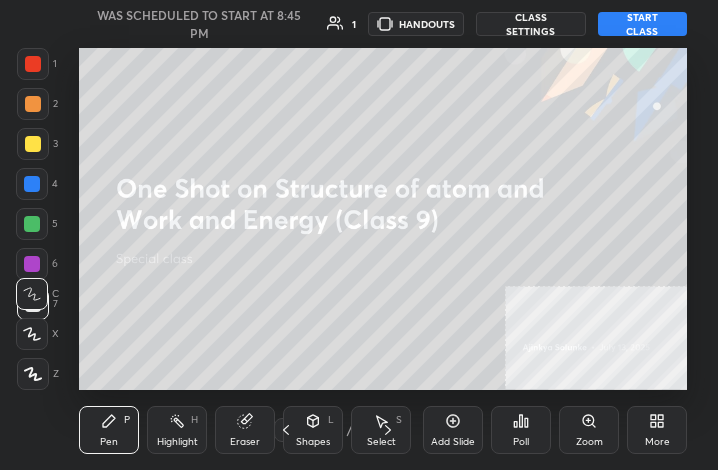 click on "More" at bounding box center (657, 430) 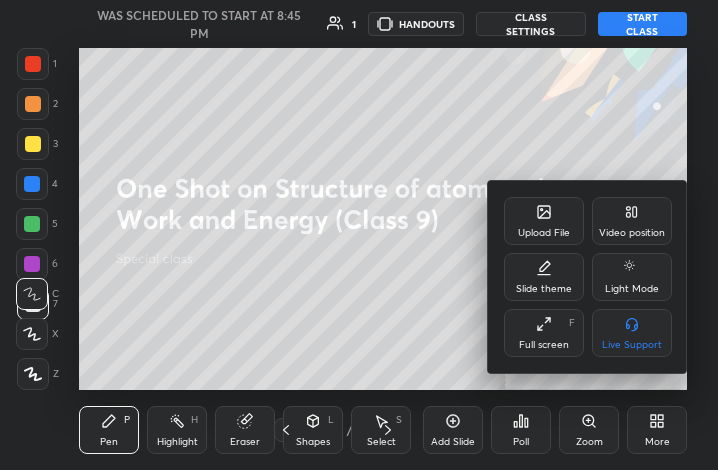 click on "Full screen F" at bounding box center (544, 333) 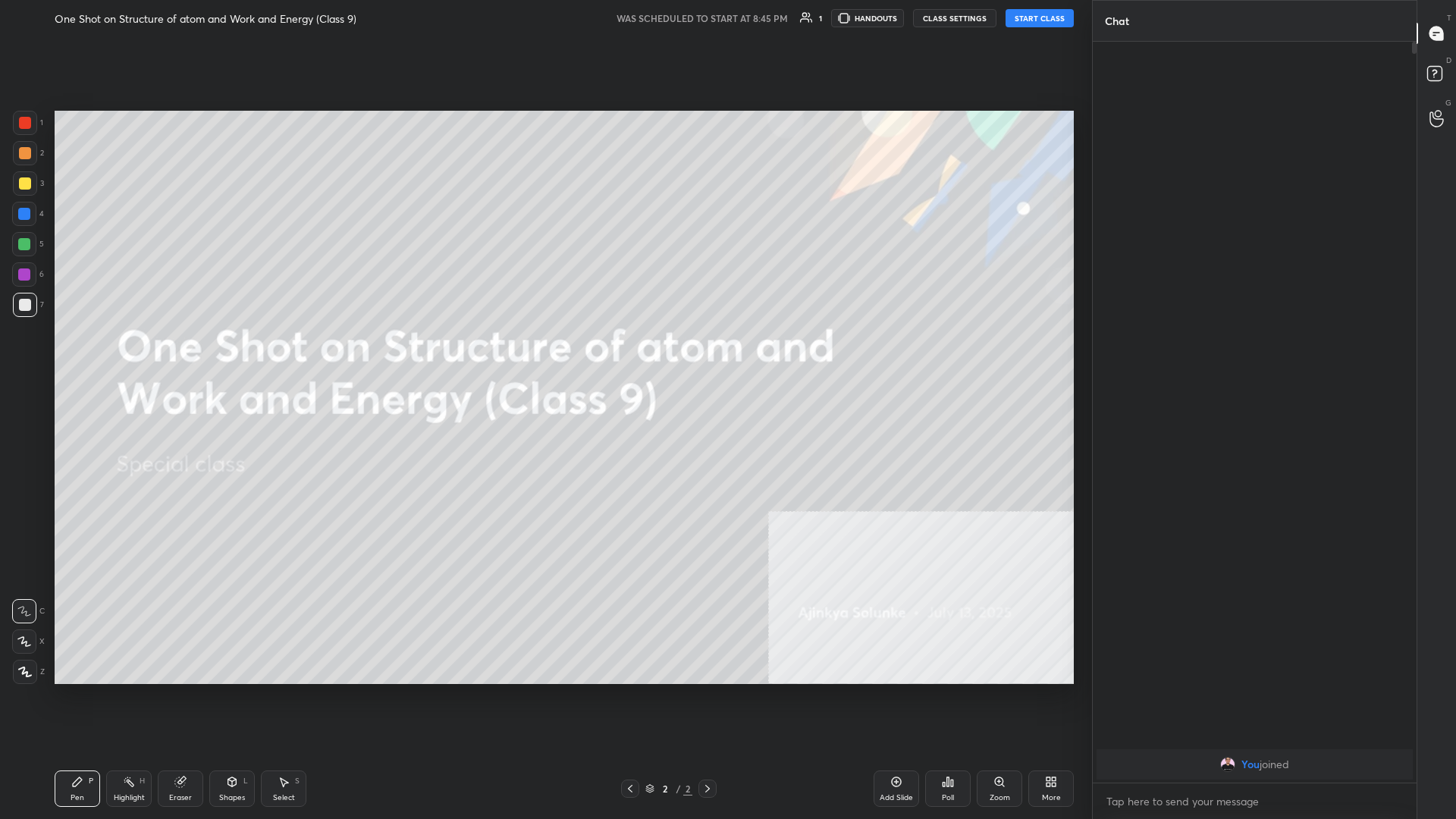 click on "START CLASS" at bounding box center (1040, 18) 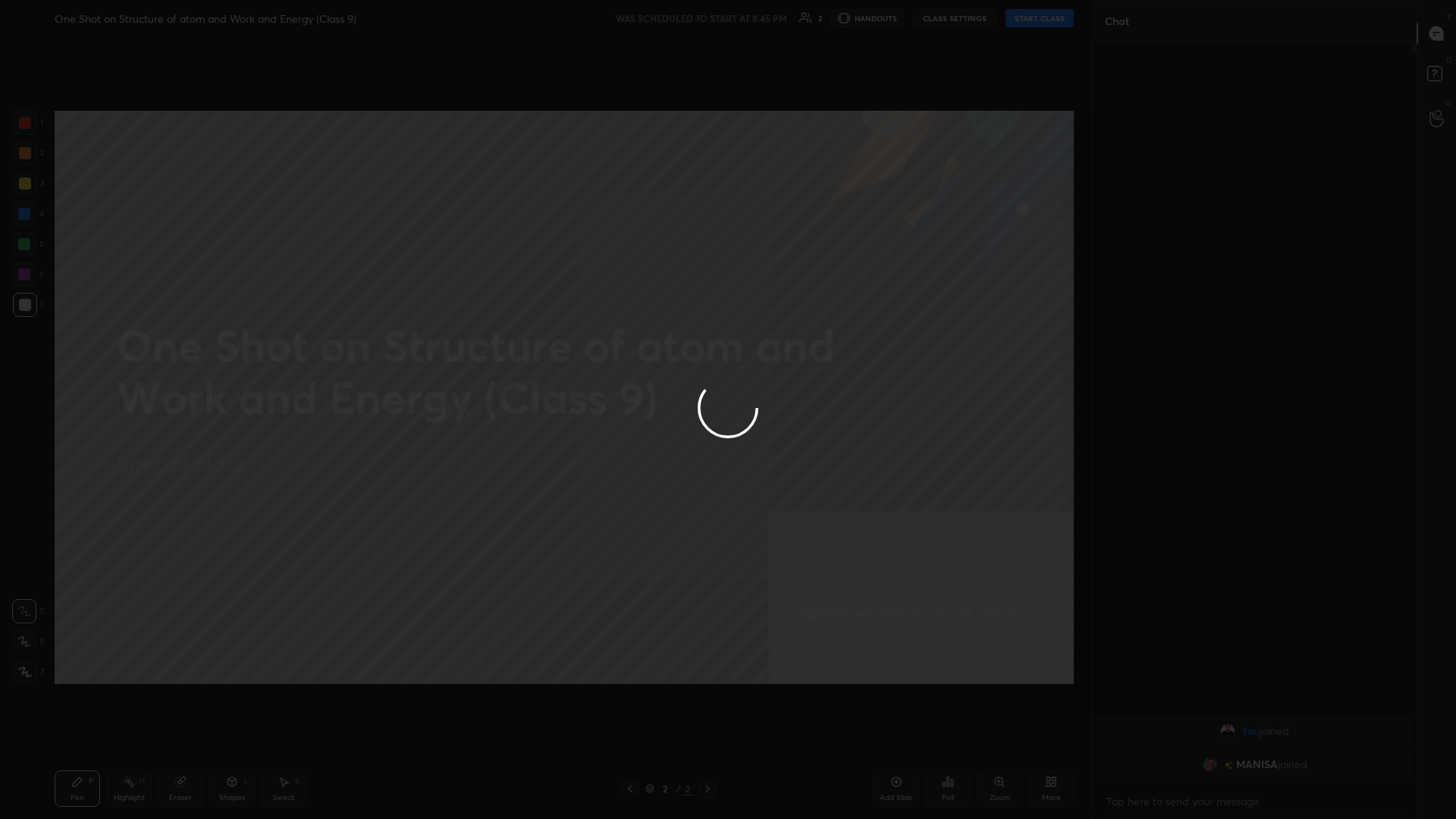 click at bounding box center (728, 410) 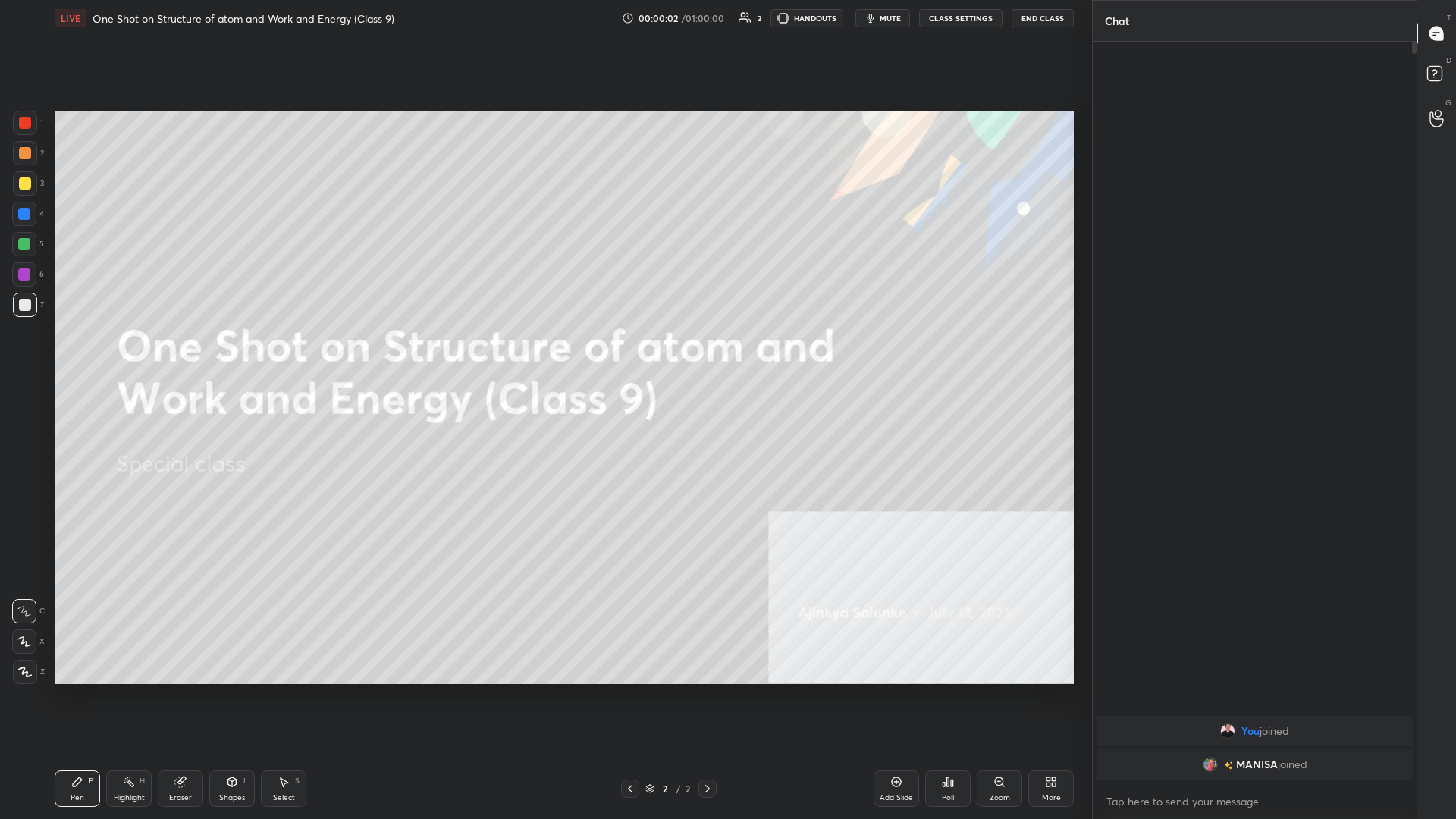 drag, startPoint x: 908, startPoint y: 789, endPoint x: 925, endPoint y: 767, distance: 27.80288 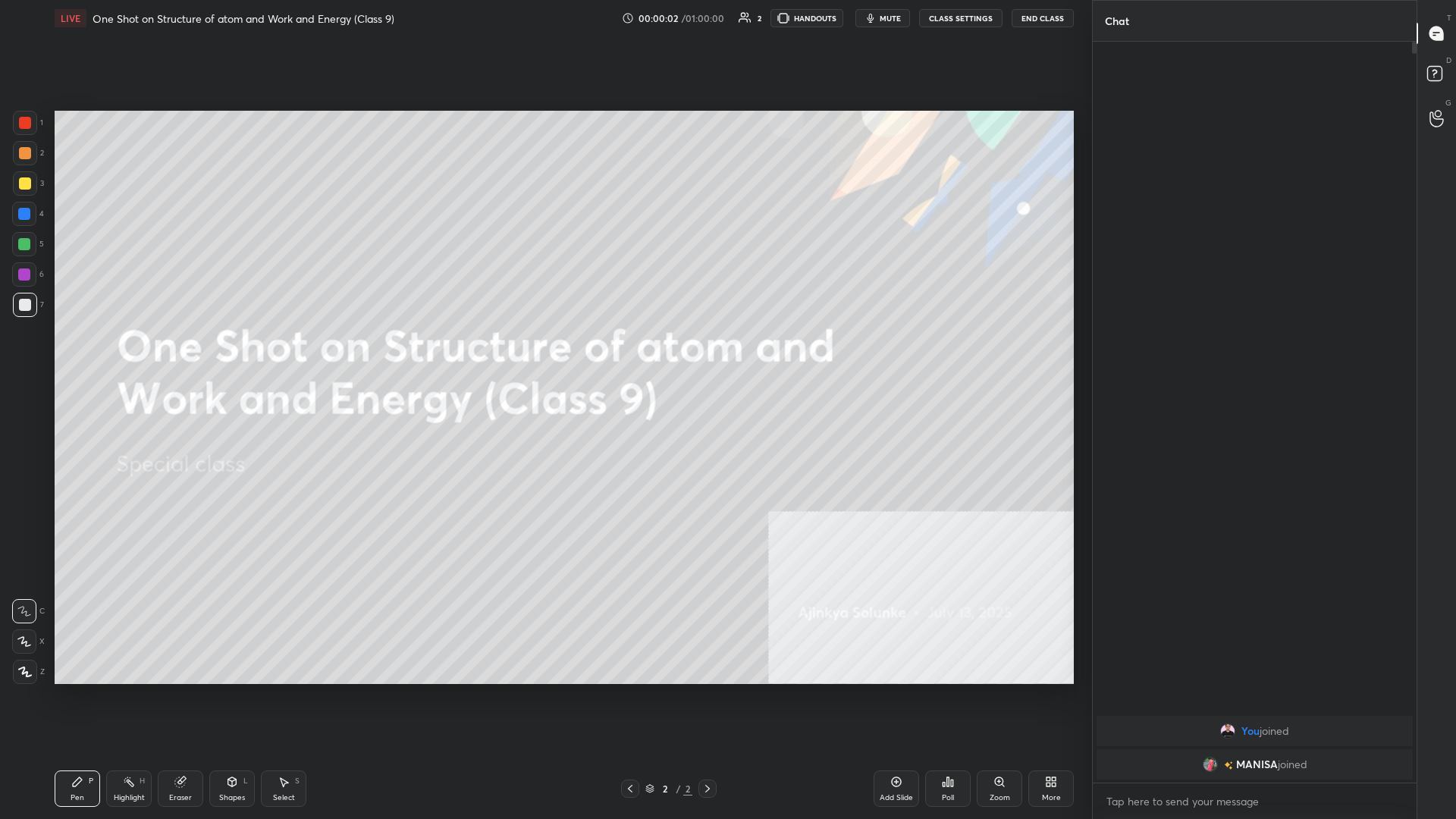 click on "Add Slide" at bounding box center (896, 789) 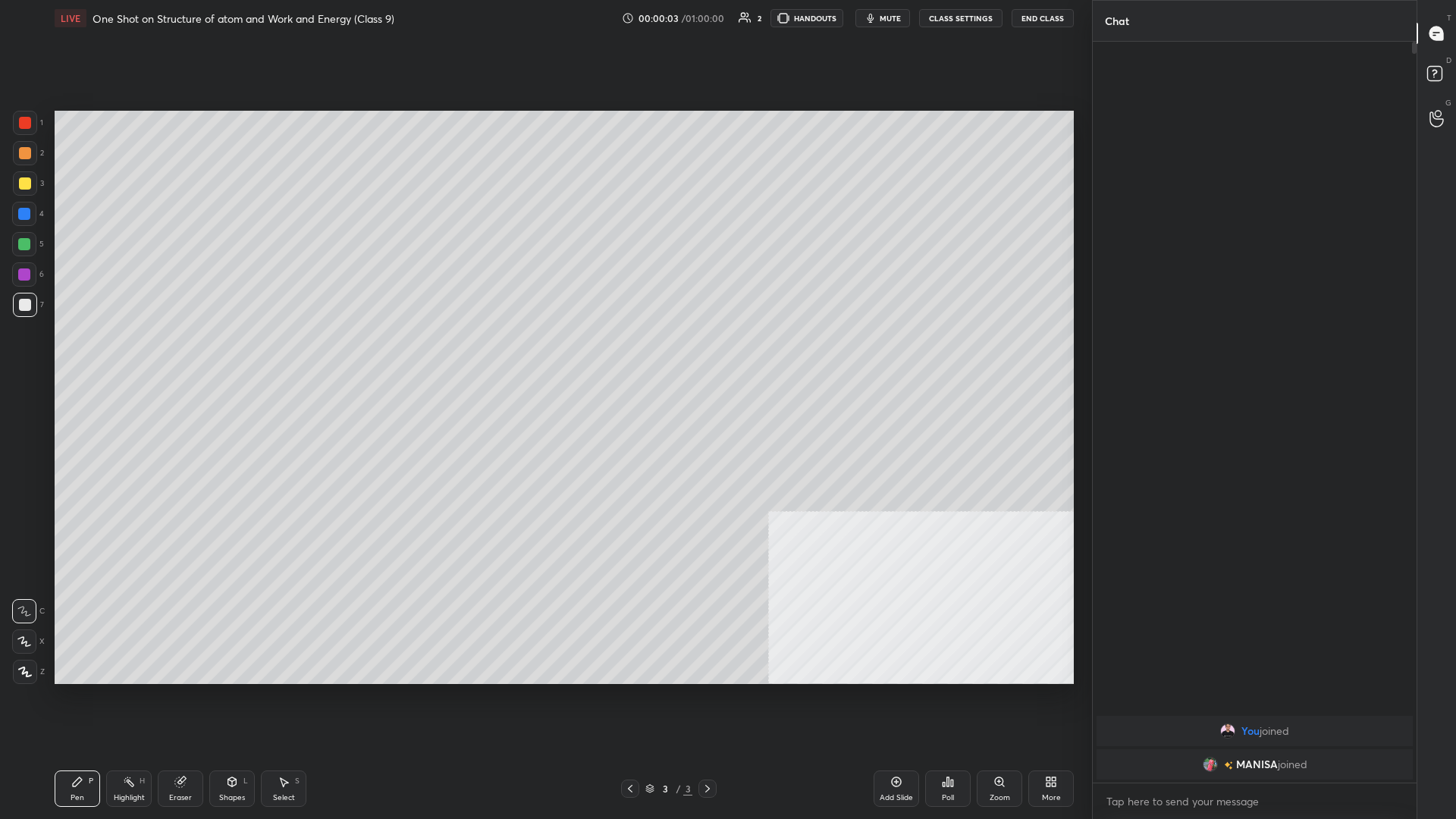 click on "1 2 3 4 5 6 7 C X Z C X Z E E Erase all   H H LIVE One Shot on Structure of atom and Work and Energy (Class 9) 00:00:03 /  01:00:00 2 HANDOUTS mute CLASS SETTINGS End Class Setting up your live class Poll for   secs No correct answer Start poll Back One Shot on Structure of atom and Work and Energy (Class 9) [PERSON_NAME] Pen P Highlight H Eraser Shapes L Select S 3 / 3 Add Slide Poll Zoom More Chat You  joined [PERSON_NAME]  joined 2 NEW MESSAGES Enable hand raising Enable raise hand to speak to learners. Once enabled, chat will be turned off temporarily. Enable x   Doubts asked by learners will show up here NEW DOUBTS ASKED No one has raised a hand yet Can't raise hand Looks like educator just invited you to speak. Please wait before you can raise your hand again. Got it T Messages (T) D Doubts (D) G Raise Hand (G) Report an issue Reason for reporting Buffering Chat not working Audio - Video sync issue Educator video quality low ​ Attach an image Report" at bounding box center (728, 410) 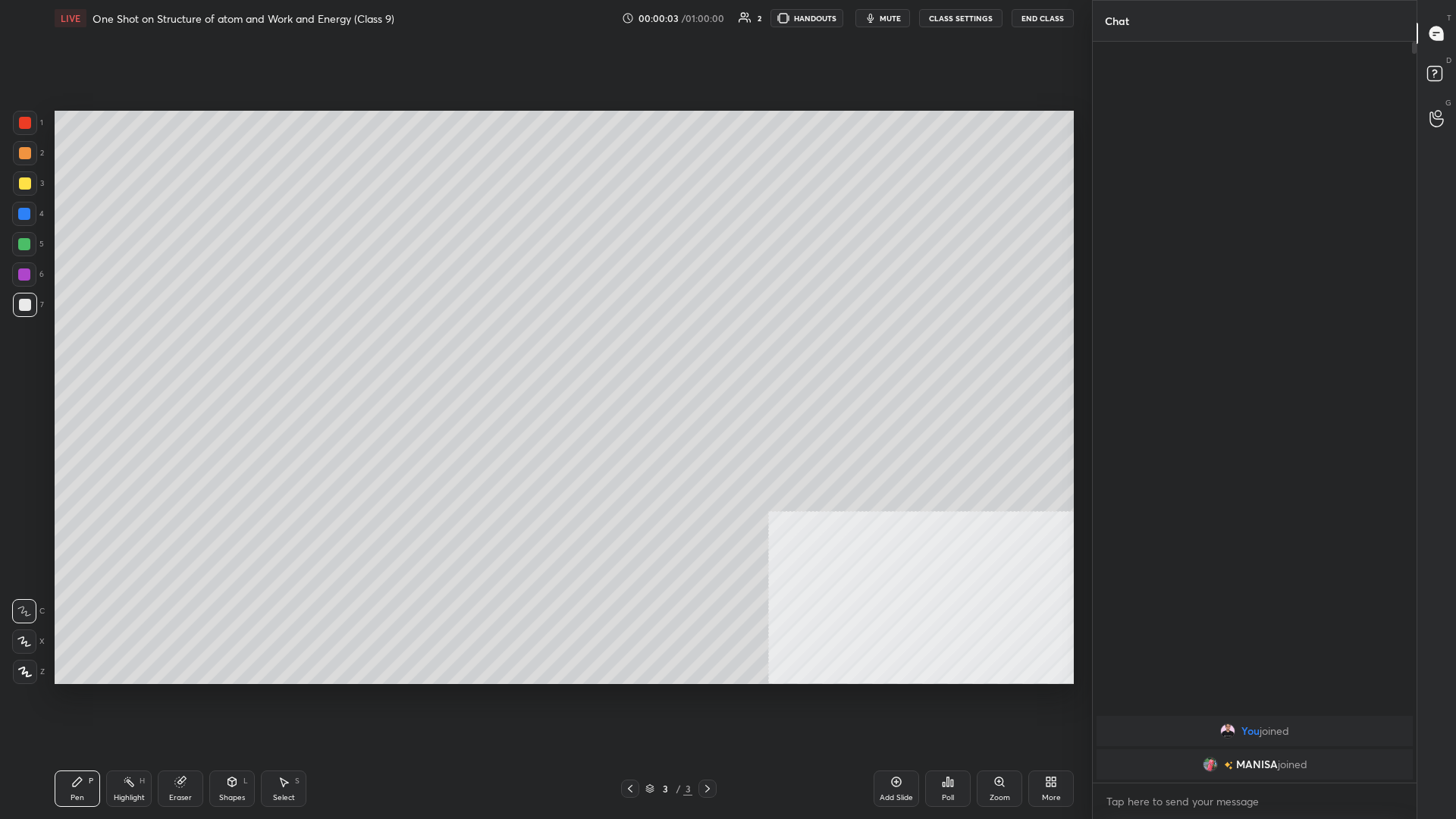 click on "More" at bounding box center [1051, 789] 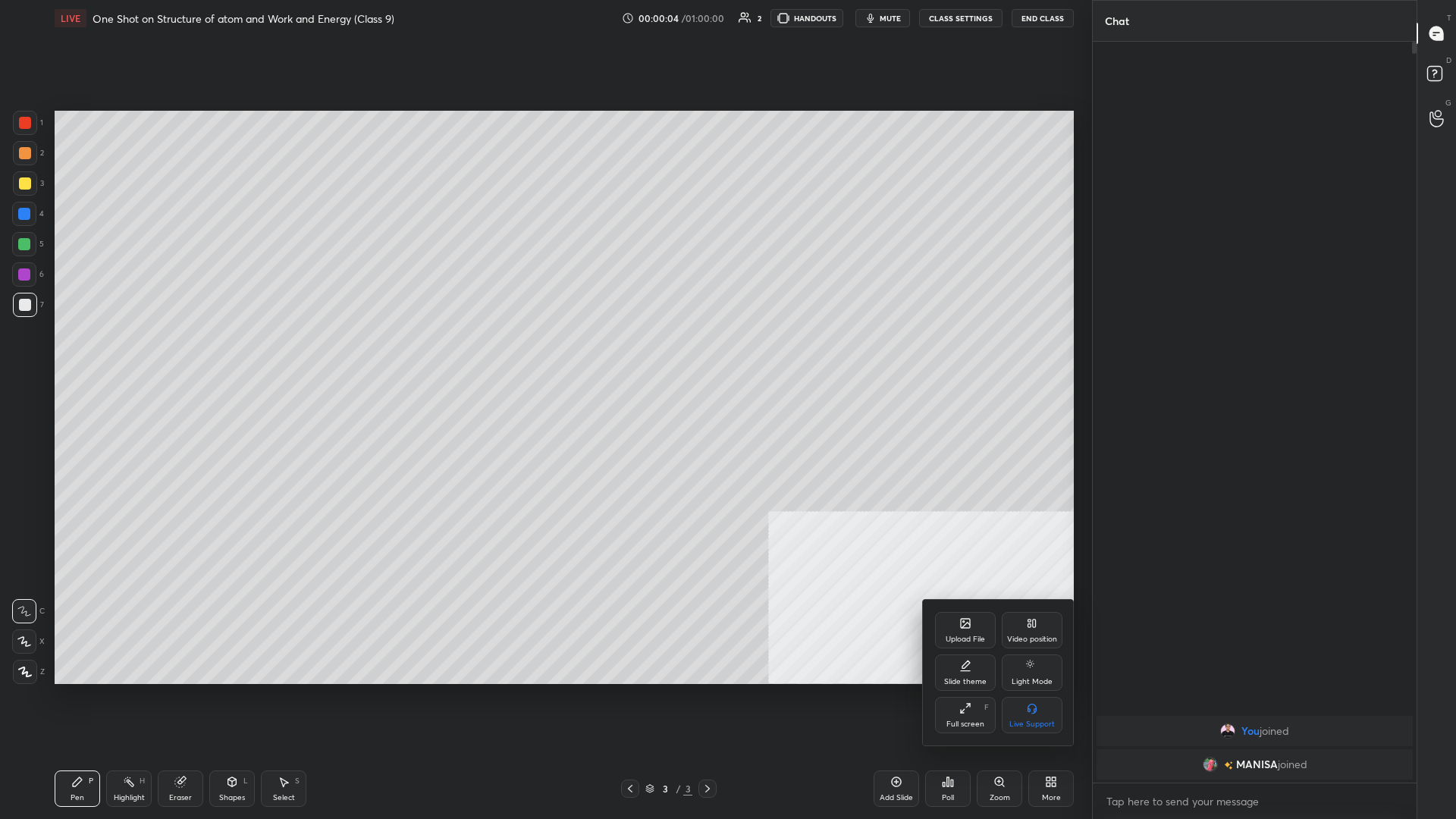 click on "Upload File" at bounding box center [965, 639] 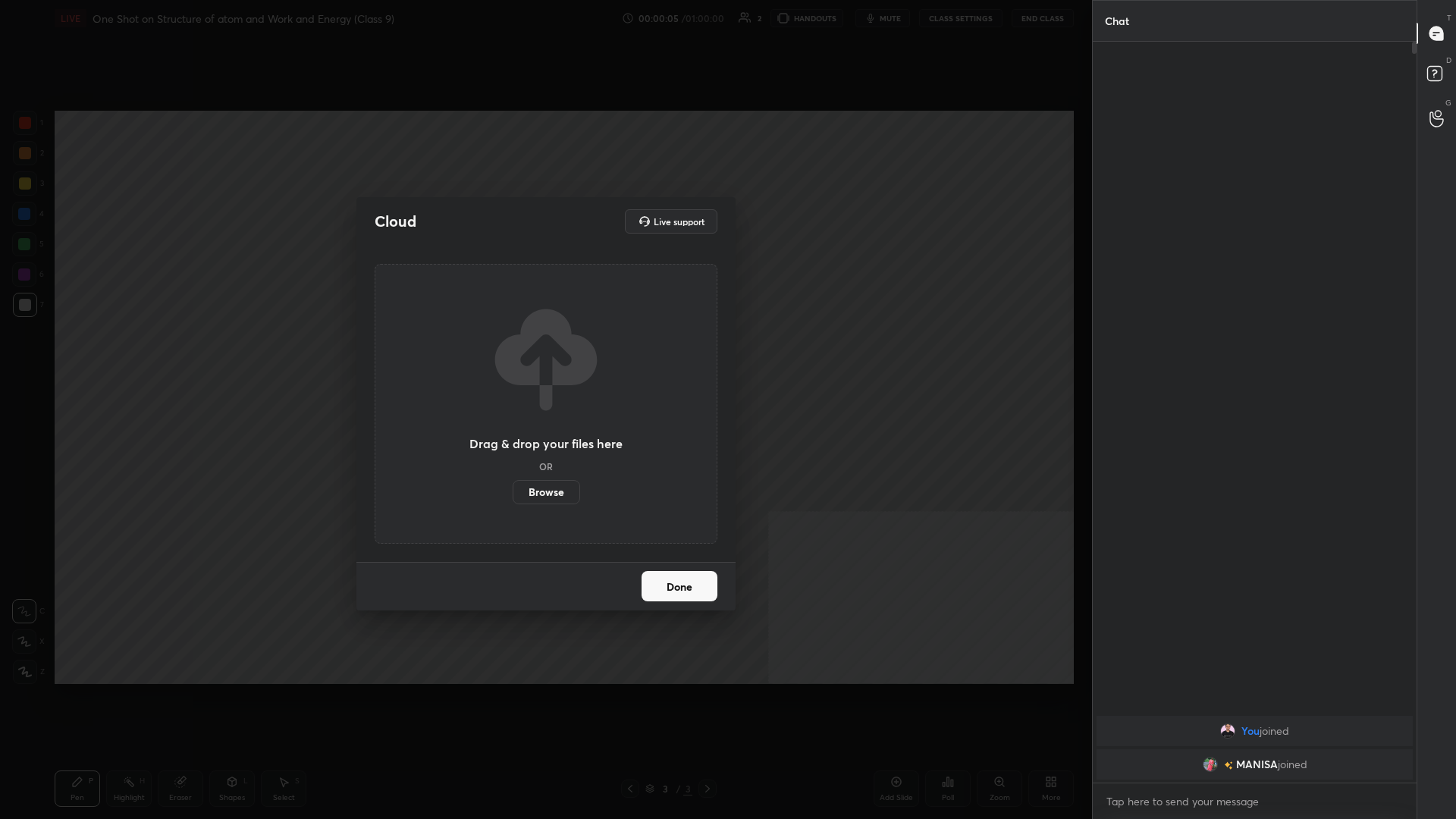 click on "Browse" at bounding box center [546, 492] 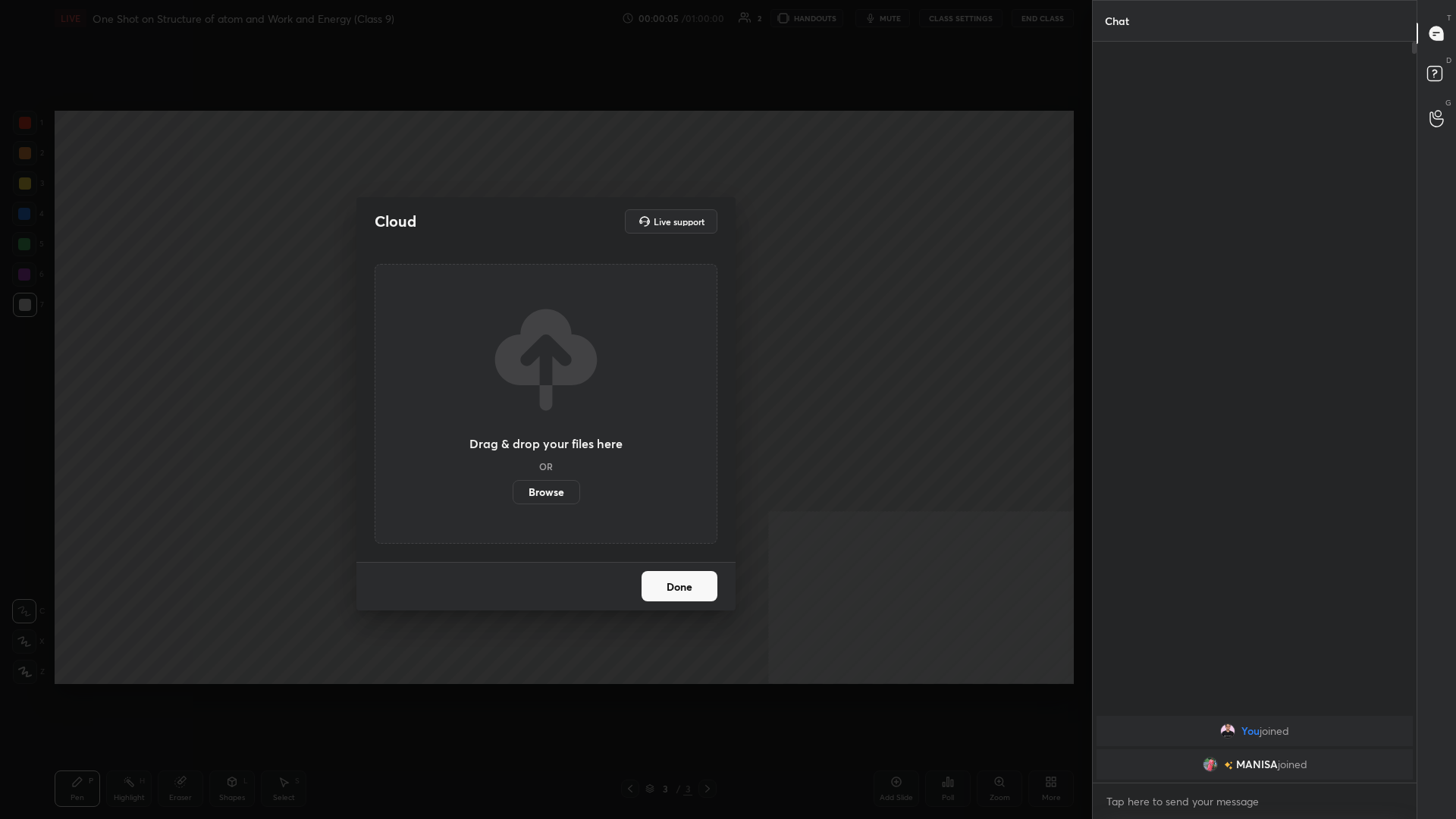 click on "Browse" at bounding box center [513, 492] 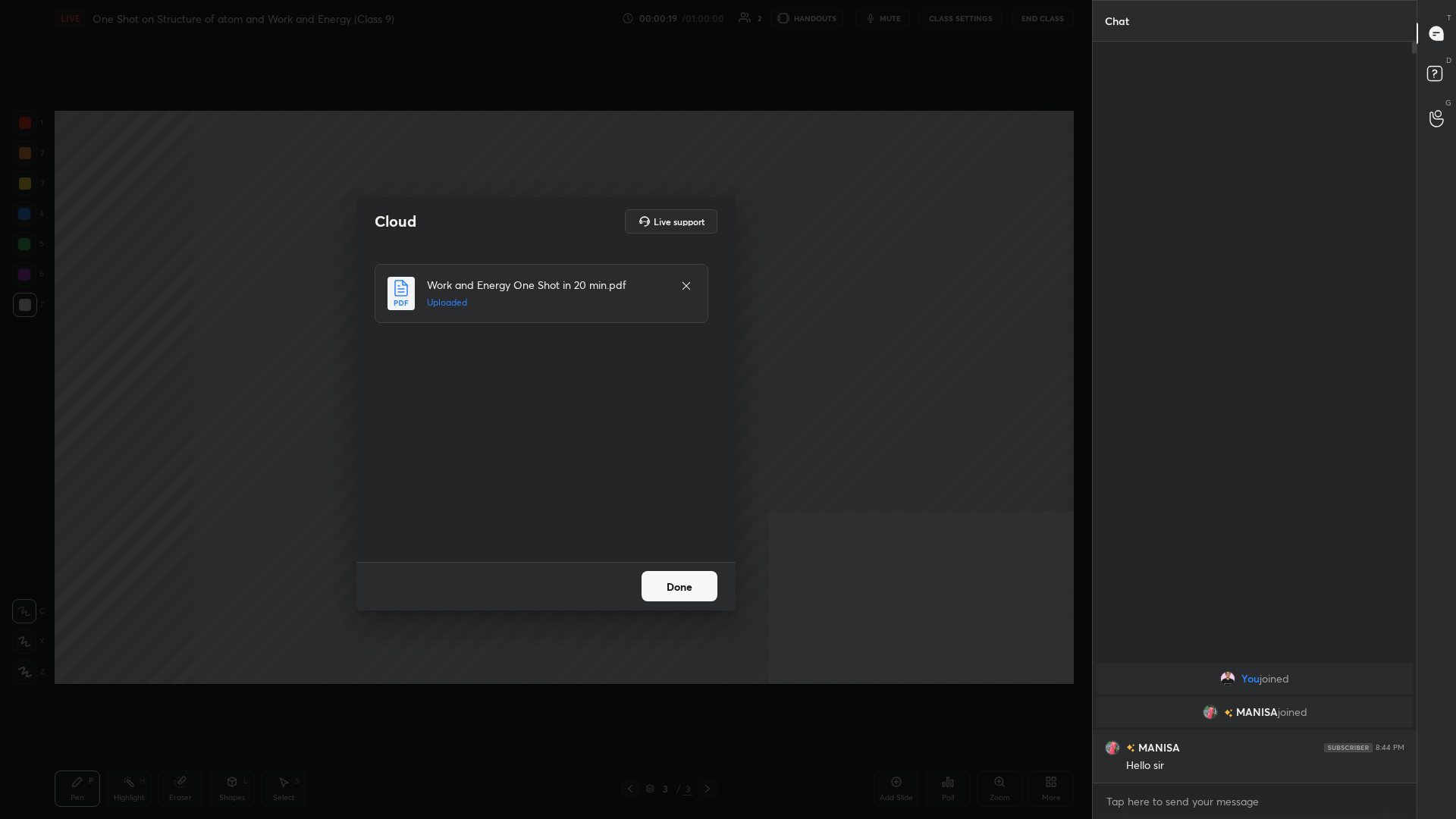 click on "Done" at bounding box center [679, 586] 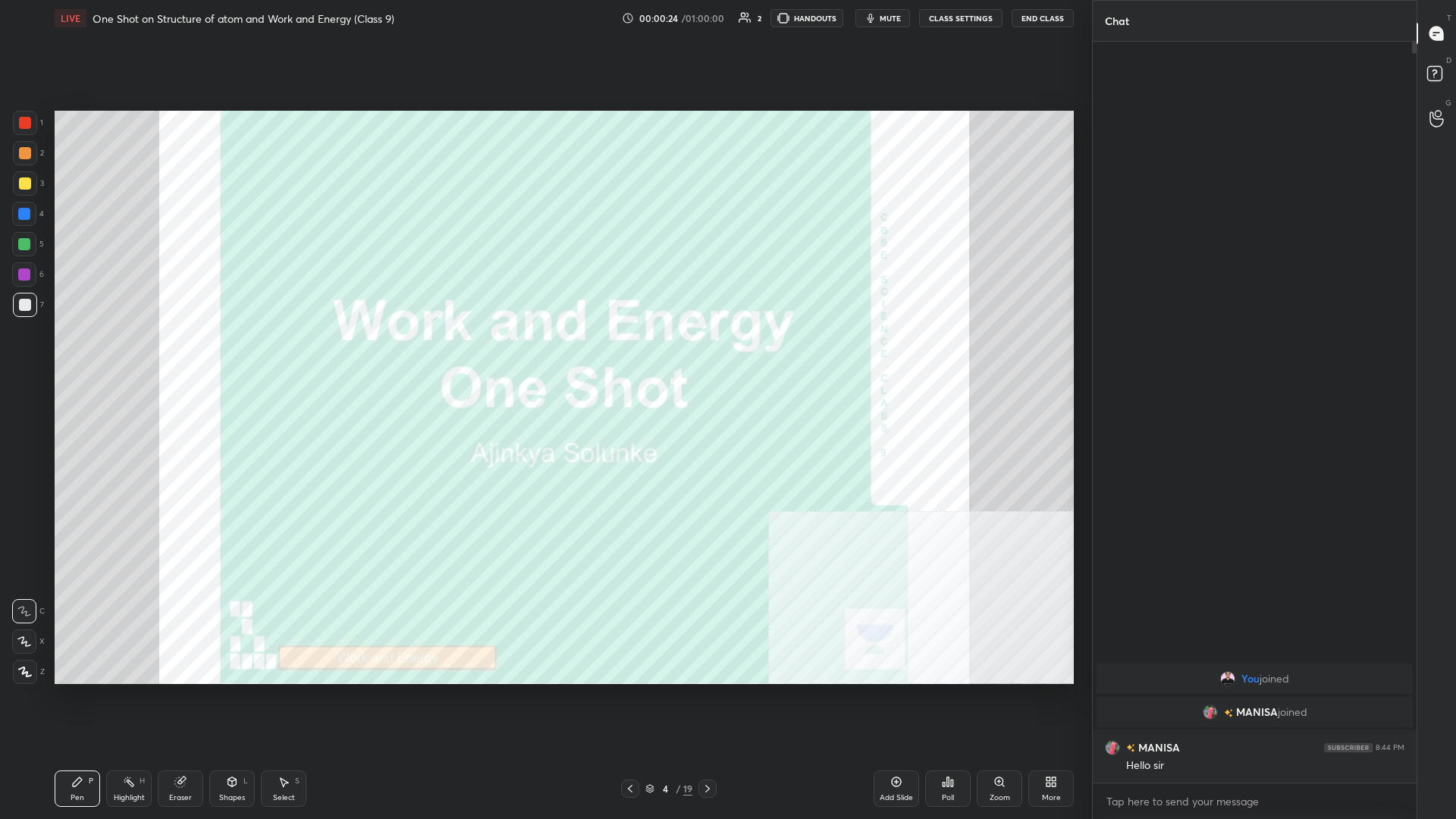 drag, startPoint x: 623, startPoint y: 787, endPoint x: 652, endPoint y: 783, distance: 29.27456 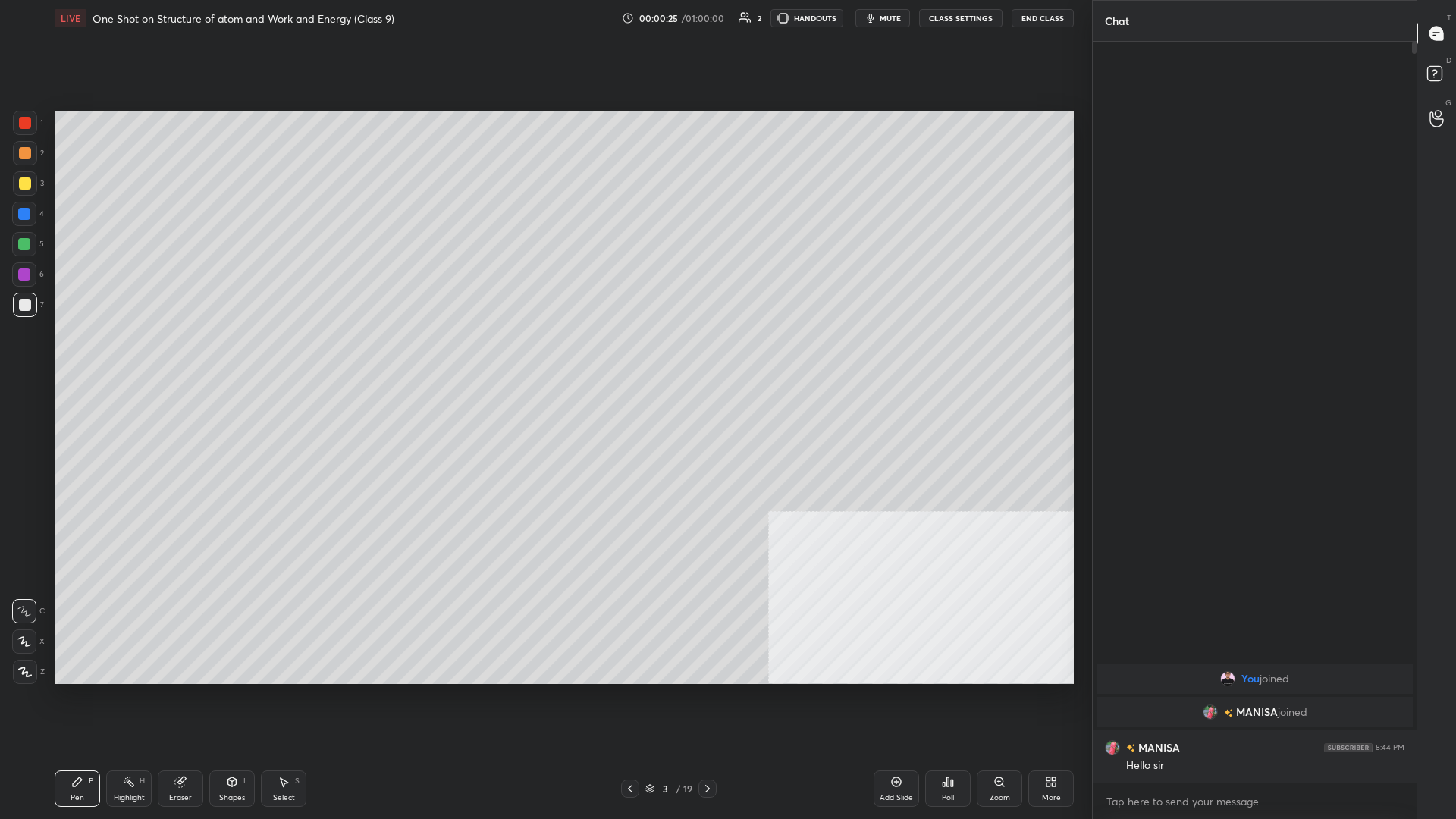 click on "More" at bounding box center (1051, 789) 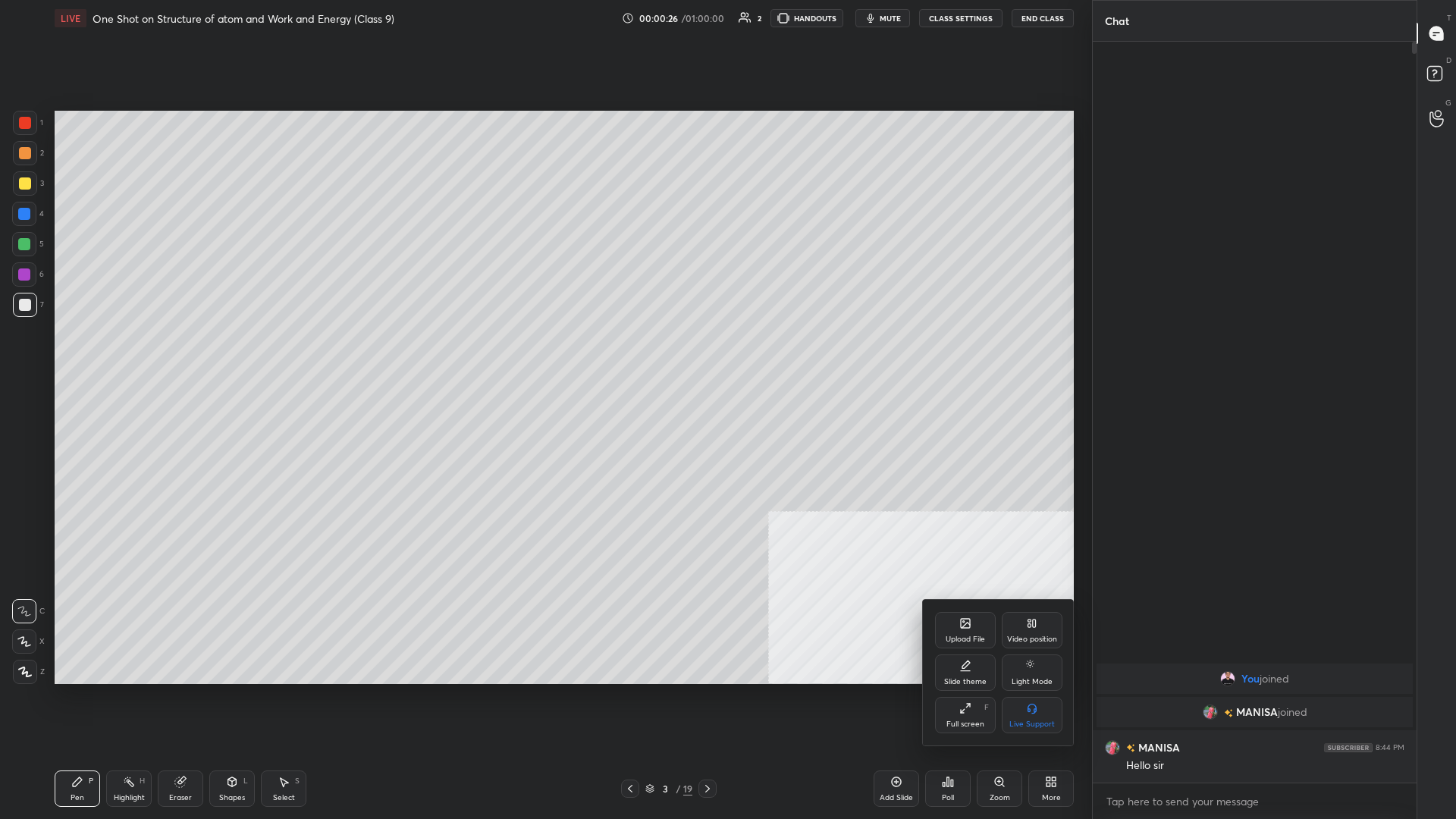 click 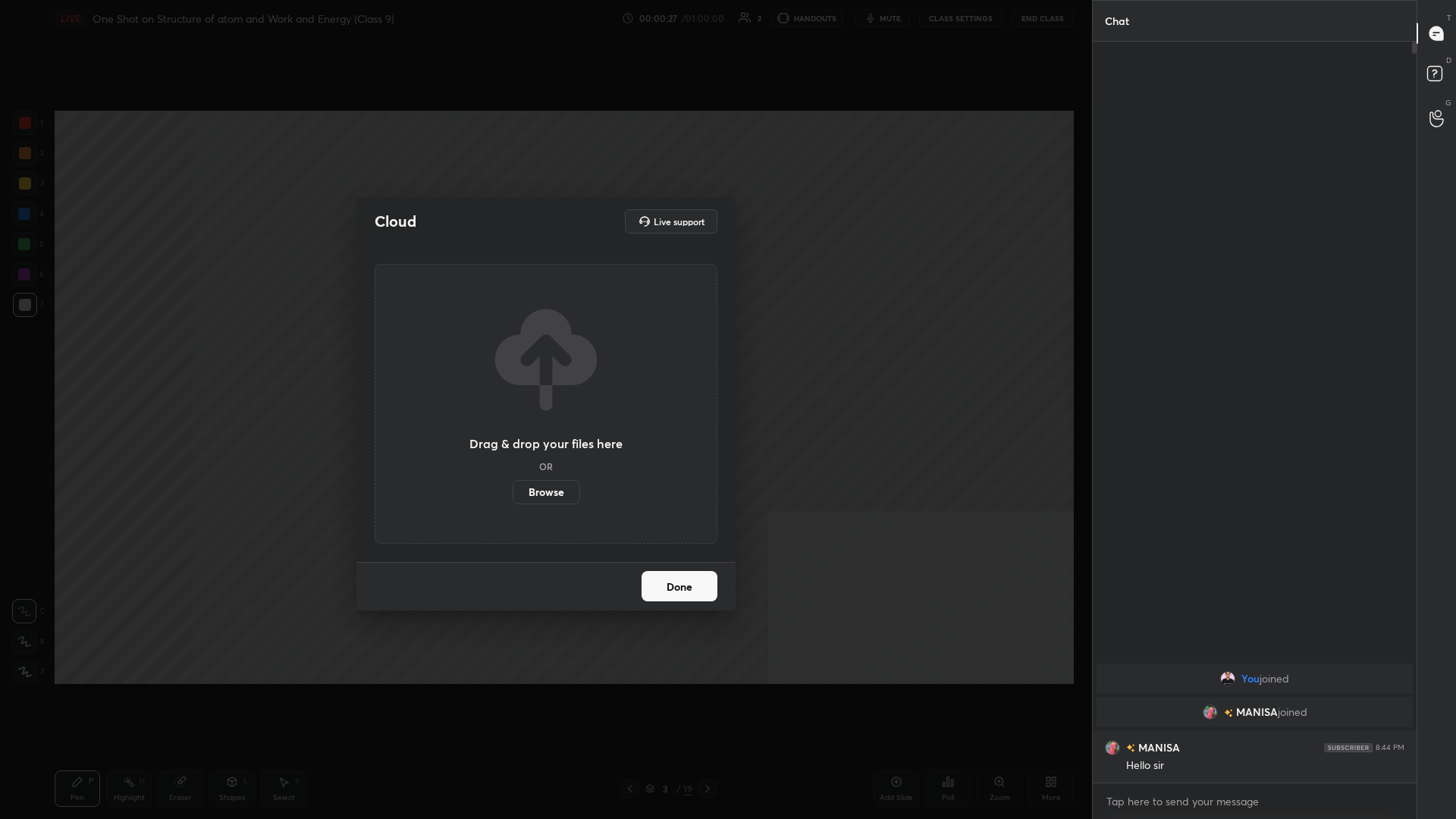 click on "Drag & drop your files here OR Browse" at bounding box center [546, 403] 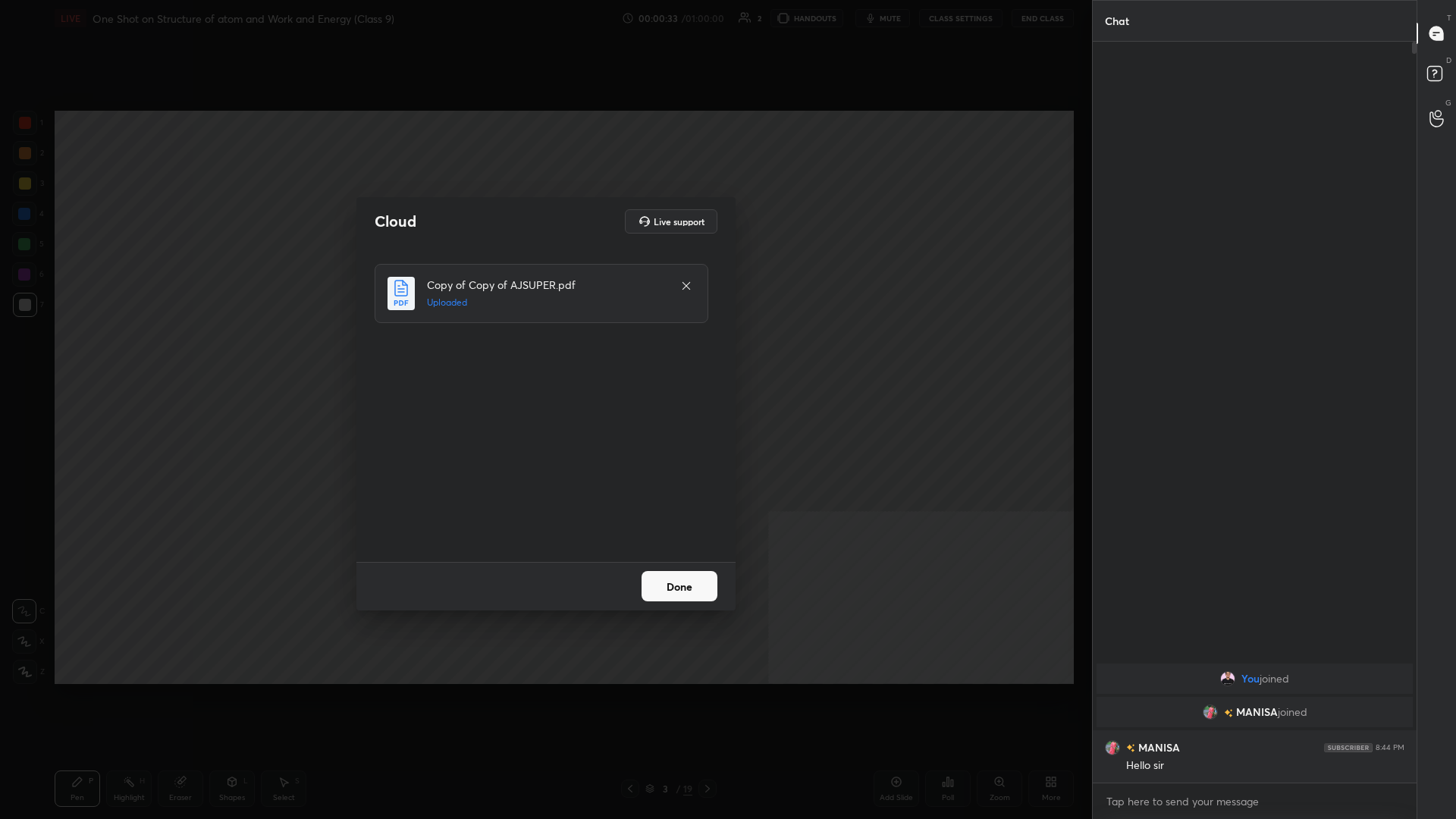 click on "Done" at bounding box center (679, 586) 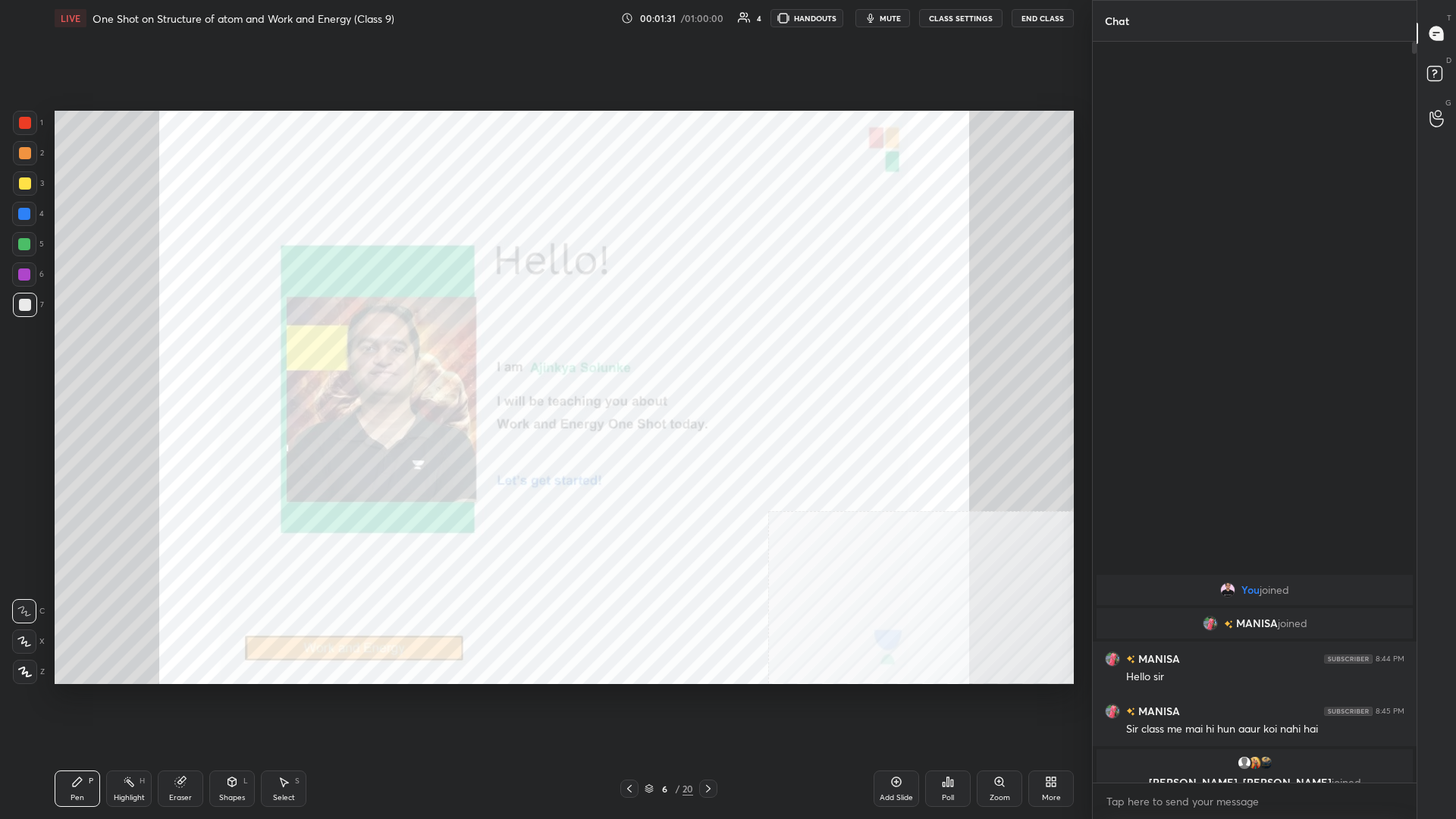 click on "1 2 3 4 5 6 7 C X Z C X Z E E Erase all   H H" at bounding box center (24, 397) 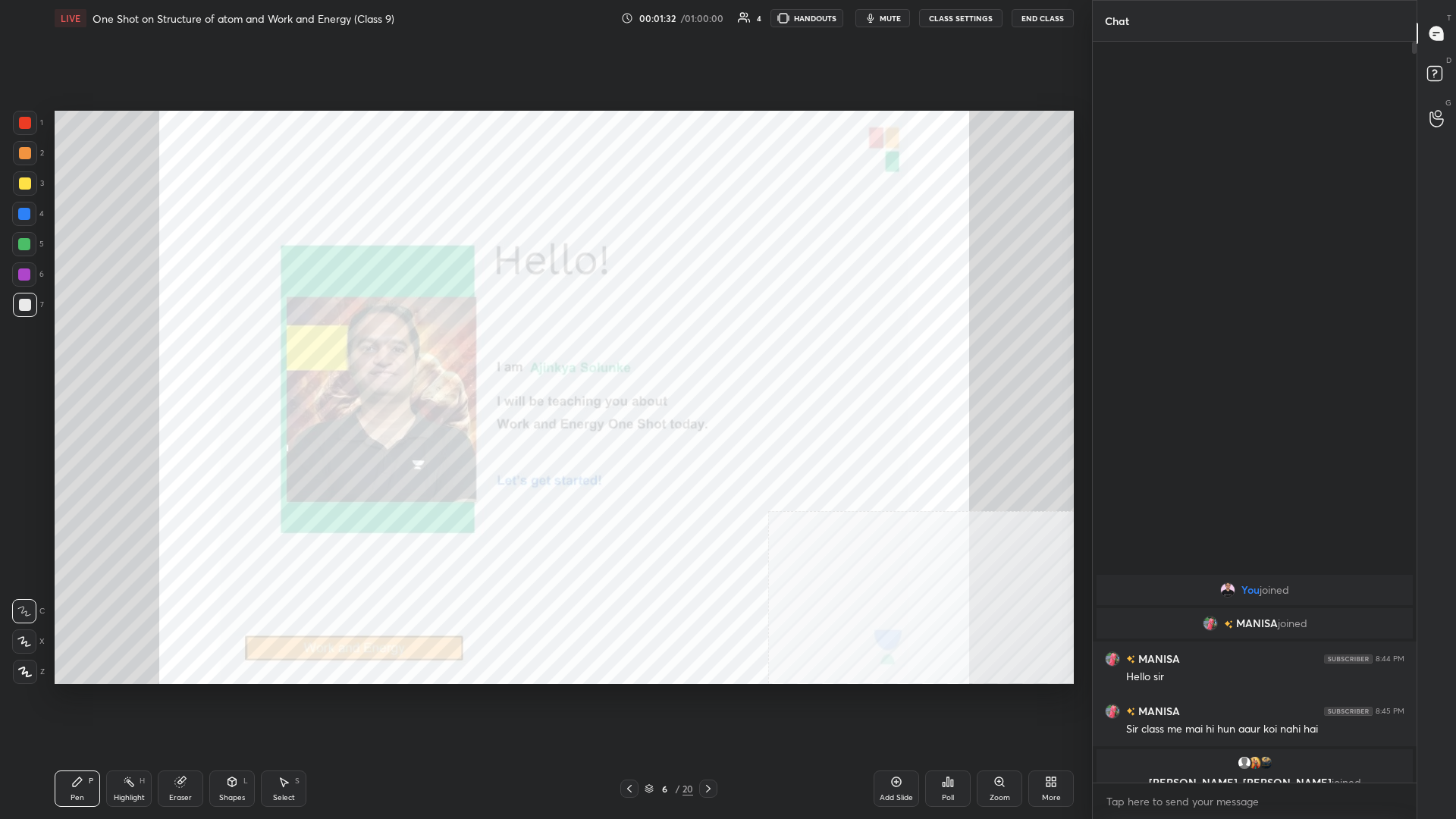 click at bounding box center [25, 123] 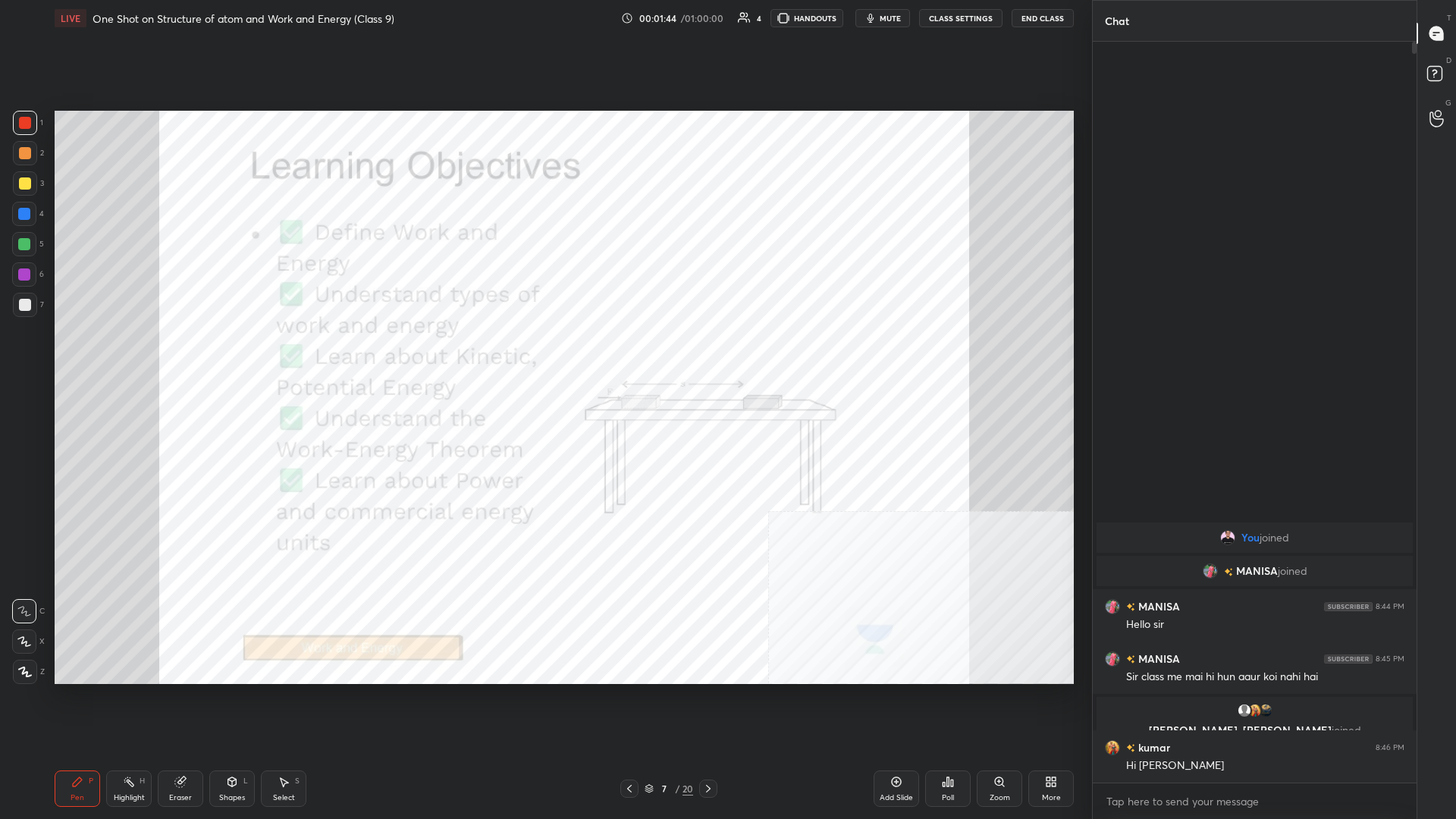 click on "1 2 3 4 5 6 7 C X Z C X Z E E Erase all   H H" at bounding box center (24, 397) 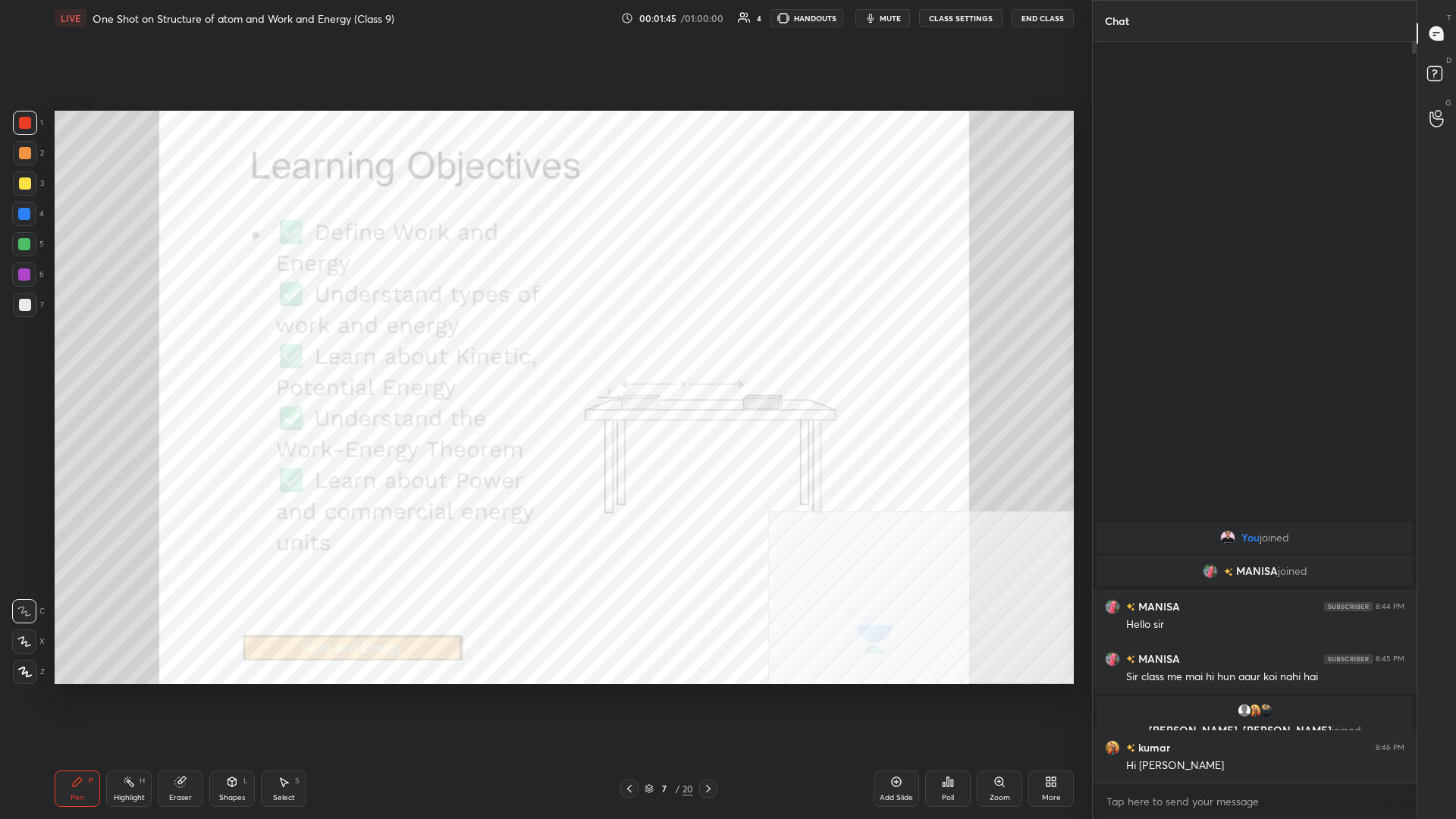 click at bounding box center [25, 672] 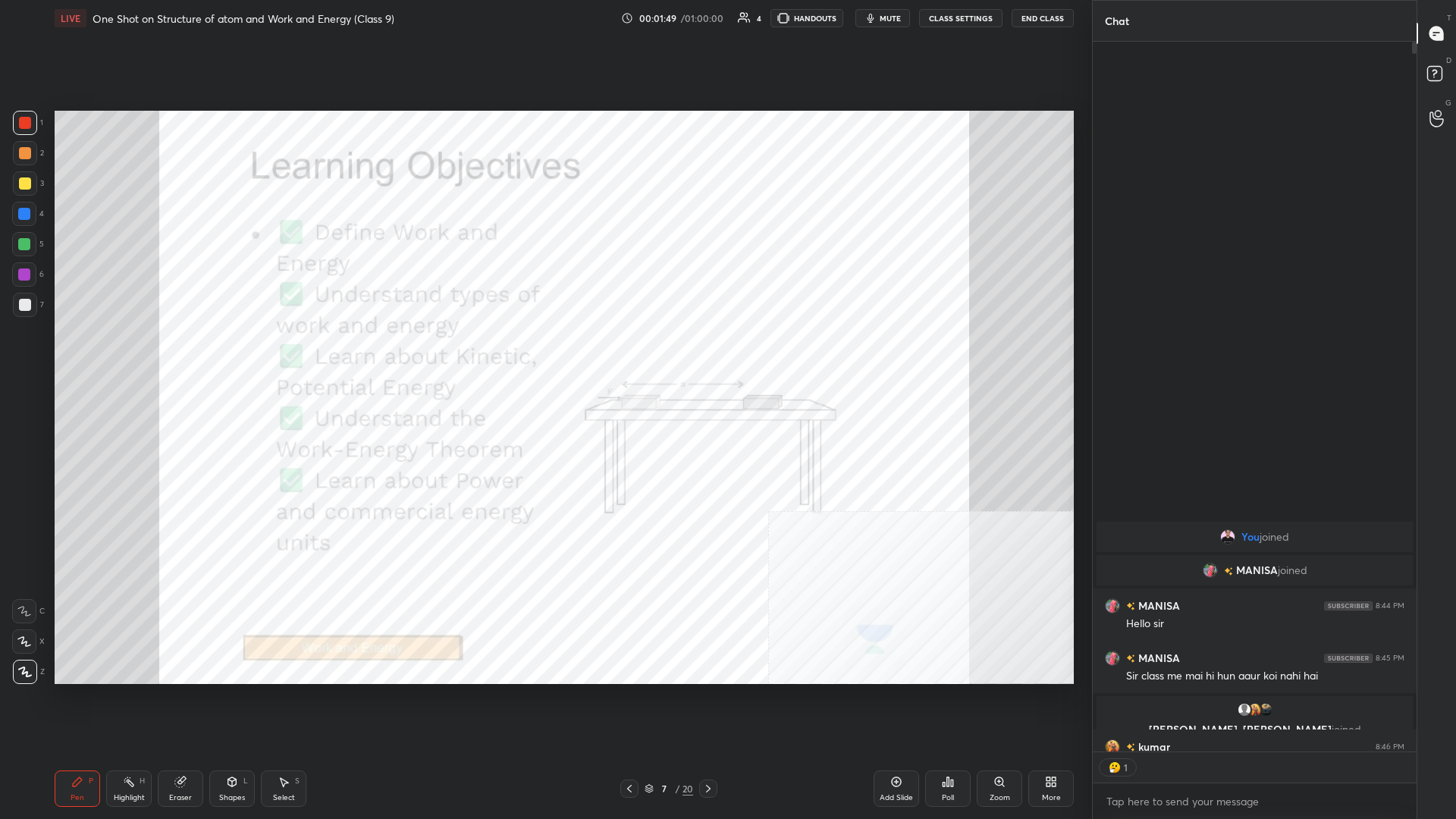 scroll, scrollTop: 710, scrollLeft: 324, axis: both 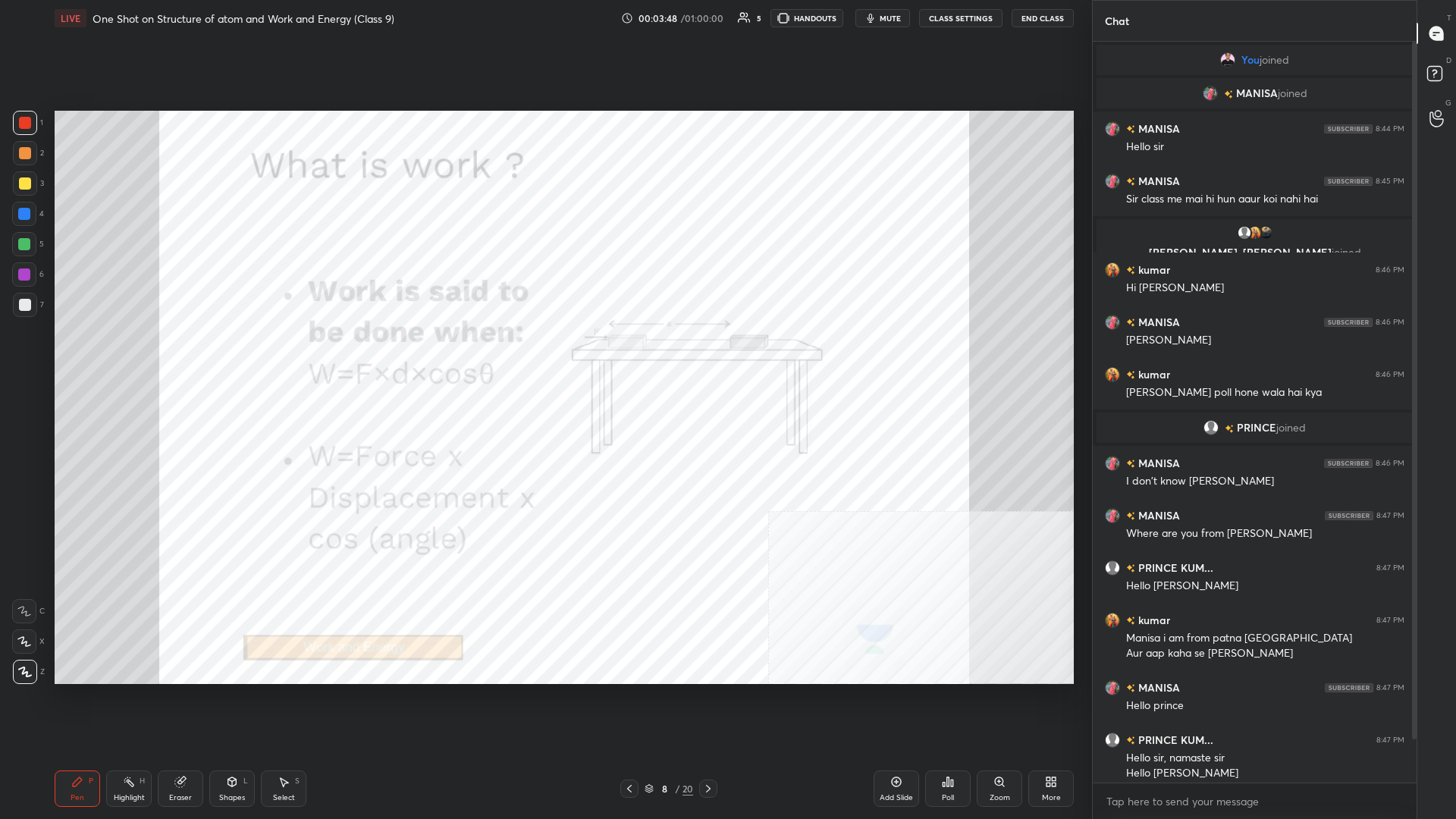 click on "4" at bounding box center [28, 217] 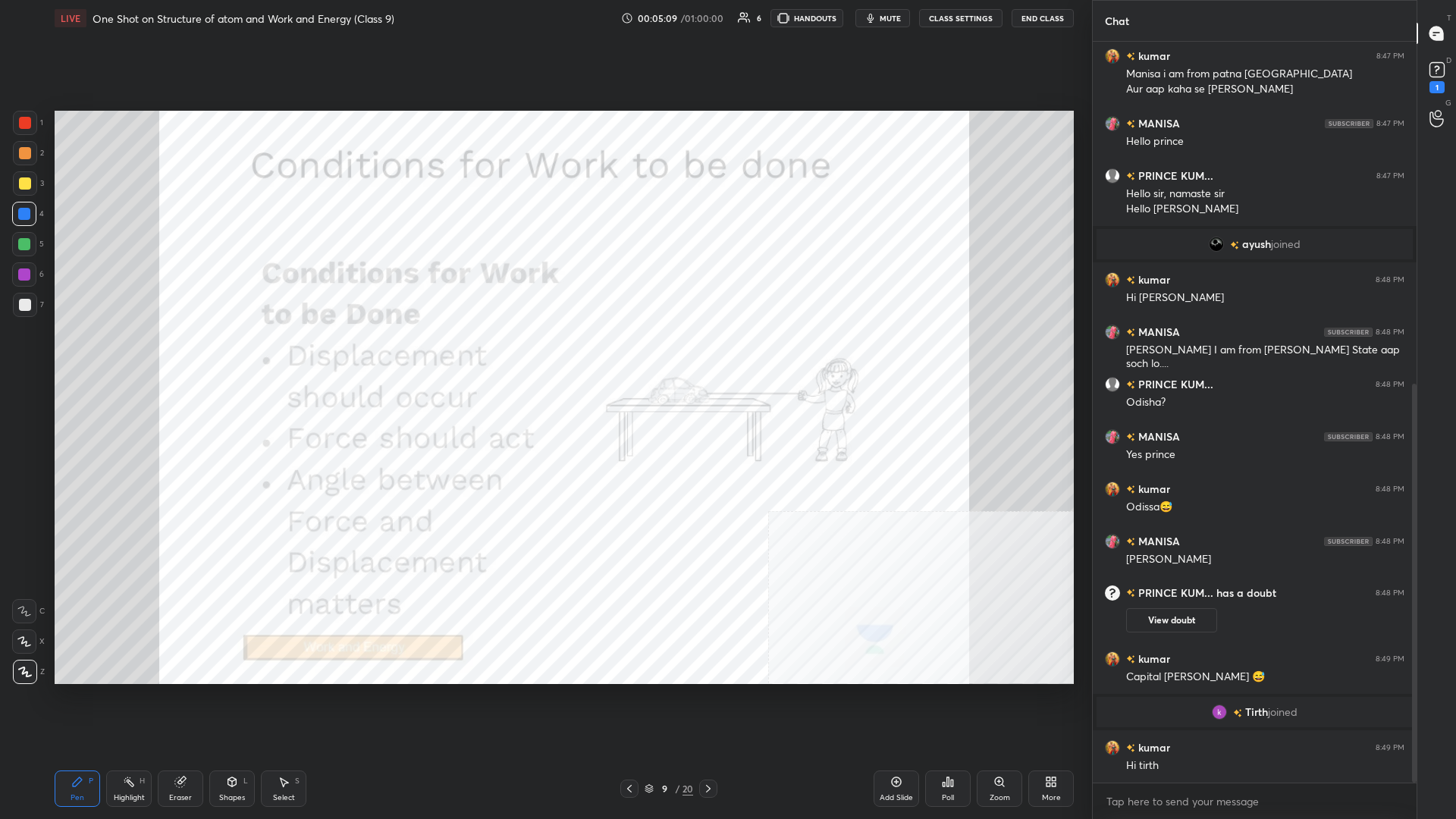 scroll, scrollTop: 635, scrollLeft: 0, axis: vertical 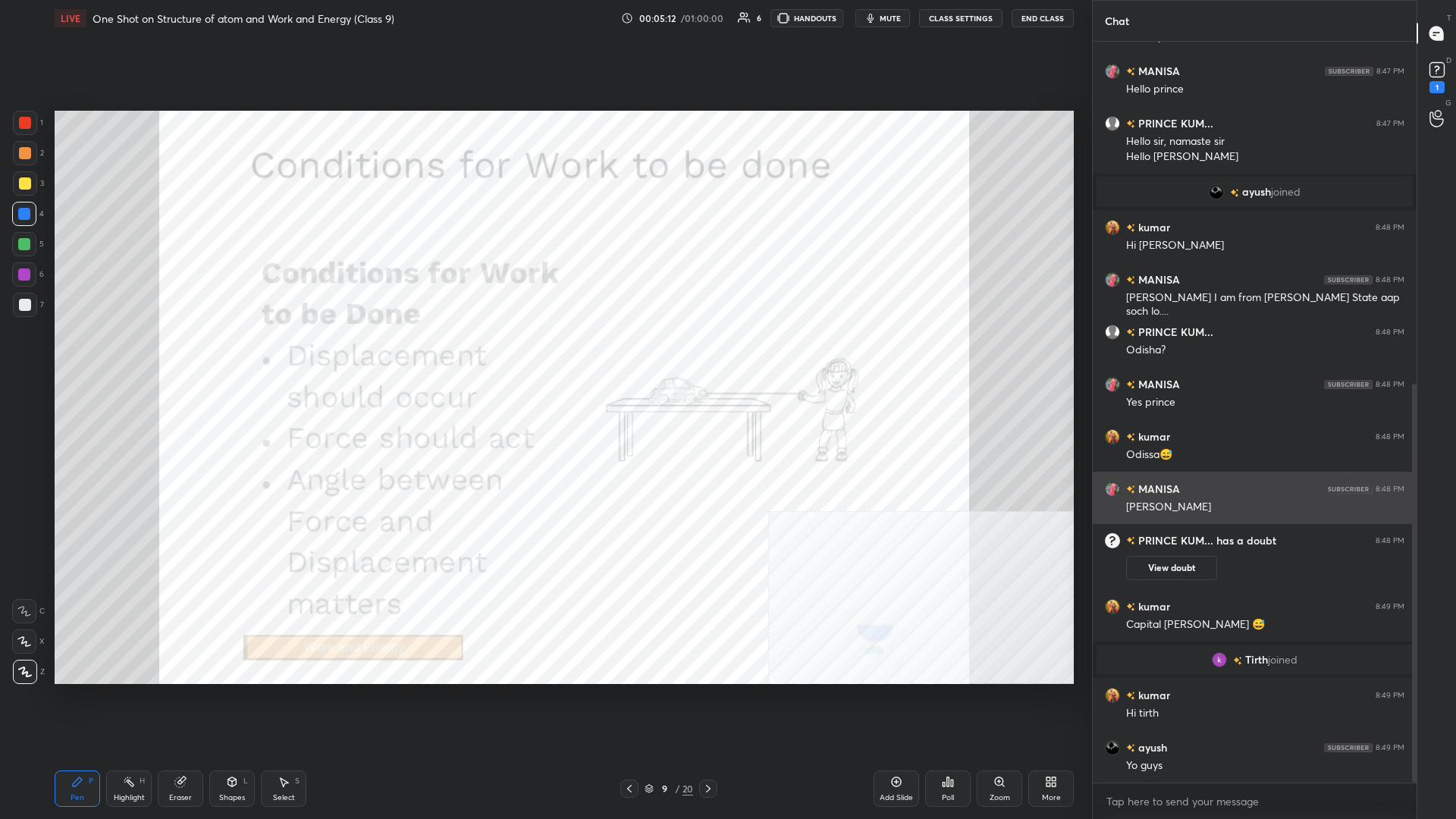 click on "PRINCE KUM...   has a doubt 8:48 PM View doubt" at bounding box center (1254, 557) 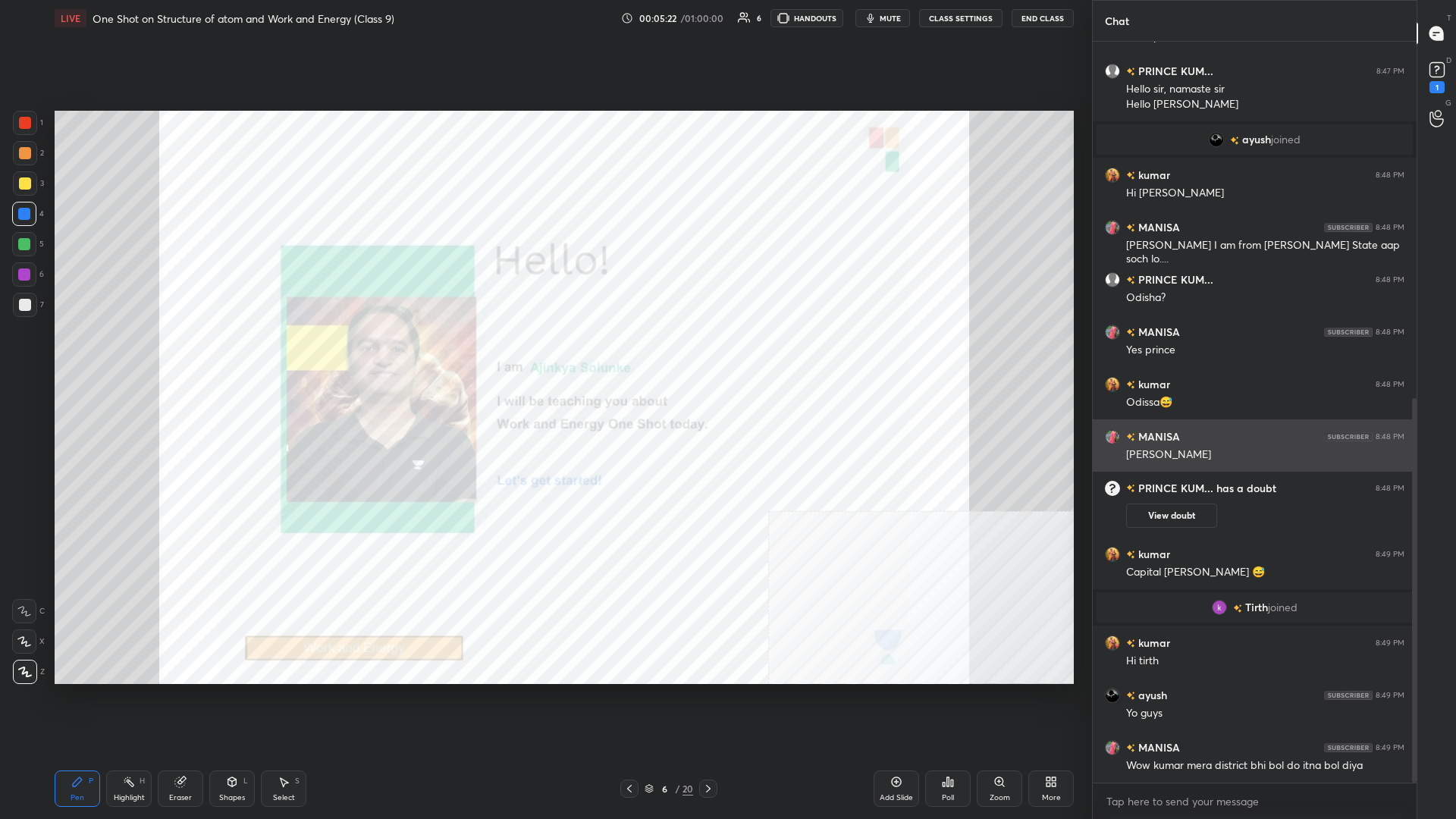 scroll, scrollTop: 702, scrollLeft: 0, axis: vertical 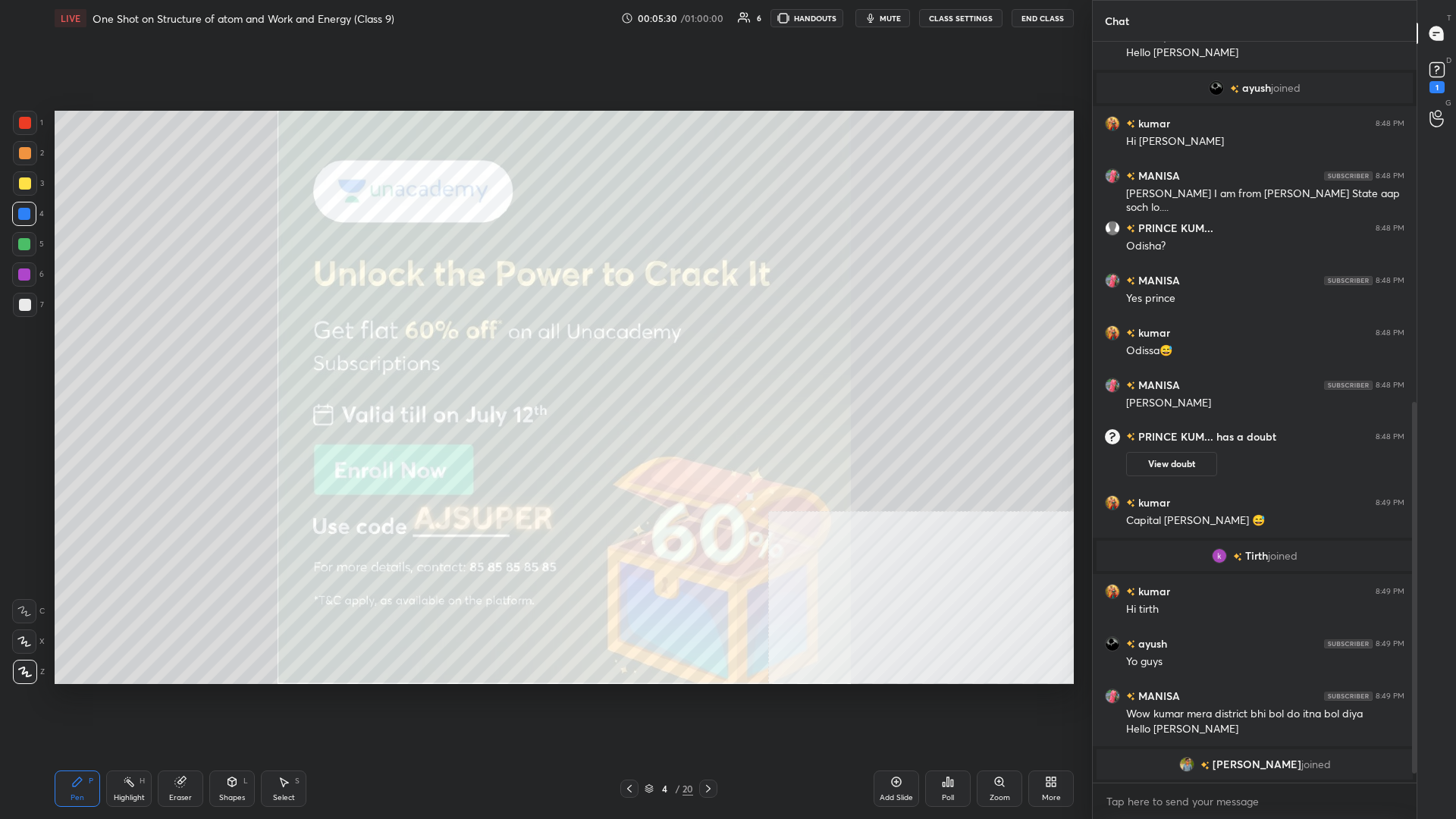 click at bounding box center (25, 123) 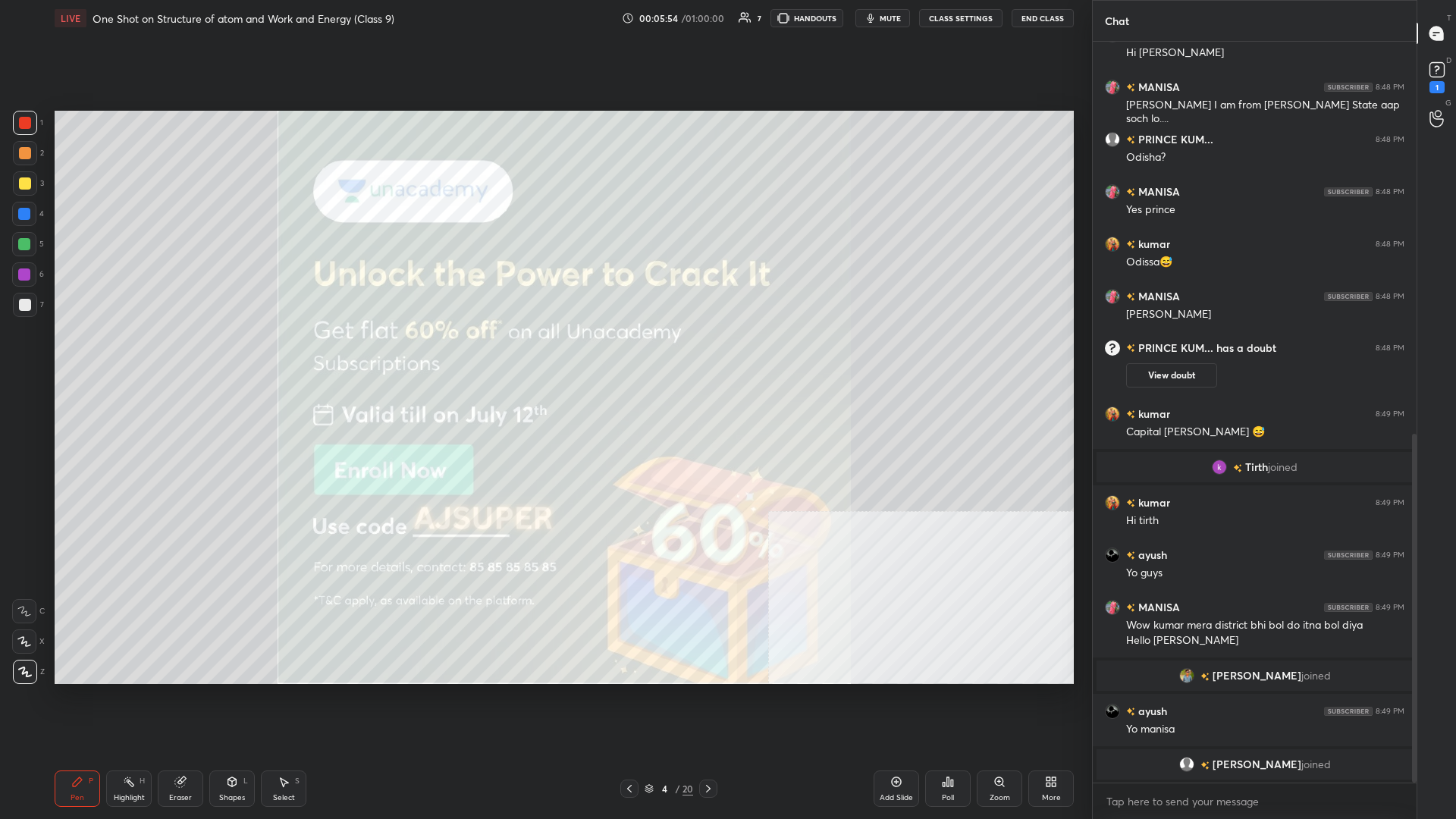 scroll, scrollTop: 857, scrollLeft: 0, axis: vertical 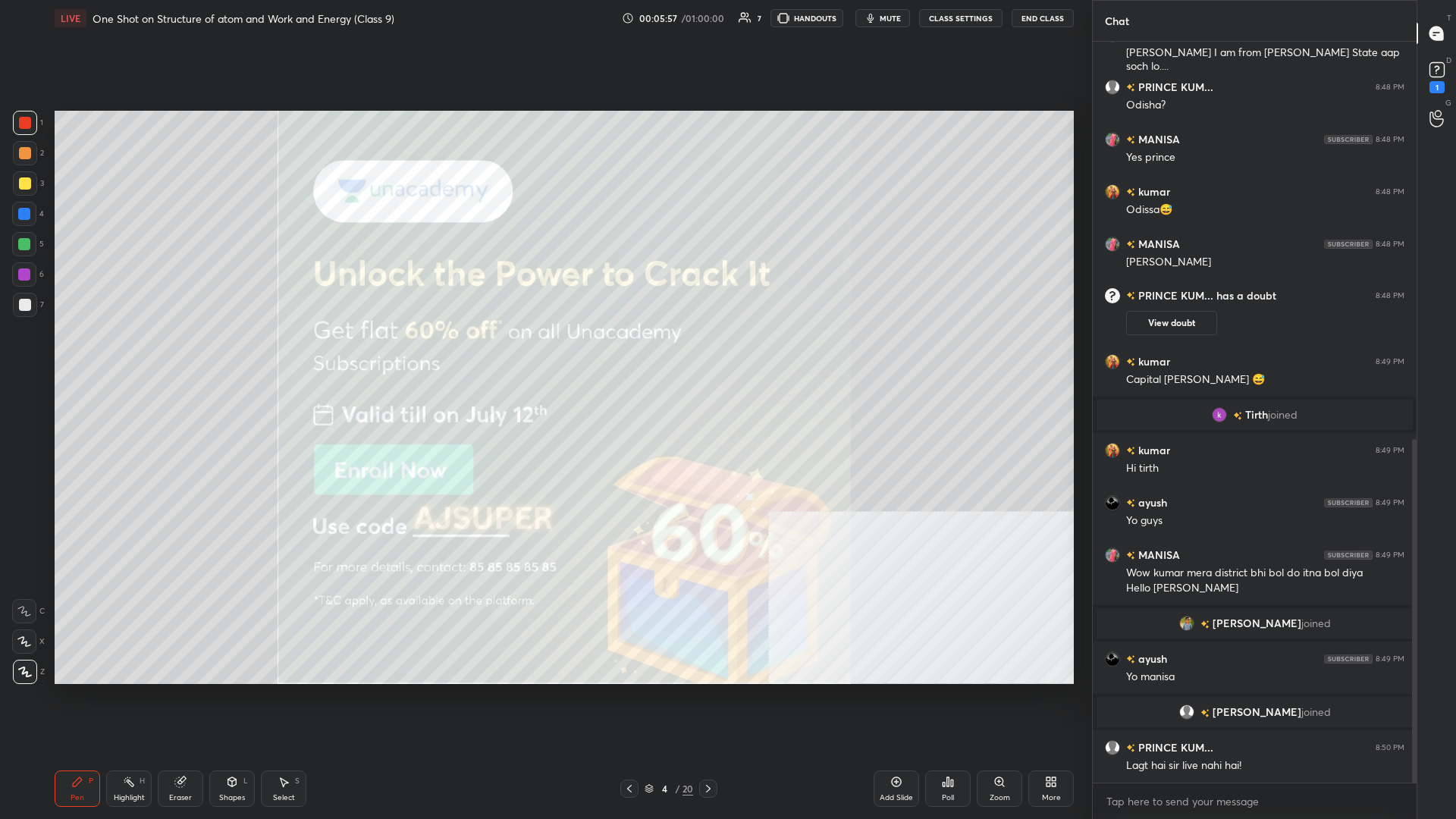 click on "Highlight H" at bounding box center (129, 789) 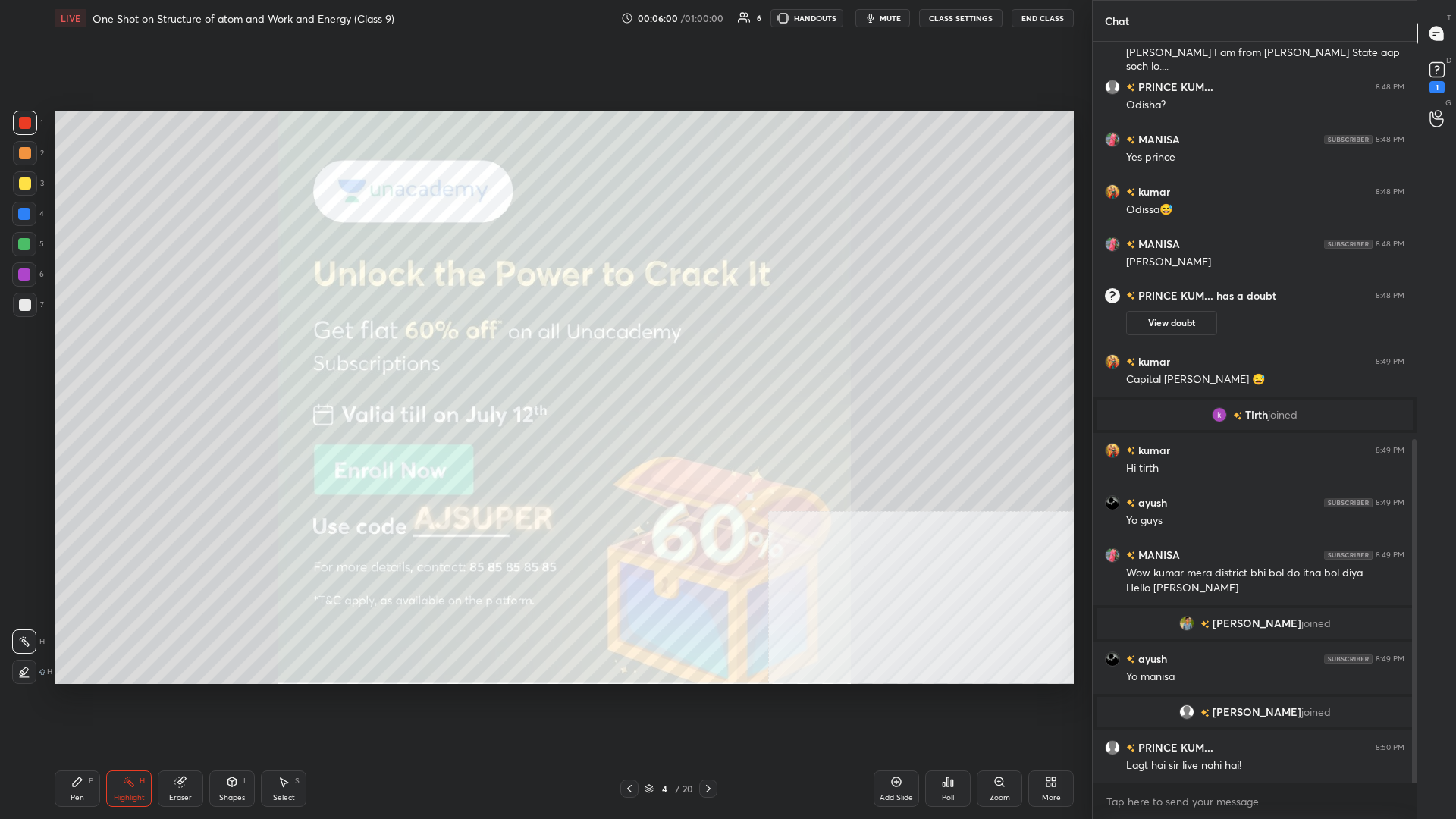 click on "Pen P Highlight H Eraser Shapes L Select S" at bounding box center (259, 789) 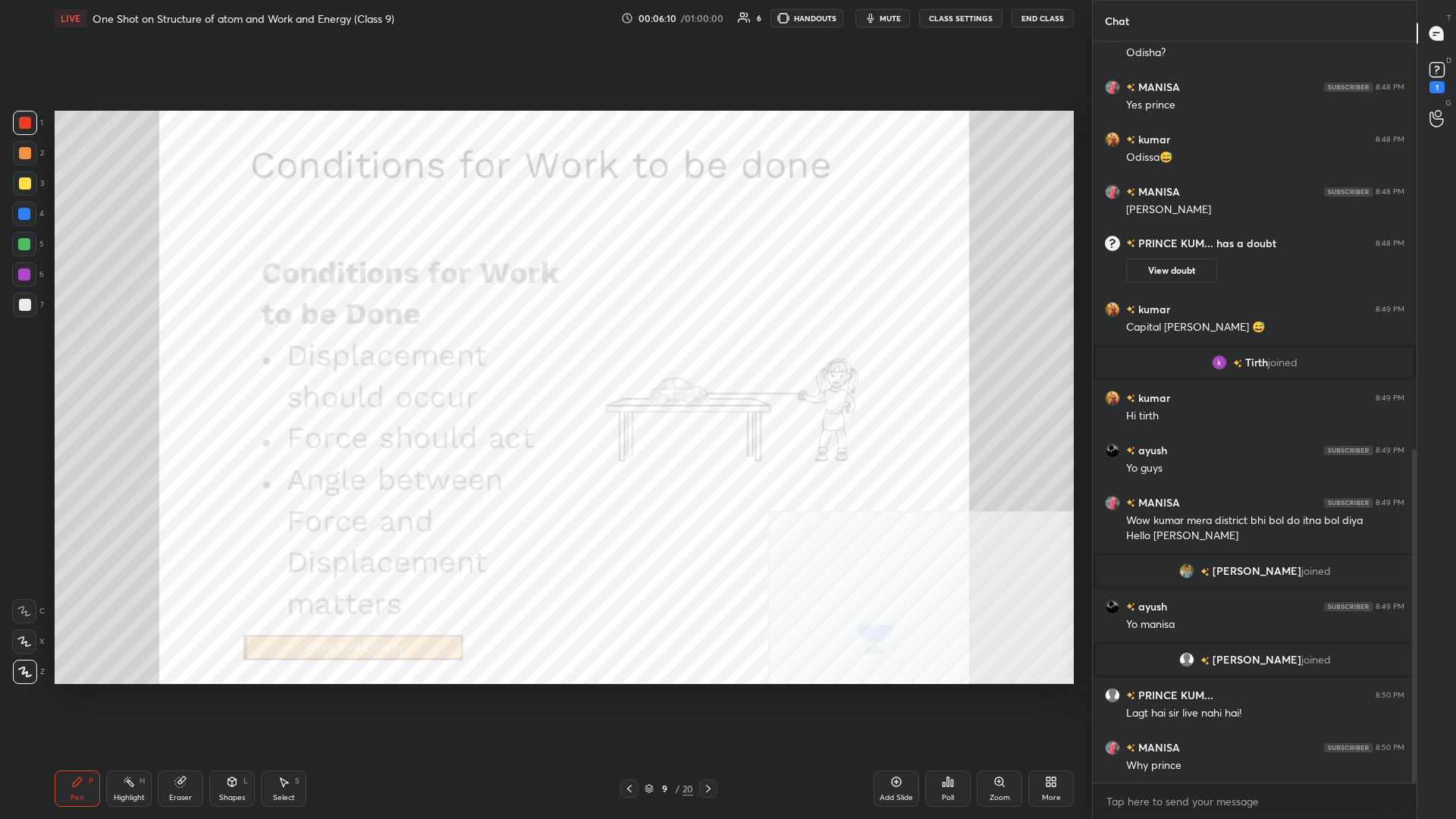 scroll, scrollTop: 962, scrollLeft: 0, axis: vertical 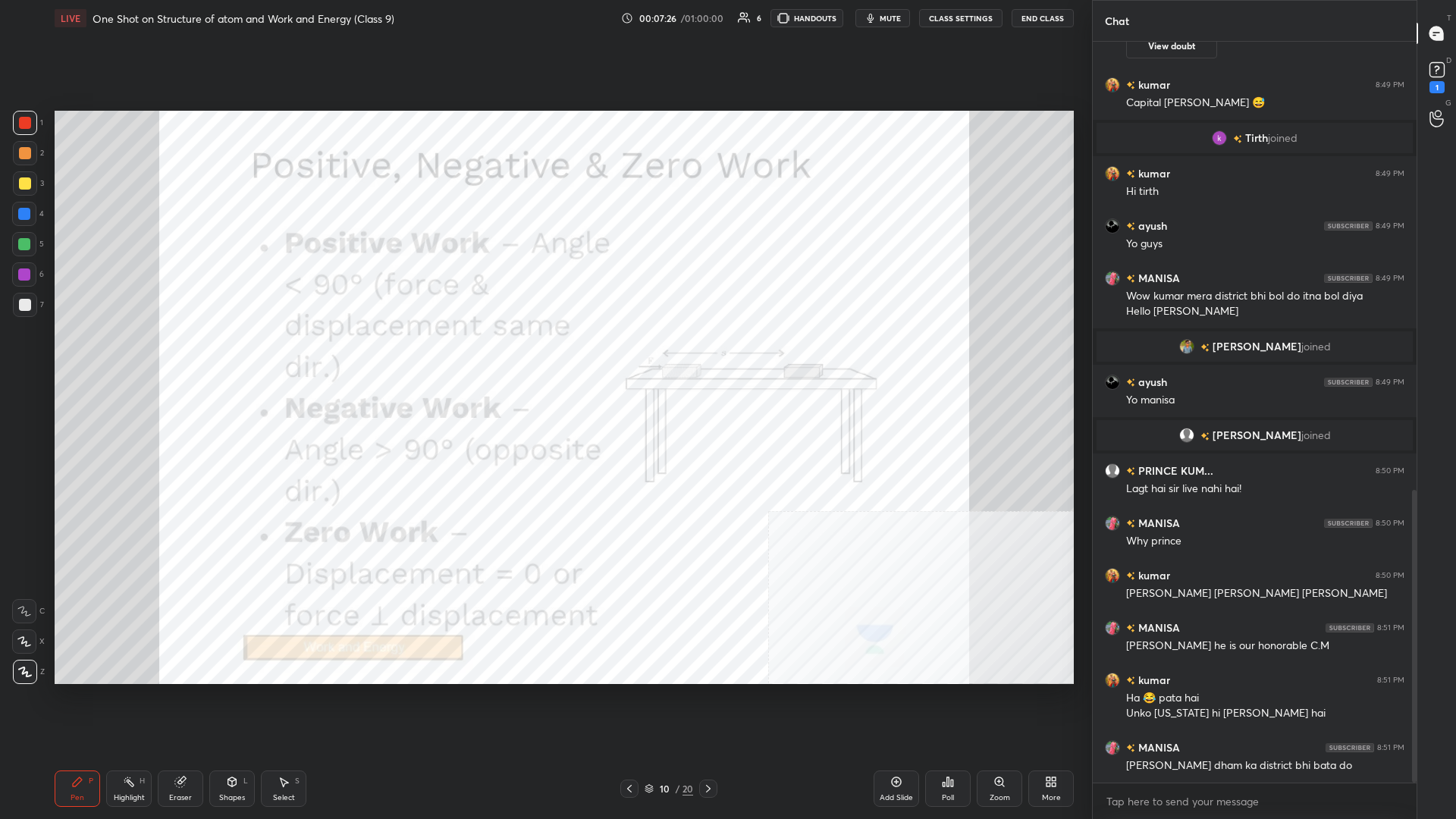 click at bounding box center [24, 214] 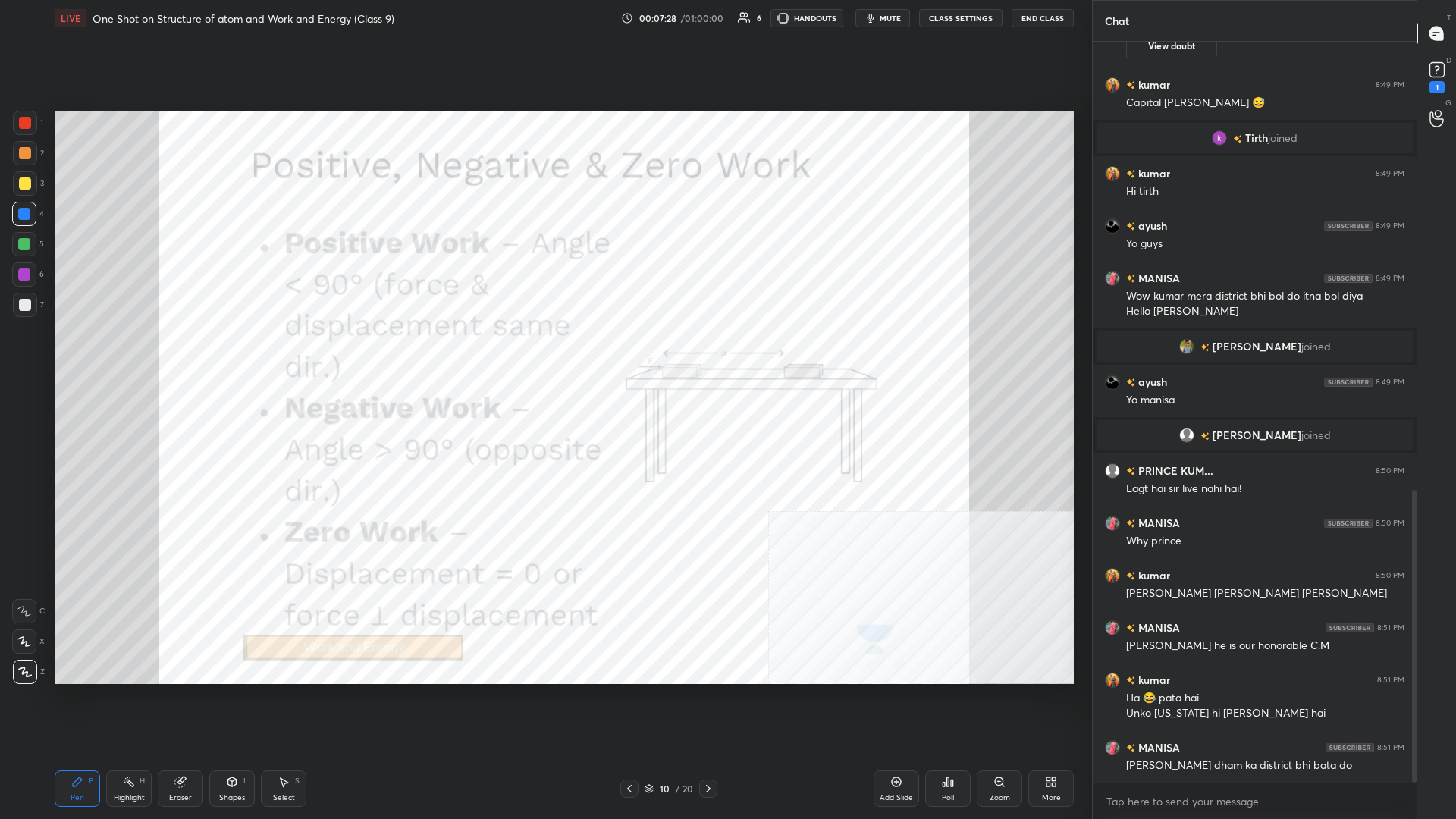 click at bounding box center [24, 275] 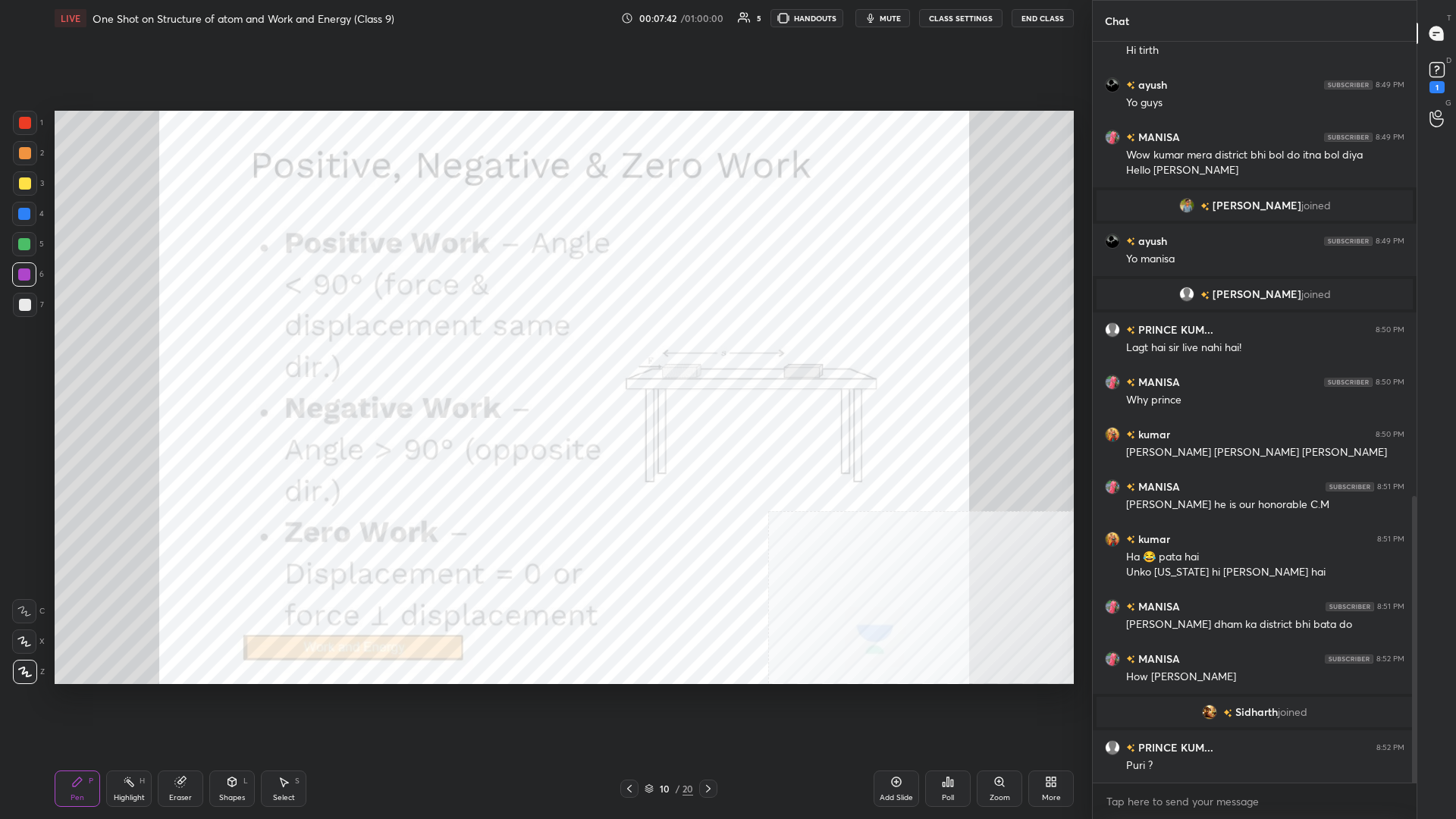 scroll, scrollTop: 1173, scrollLeft: 0, axis: vertical 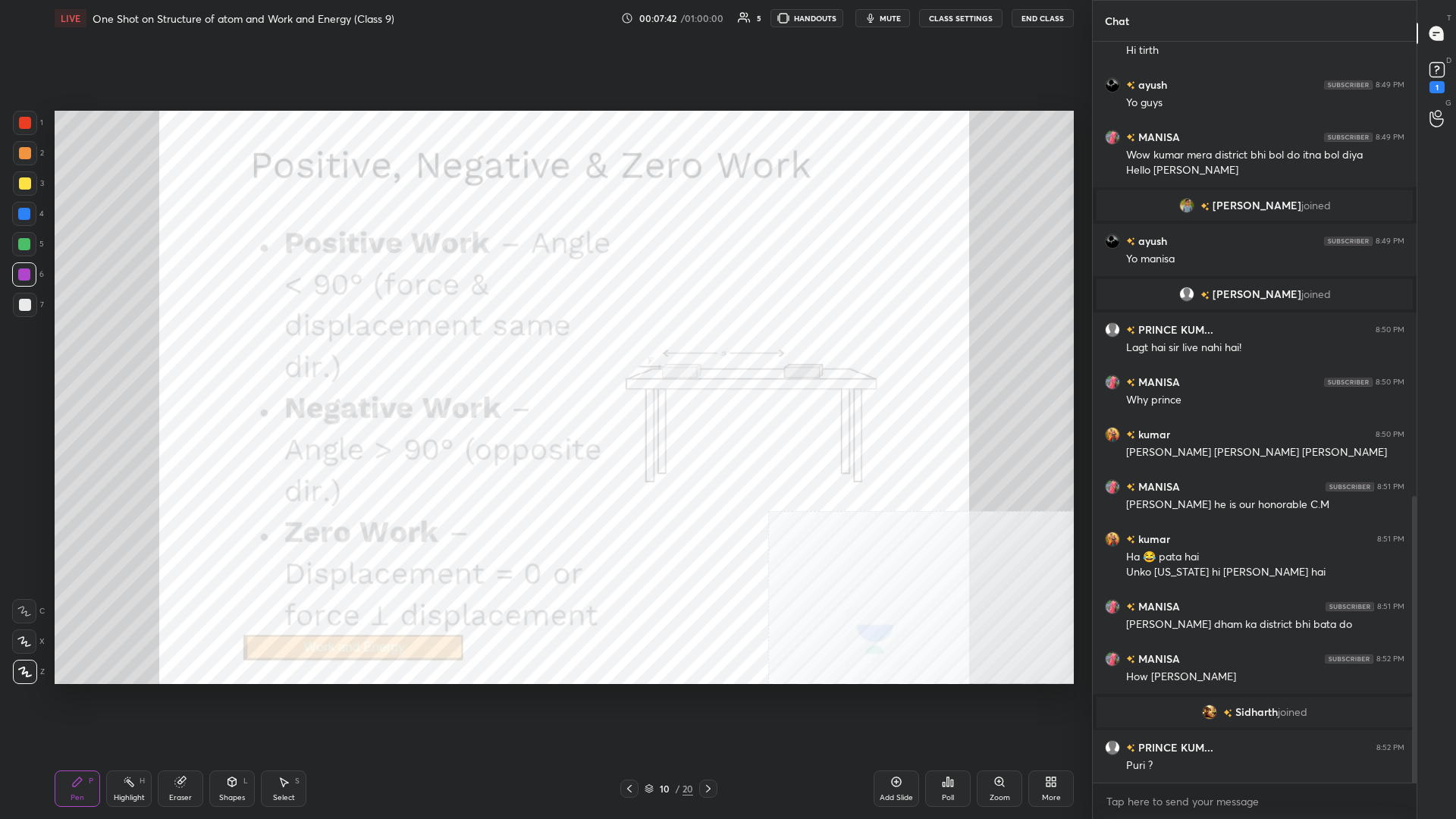 click on "Highlight" at bounding box center [129, 798] 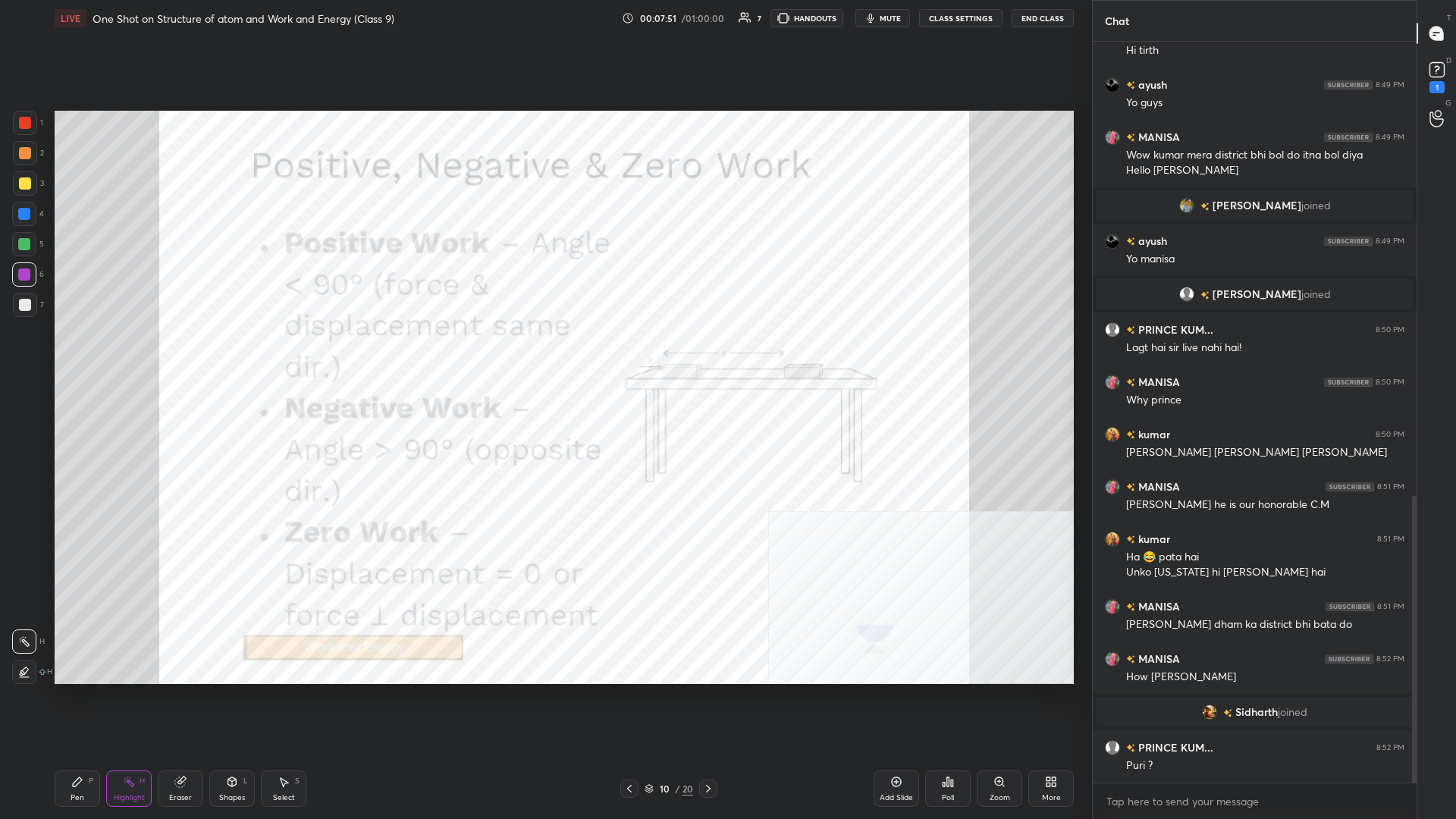 scroll, scrollTop: 1225, scrollLeft: 0, axis: vertical 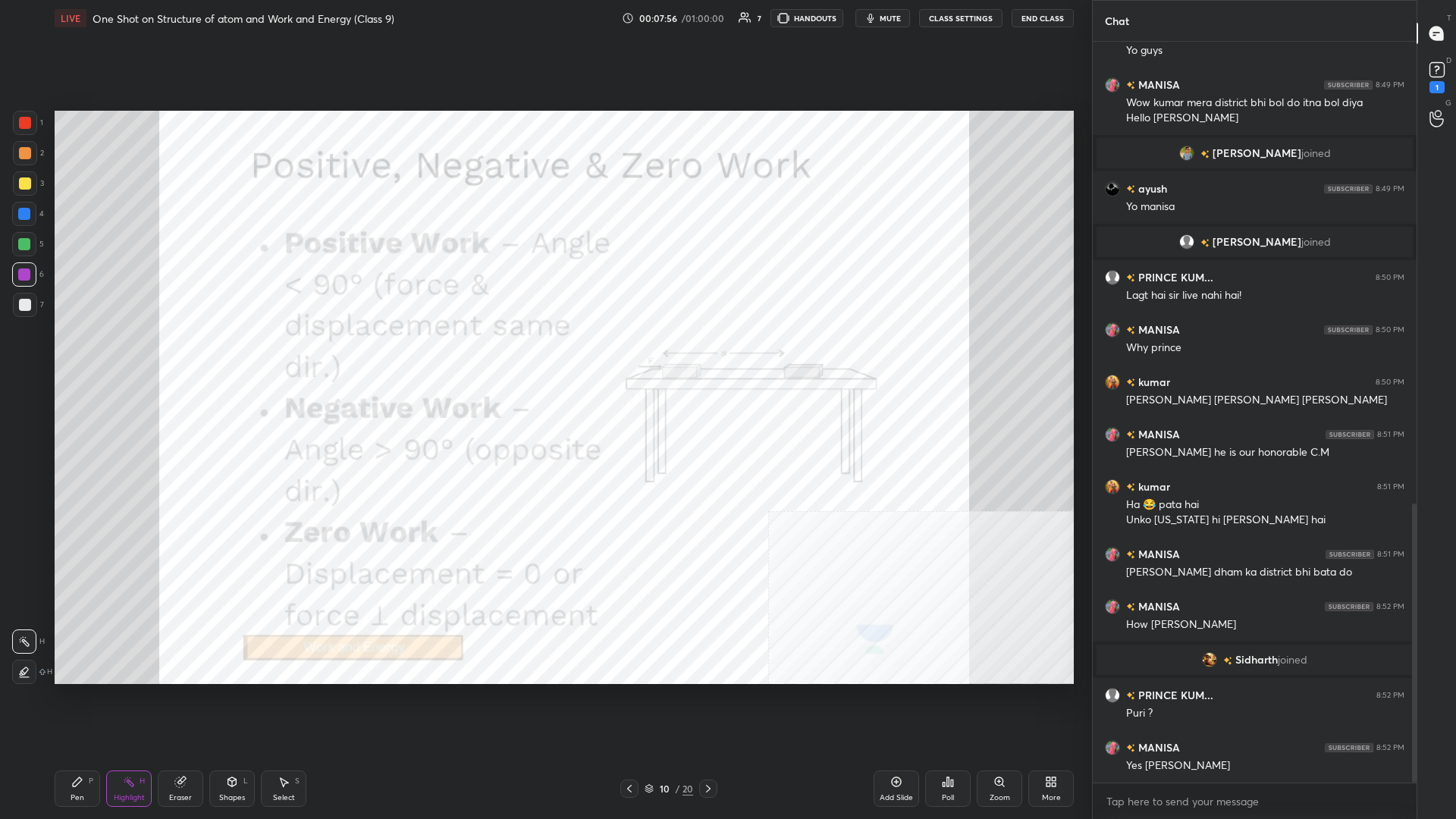 click on "Add Slide" at bounding box center (896, 789) 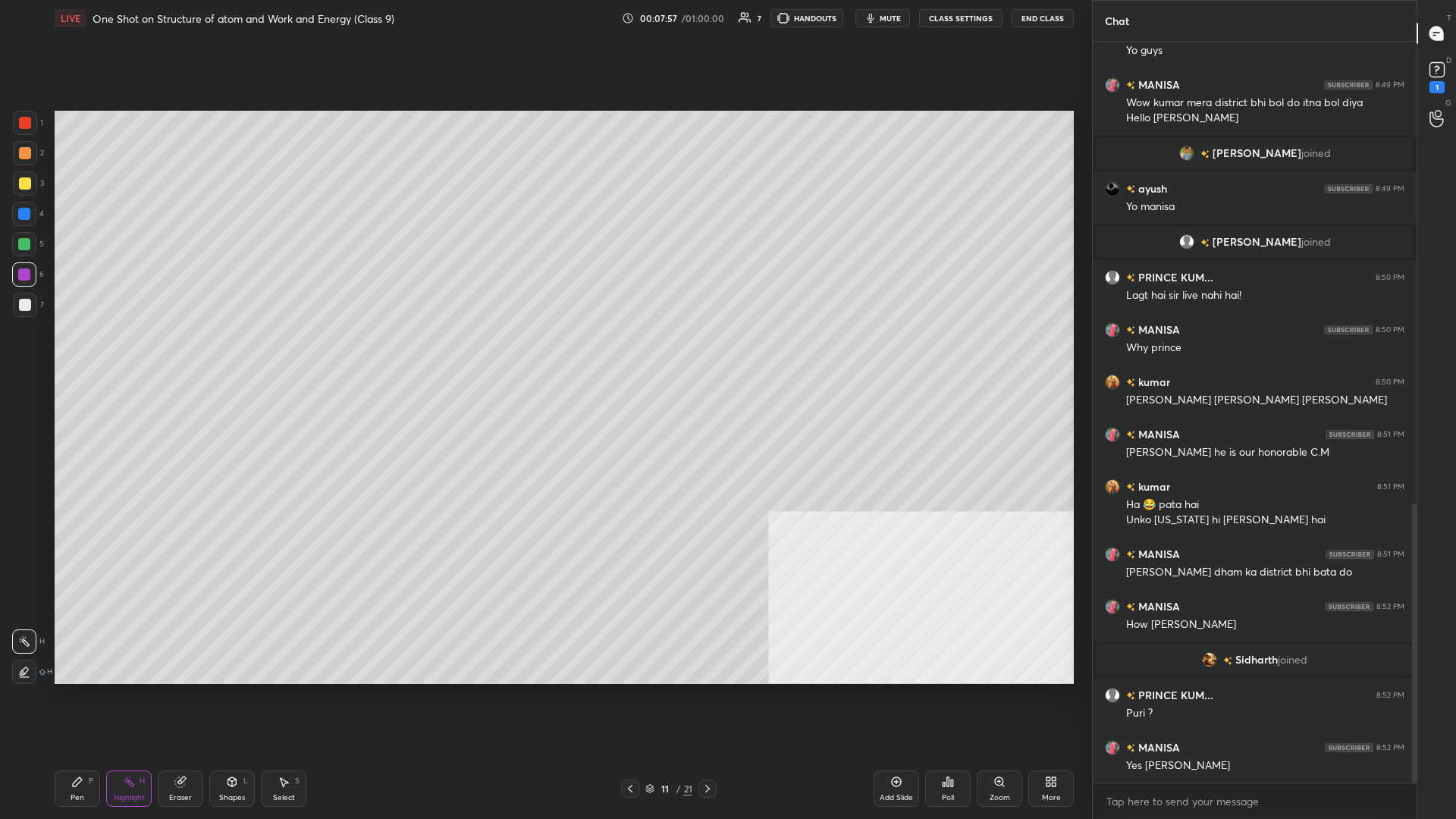 click on "Pen" at bounding box center [77, 798] 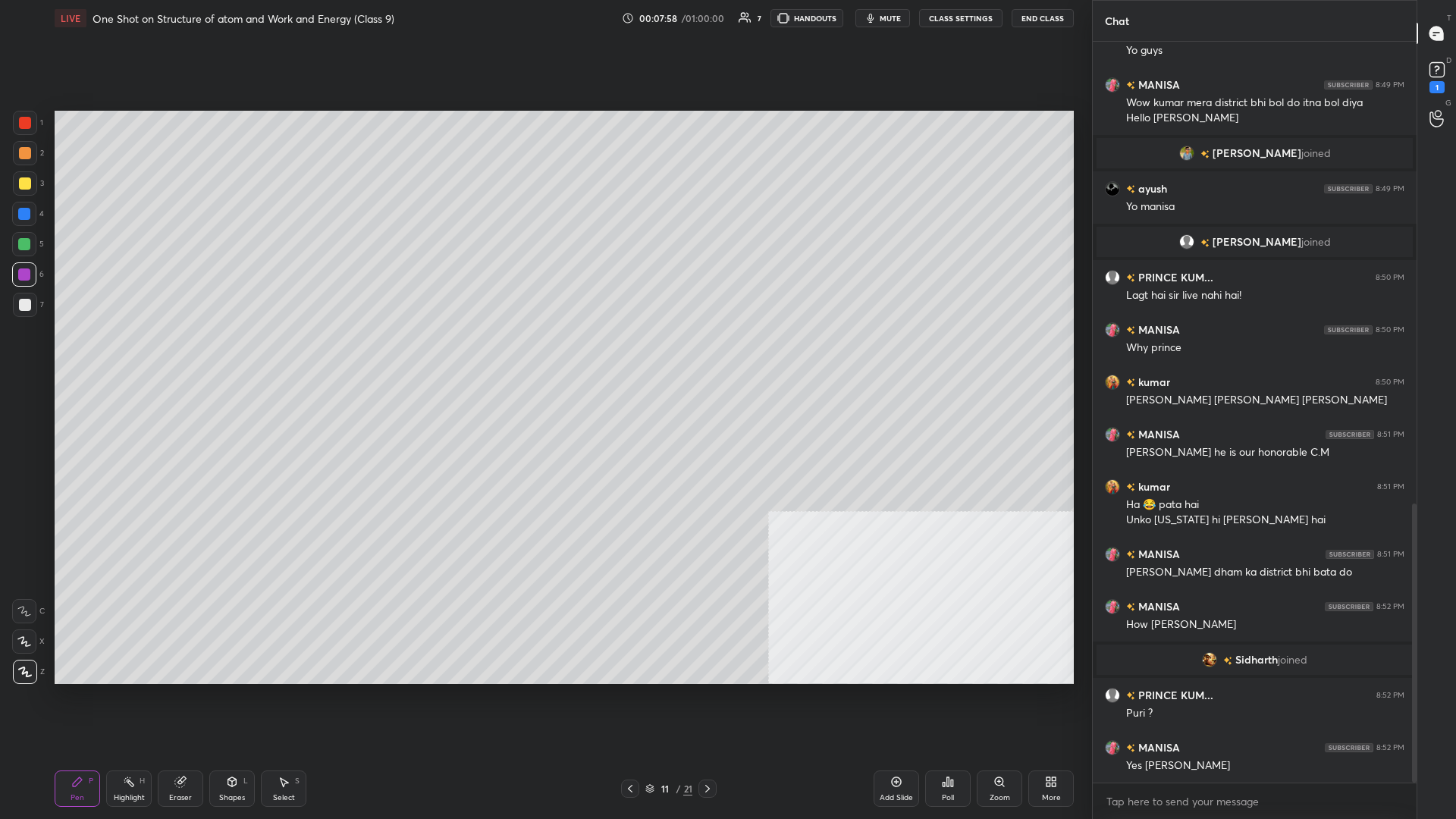 click at bounding box center (25, 184) 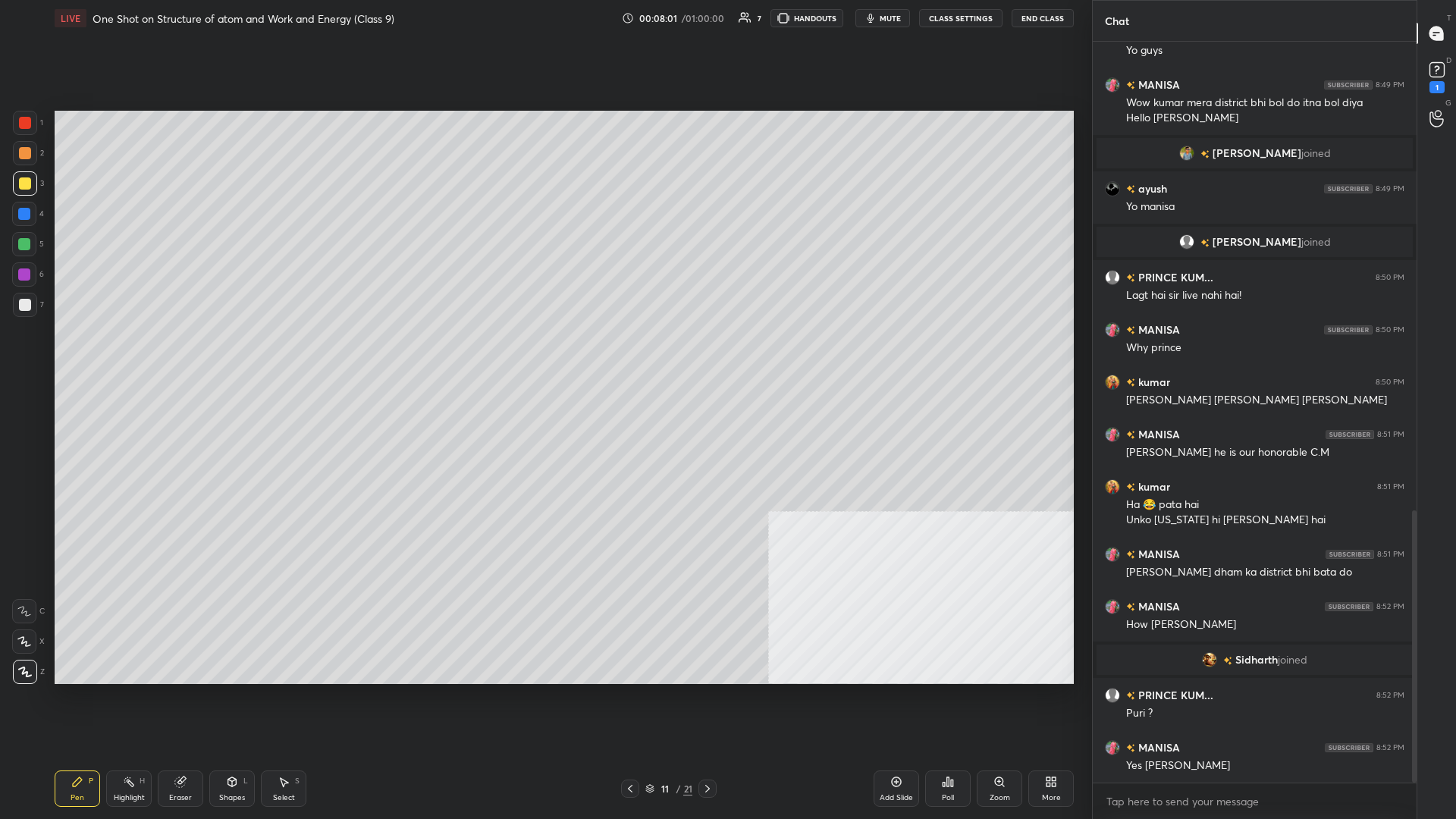scroll, scrollTop: 1278, scrollLeft: 0, axis: vertical 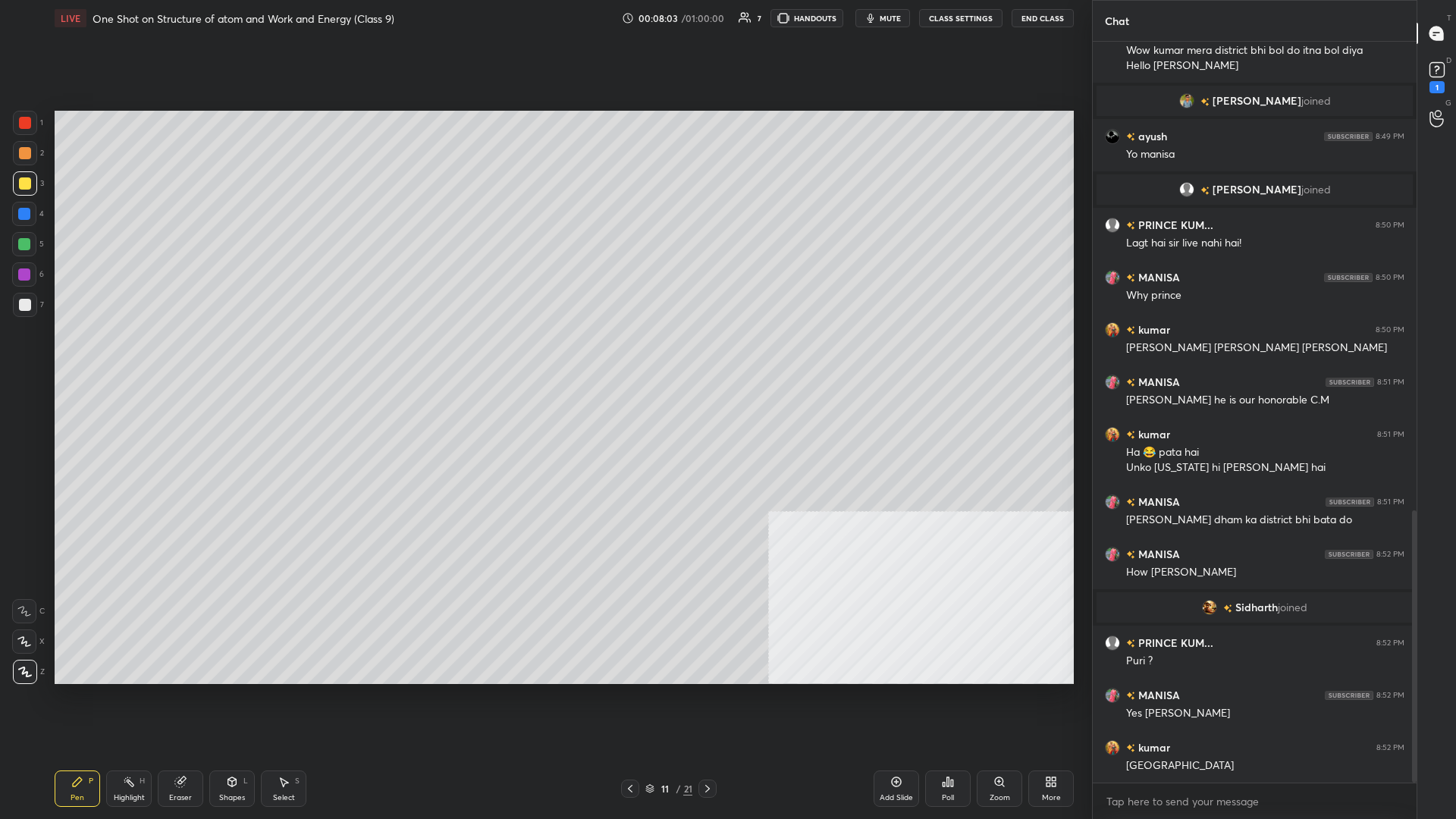 click on "1 2 3 4 5 6 7 C X Z C X Z E E Erase all   H H" at bounding box center (24, 397) 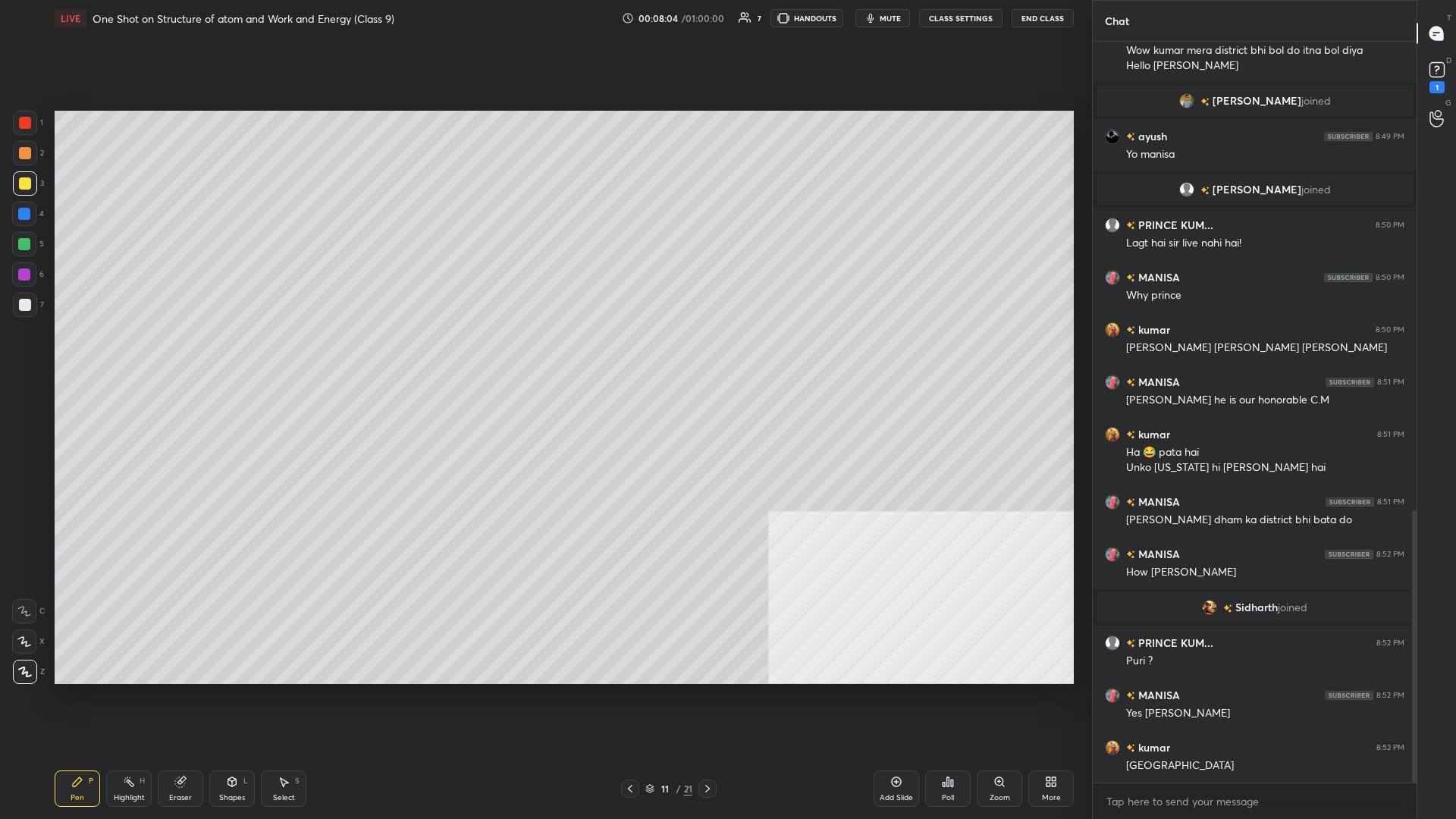 click at bounding box center [24, 214] 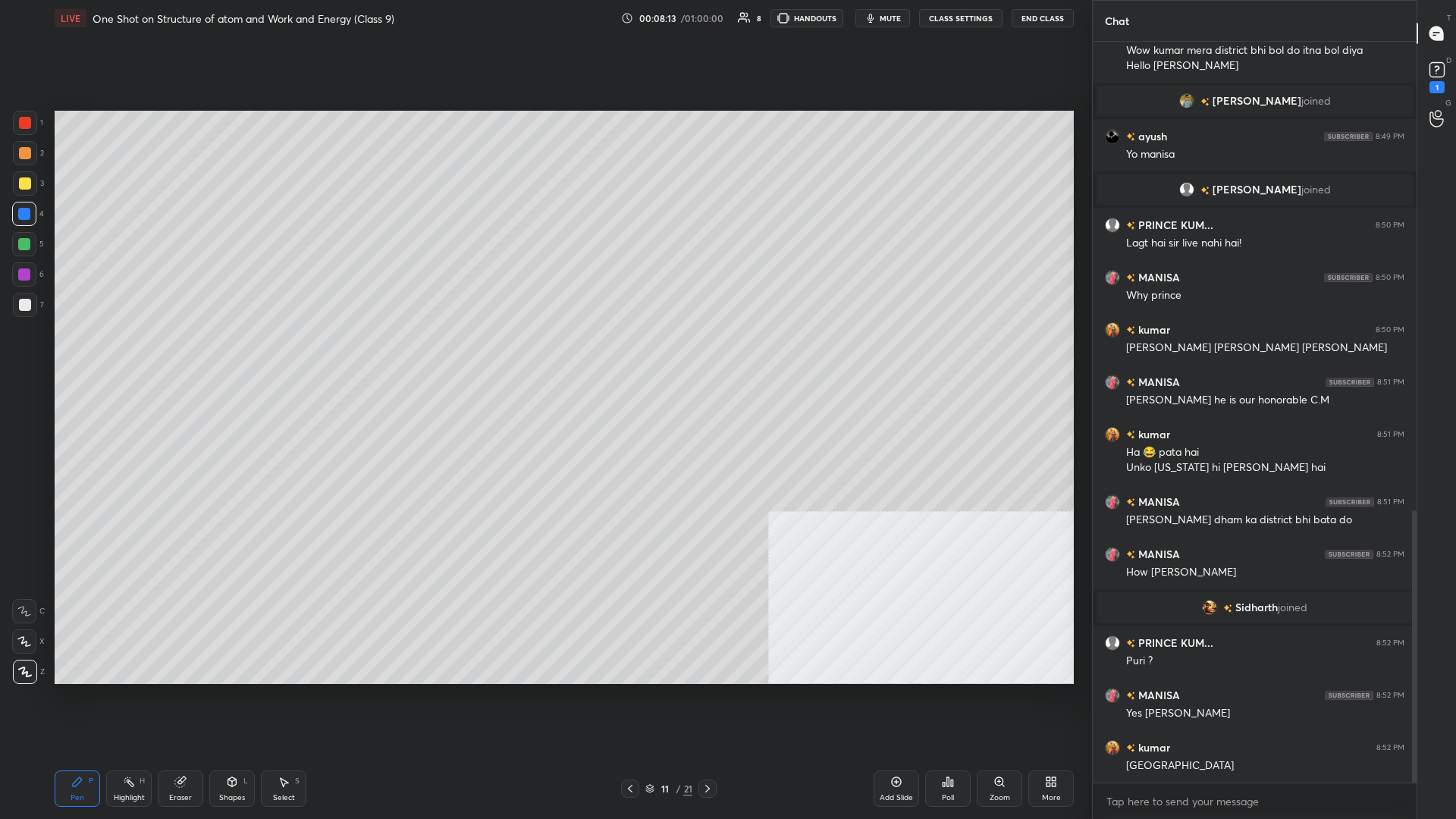 click at bounding box center [25, 123] 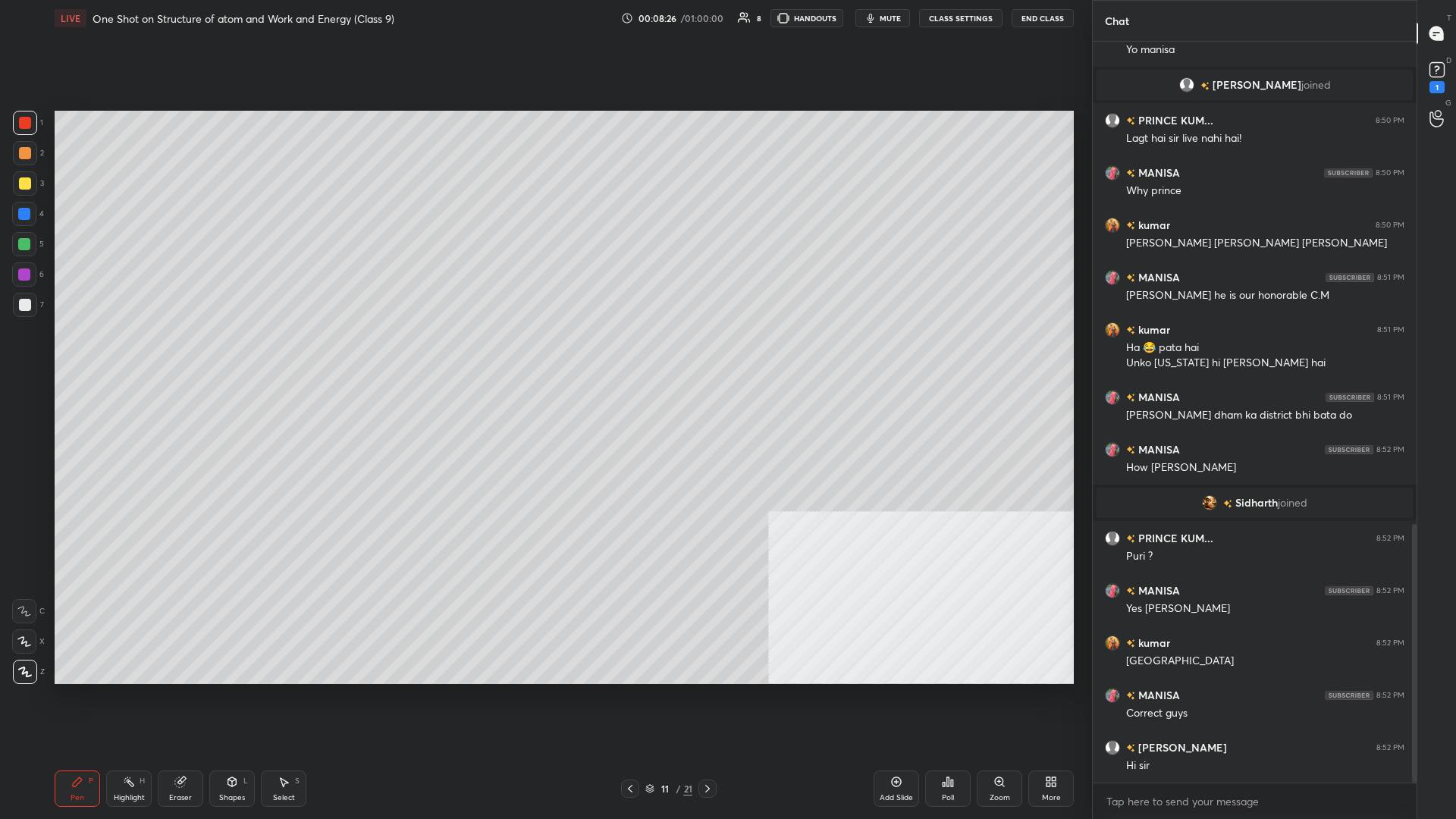 scroll, scrollTop: 1435, scrollLeft: 0, axis: vertical 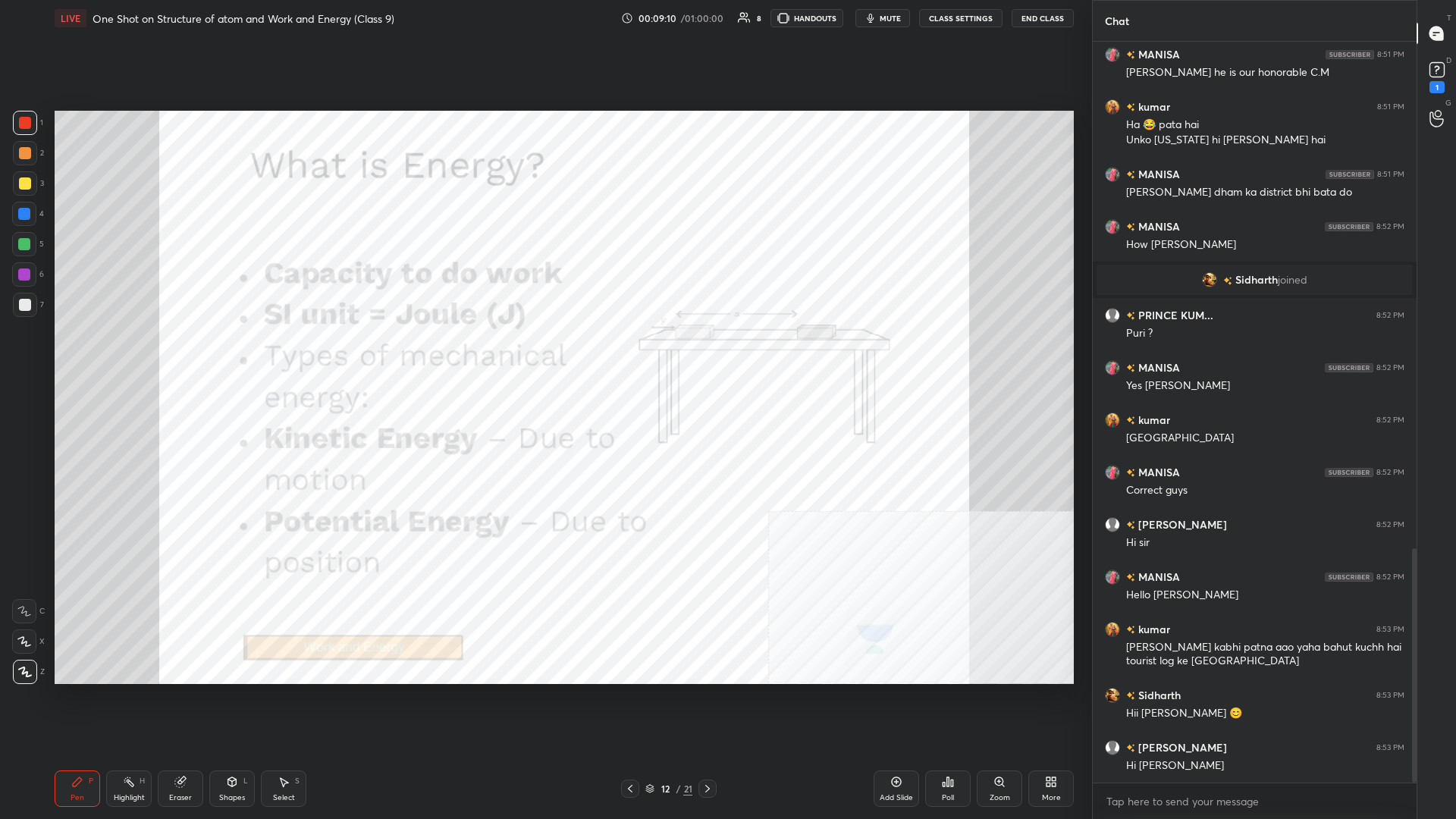 click on "Highlight H" at bounding box center (129, 789) 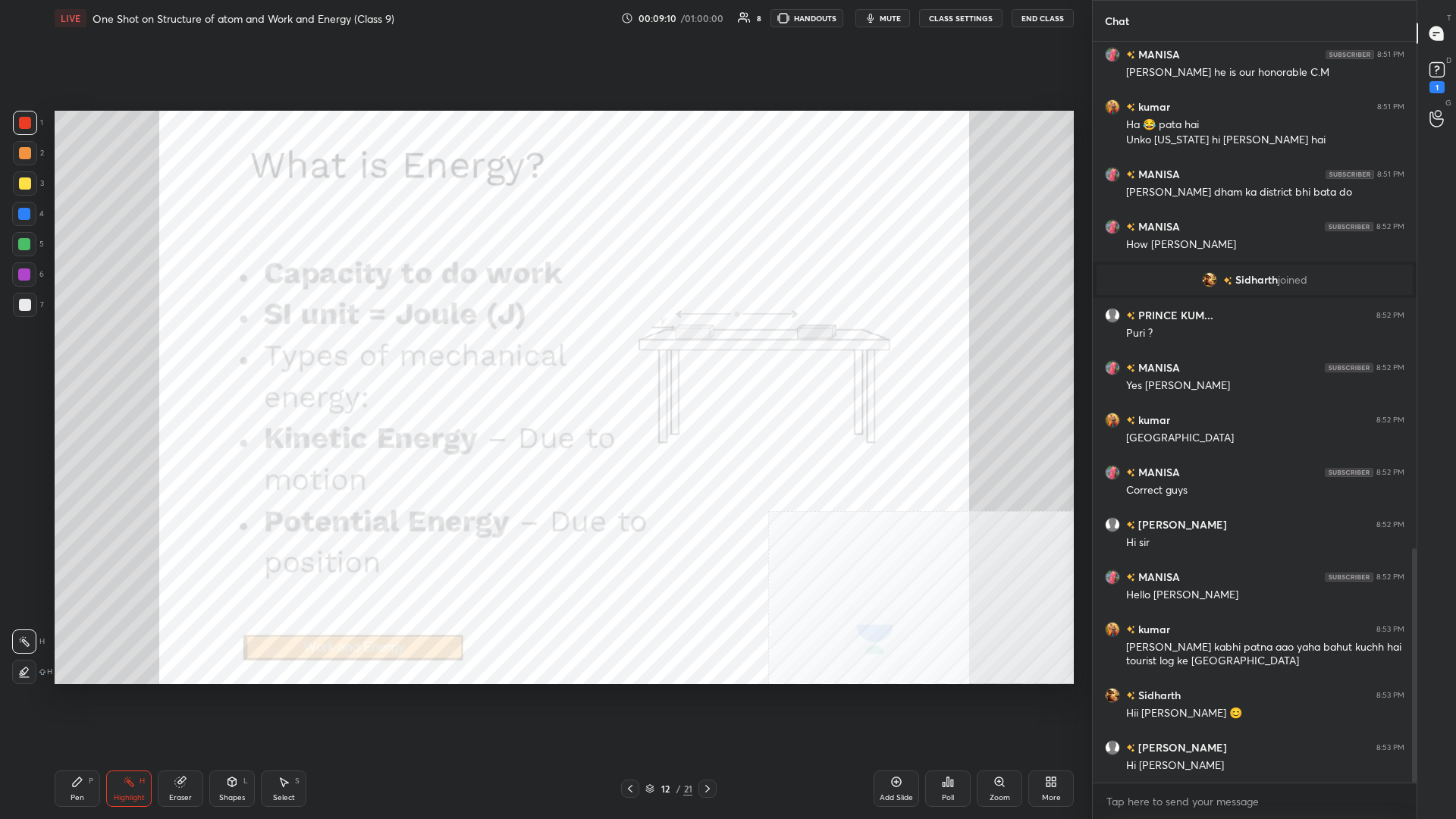 click on "Highlight H" at bounding box center (129, 789) 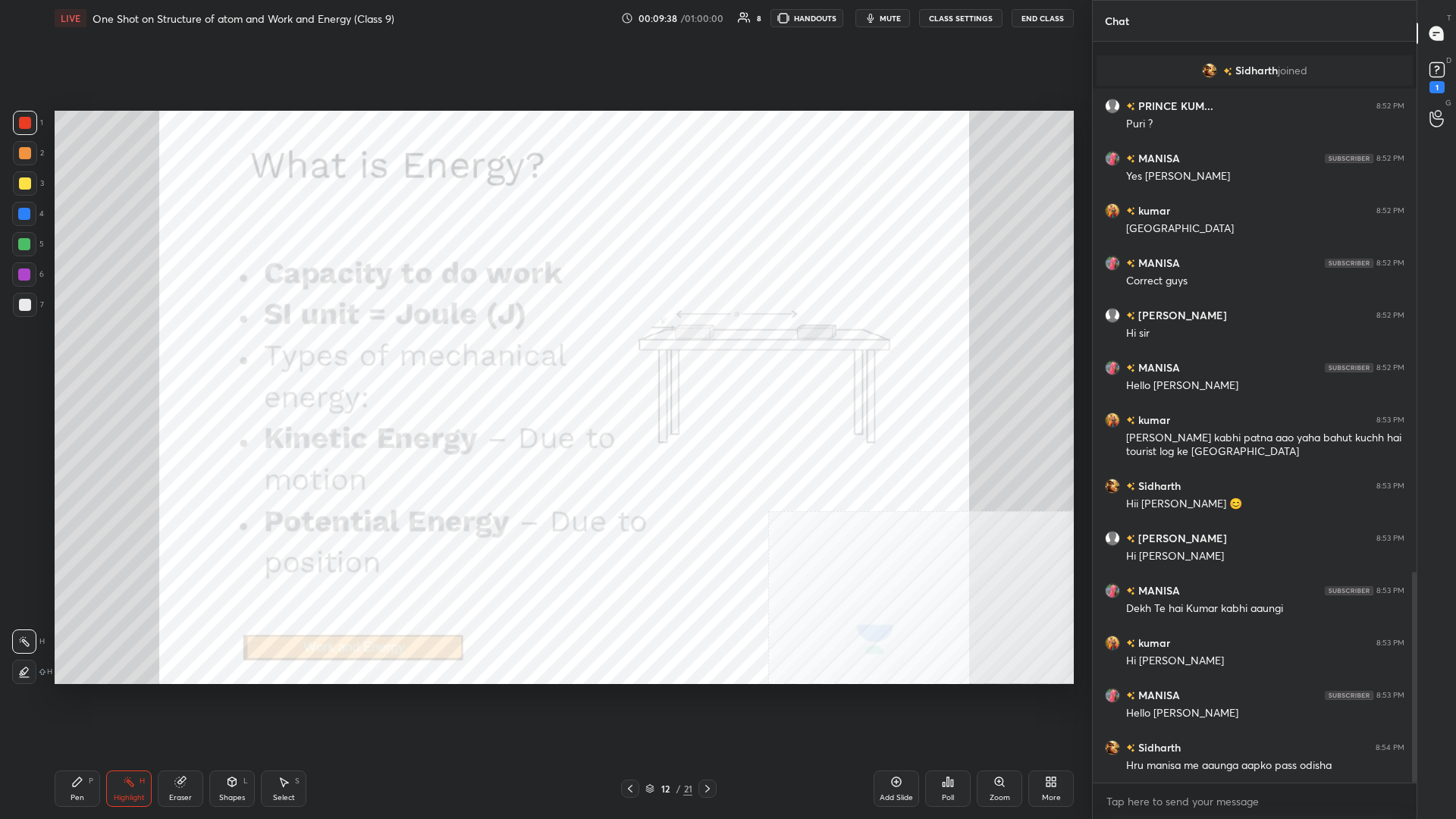 scroll, scrollTop: 1867, scrollLeft: 0, axis: vertical 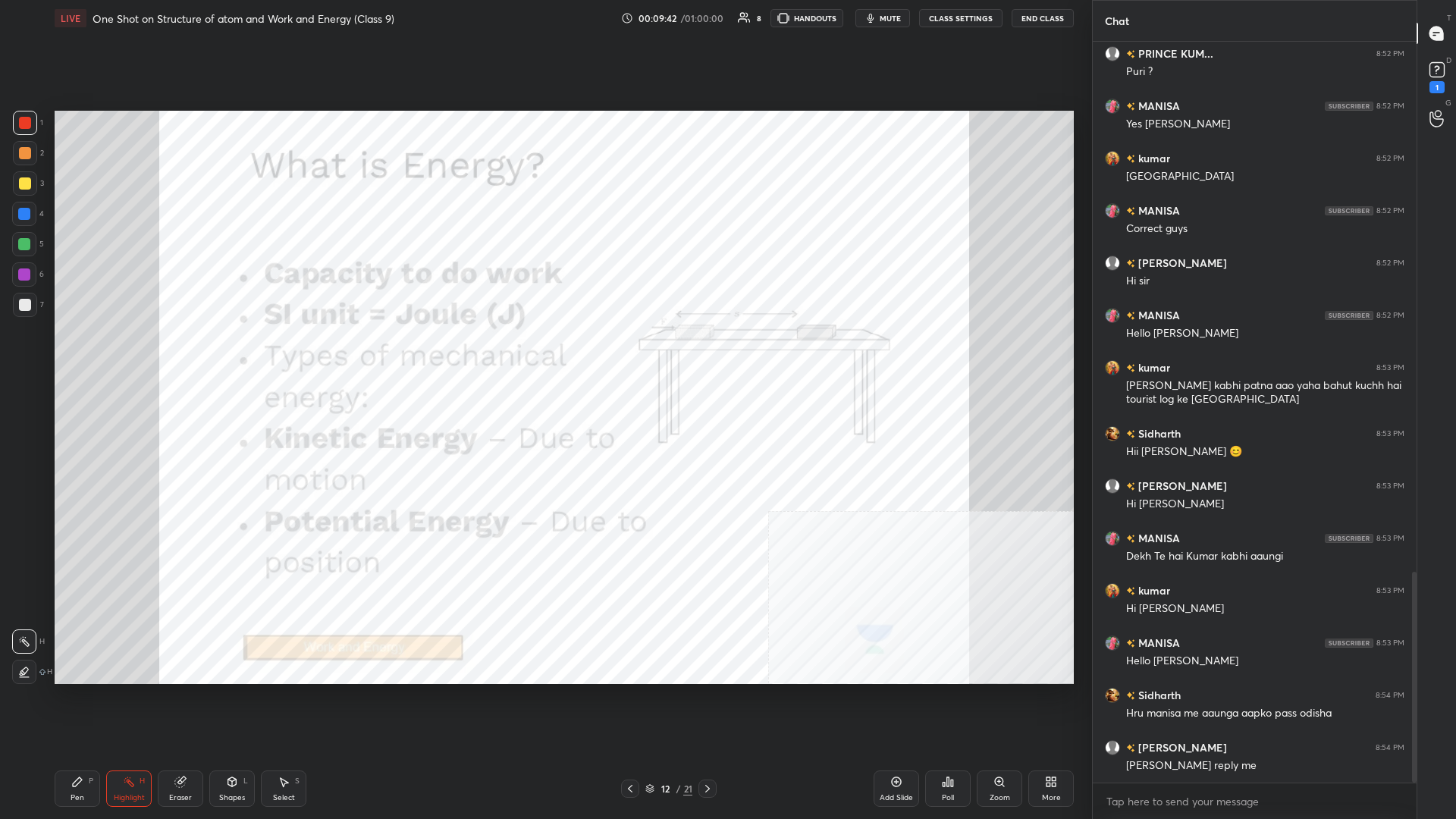 click on "Highlight" at bounding box center (129, 798) 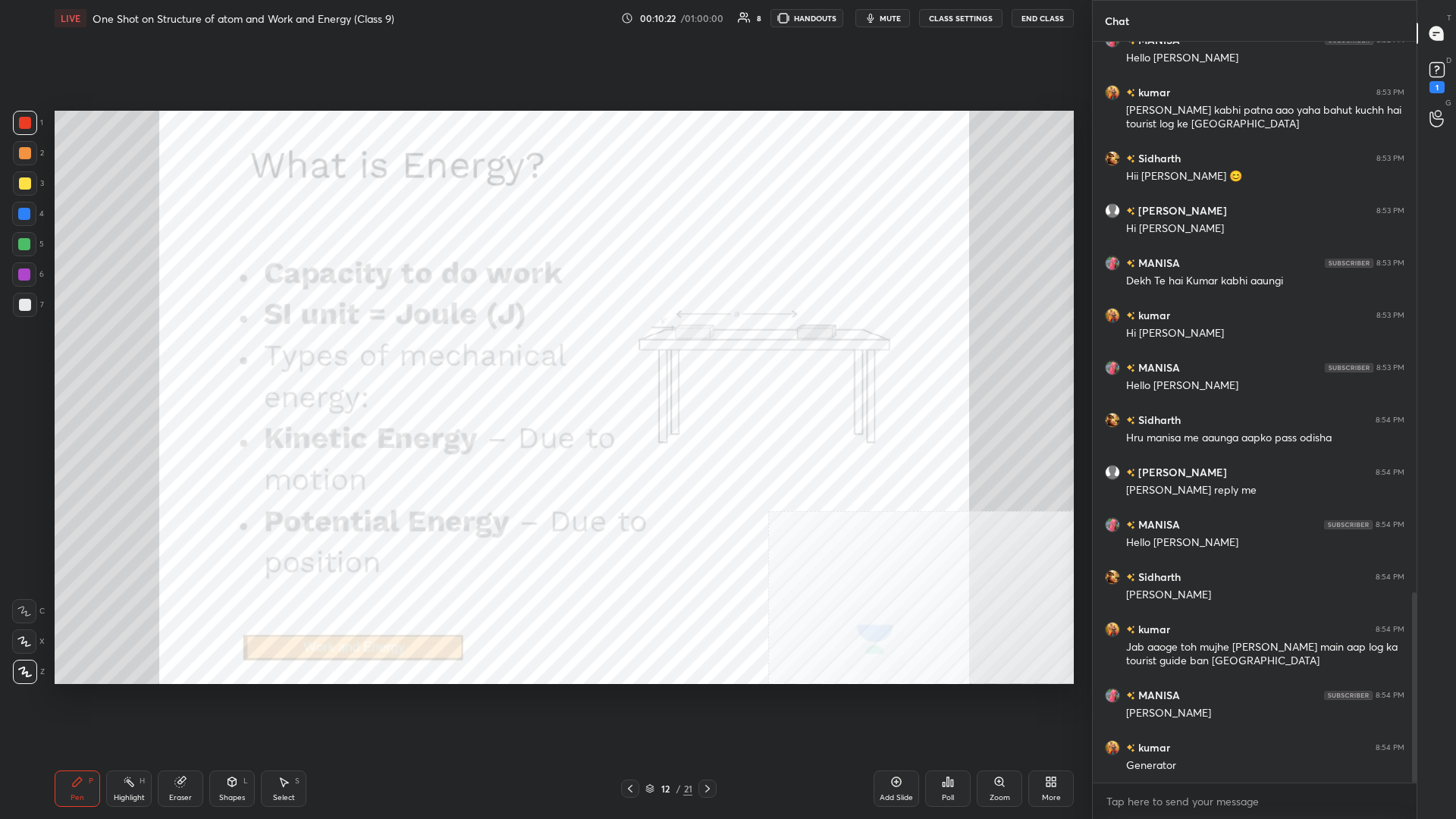 scroll, scrollTop: 2195, scrollLeft: 0, axis: vertical 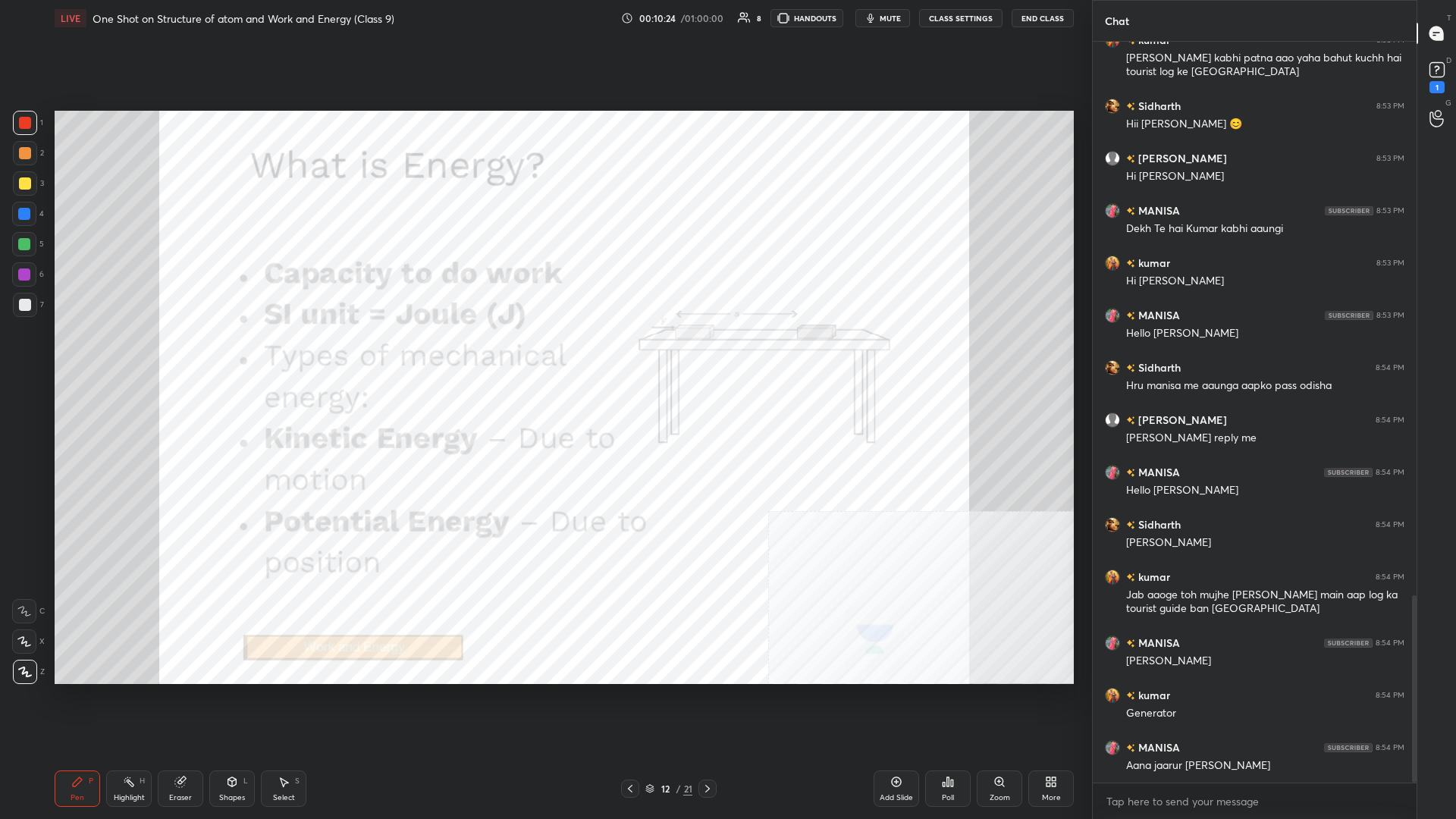 click on "4" at bounding box center (28, 214) 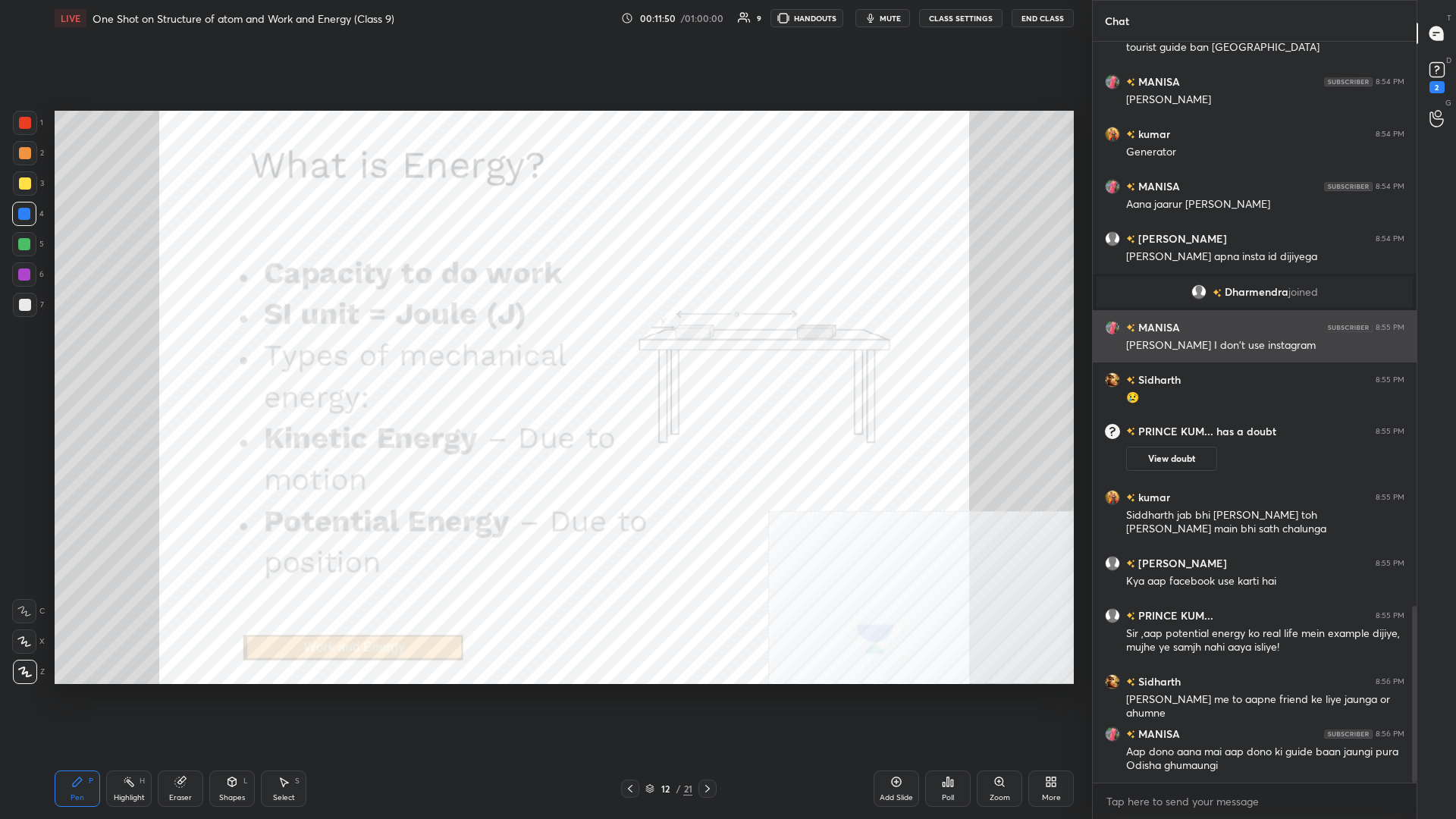 scroll, scrollTop: 2424, scrollLeft: 0, axis: vertical 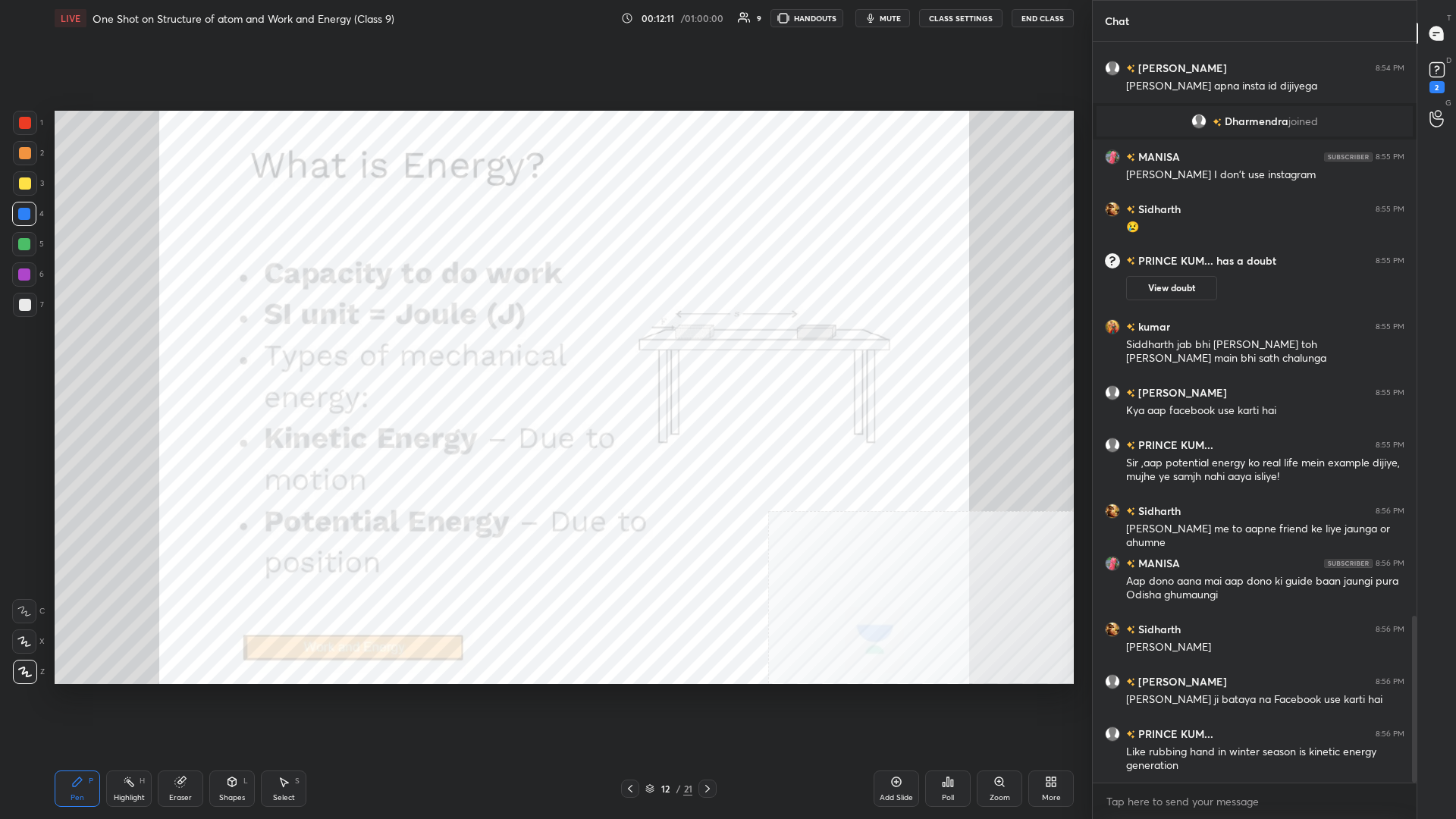 click on "Add Slide" at bounding box center [896, 789] 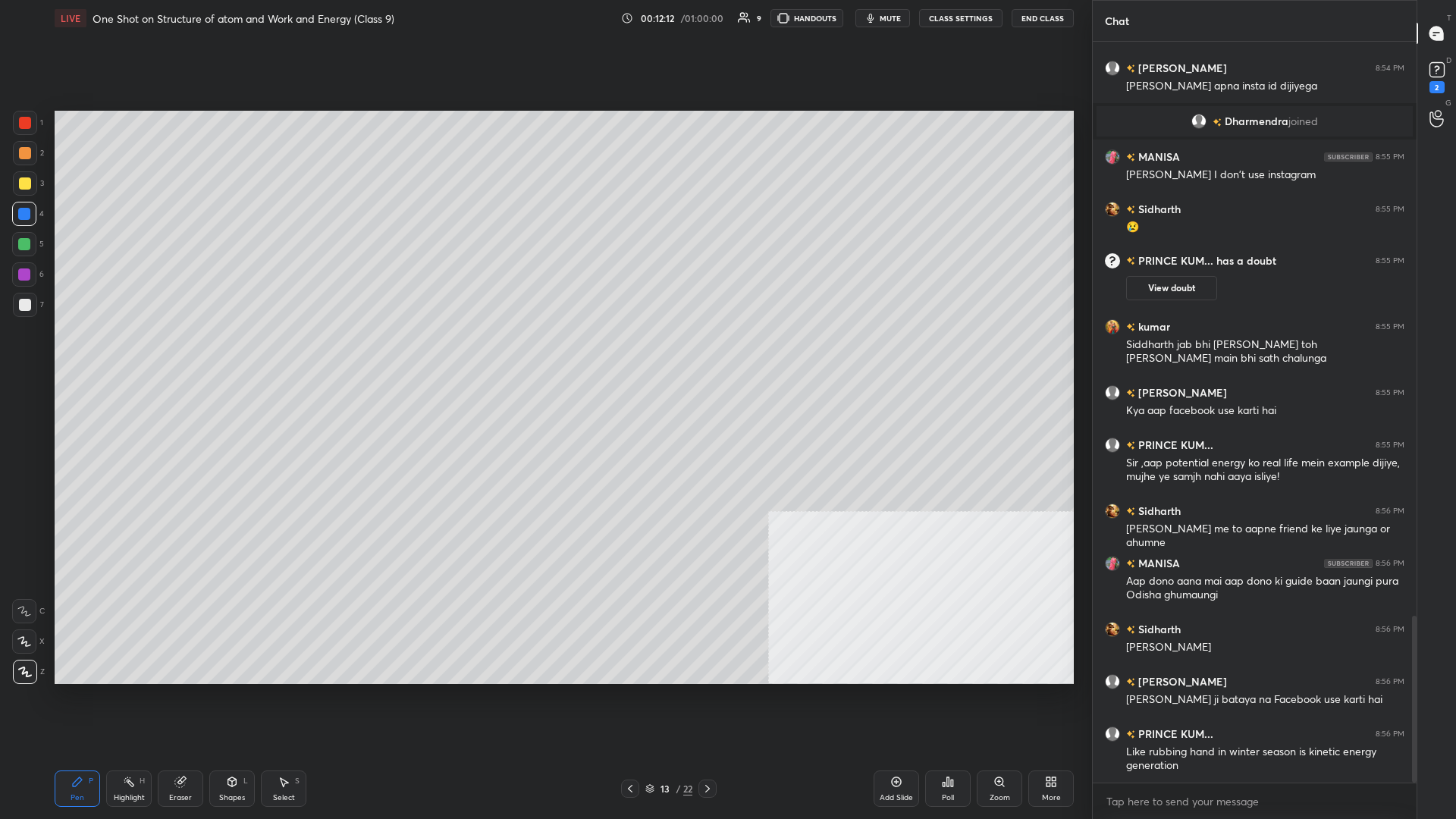 click on "Shapes" at bounding box center [232, 798] 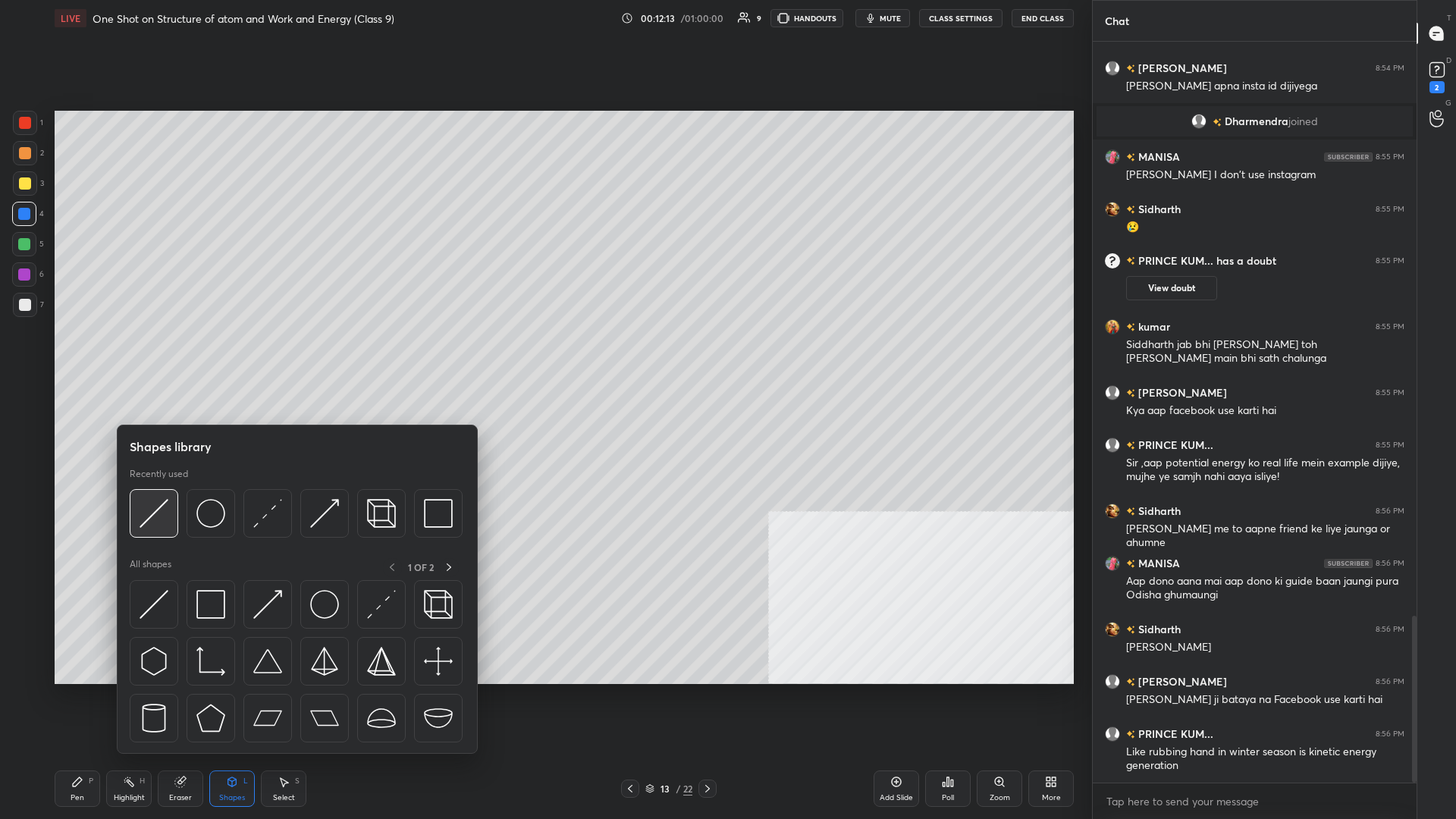 click at bounding box center [154, 513] 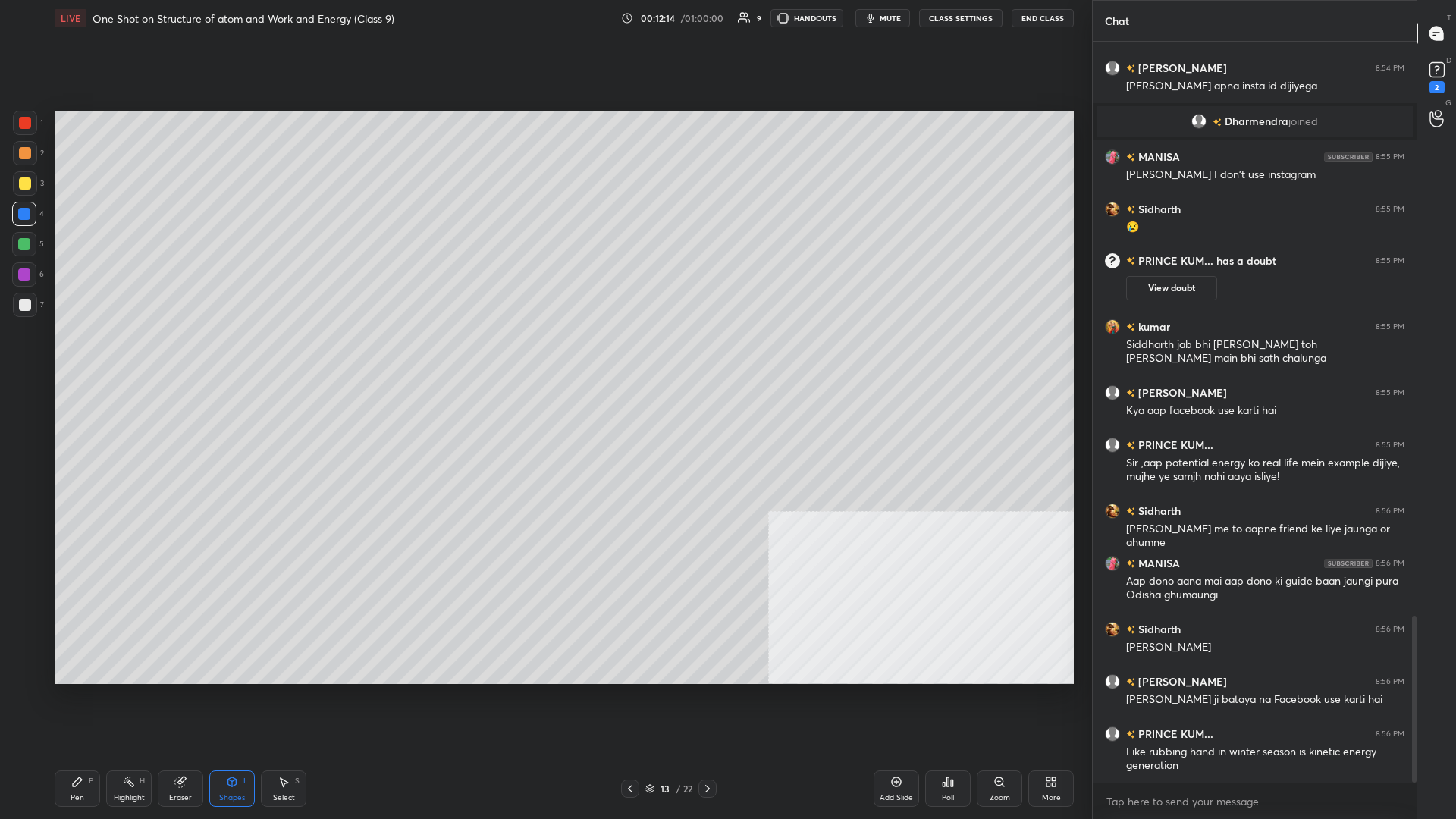 click at bounding box center (24, 275) 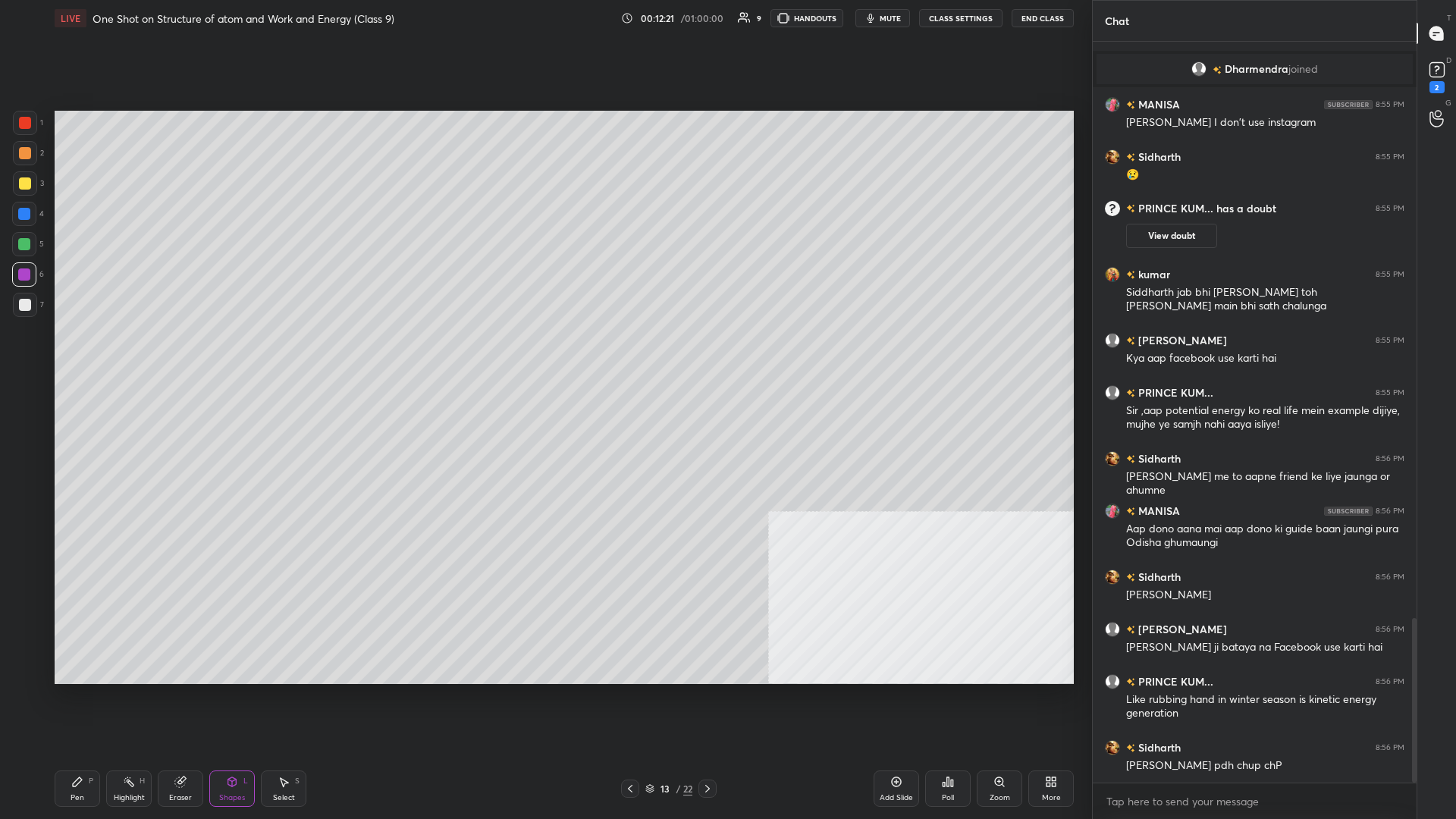scroll, scrollTop: 2647, scrollLeft: 0, axis: vertical 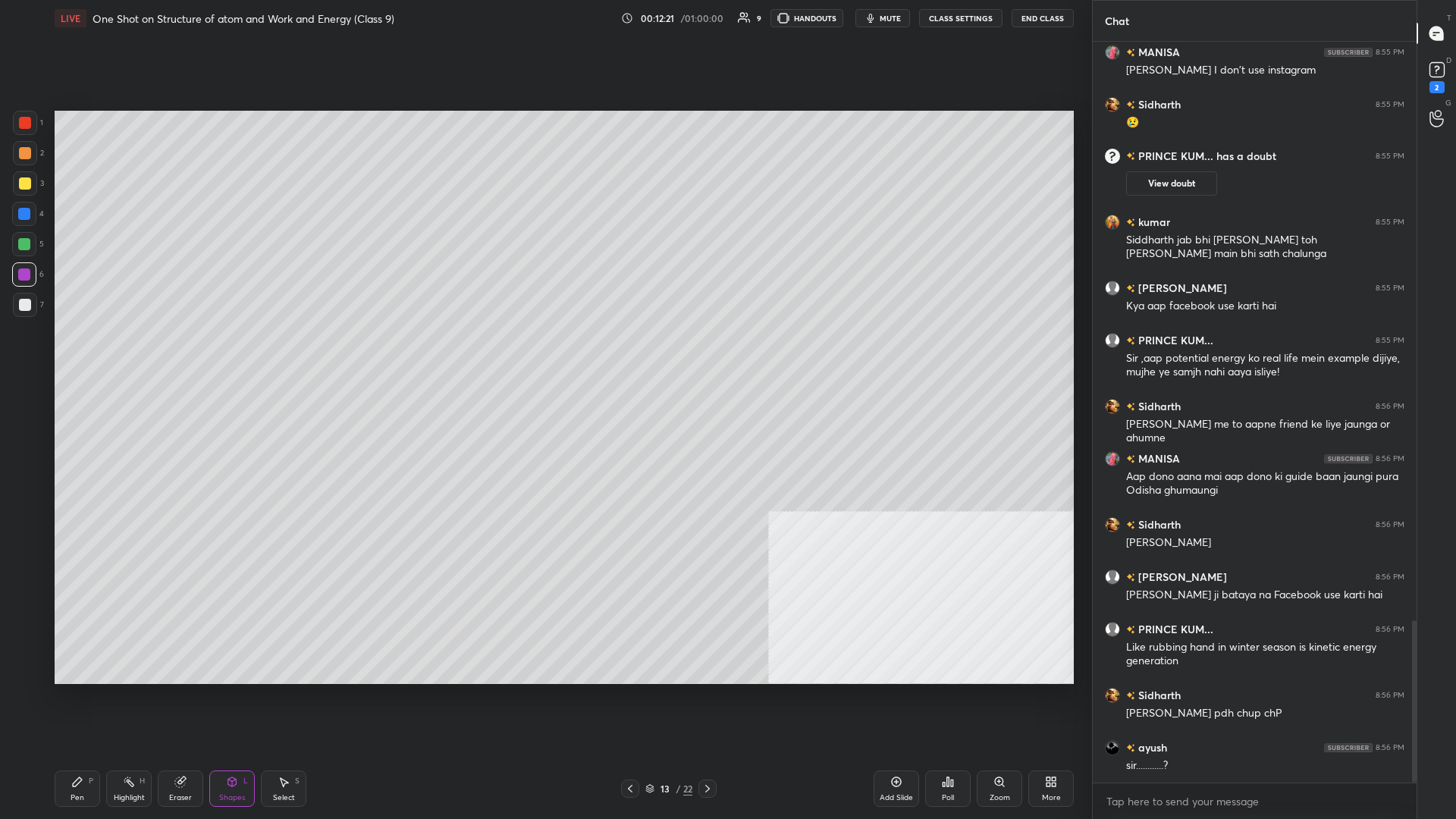 click on "Pen P Highlight H Eraser Shapes L Select S 13 / 22 Add Slide Poll Zoom More" at bounding box center [564, 789] 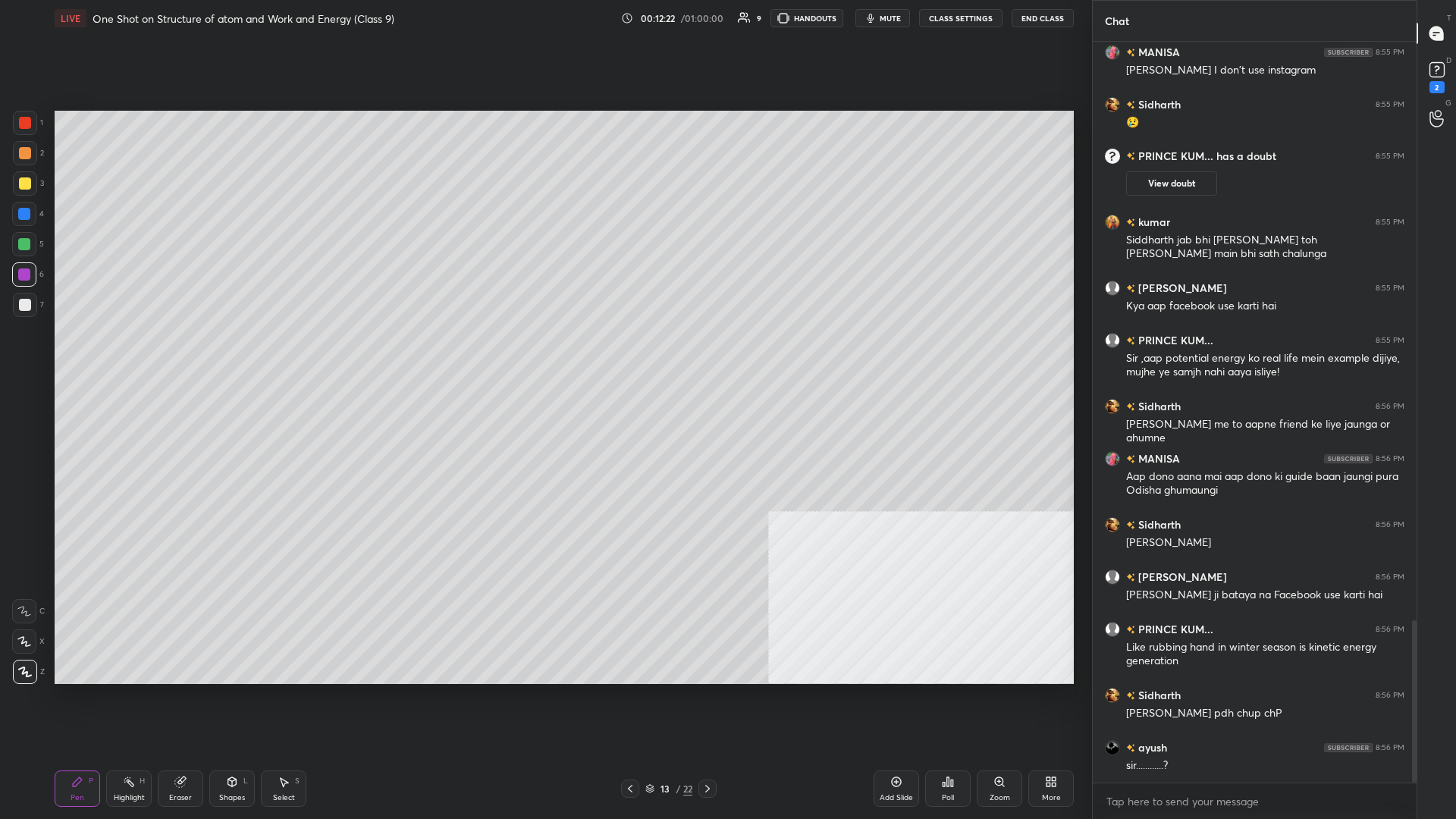 click on "Pen" at bounding box center (77, 798) 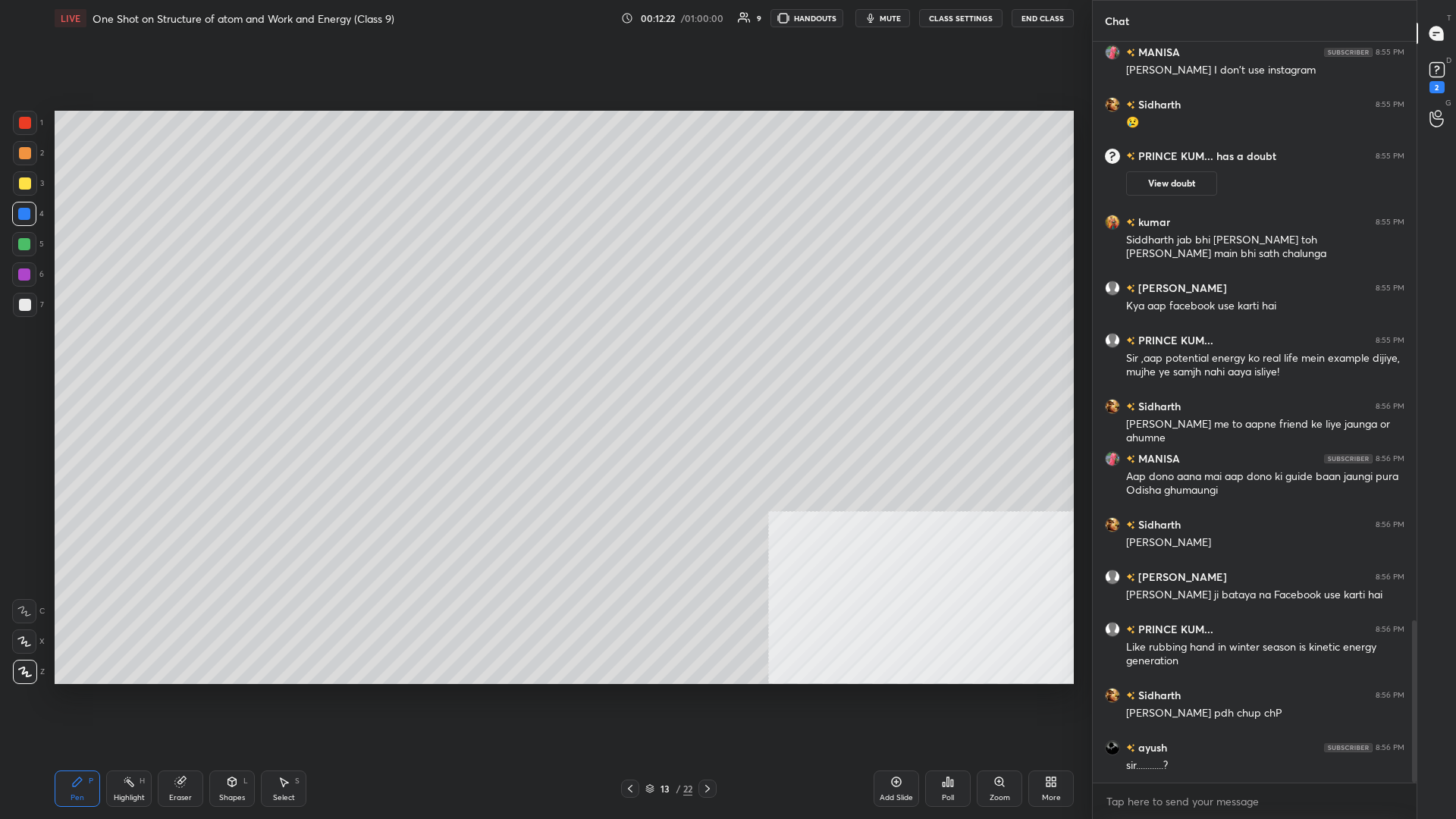 click at bounding box center (24, 214) 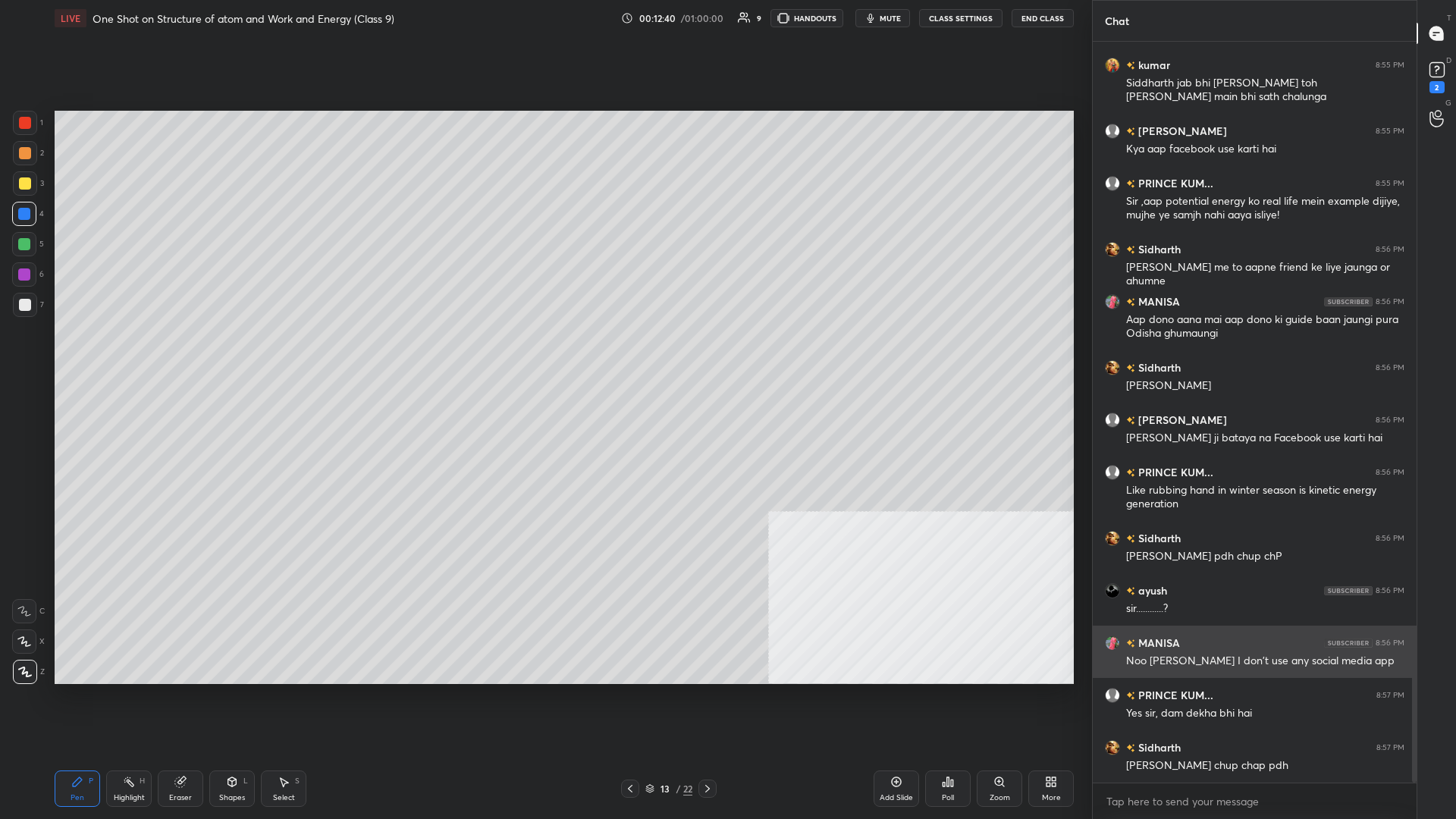 scroll, scrollTop: 2819, scrollLeft: 0, axis: vertical 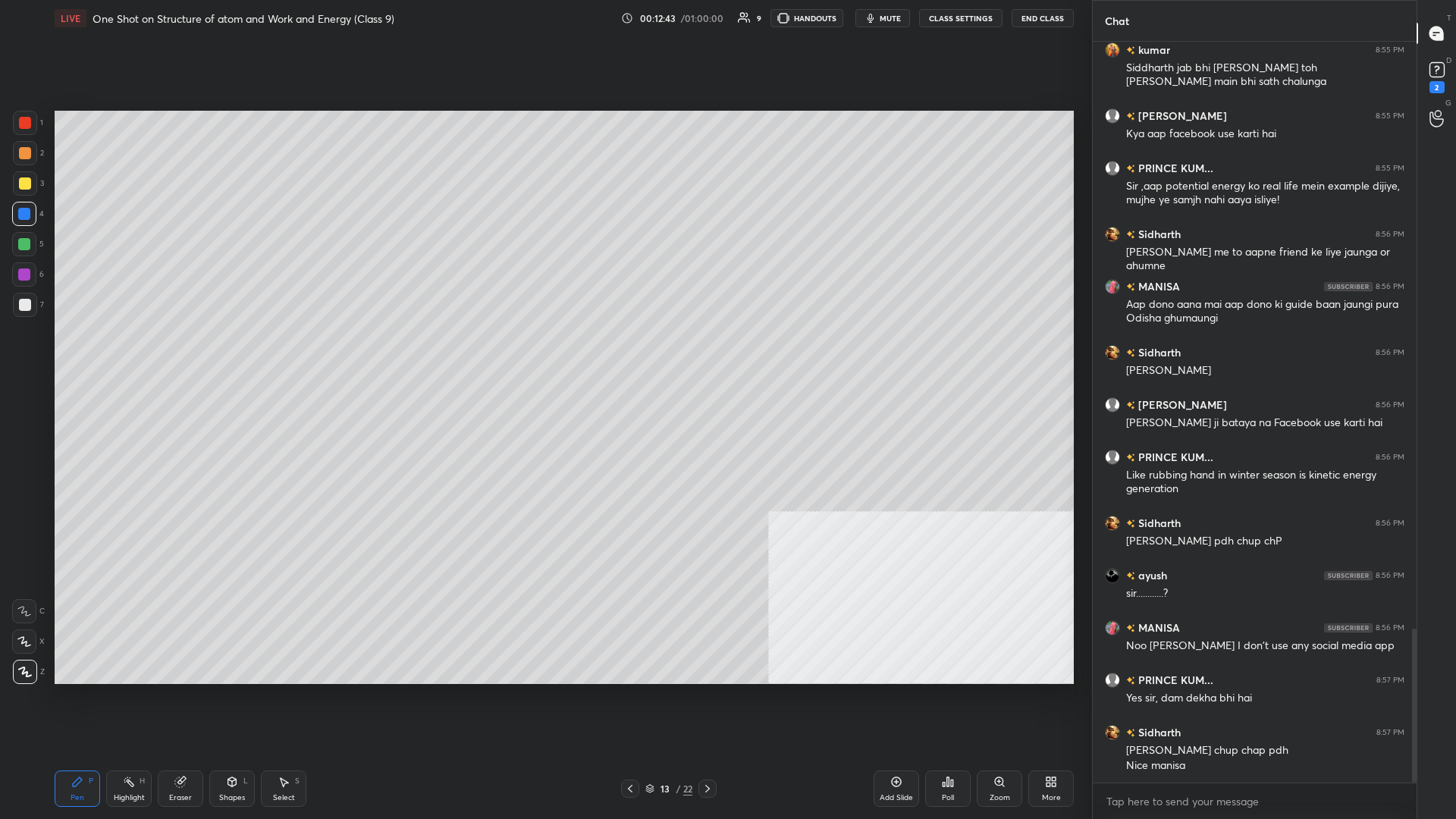 click on "Highlight H" at bounding box center [129, 789] 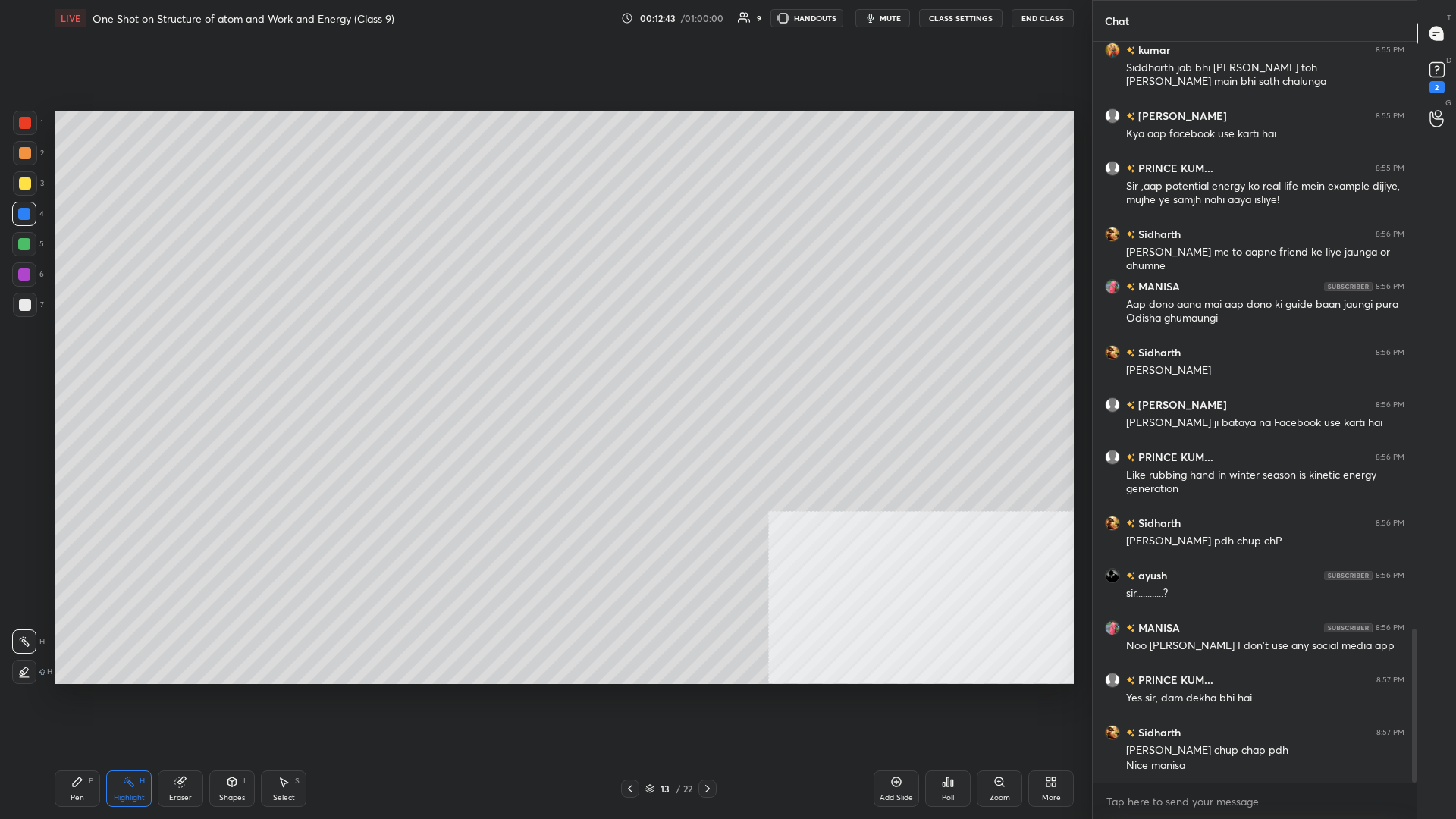 click on "Highlight H" at bounding box center (129, 789) 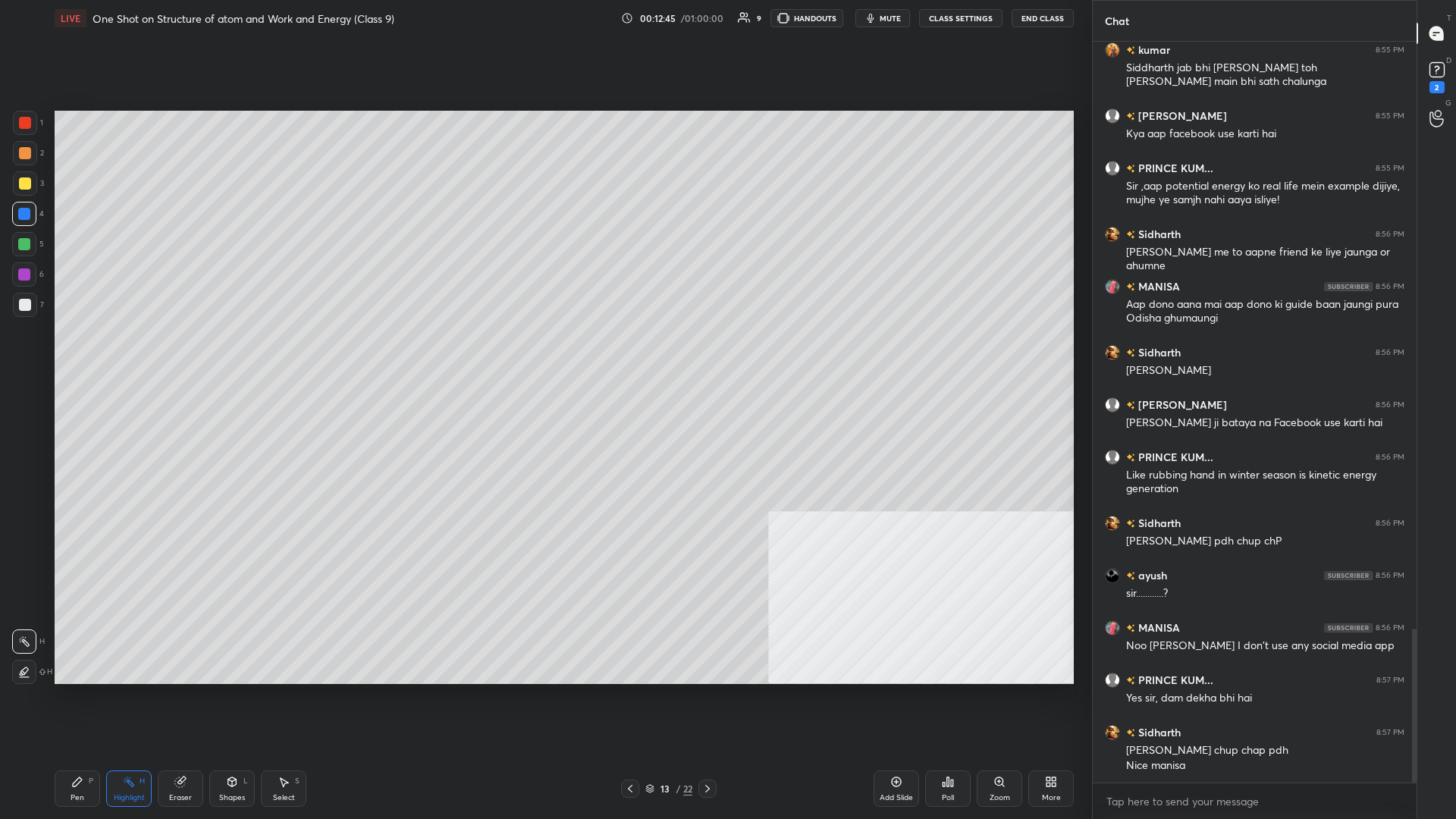 scroll, scrollTop: 2871, scrollLeft: 0, axis: vertical 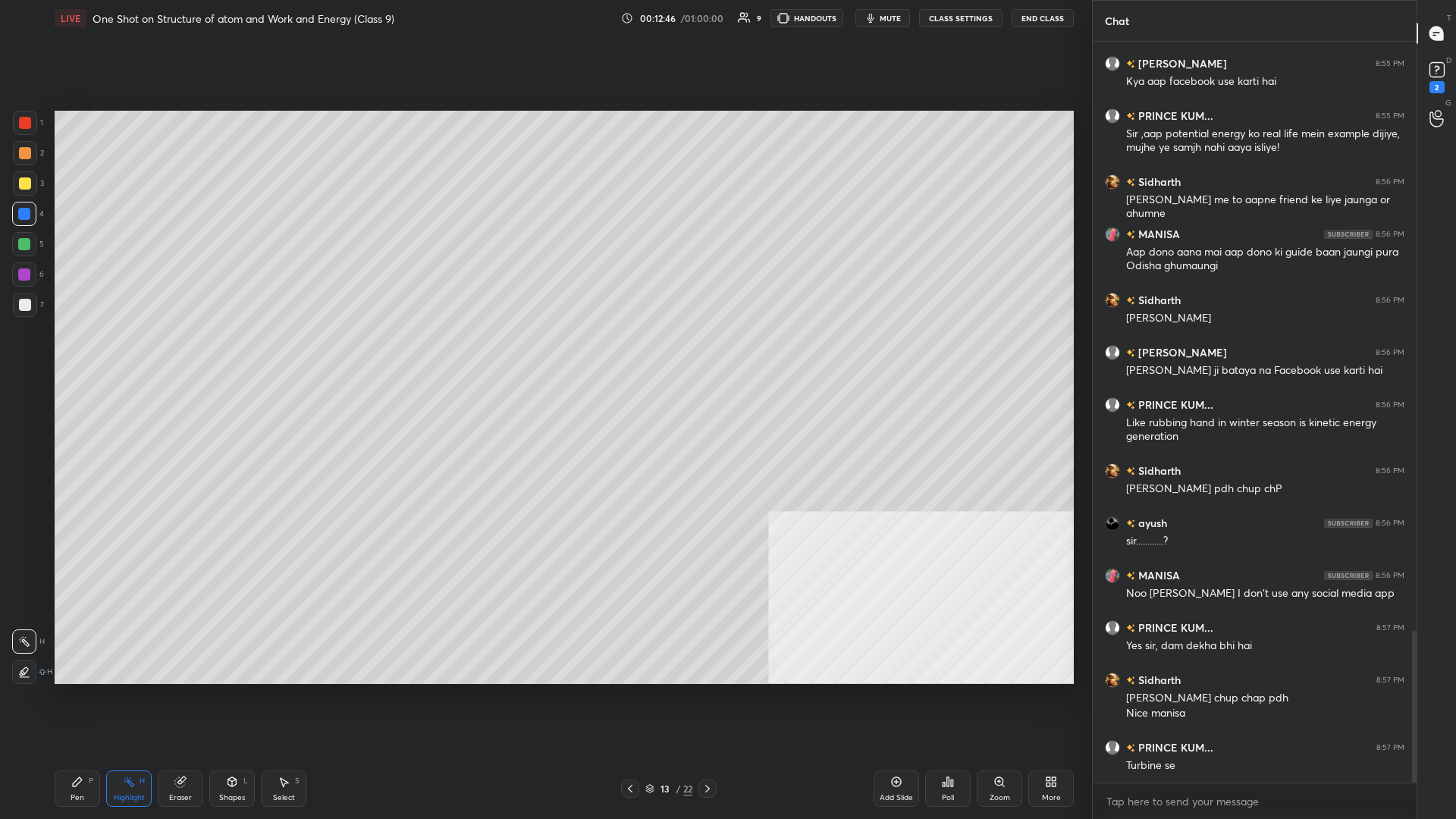 click on "Pen P" at bounding box center [77, 789] 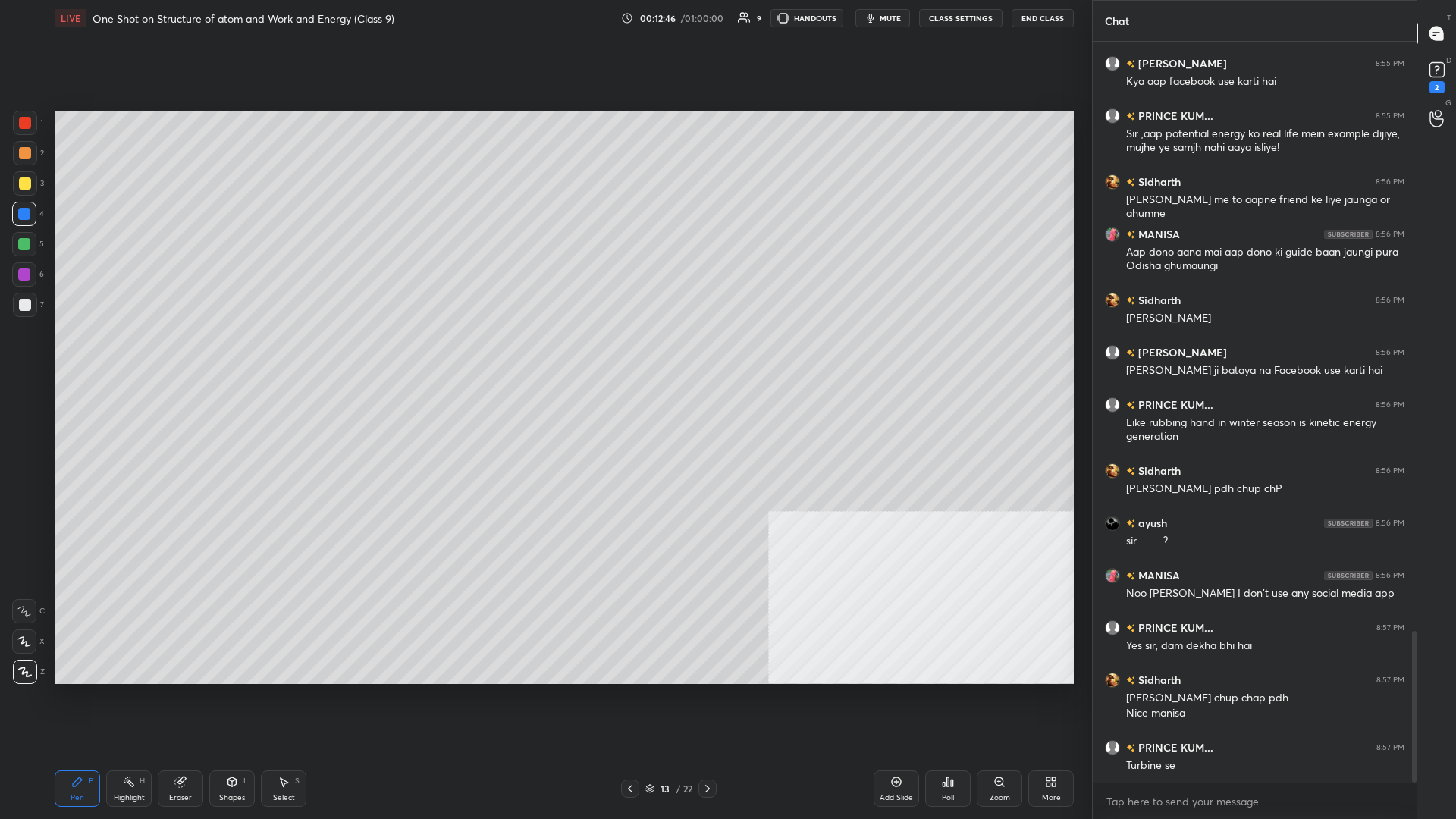 click at bounding box center [25, 153] 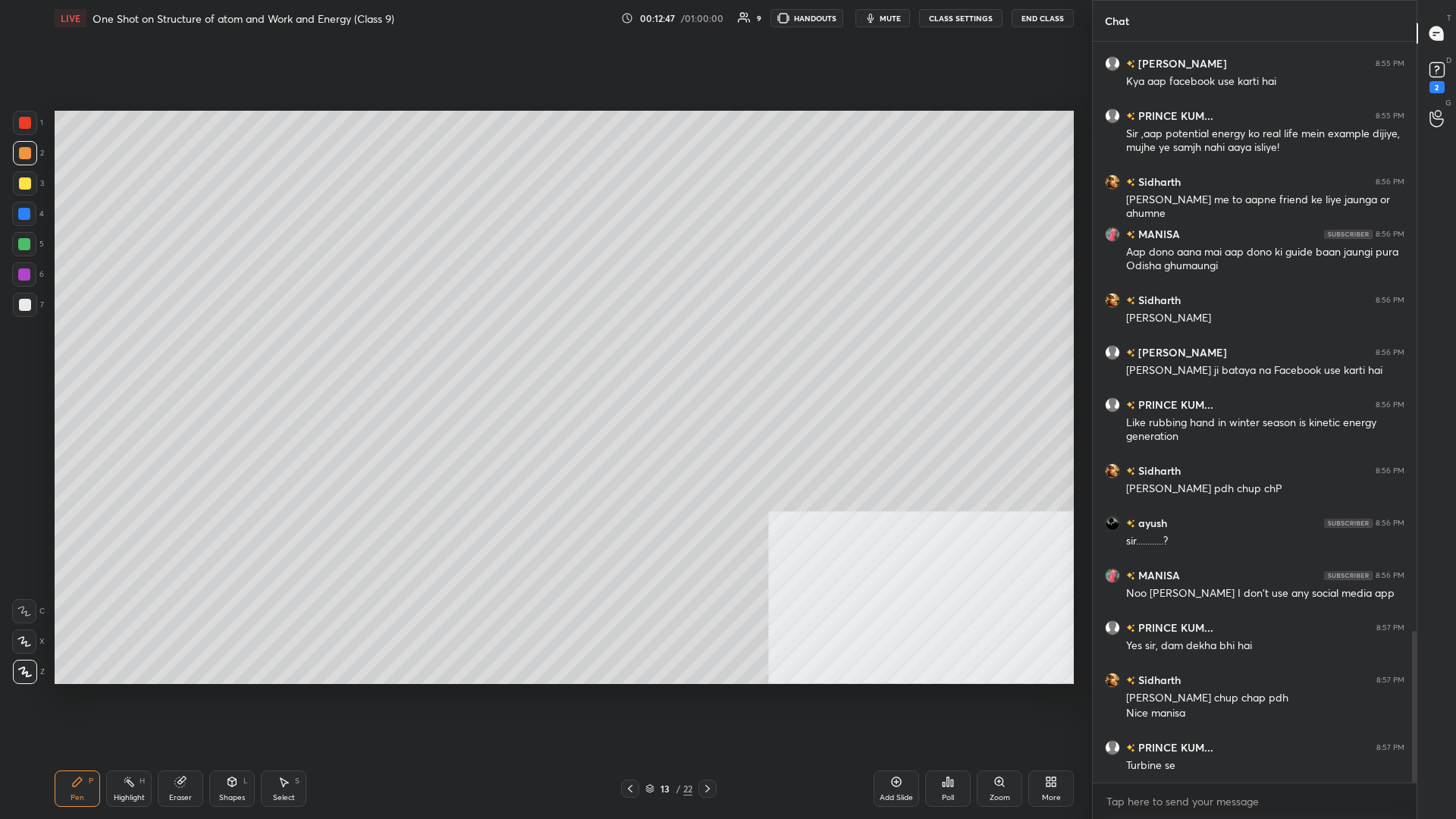 click at bounding box center (25, 153) 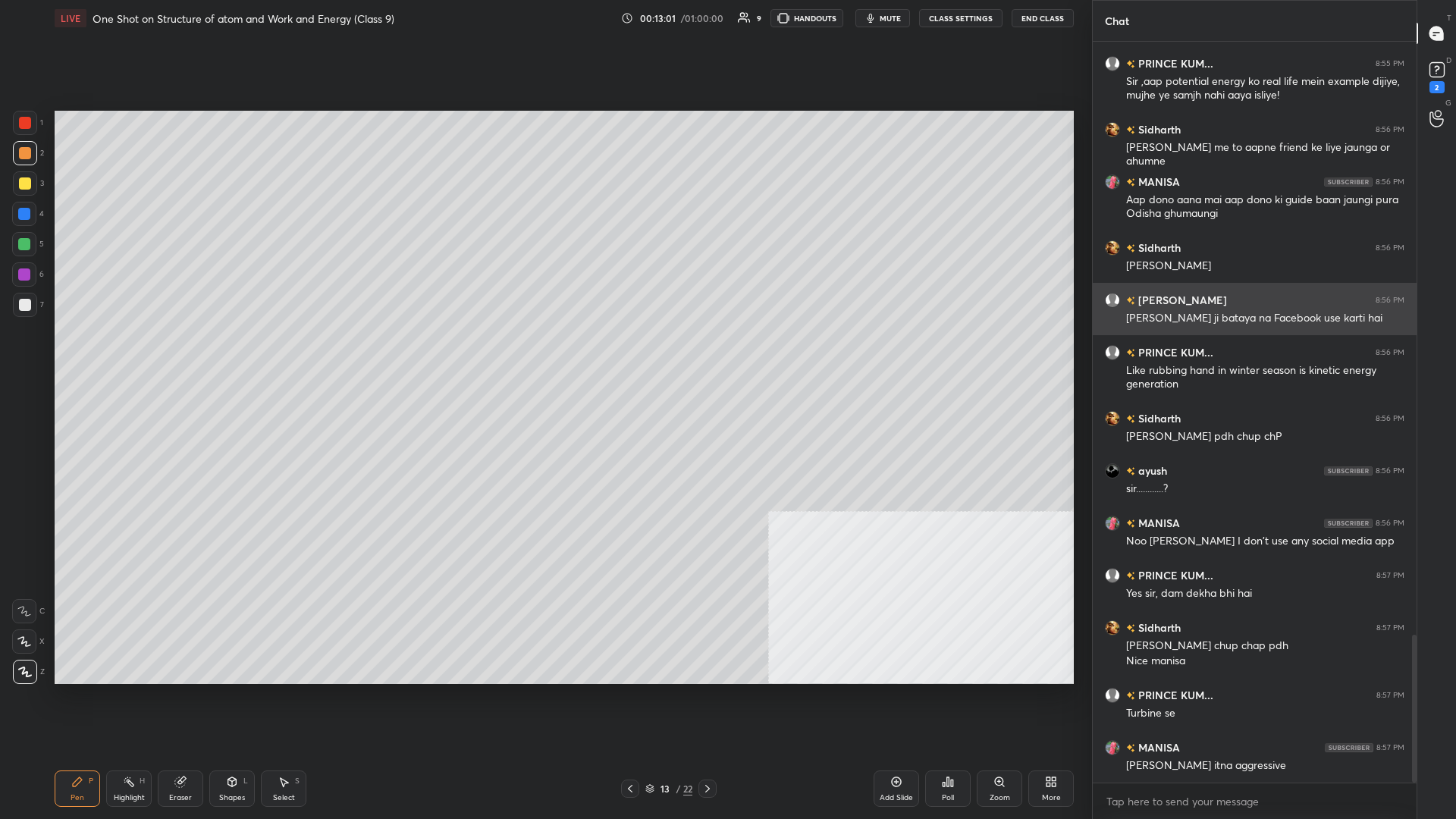 scroll, scrollTop: 2976, scrollLeft: 0, axis: vertical 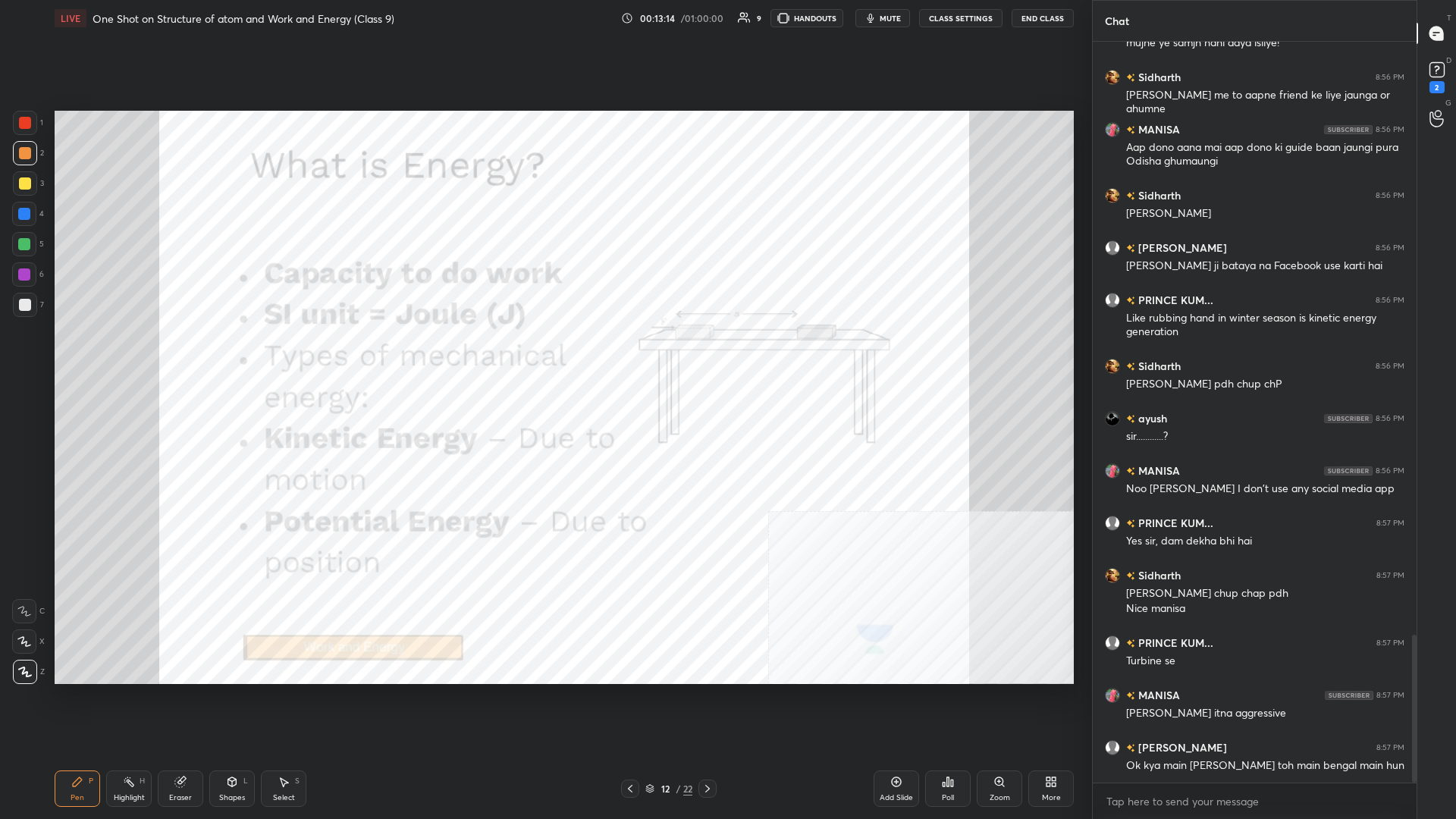 click 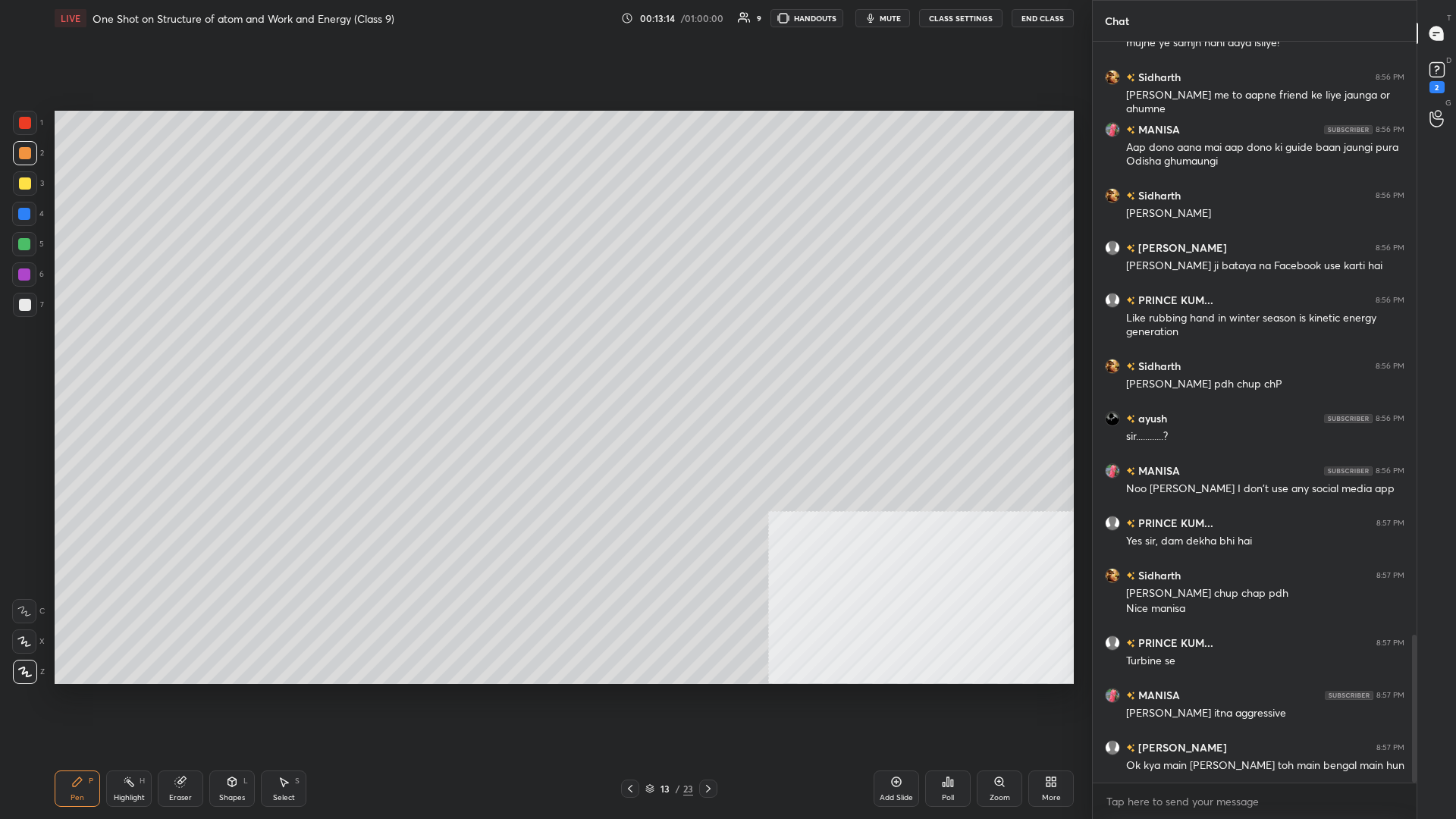 click on "3" at bounding box center [28, 187] 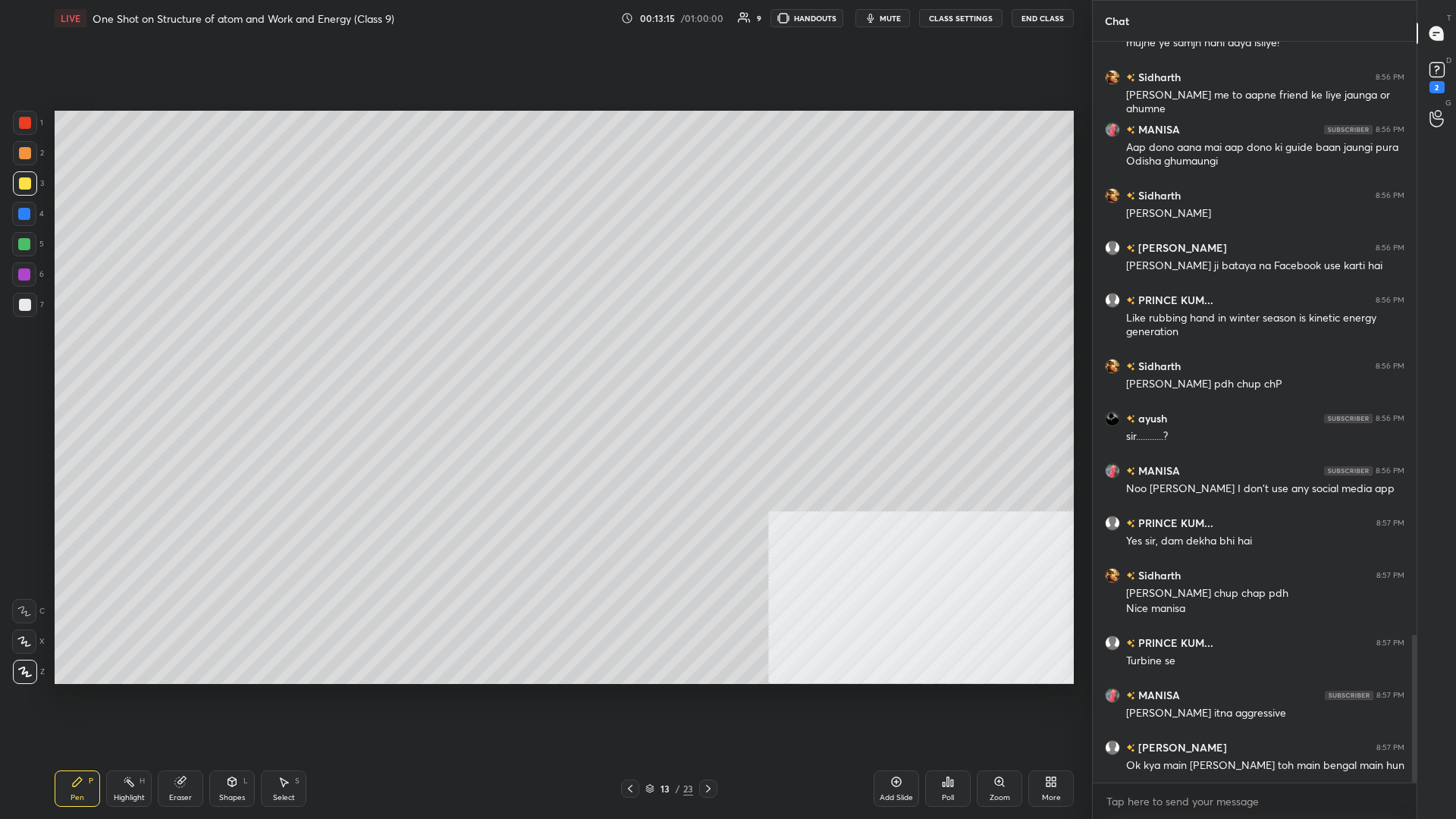 click at bounding box center (25, 184) 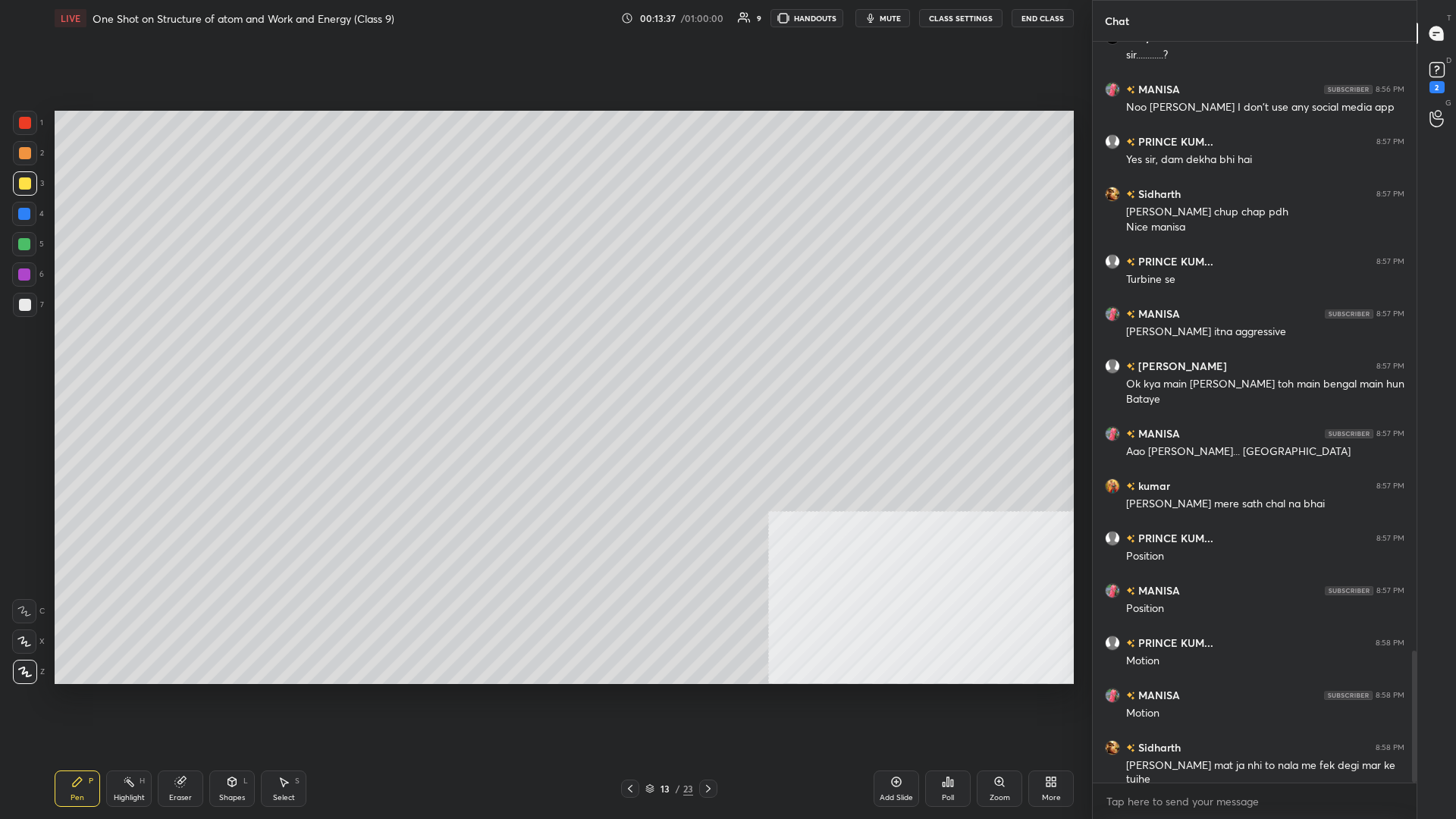 scroll, scrollTop: 3409, scrollLeft: 0, axis: vertical 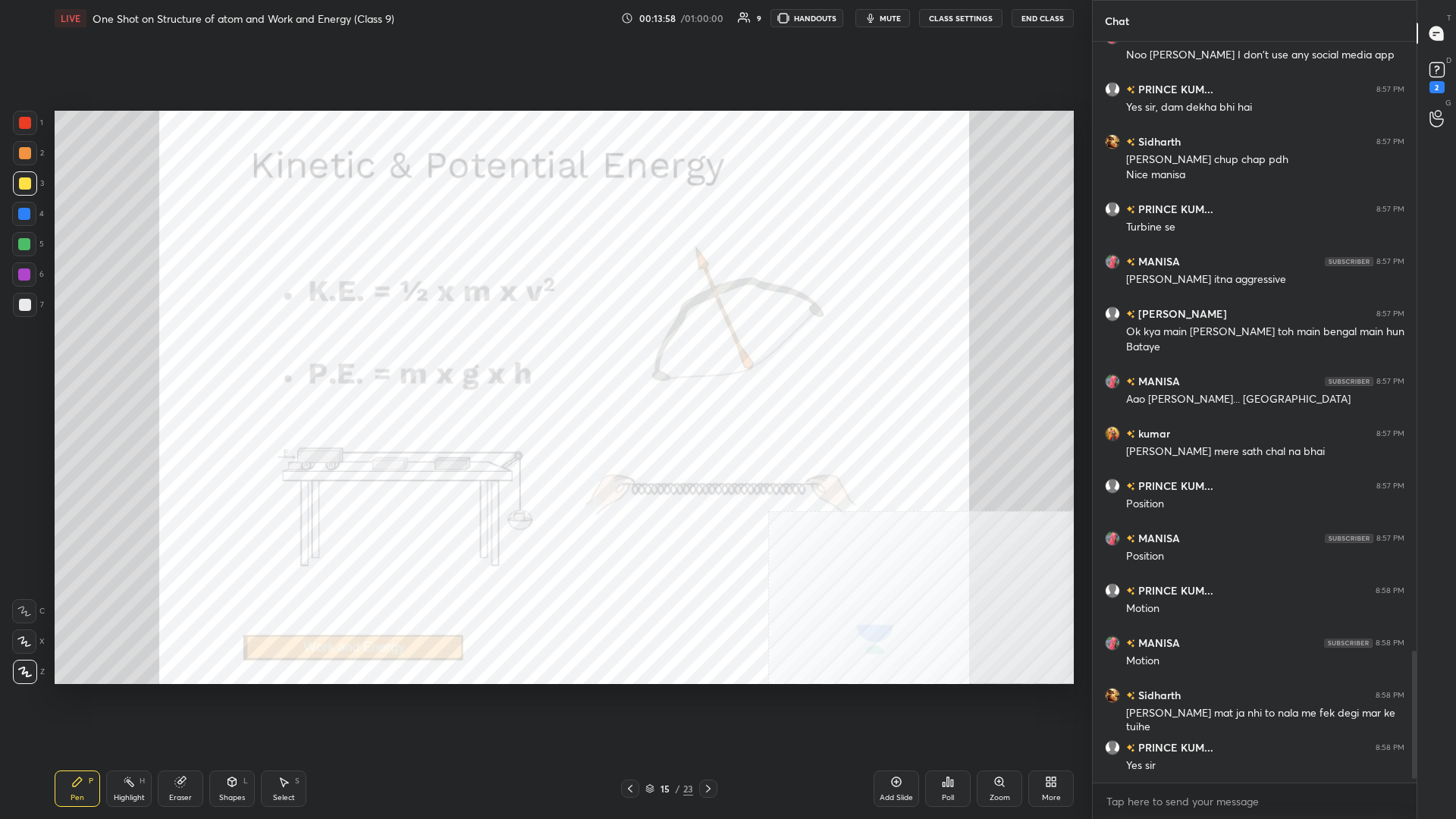 click on "Pen P Highlight H Eraser Shapes L Select S 15 / 23 Add Slide Poll Zoom More" at bounding box center [564, 789] 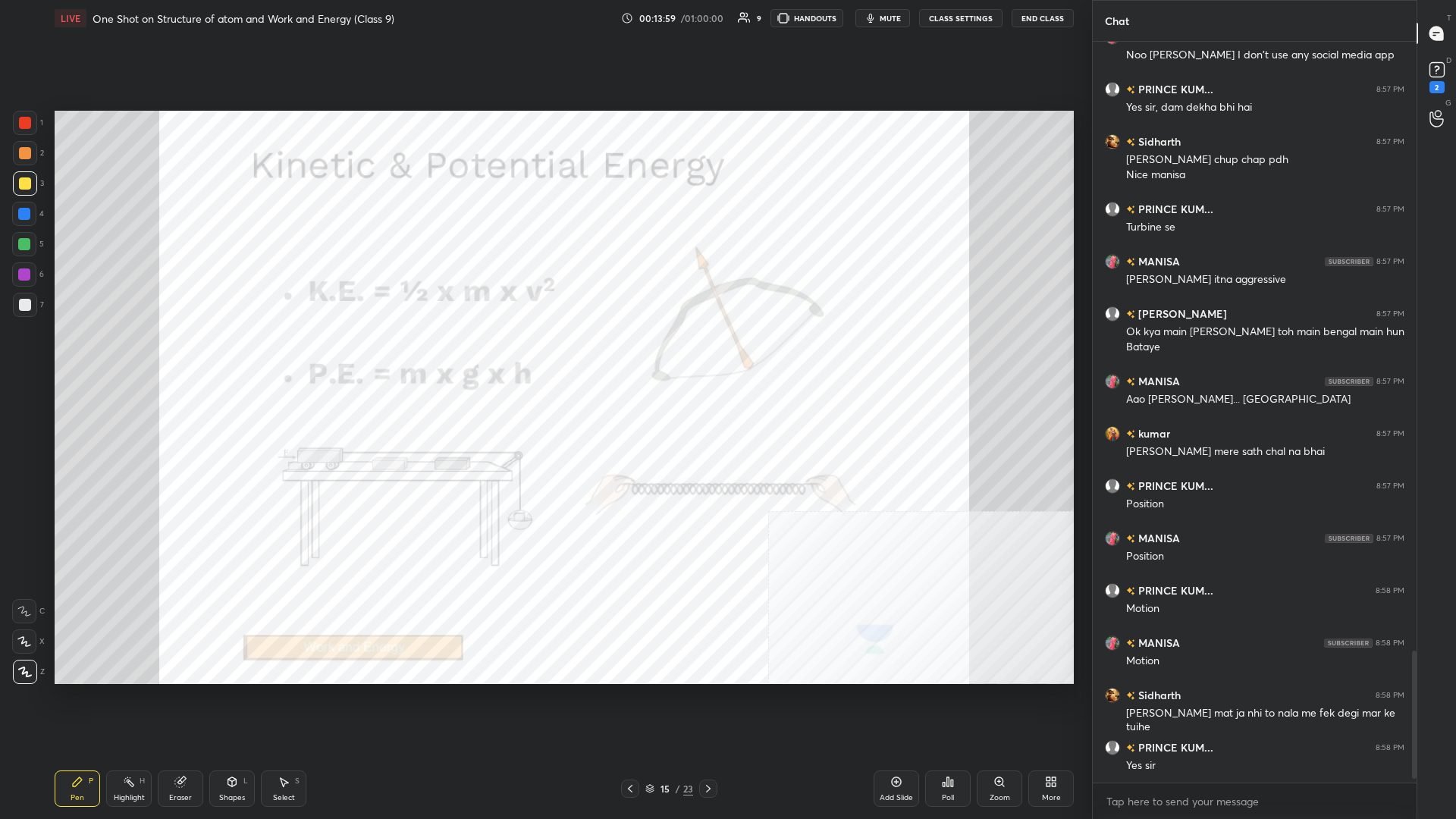 click 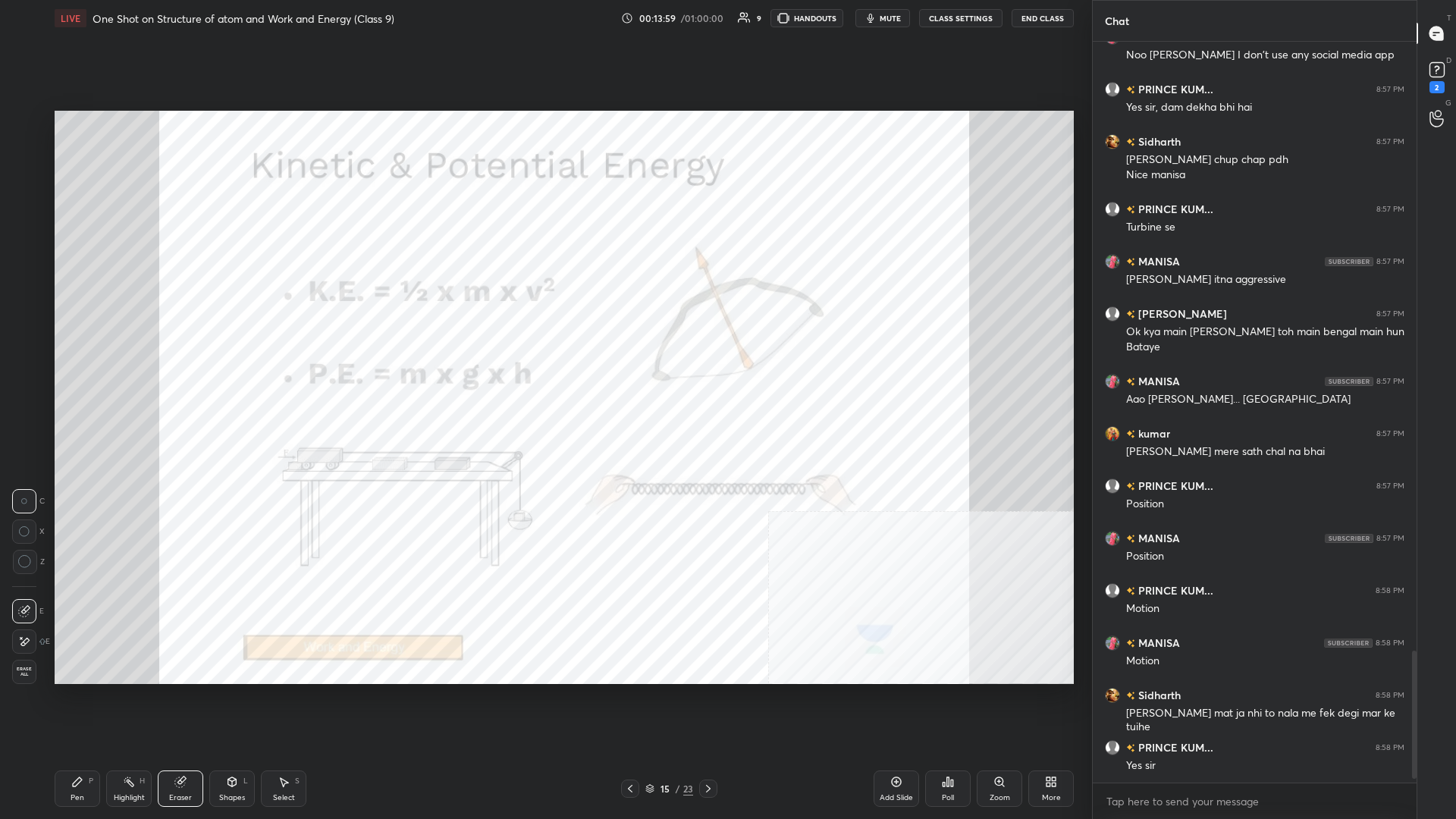 click on "Erase all" at bounding box center (24, 672) 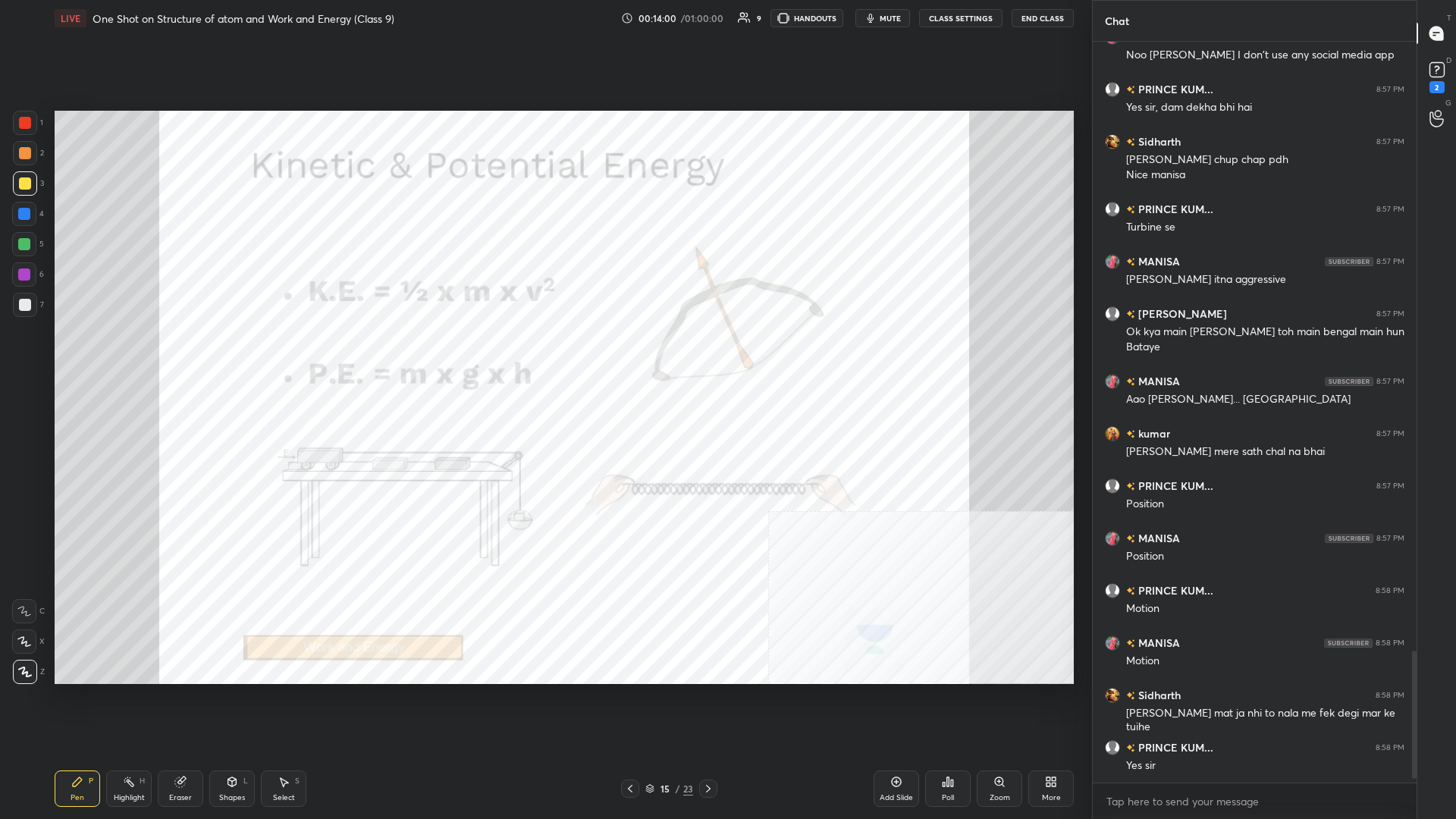 click on "Pen P" at bounding box center [77, 789] 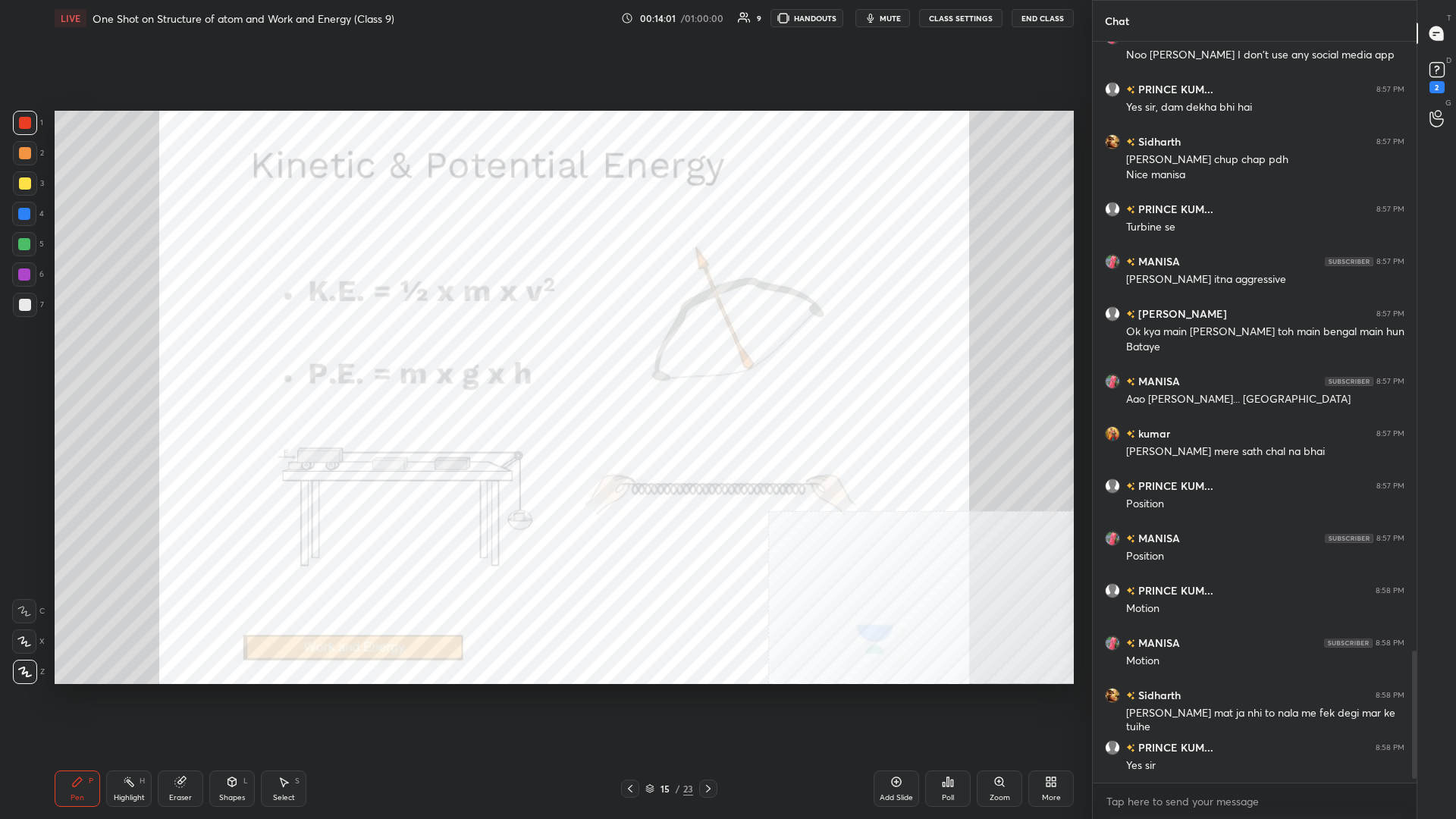 click at bounding box center [25, 123] 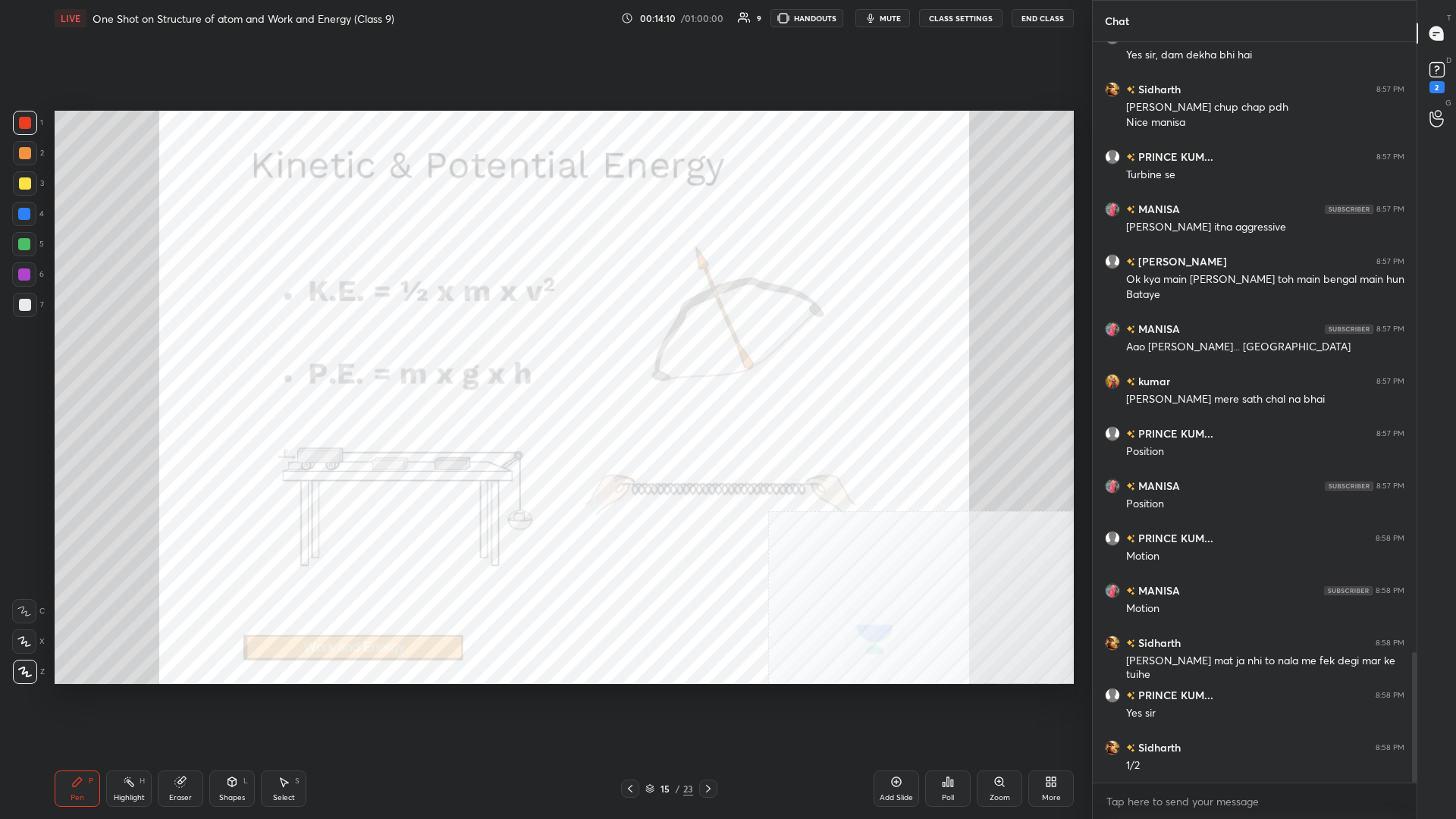 scroll, scrollTop: 3514, scrollLeft: 0, axis: vertical 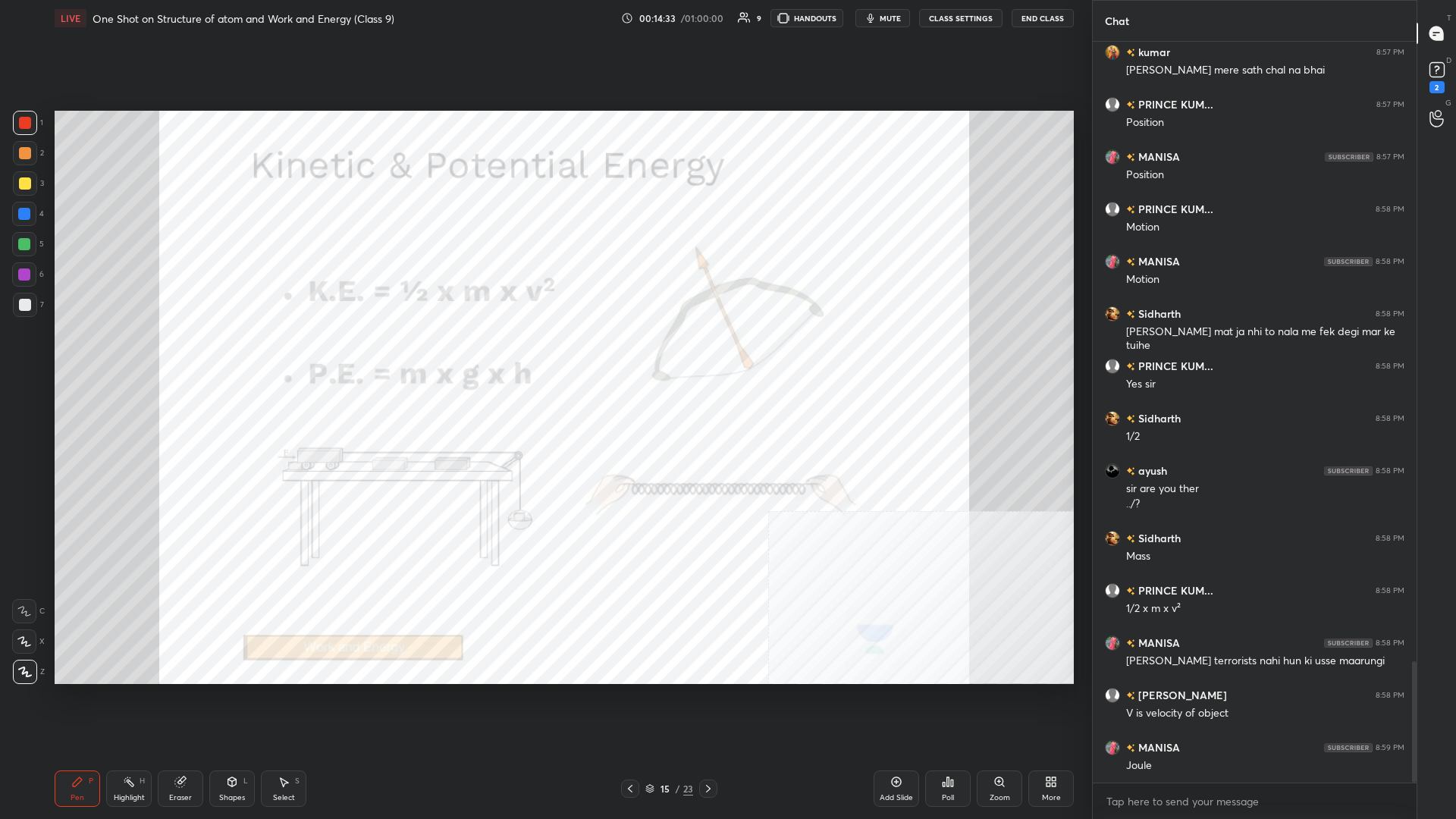 click on "Highlight" at bounding box center (129, 798) 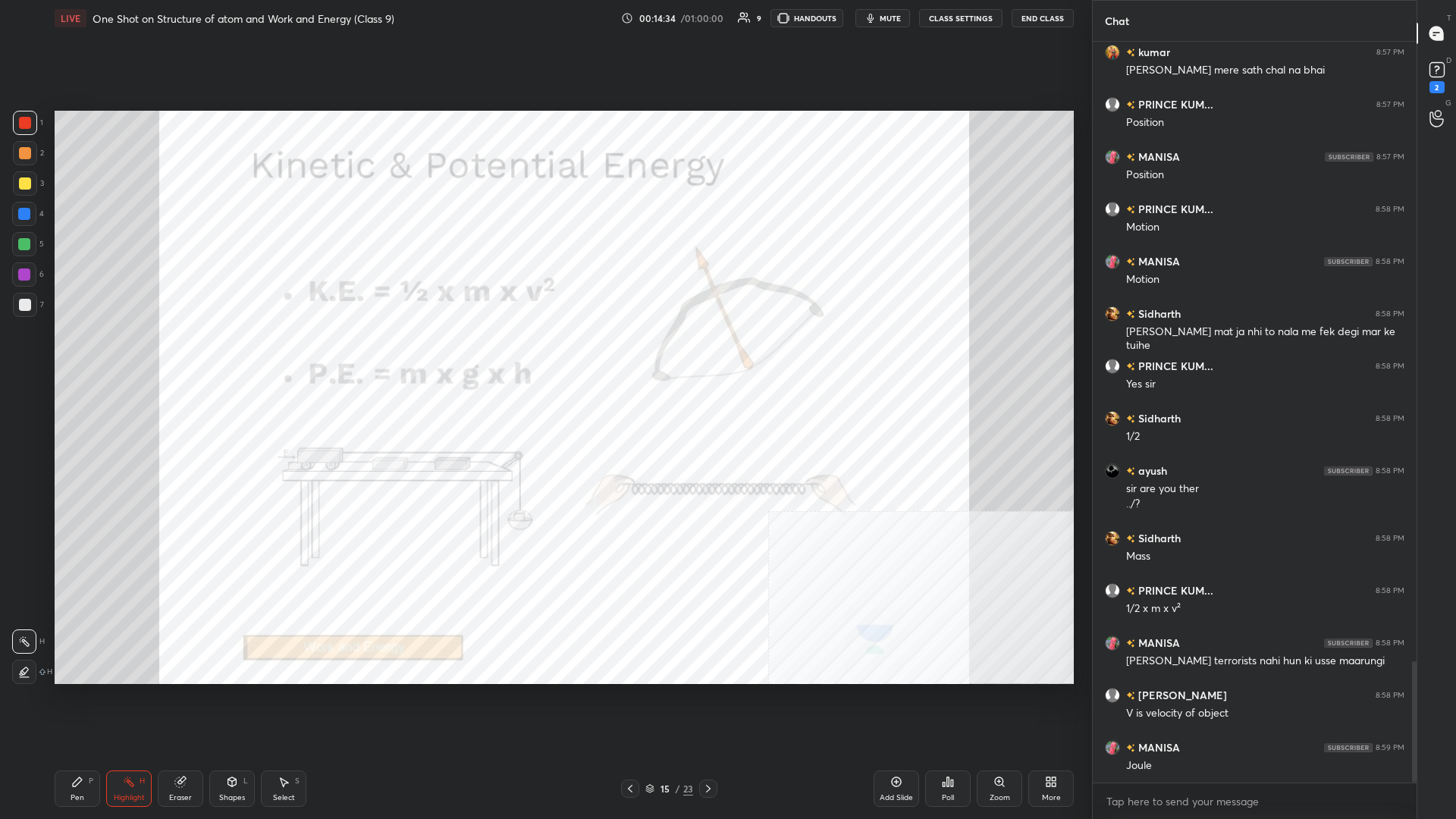 scroll, scrollTop: 3843, scrollLeft: 0, axis: vertical 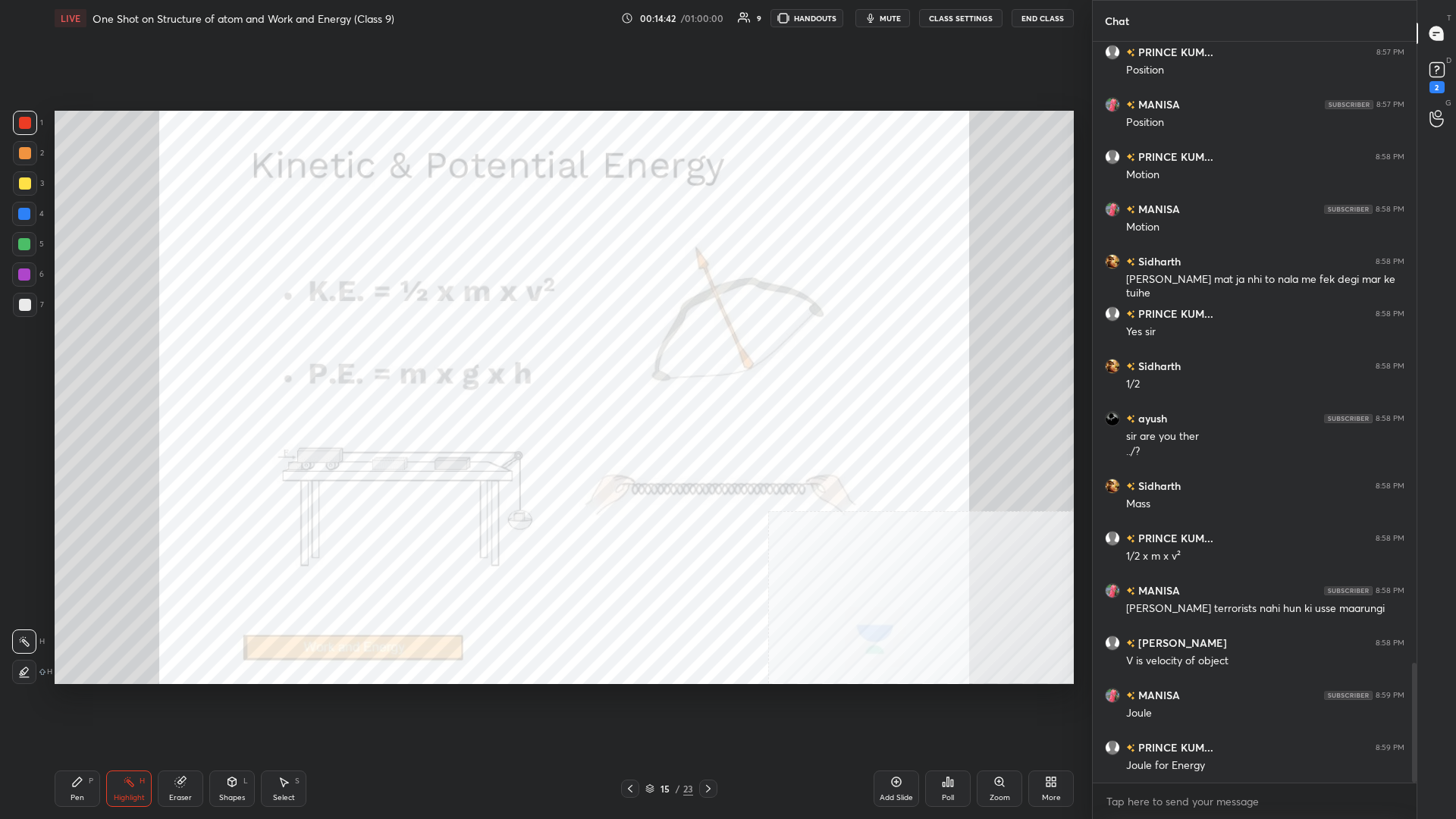 click on "Pen P" at bounding box center (77, 789) 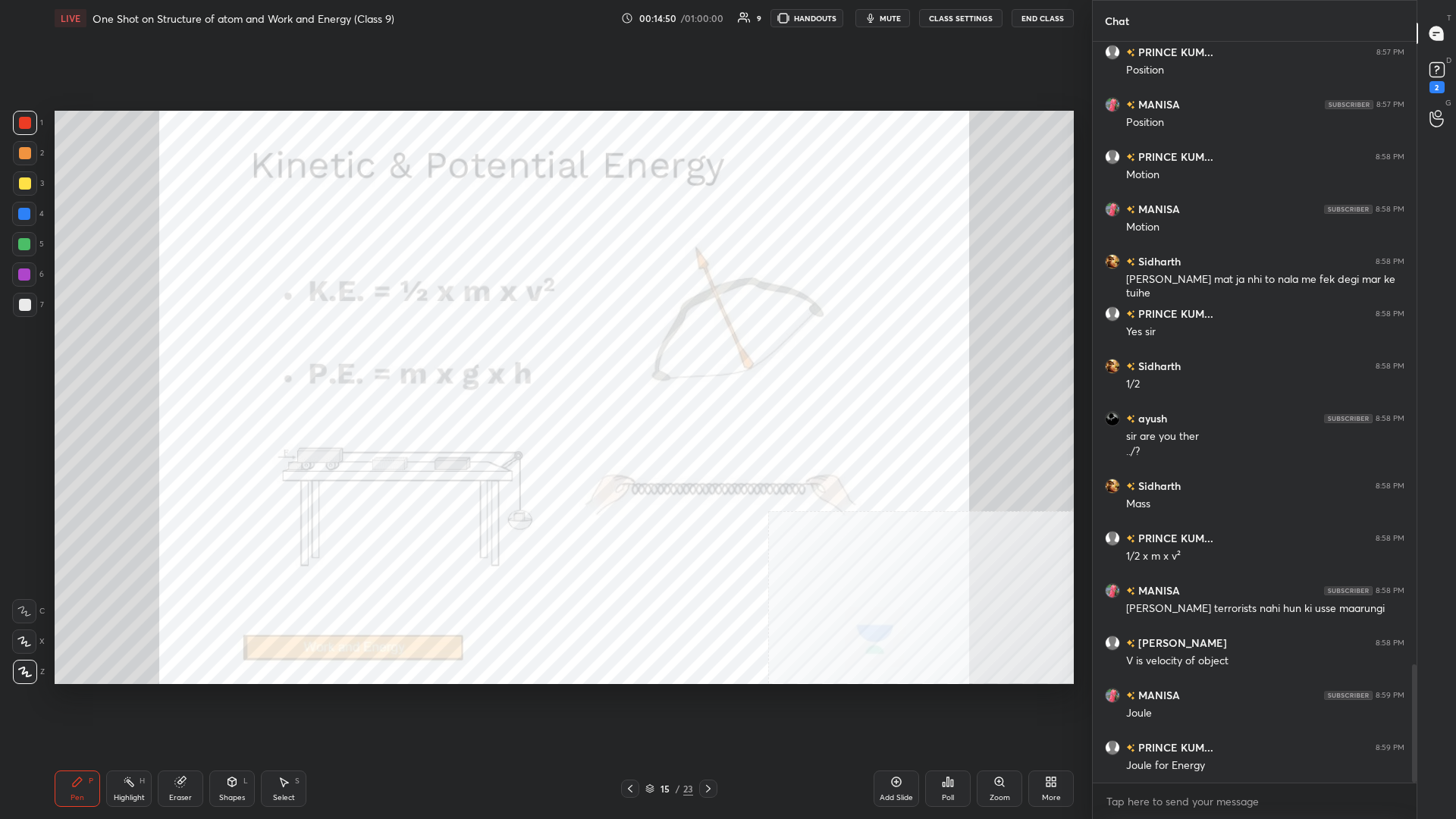 scroll, scrollTop: 3896, scrollLeft: 0, axis: vertical 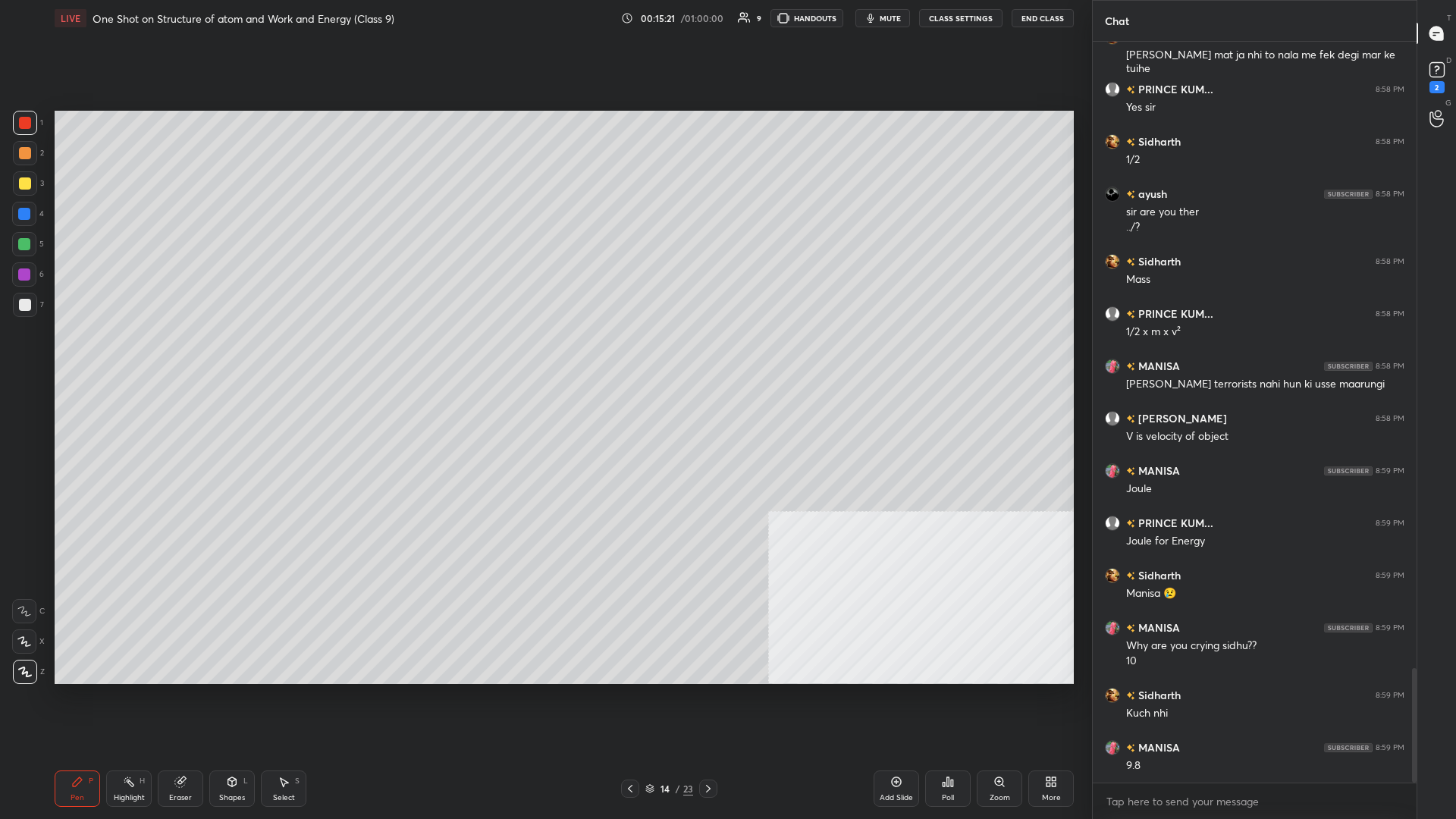 click at bounding box center (25, 123) 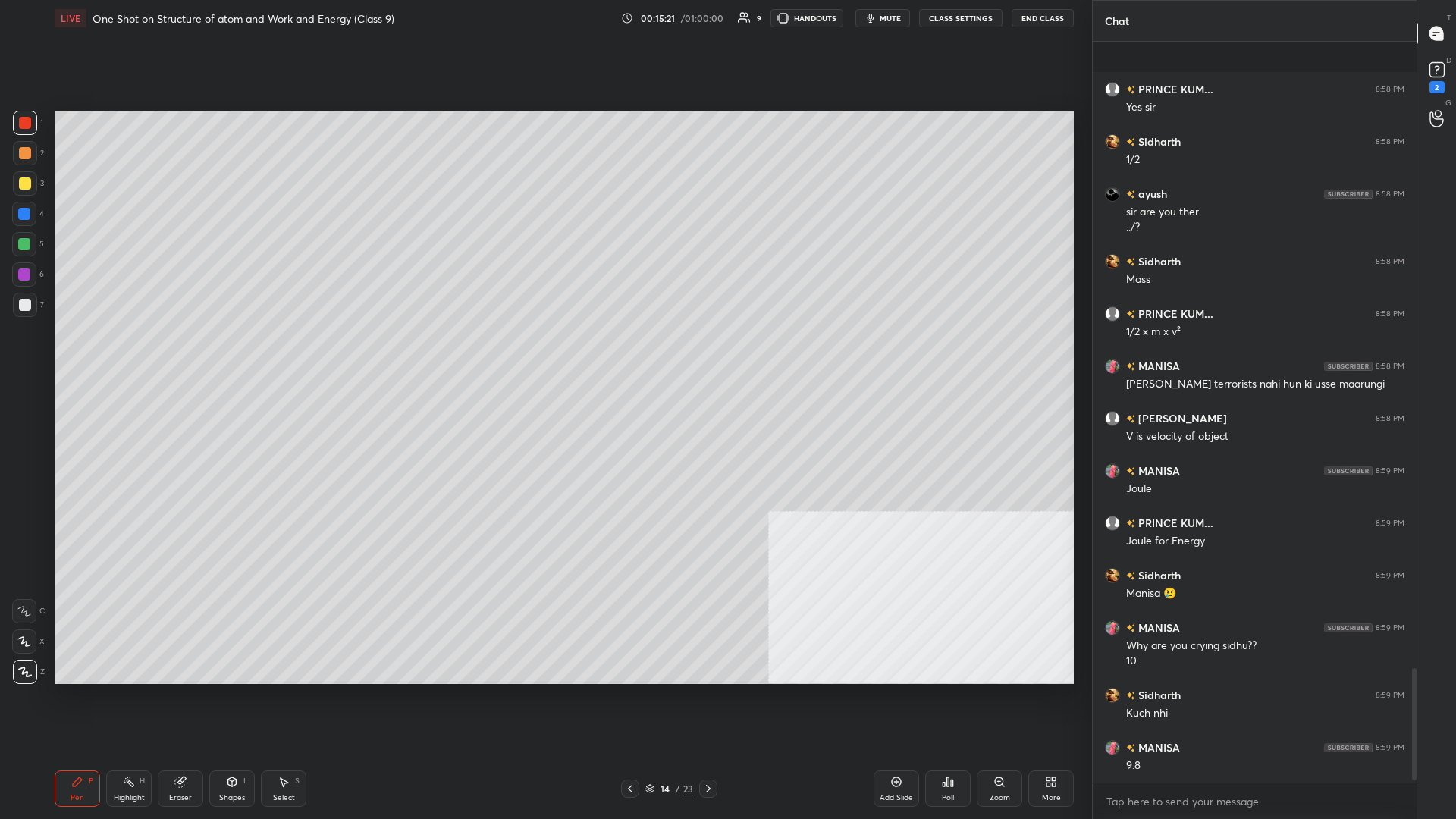 scroll, scrollTop: 4156, scrollLeft: 0, axis: vertical 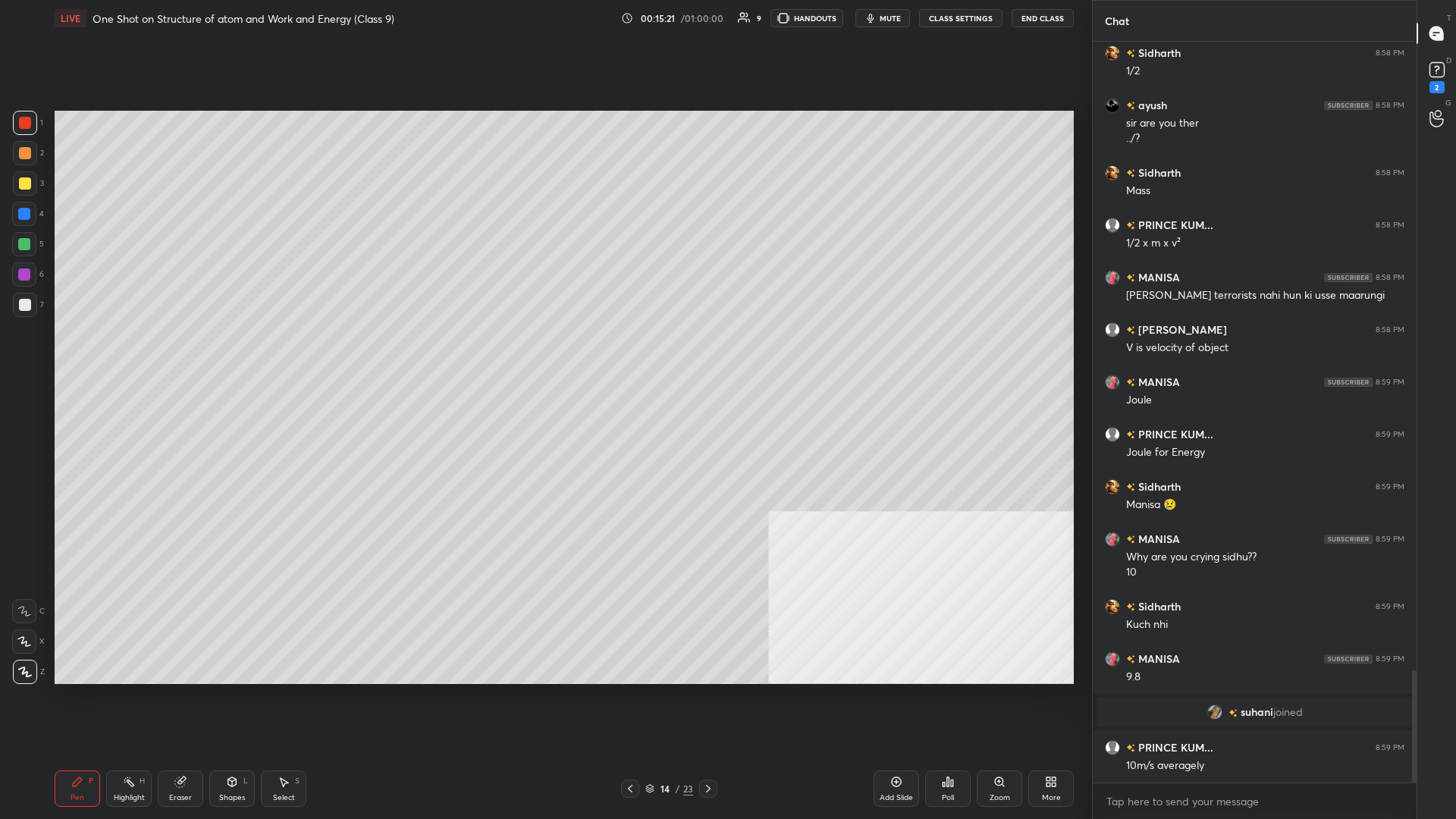 click at bounding box center [24, 275] 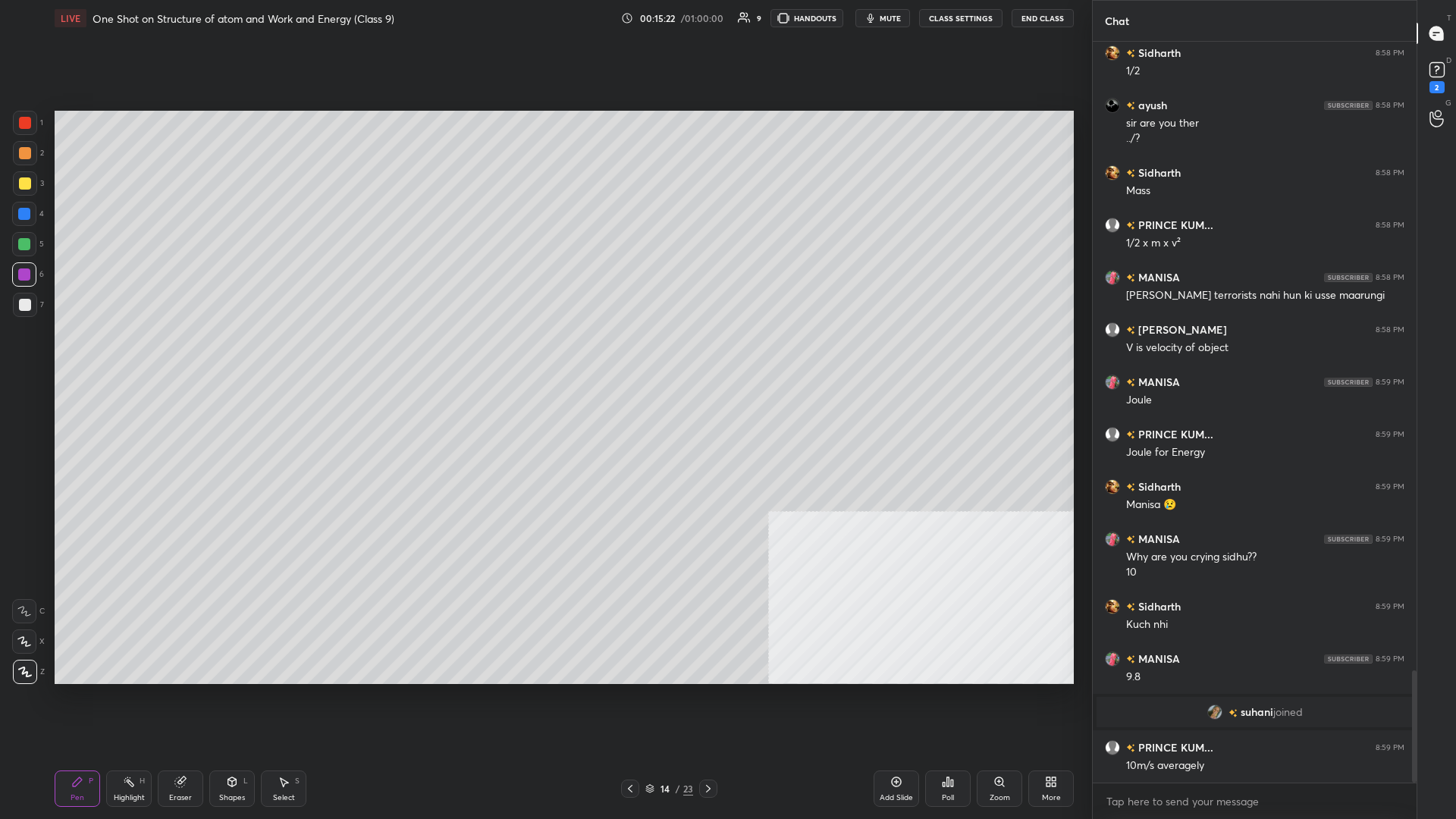 click at bounding box center [24, 244] 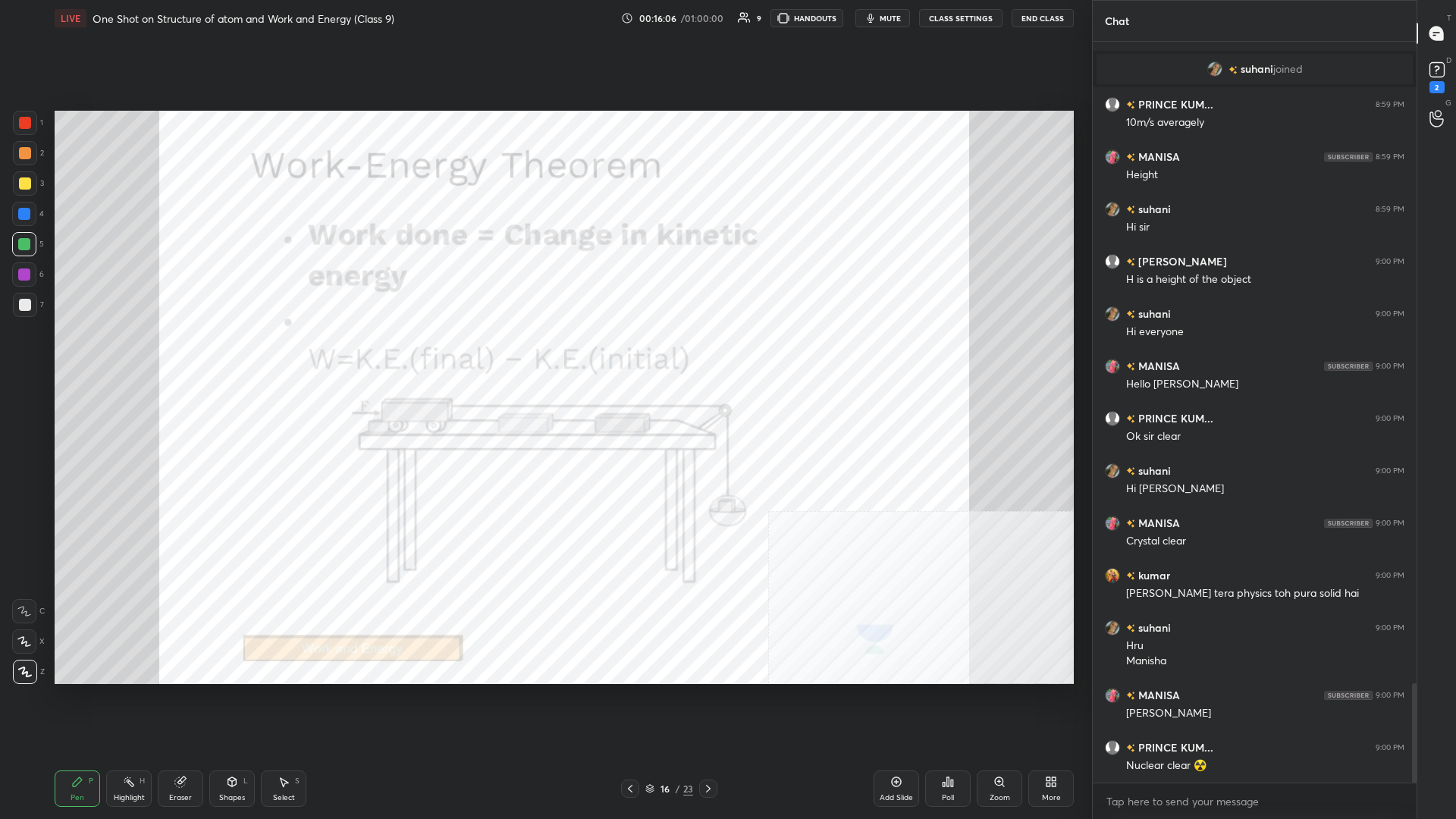 scroll, scrollTop: 4852, scrollLeft: 0, axis: vertical 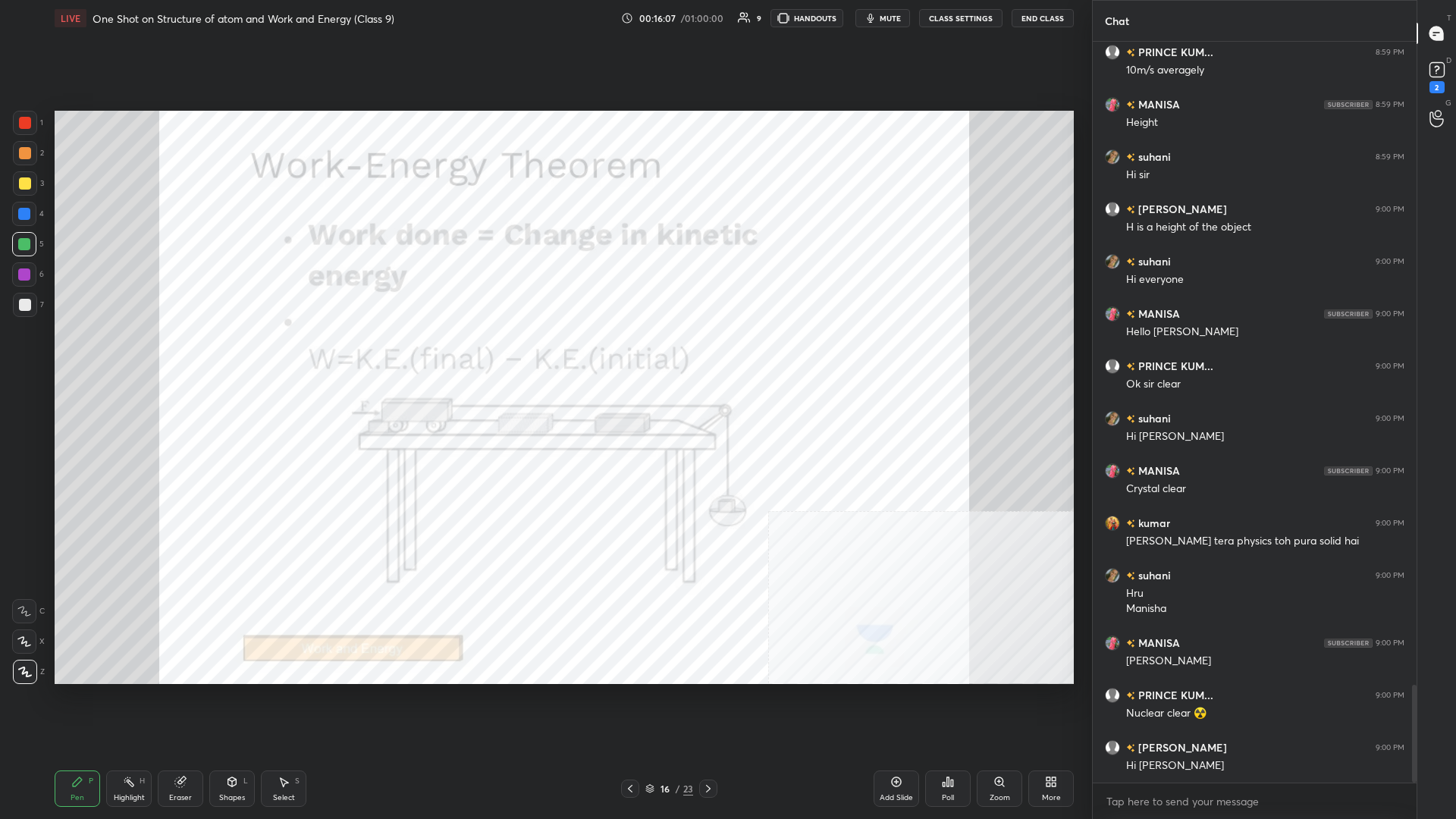 click at bounding box center (24, 275) 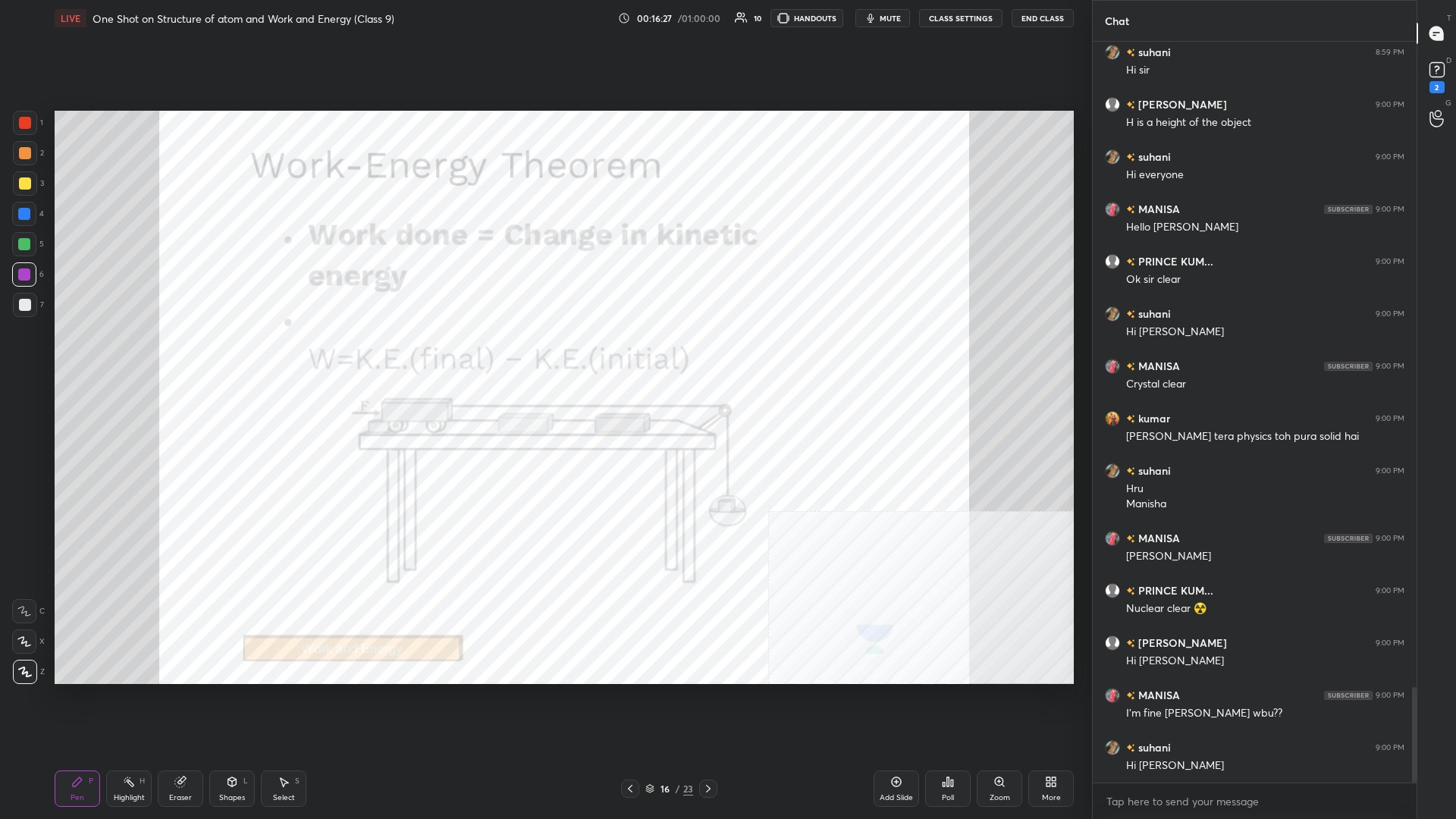scroll, scrollTop: 5009, scrollLeft: 0, axis: vertical 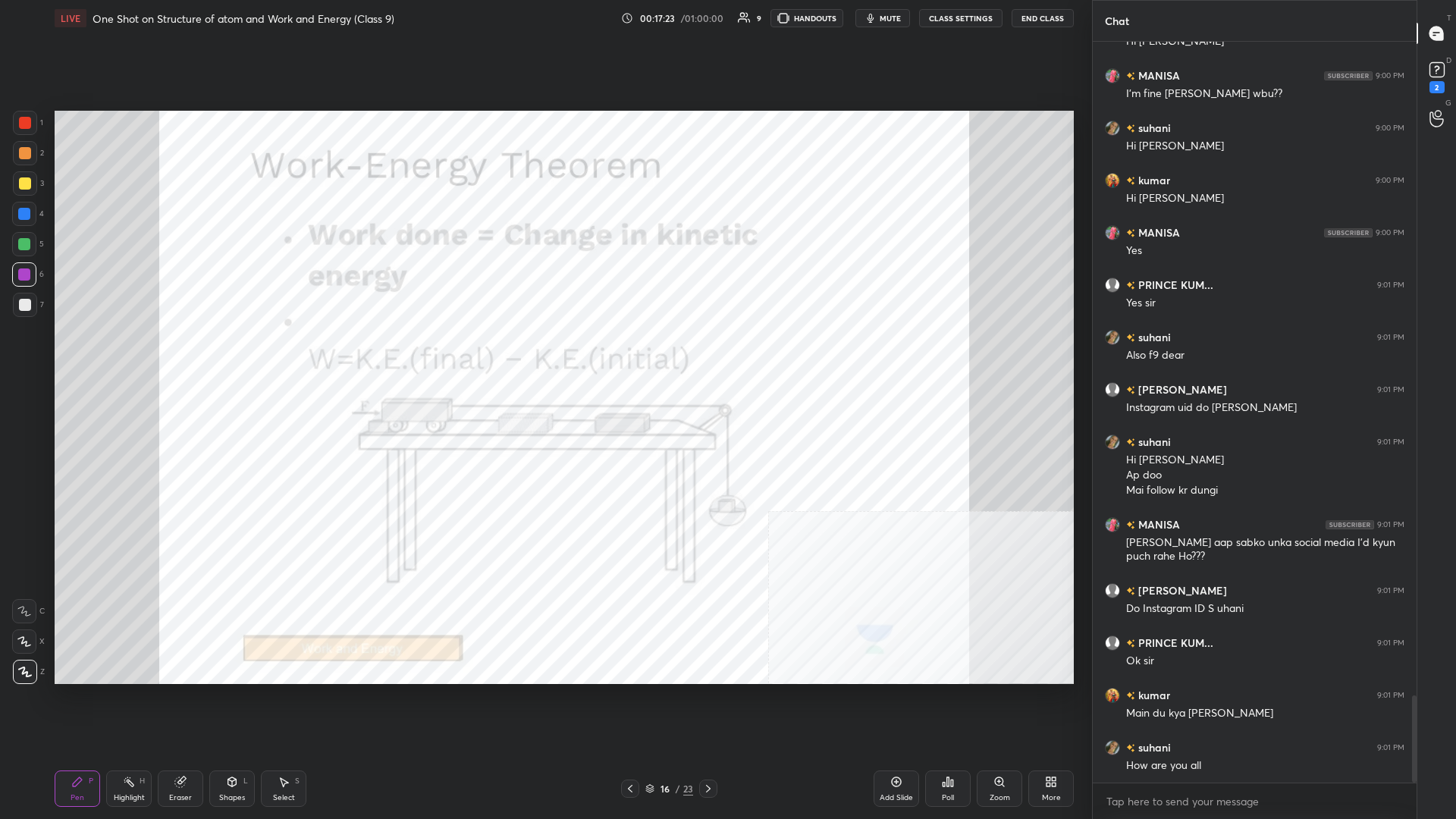 click on "16 / 23" at bounding box center (669, 789) 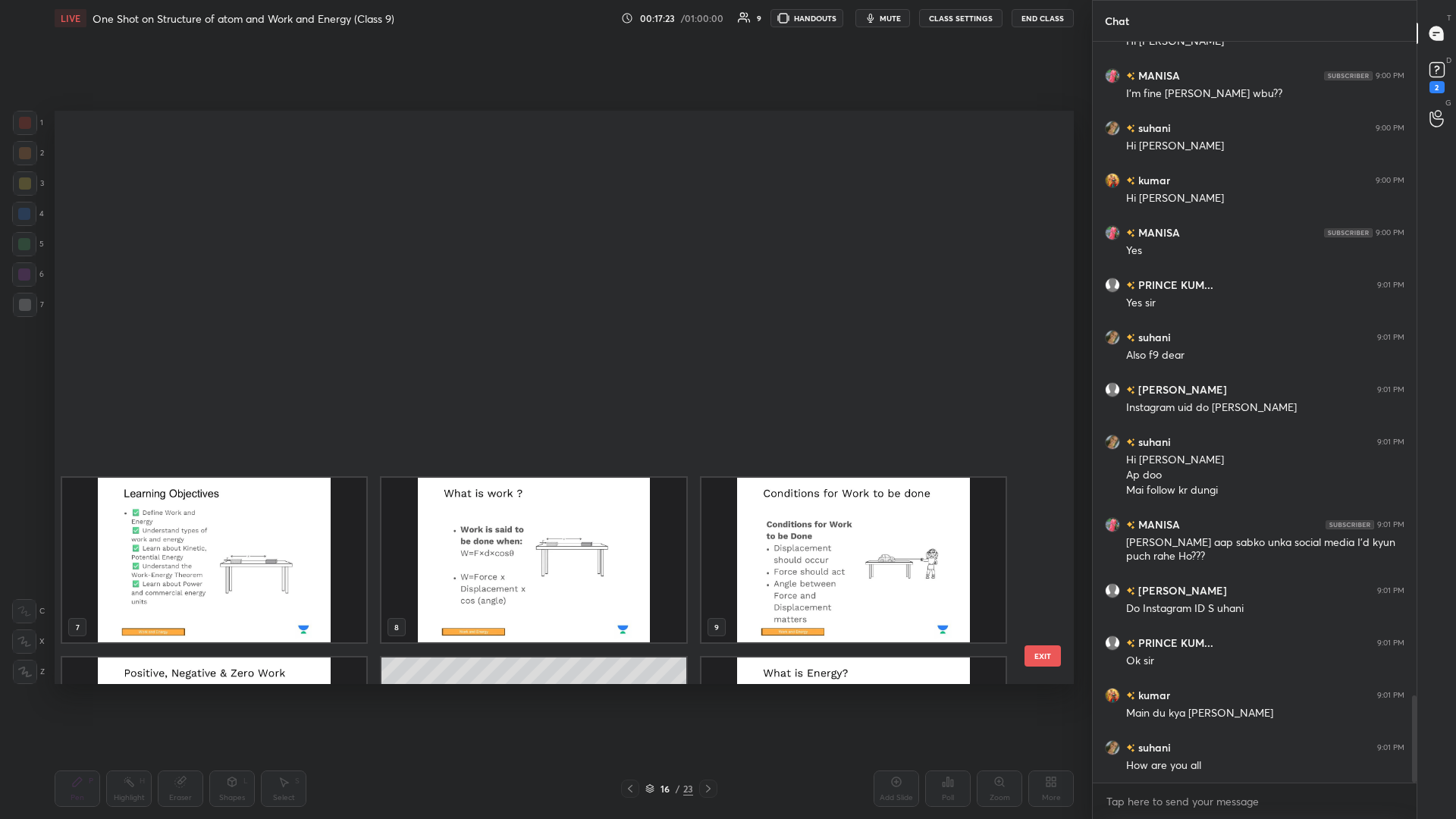 scroll, scrollTop: 505, scrollLeft: 0, axis: vertical 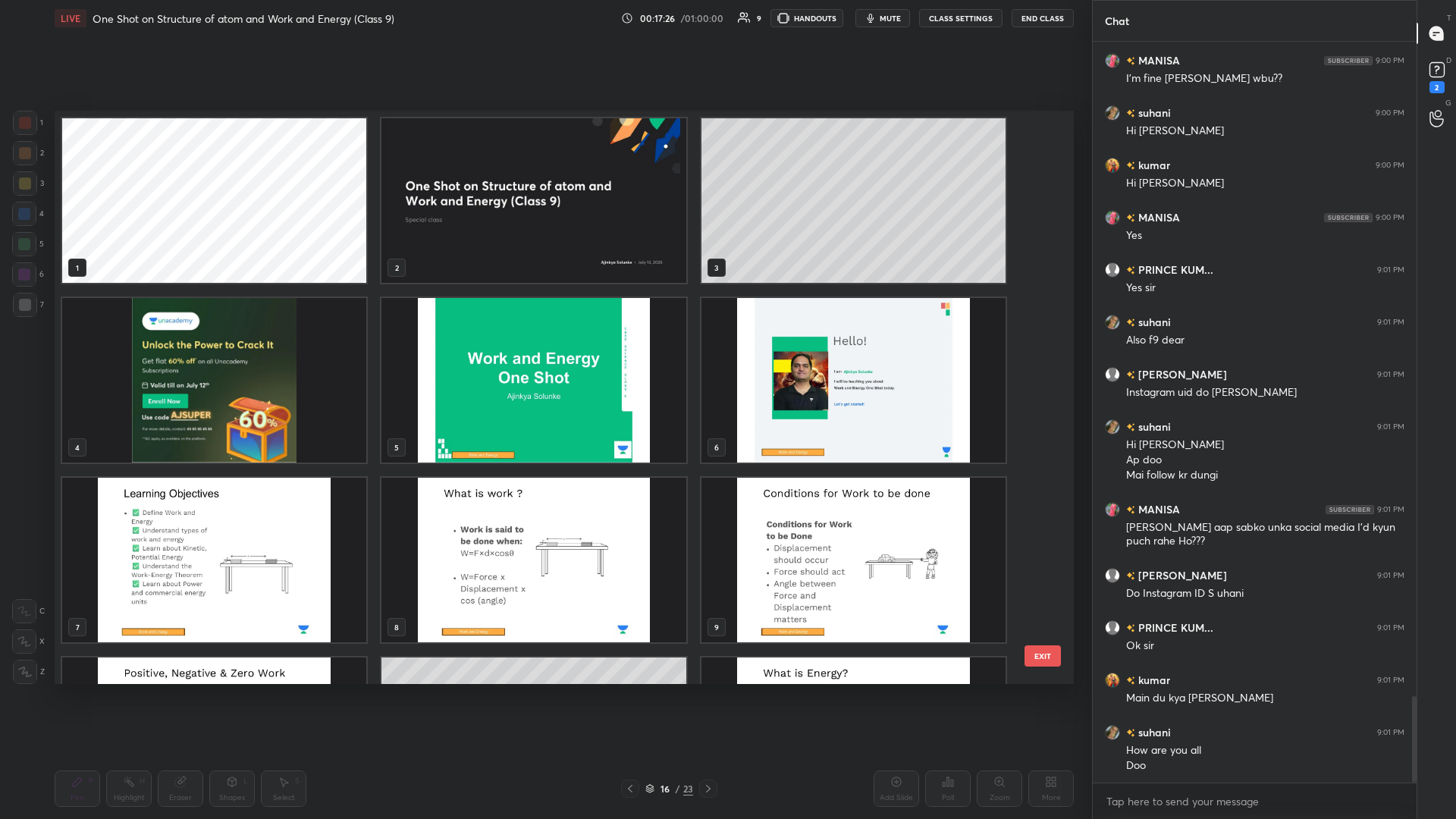 click at bounding box center [214, 380] 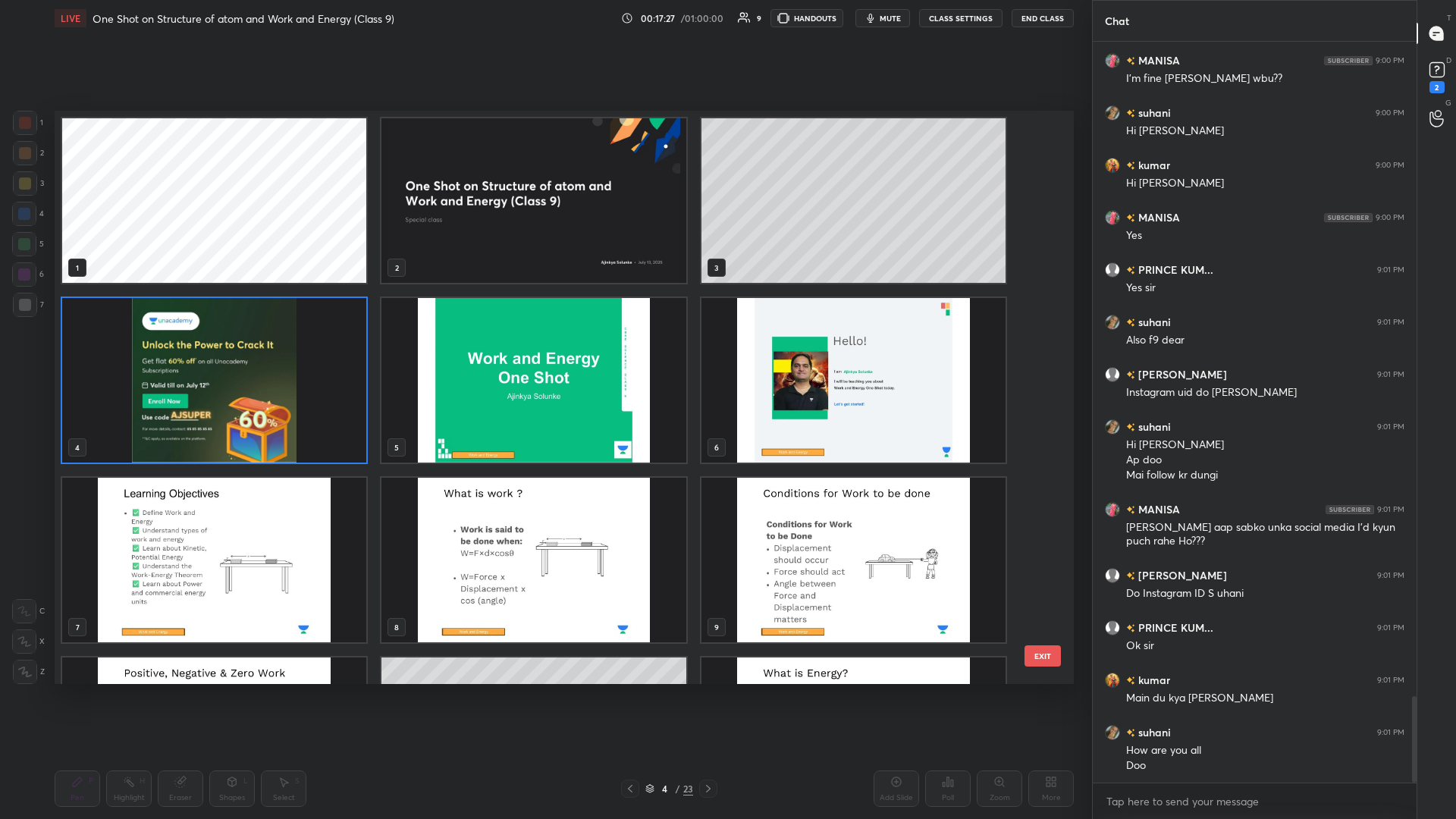 click at bounding box center (214, 380) 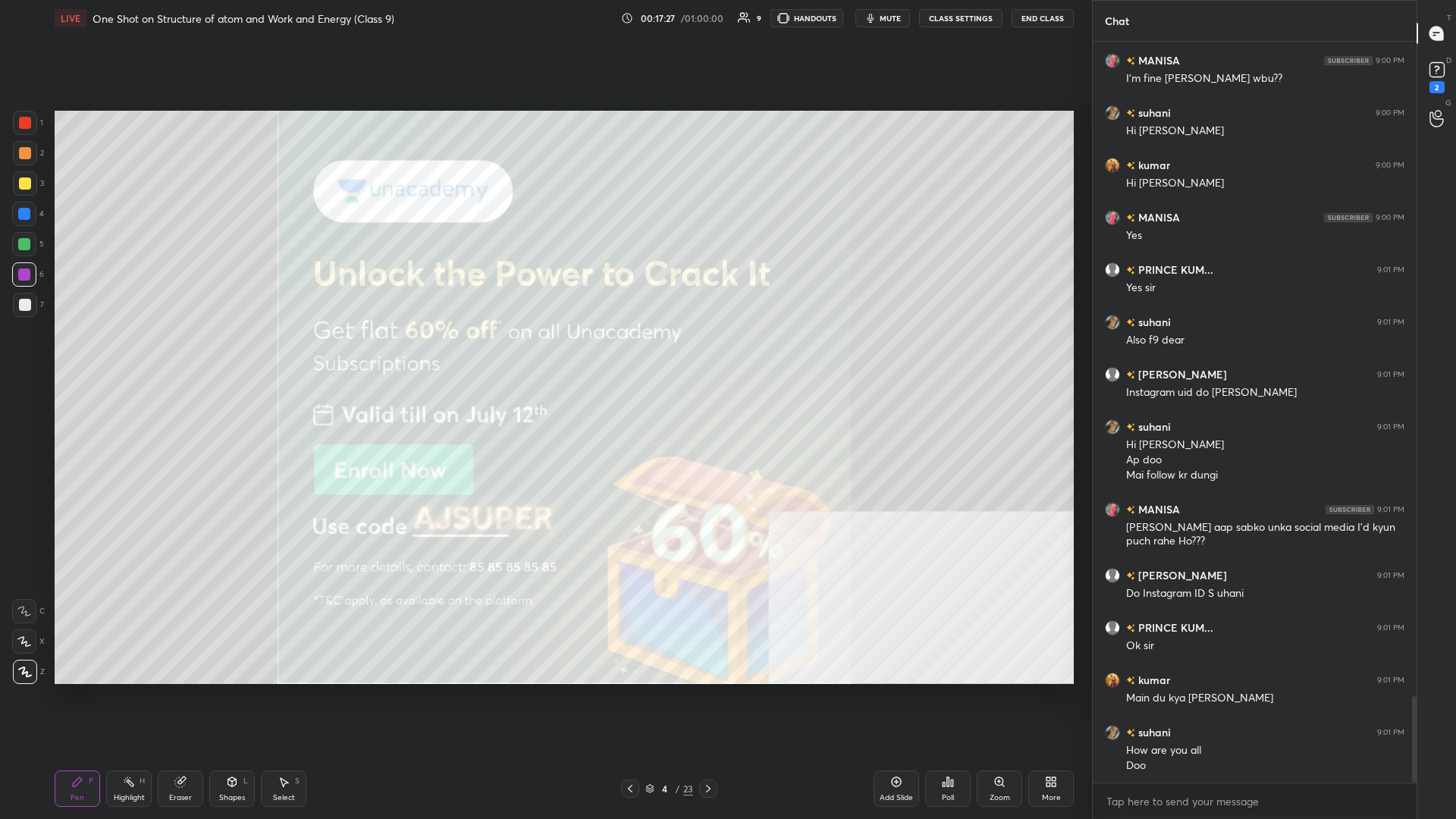 click at bounding box center [214, 380] 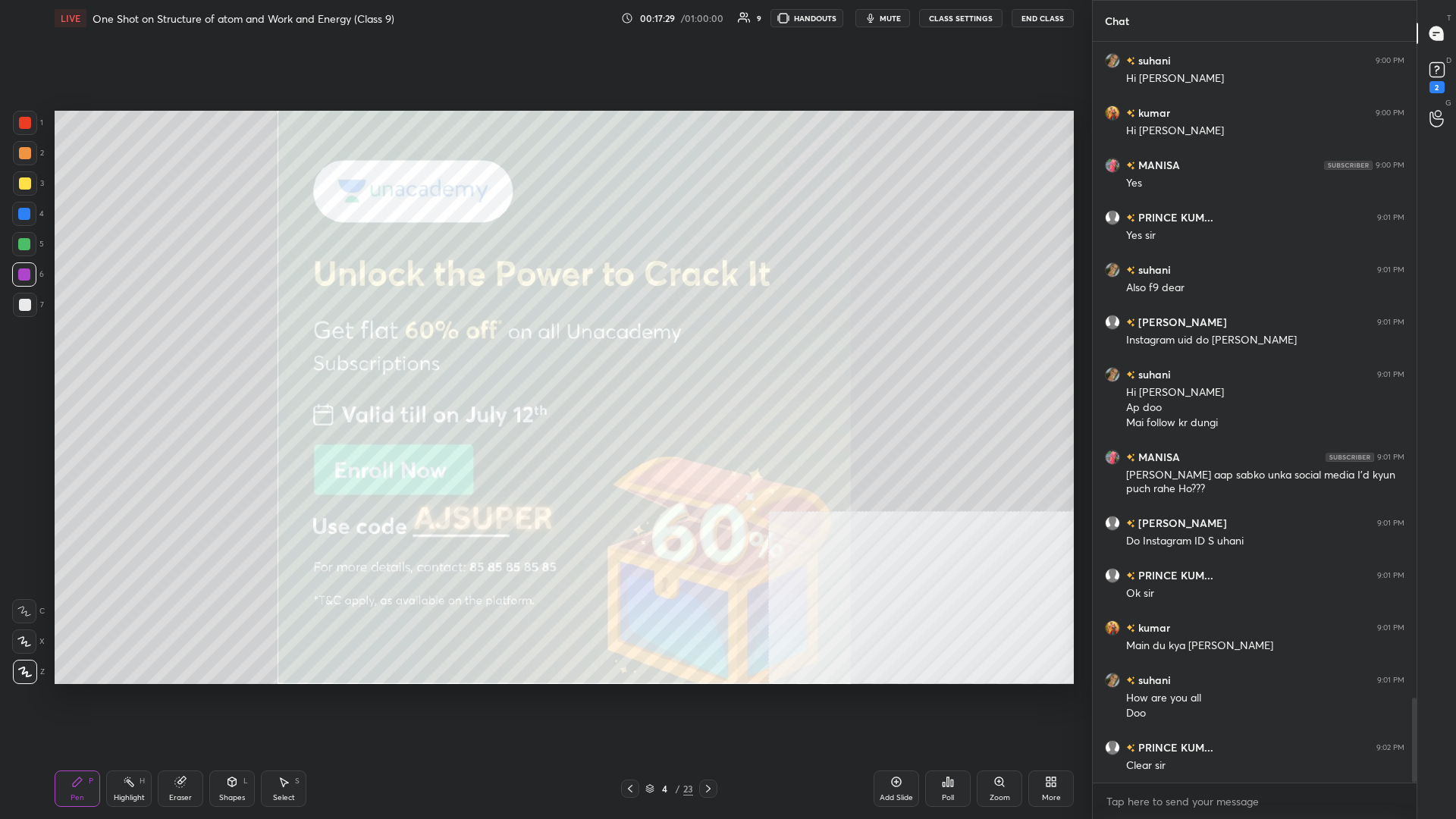 scroll, scrollTop: 5696, scrollLeft: 0, axis: vertical 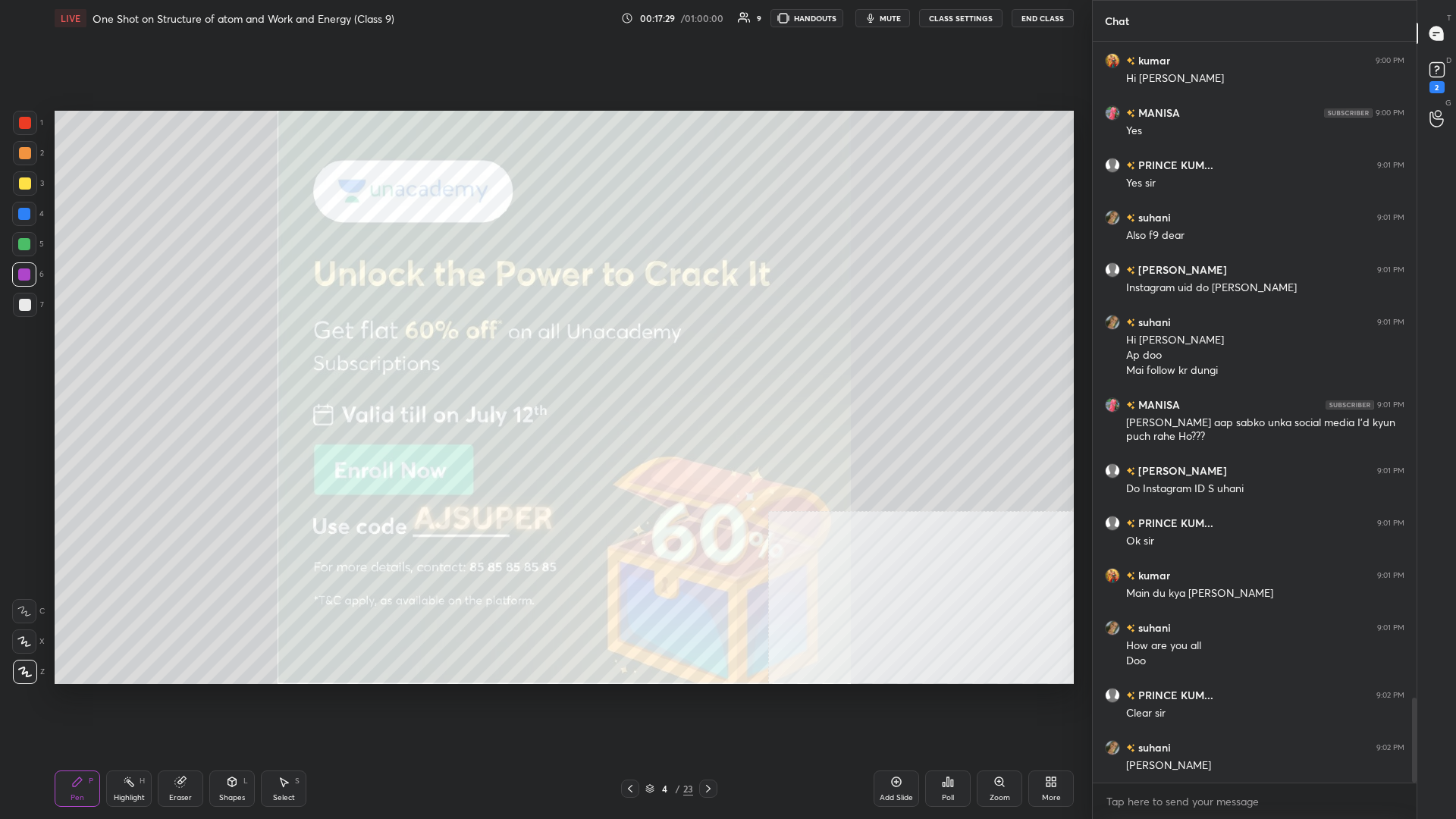 click at bounding box center (25, 184) 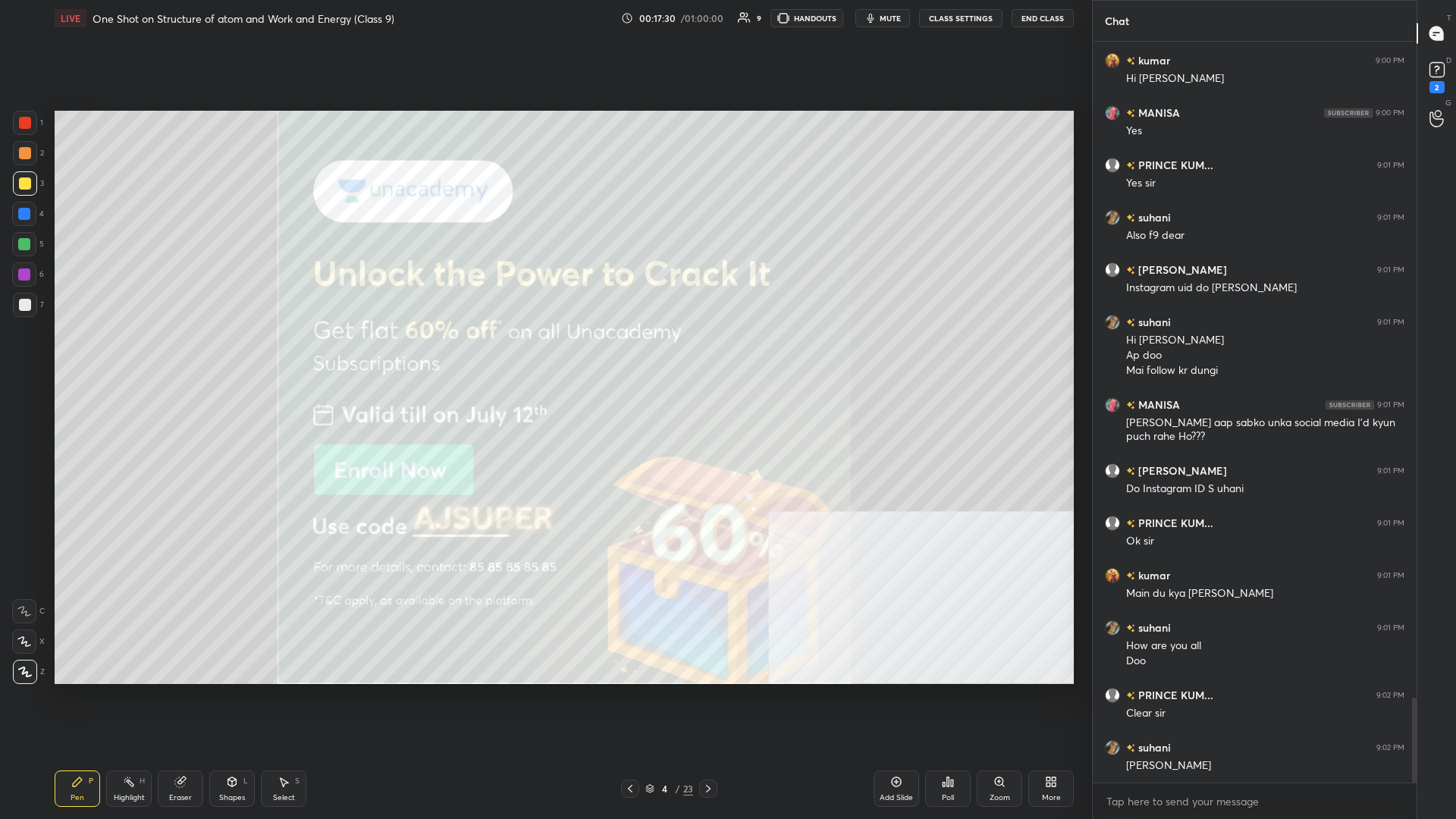click at bounding box center (25, 184) 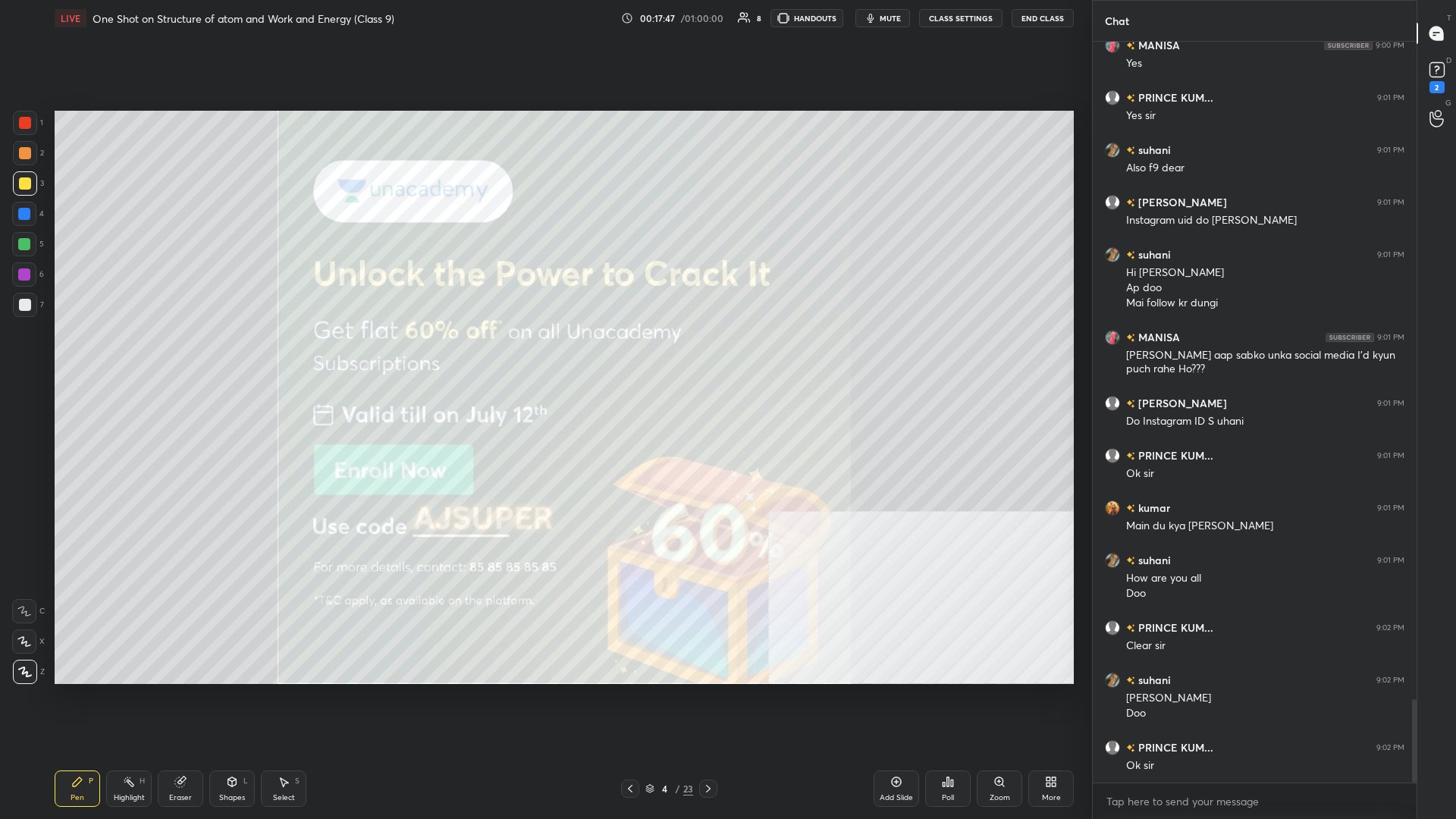 scroll, scrollTop: 5816, scrollLeft: 0, axis: vertical 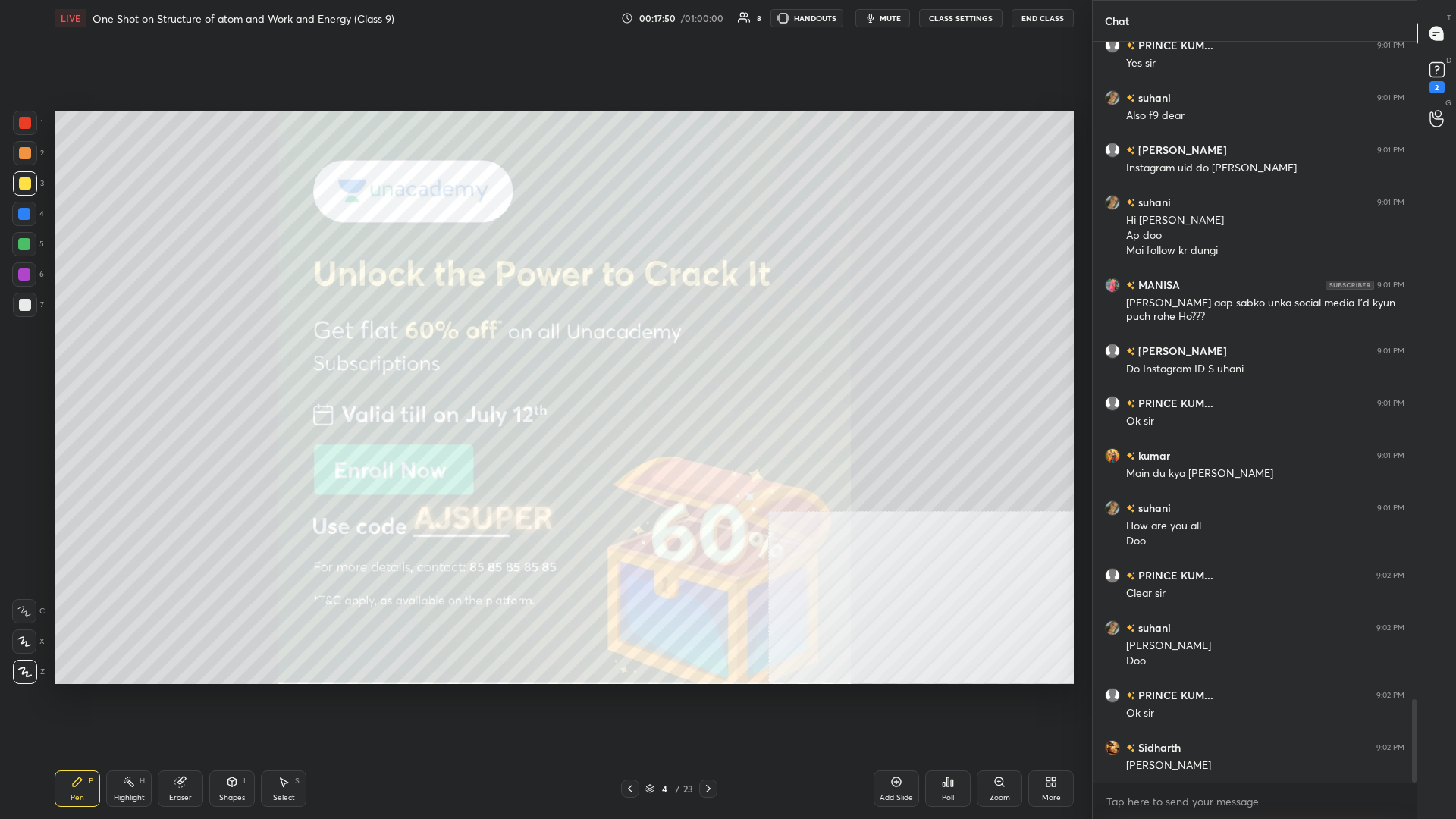 click on "23" at bounding box center [688, 789] 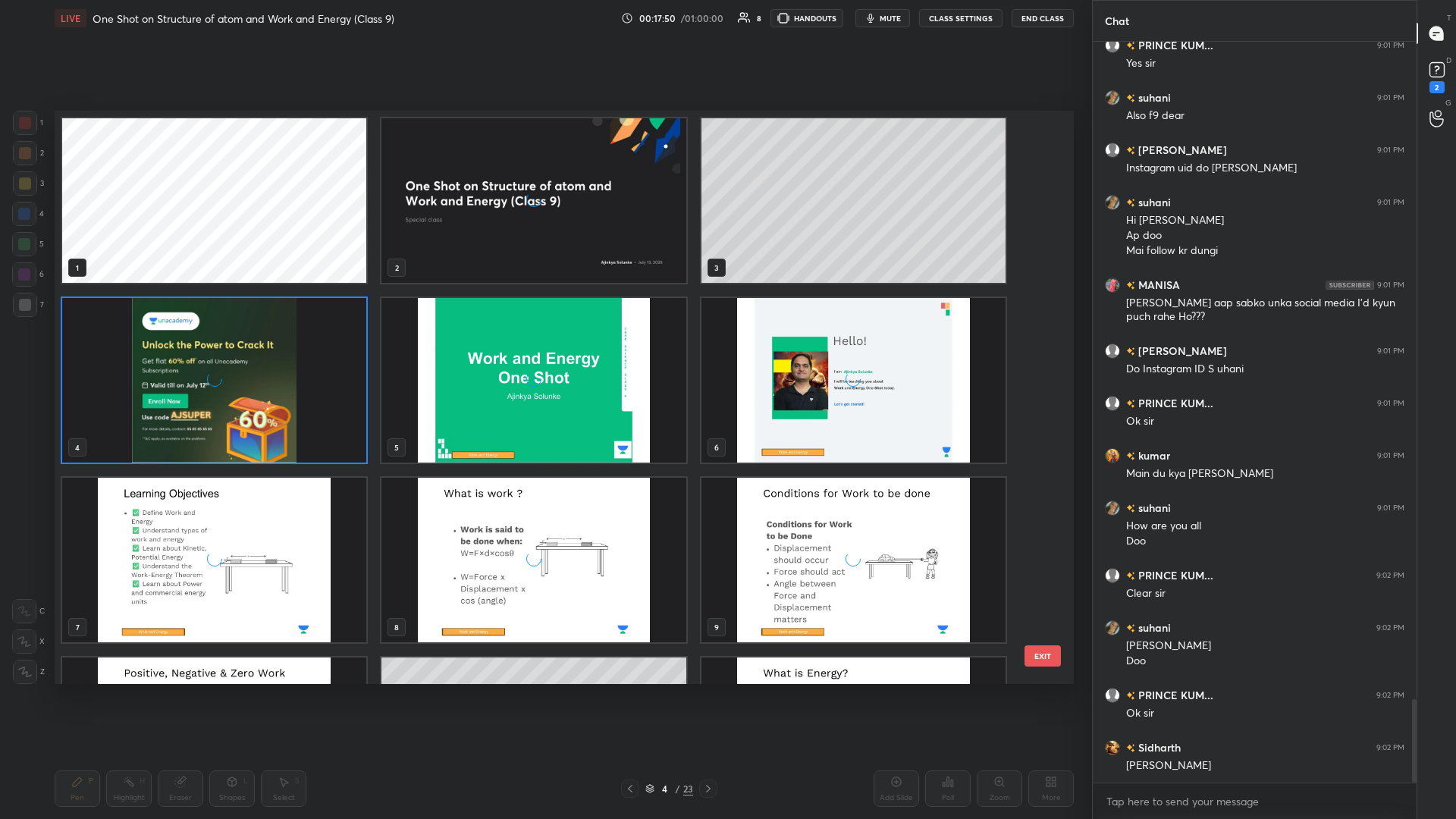 scroll, scrollTop: 1, scrollLeft: 1, axis: both 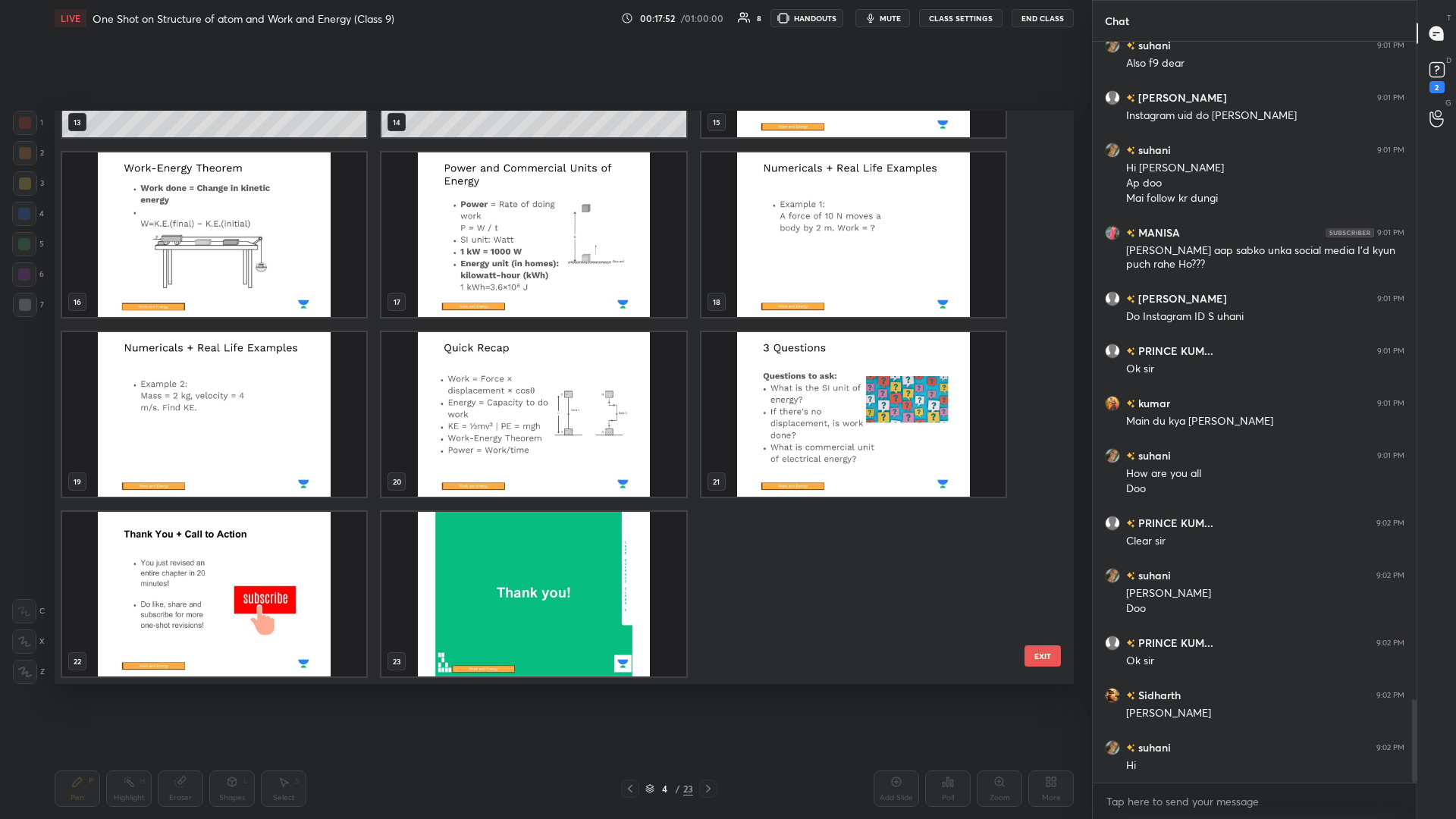 click at bounding box center [214, 234] 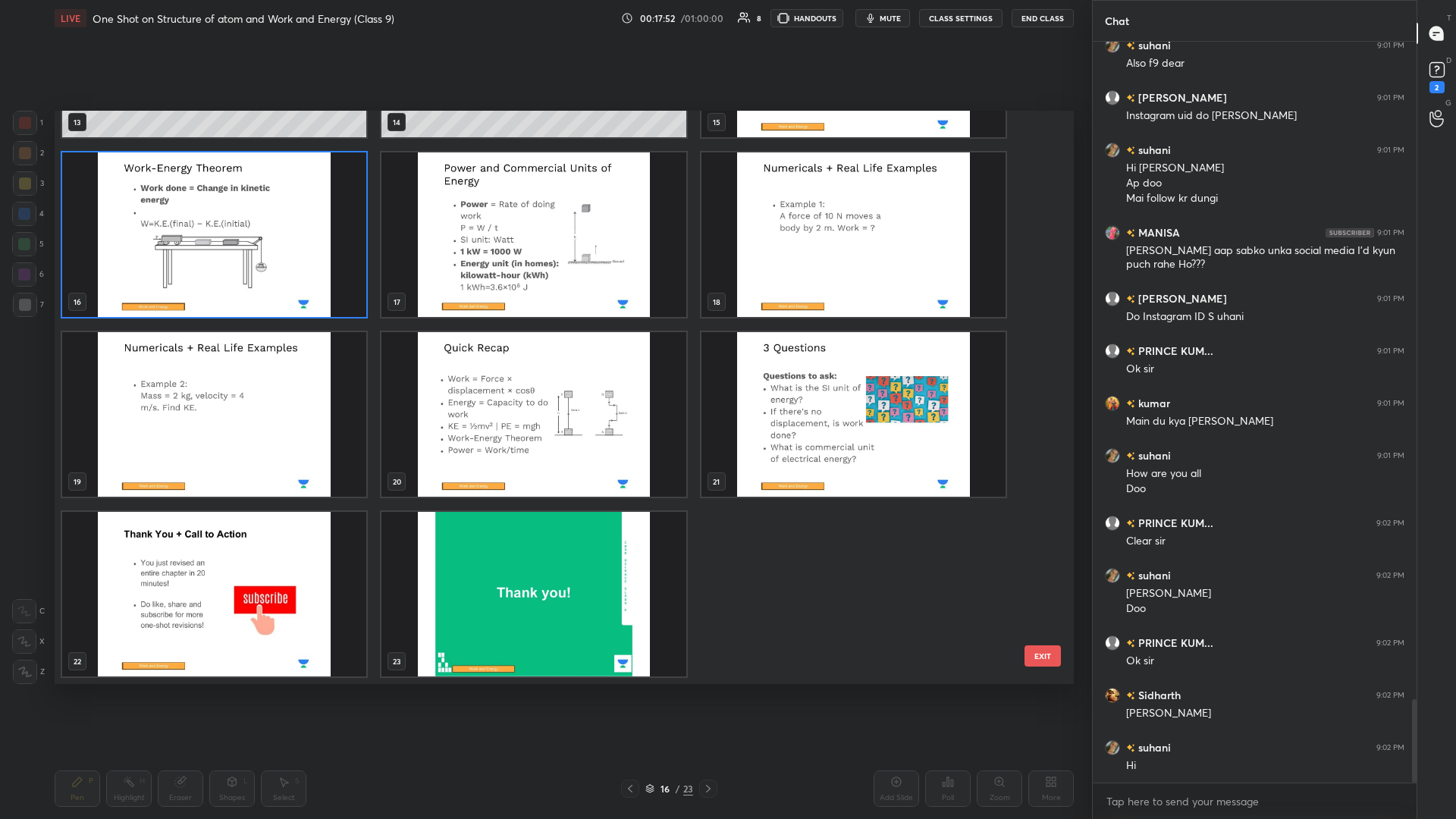 click at bounding box center [214, 234] 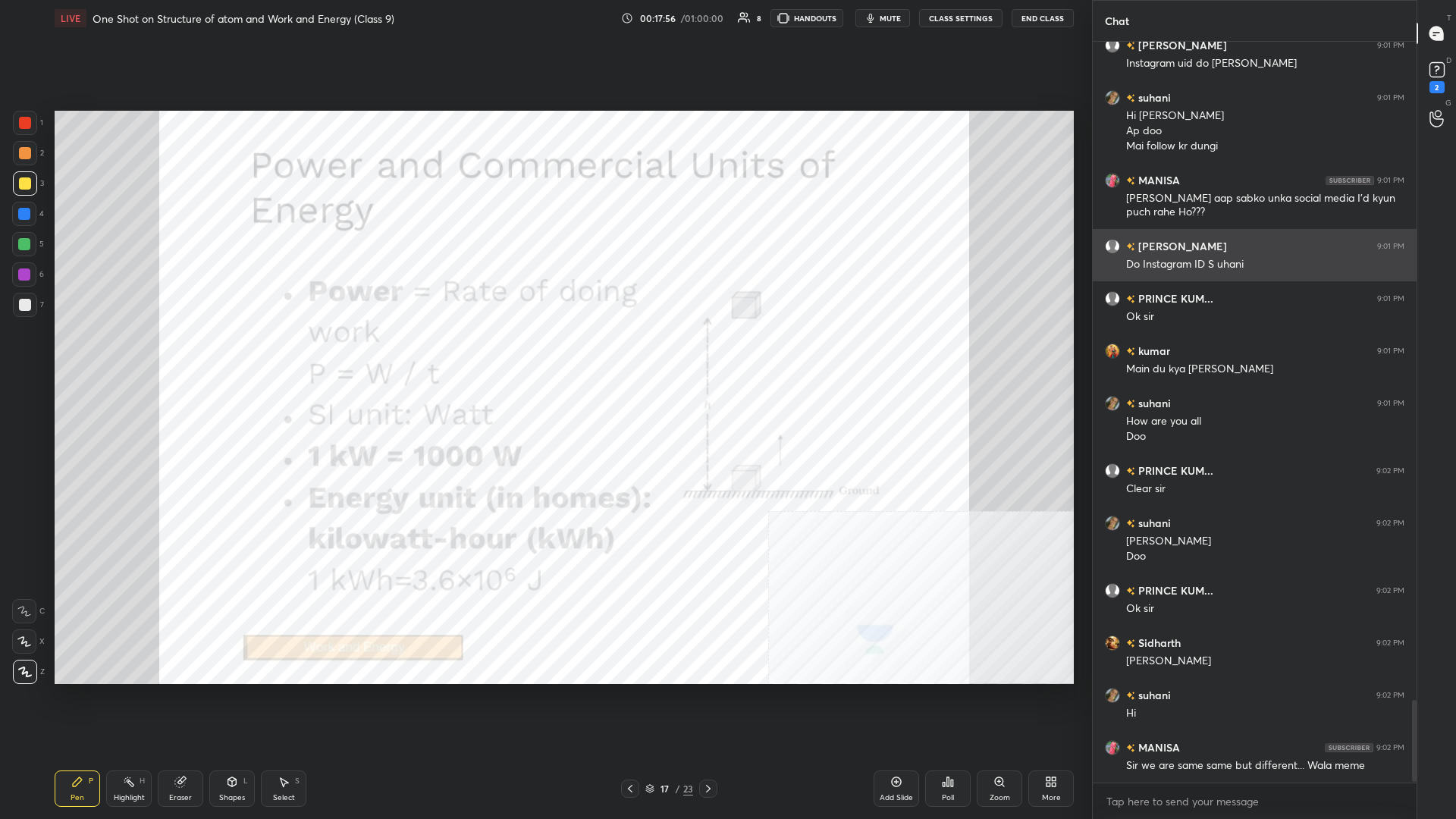 scroll, scrollTop: 5973, scrollLeft: 0, axis: vertical 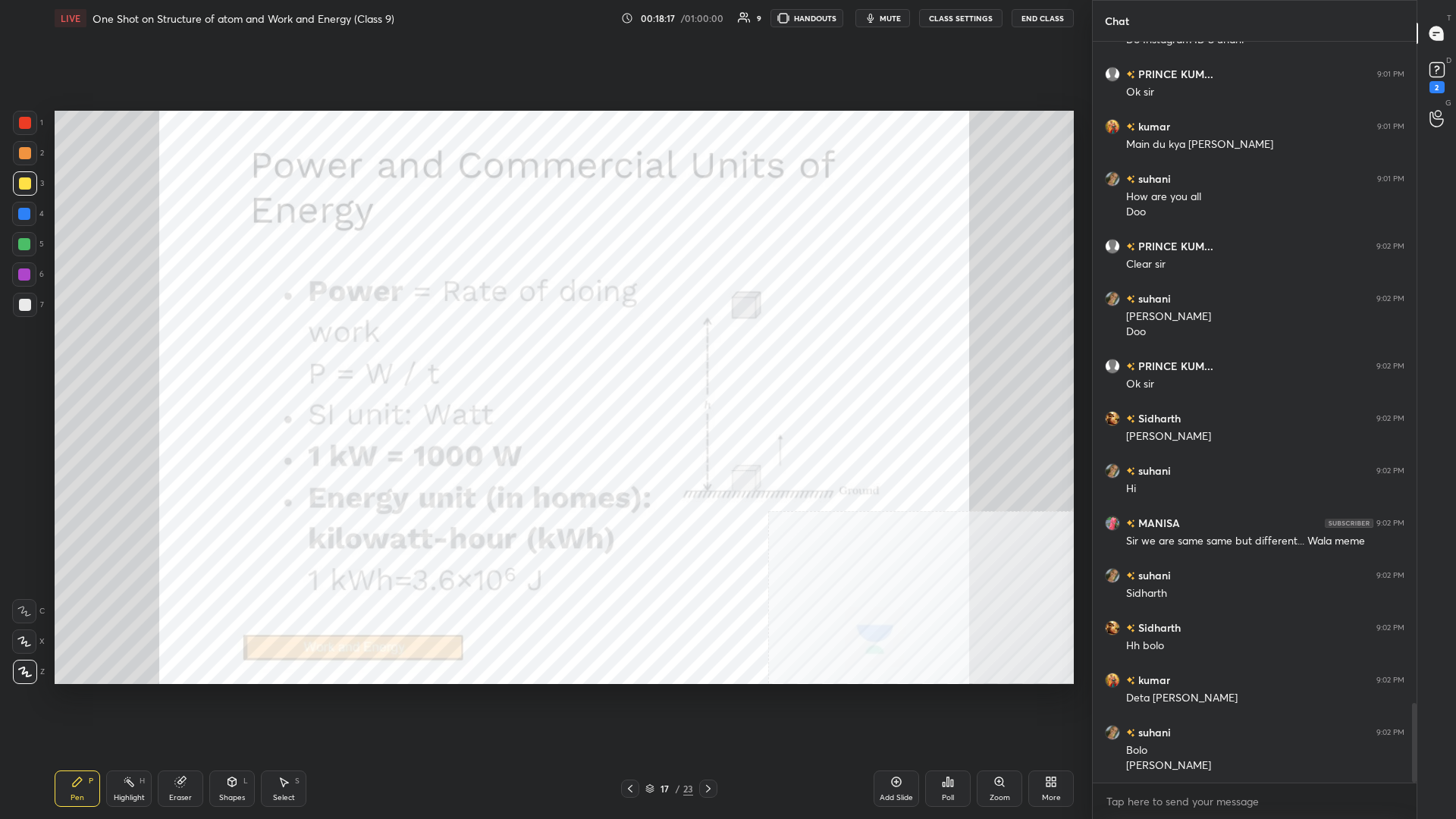 click at bounding box center [24, 214] 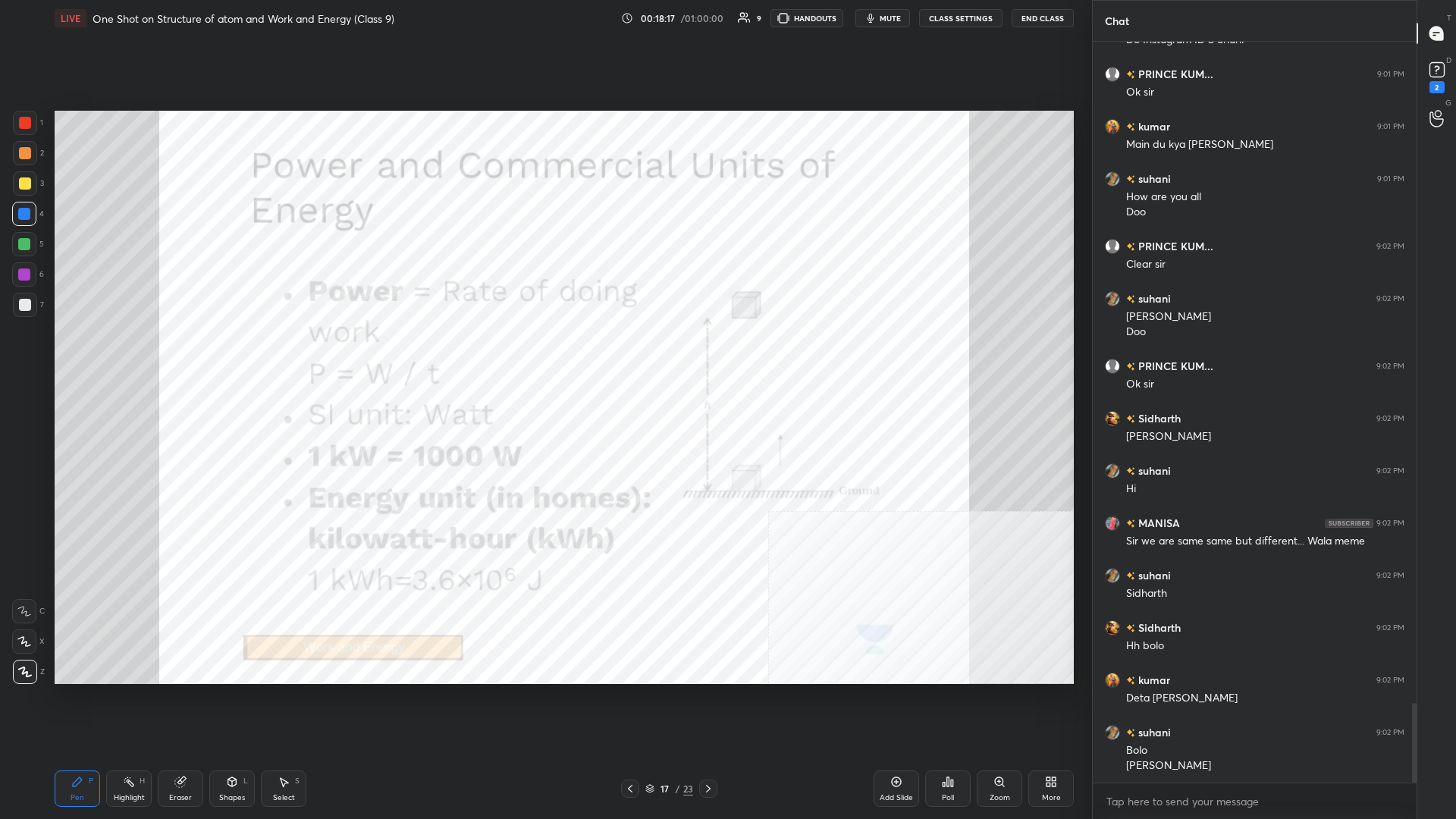 click at bounding box center (24, 214) 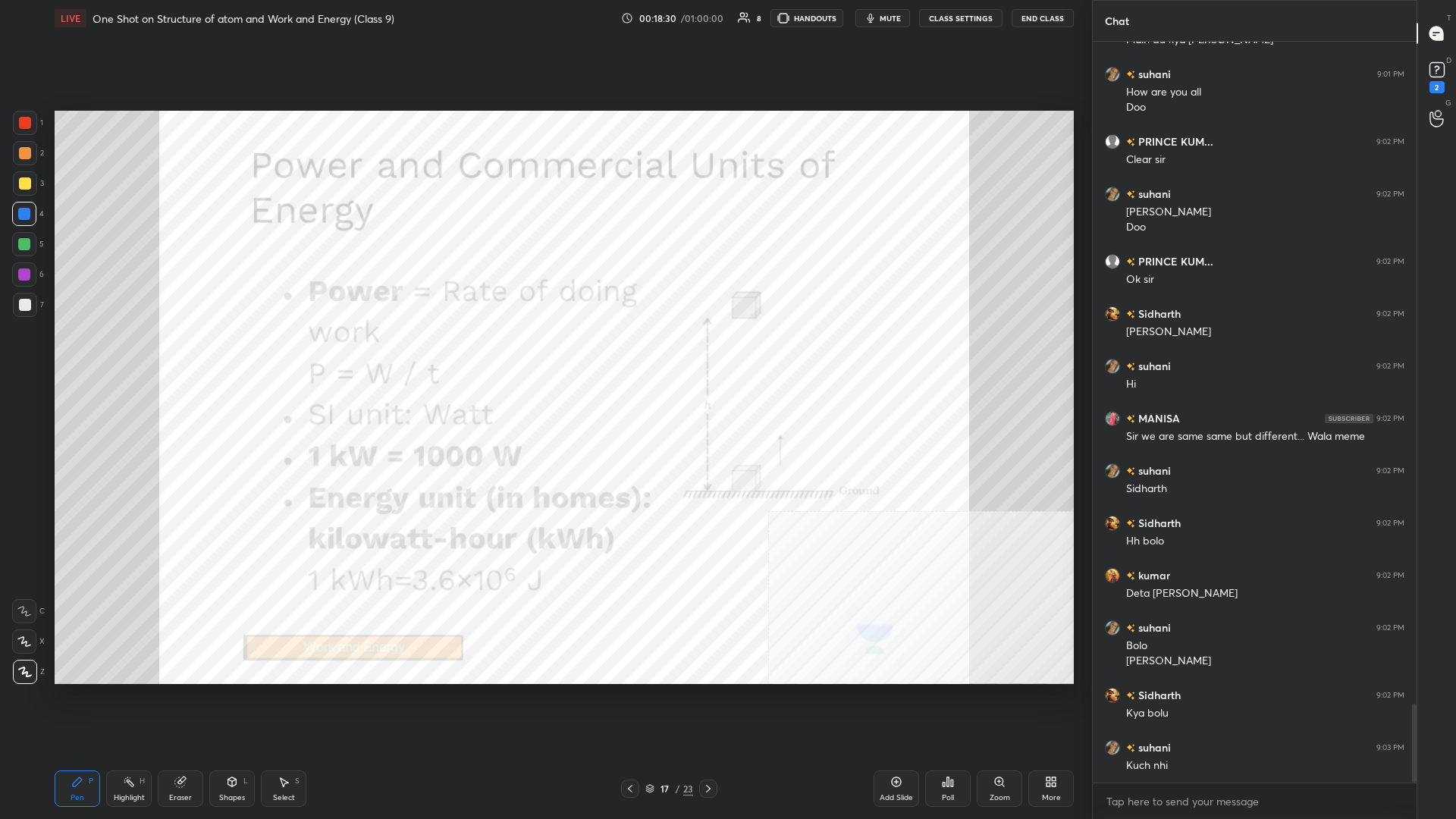 scroll, scrollTop: 6302, scrollLeft: 0, axis: vertical 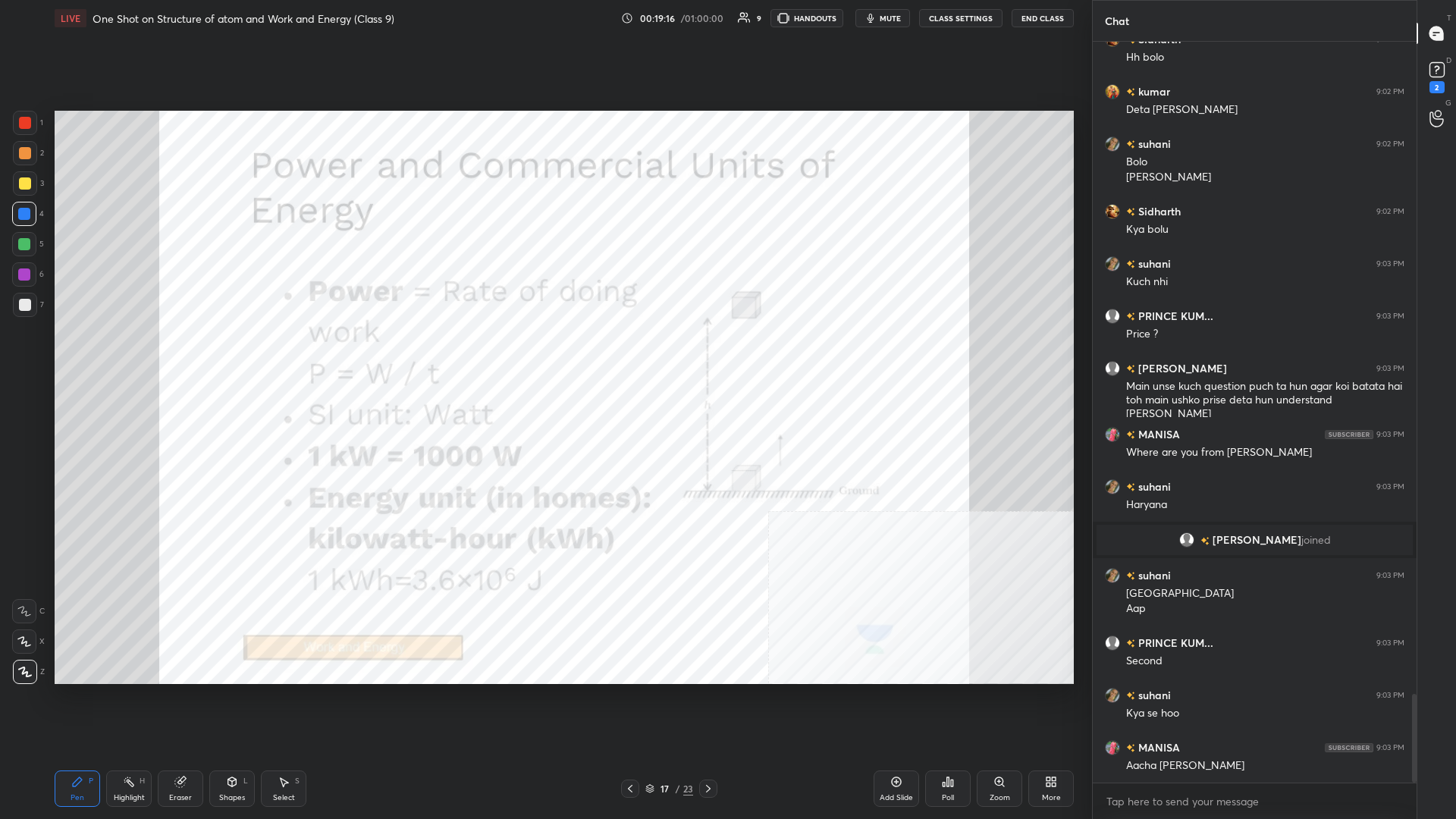 click at bounding box center [24, 275] 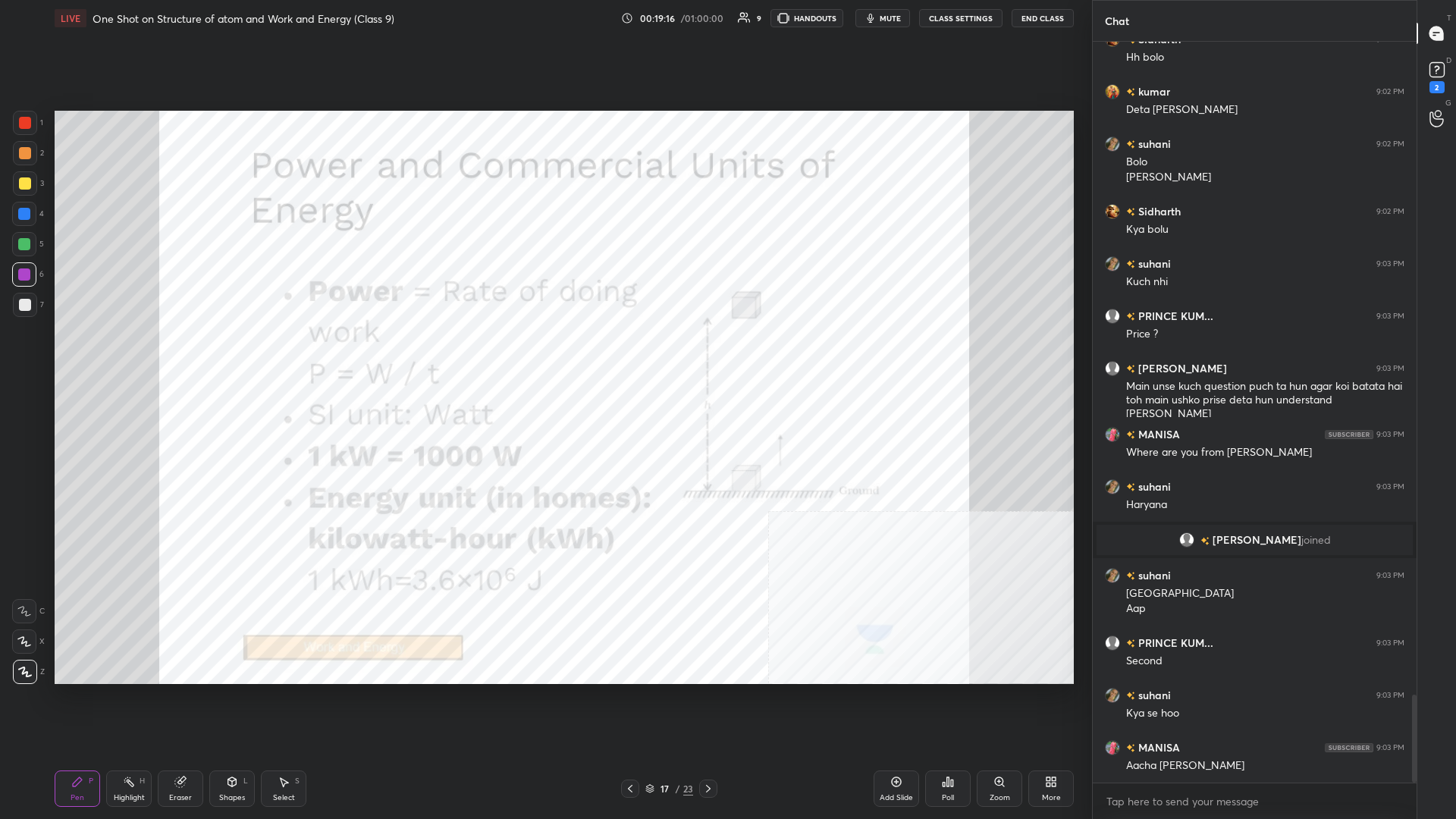 scroll, scrollTop: 5510, scrollLeft: 0, axis: vertical 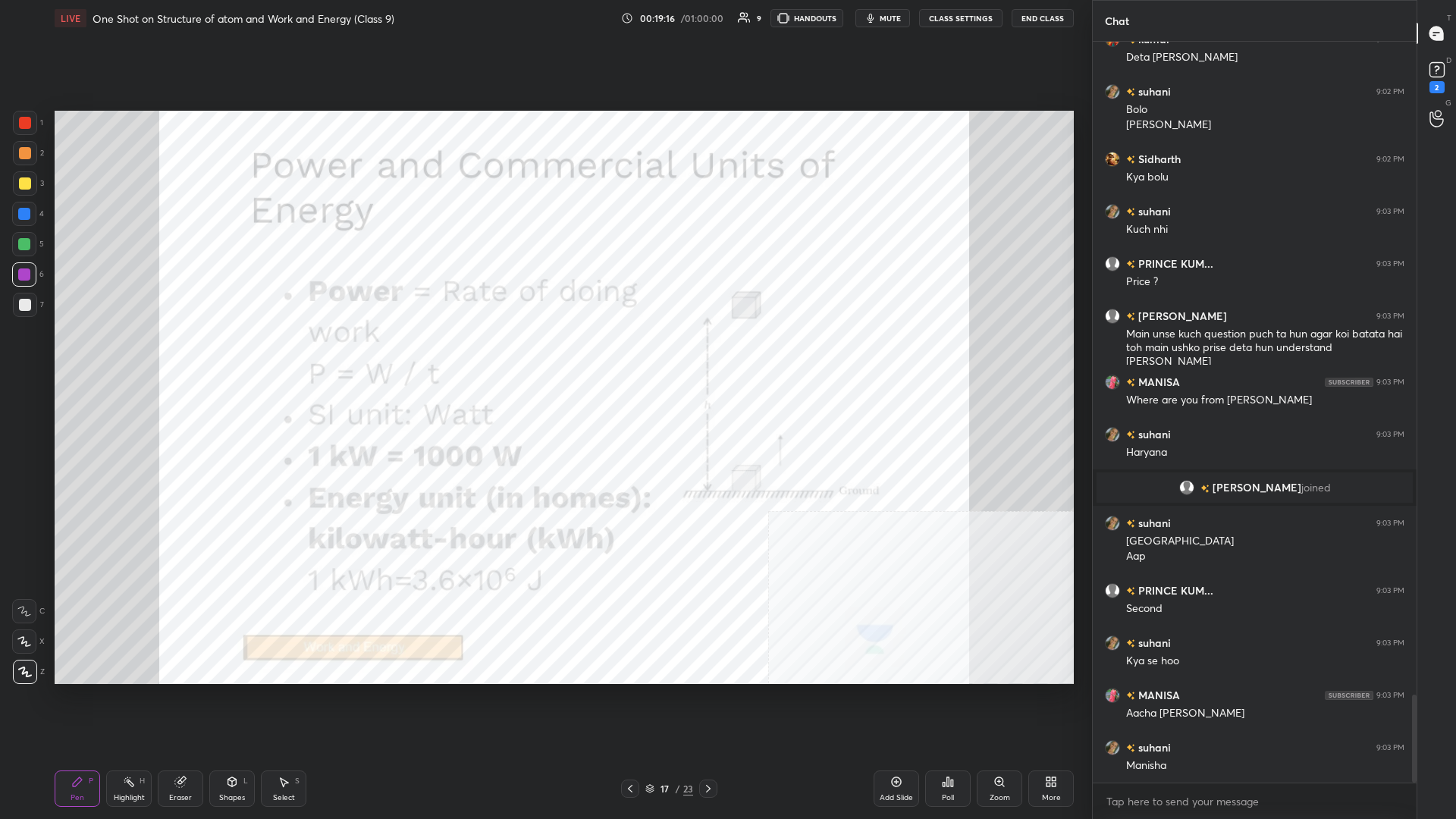 click at bounding box center (24, 275) 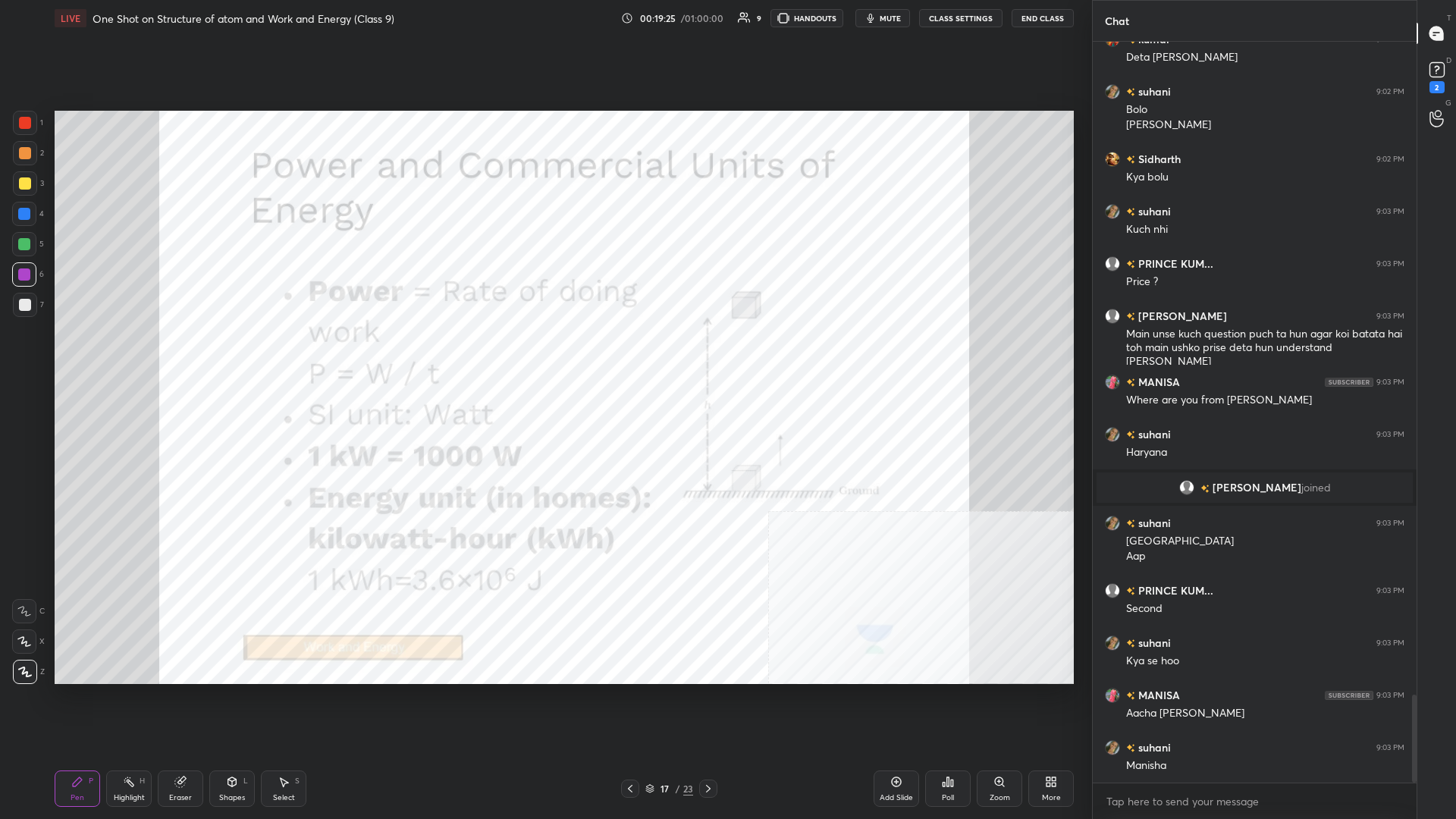 scroll, scrollTop: 5576, scrollLeft: 0, axis: vertical 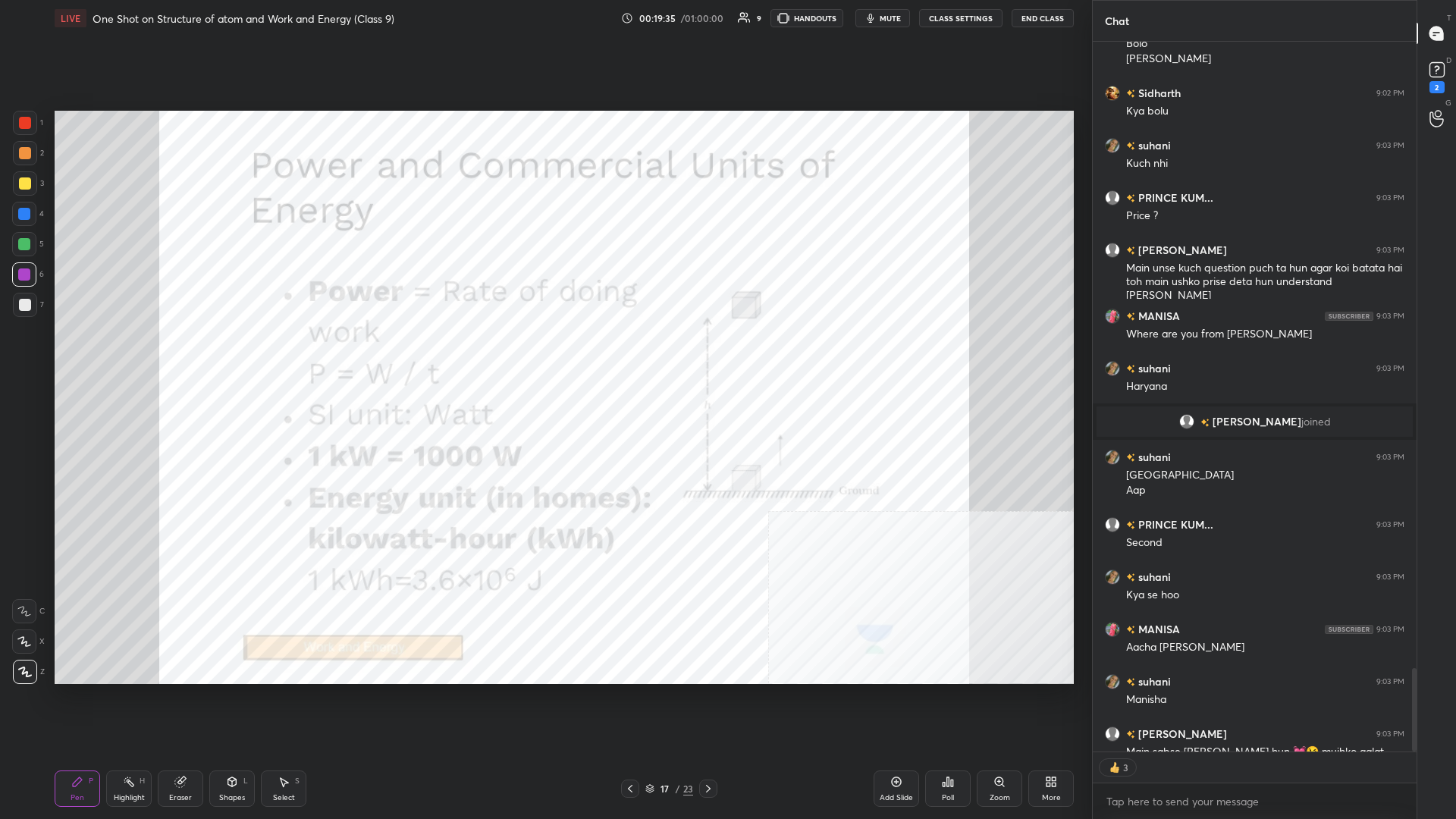 click on "Add Slide" at bounding box center [896, 789] 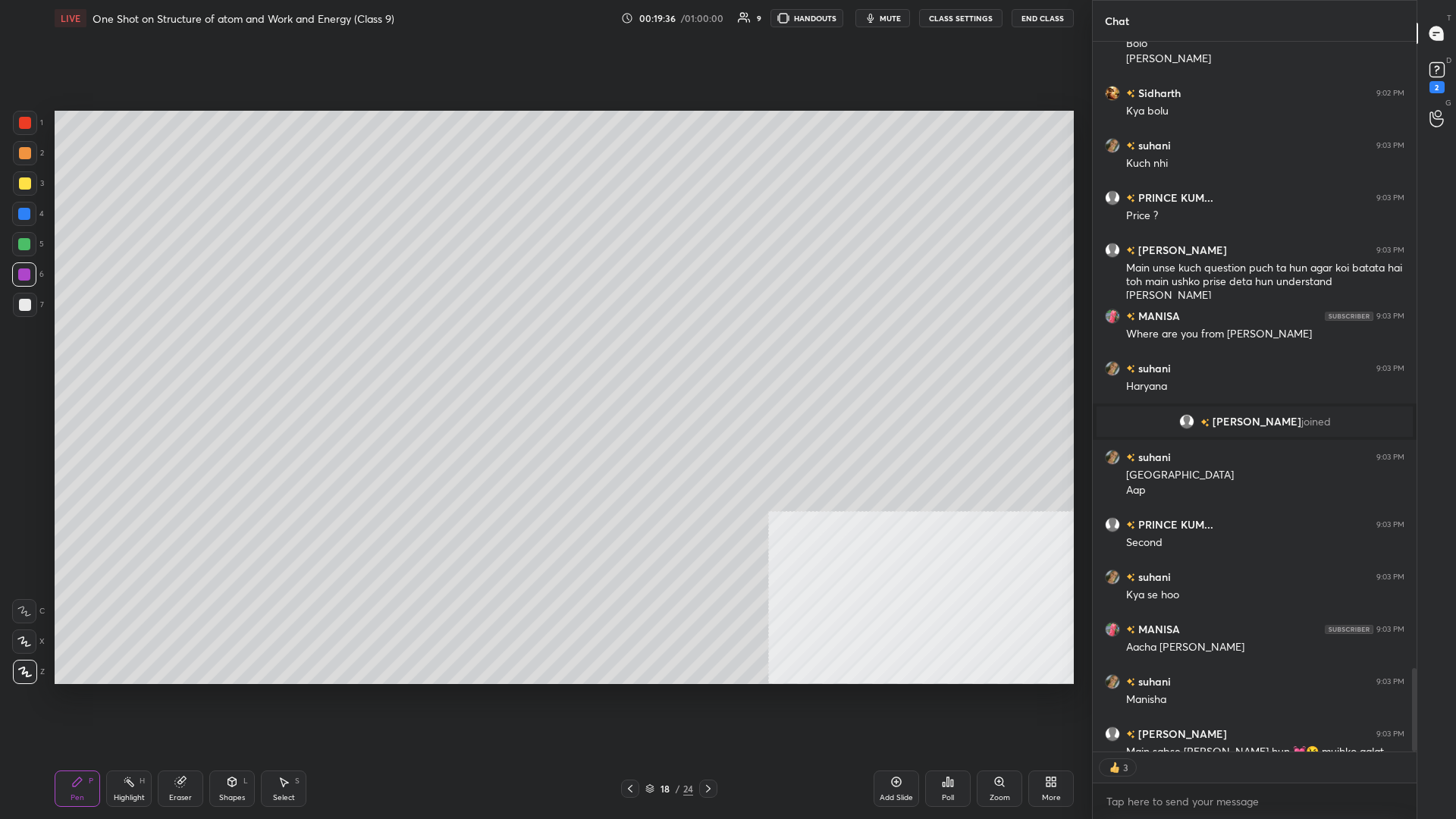 click at bounding box center [25, 184] 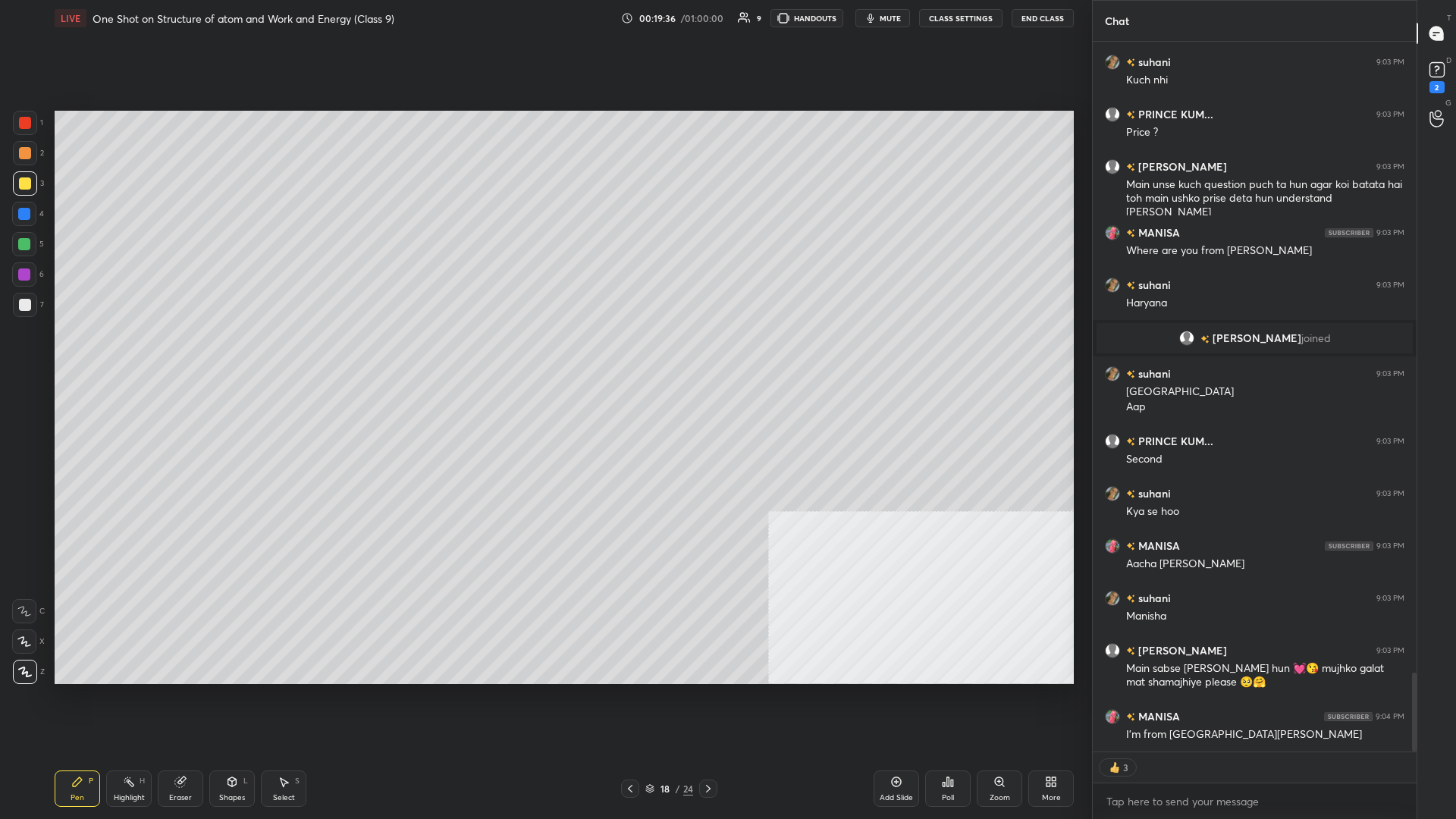 click at bounding box center [25, 184] 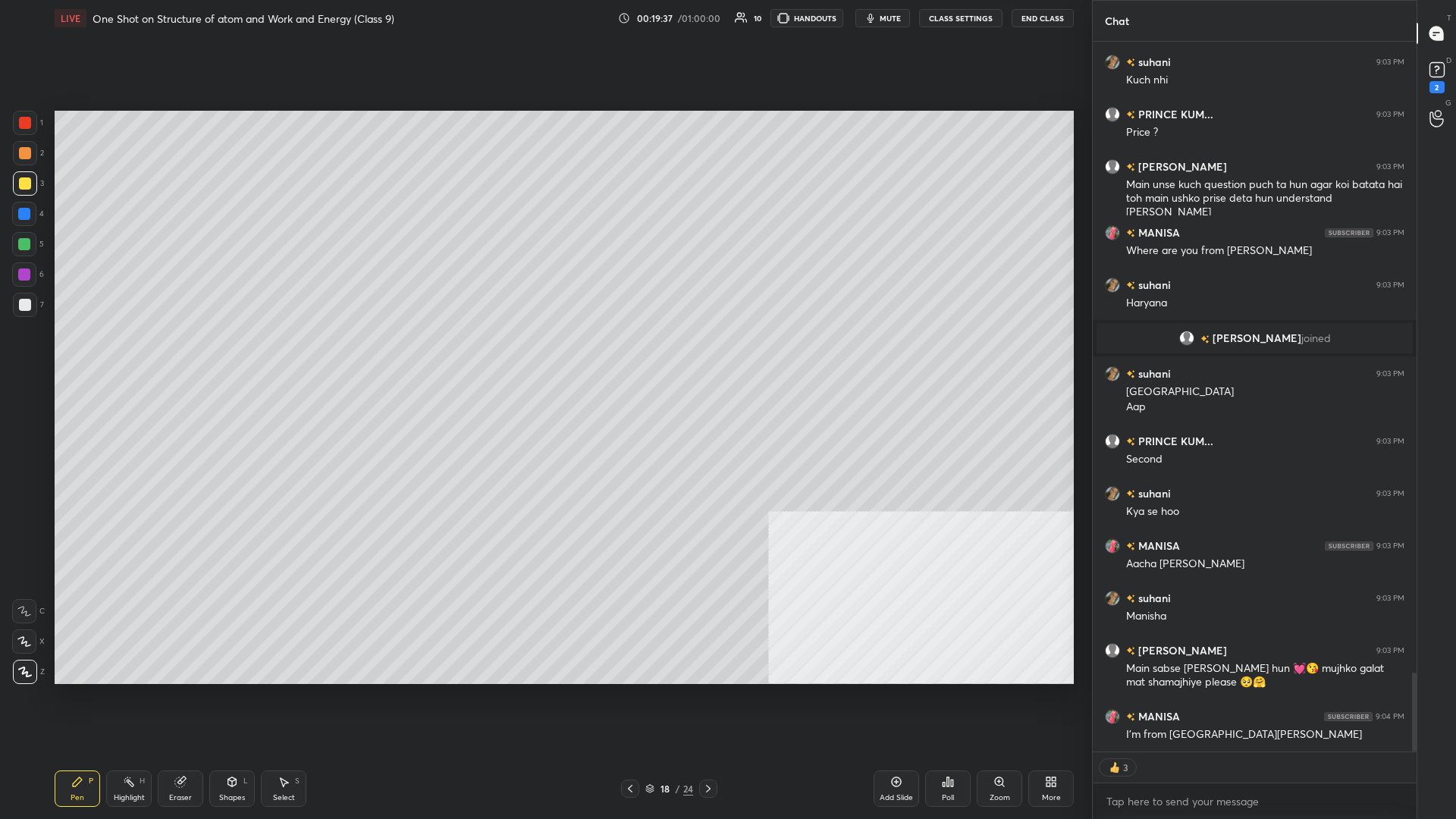 scroll, scrollTop: 5712, scrollLeft: 0, axis: vertical 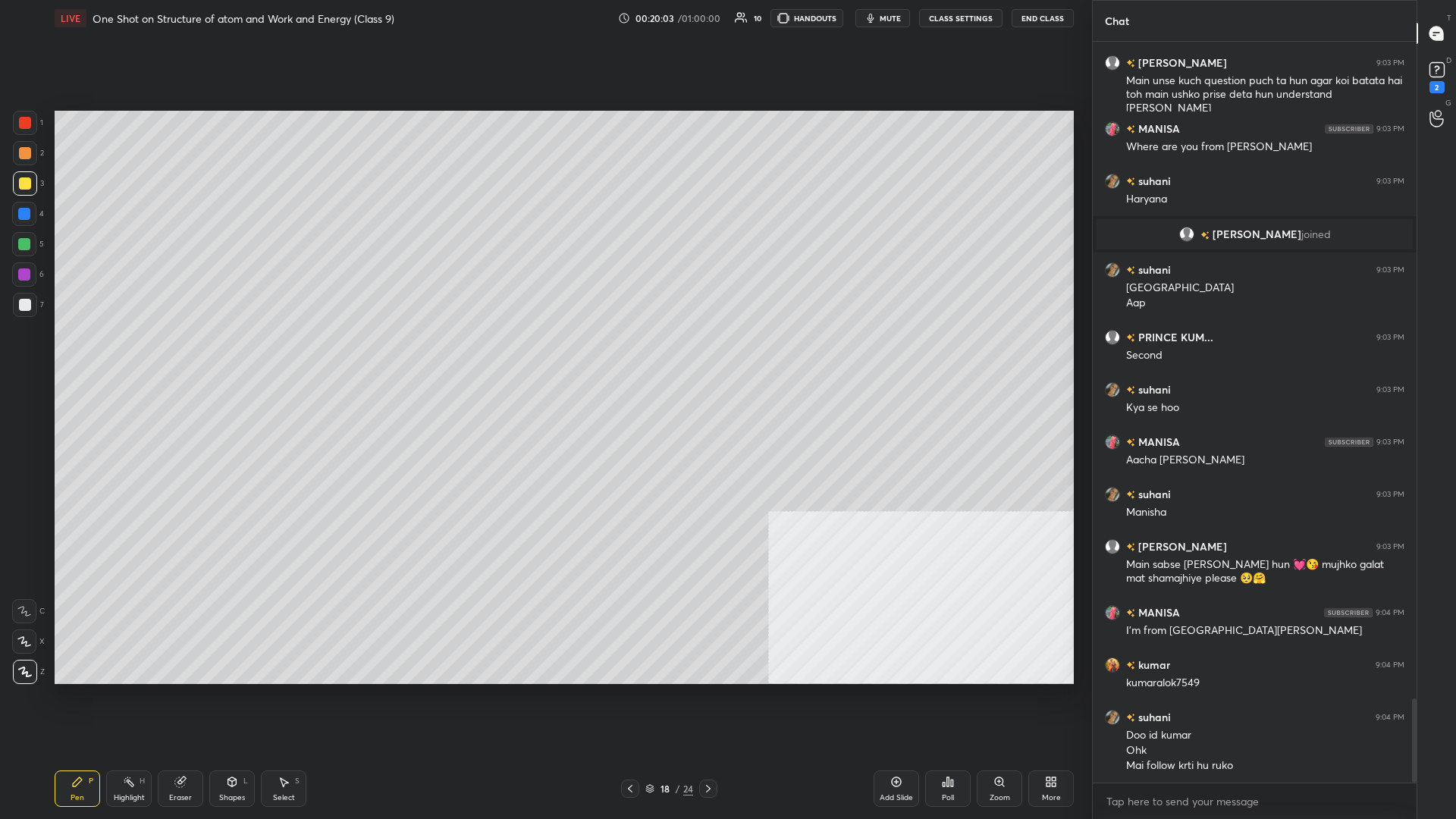 click at bounding box center [24, 244] 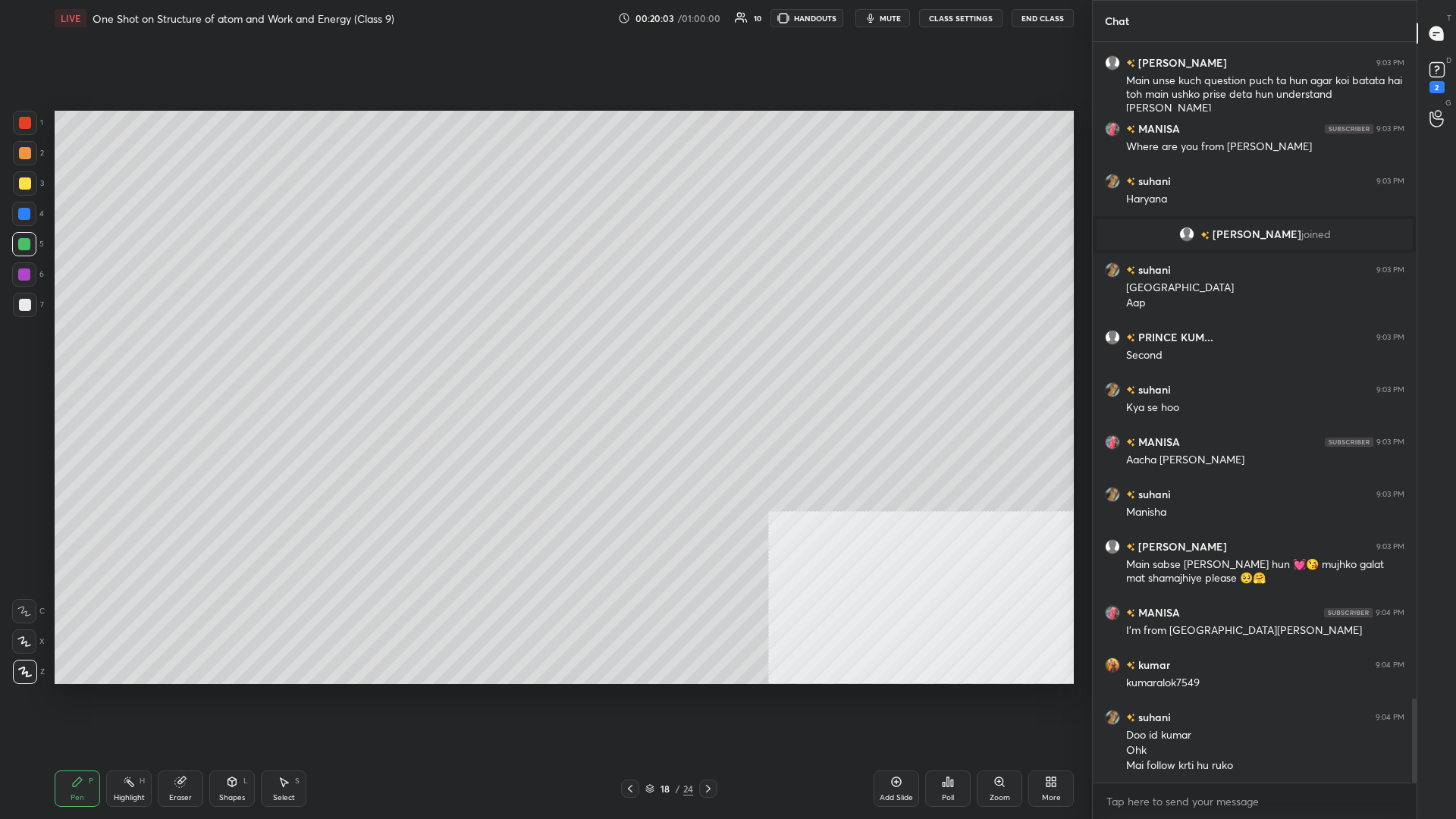 click at bounding box center (24, 244) 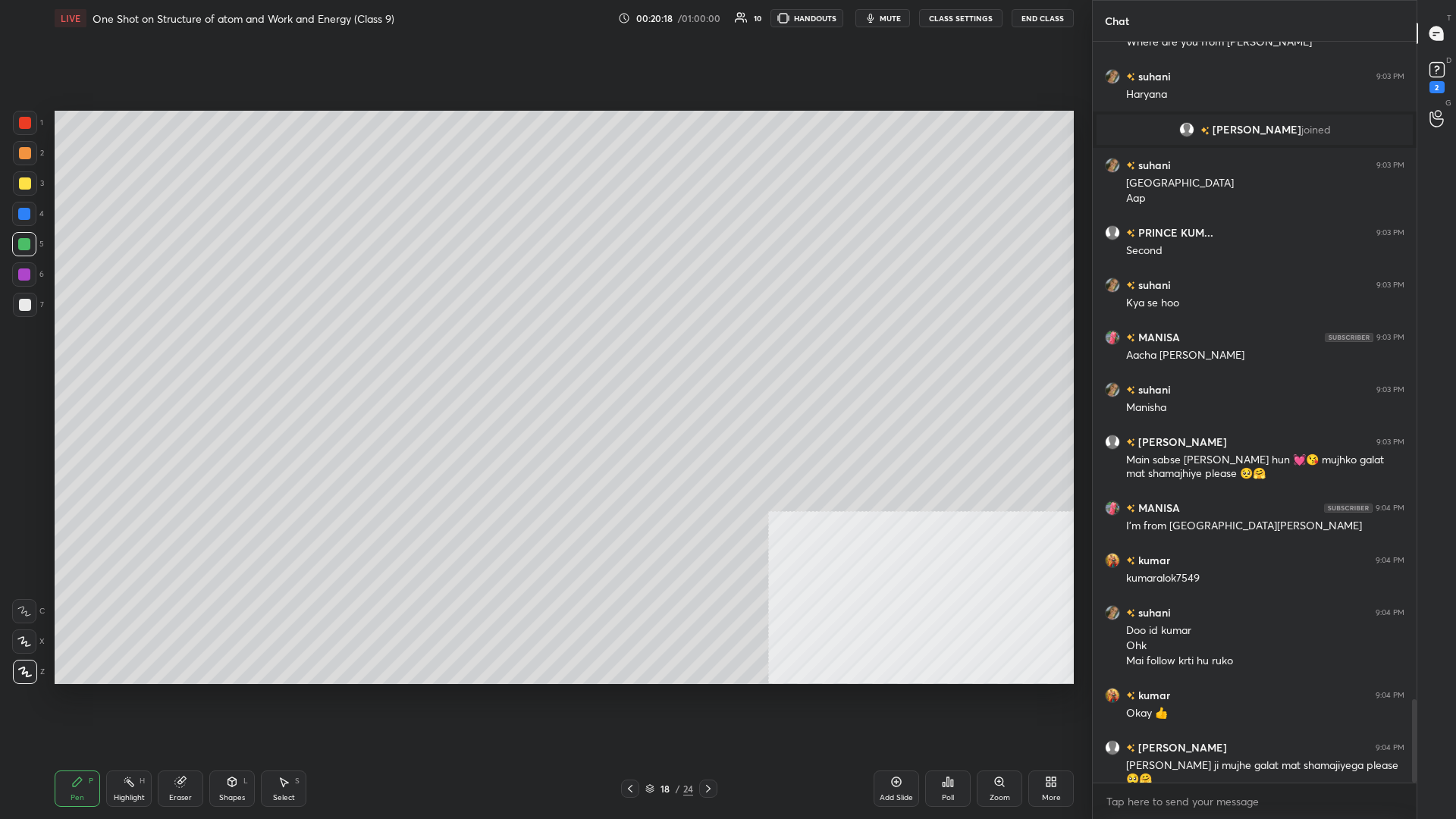 scroll, scrollTop: 5920, scrollLeft: 0, axis: vertical 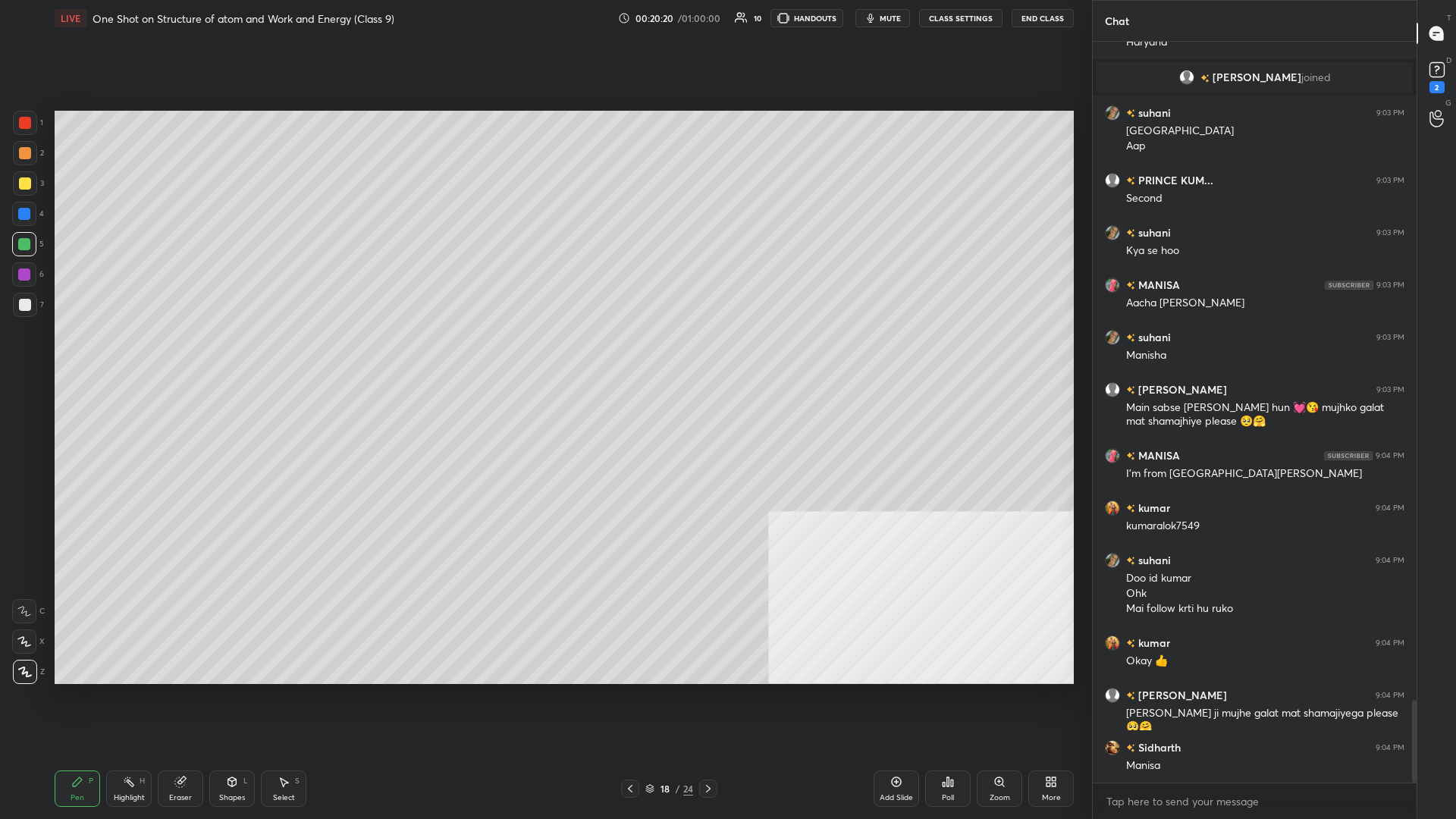 click at bounding box center [24, 214] 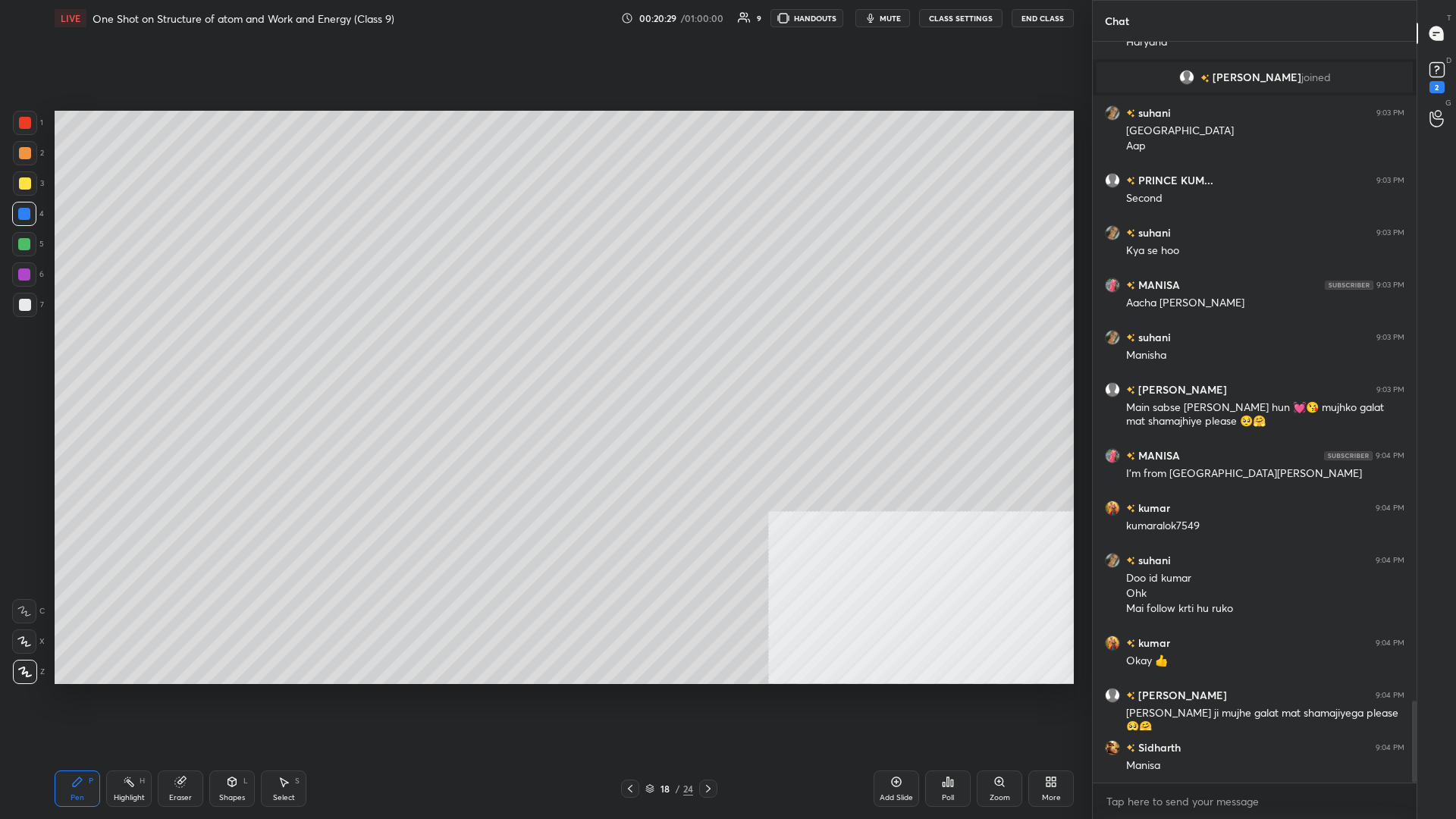 scroll, scrollTop: 5973, scrollLeft: 0, axis: vertical 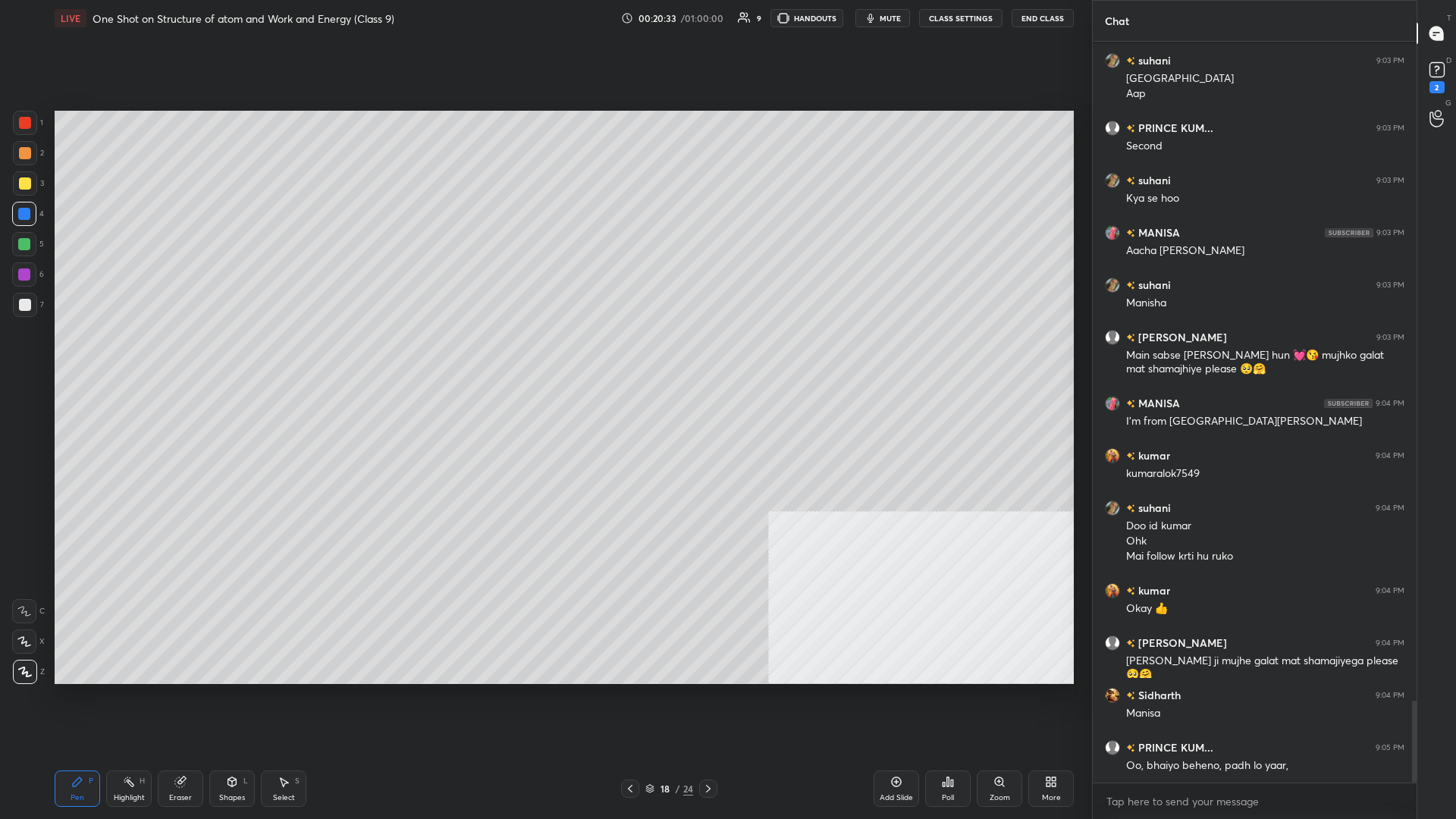 drag, startPoint x: 902, startPoint y: 790, endPoint x: 943, endPoint y: 684, distance: 113.65298 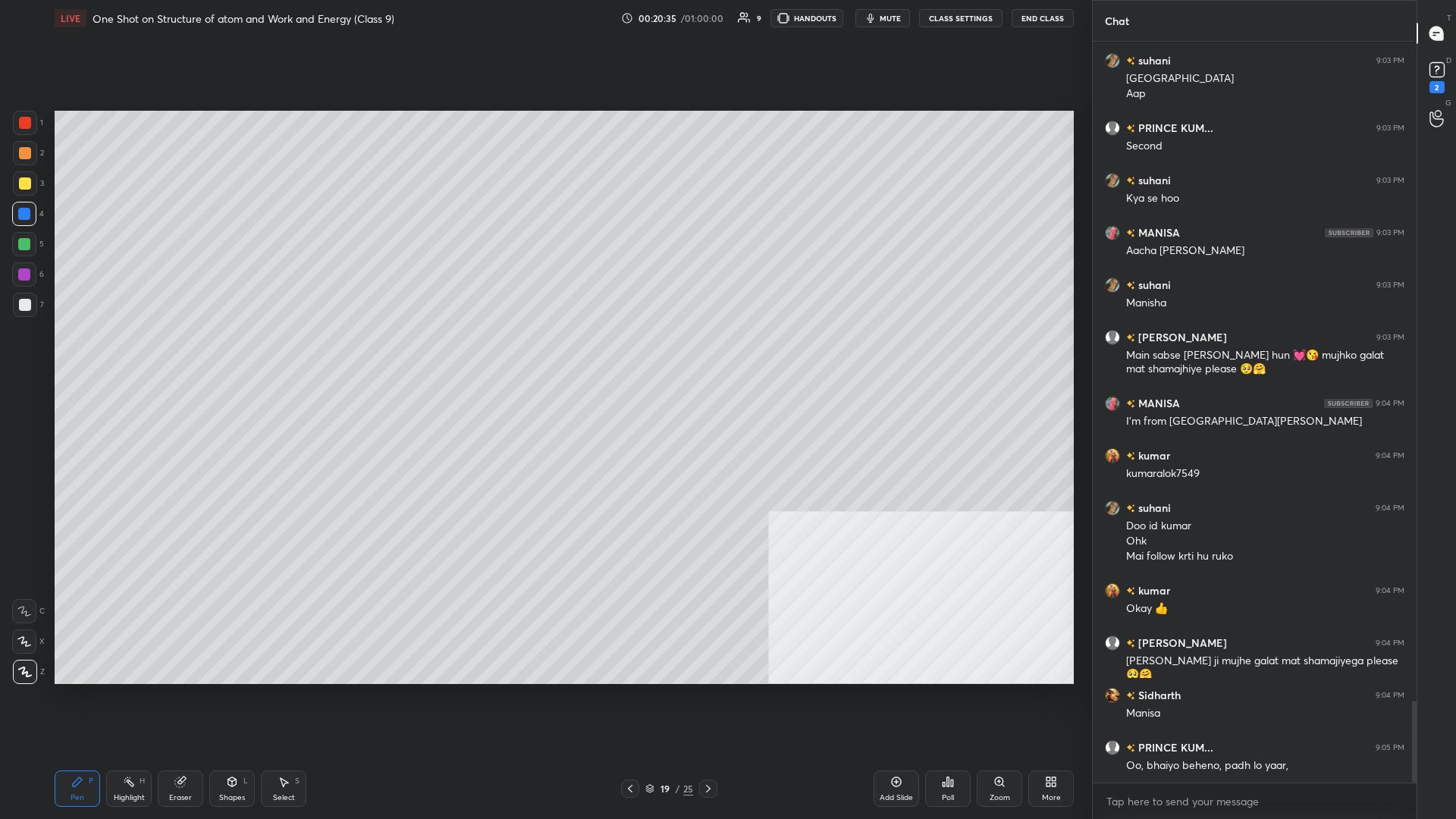 click at bounding box center [25, 184] 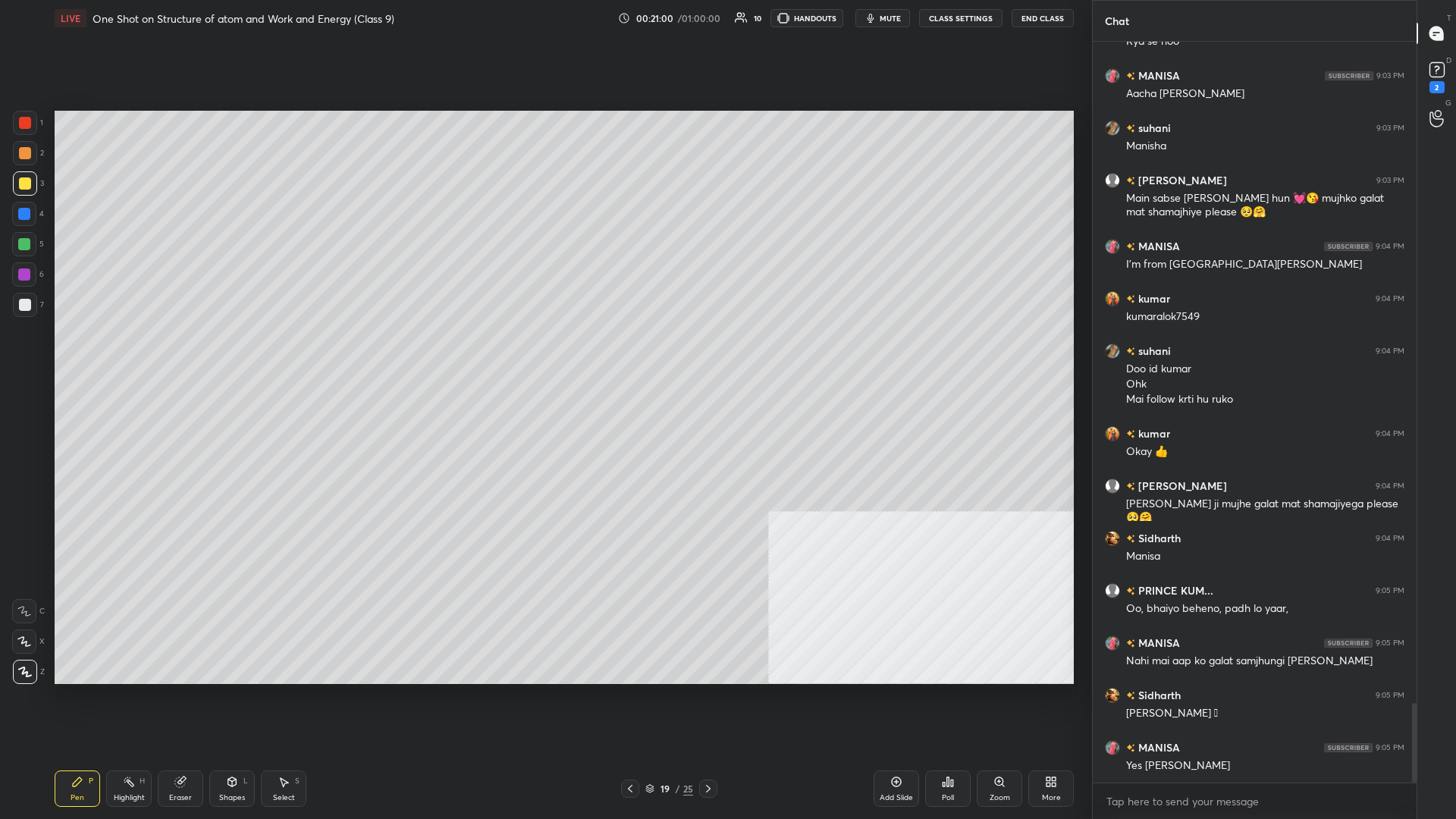 scroll, scrollTop: 6182, scrollLeft: 0, axis: vertical 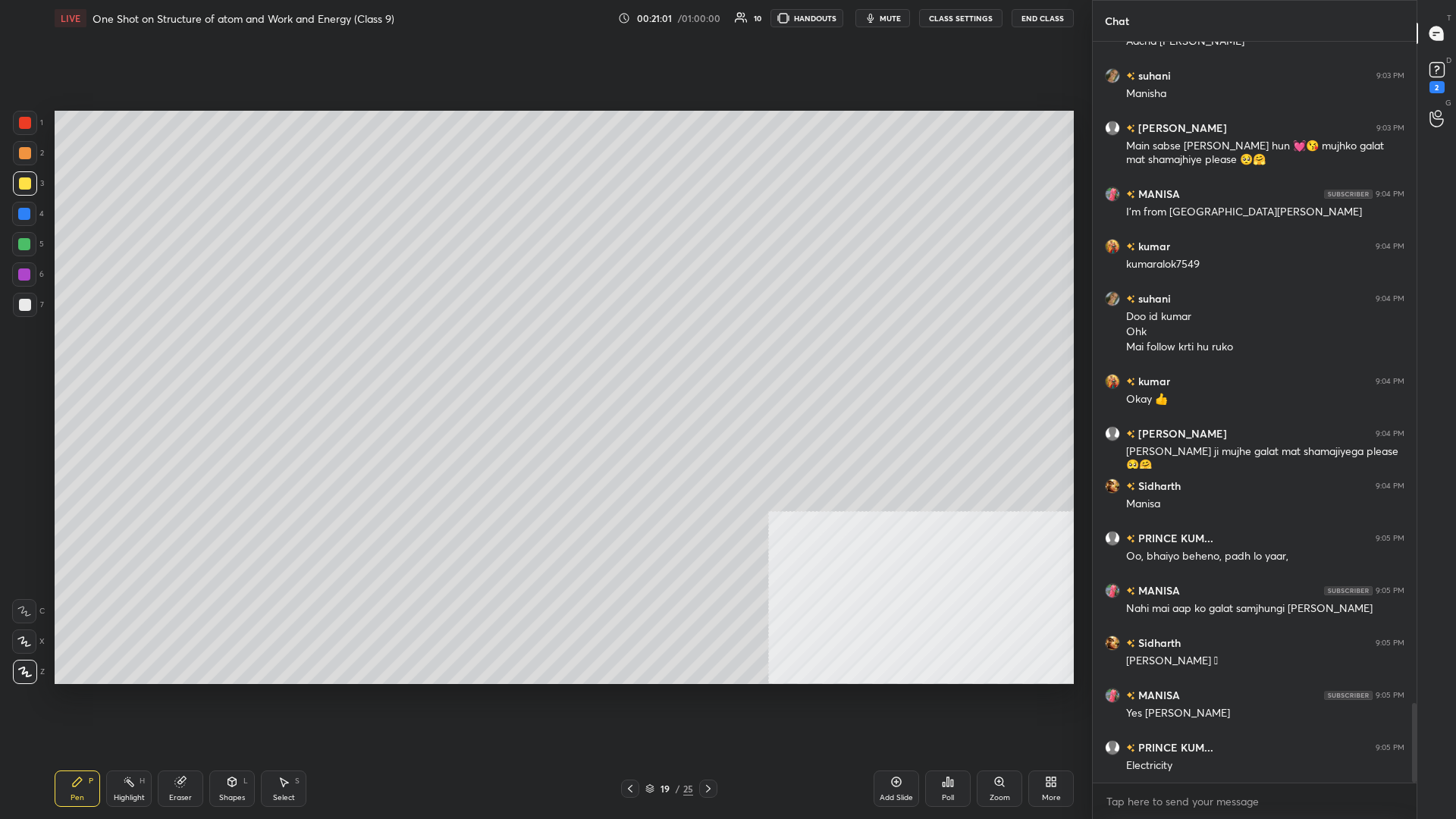 click at bounding box center [24, 244] 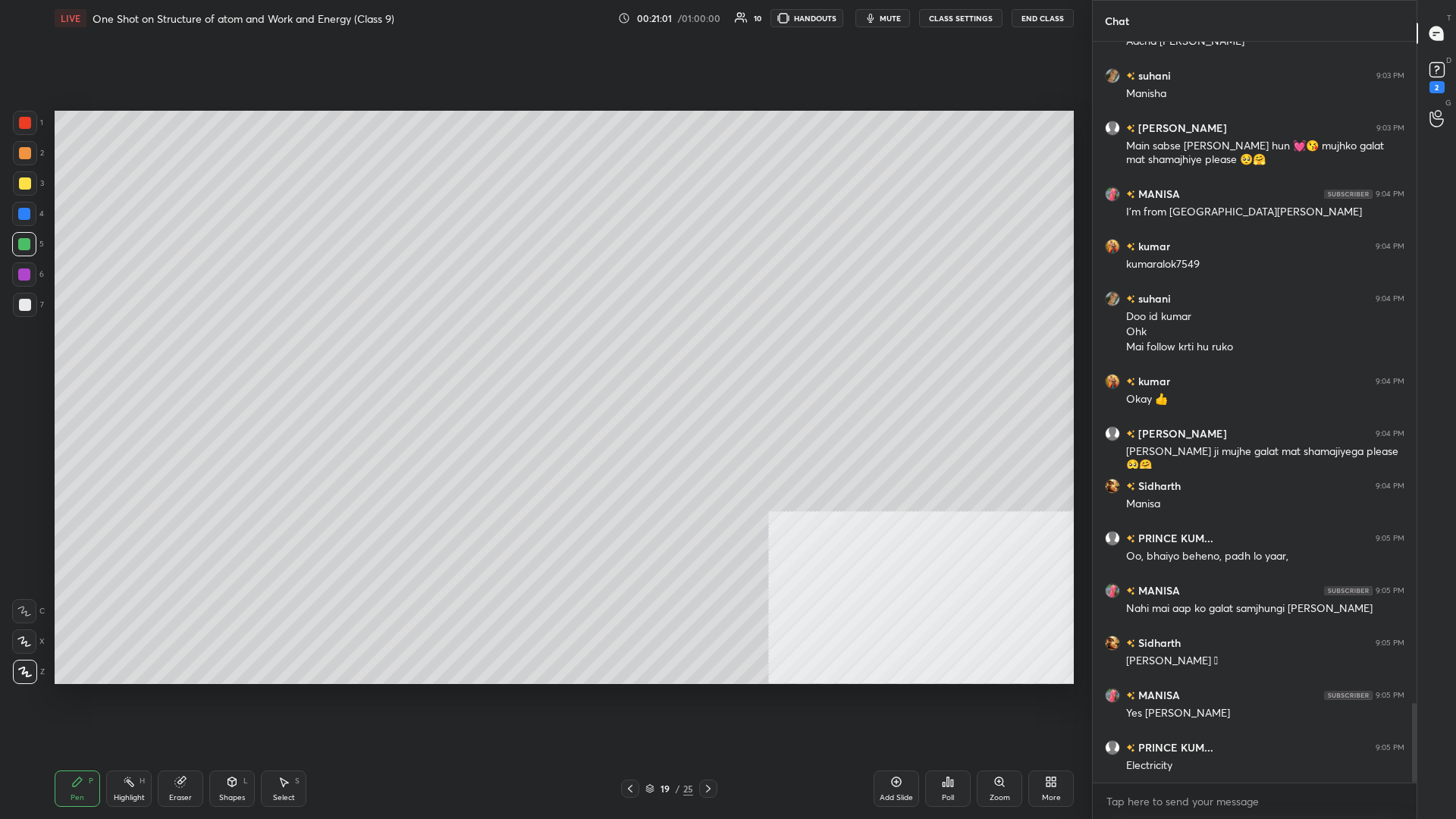 click on "4" at bounding box center [28, 217] 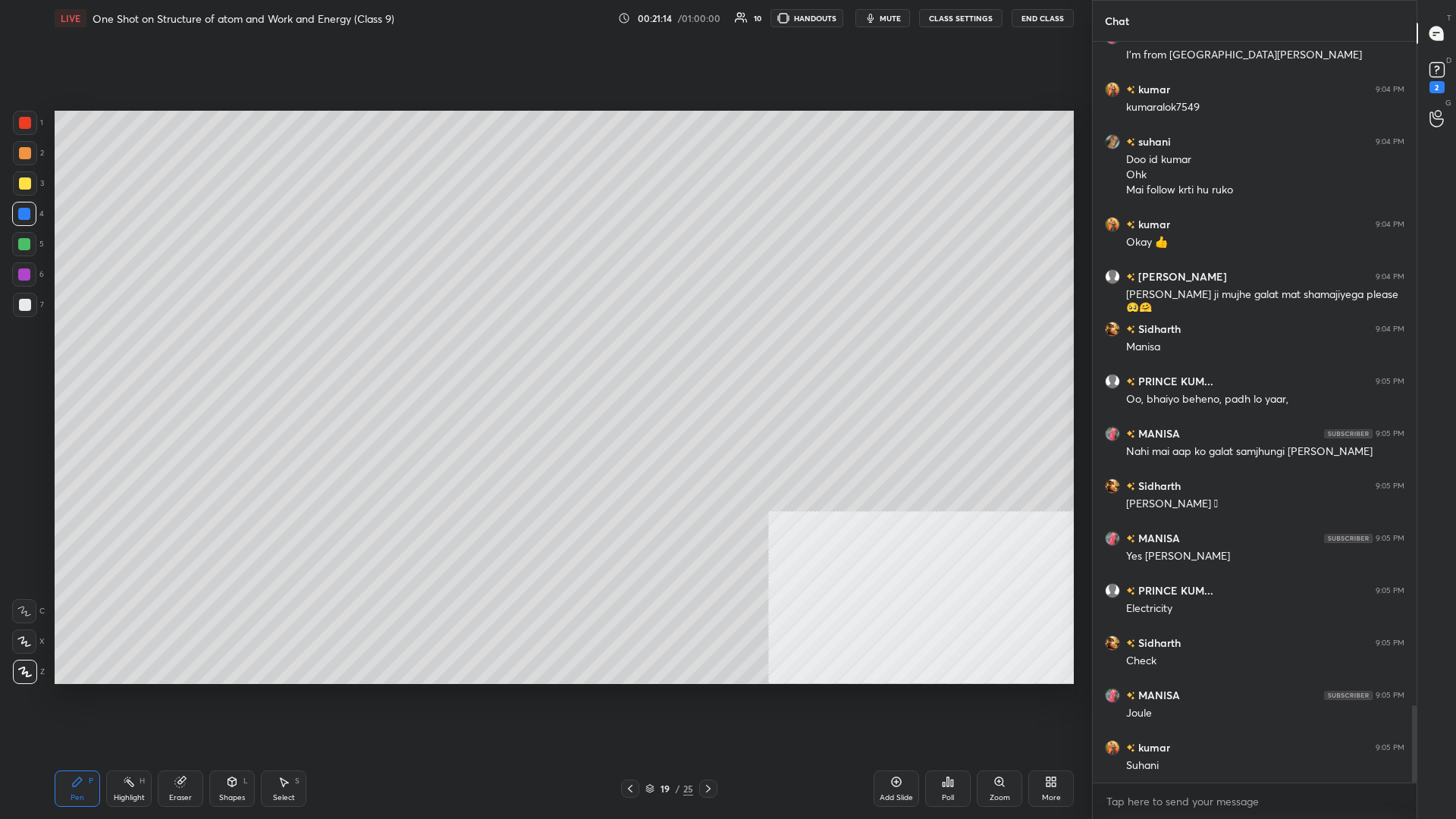 scroll, scrollTop: 6391, scrollLeft: 0, axis: vertical 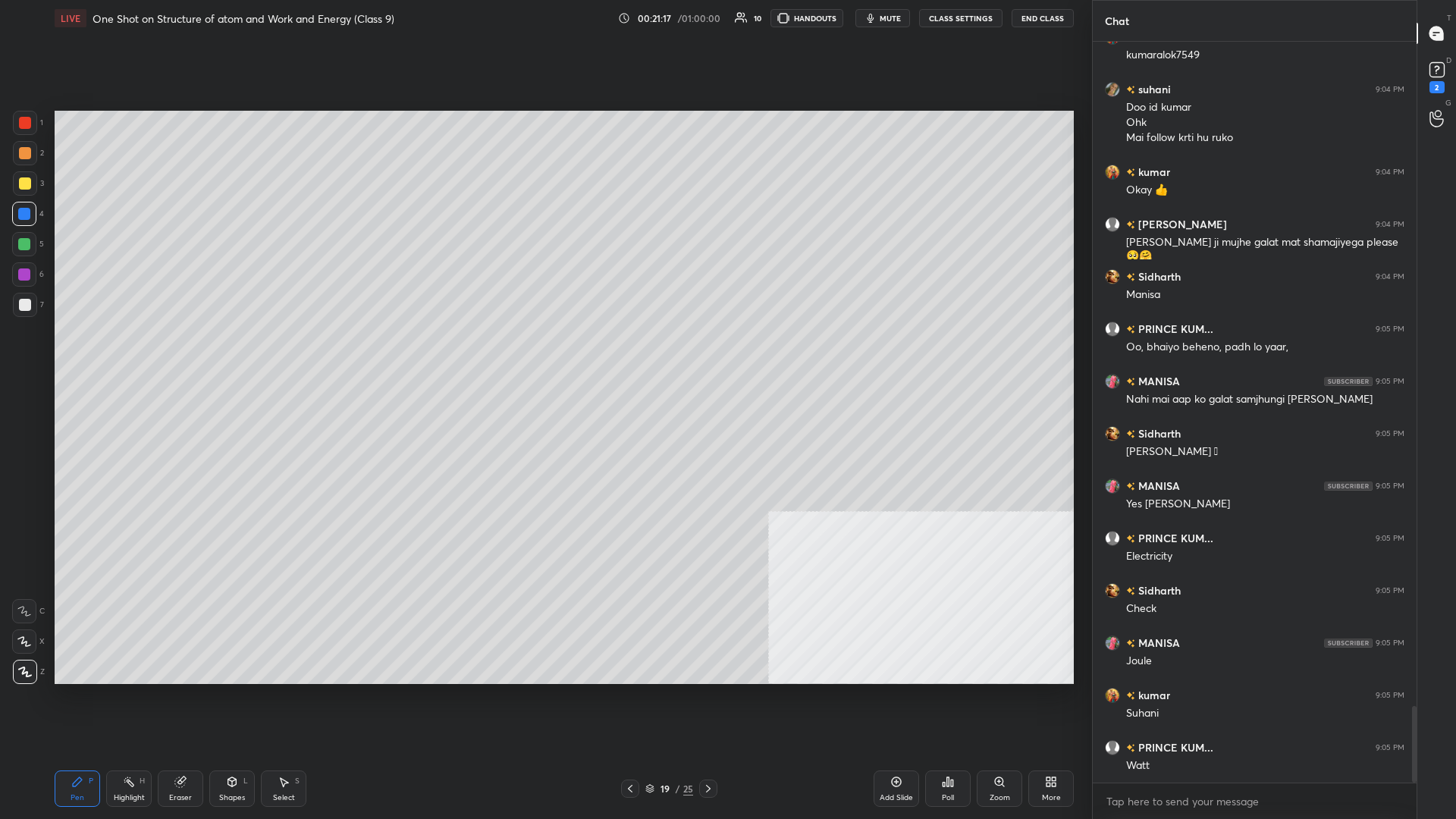 click on "1 2 3 4 5 6 7 C X Z C X Z E E Erase all   H H" at bounding box center [24, 397] 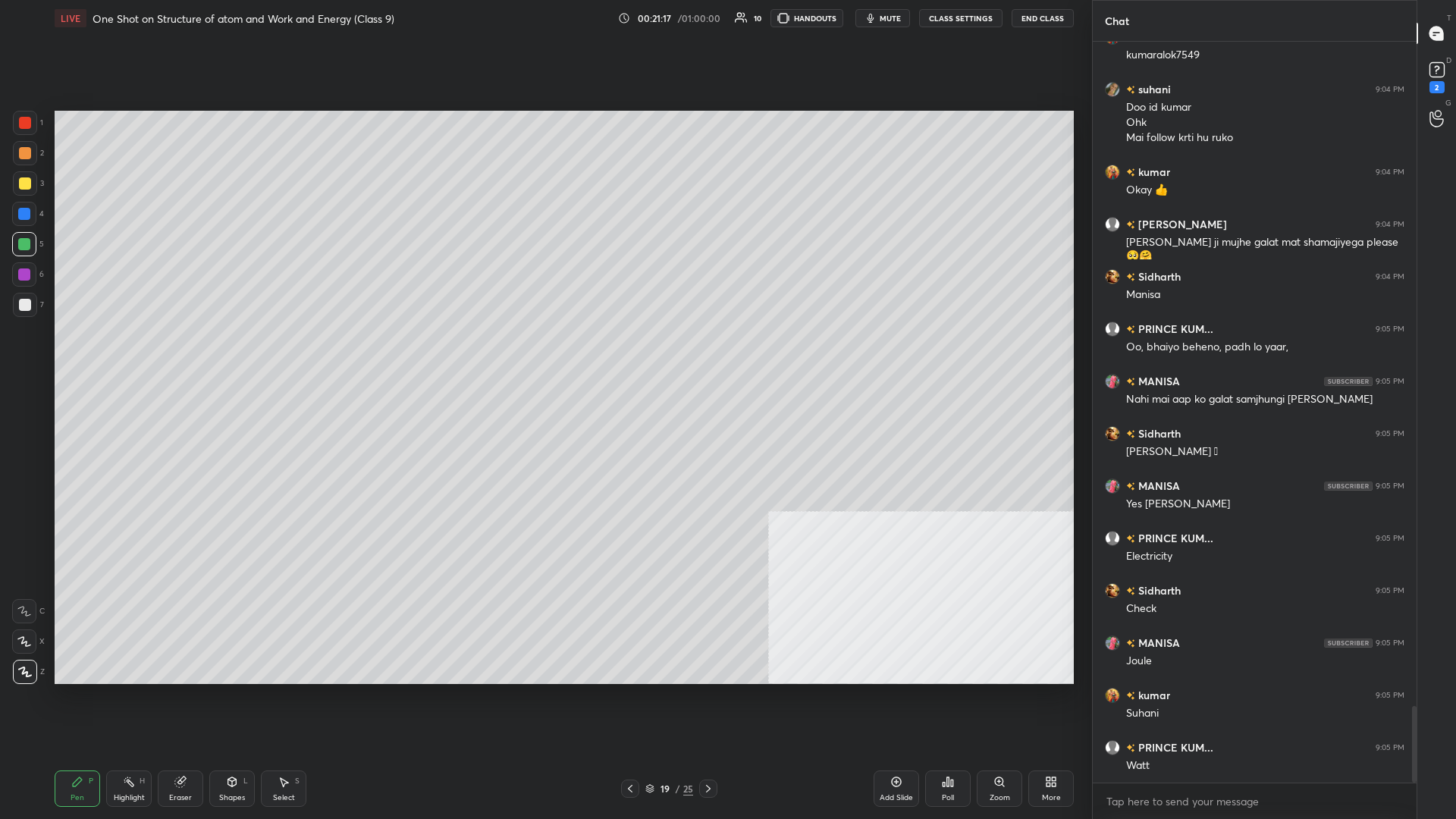 click at bounding box center [24, 275] 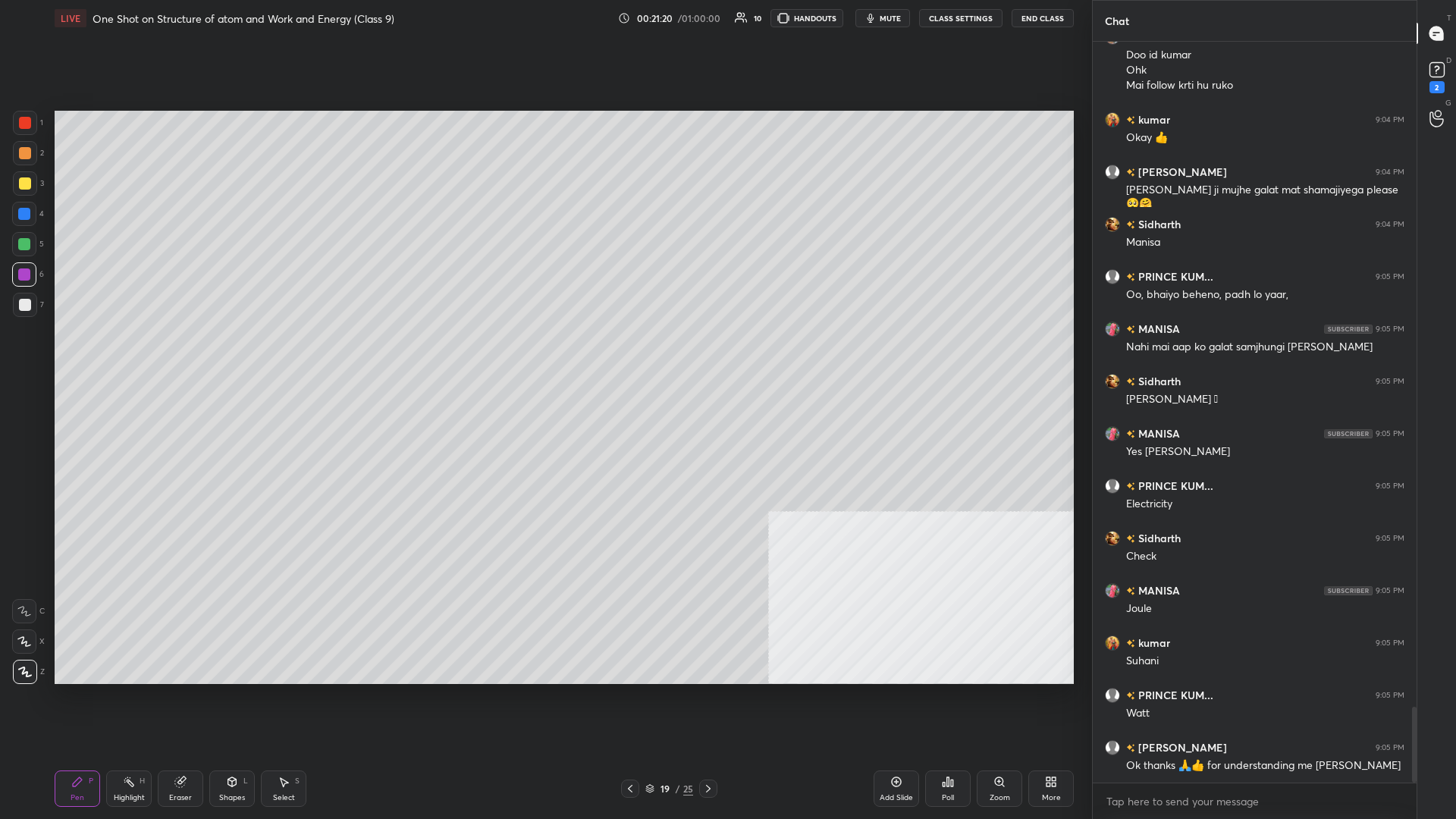 scroll, scrollTop: 6496, scrollLeft: 0, axis: vertical 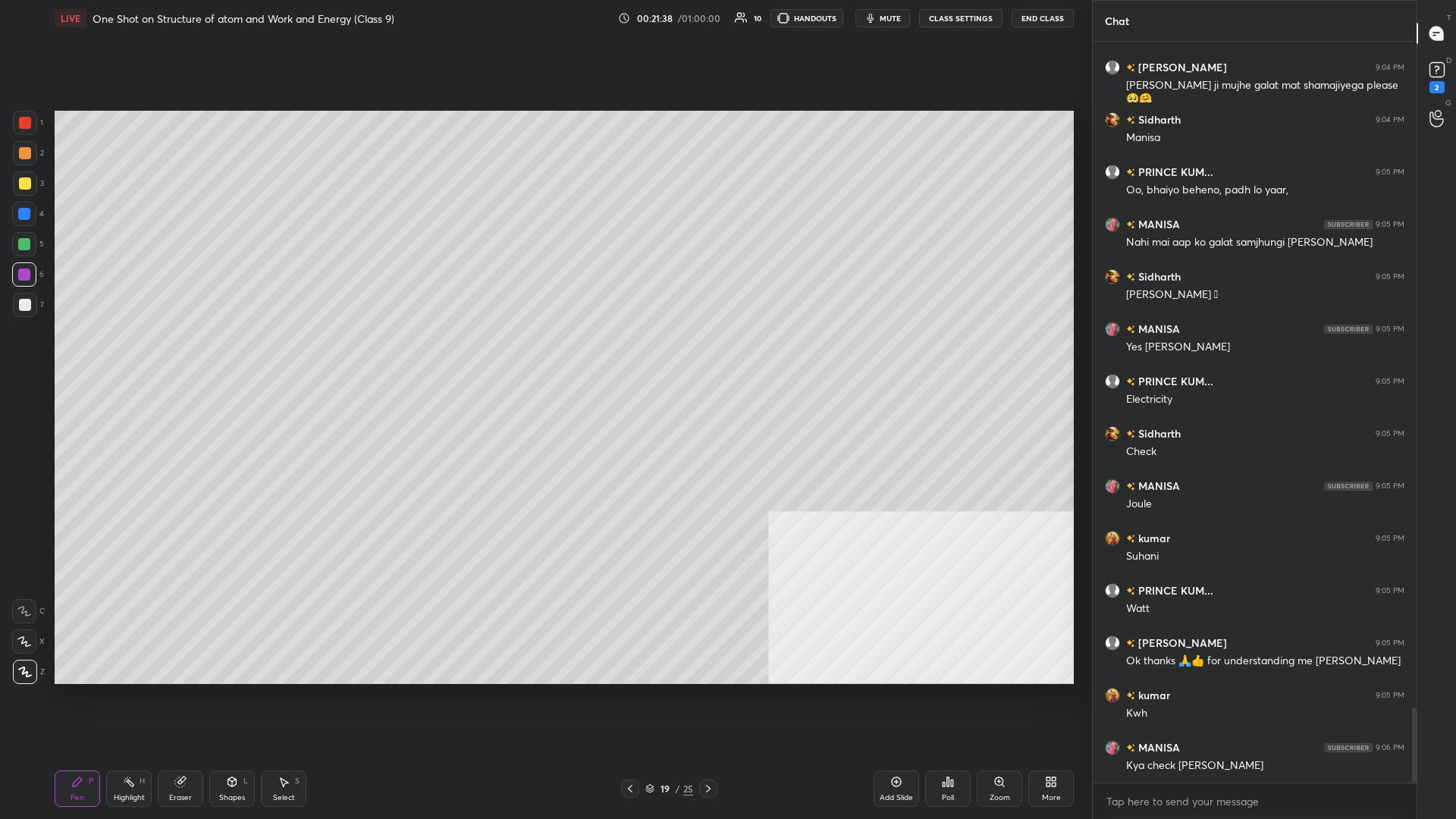 click on "1 2 3 4 5 6 7 C X Z C X Z E E Erase all   H H" at bounding box center [24, 397] 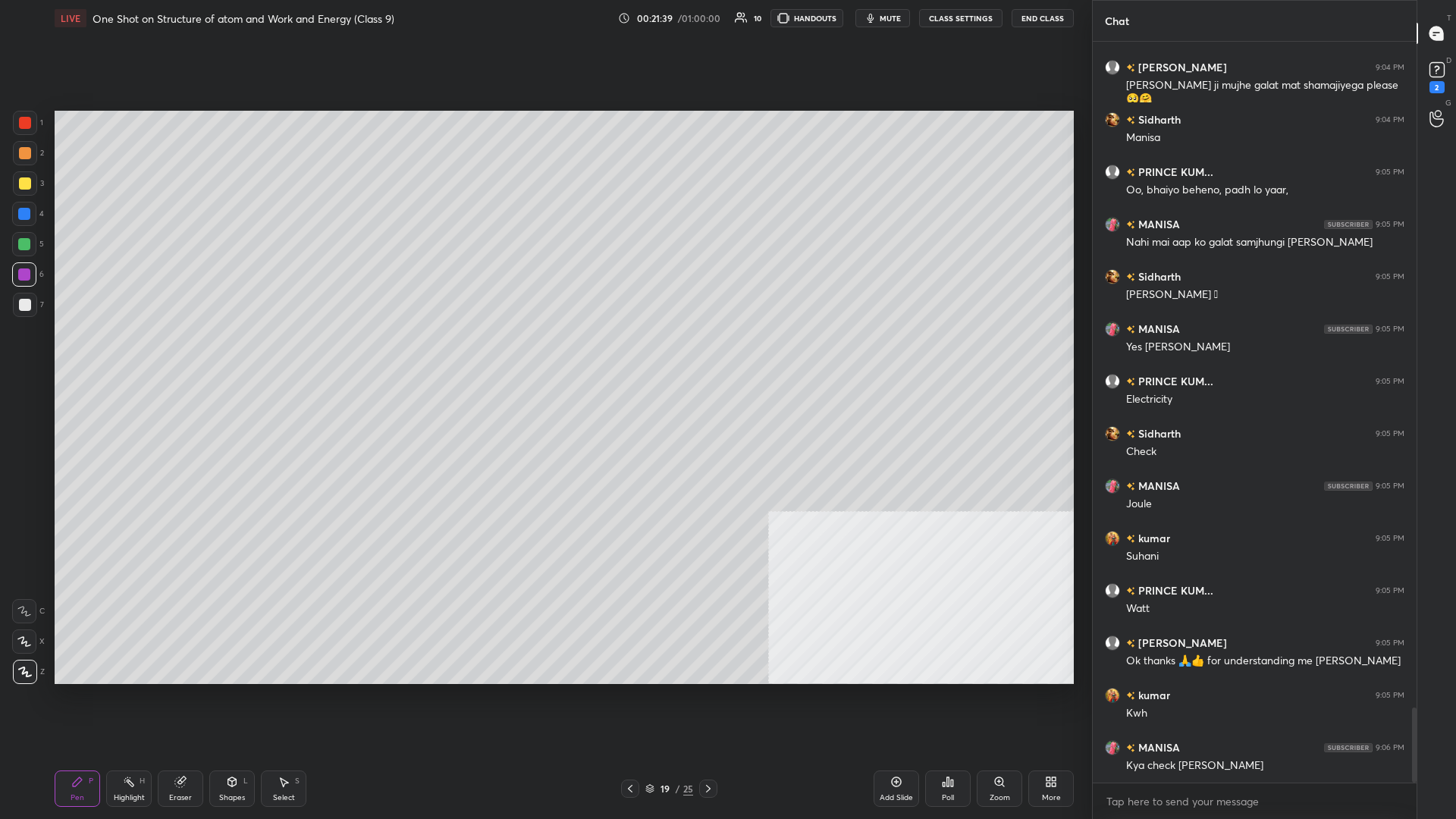click at bounding box center [24, 244] 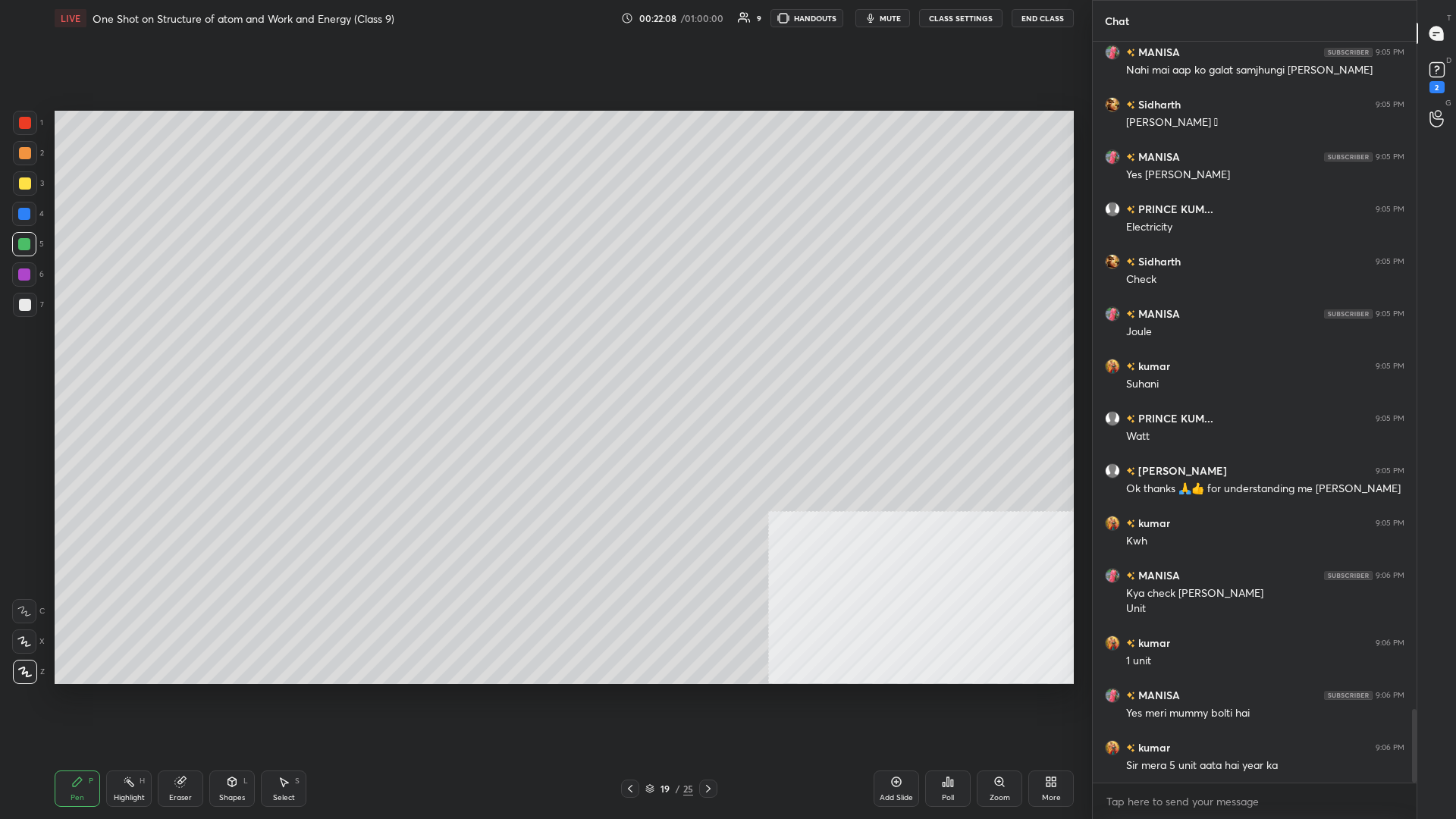 scroll, scrollTop: 6786, scrollLeft: 0, axis: vertical 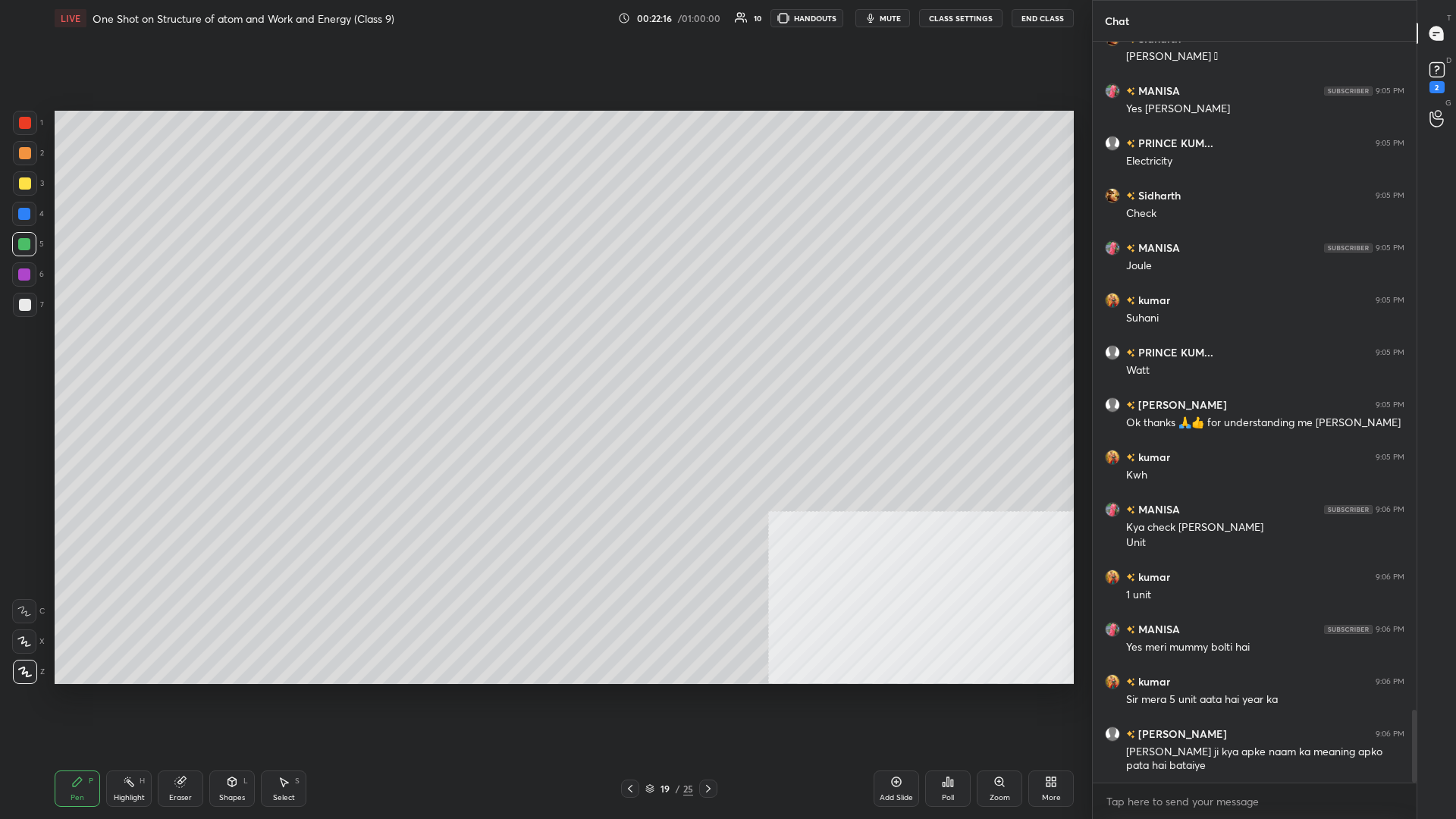 click on "Add Slide" at bounding box center [896, 789] 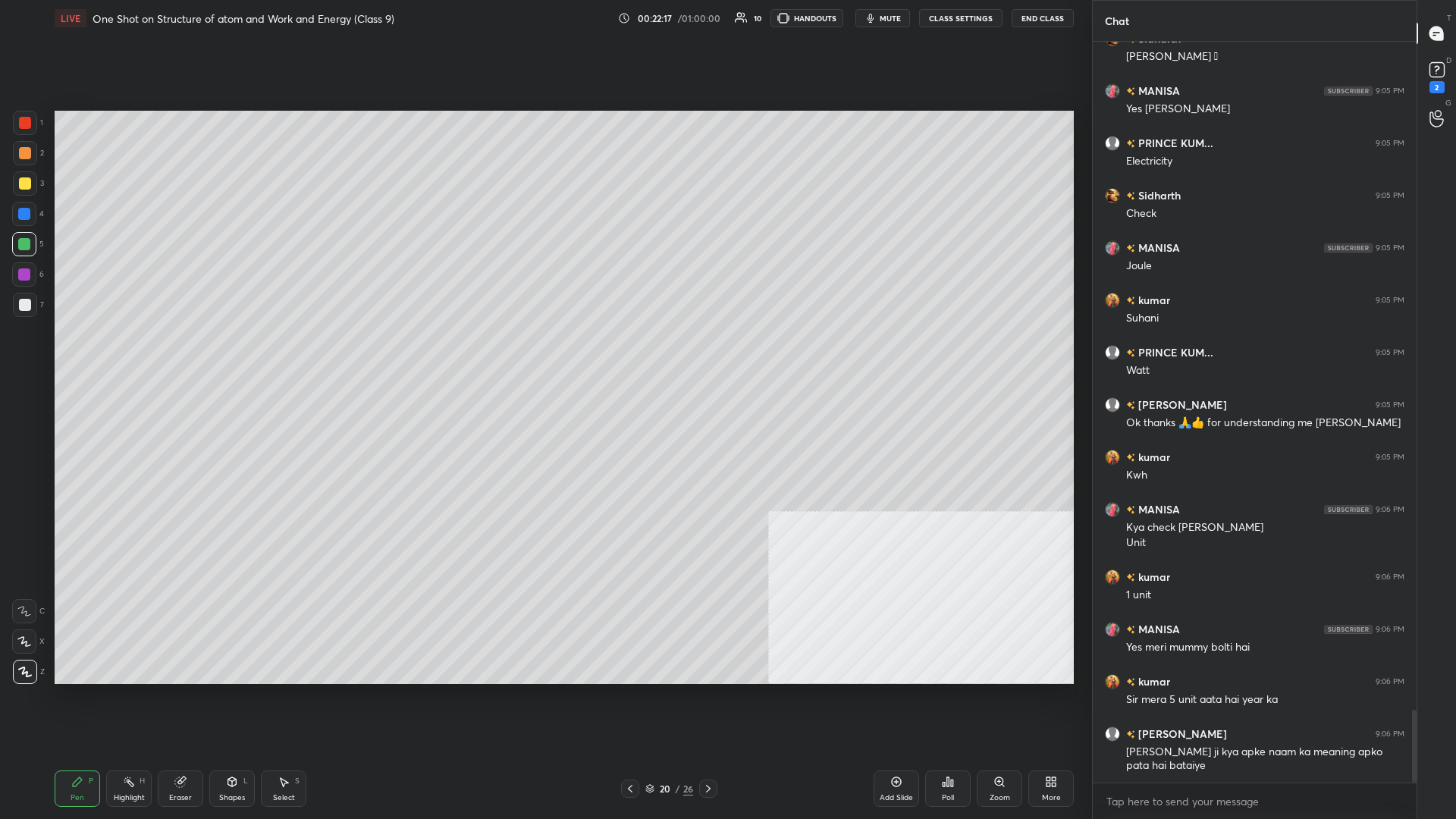 click at bounding box center [25, 184] 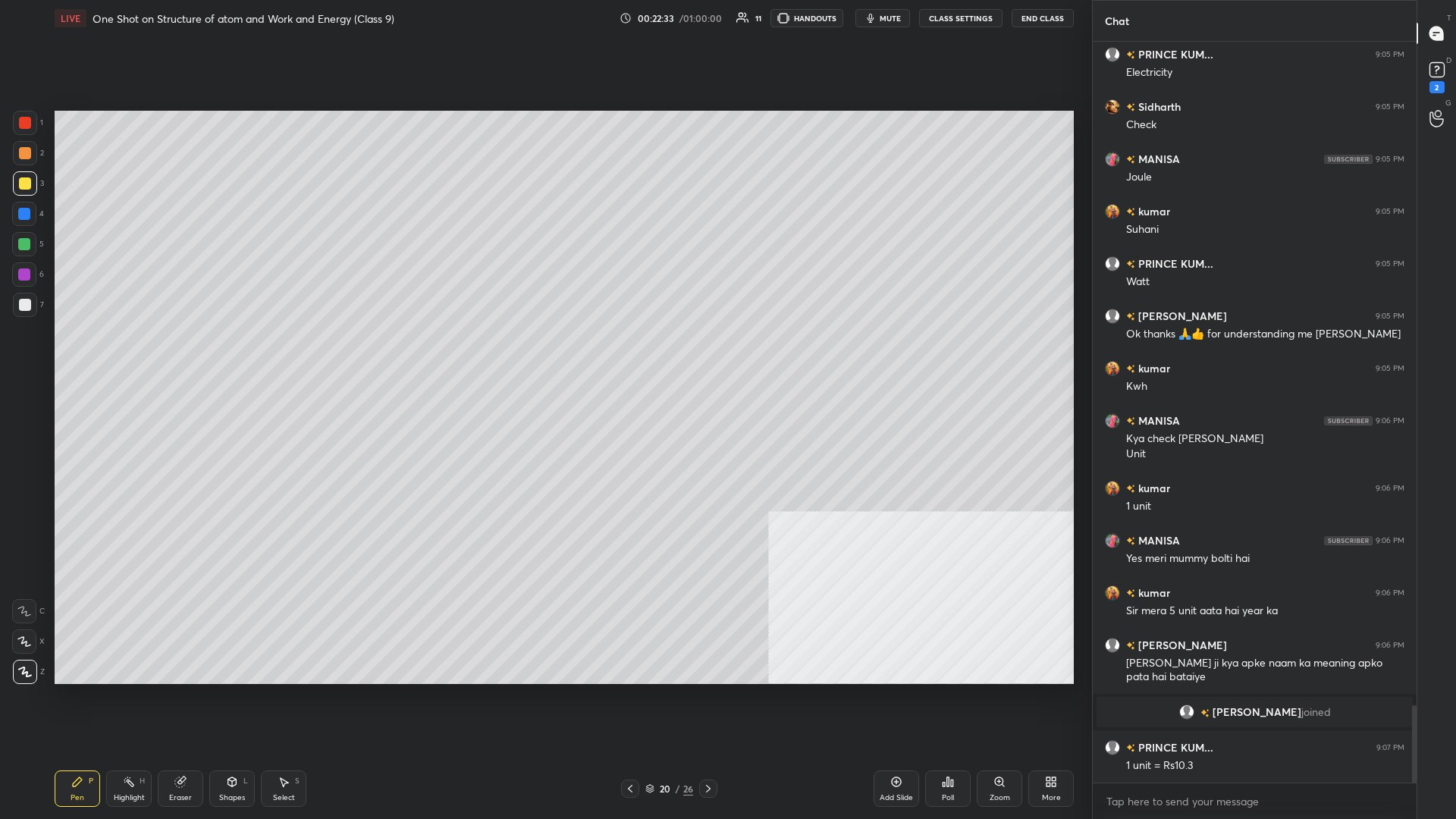 scroll, scrollTop: 6355, scrollLeft: 0, axis: vertical 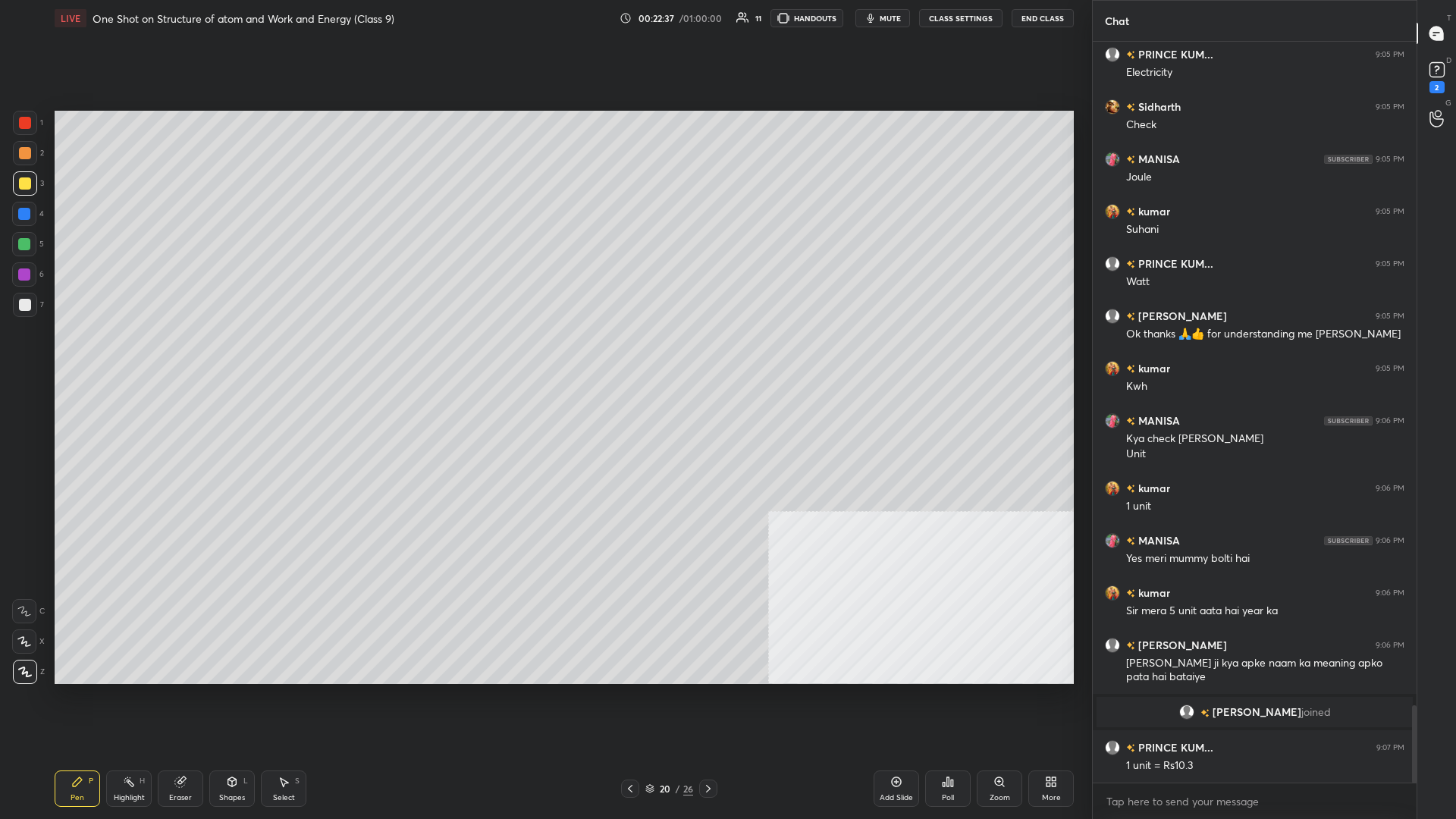 click at bounding box center [24, 275] 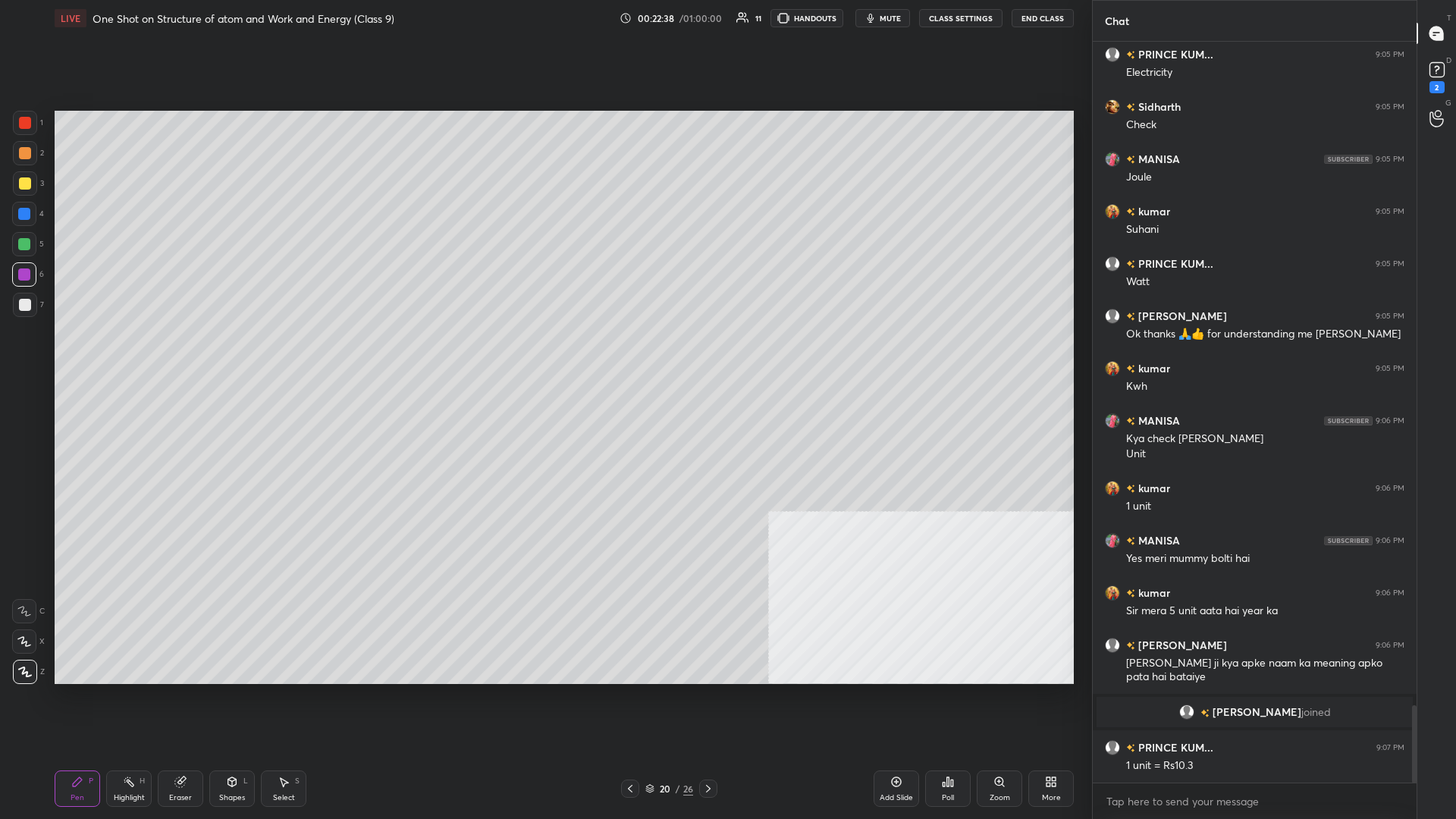 scroll, scrollTop: 6407, scrollLeft: 0, axis: vertical 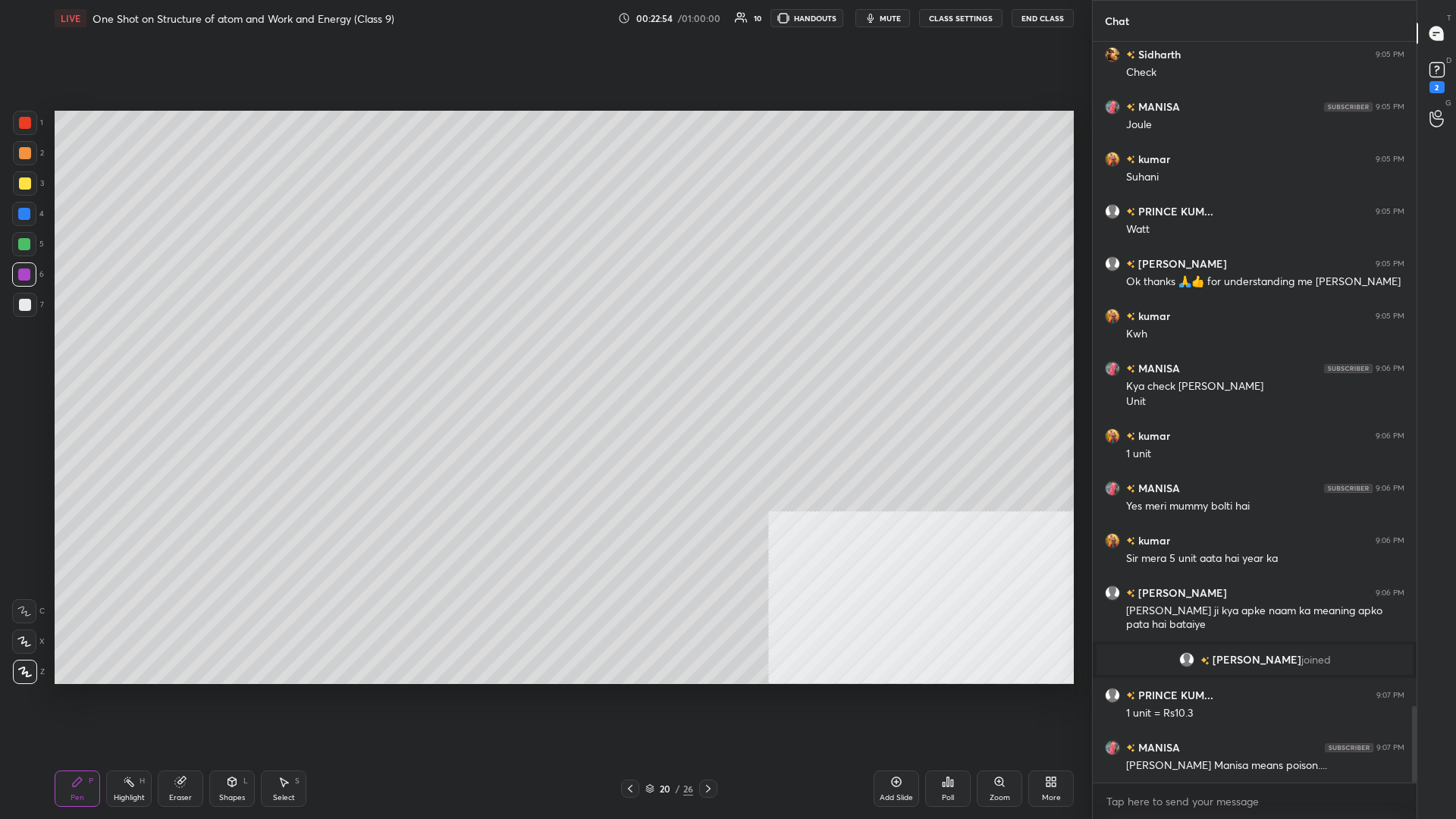 click on "1 2 3 4 5 6 7 C X Z C X Z E E Erase all   H H LIVE One Shot on Structure of atom and Work and Energy (Class 9) 00:22:54 /  01:00:00 10 HANDOUTS mute CLASS SETTINGS End Class Setting up your live class Poll for   secs No correct answer Start poll Back One Shot on Structure of atom and Work and Energy (Class 9) [PERSON_NAME] Pen P Highlight H Eraser Shapes L Select S 20 / 26 Add Slide Poll Zoom More" at bounding box center (540, 410) 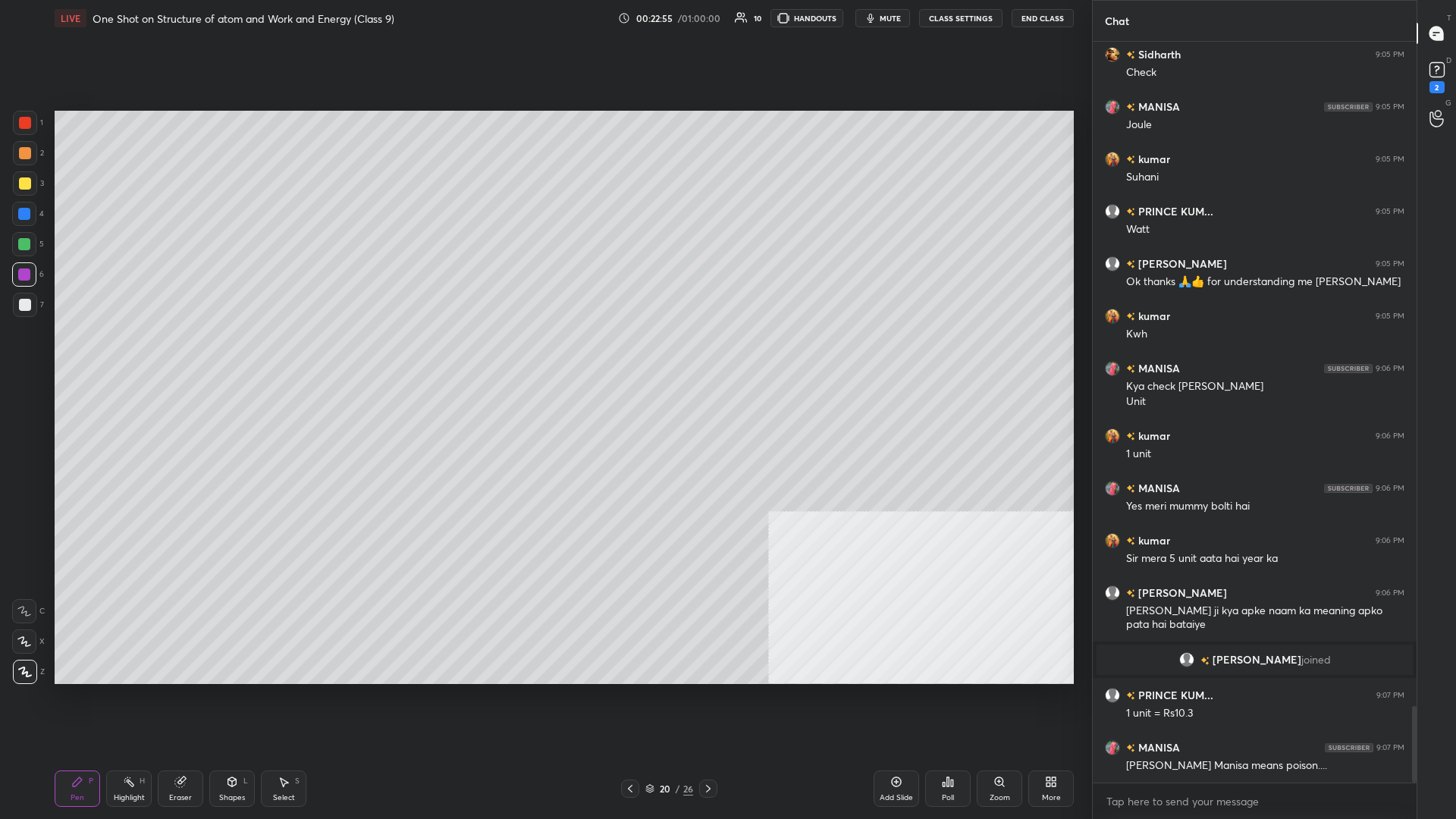 scroll, scrollTop: 6459, scrollLeft: 0, axis: vertical 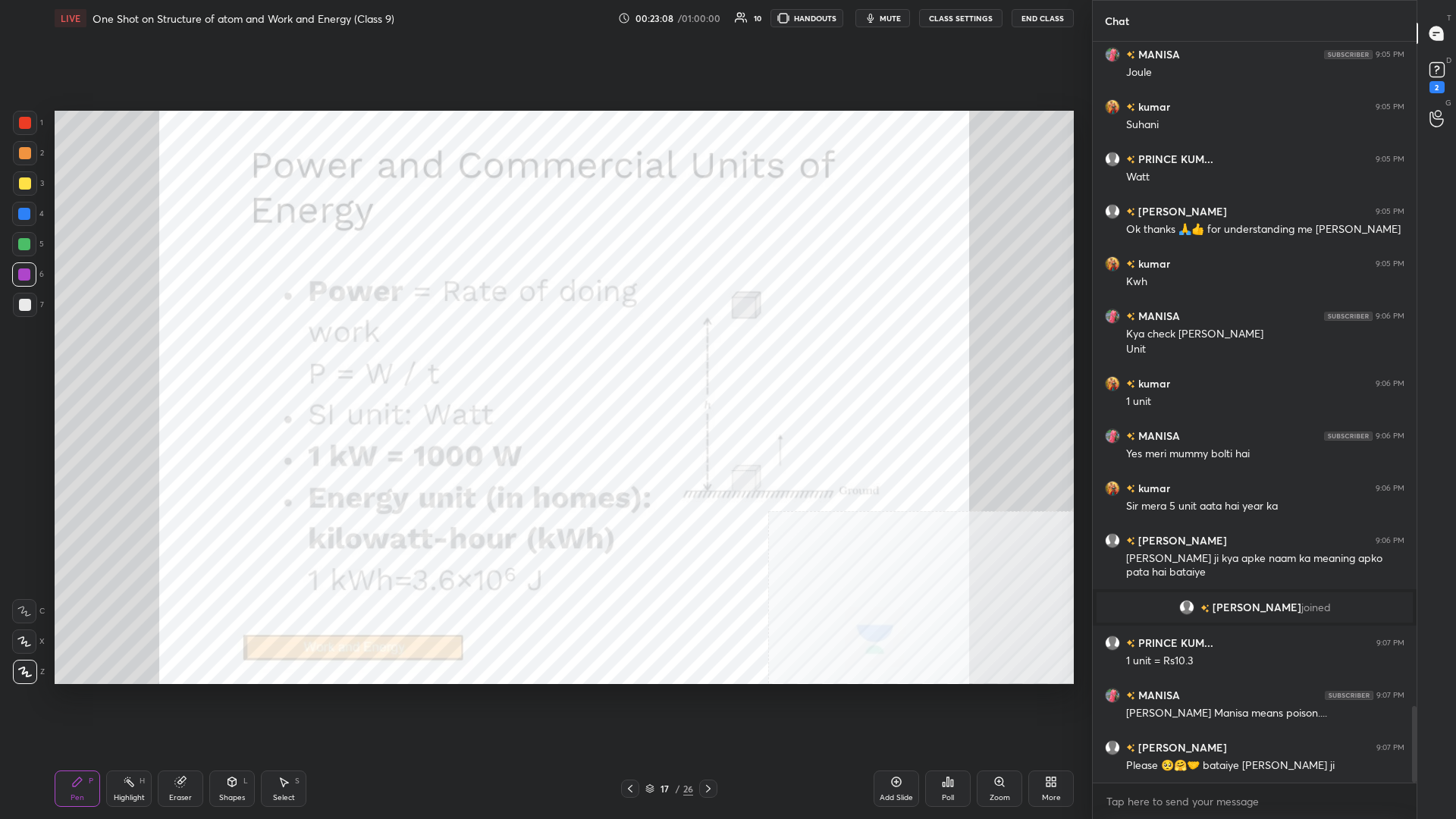 click on "17 / 26" at bounding box center (669, 789) 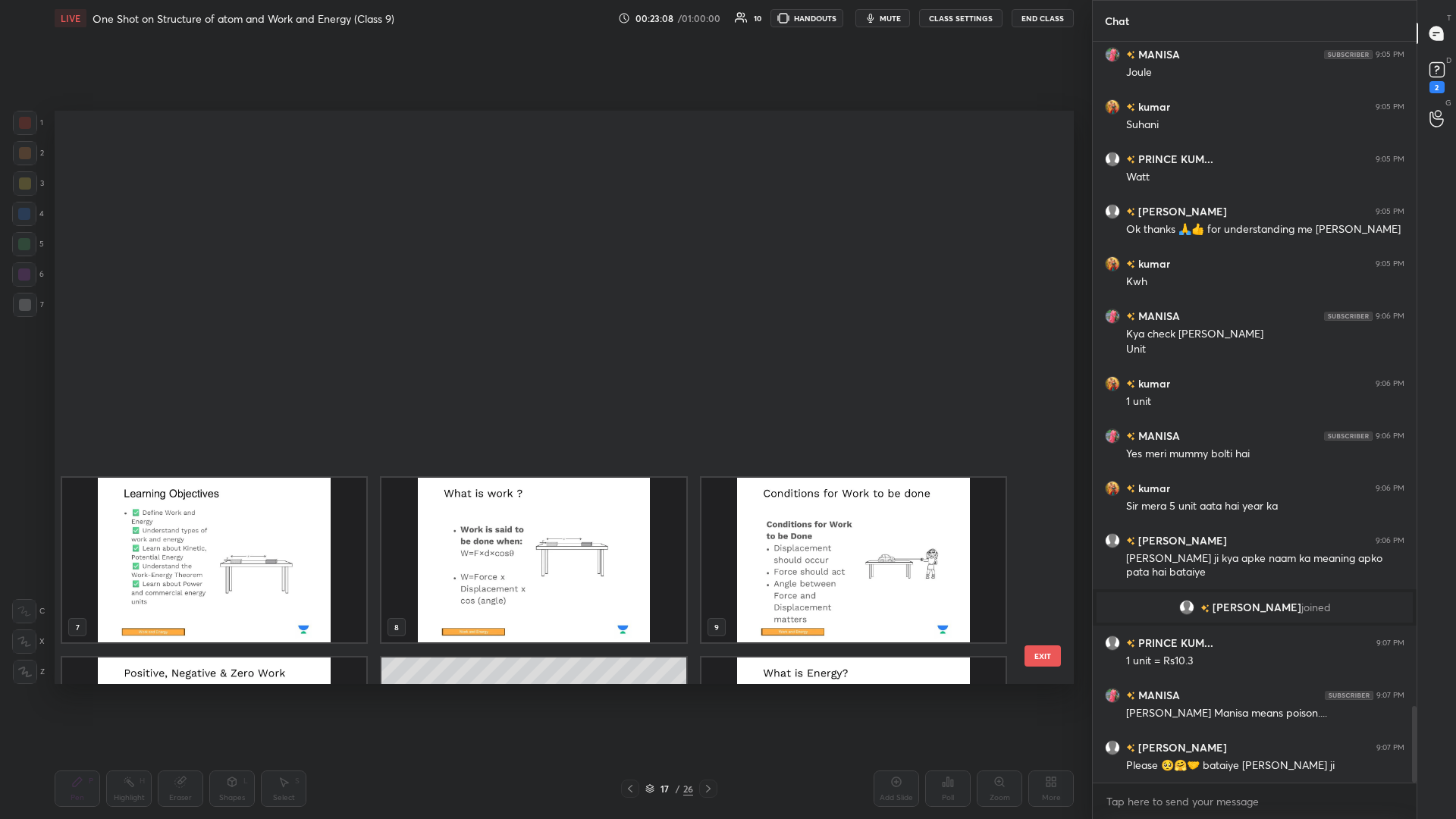scroll, scrollTop: 505, scrollLeft: 0, axis: vertical 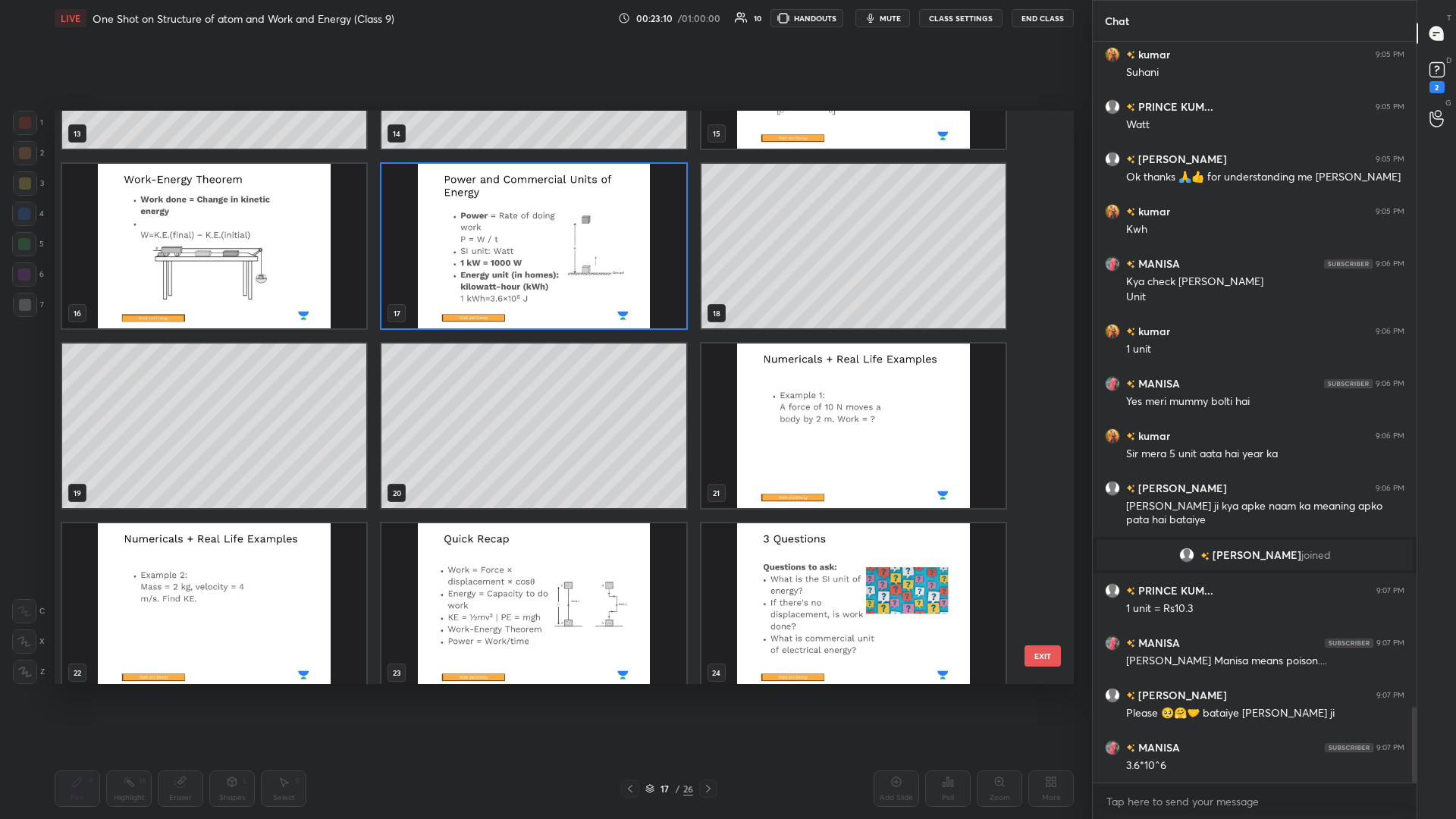 click on "mute" at bounding box center [890, 18] 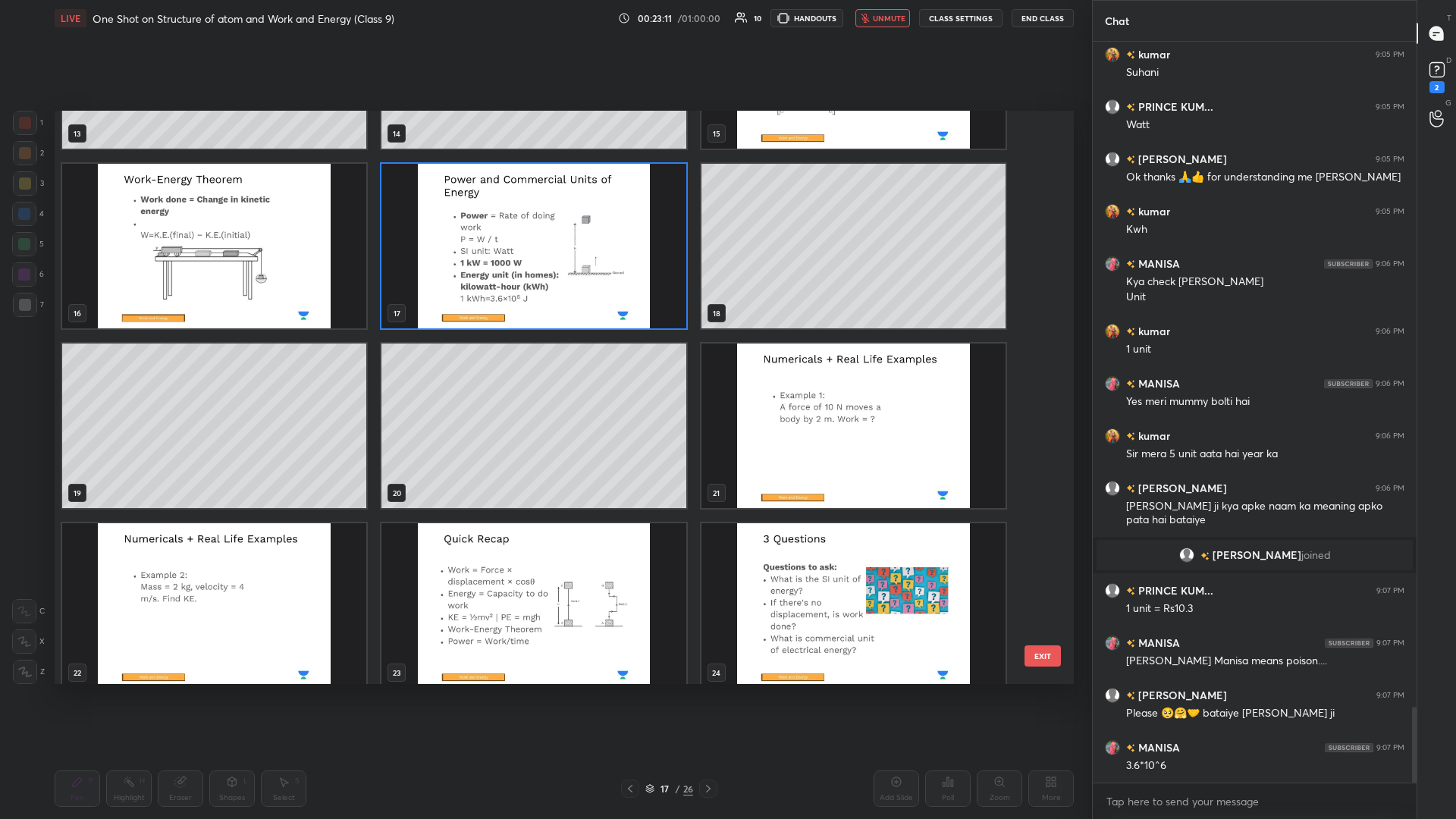 click at bounding box center [533, 246] 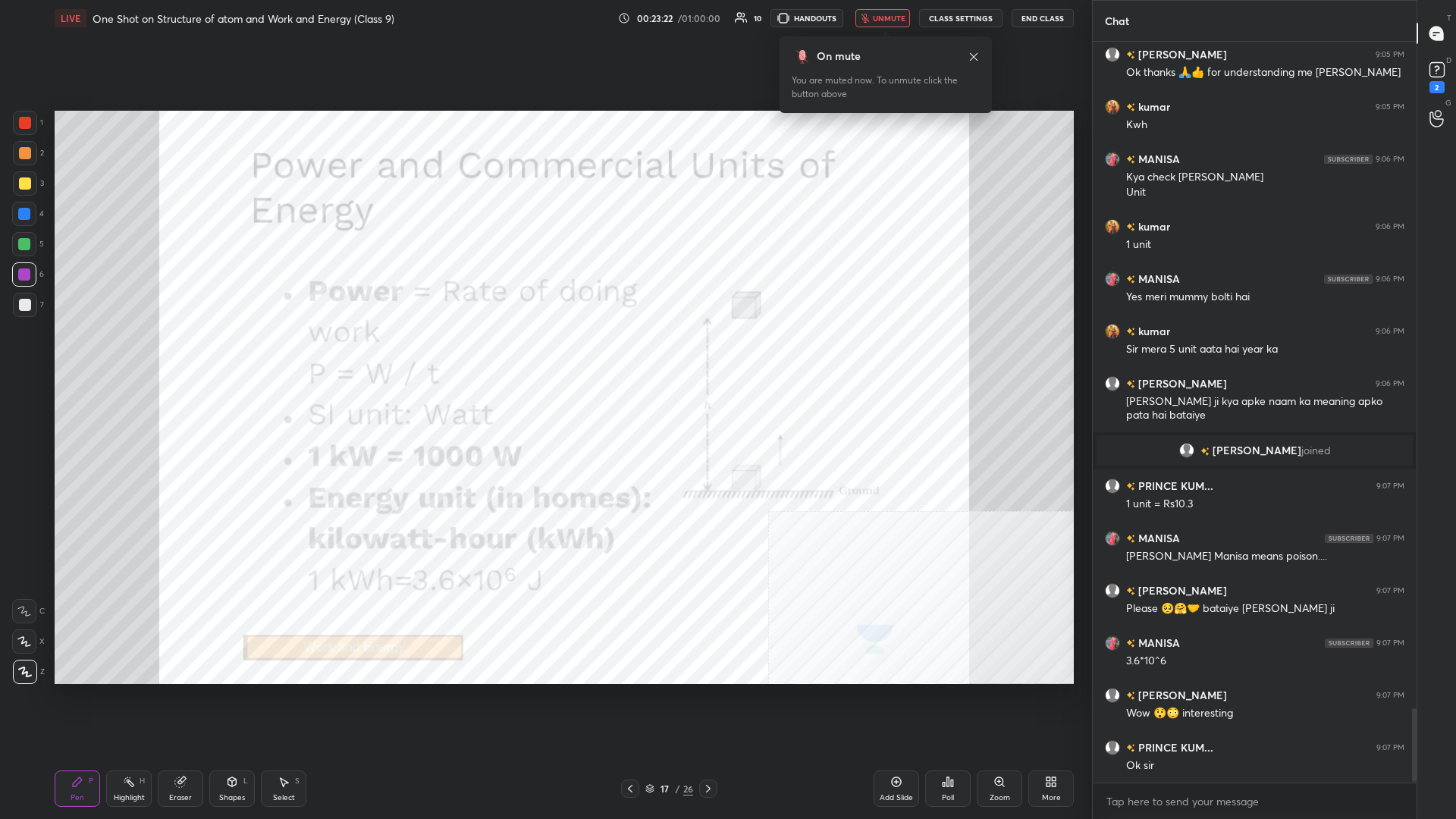 scroll, scrollTop: 6669, scrollLeft: 0, axis: vertical 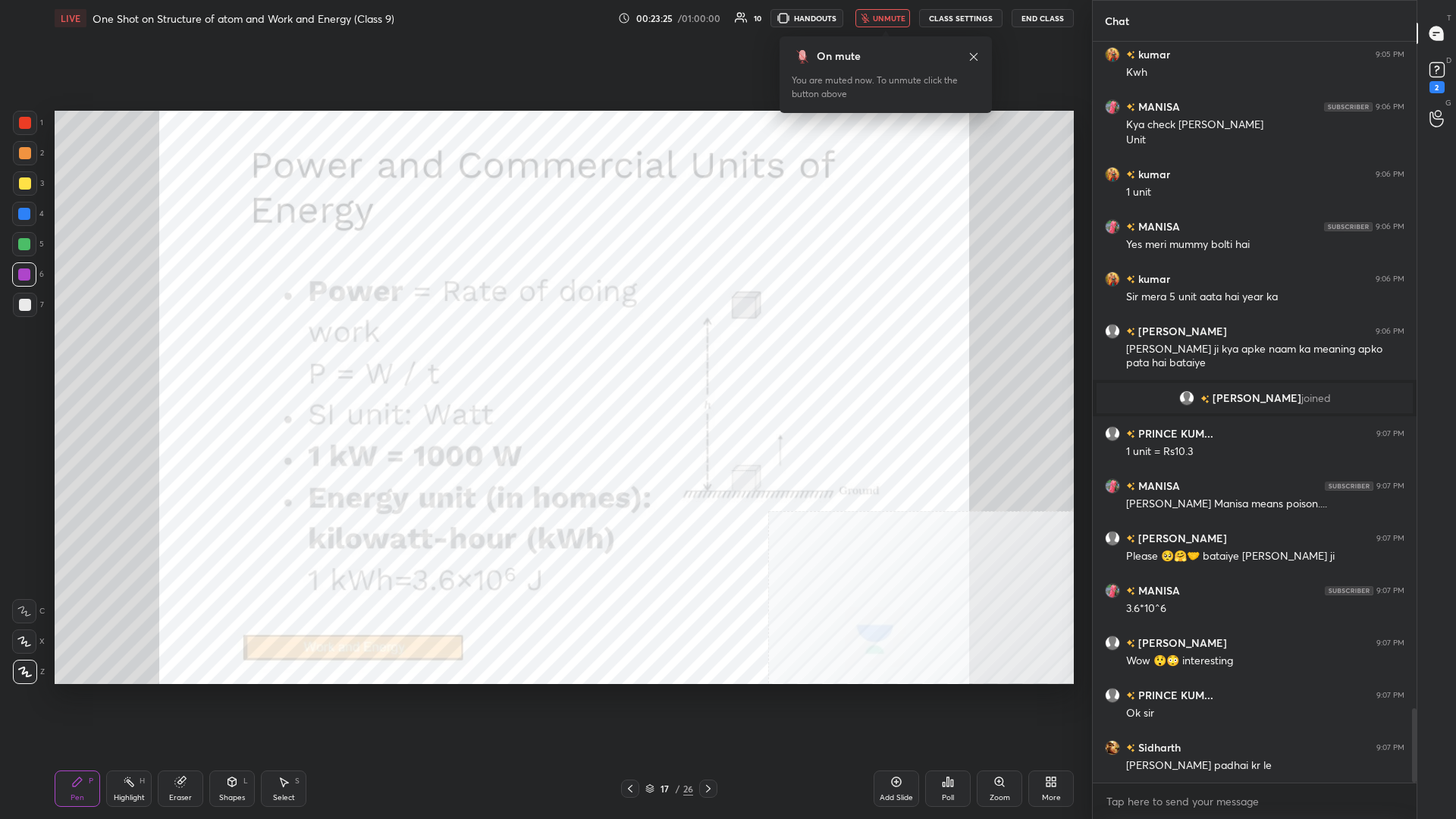 click on "unmute" at bounding box center (889, 18) 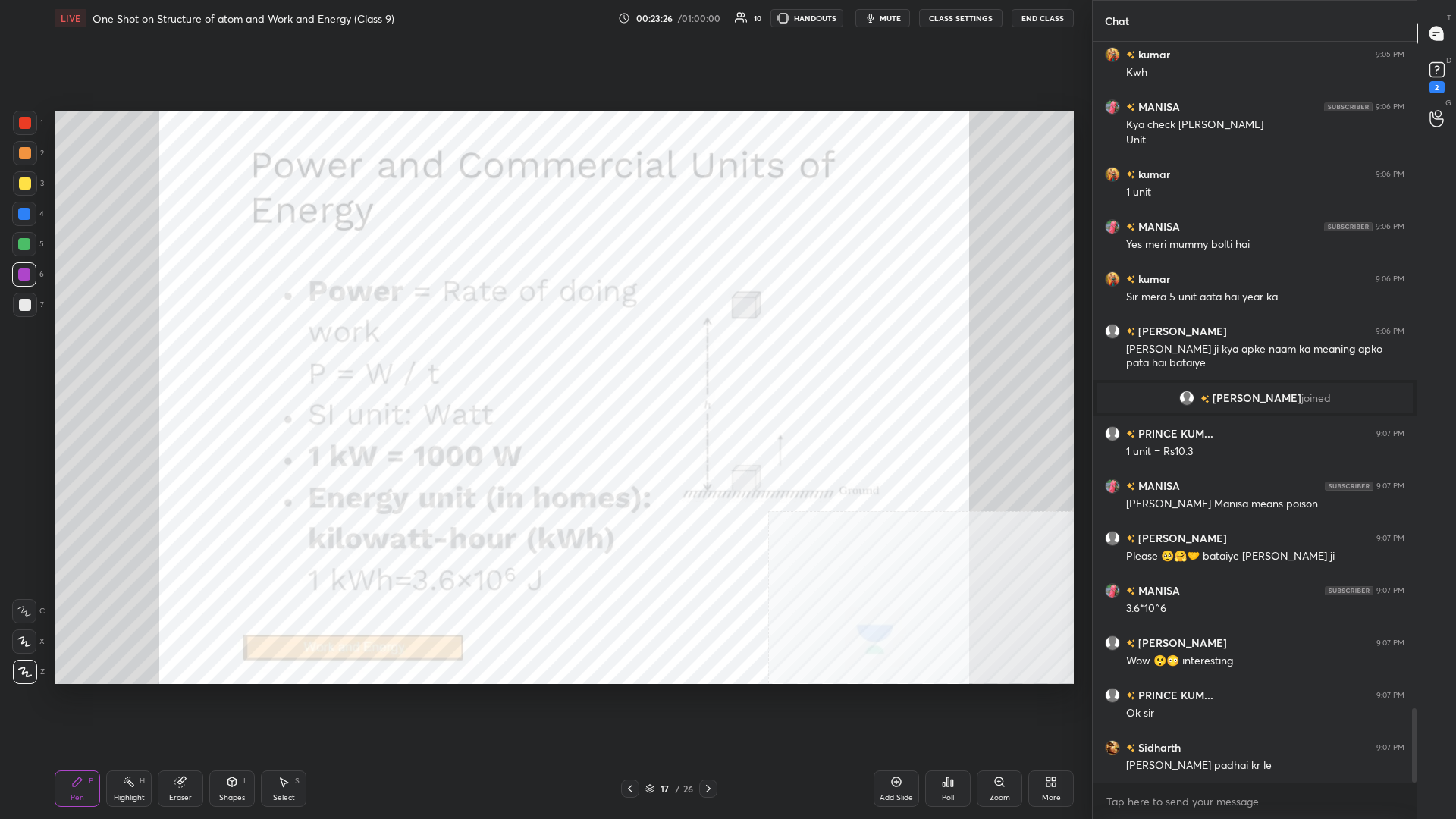 scroll, scrollTop: 6721, scrollLeft: 0, axis: vertical 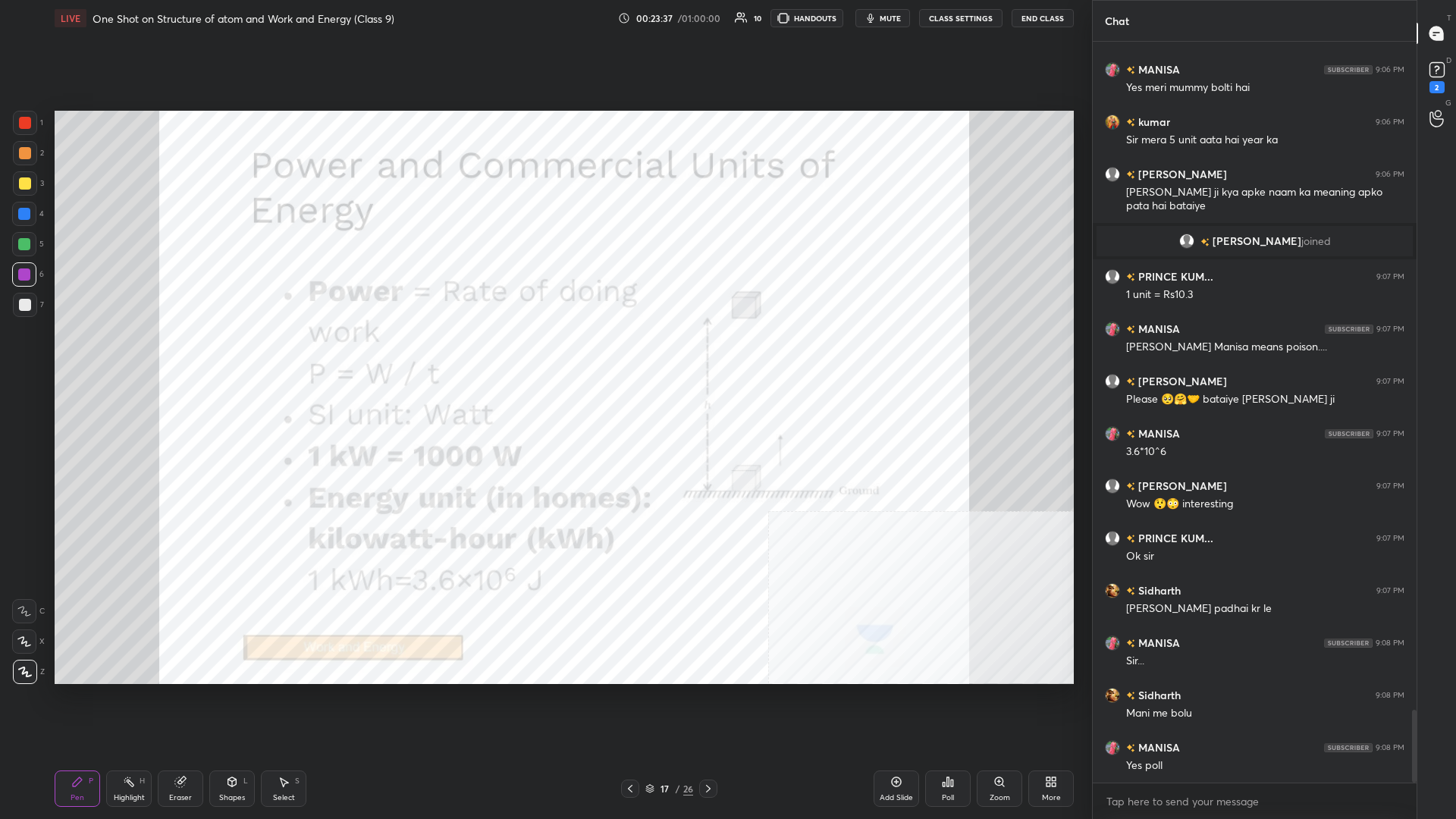 click on "26" at bounding box center (688, 789) 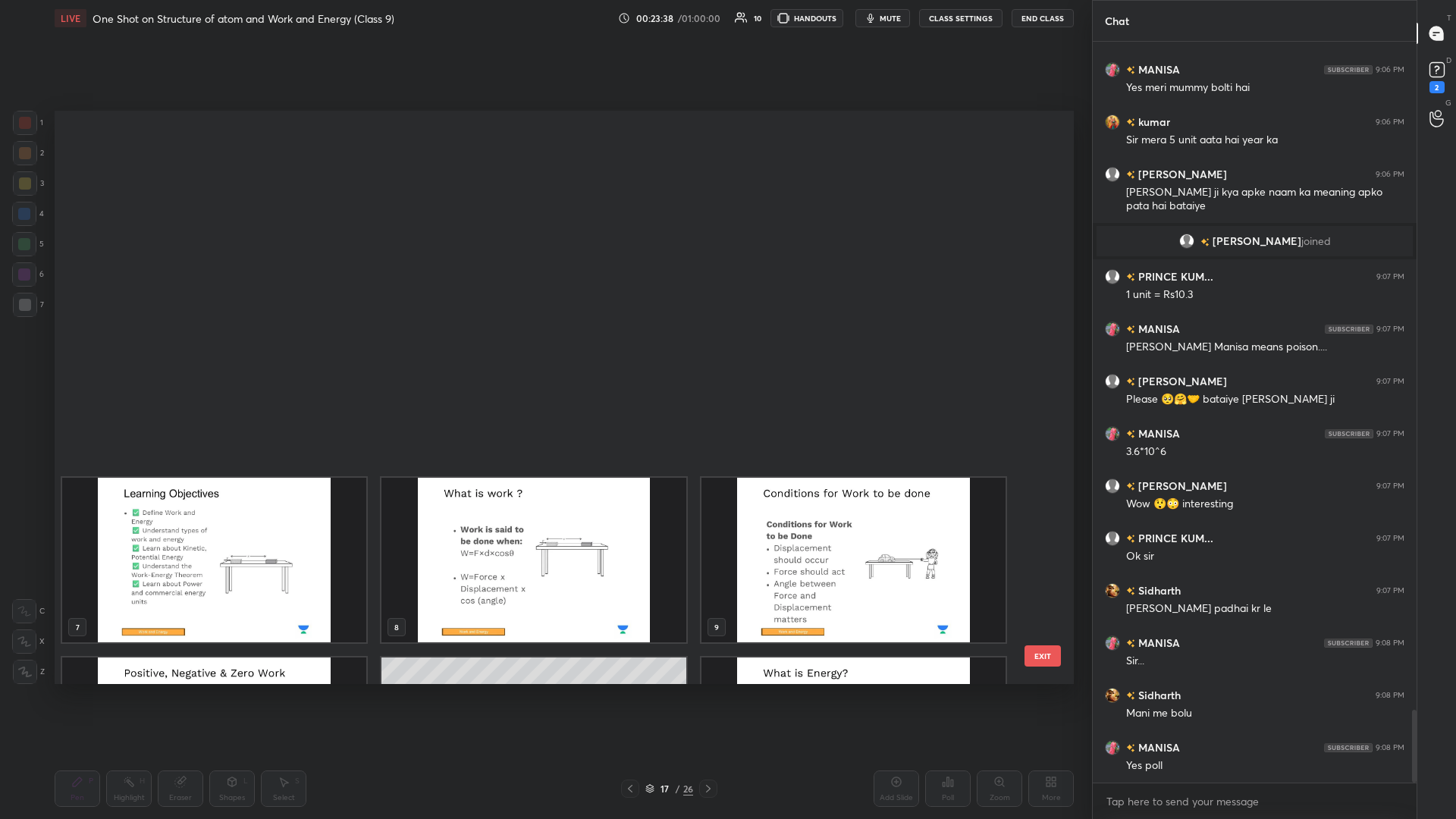 scroll, scrollTop: 505, scrollLeft: 0, axis: vertical 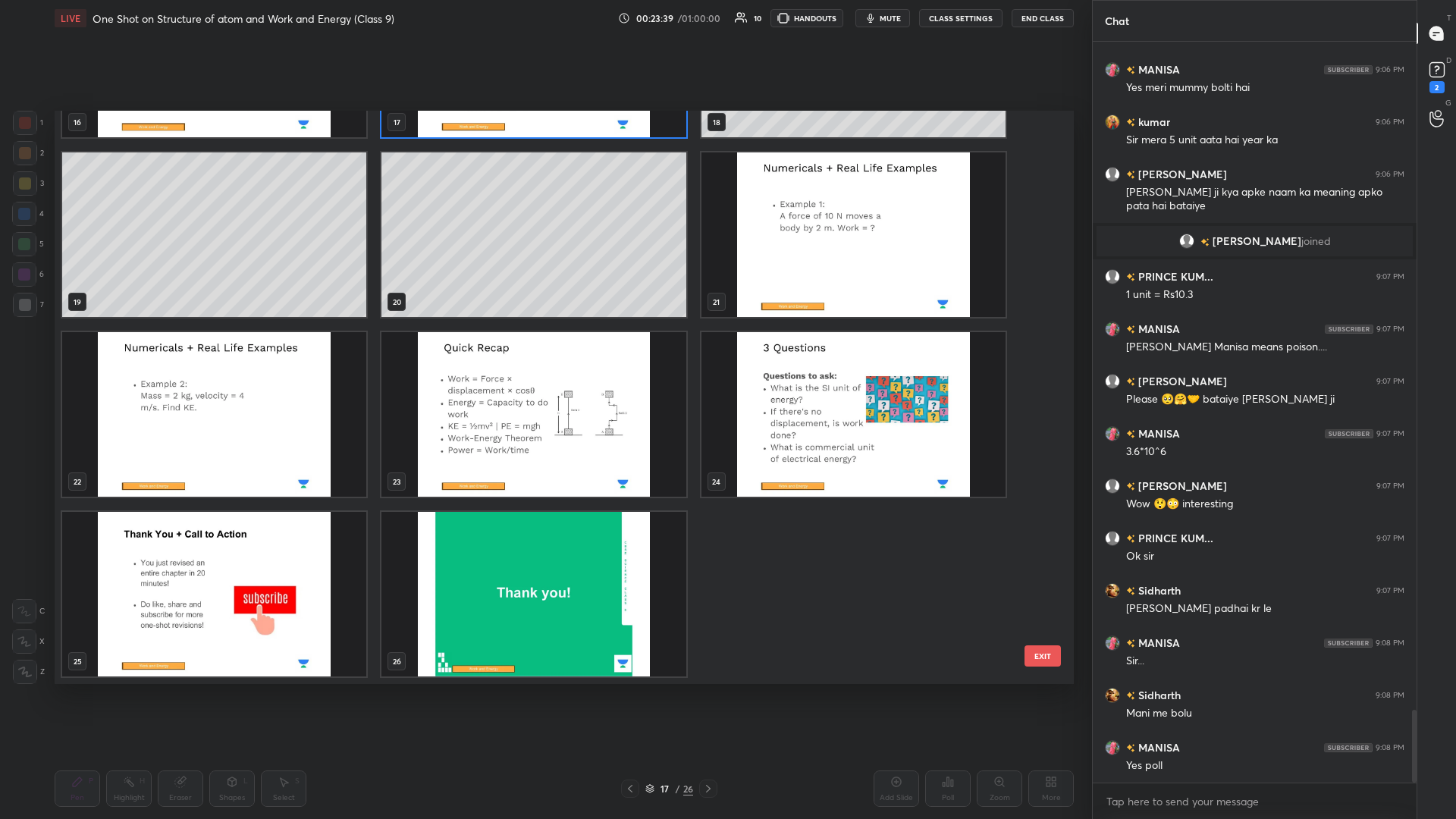 click at bounding box center (533, 594) 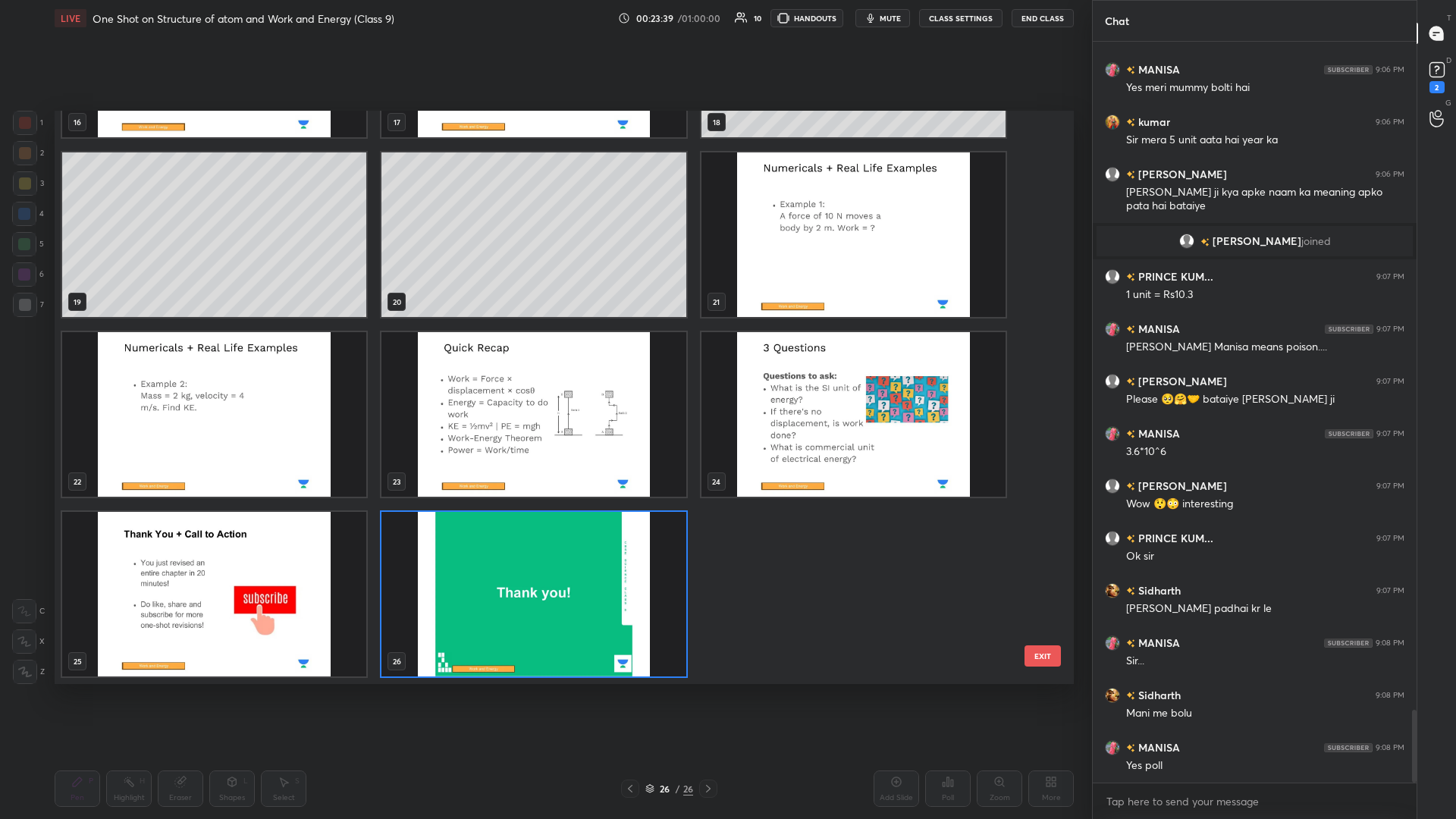 click at bounding box center (533, 594) 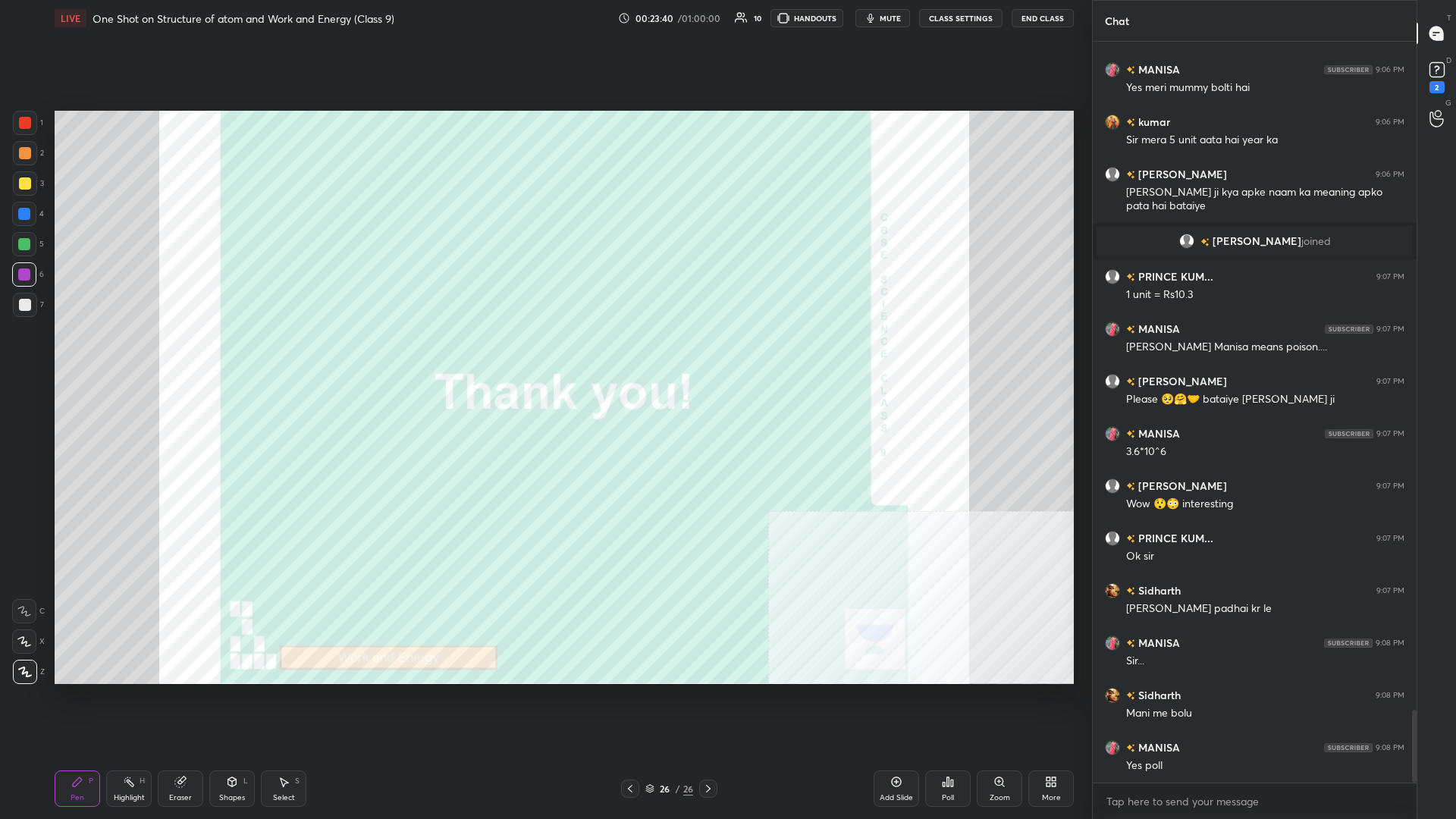 click on "Add Slide" at bounding box center (896, 789) 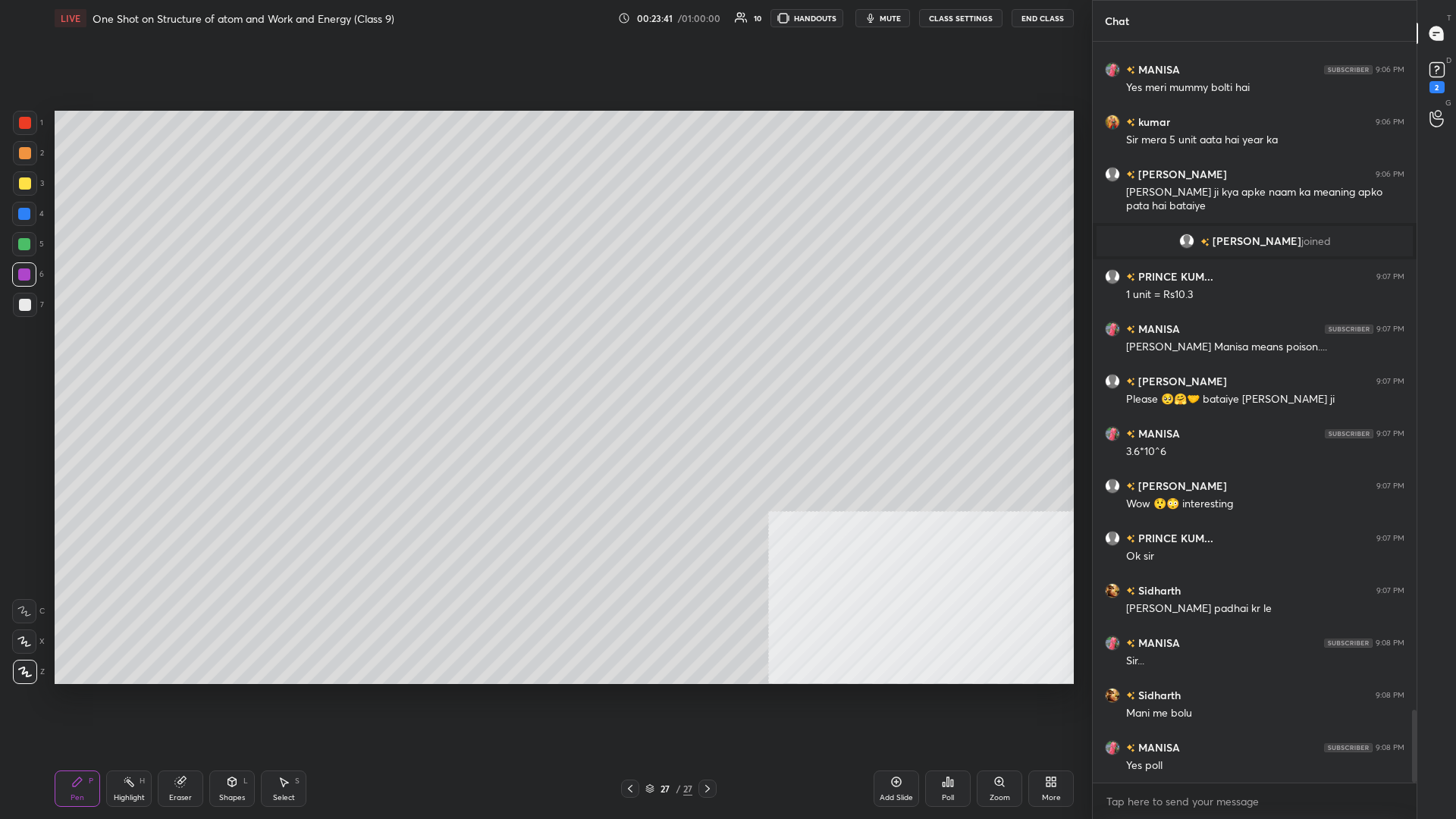 click on "More" at bounding box center (1051, 789) 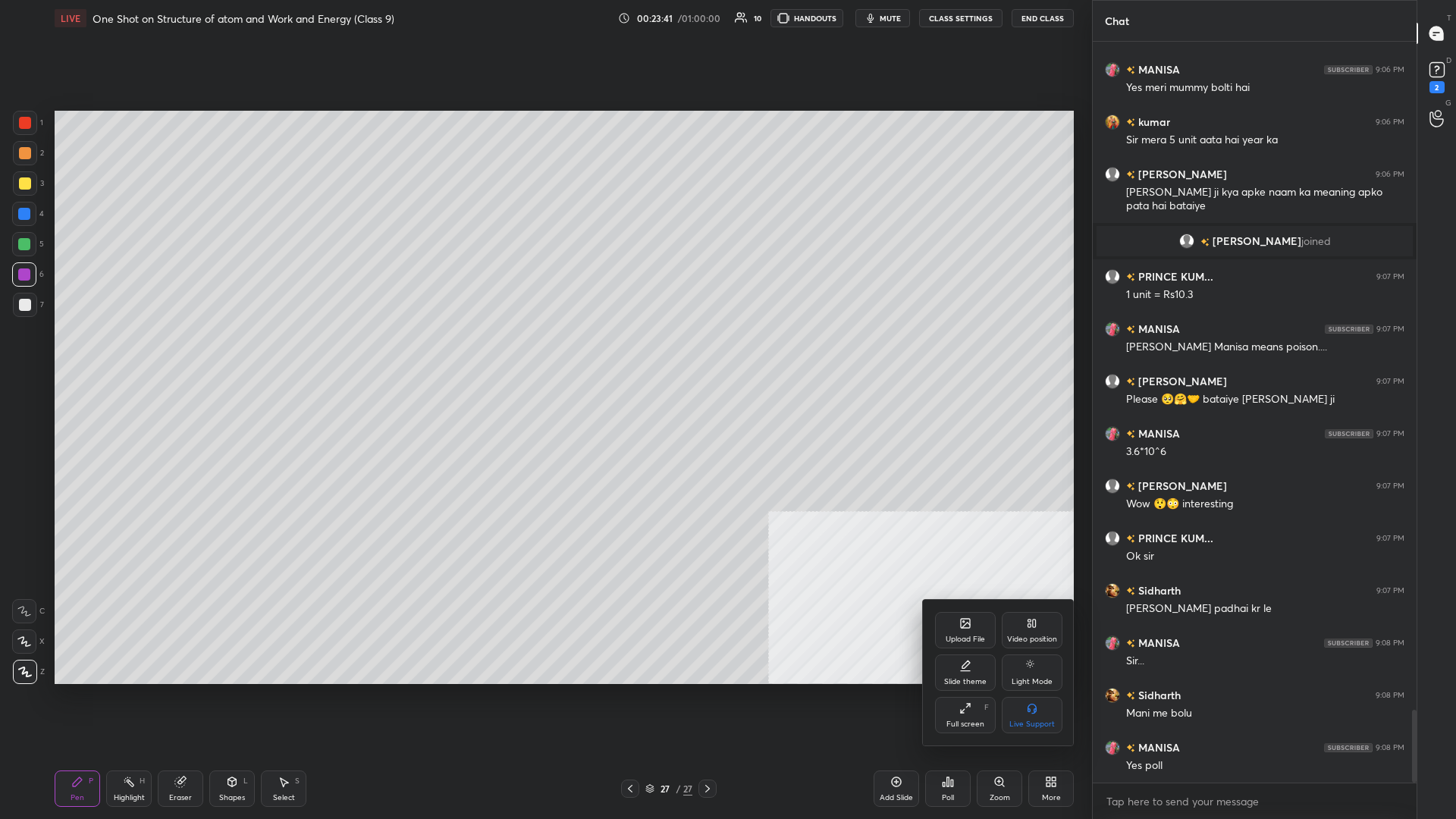click on "Upload File" at bounding box center [965, 630] 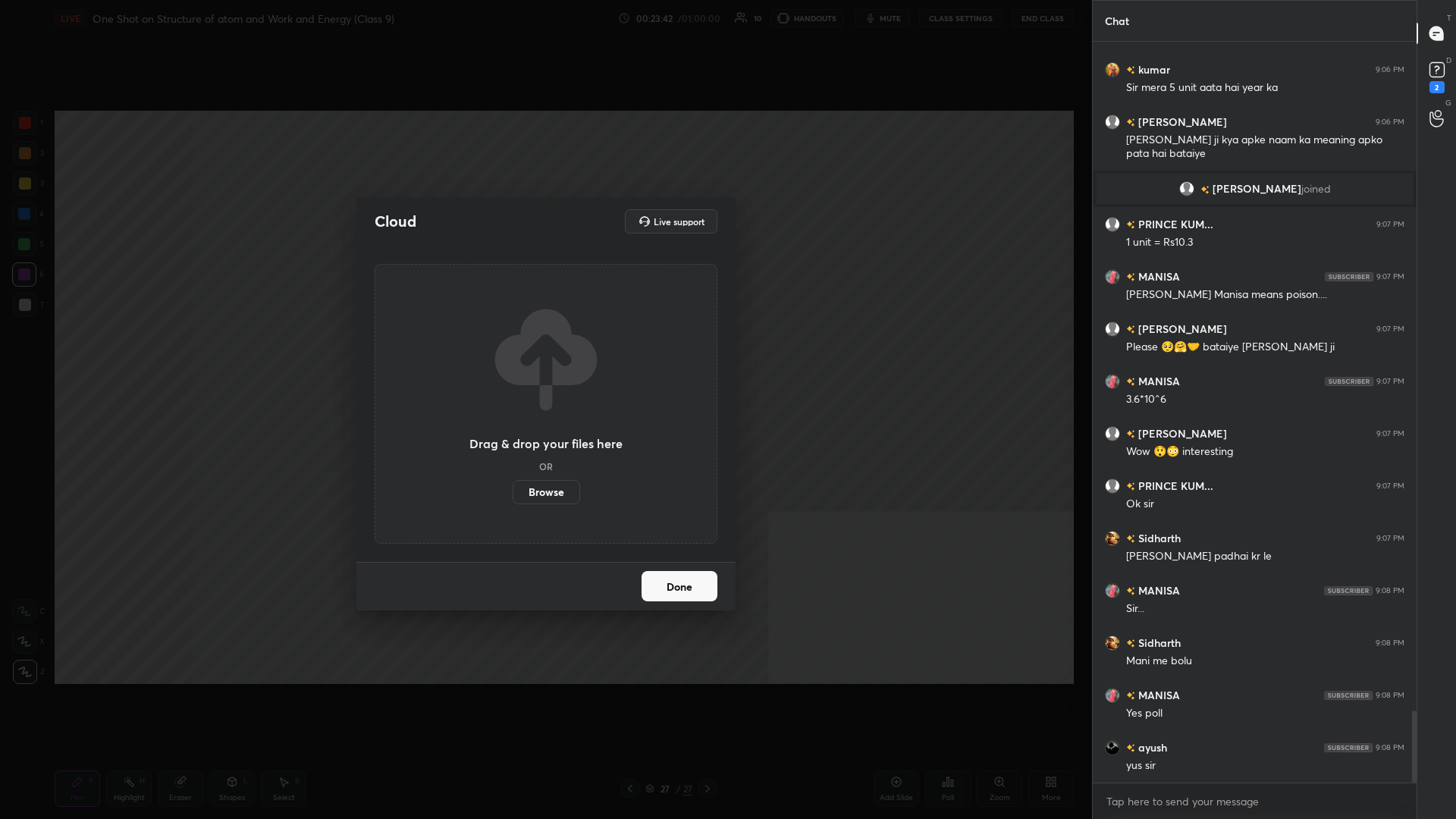 click on "Browse" at bounding box center (546, 492) 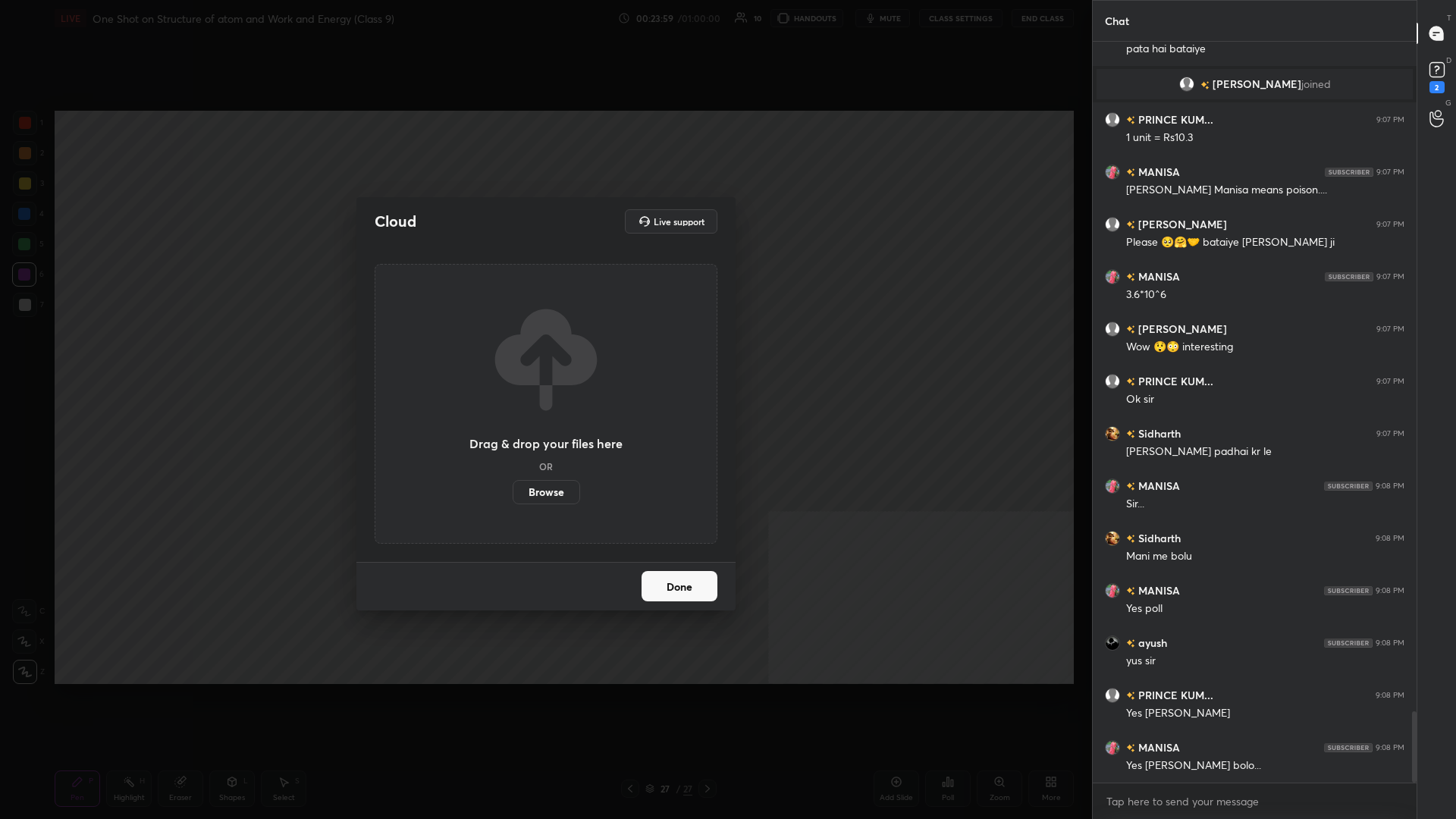 scroll, scrollTop: 6998, scrollLeft: 0, axis: vertical 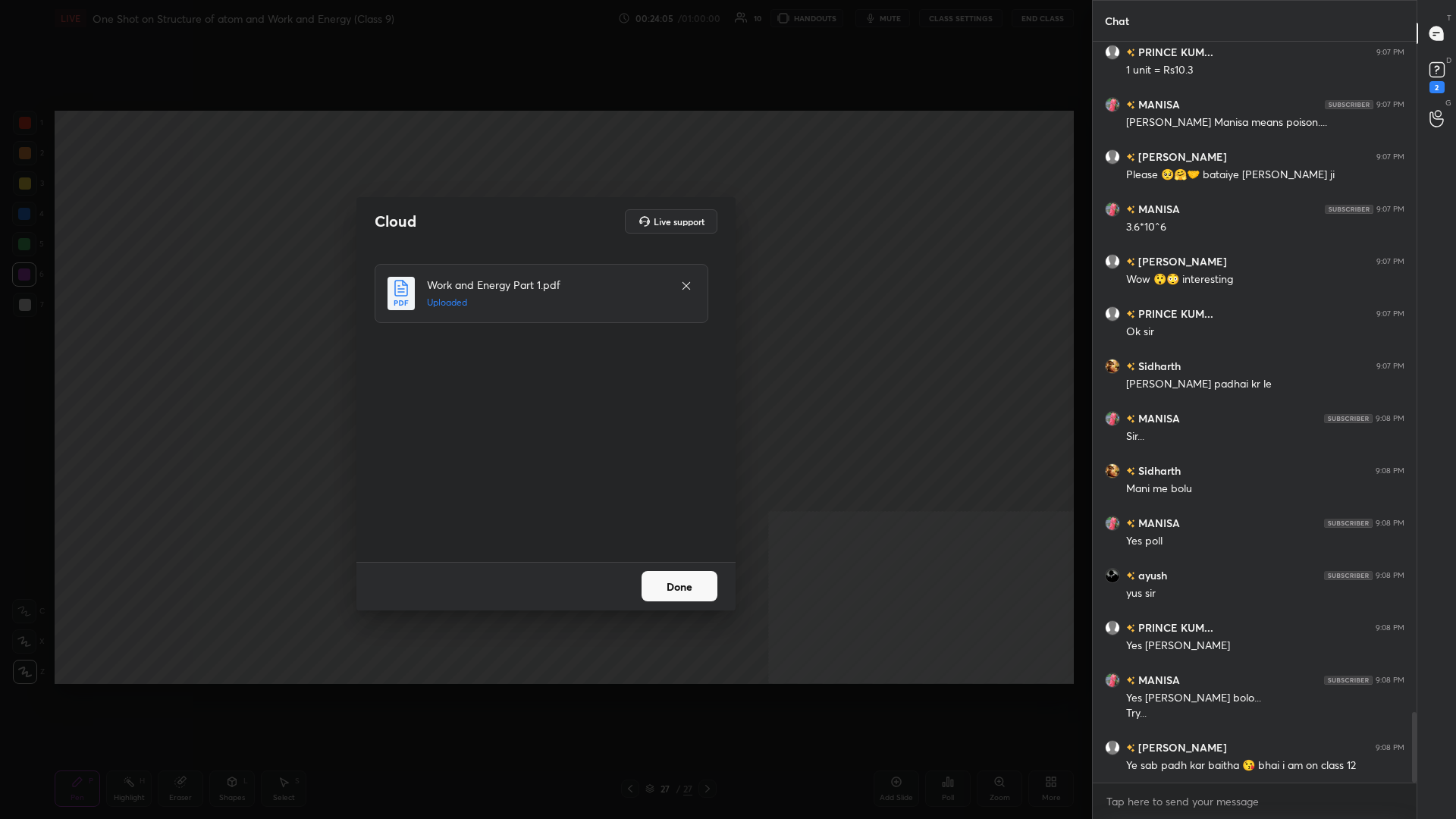click on "Done" at bounding box center [679, 586] 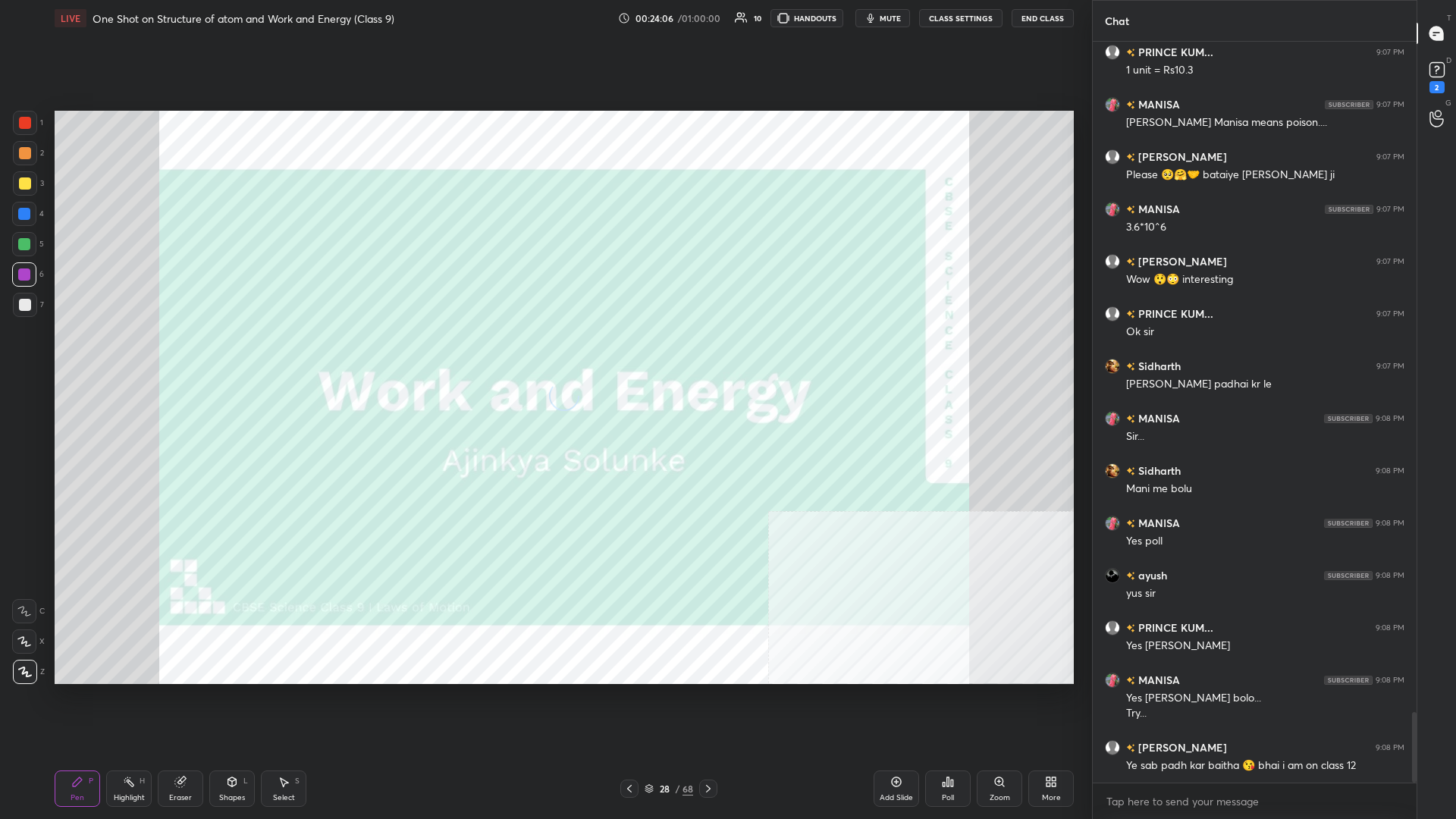 click on "28" at bounding box center (664, 789) 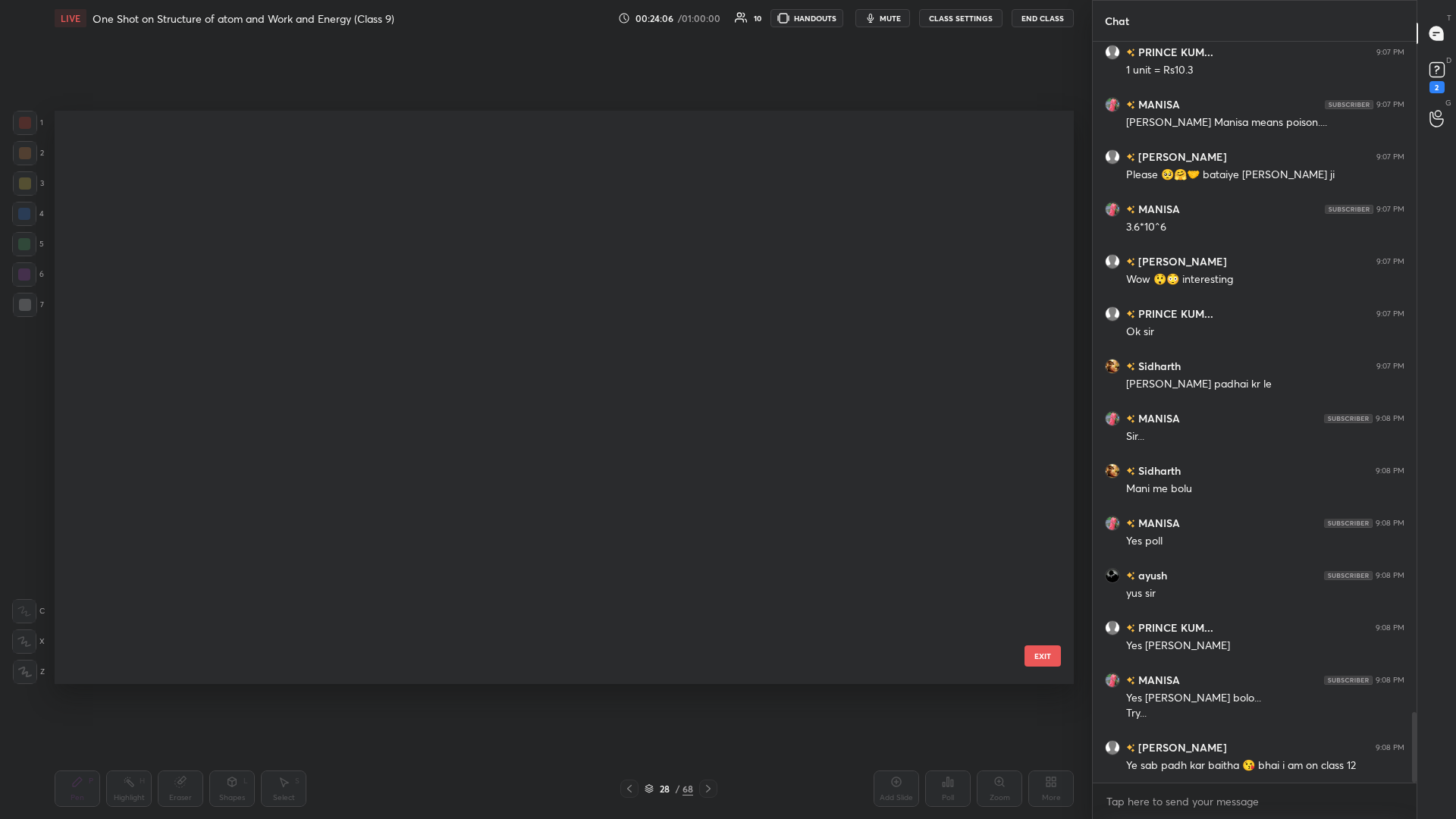 scroll, scrollTop: 1224, scrollLeft: 0, axis: vertical 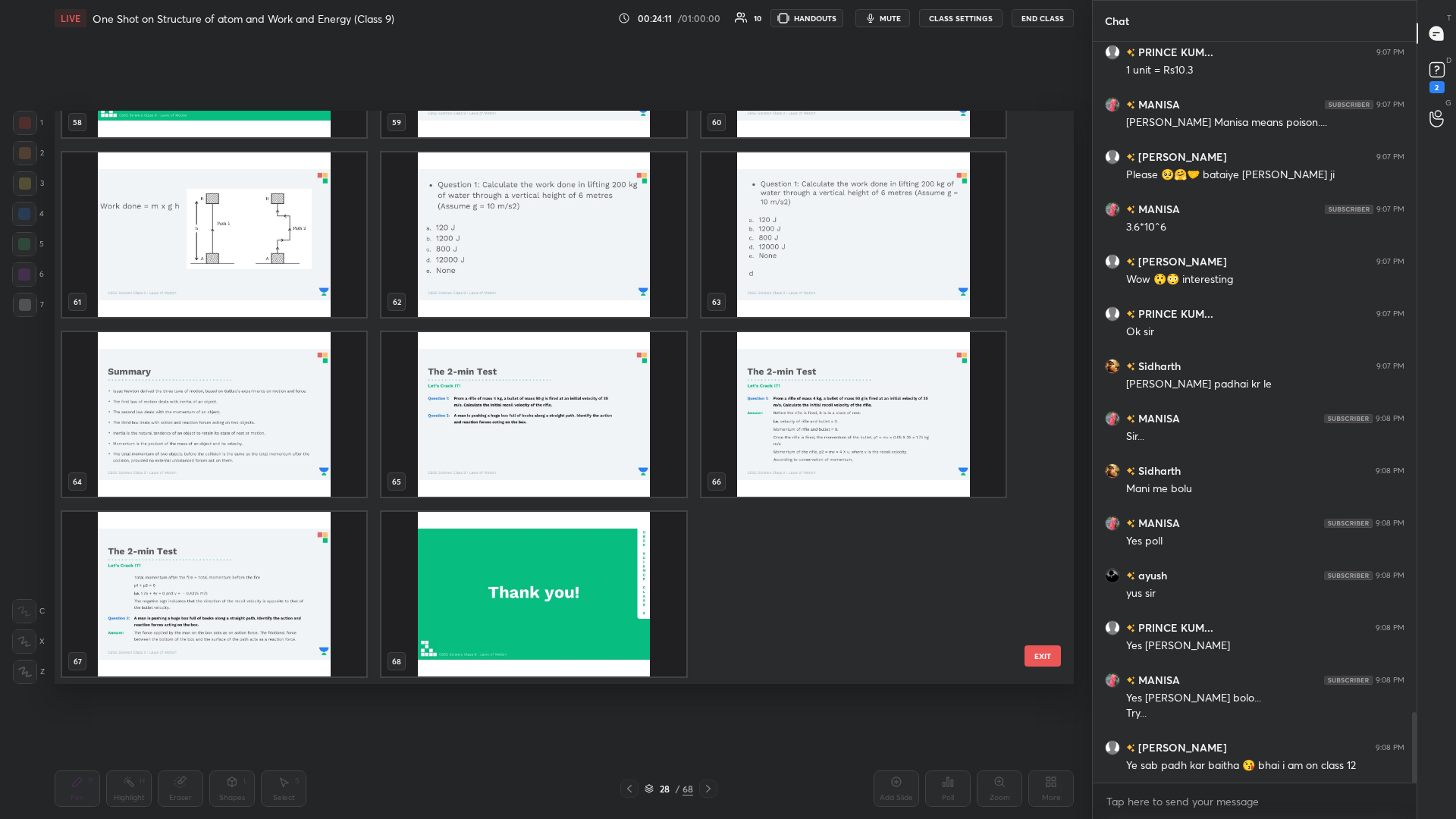 click at bounding box center [533, 594] 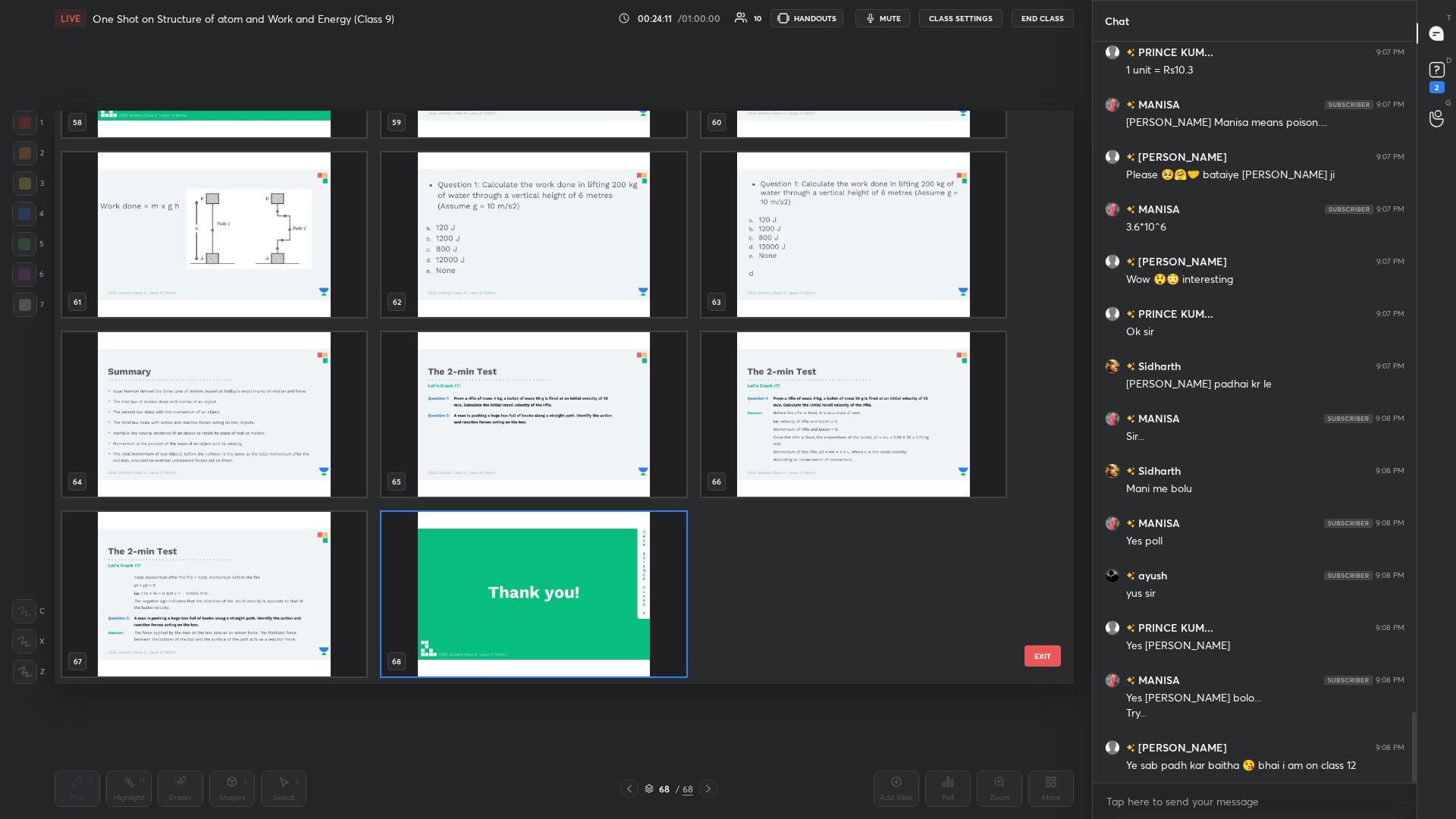 click at bounding box center (533, 594) 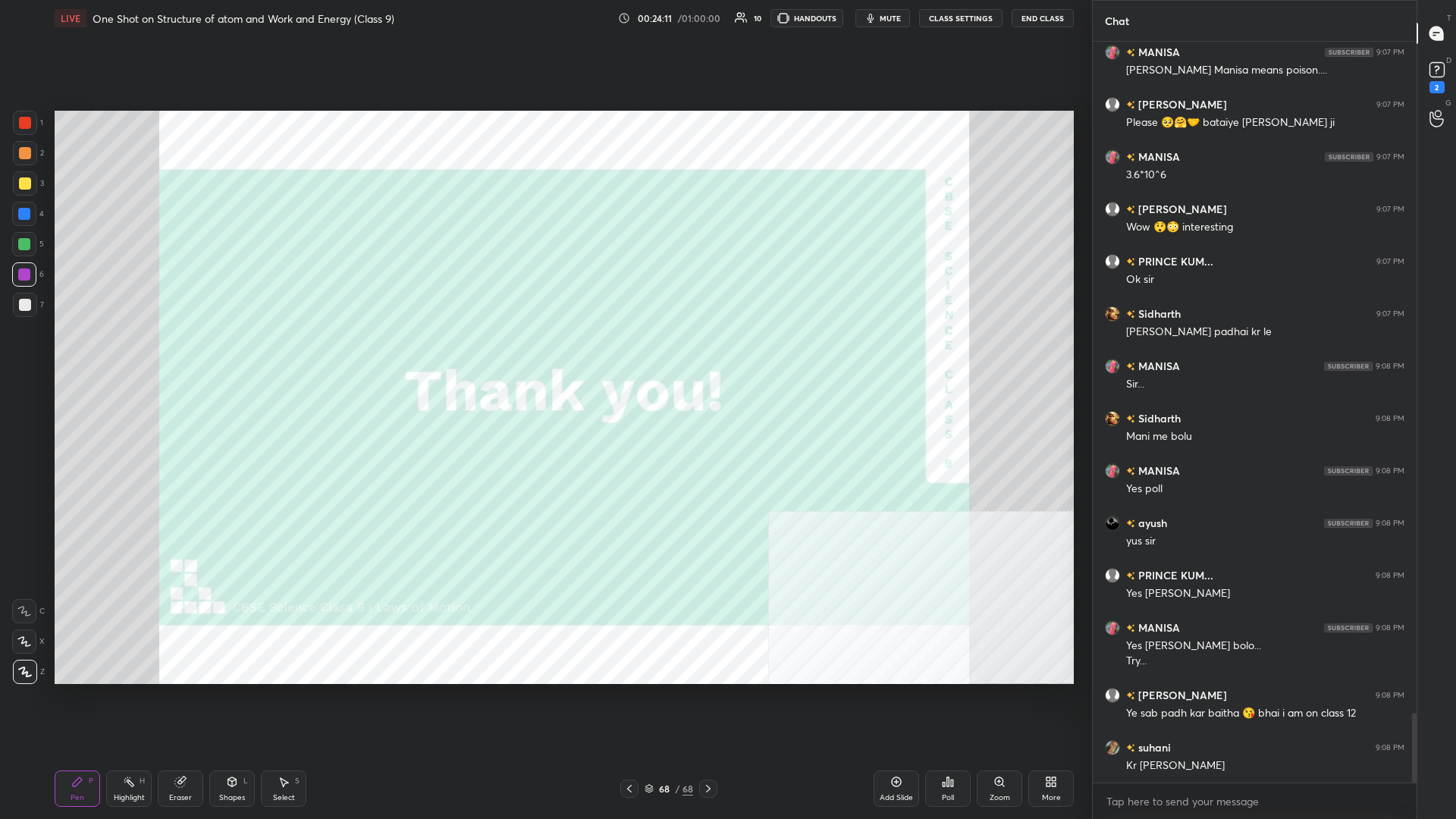 click at bounding box center (533, 594) 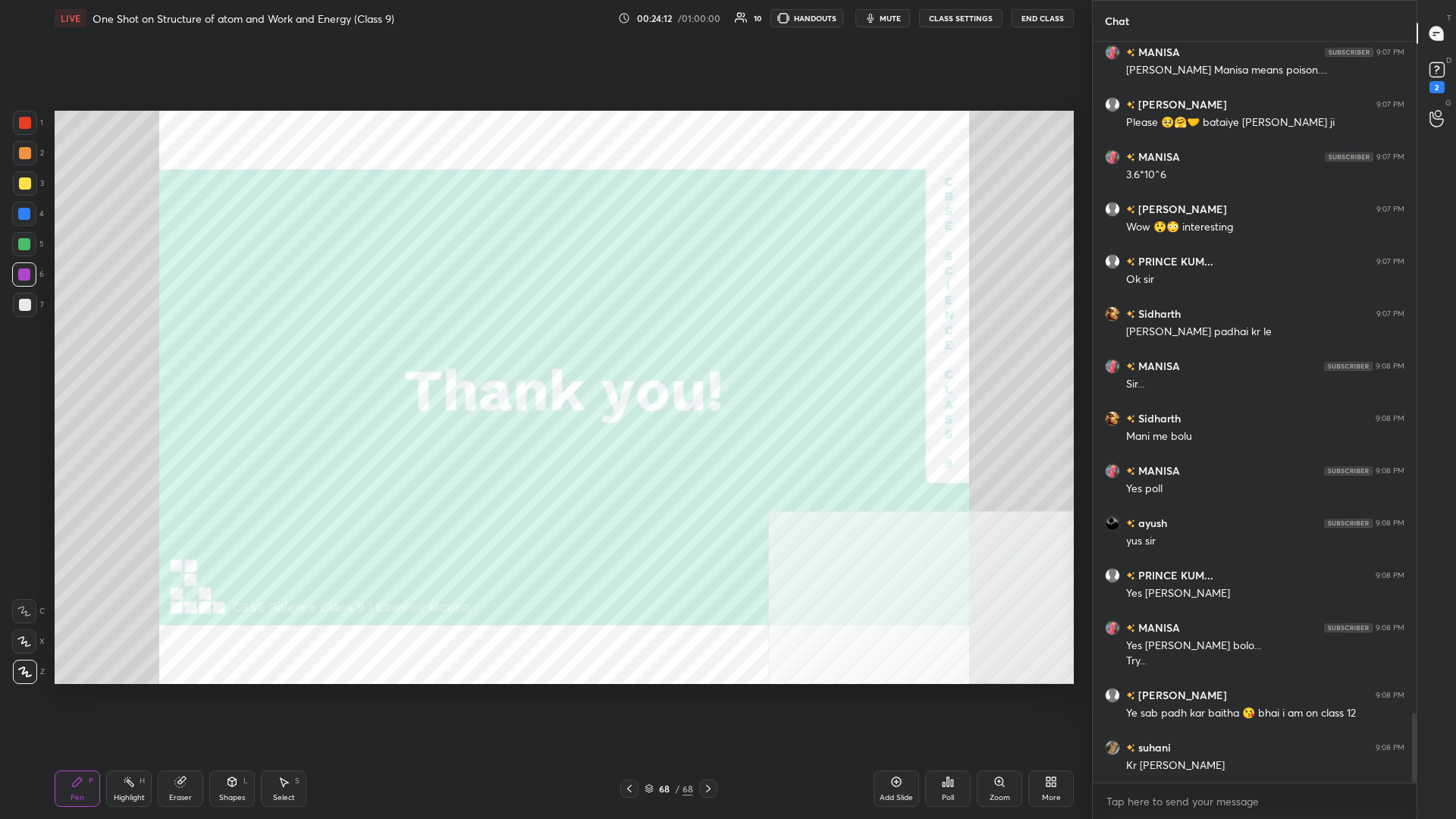 click on "Add Slide" at bounding box center [896, 789] 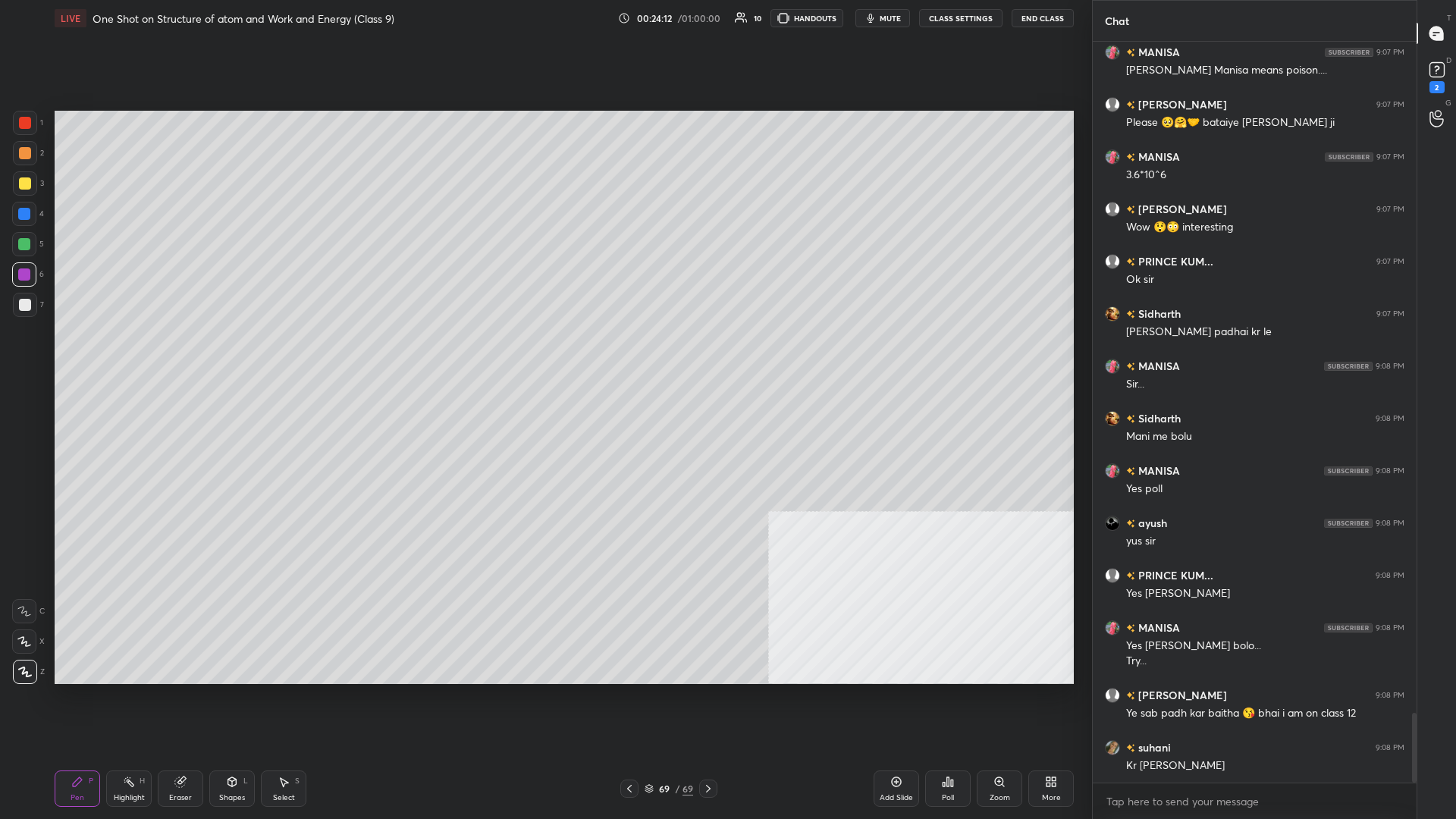 click on "More" at bounding box center (1051, 789) 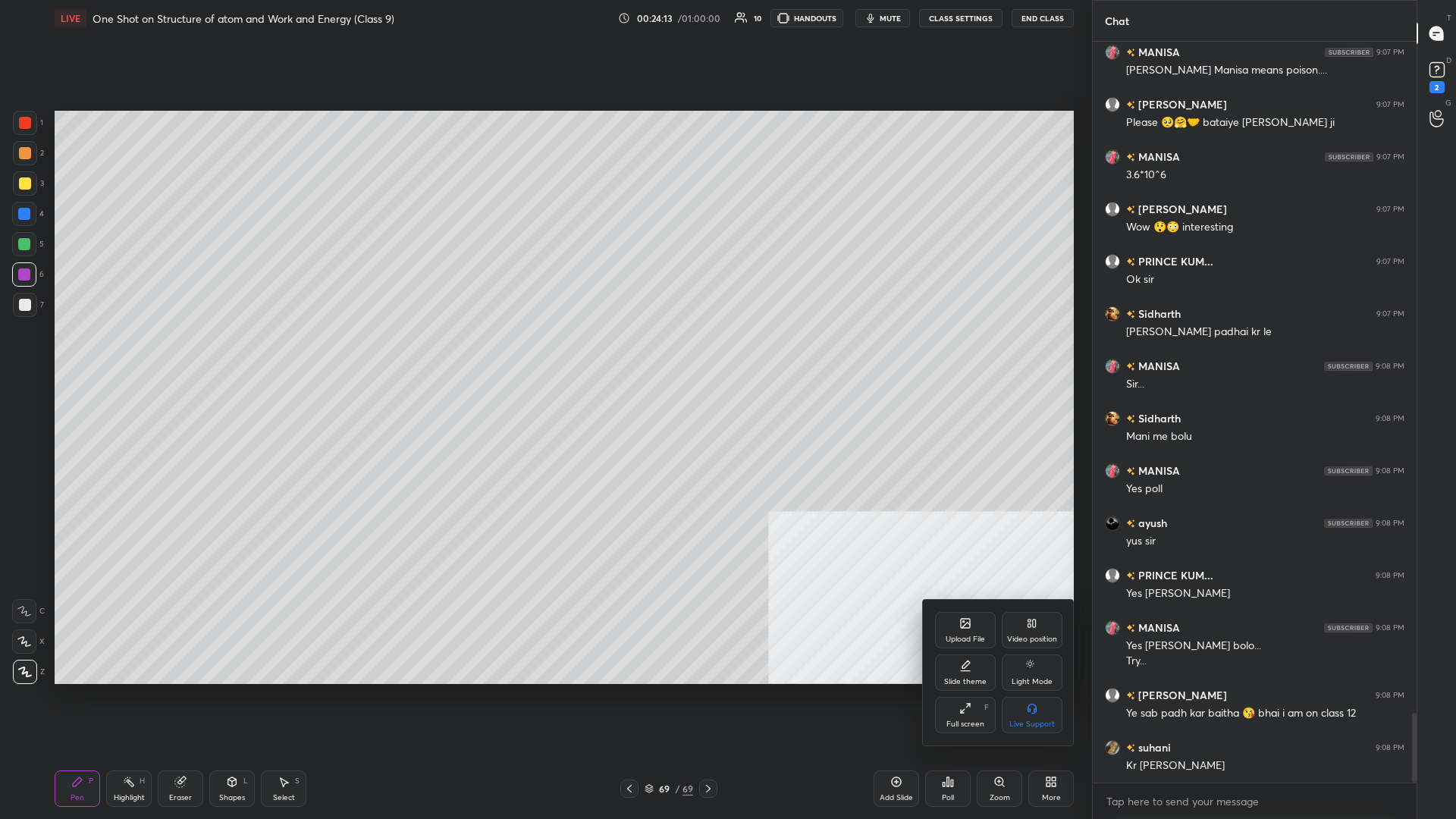 click on "Upload File" at bounding box center (965, 630) 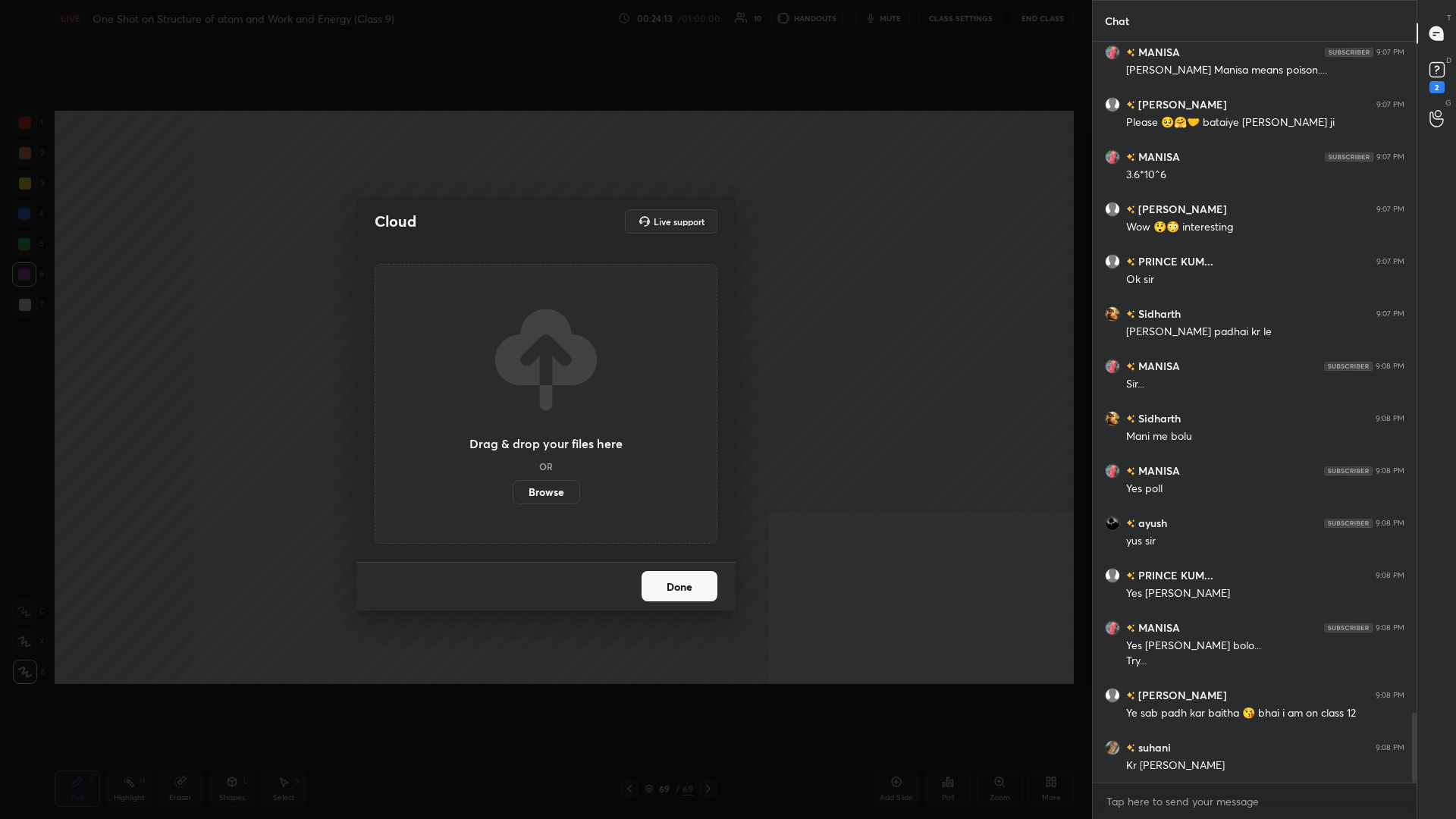 click on "Browse" at bounding box center [546, 492] 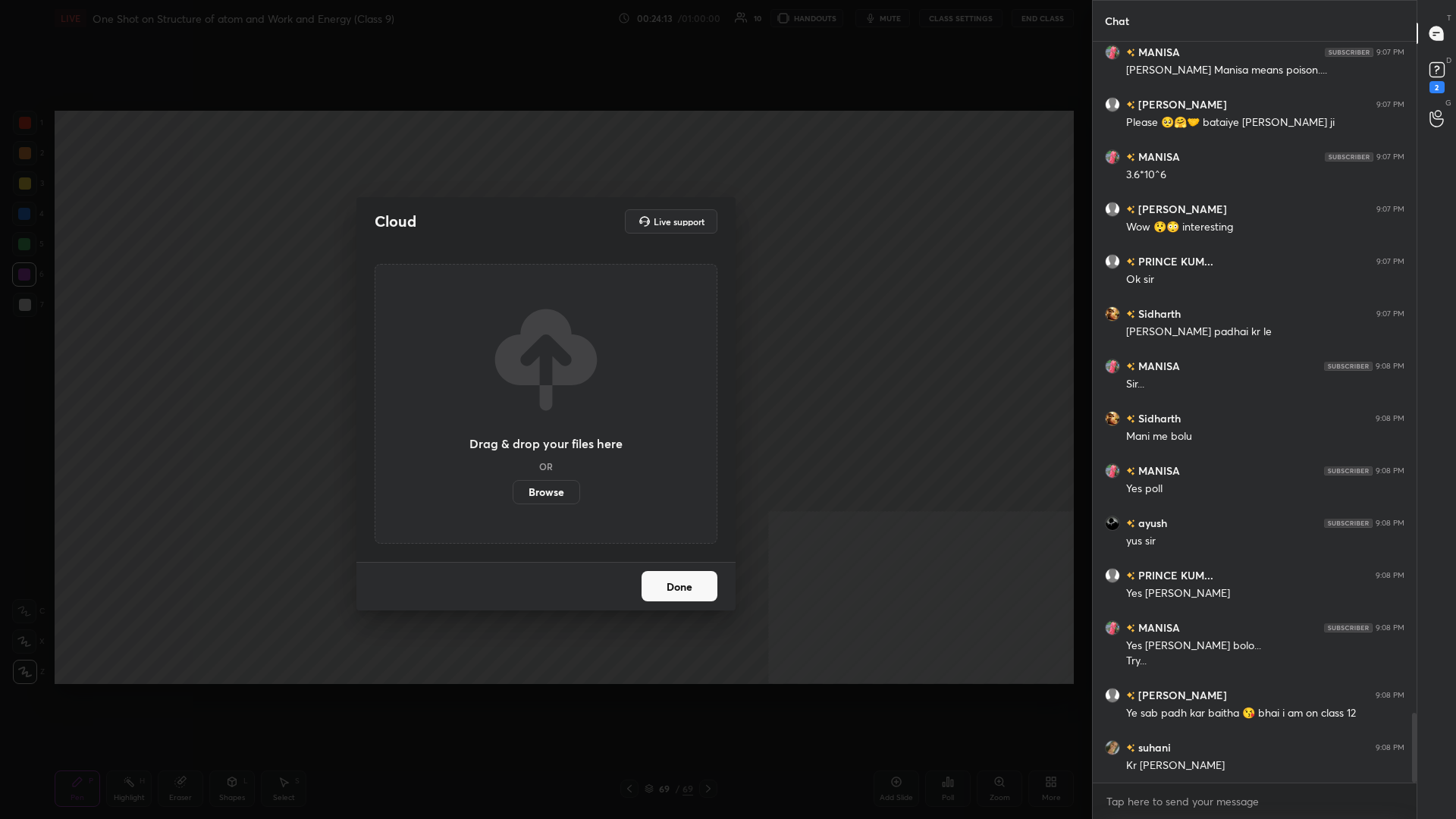 click on "Browse" at bounding box center (513, 492) 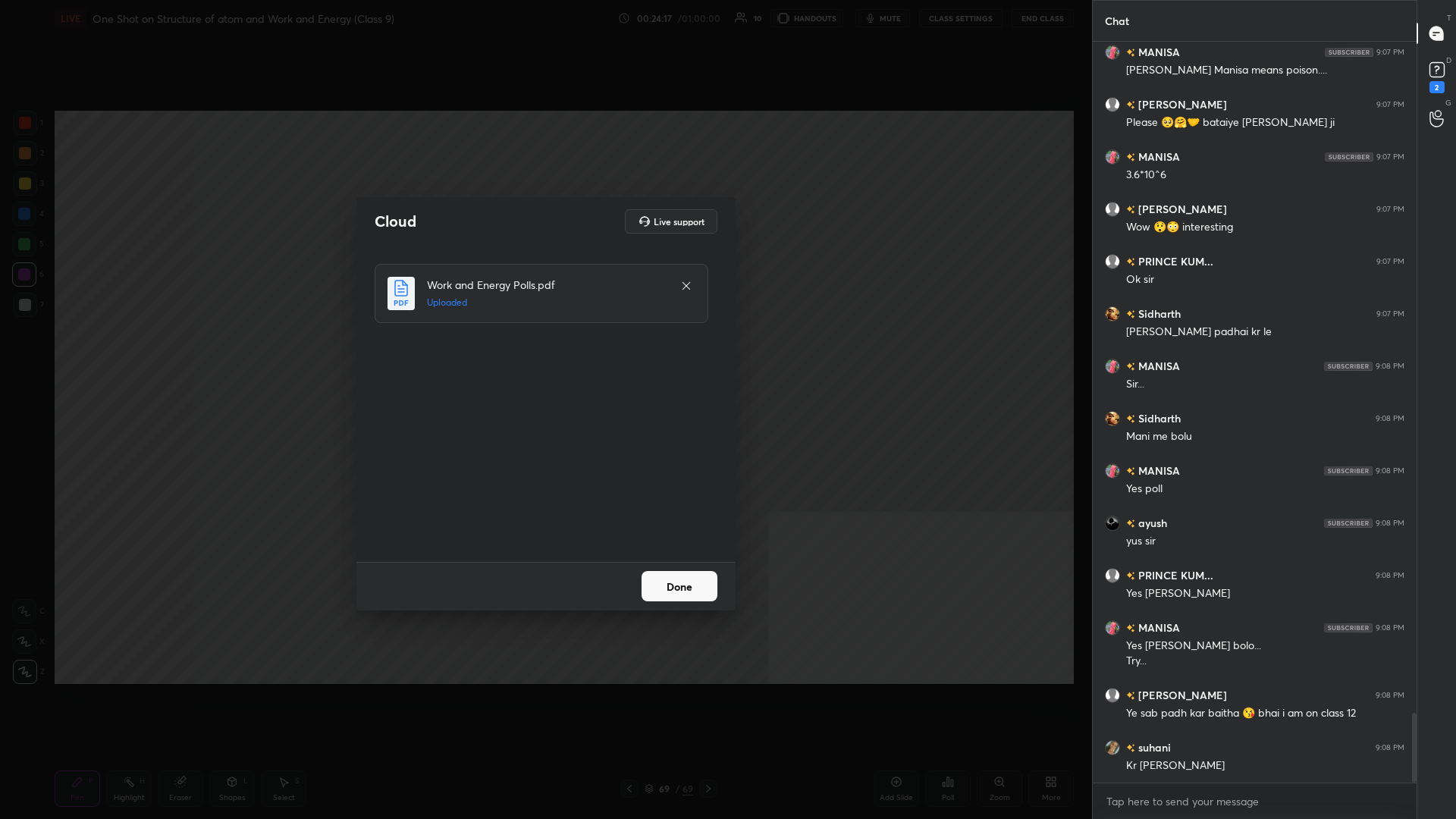 click on "Done" at bounding box center (679, 586) 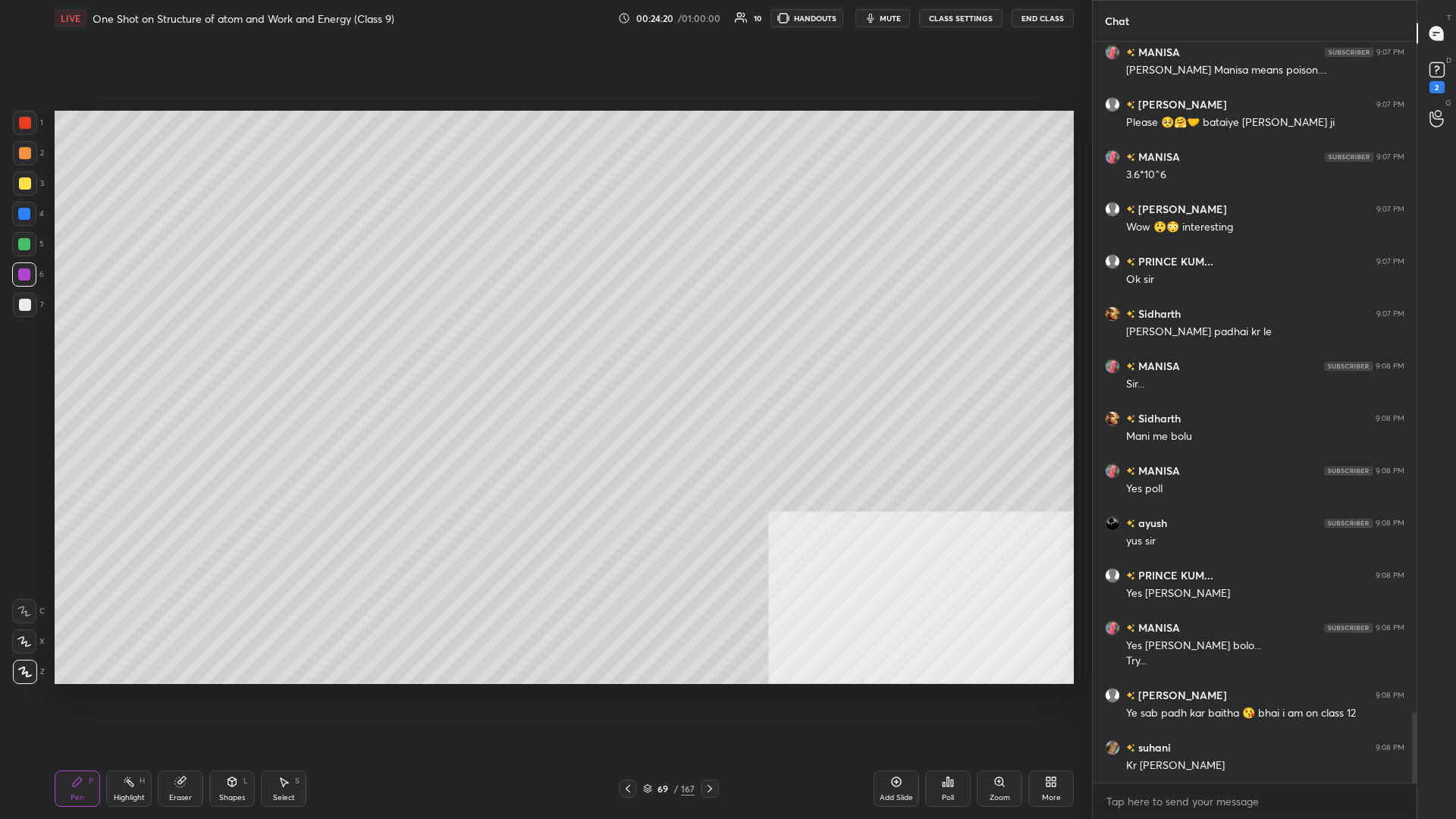 click on "167" at bounding box center (688, 789) 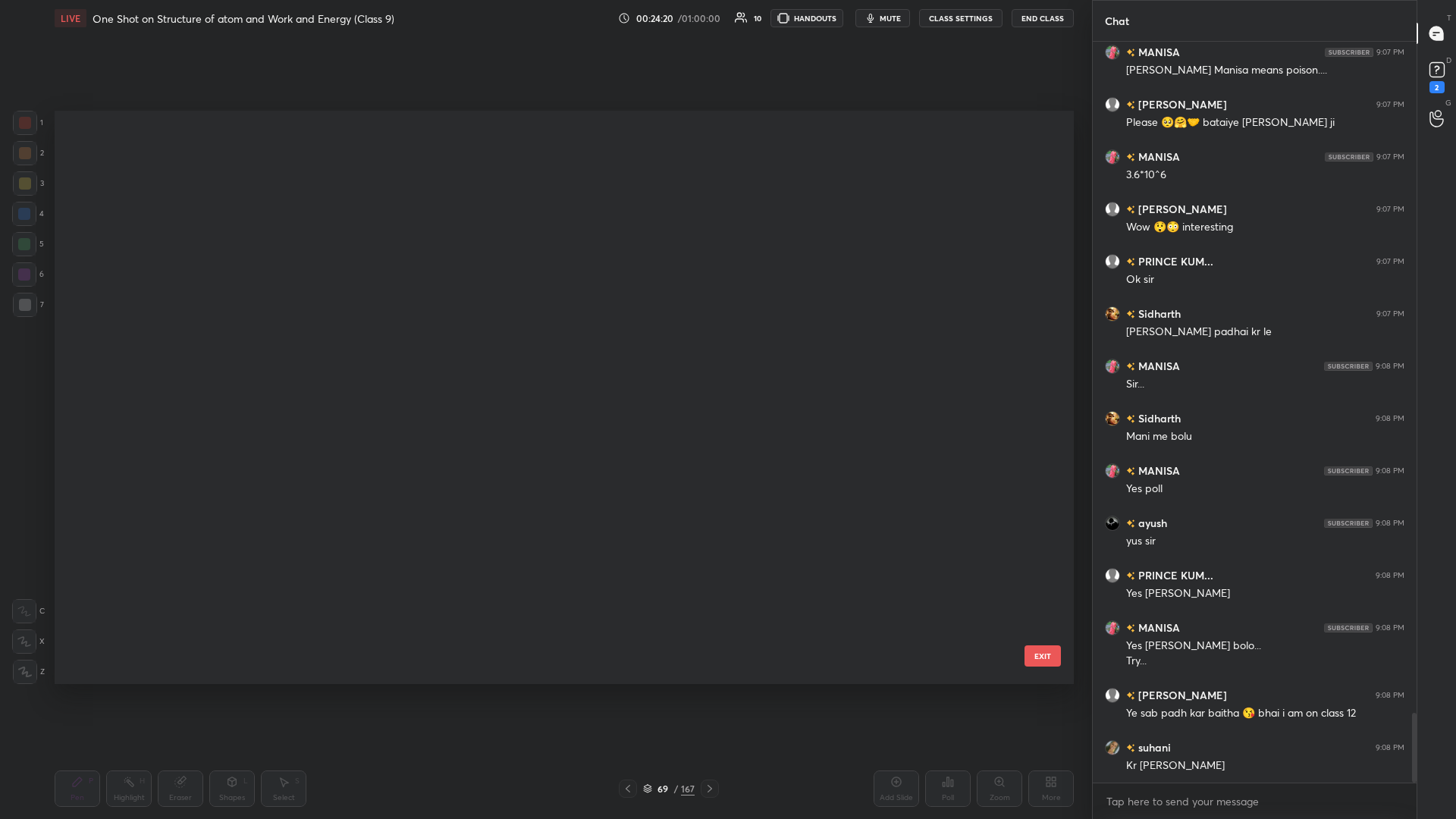 scroll, scrollTop: 3560, scrollLeft: 0, axis: vertical 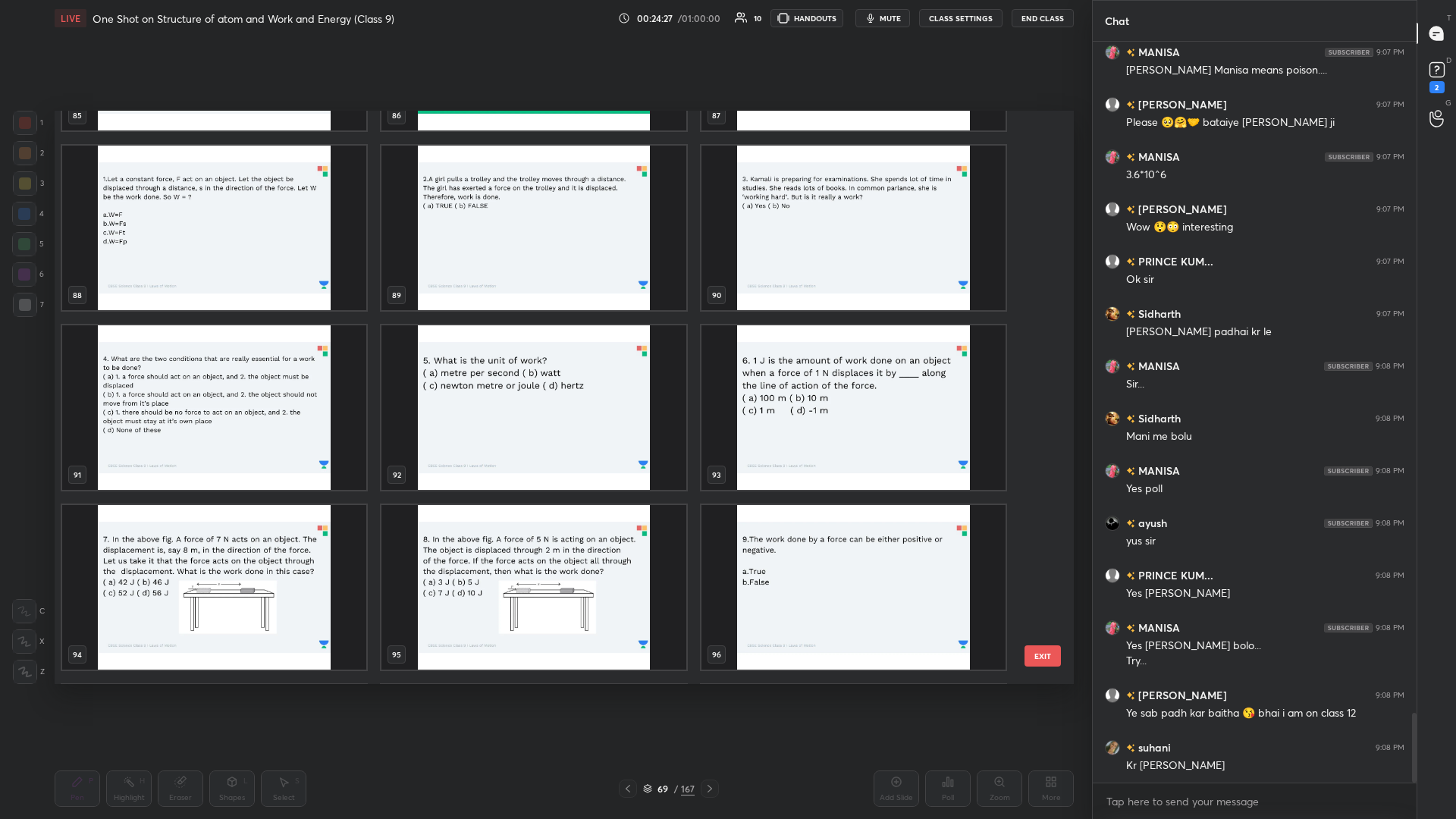 click at bounding box center [214, 228] 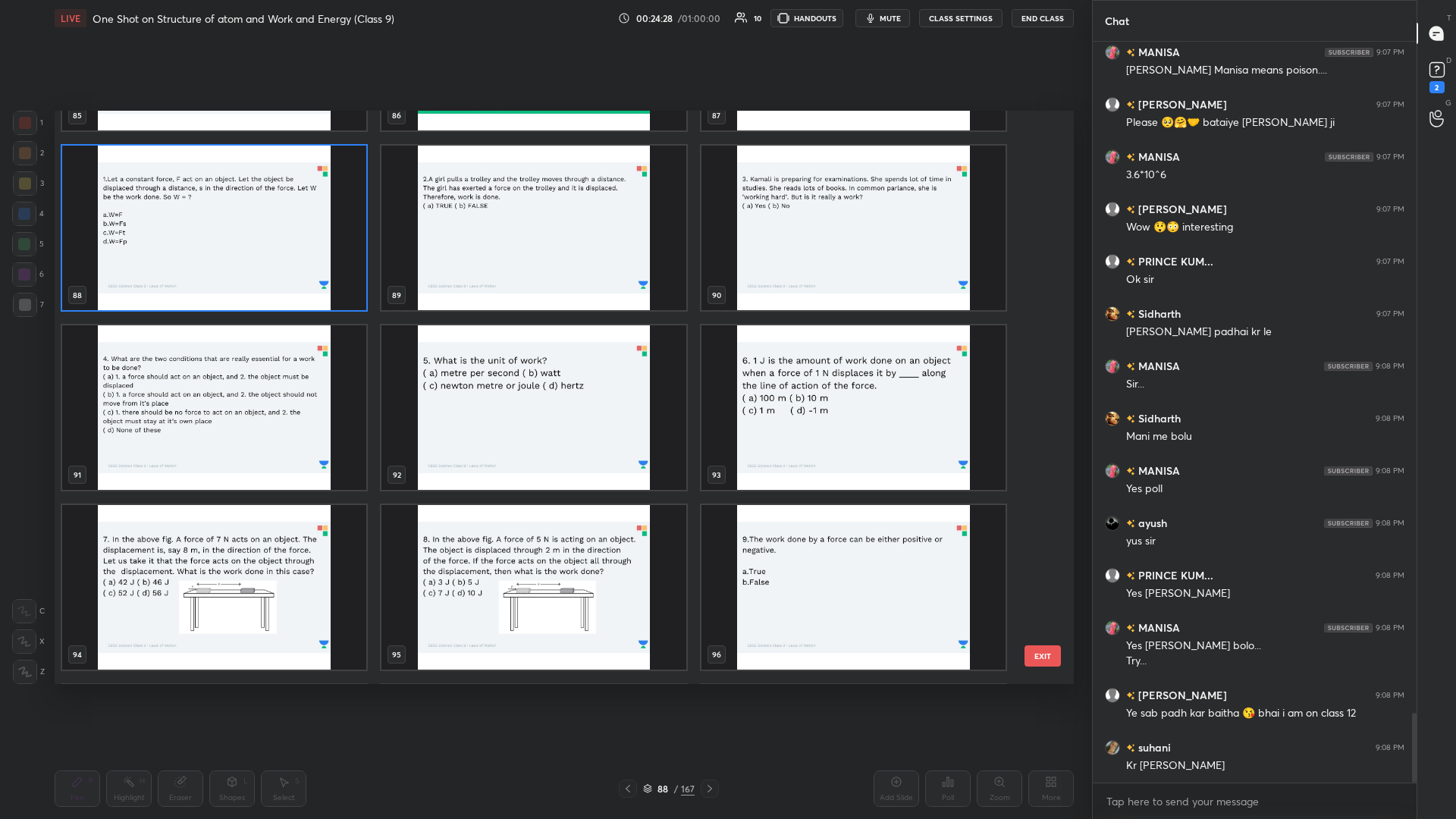 scroll, scrollTop: 7155, scrollLeft: 0, axis: vertical 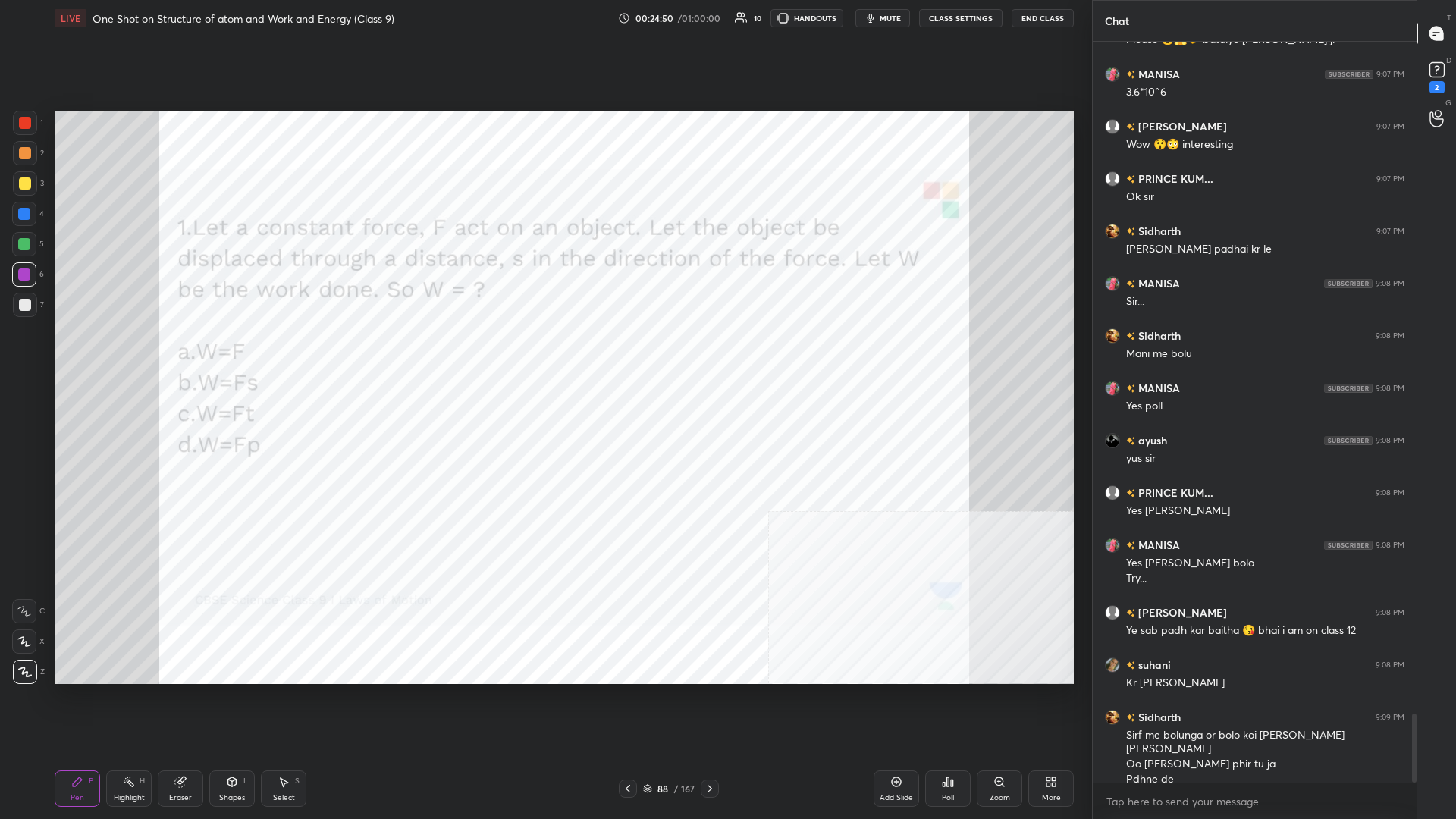 click on "Poll" at bounding box center [948, 789] 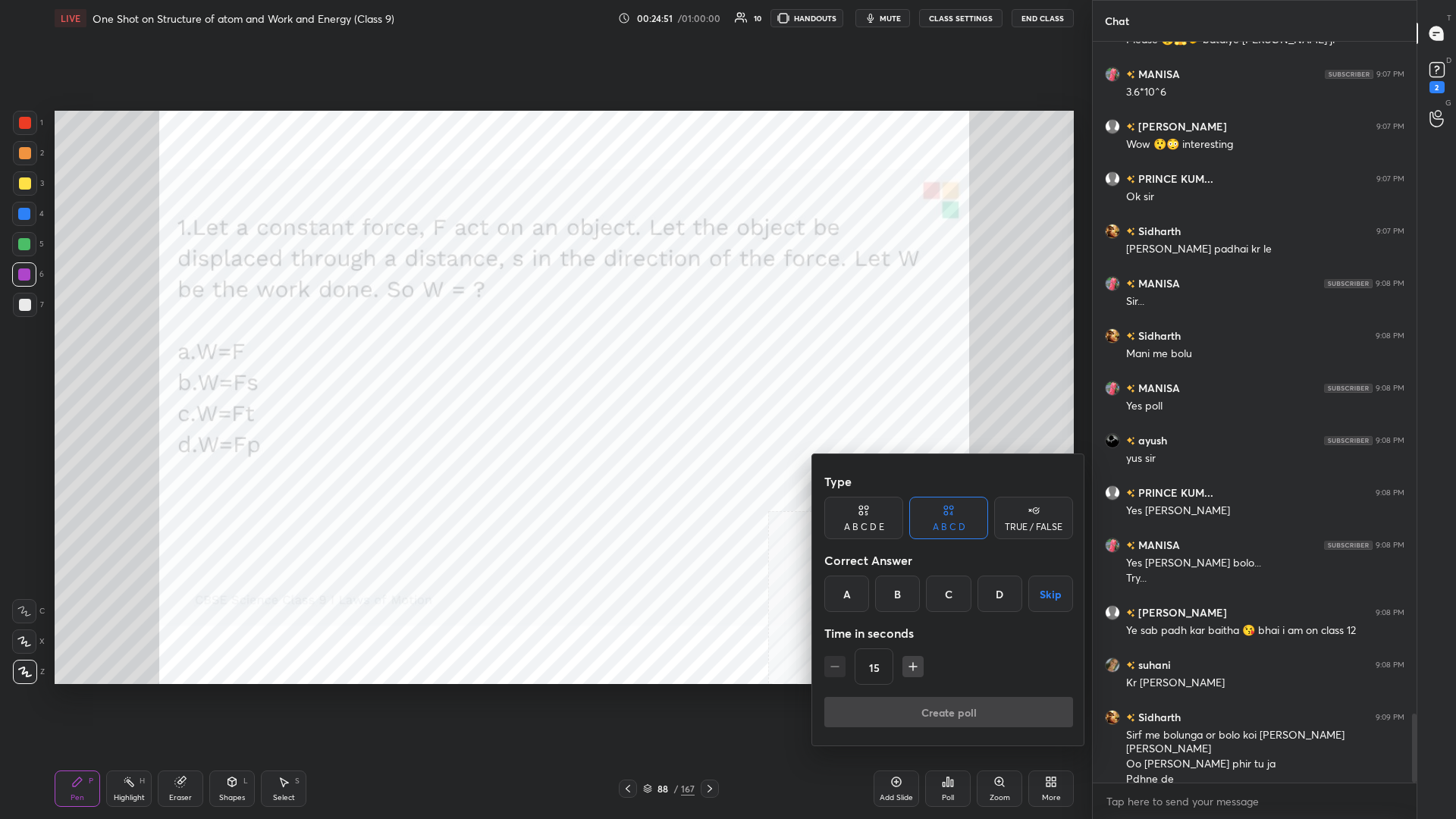 click on "B" at bounding box center [897, 594] 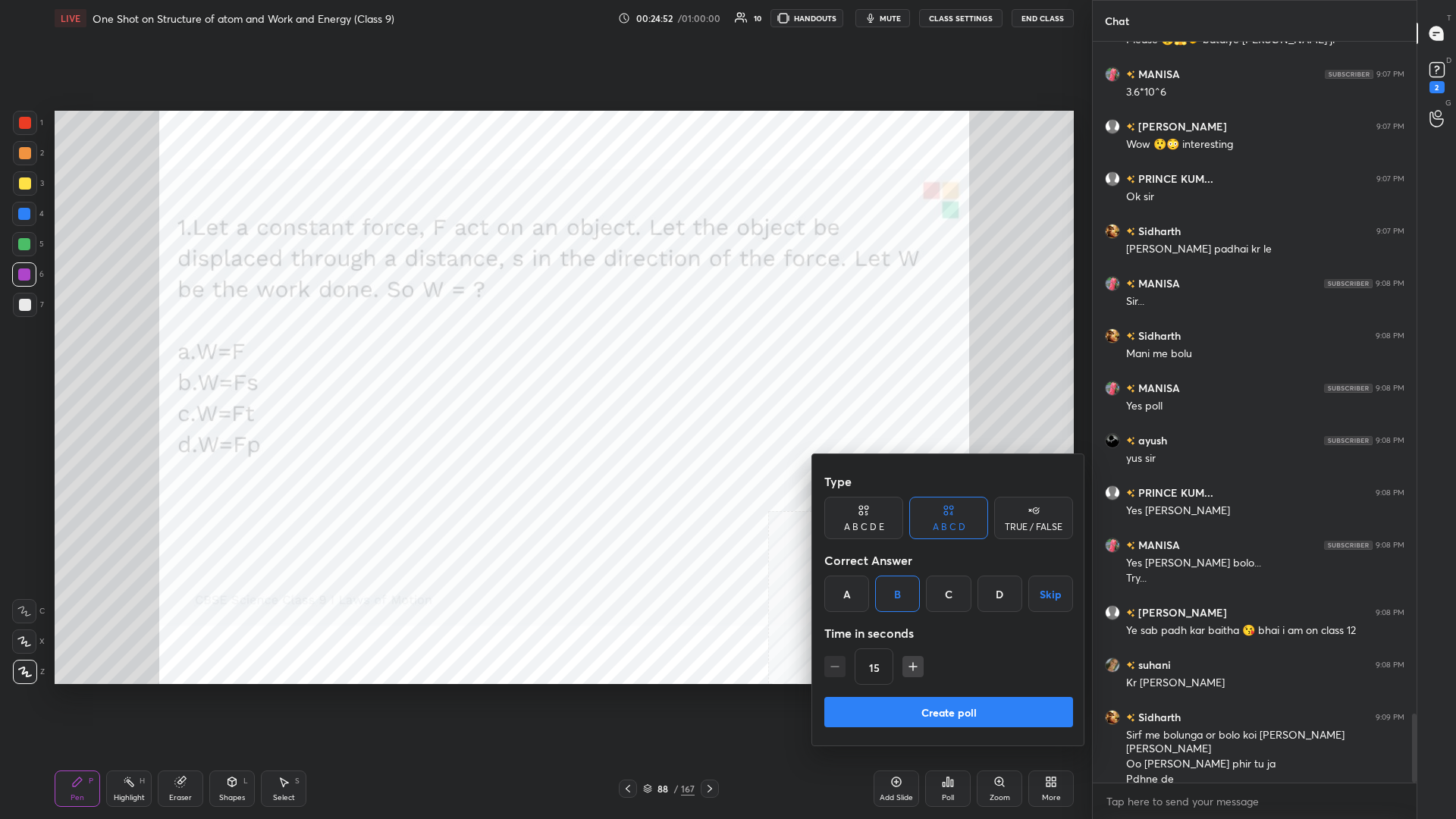 click on "Create poll" at bounding box center [949, 712] 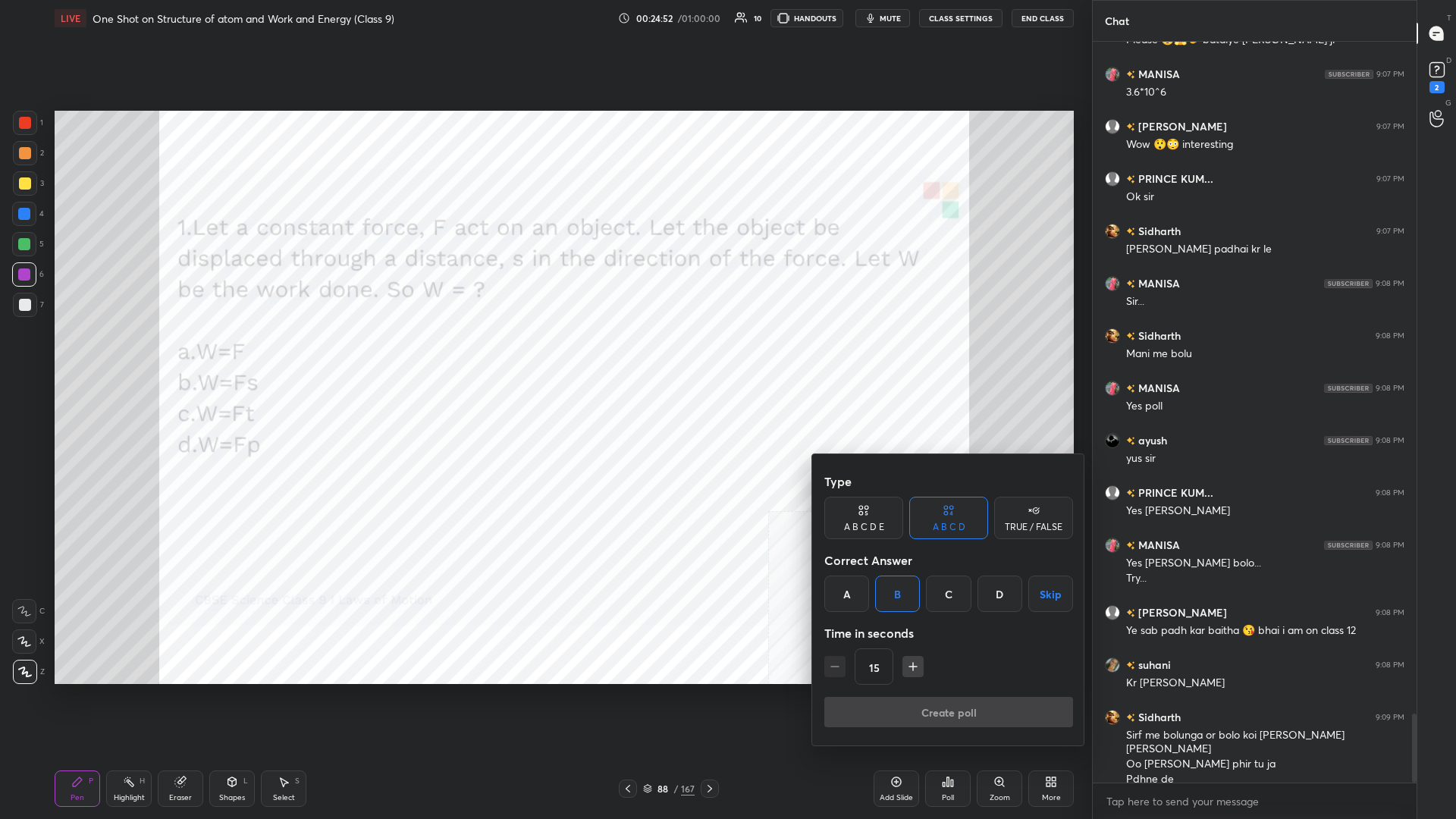scroll, scrollTop: 701, scrollLeft: 324, axis: both 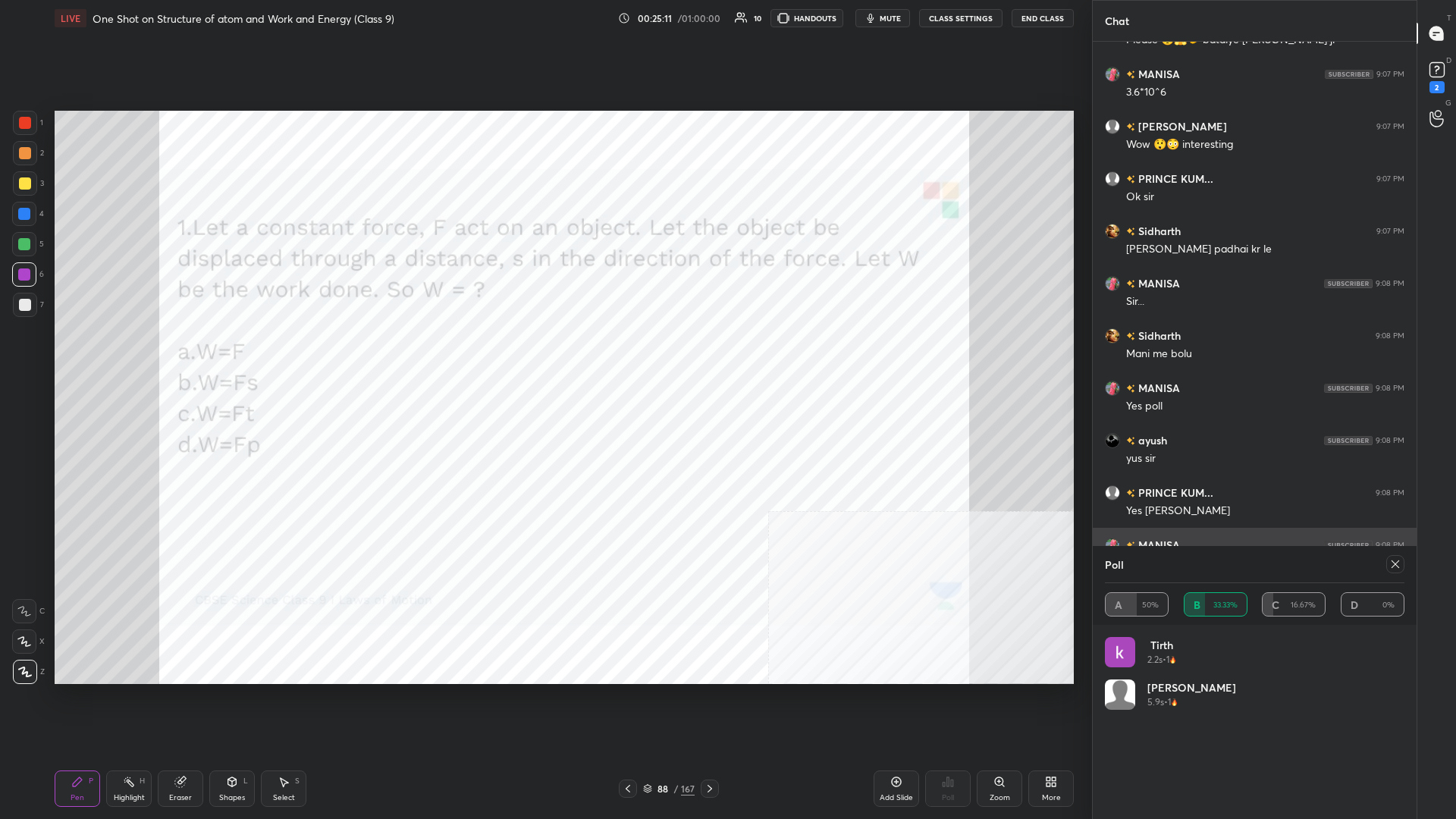 click at bounding box center [1395, 564] 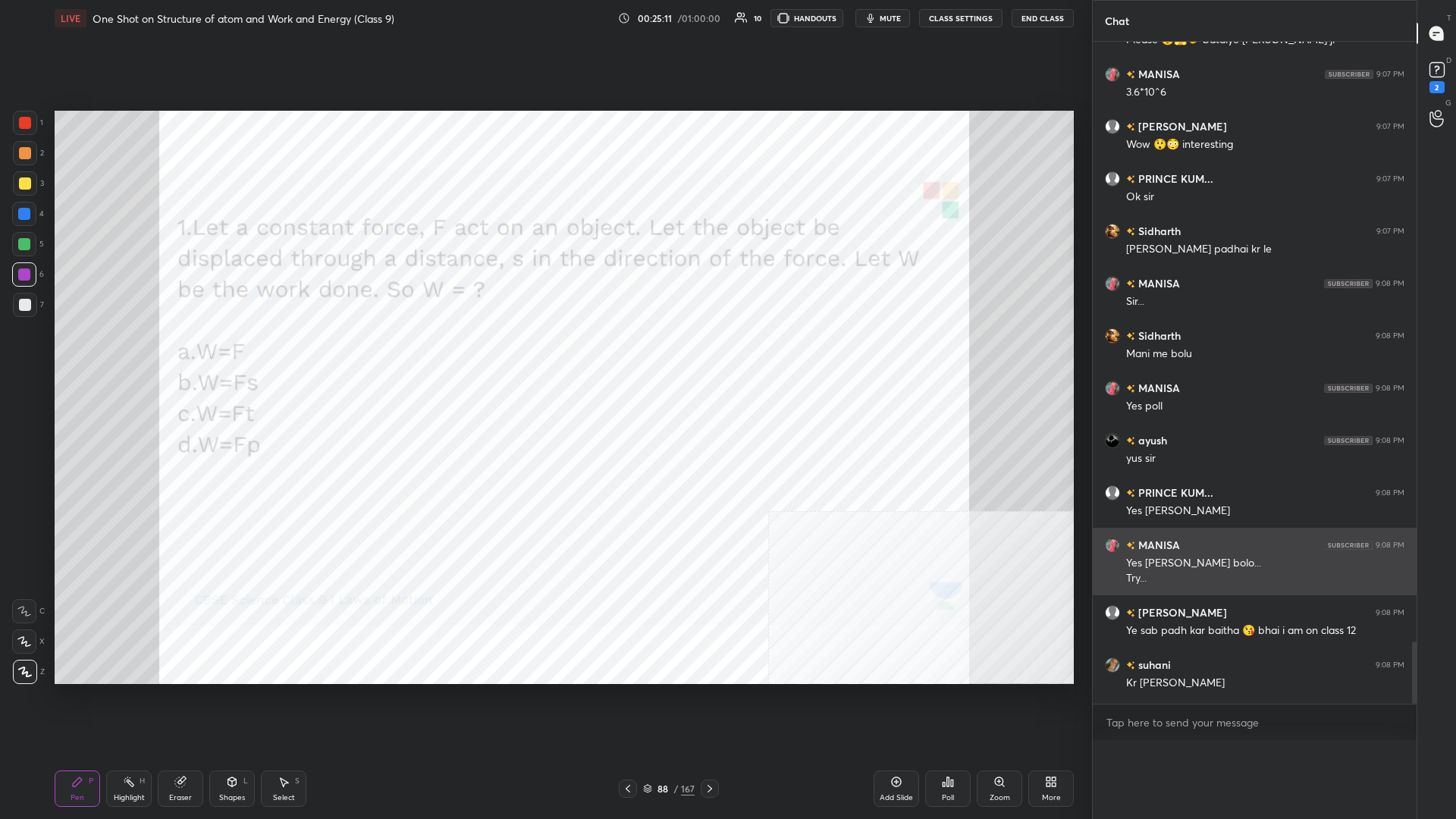 scroll, scrollTop: 0, scrollLeft: 0, axis: both 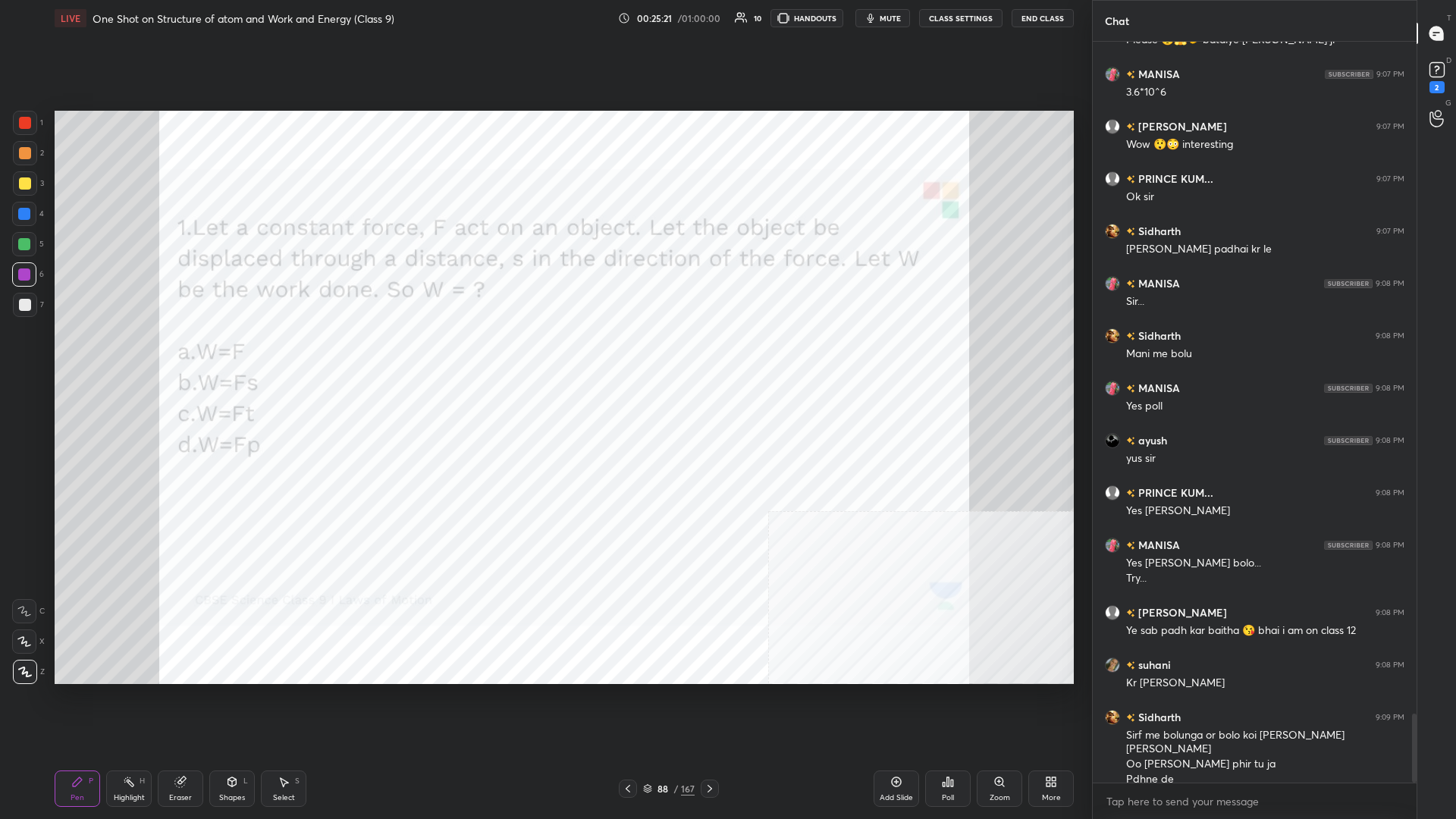 click on "/" at bounding box center [676, 789] 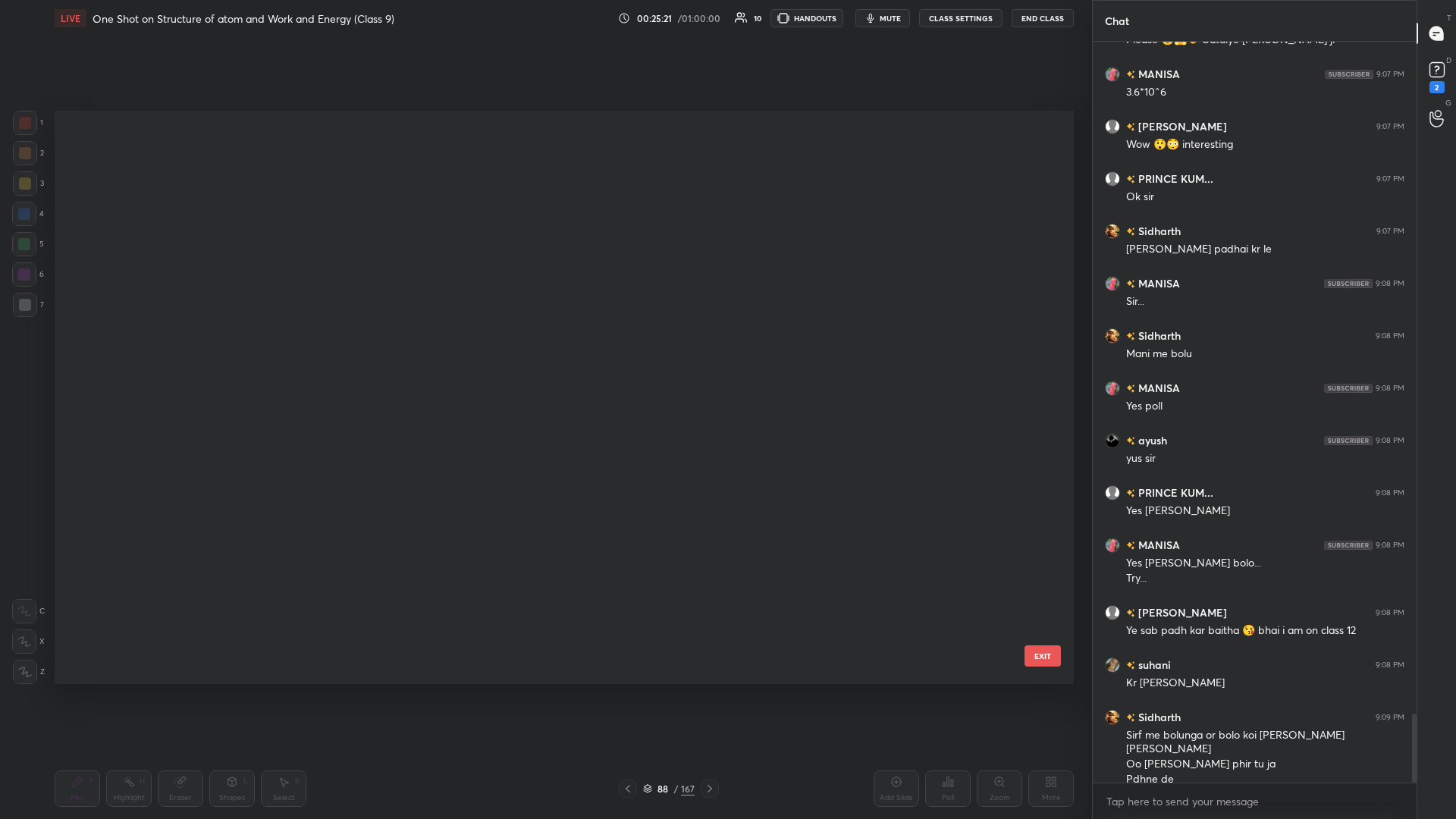 scroll, scrollTop: 4818, scrollLeft: 0, axis: vertical 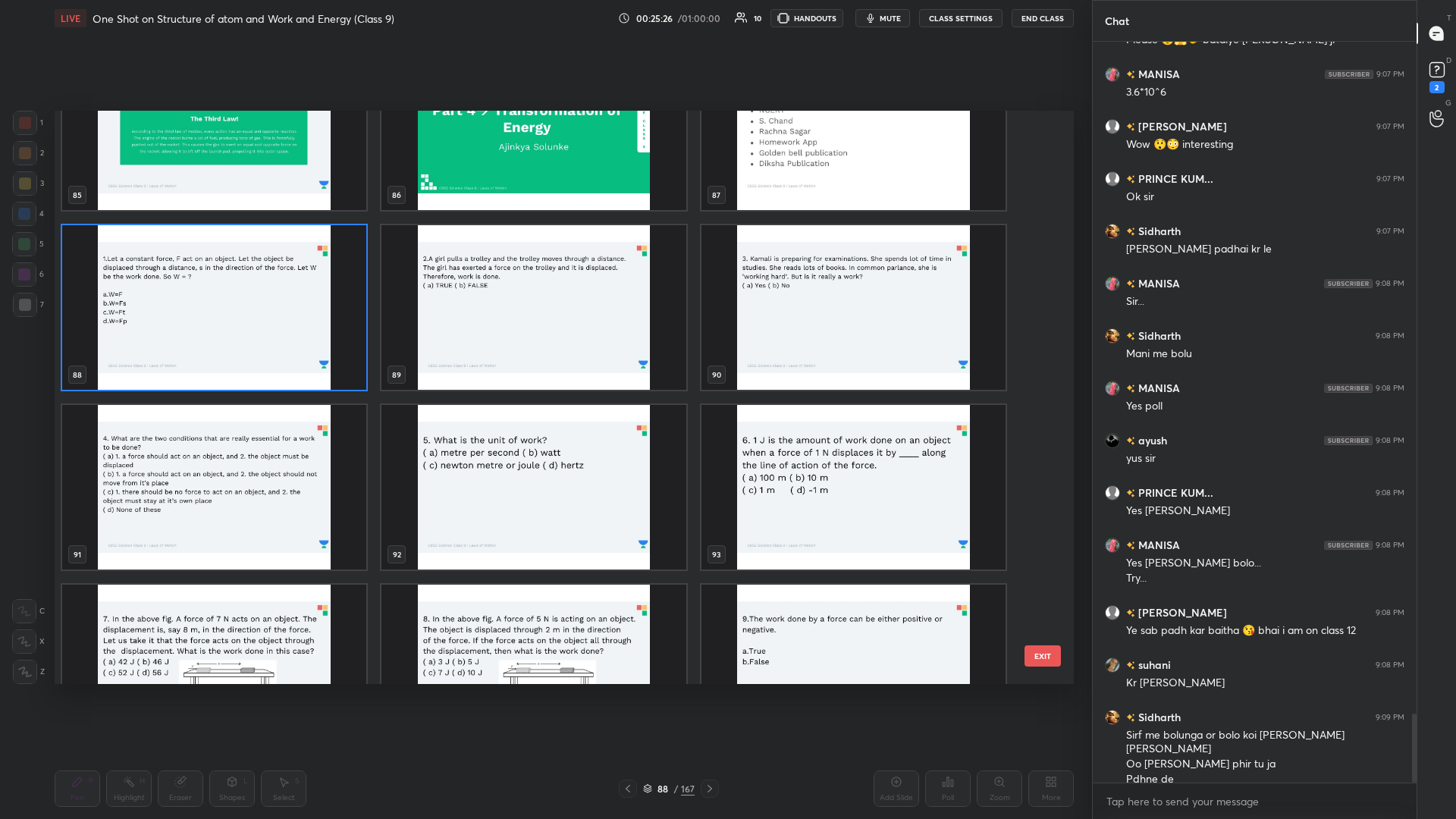 click at bounding box center (533, 307) 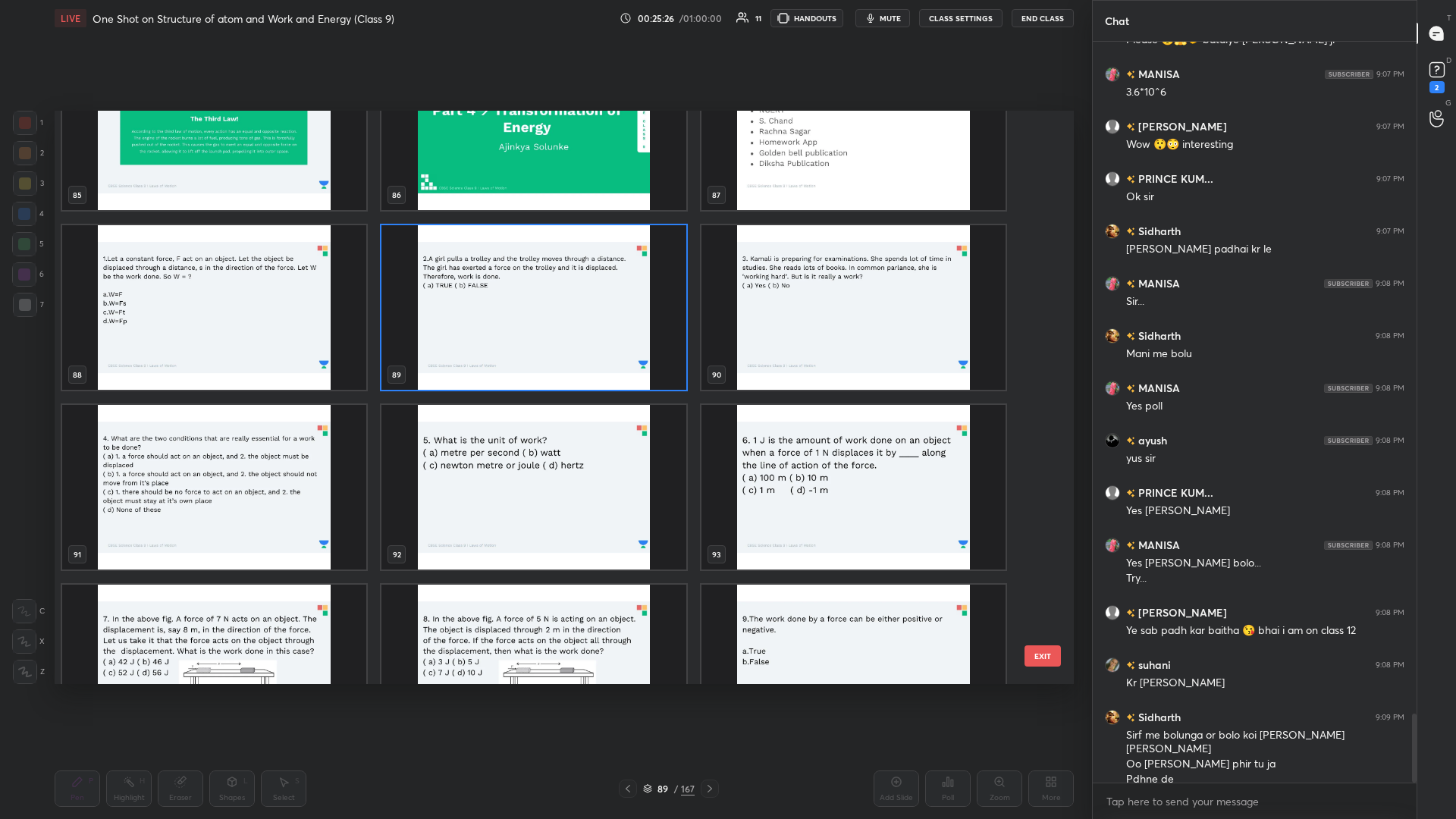 click at bounding box center (533, 307) 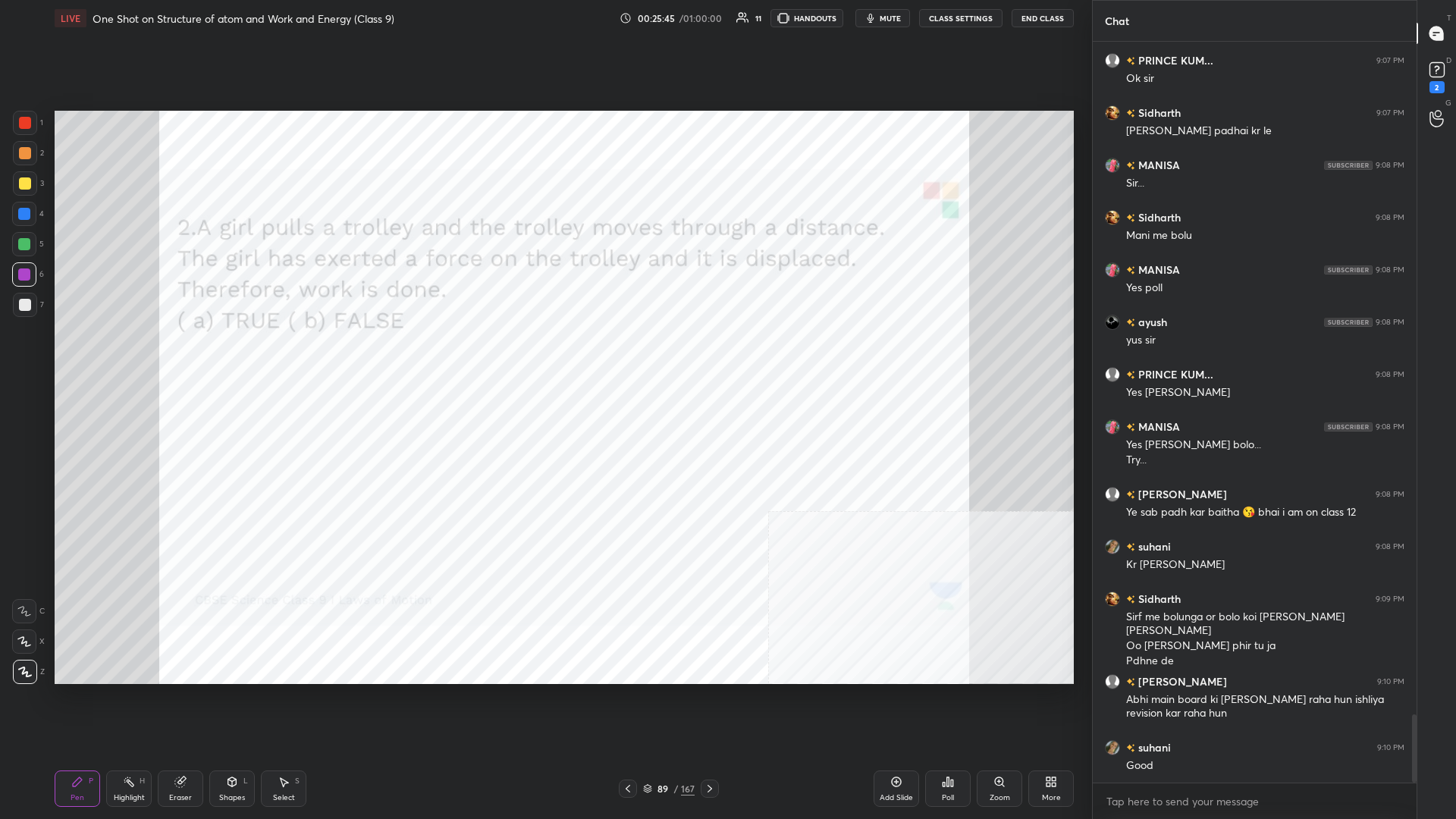 scroll, scrollTop: 7356, scrollLeft: 0, axis: vertical 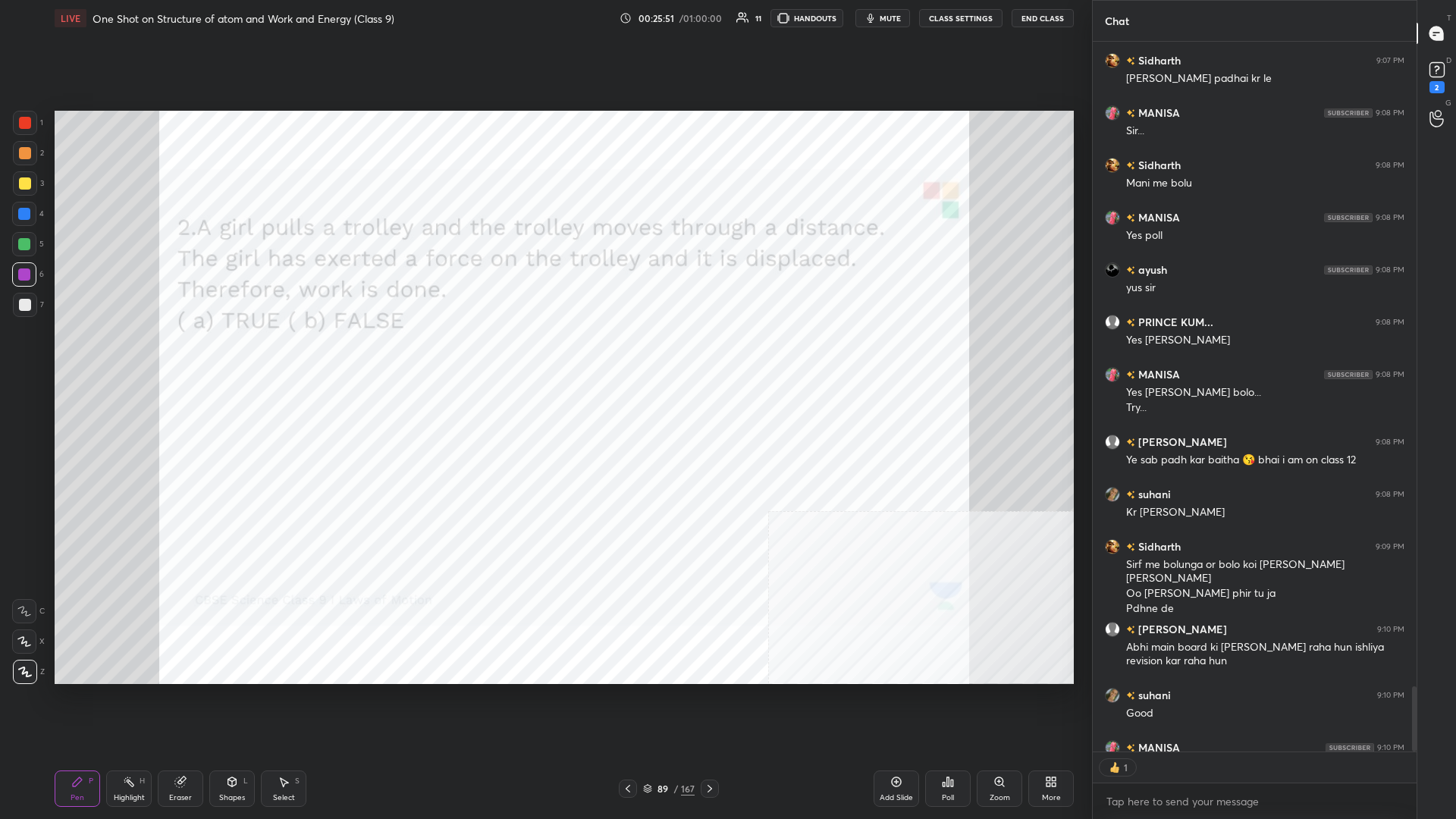 click 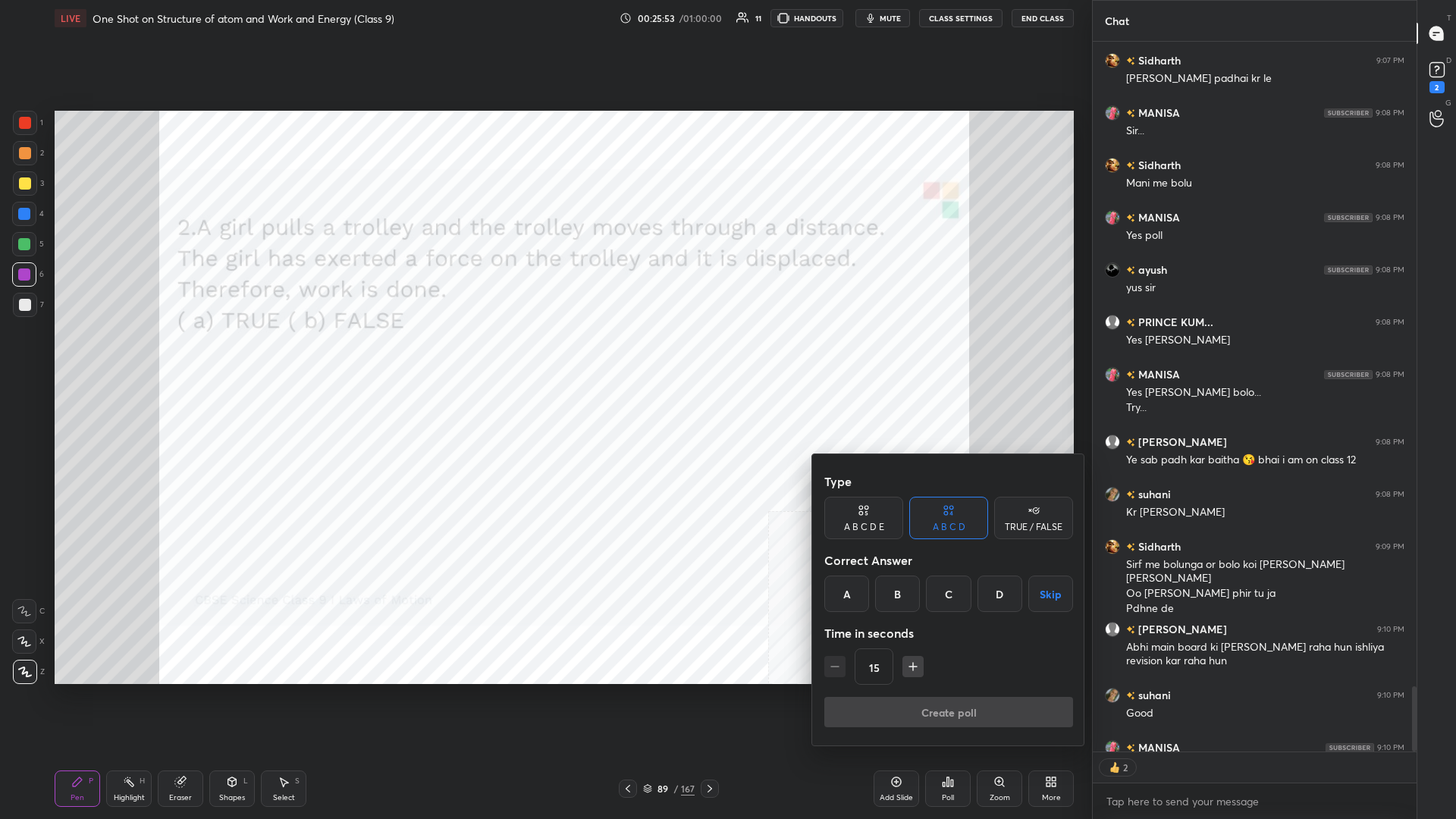 click on "A" at bounding box center [846, 594] 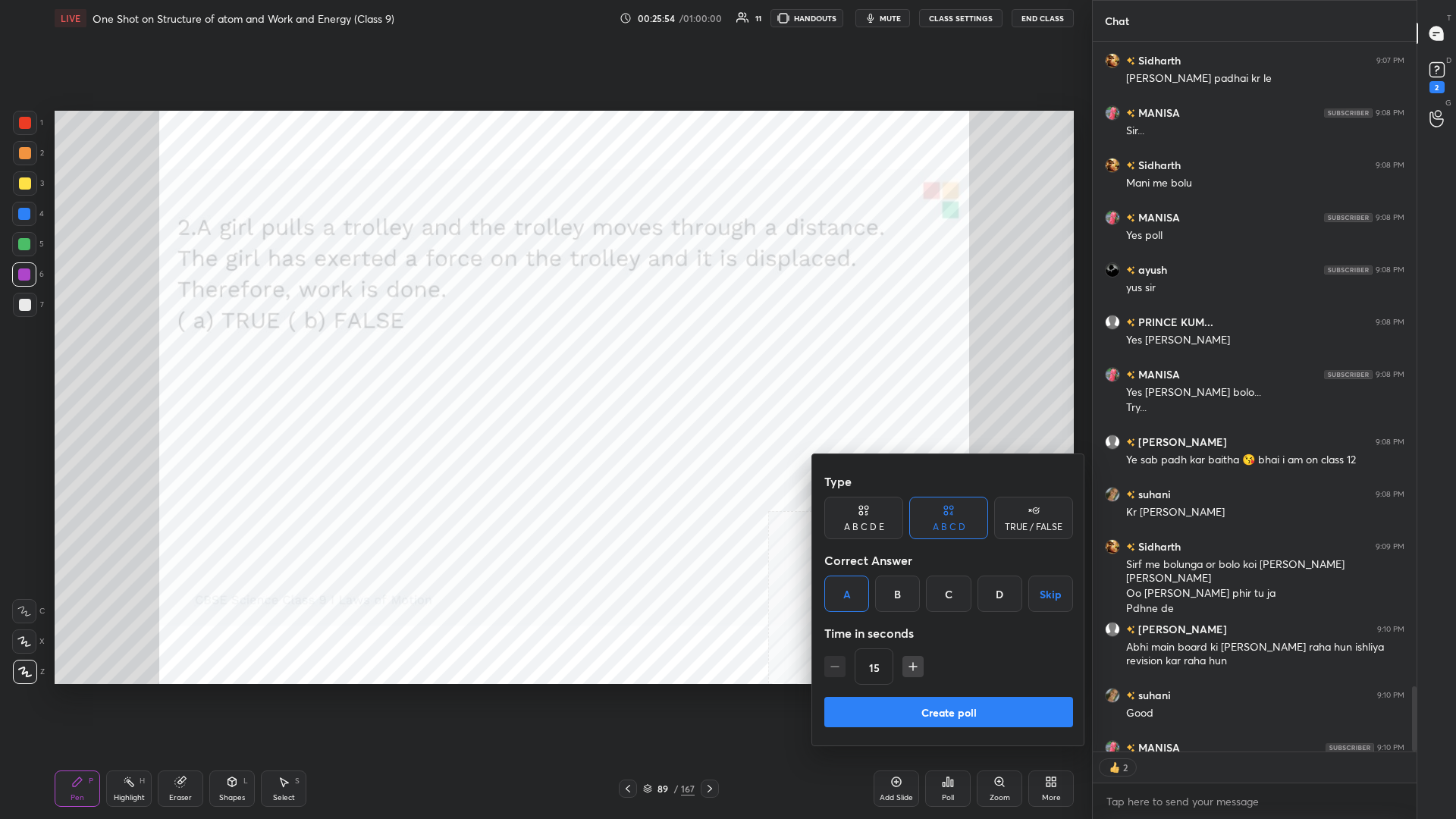 click on "Create poll" at bounding box center [949, 712] 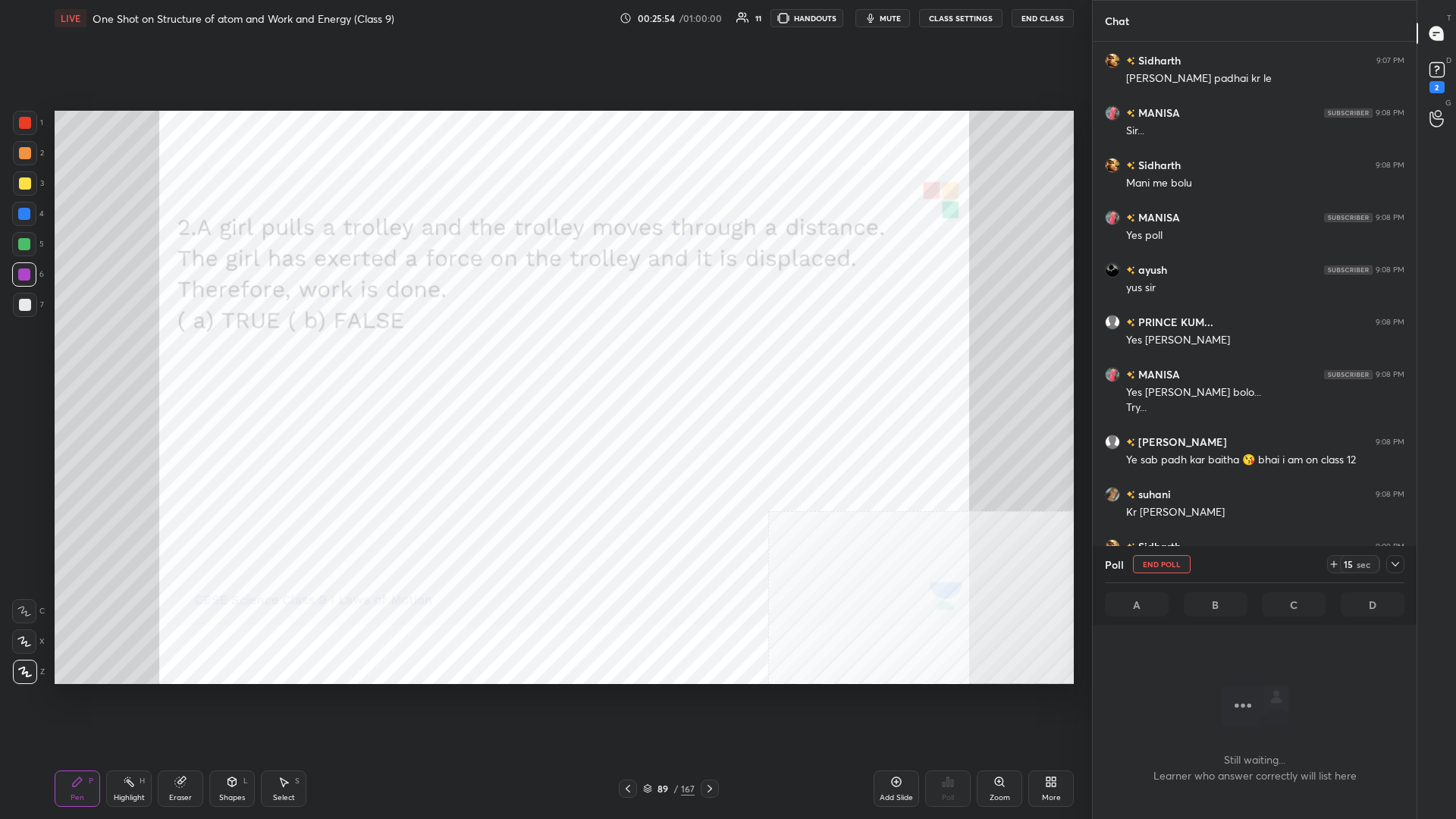 scroll, scrollTop: 632, scrollLeft: 324, axis: both 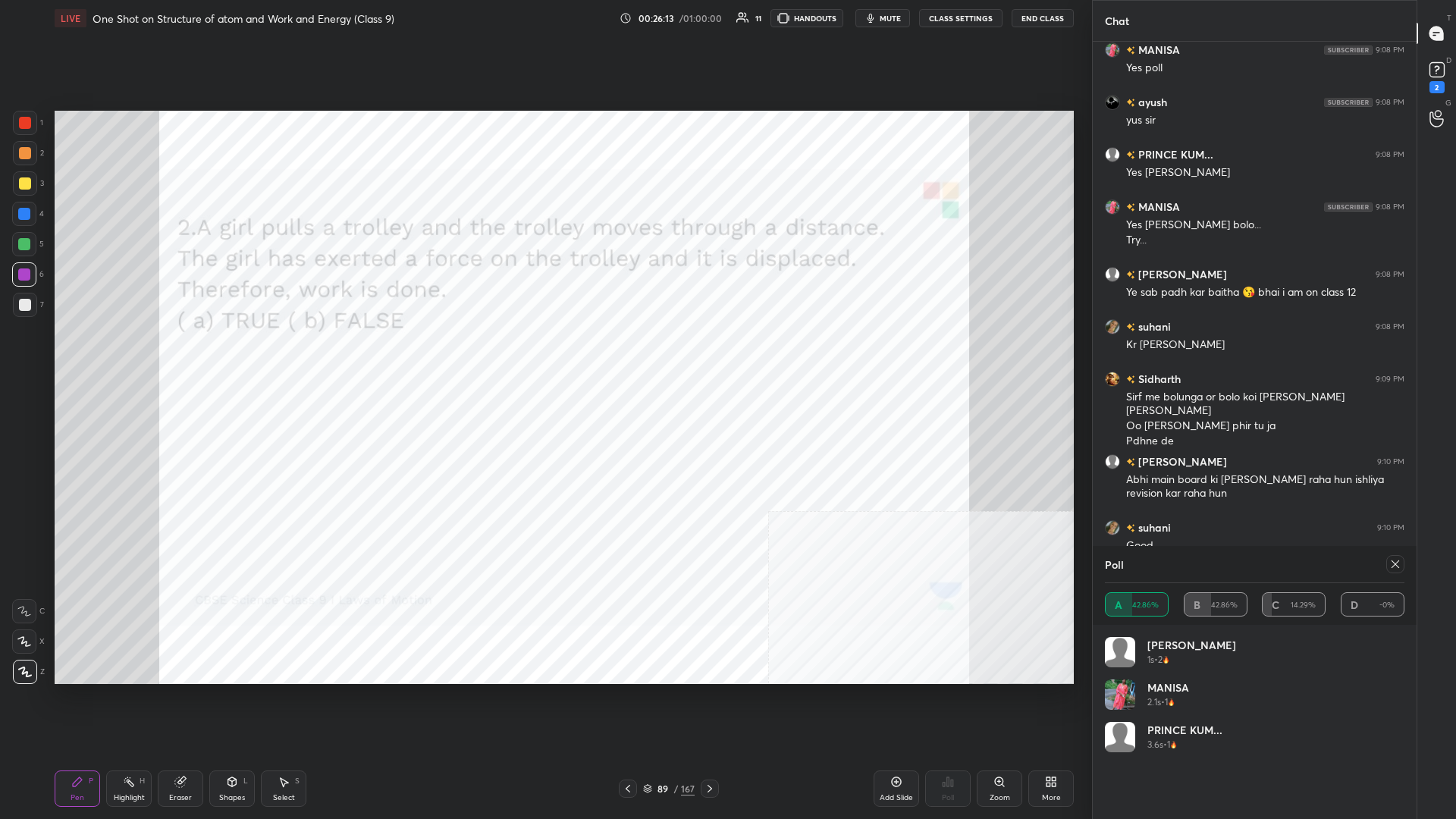 click on "Poll A 42.86% B 42.86% C 14.29% D -0%" at bounding box center (1254, 585) 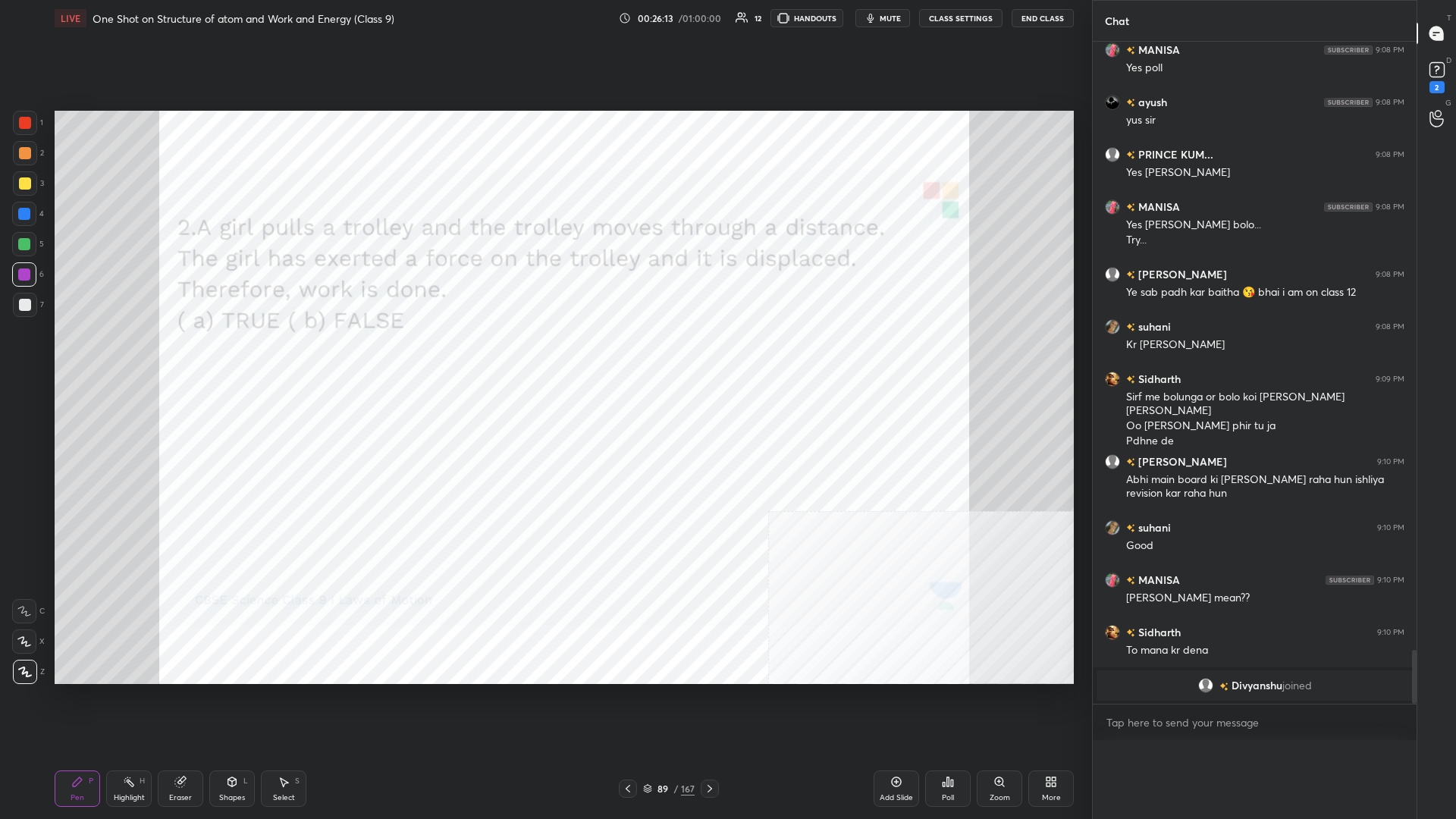 scroll, scrollTop: 0, scrollLeft: 0, axis: both 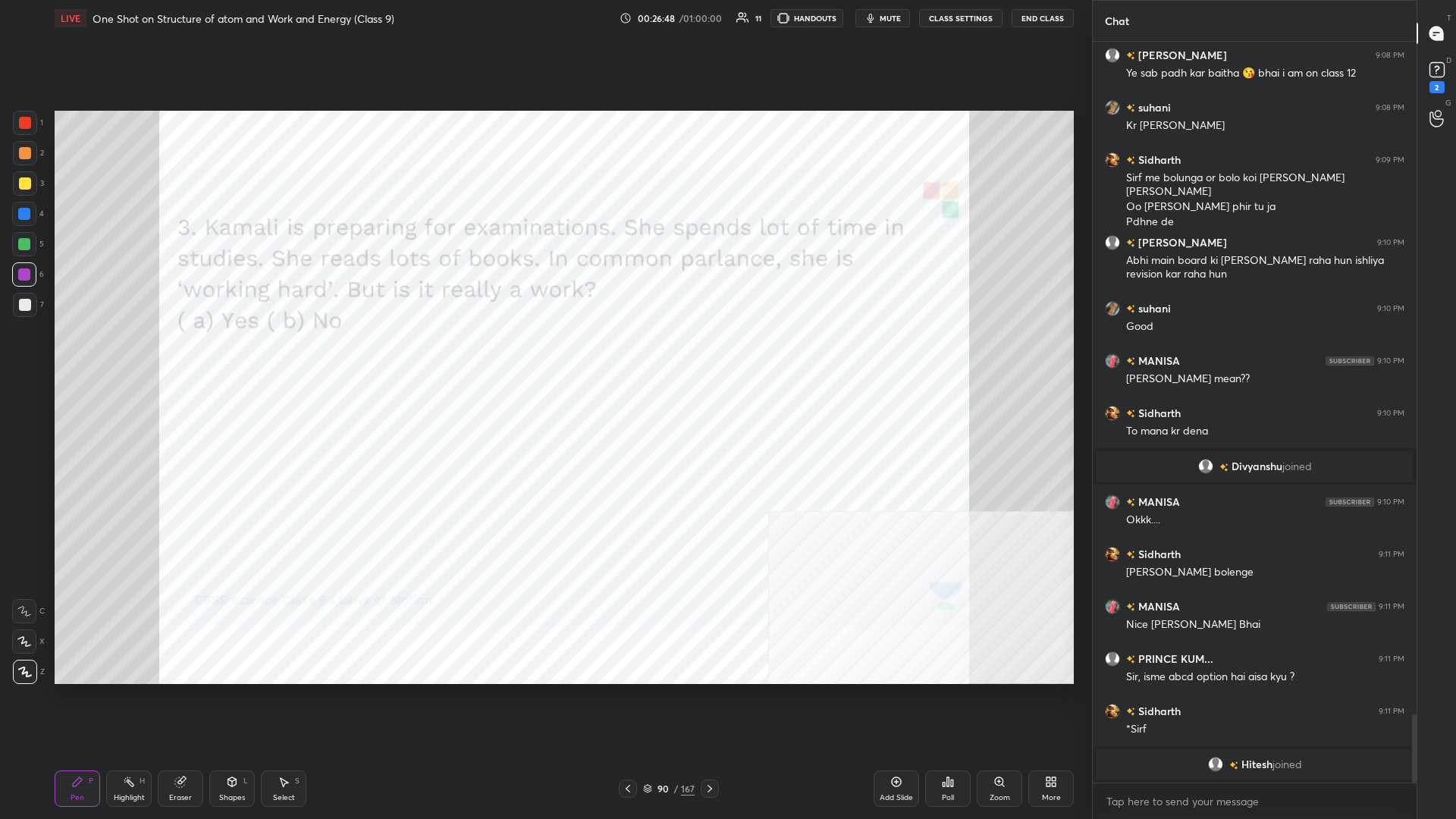 click 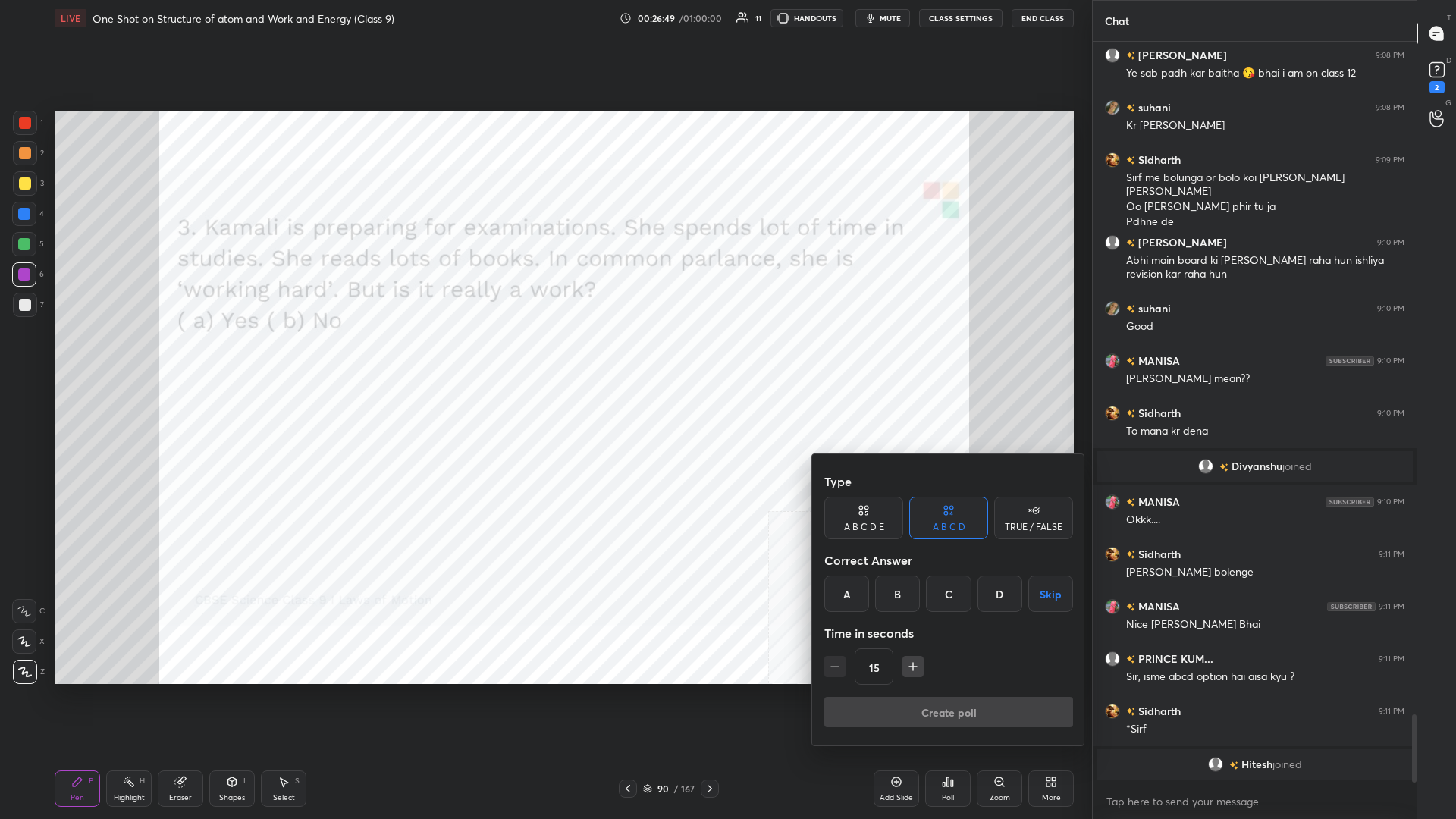 click on "B" at bounding box center (897, 594) 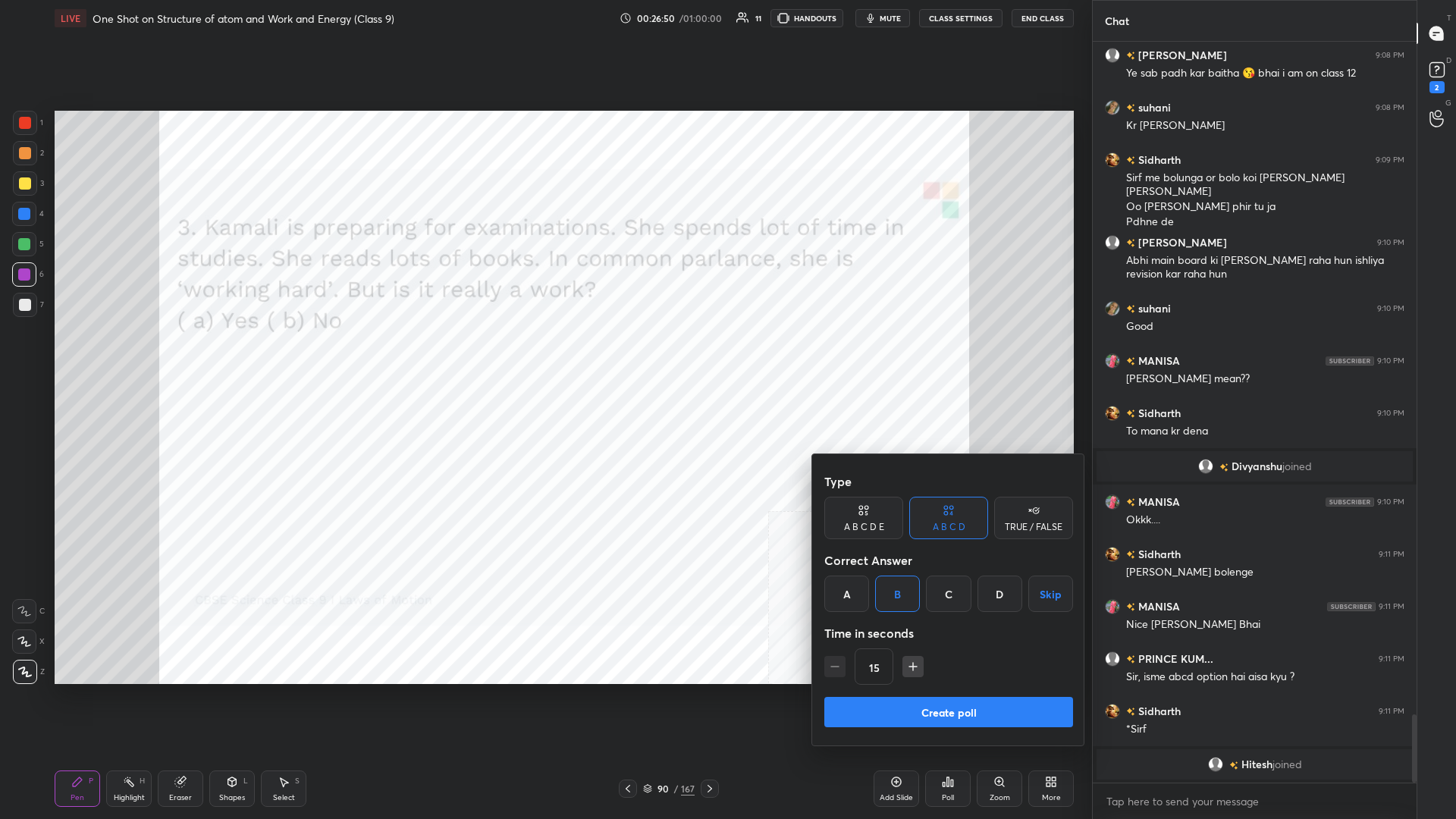 click on "Create poll" at bounding box center (949, 712) 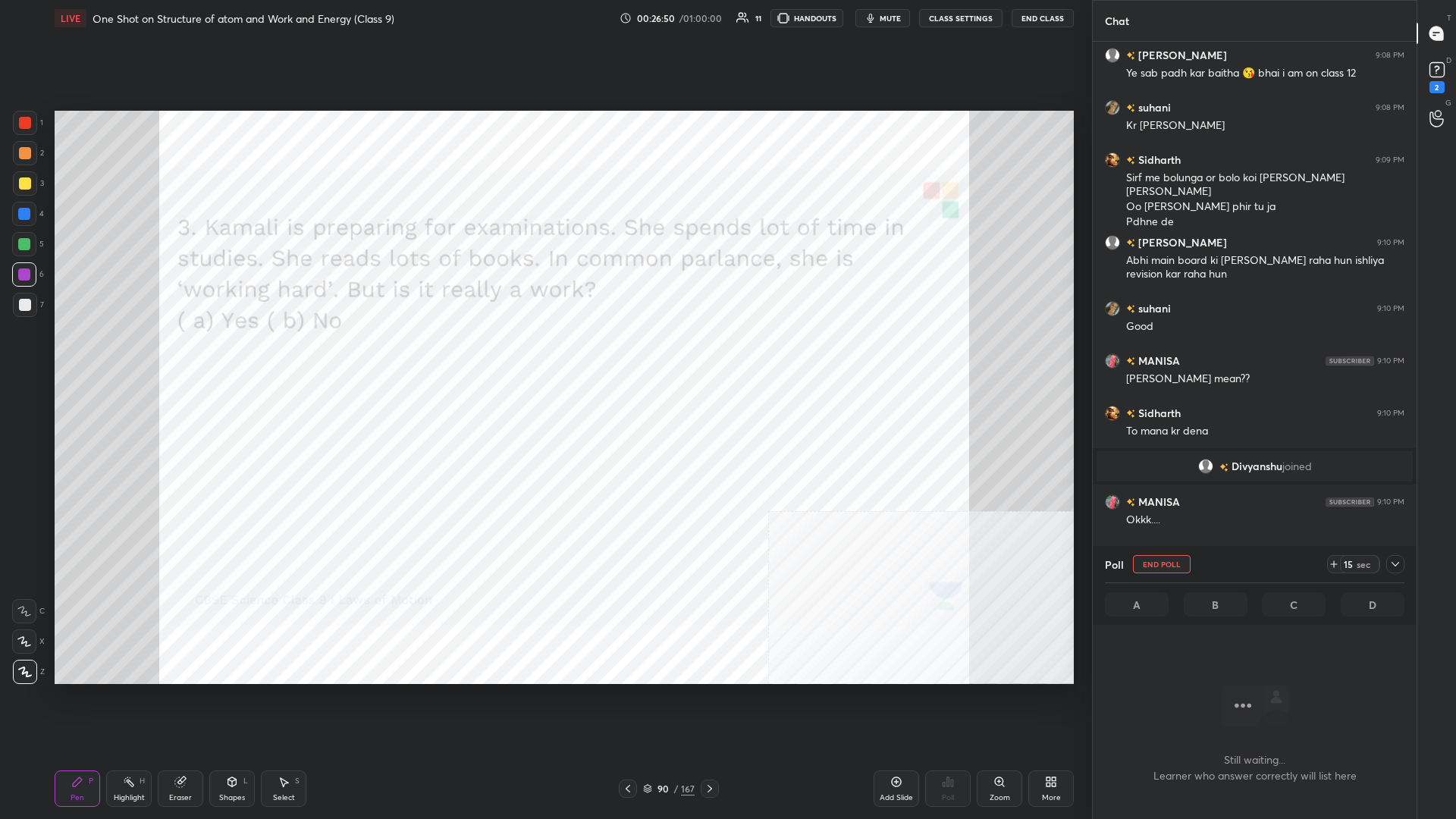 scroll, scrollTop: 664, scrollLeft: 324, axis: both 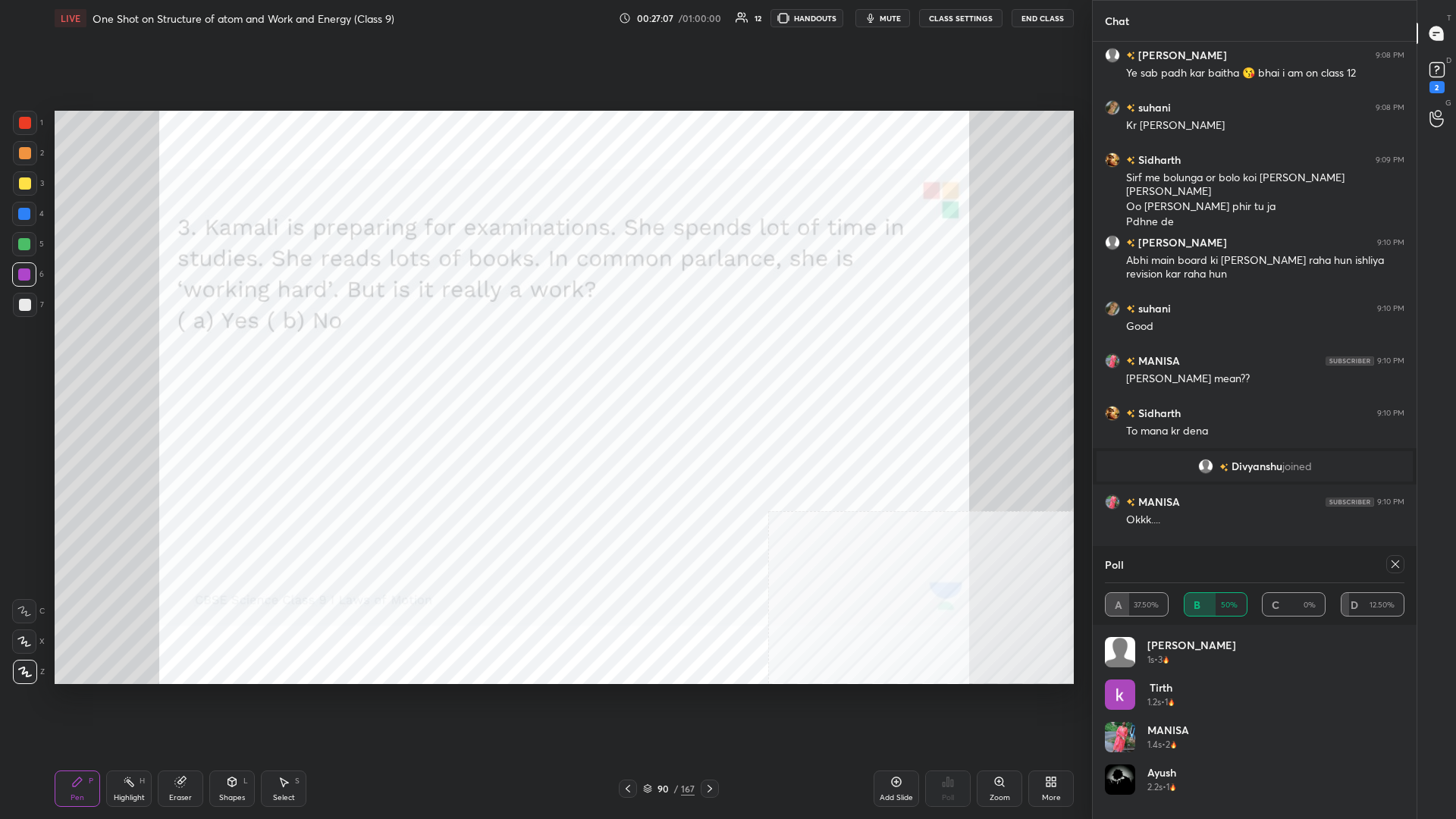 click 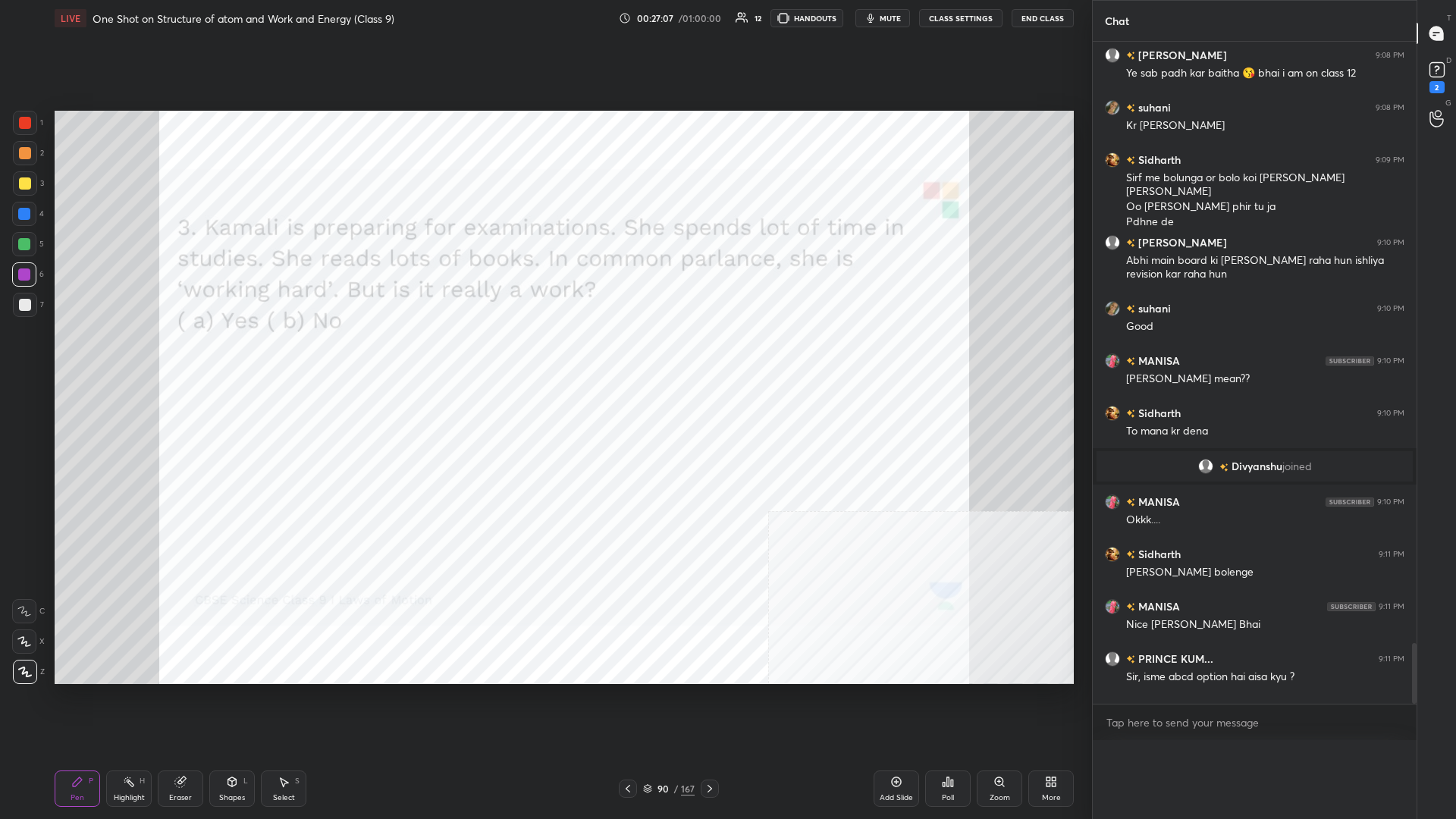 scroll, scrollTop: 0, scrollLeft: 0, axis: both 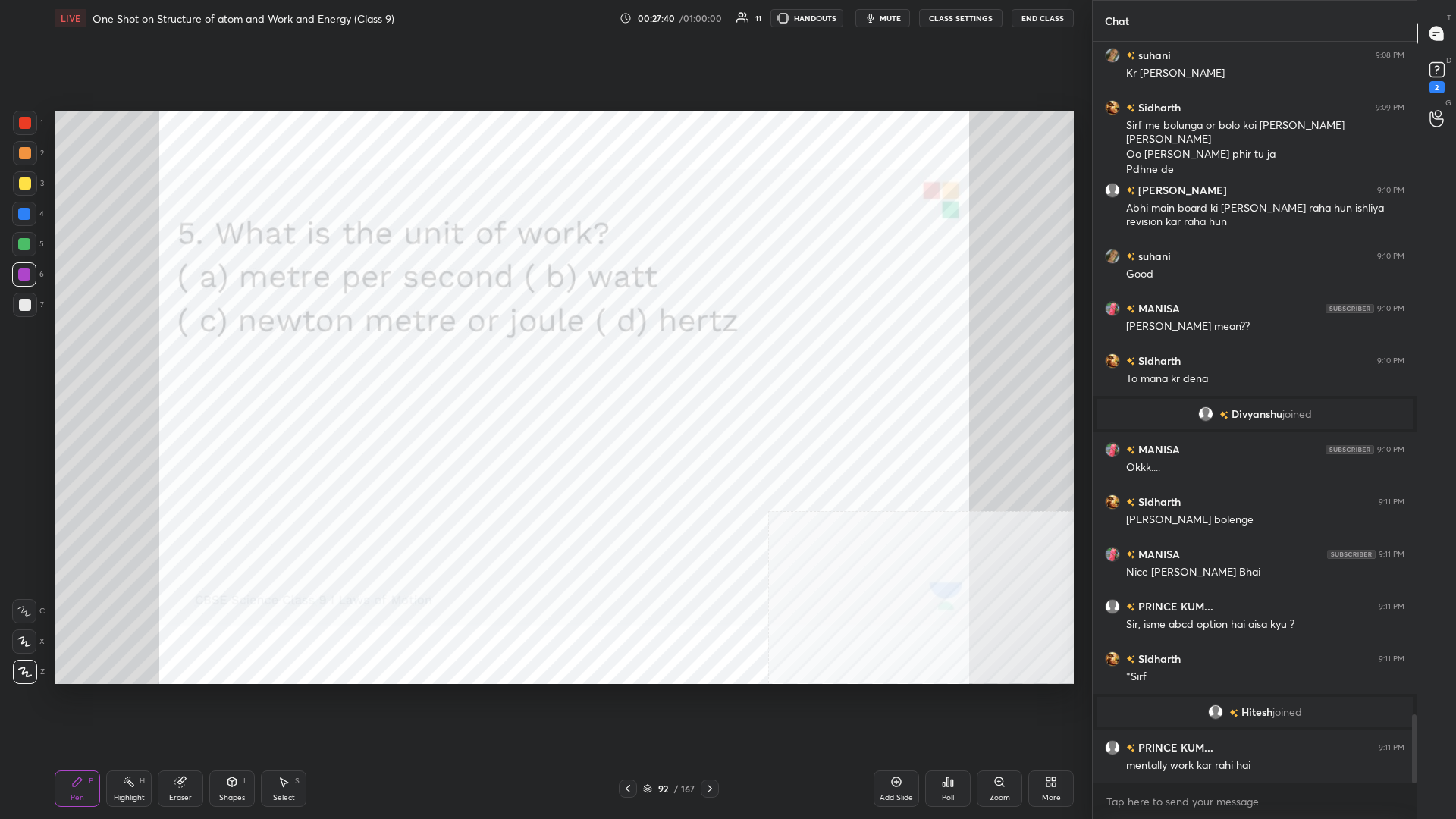 click 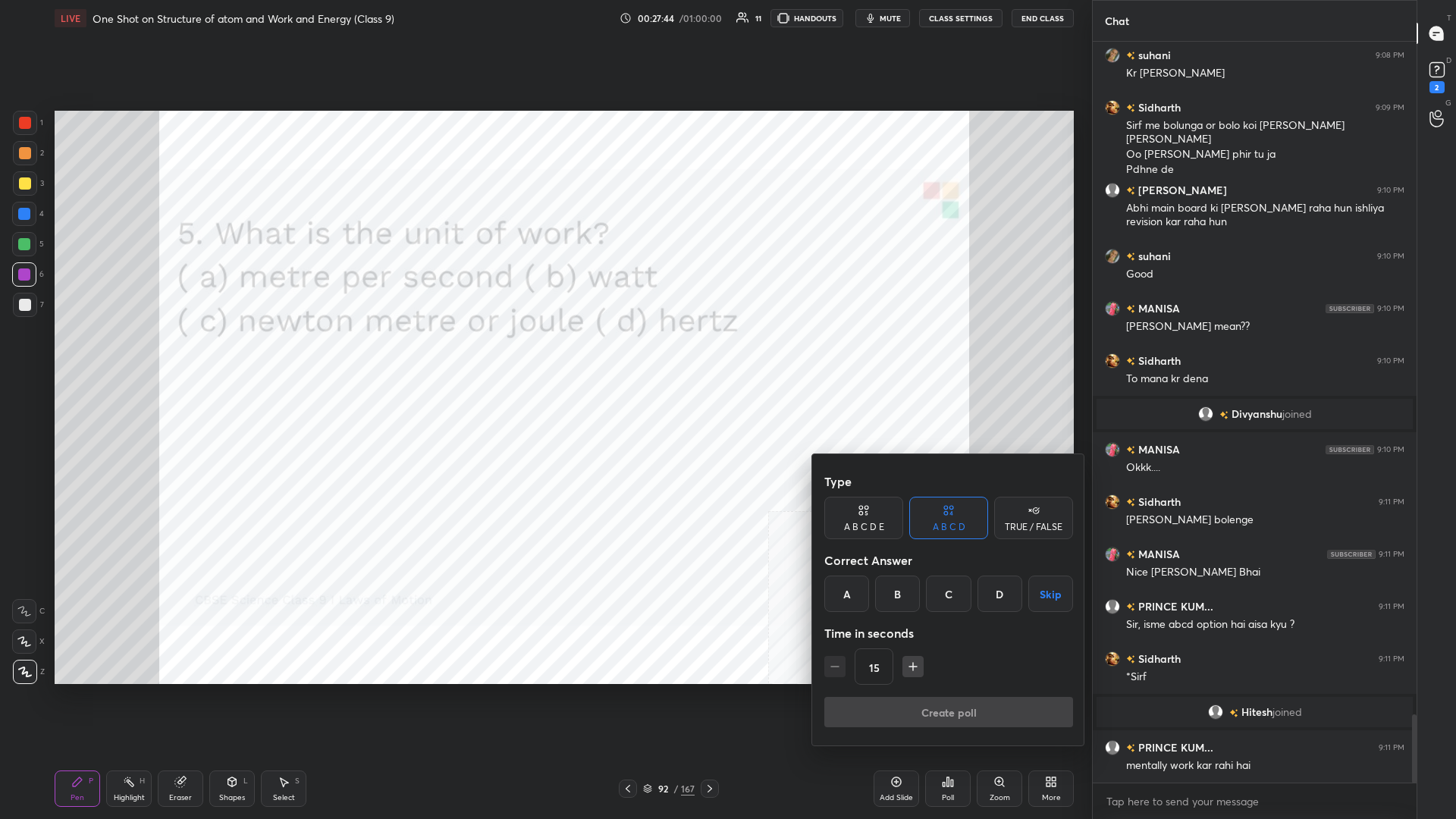 click on "C" at bounding box center (948, 594) 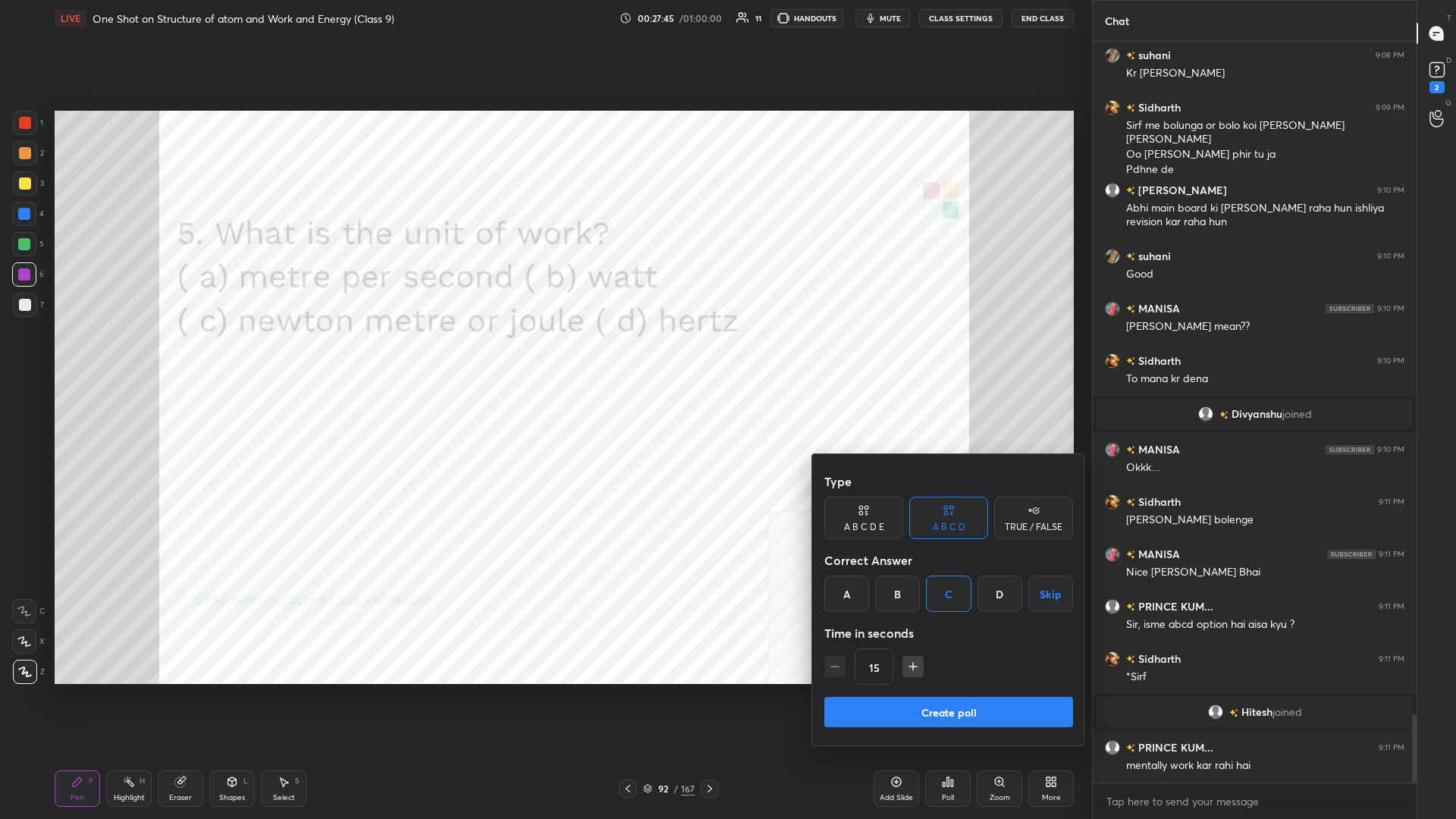 click on "Create poll" at bounding box center (949, 712) 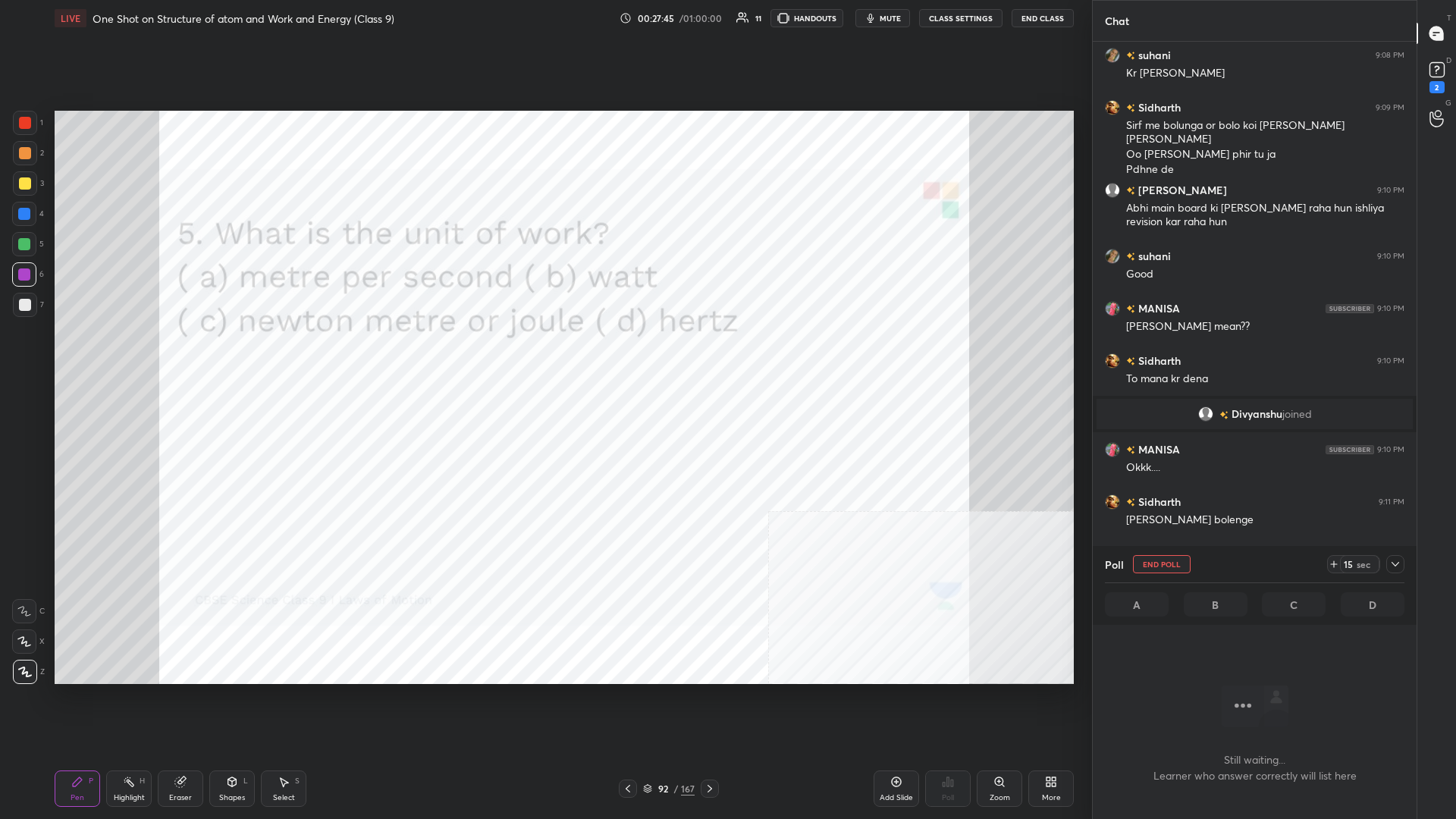 scroll, scrollTop: 662, scrollLeft: 324, axis: both 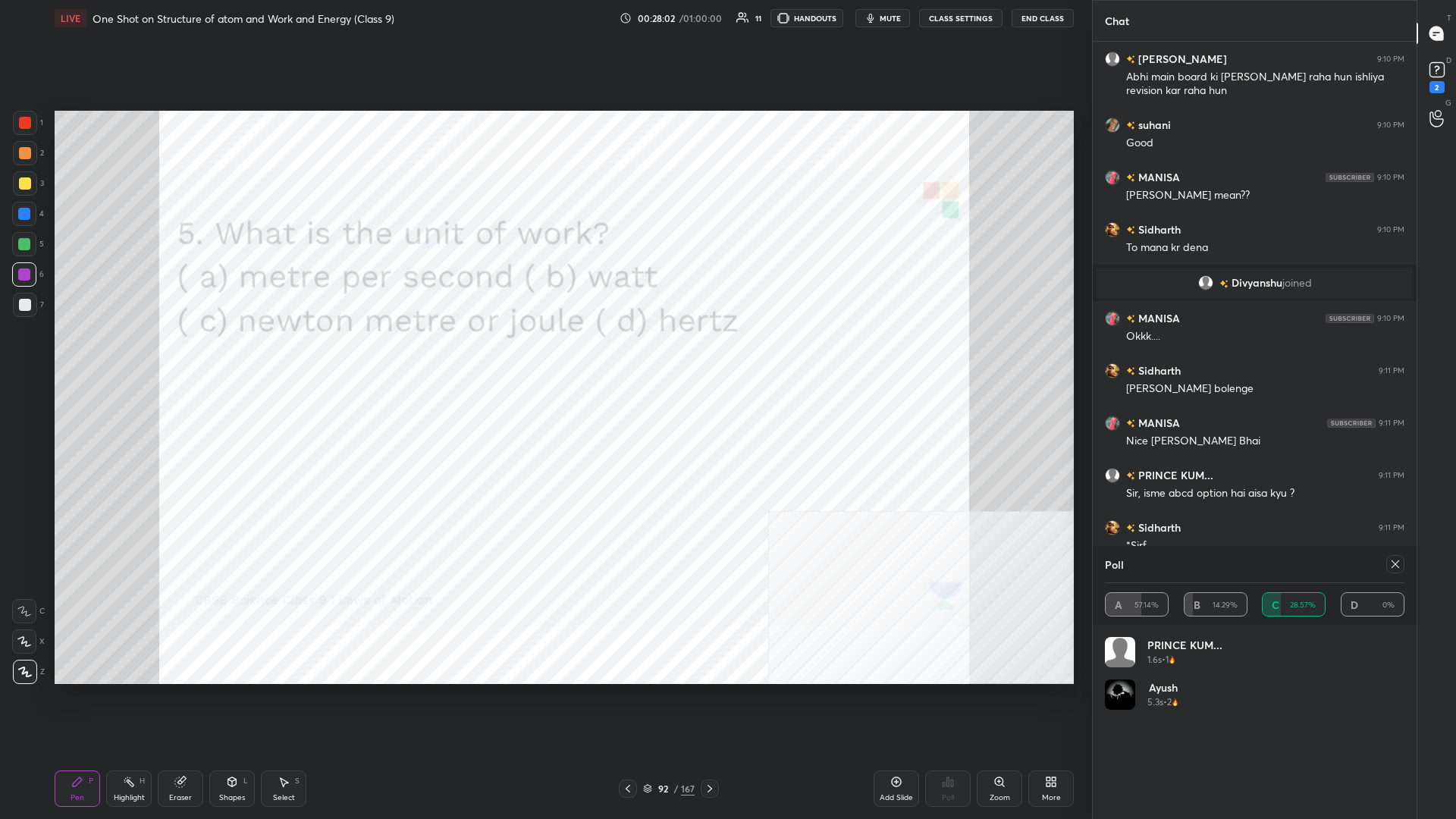 click at bounding box center [1395, 564] 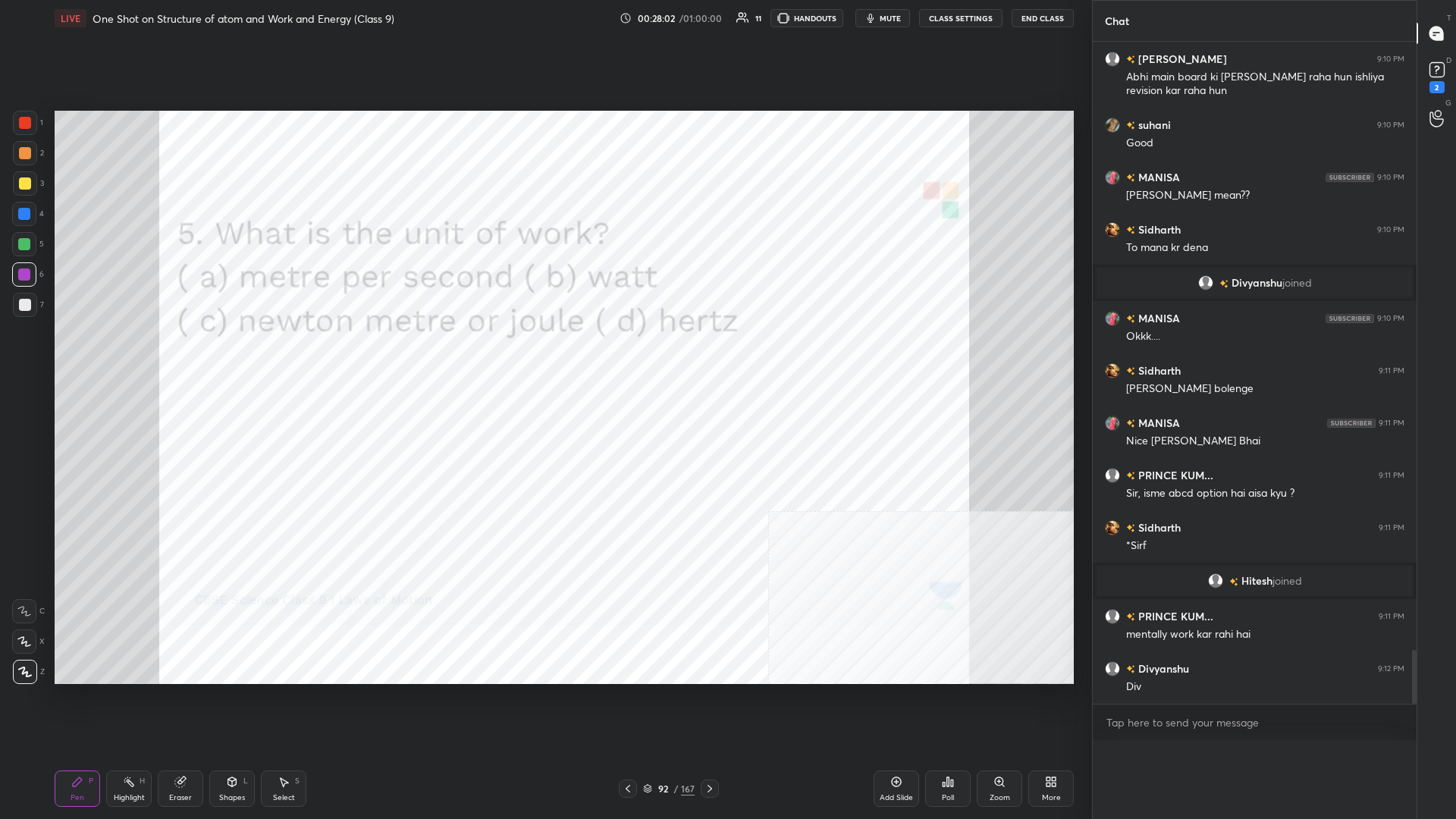 scroll, scrollTop: 0, scrollLeft: 0, axis: both 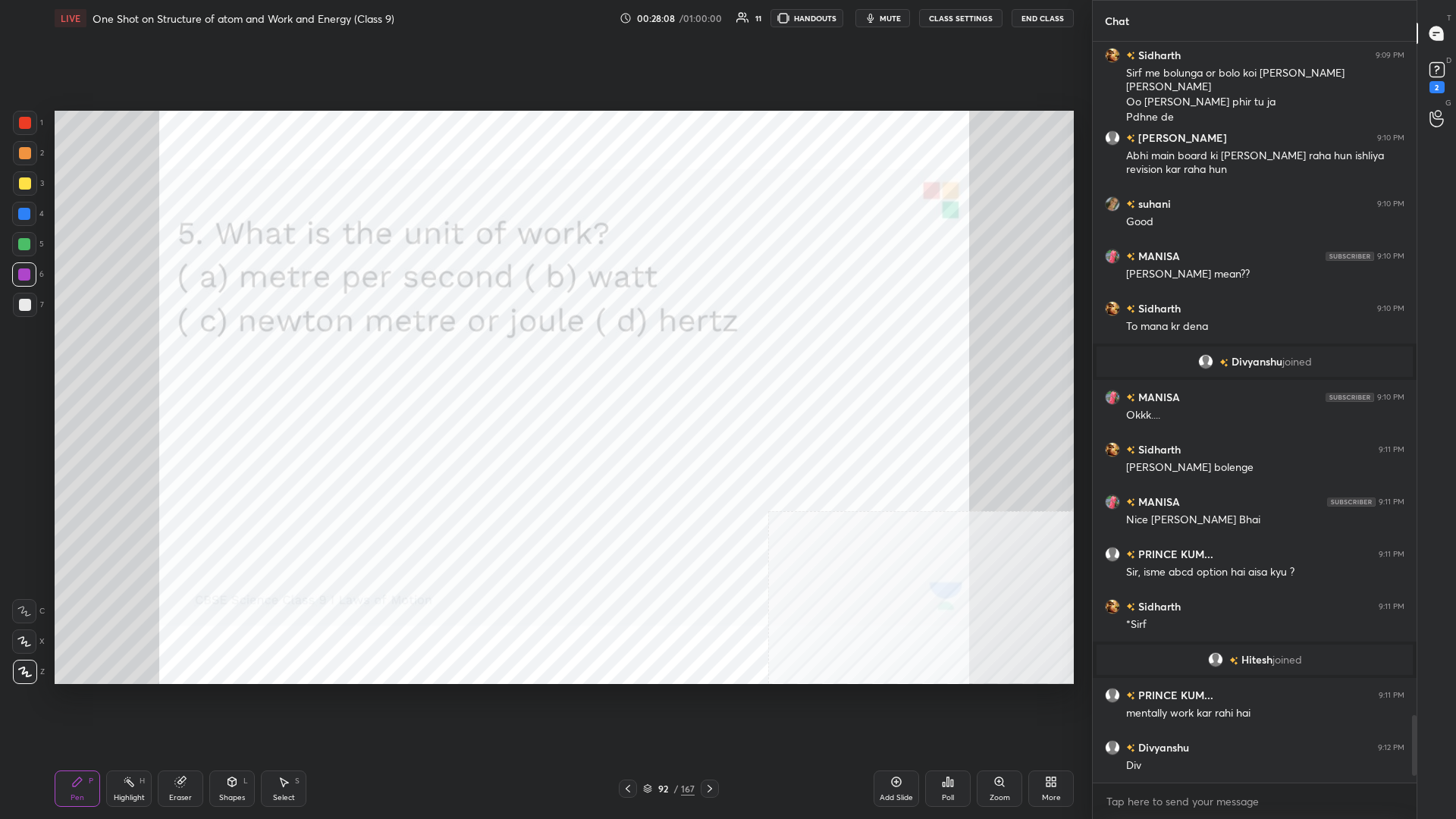 click at bounding box center (24, 214) 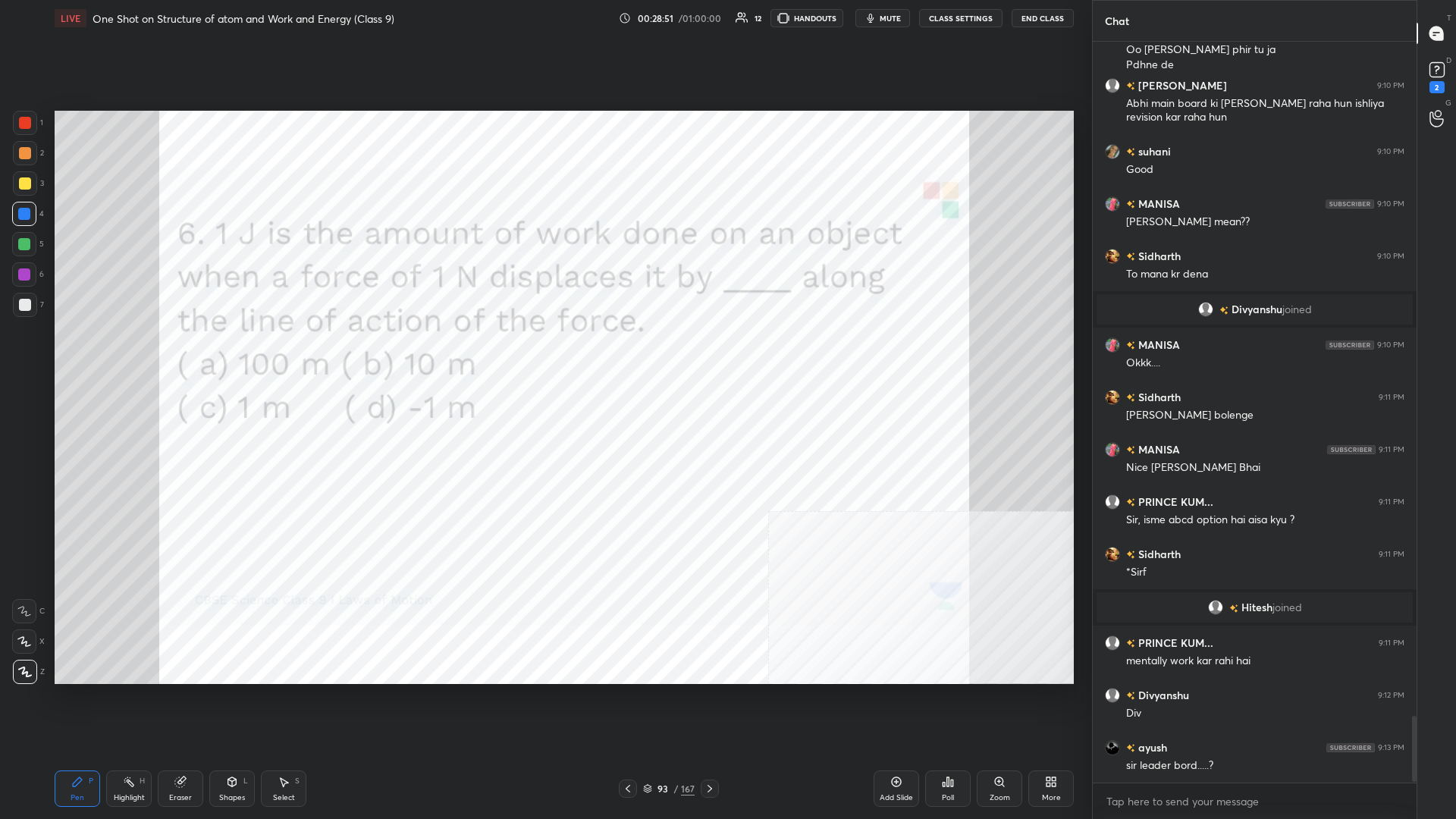 scroll, scrollTop: 7492, scrollLeft: 0, axis: vertical 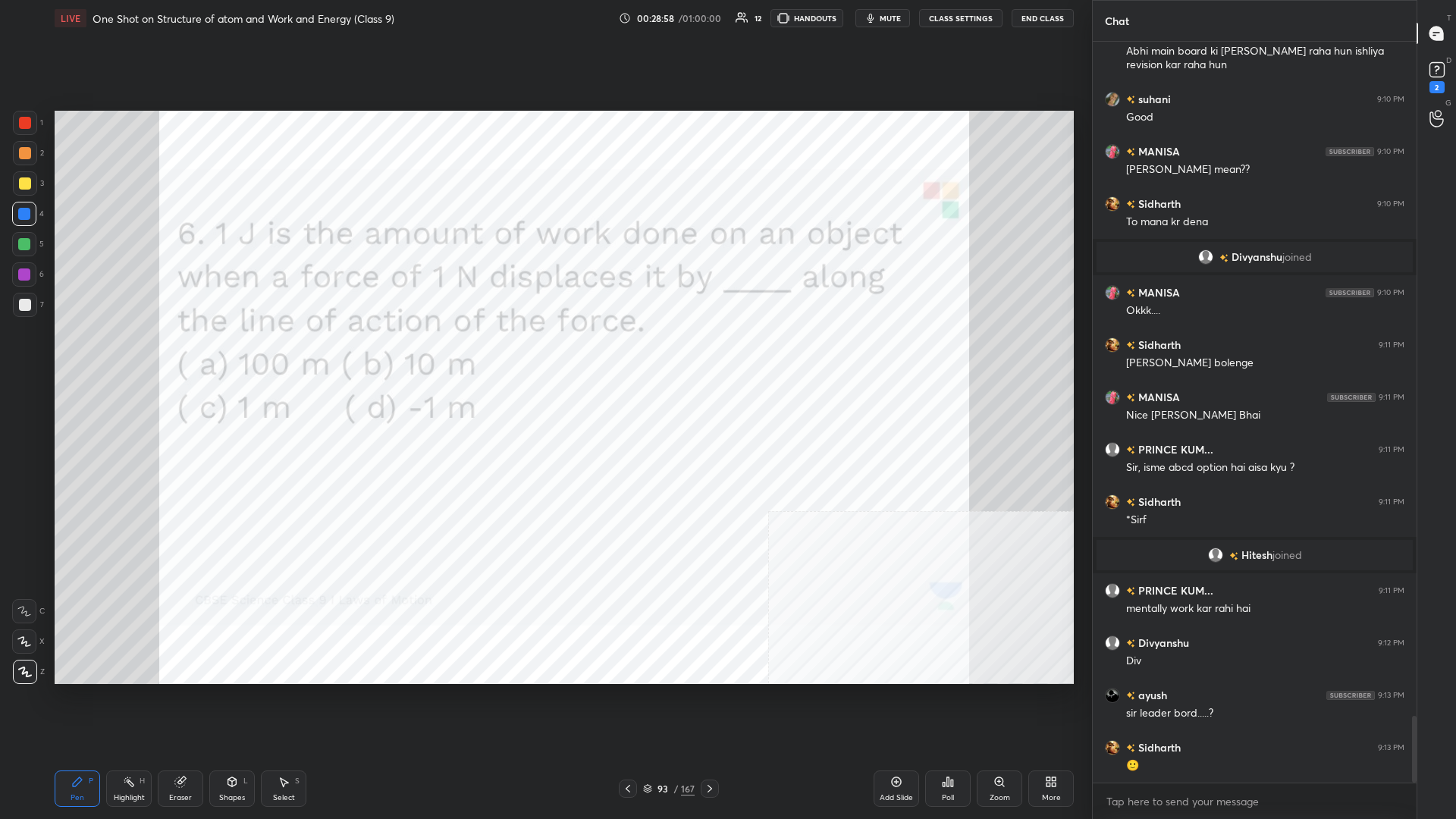 click at bounding box center [24, 275] 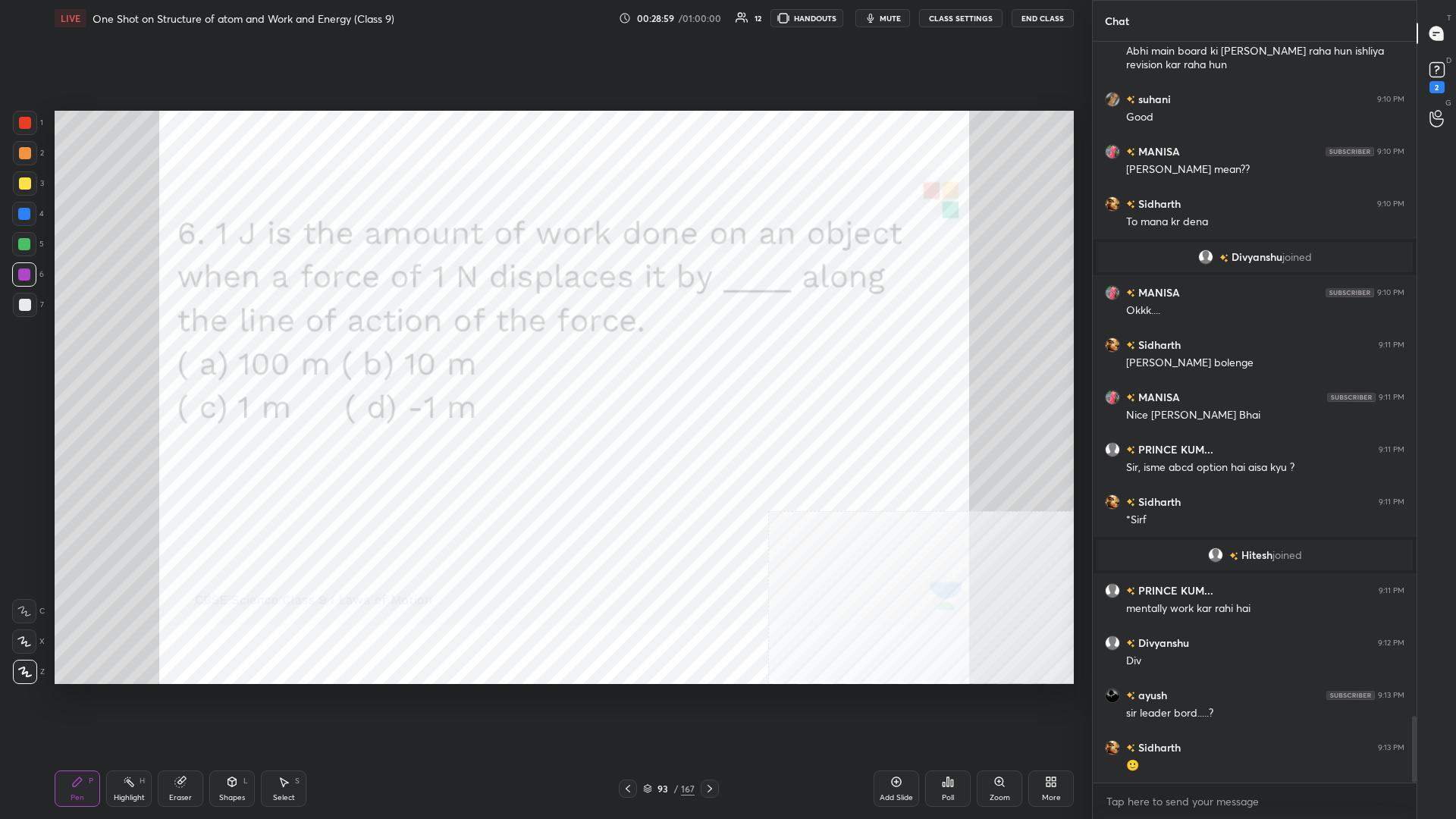 click at bounding box center (24, 275) 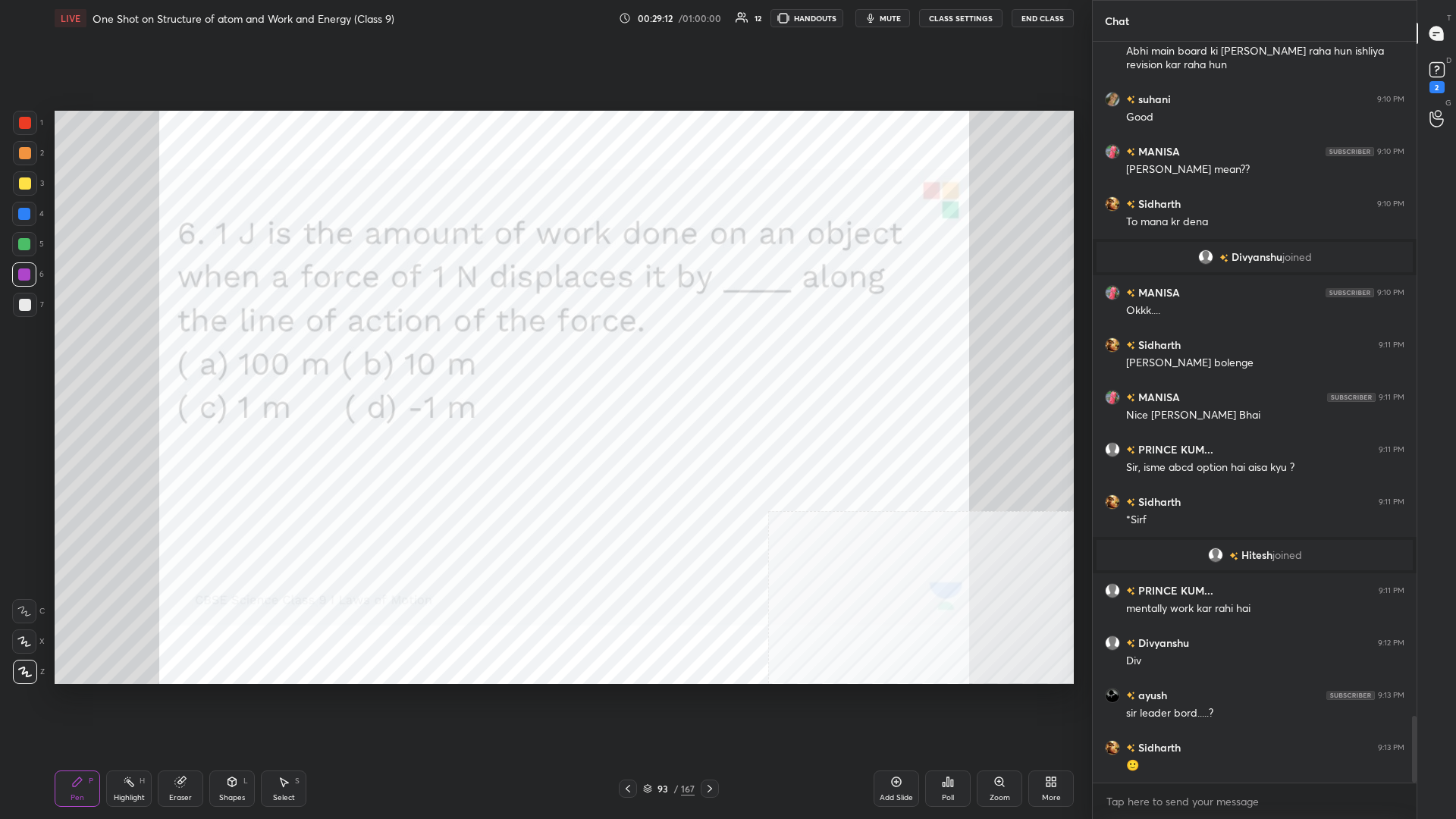 click on "Poll" at bounding box center (948, 789) 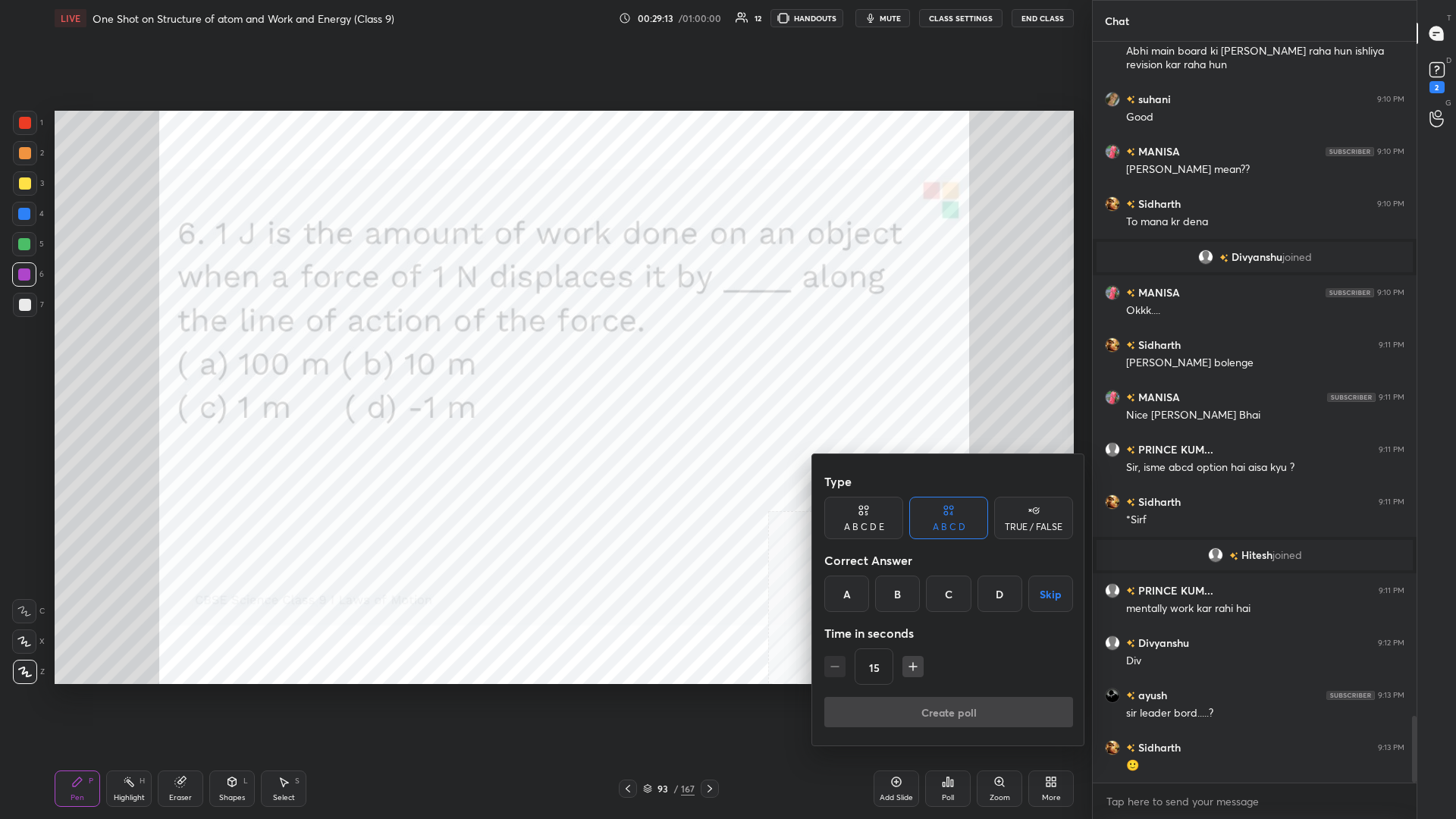 click on "C" at bounding box center (948, 594) 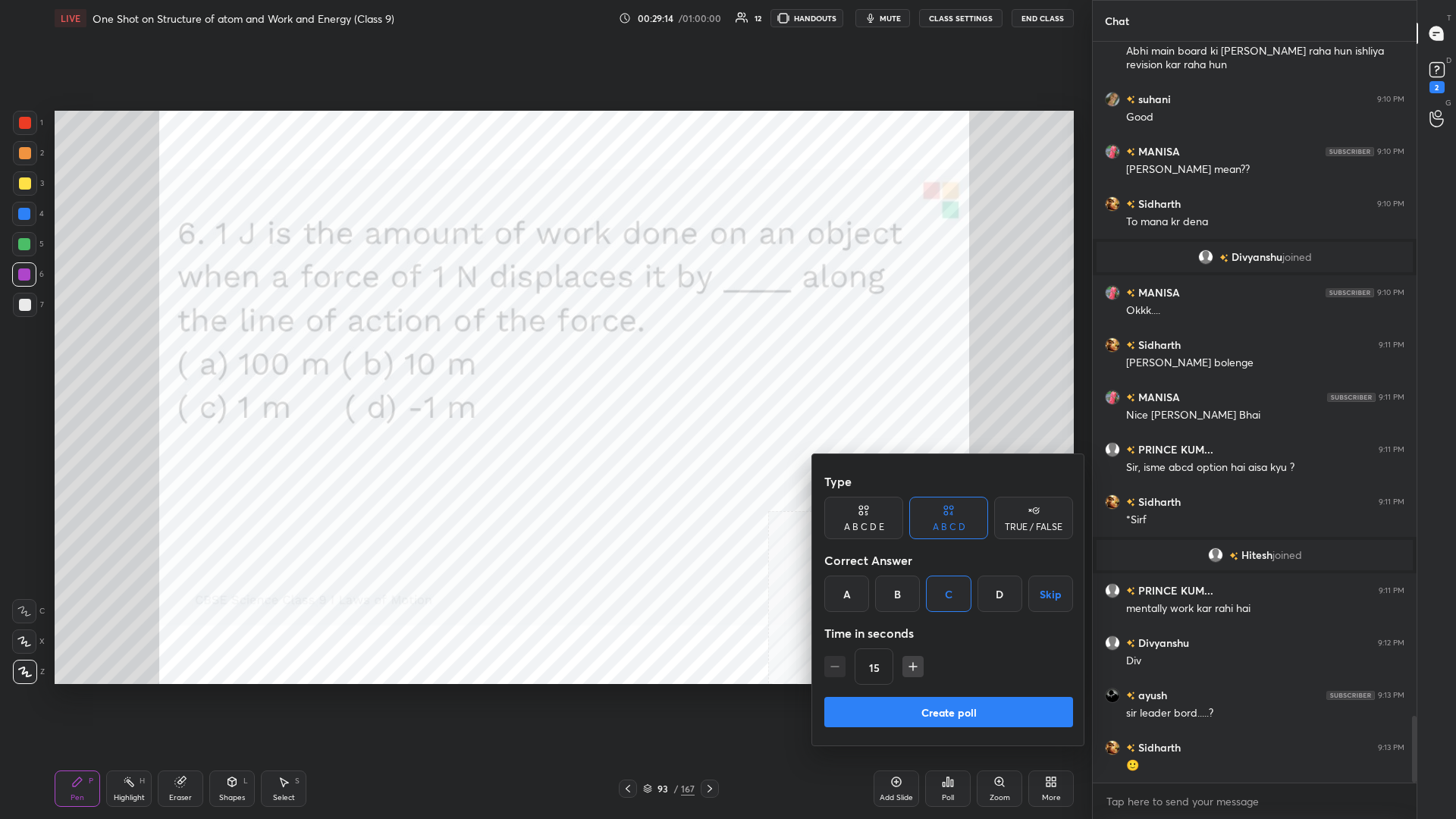 click on "Create poll" at bounding box center (949, 712) 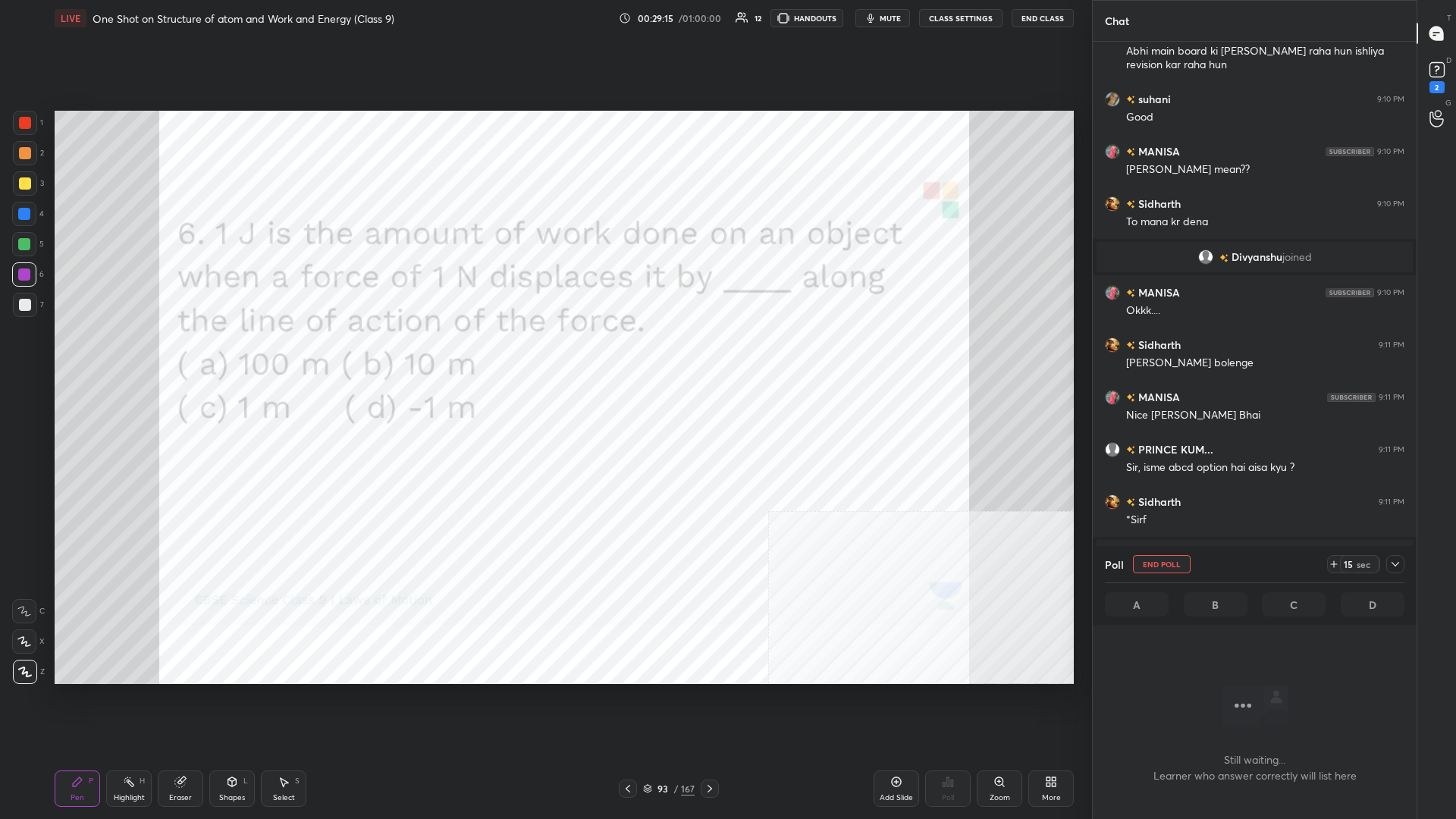 scroll, scrollTop: 662, scrollLeft: 324, axis: both 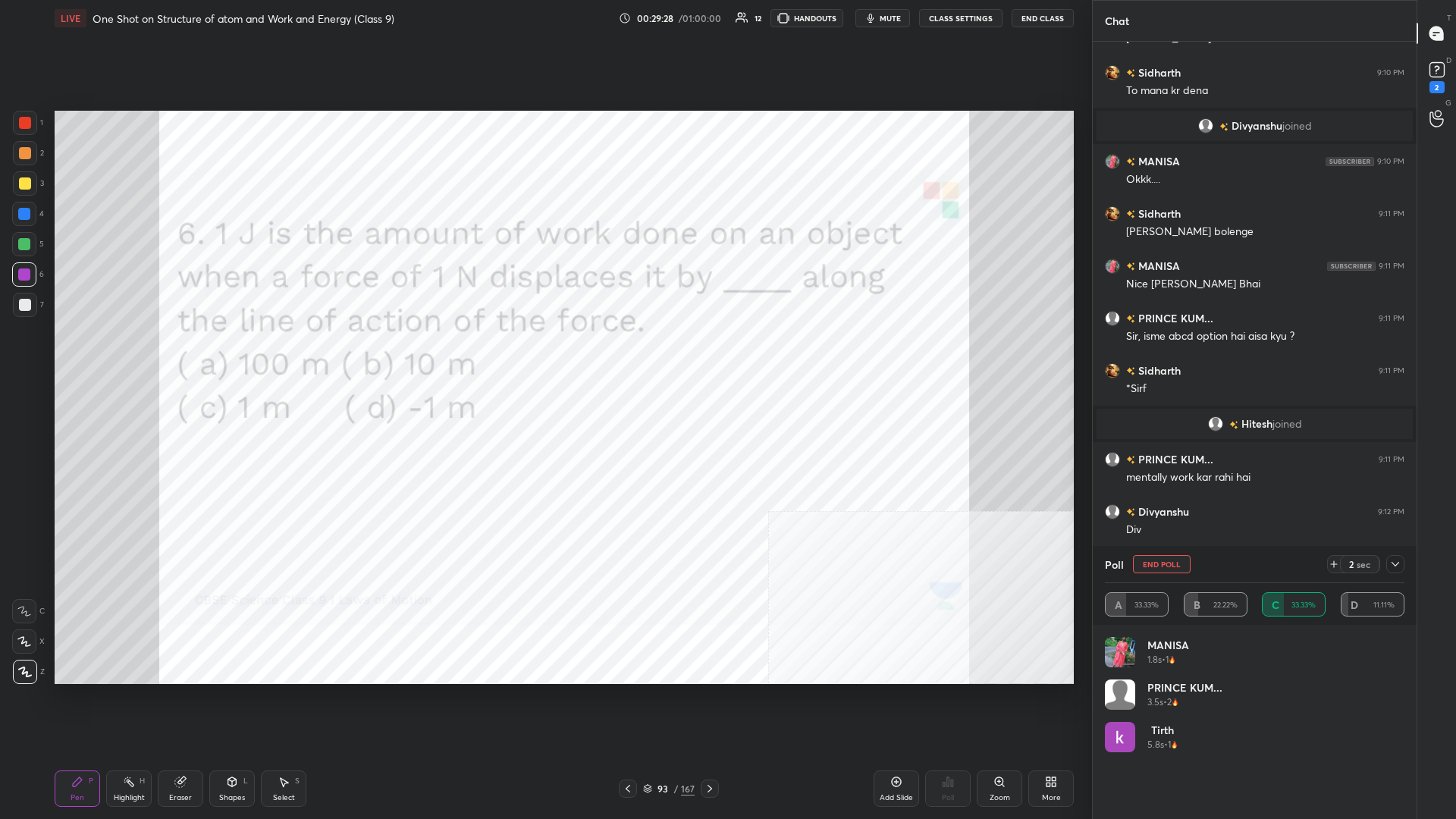 click at bounding box center (24, 214) 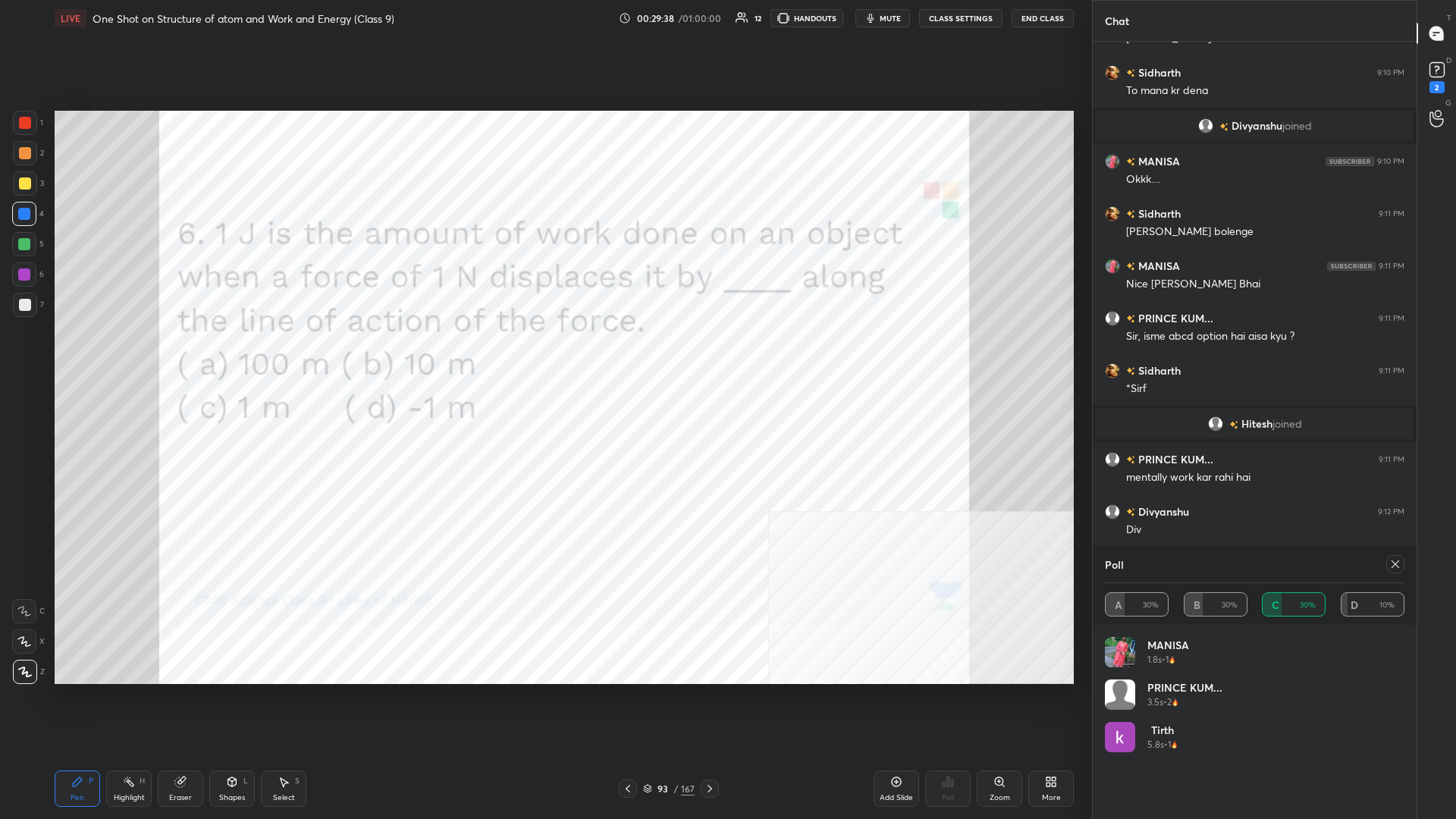 click 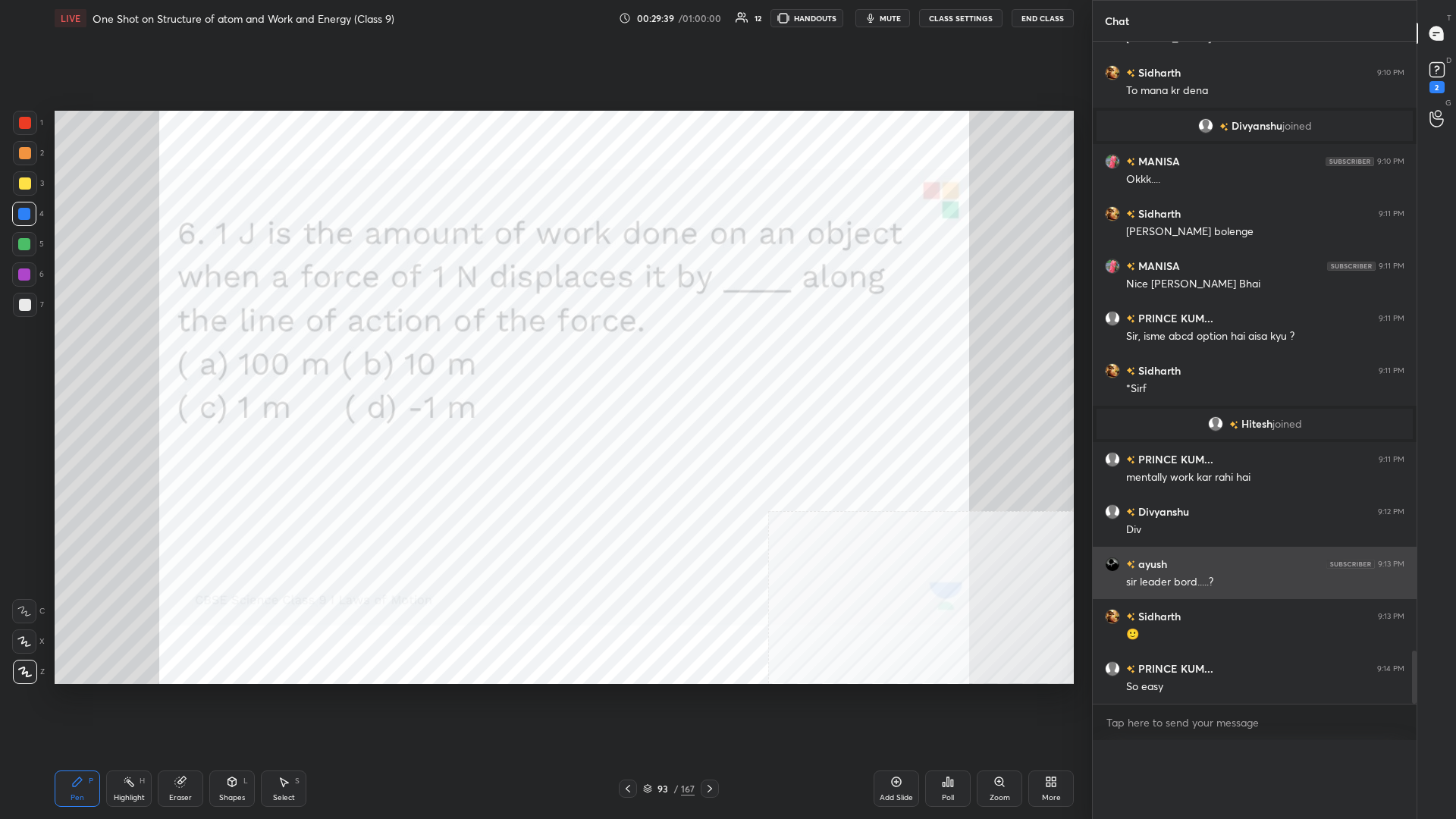 scroll, scrollTop: 0, scrollLeft: 0, axis: both 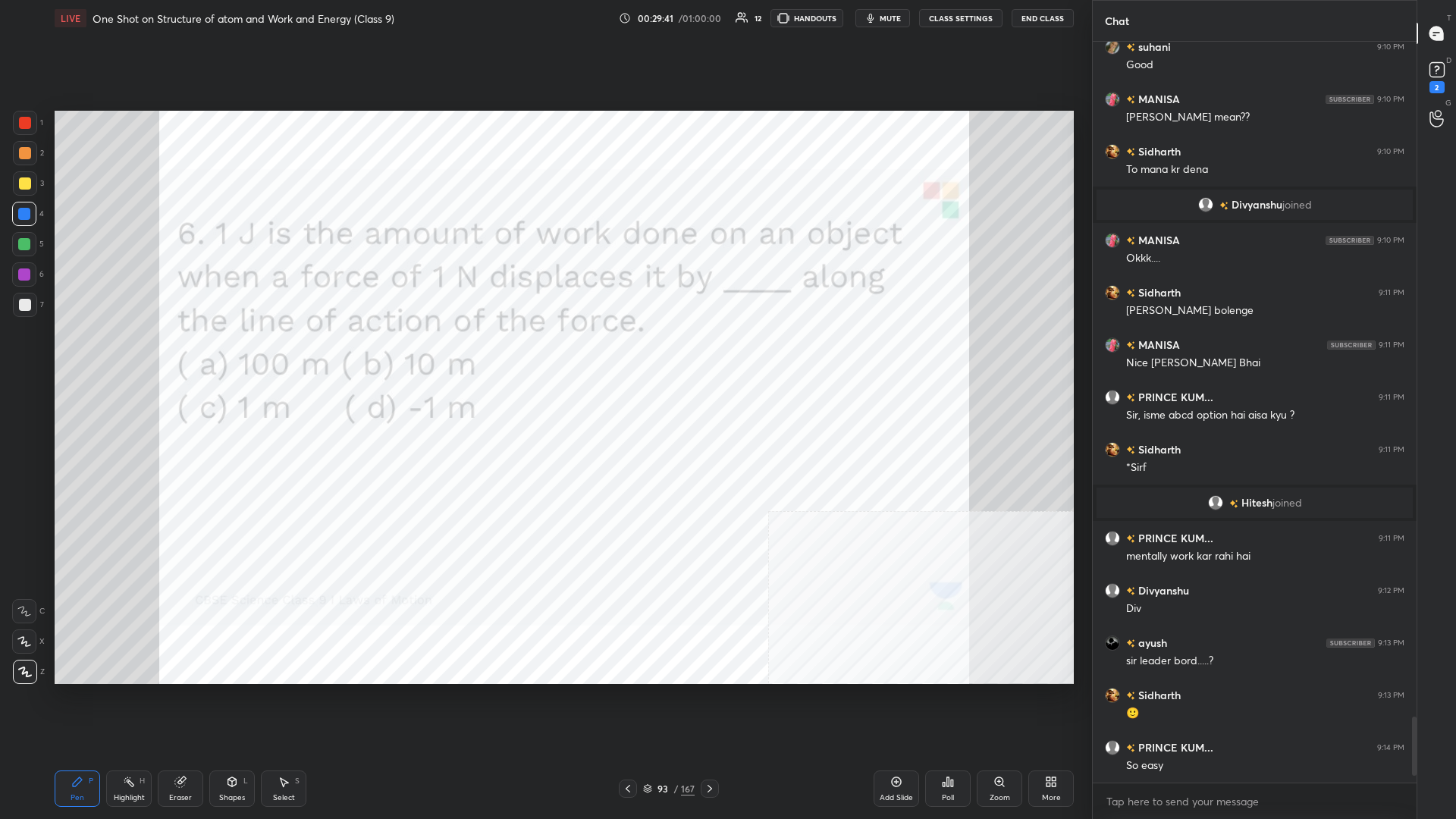click on "167" at bounding box center (688, 789) 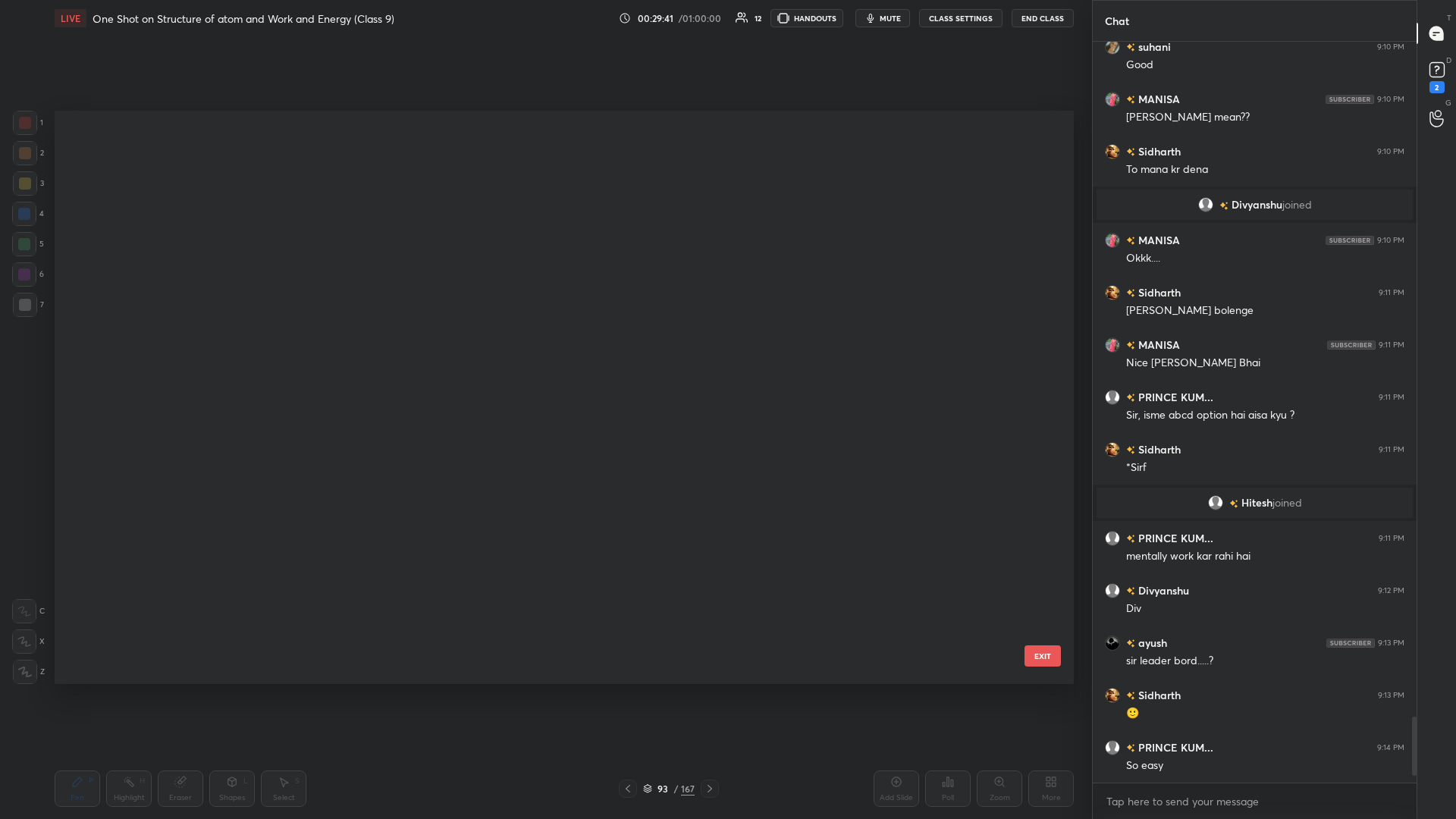 scroll, scrollTop: 4998, scrollLeft: 0, axis: vertical 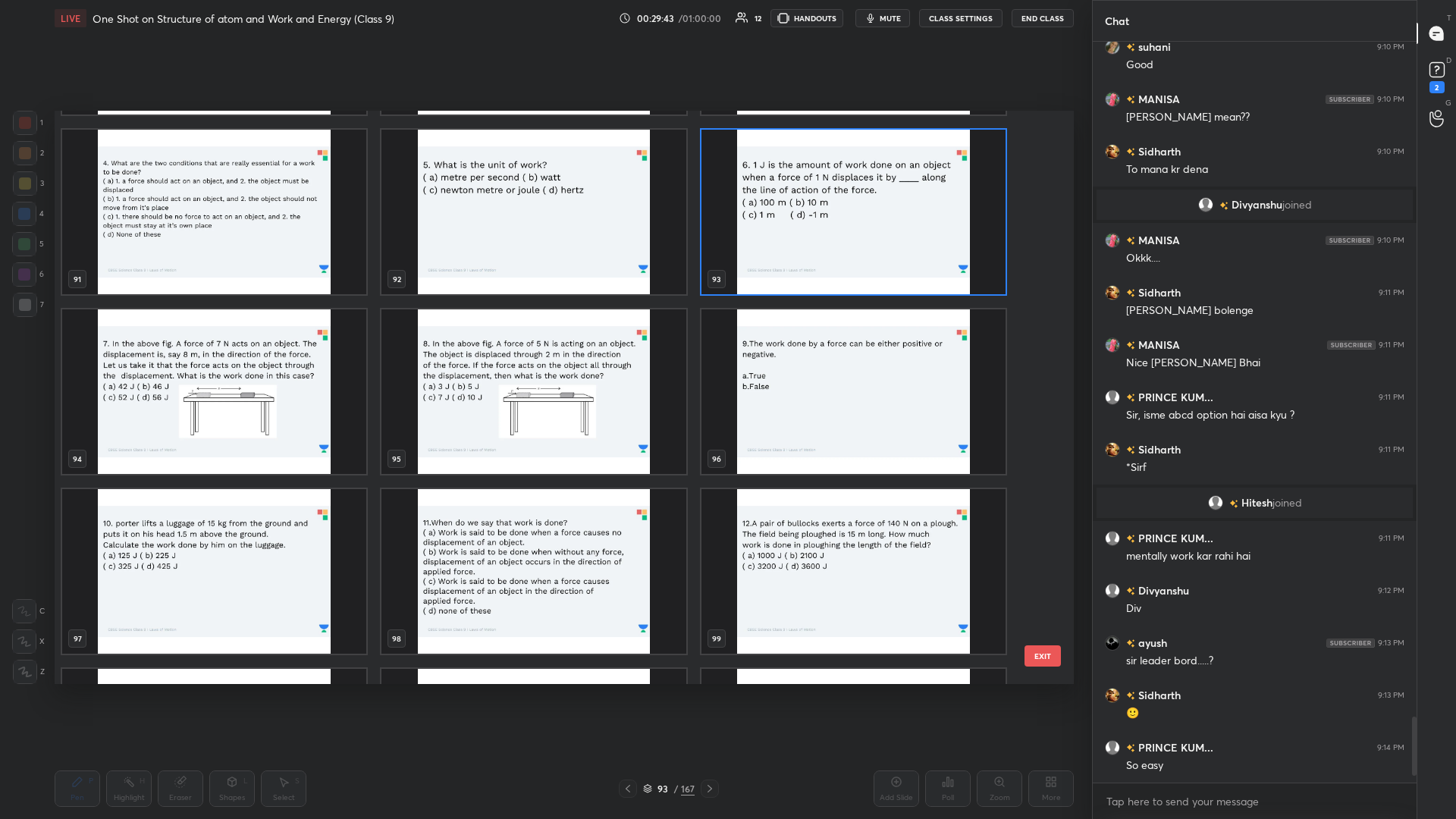 click at bounding box center (214, 391) 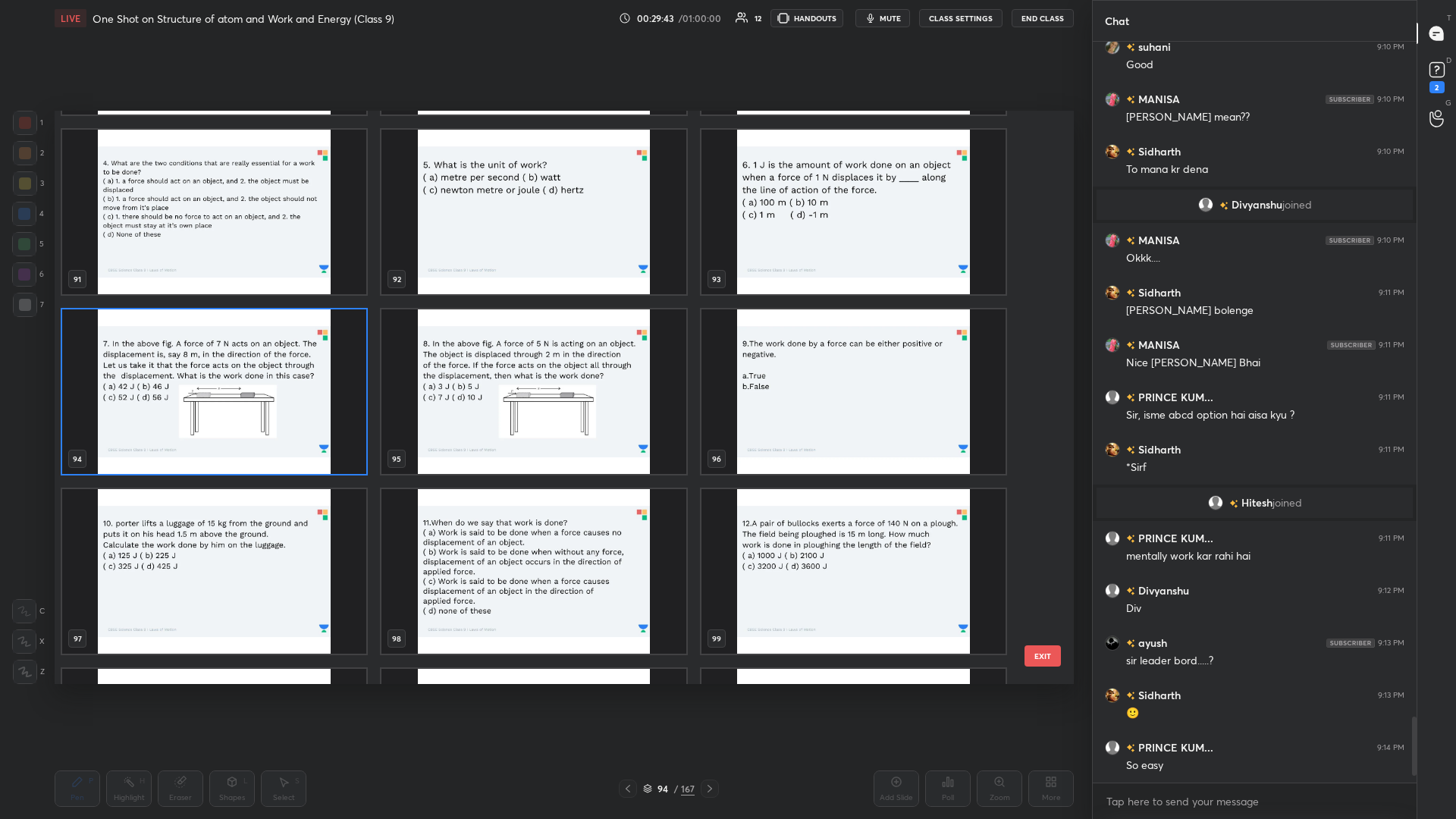 click at bounding box center [214, 391] 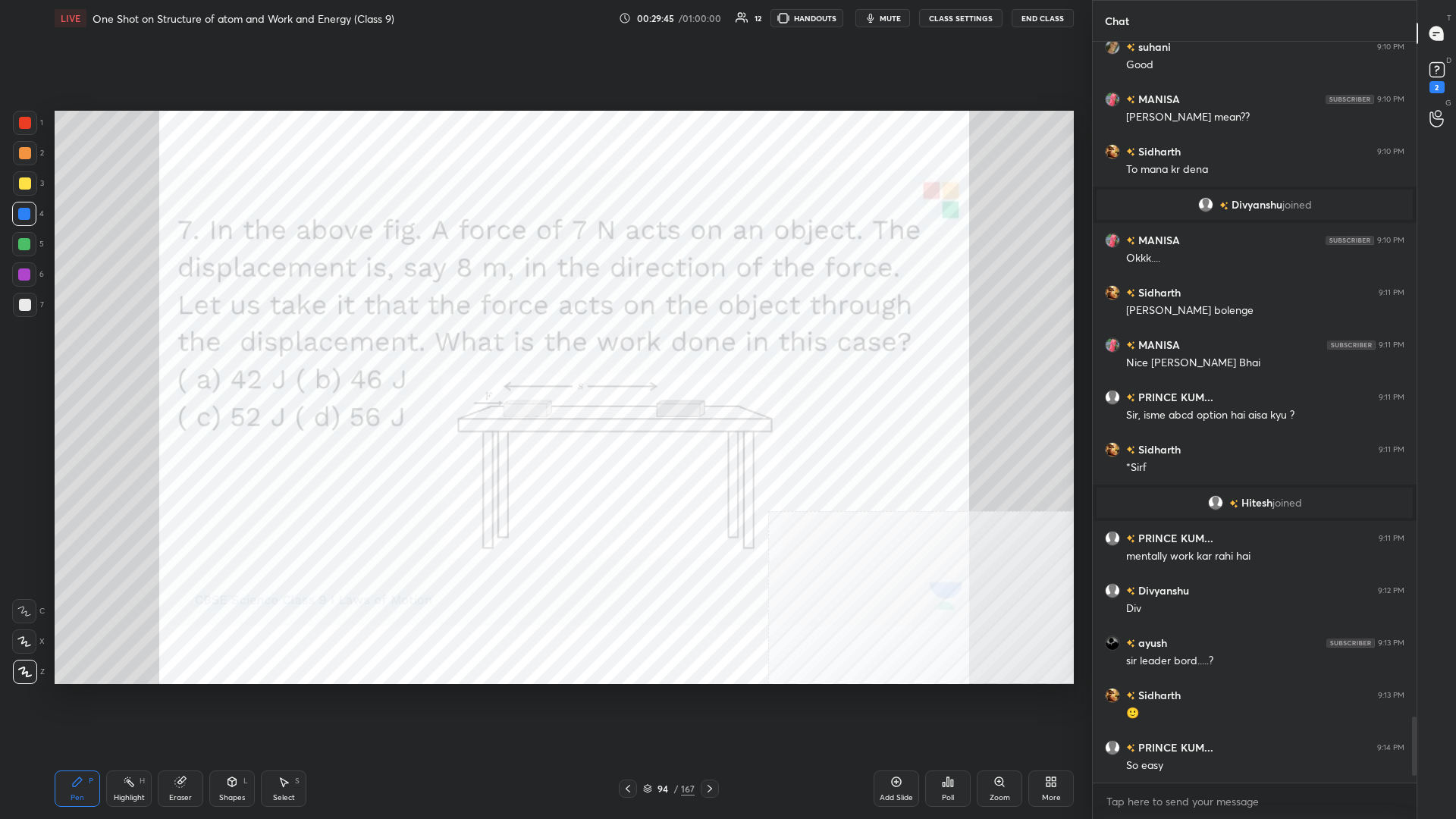click at bounding box center (25, 123) 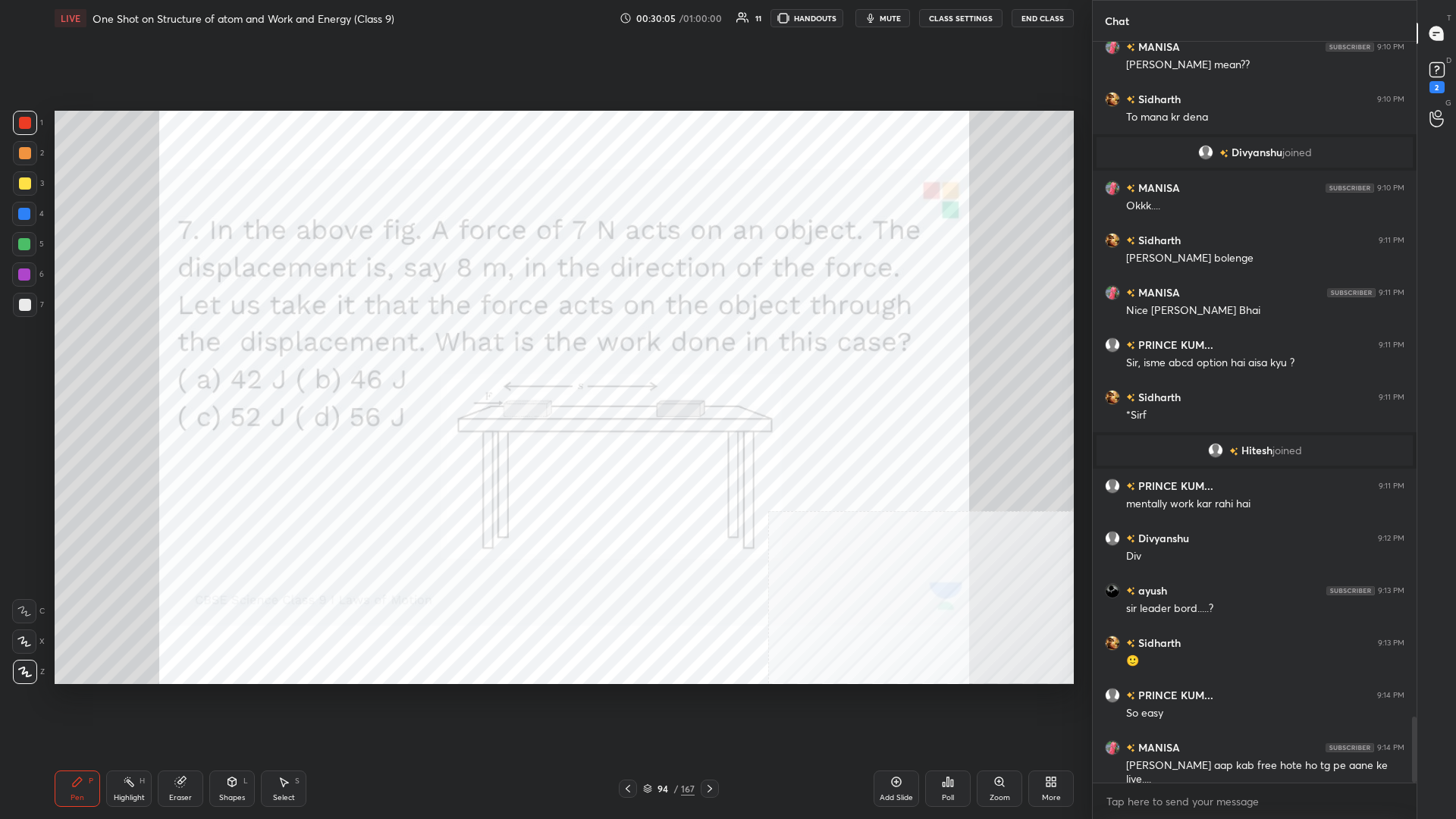 scroll, scrollTop: 7649, scrollLeft: 0, axis: vertical 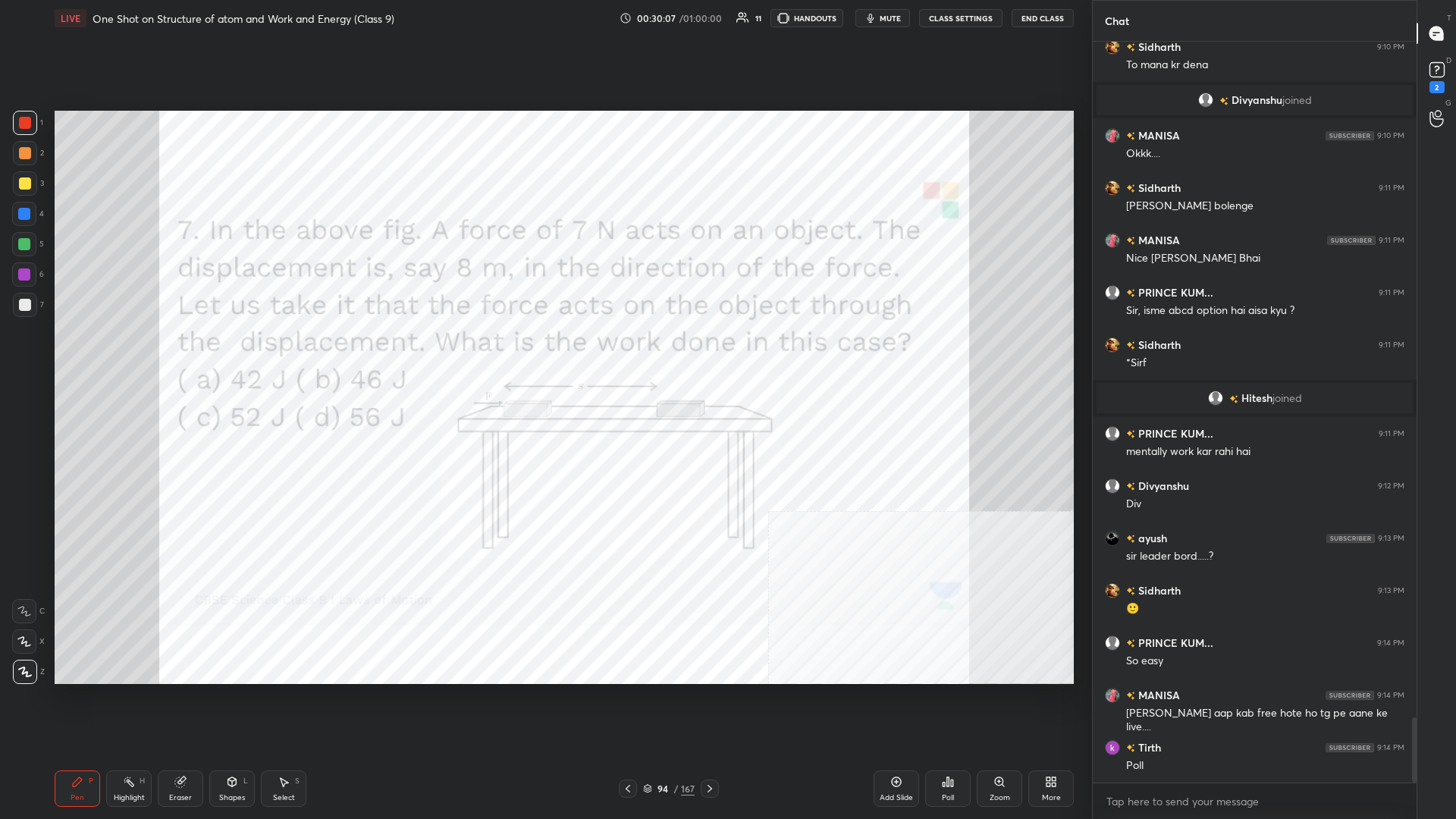 click at bounding box center (24, 275) 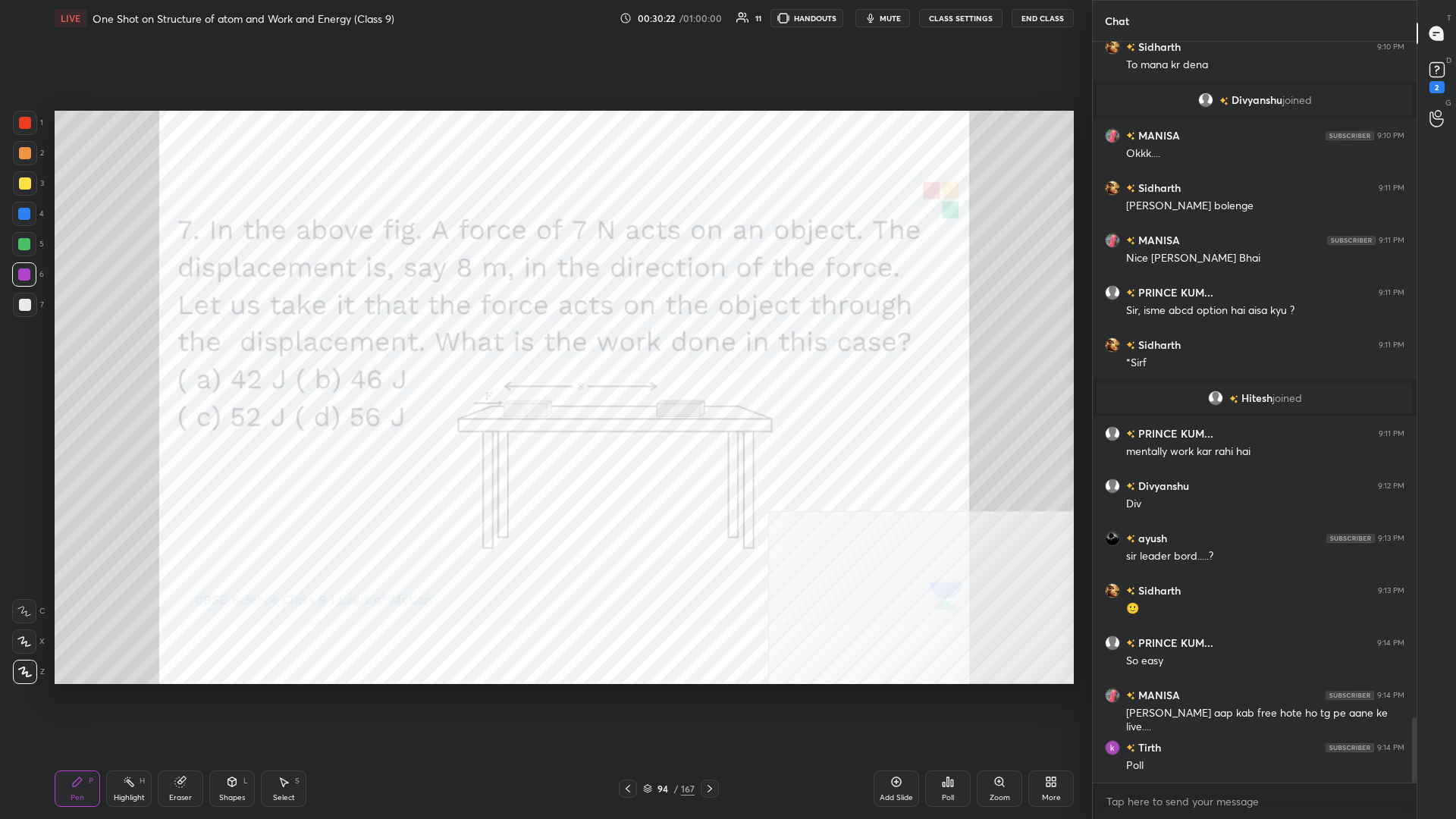 click 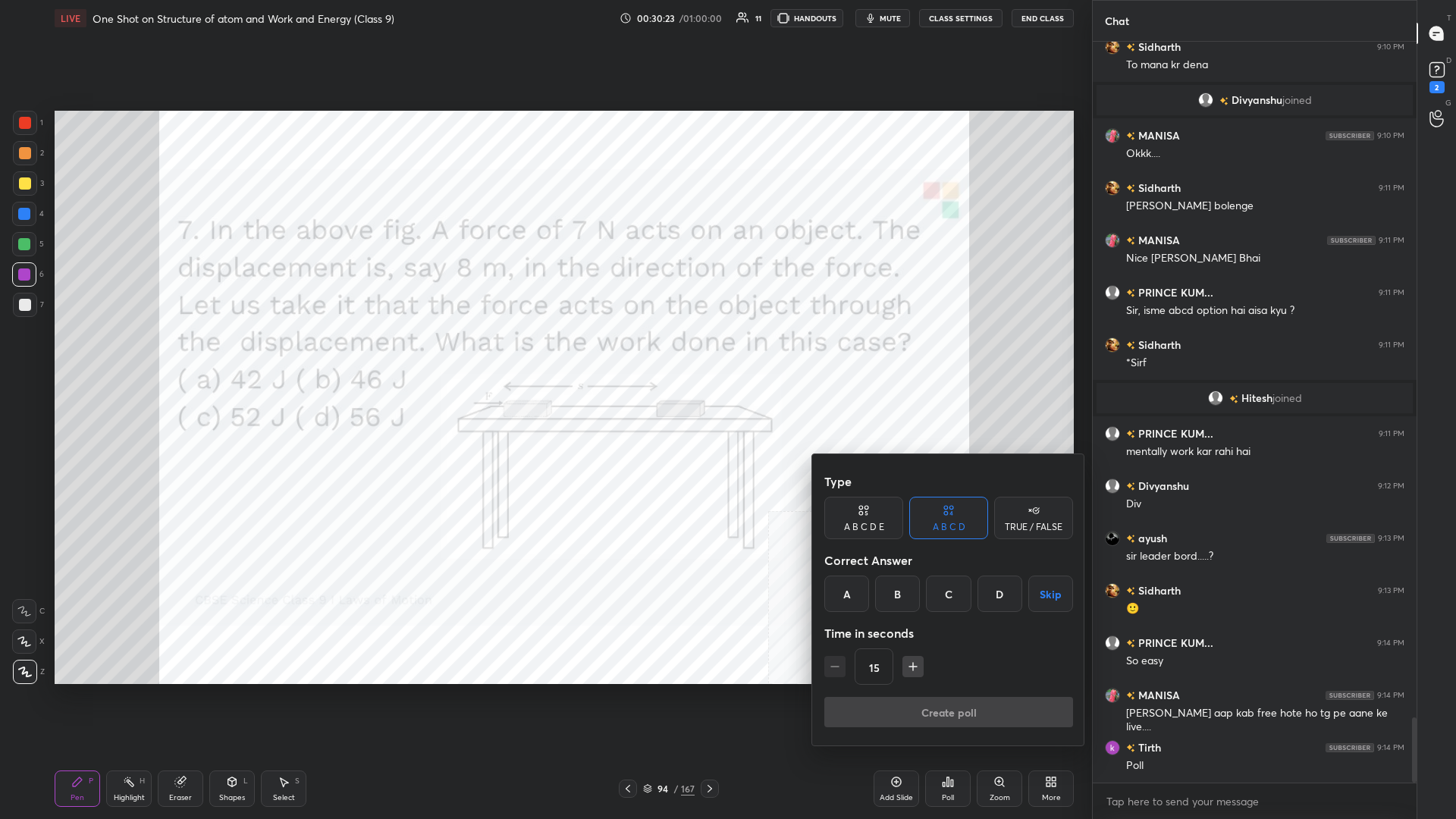 click on "D" at bounding box center (999, 594) 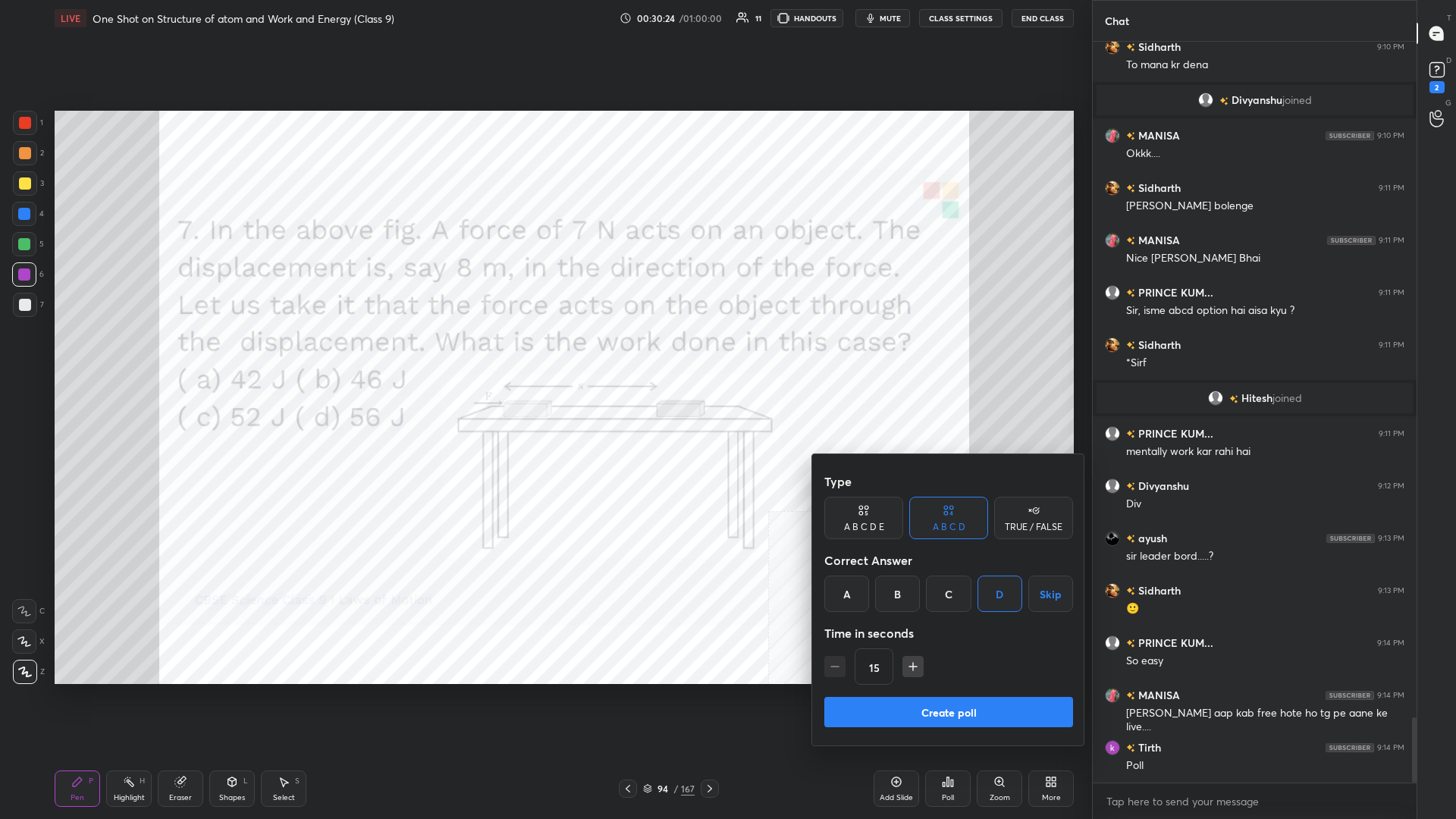 click on "Create poll" at bounding box center (949, 712) 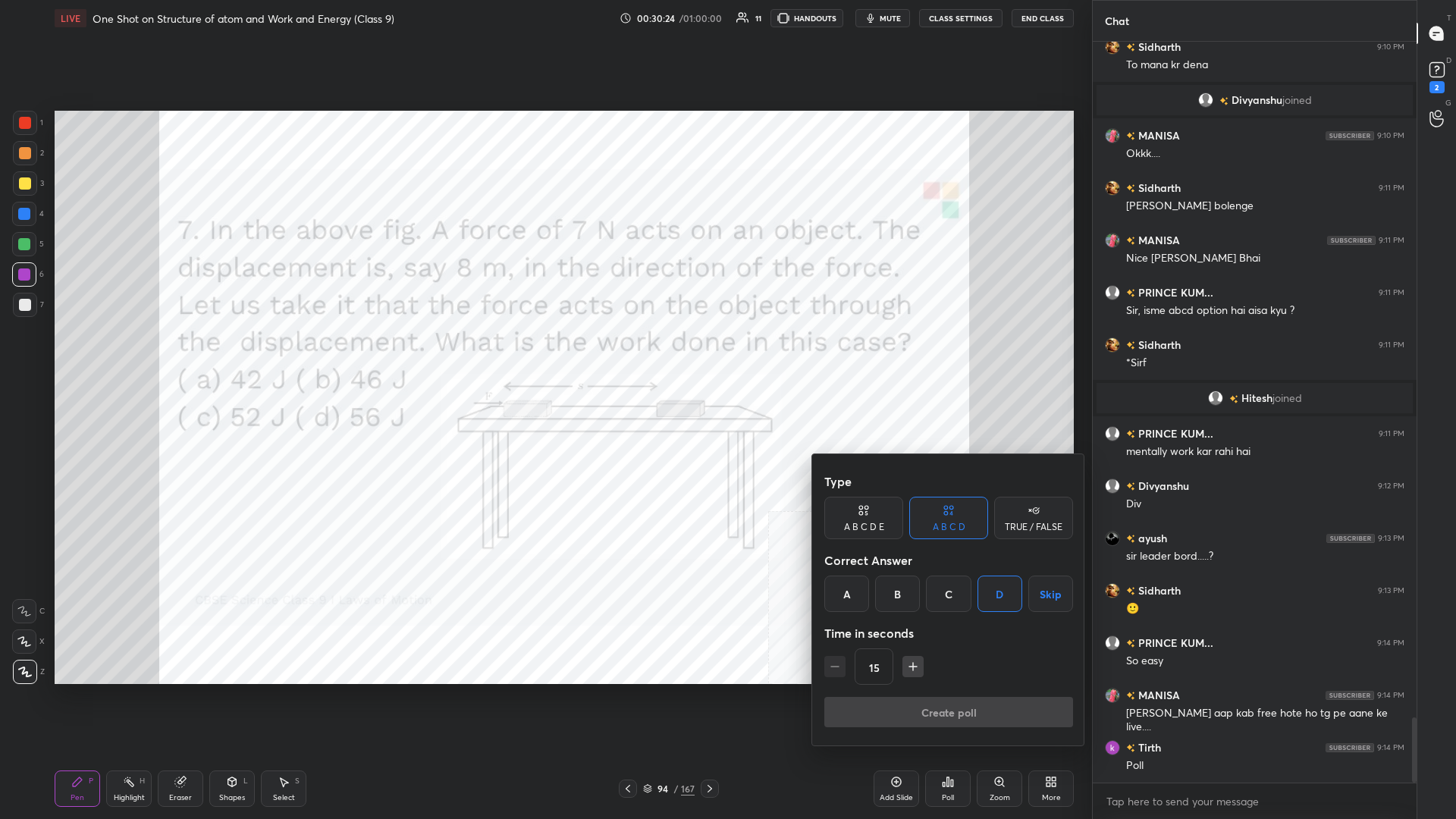 scroll, scrollTop: 701, scrollLeft: 324, axis: both 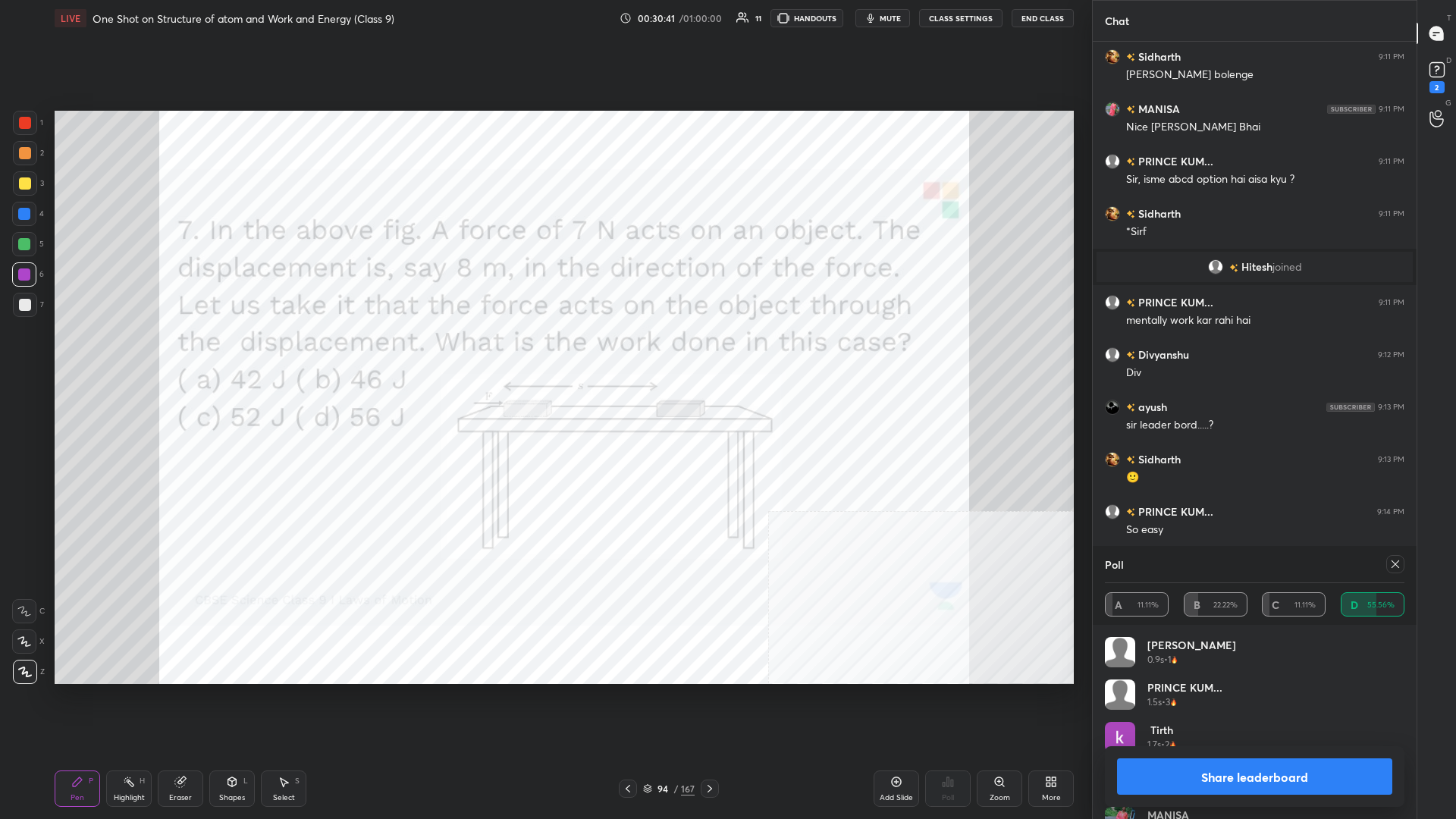 click on "Share leaderboard" at bounding box center (1254, 777) 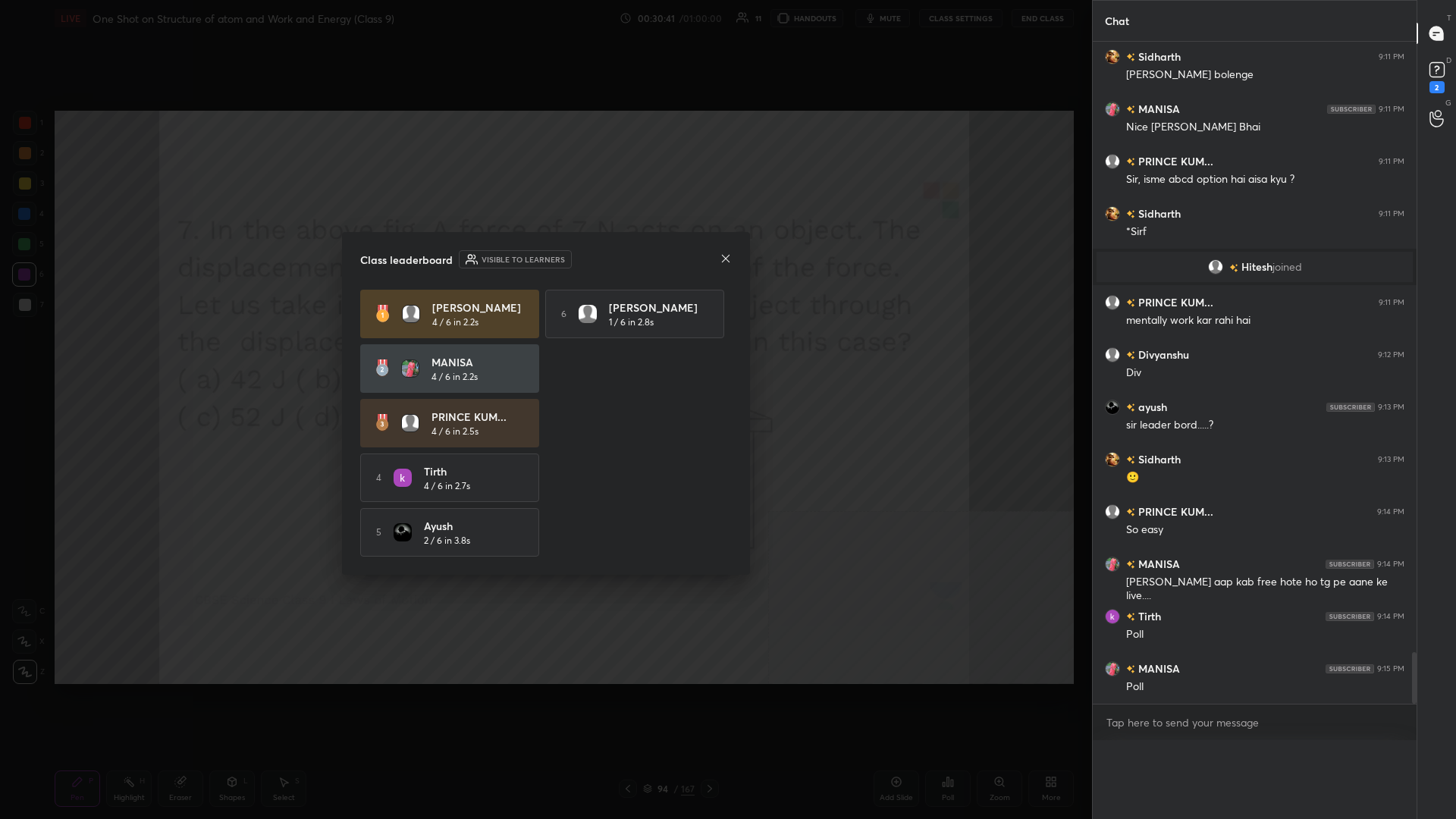 scroll, scrollTop: 0, scrollLeft: 0, axis: both 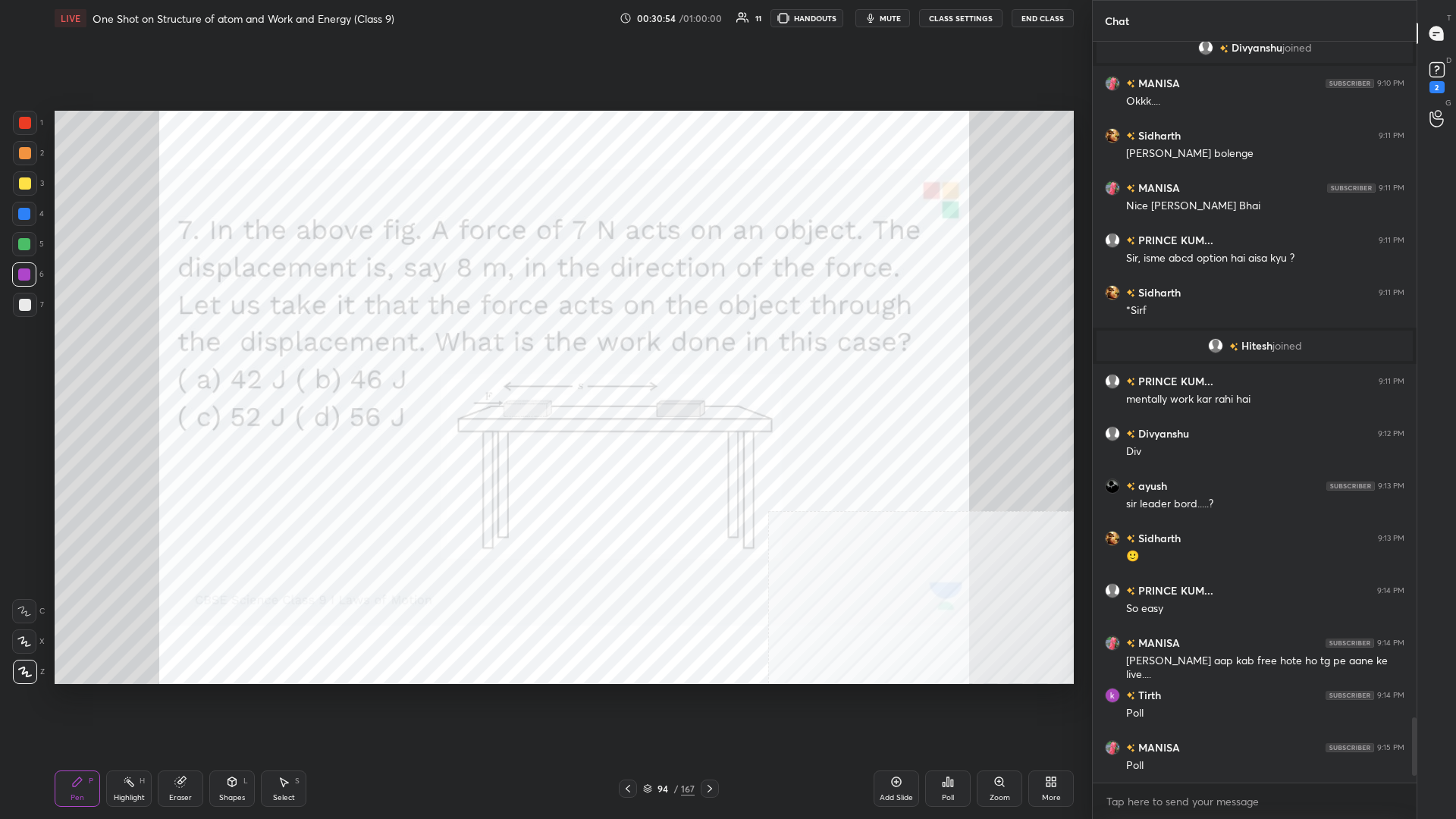 click on "94 / 167" at bounding box center (669, 789) 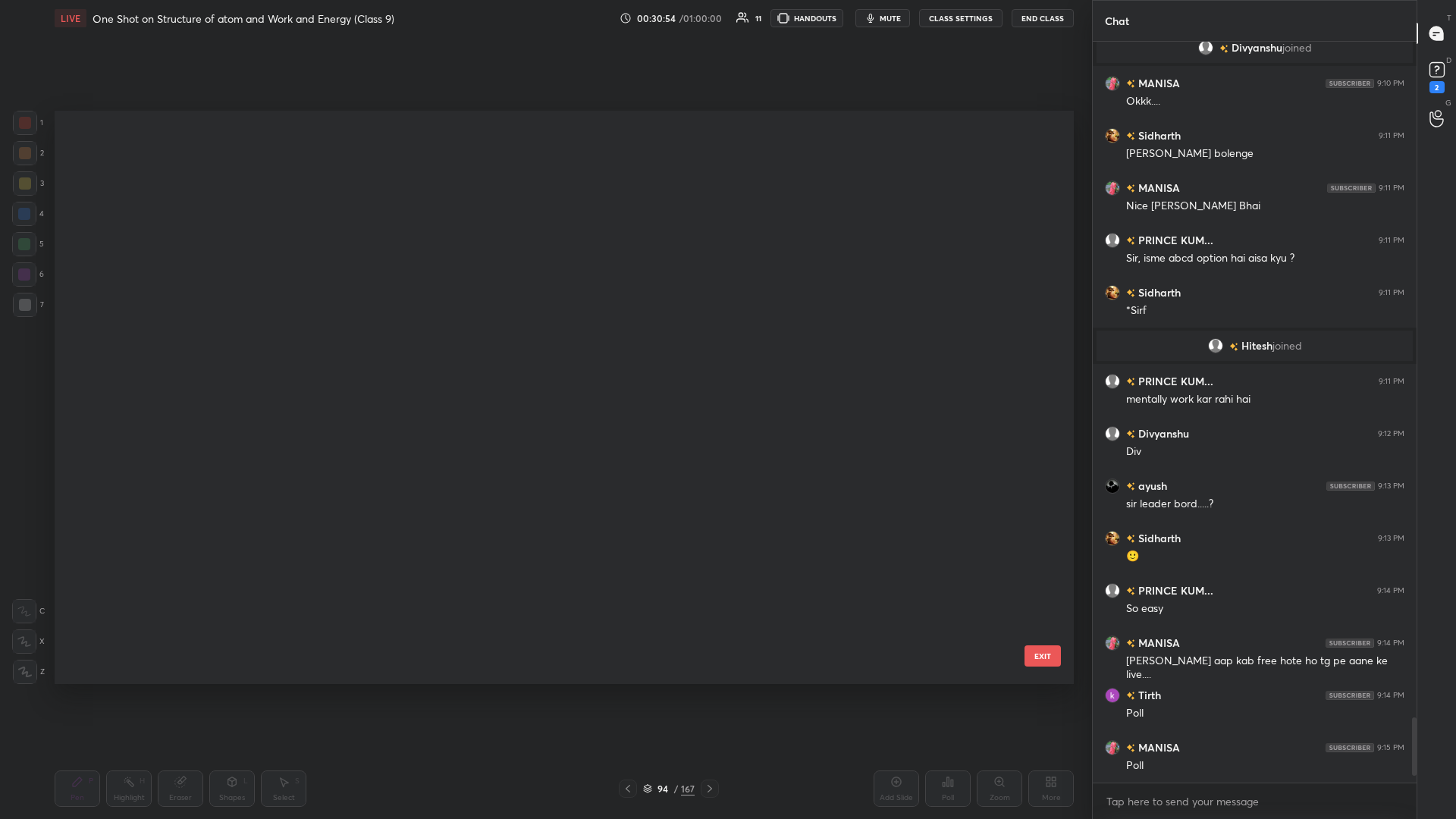 scroll, scrollTop: 5178, scrollLeft: 0, axis: vertical 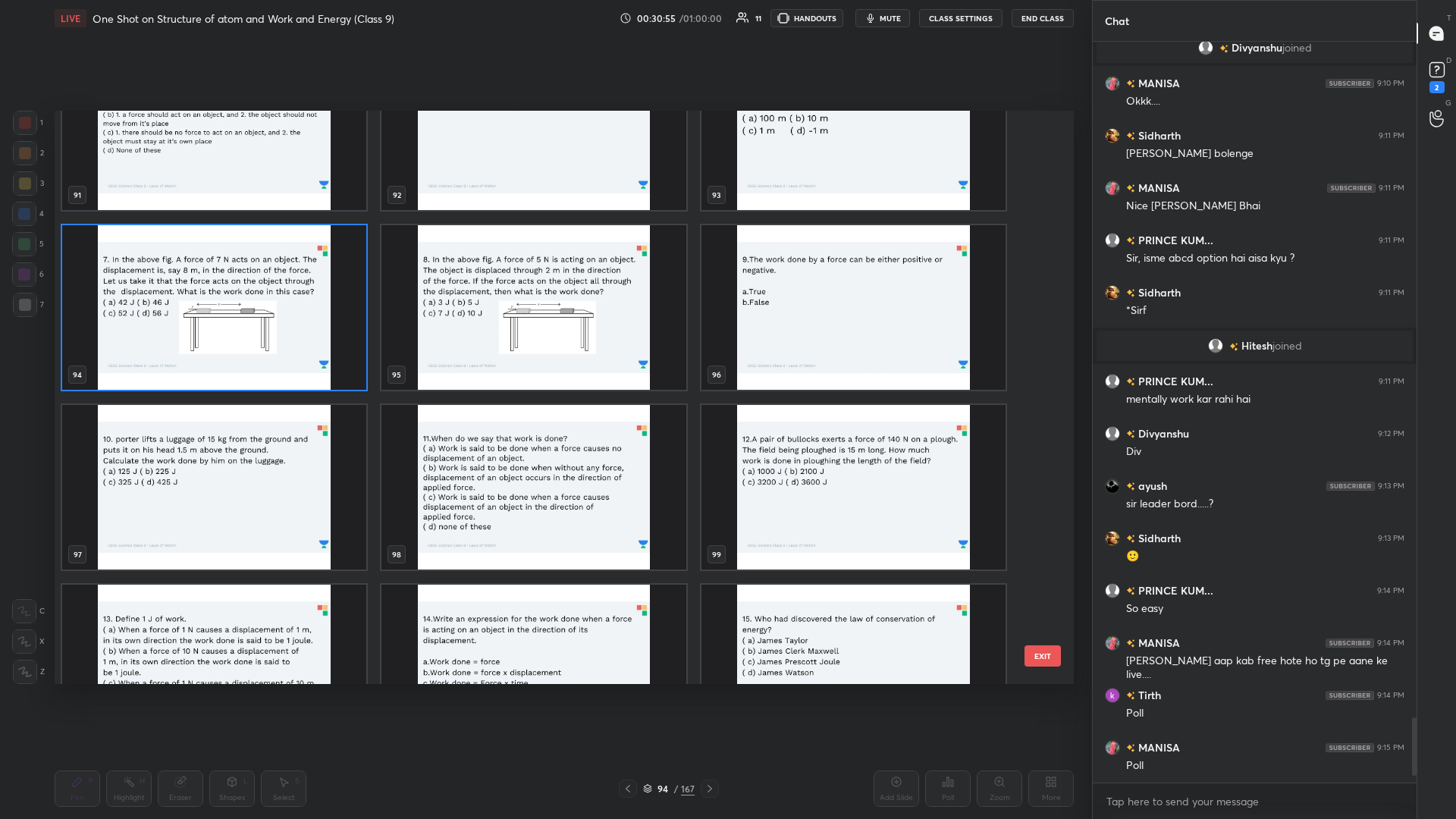 click at bounding box center [533, 307] 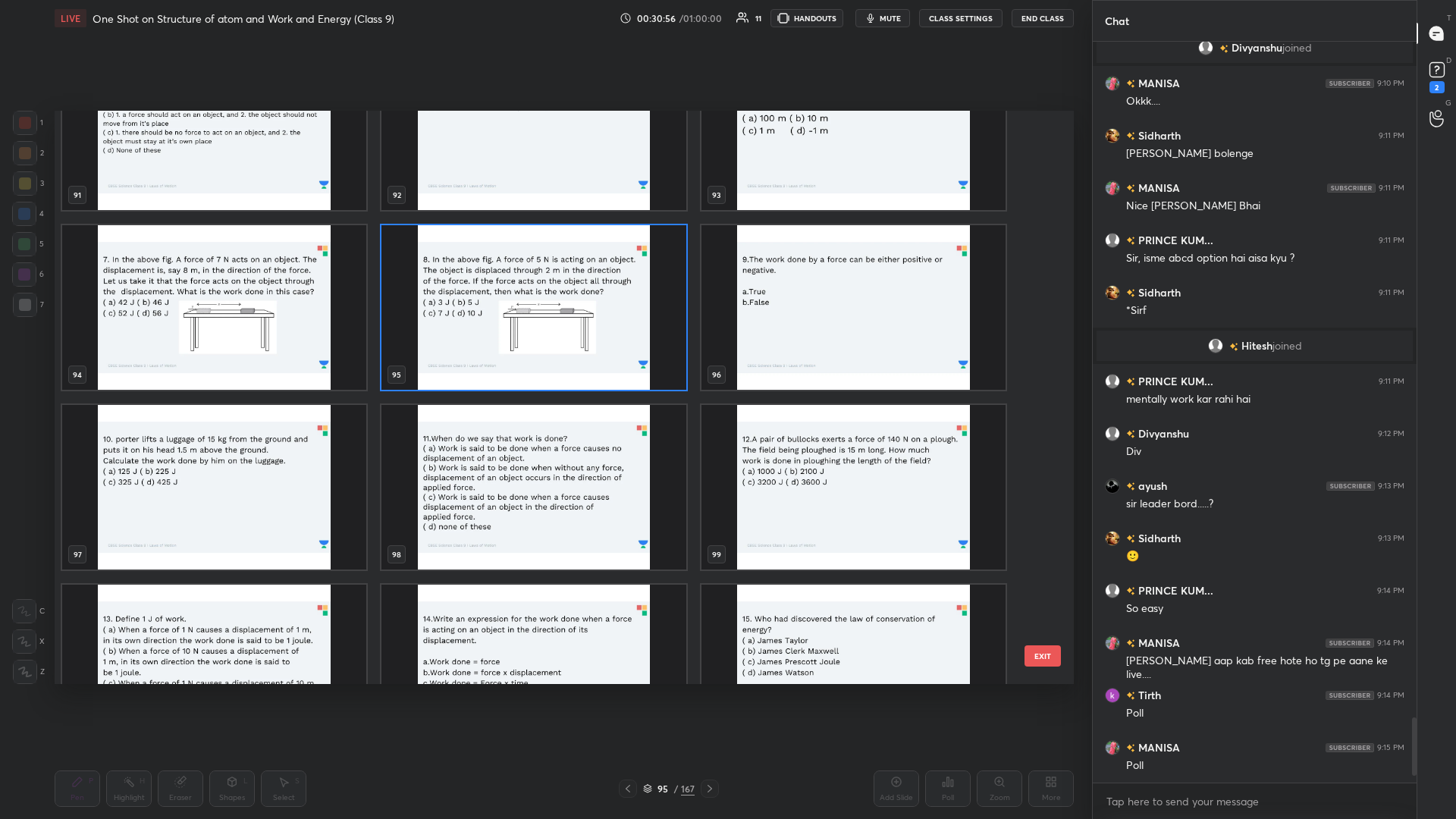 click at bounding box center [533, 307] 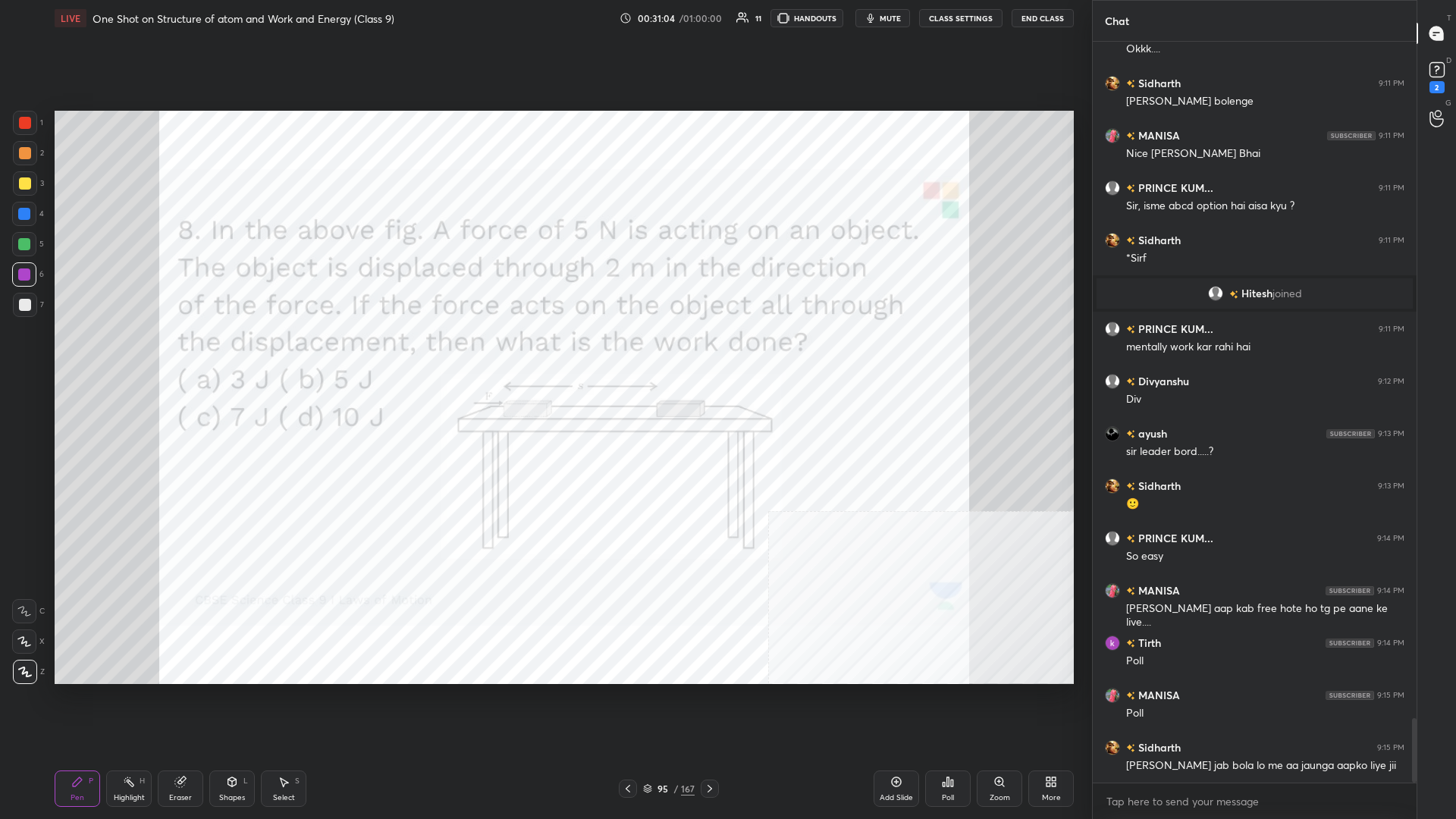 scroll, scrollTop: 7806, scrollLeft: 0, axis: vertical 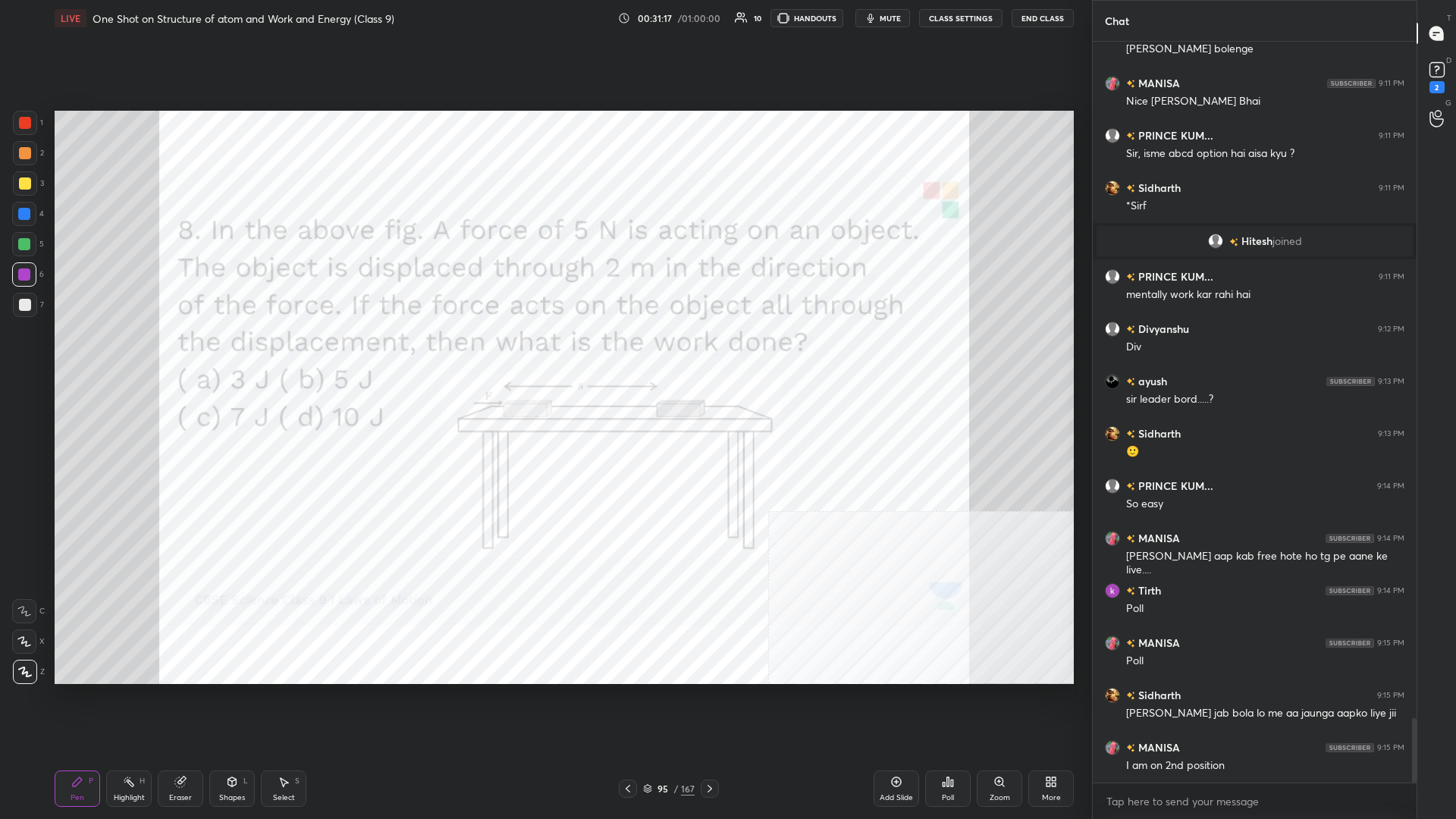 click 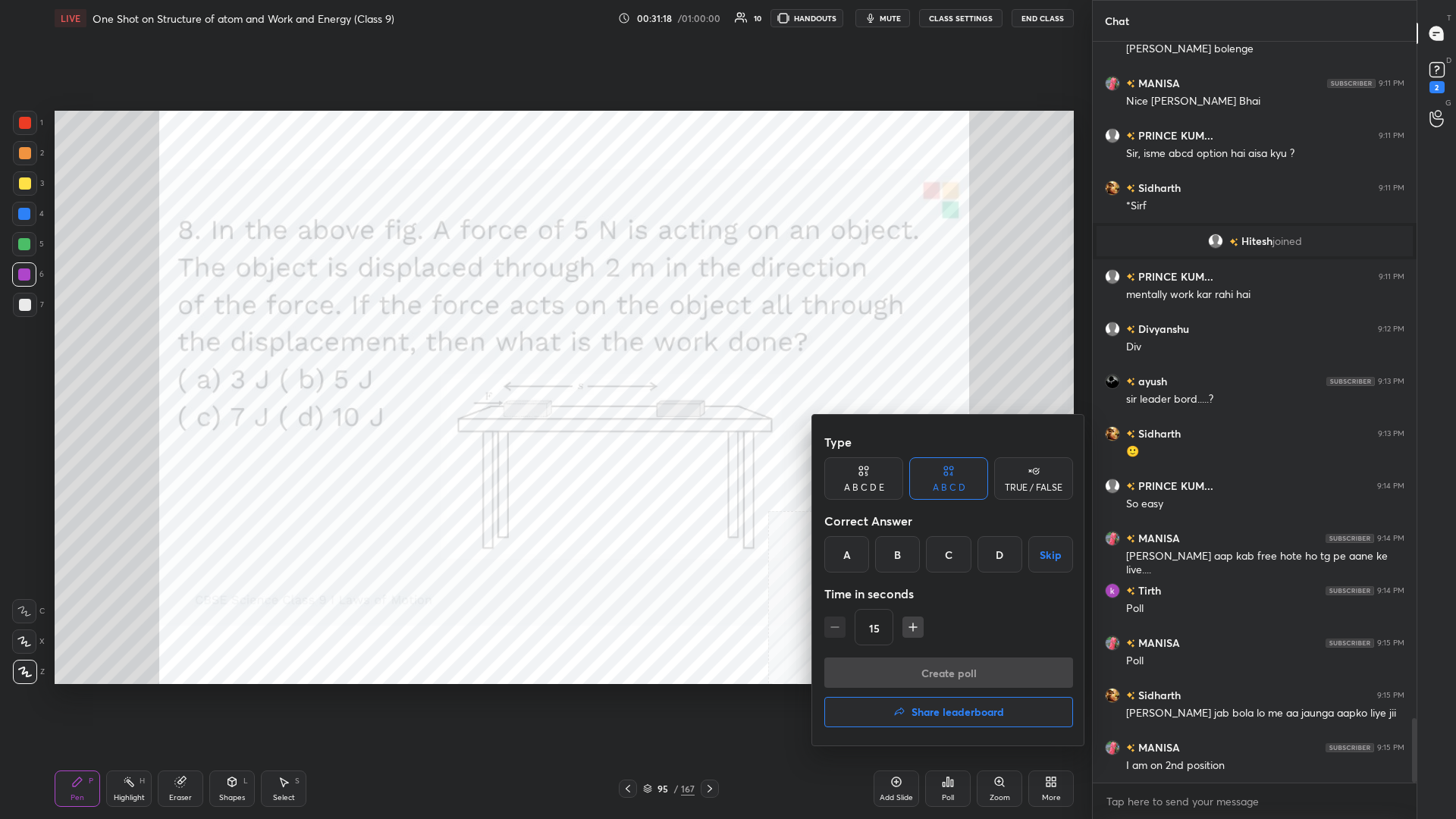 click on "D" at bounding box center (999, 554) 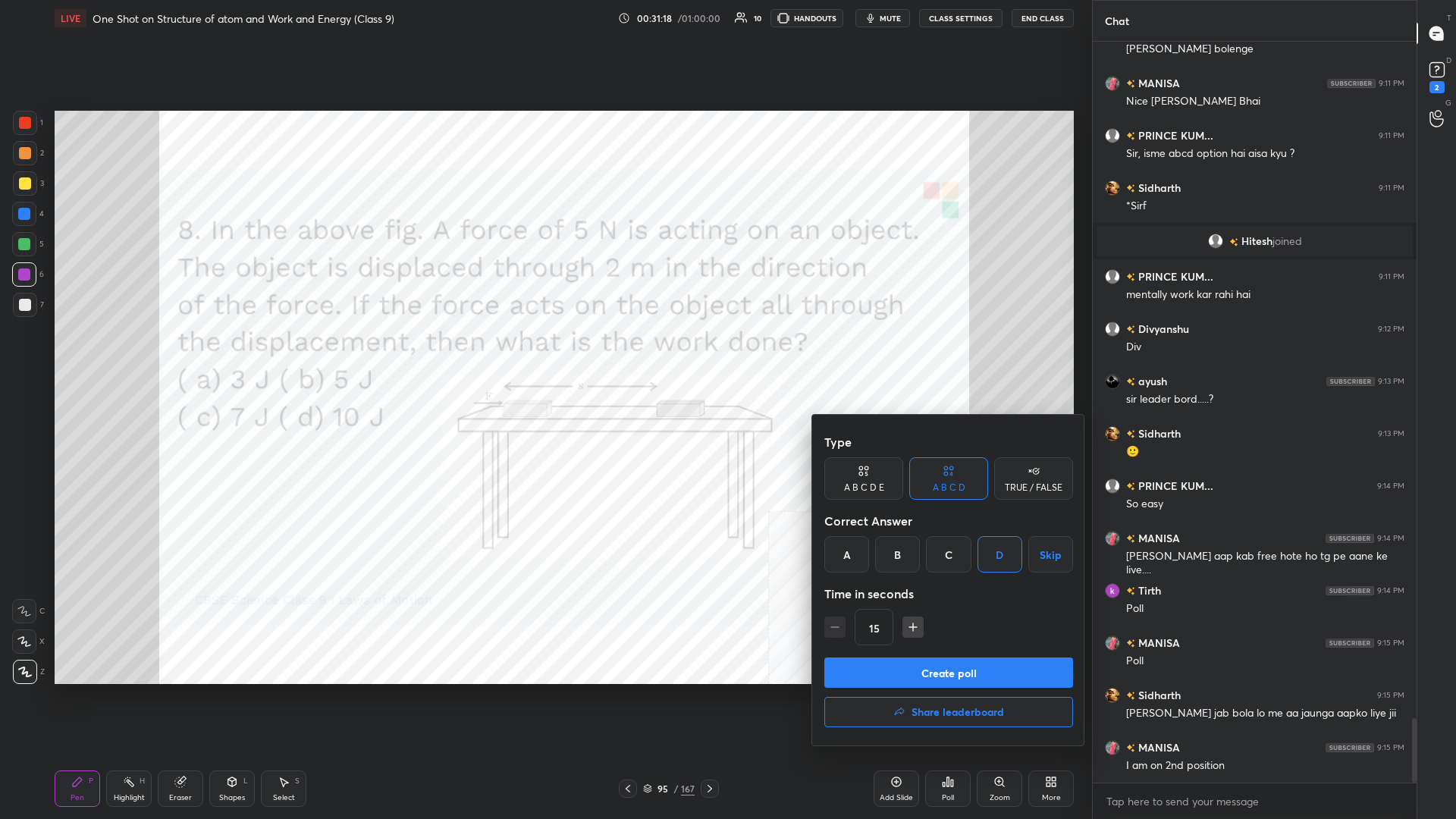 click on "Create poll" at bounding box center [949, 673] 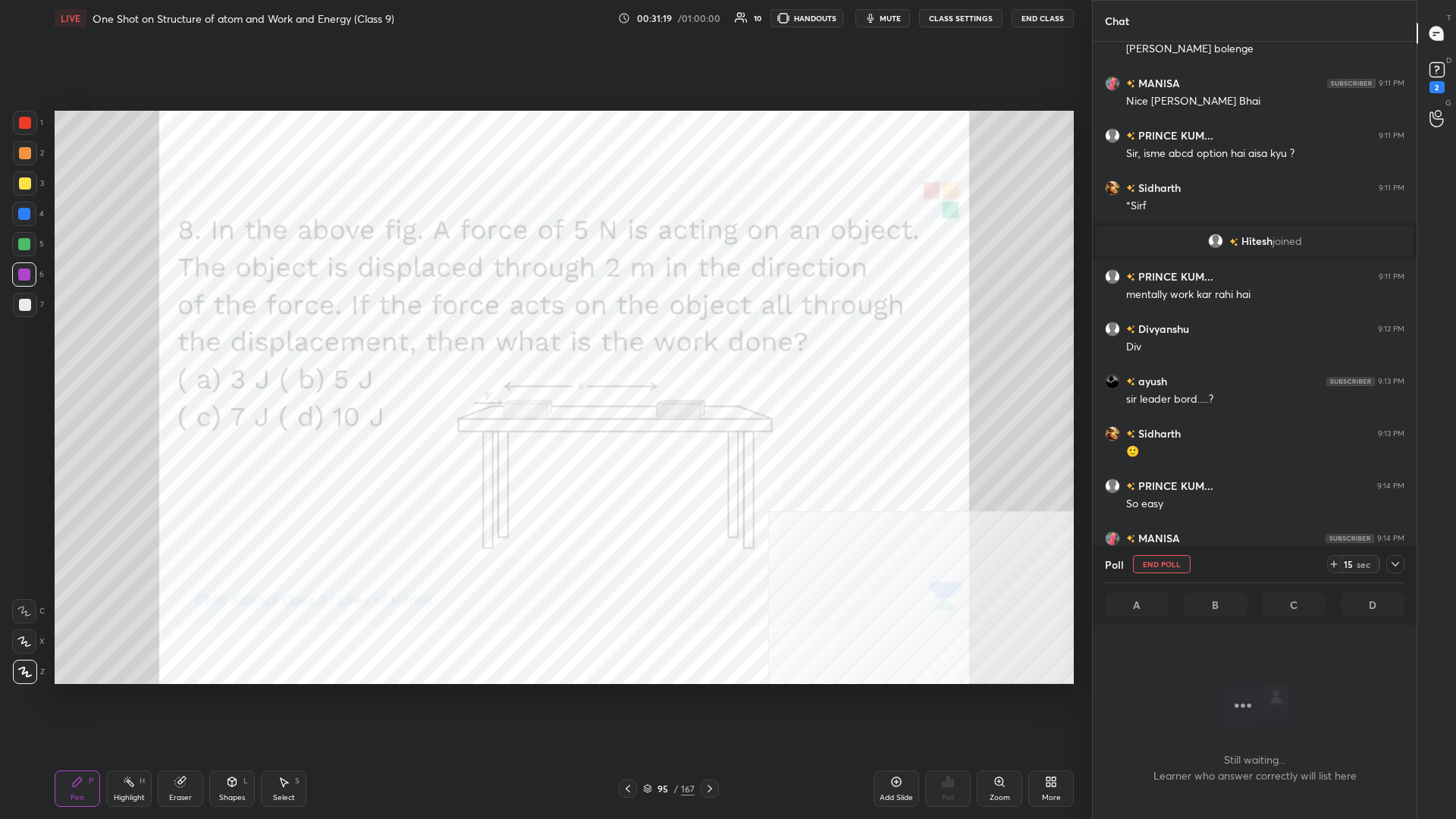 scroll, scrollTop: 664, scrollLeft: 324, axis: both 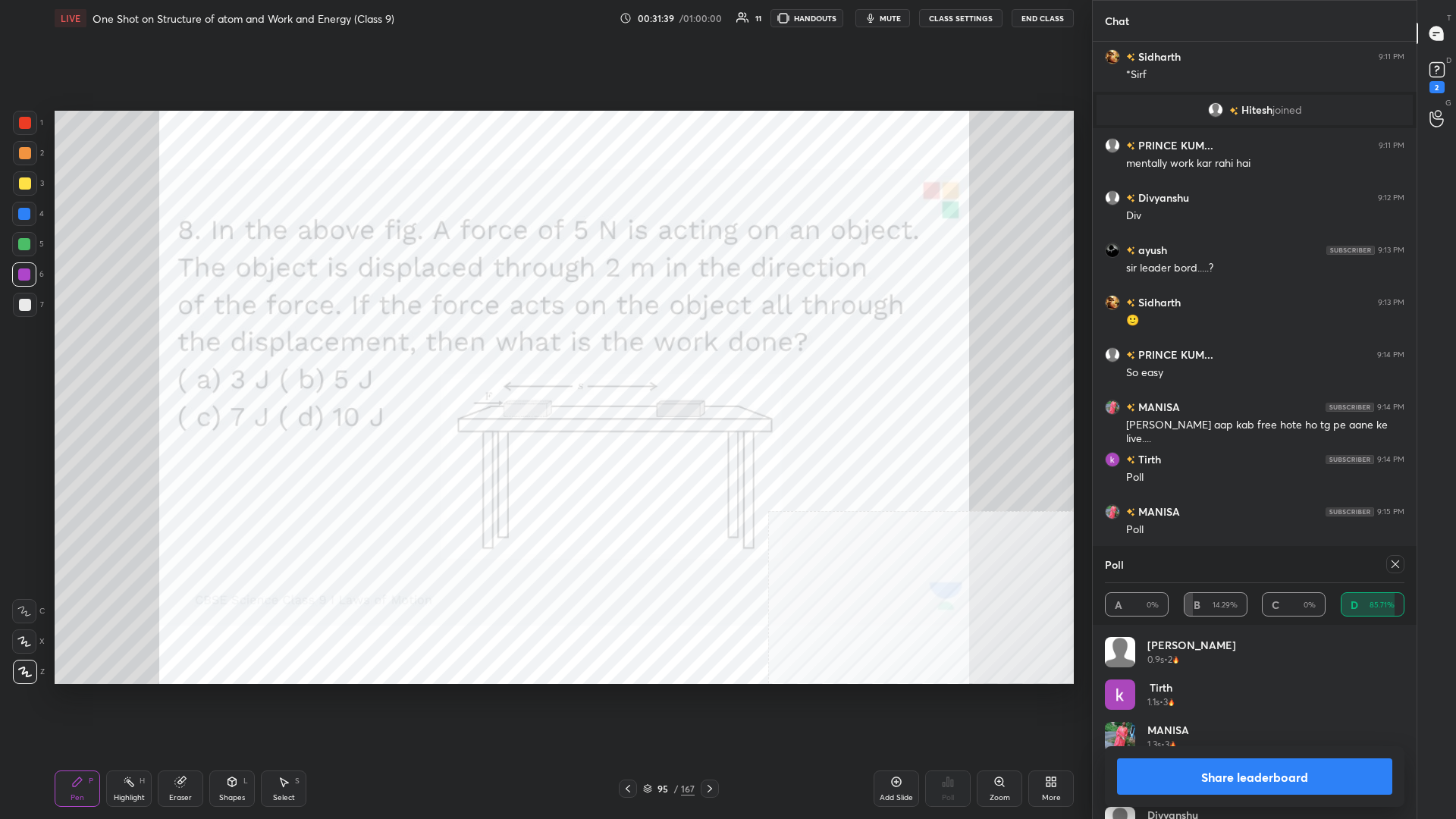 click on "Share leaderboard" at bounding box center [1254, 777] 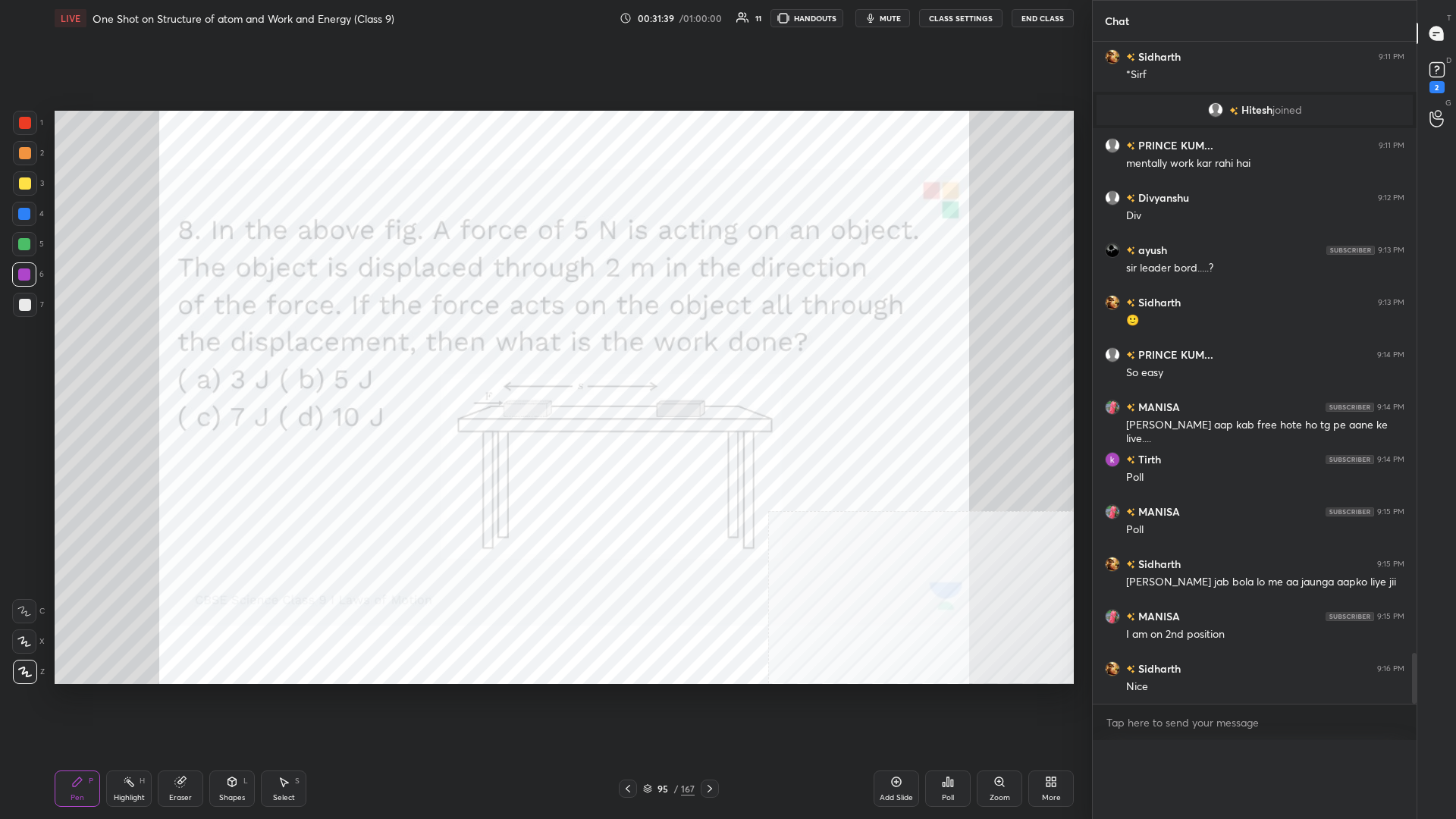 scroll, scrollTop: 0, scrollLeft: 0, axis: both 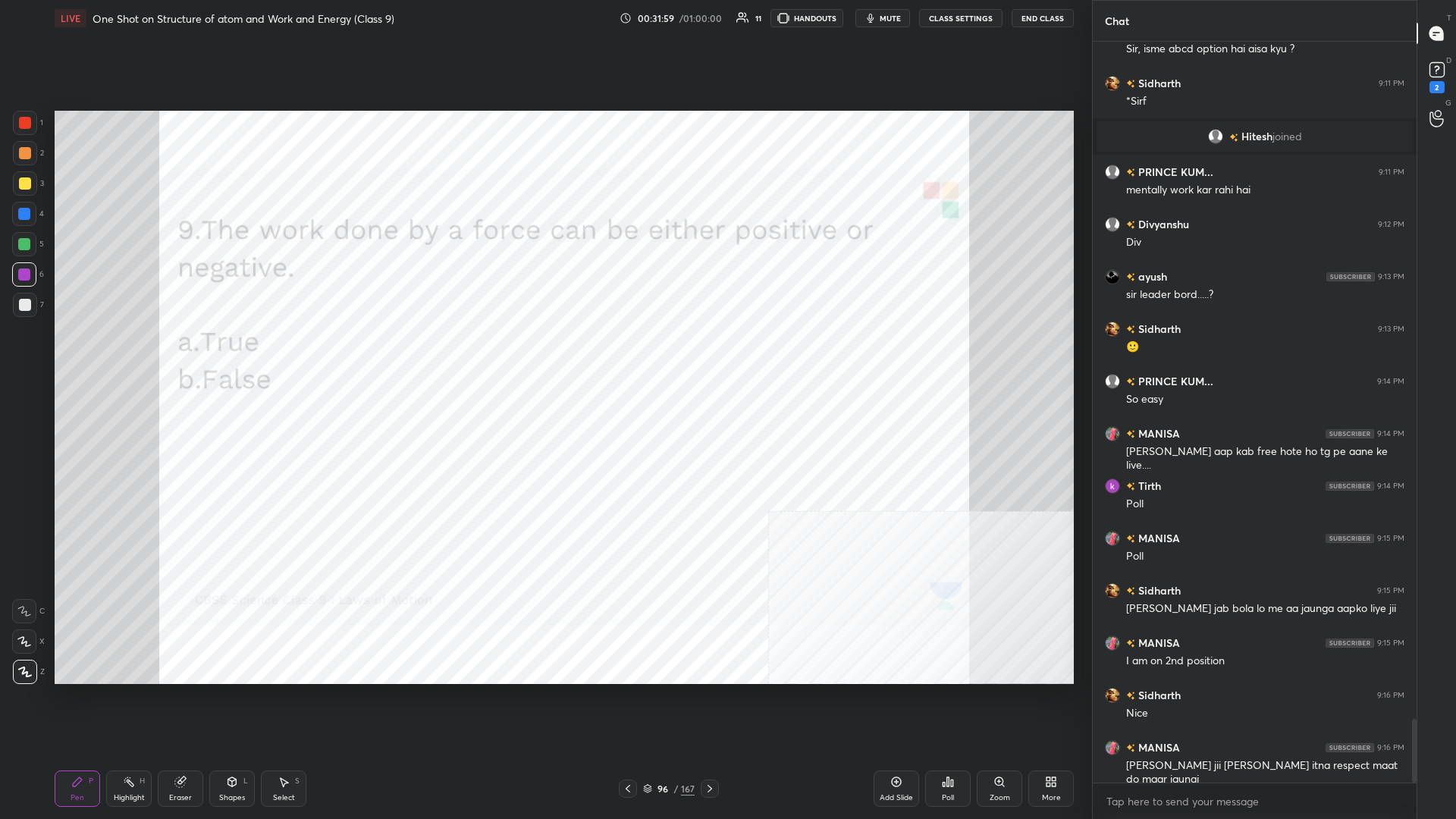 click on "Poll" at bounding box center [948, 789] 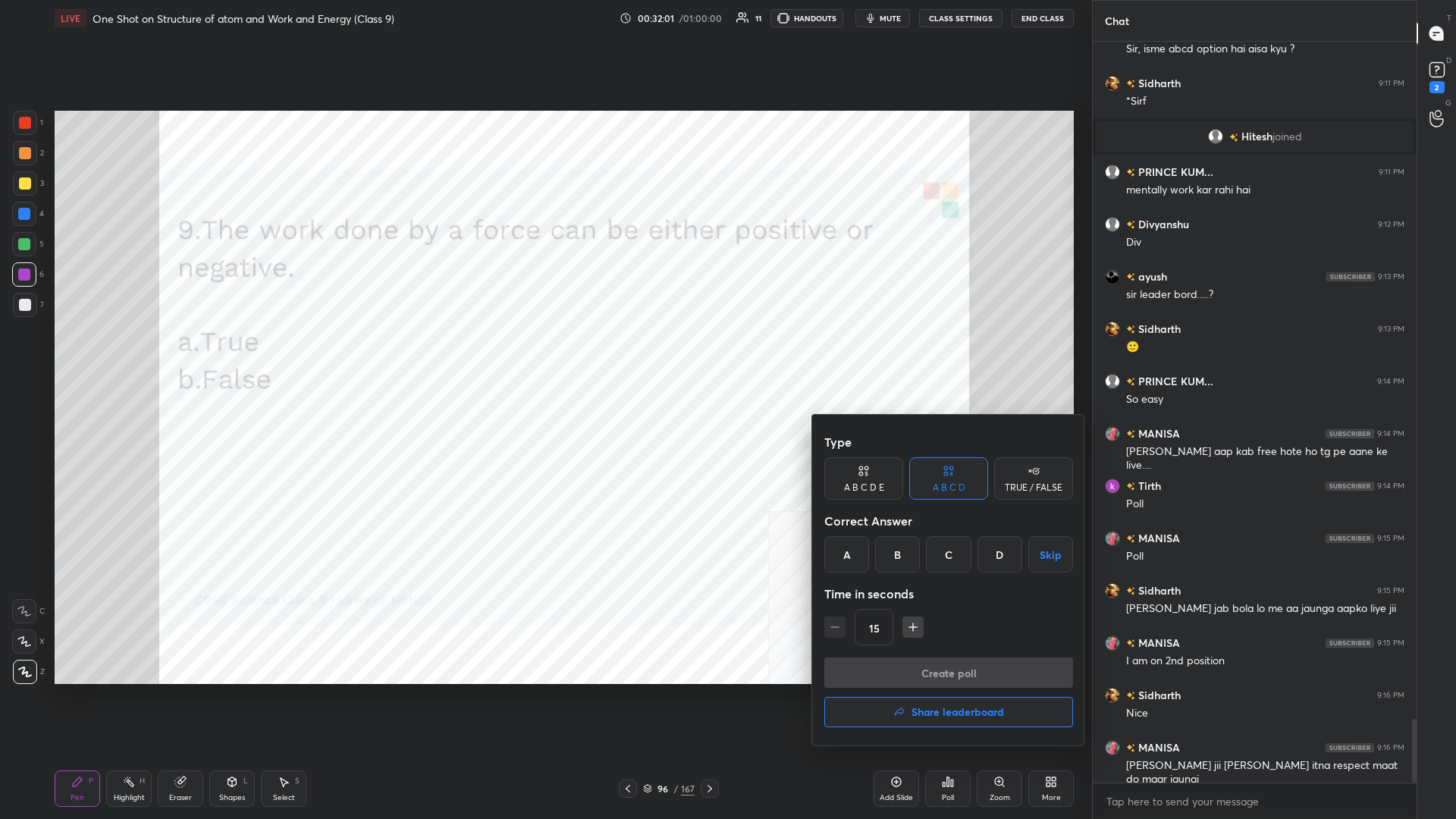 scroll, scrollTop: 7962, scrollLeft: 0, axis: vertical 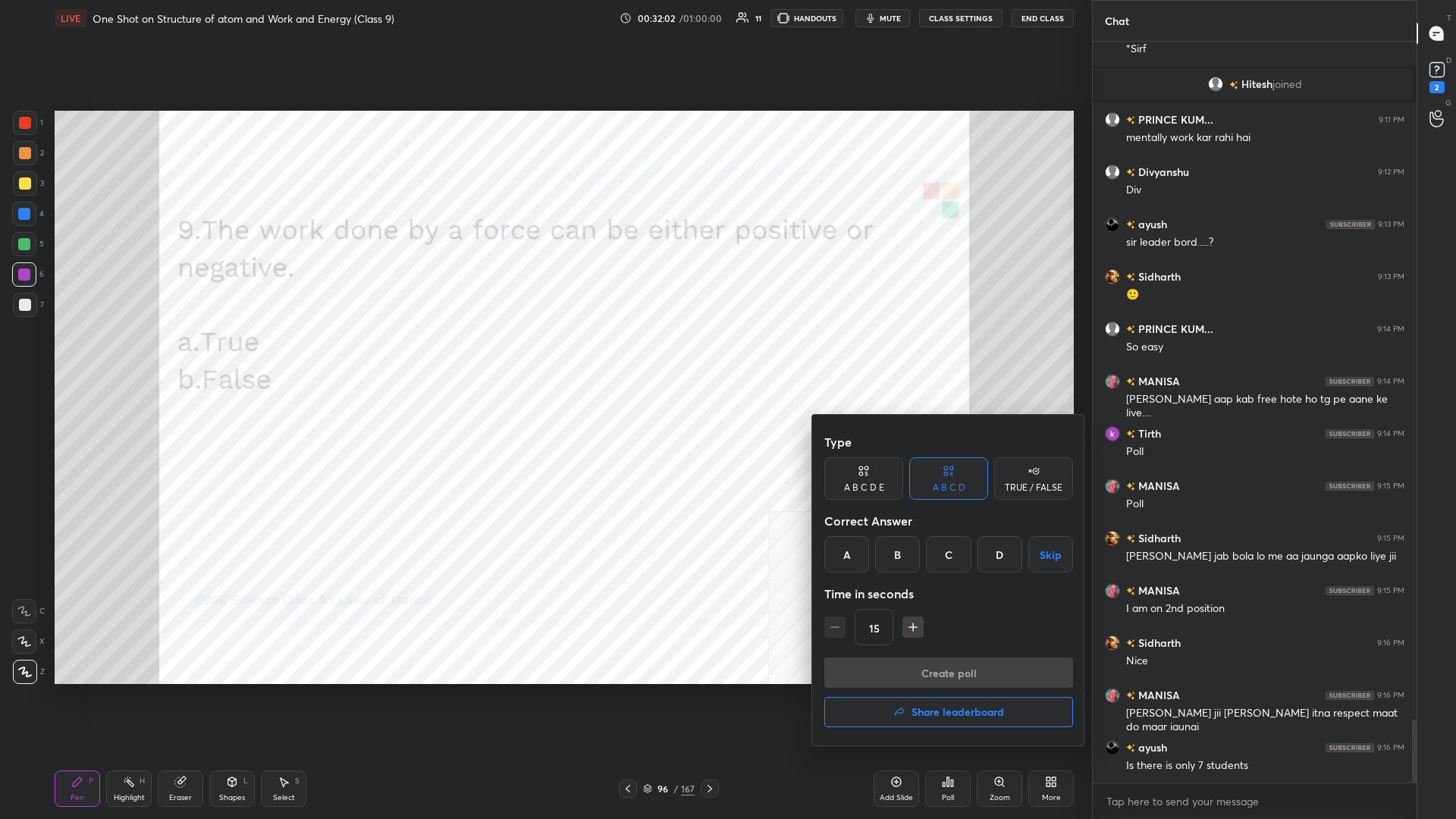 click on "TRUE / FALSE" at bounding box center (1034, 479) 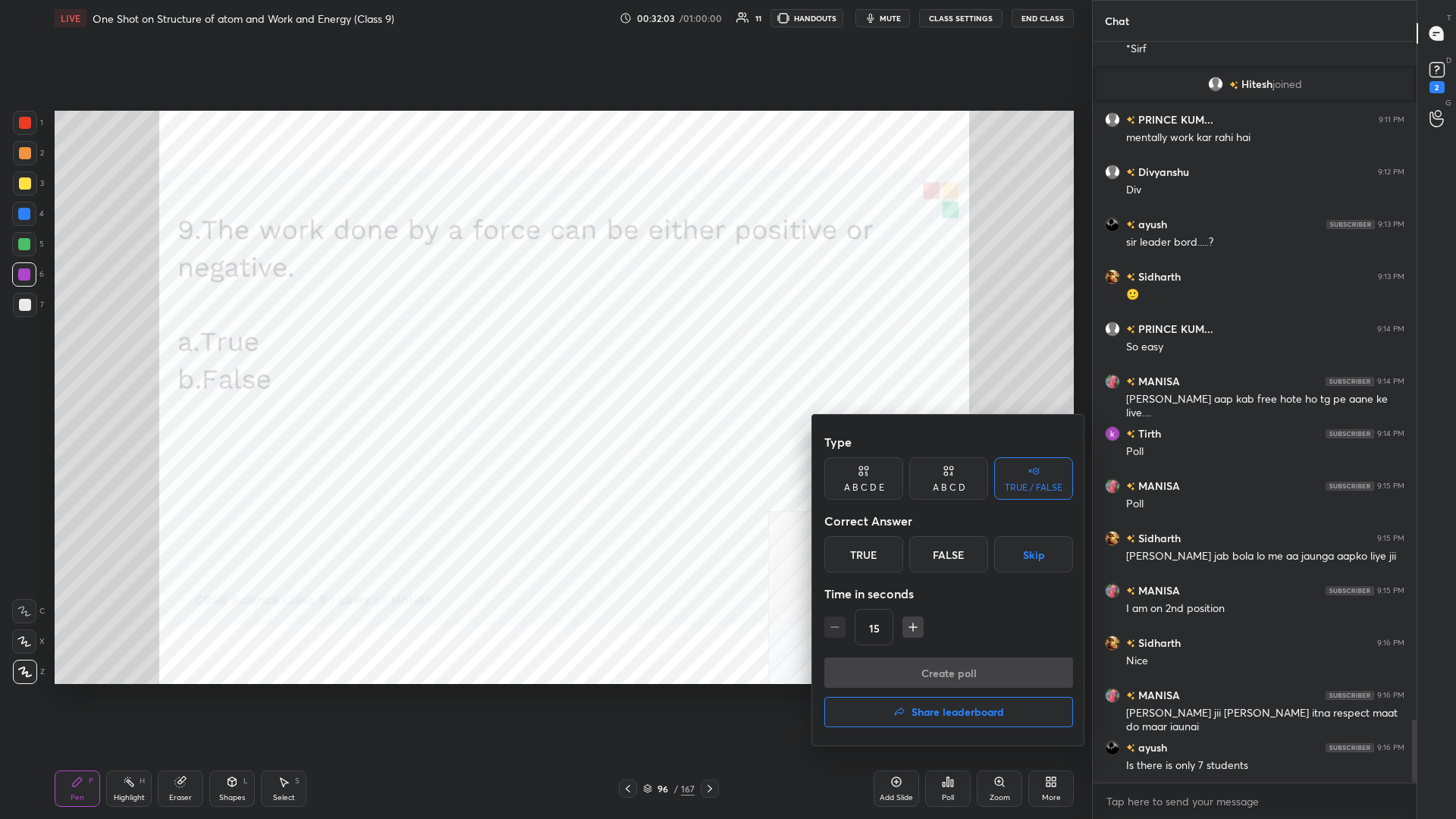 click on "False" at bounding box center [949, 554] 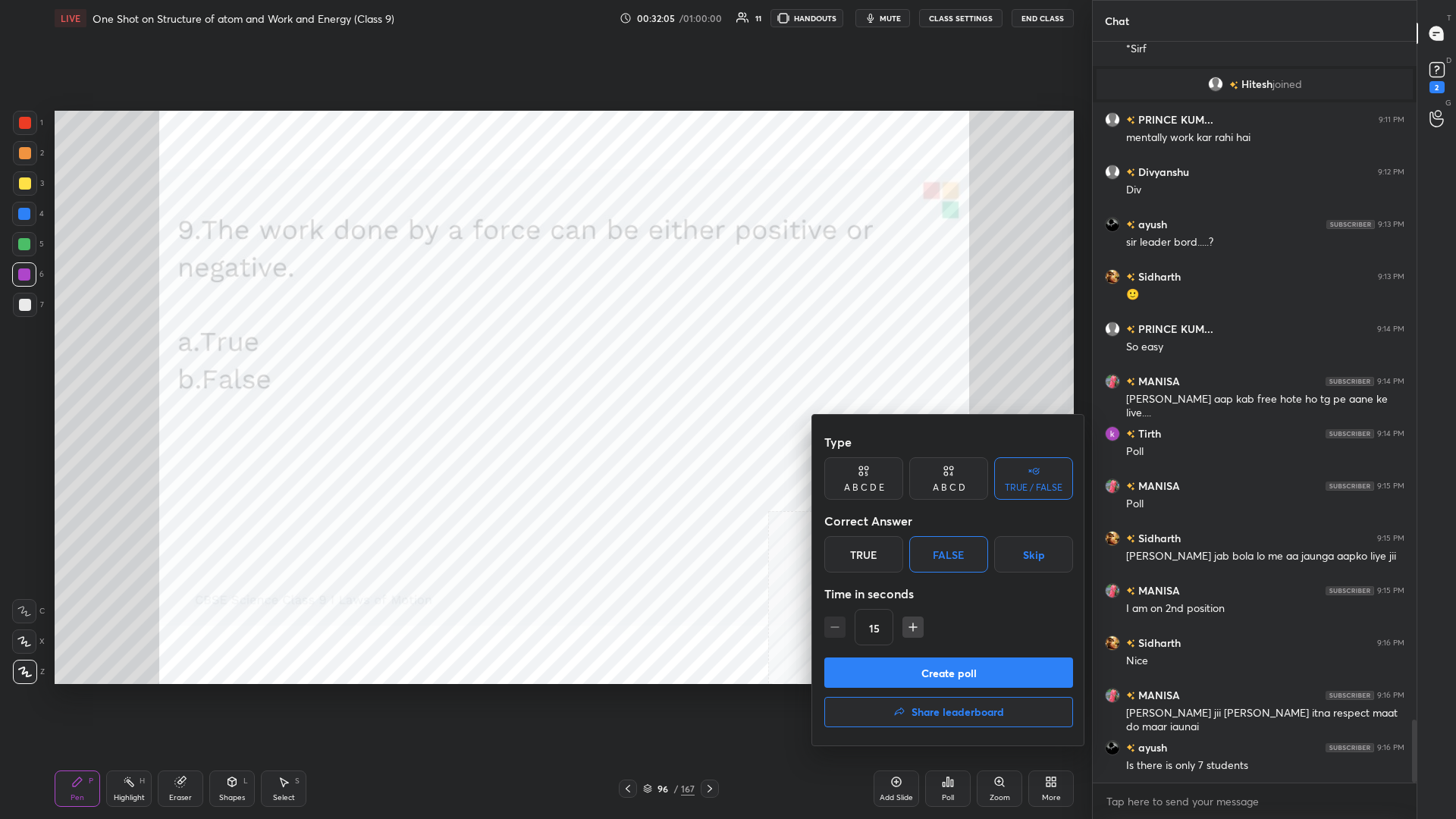 click on "Type" at bounding box center (949, 442) 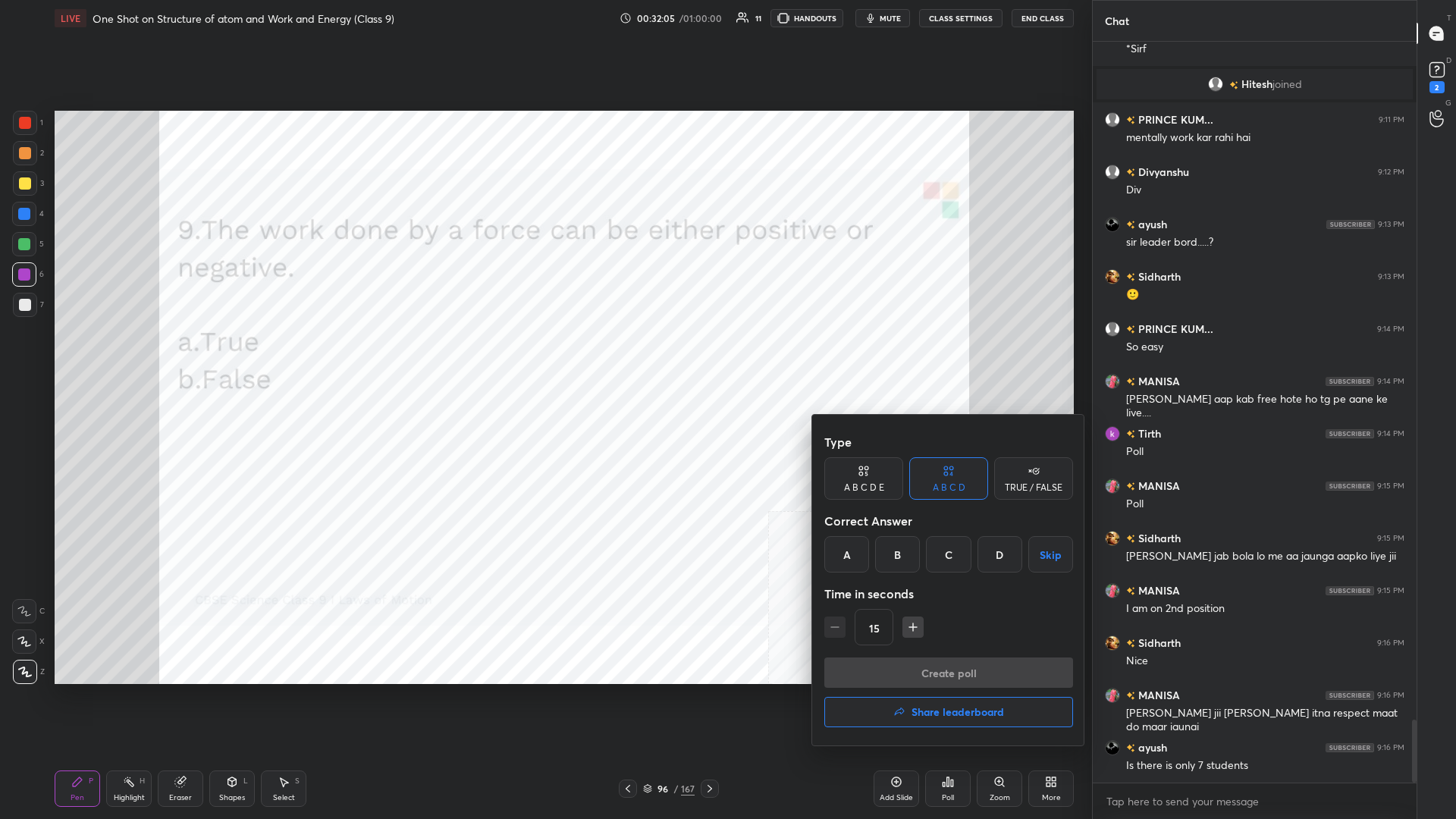 click on "B" at bounding box center (897, 554) 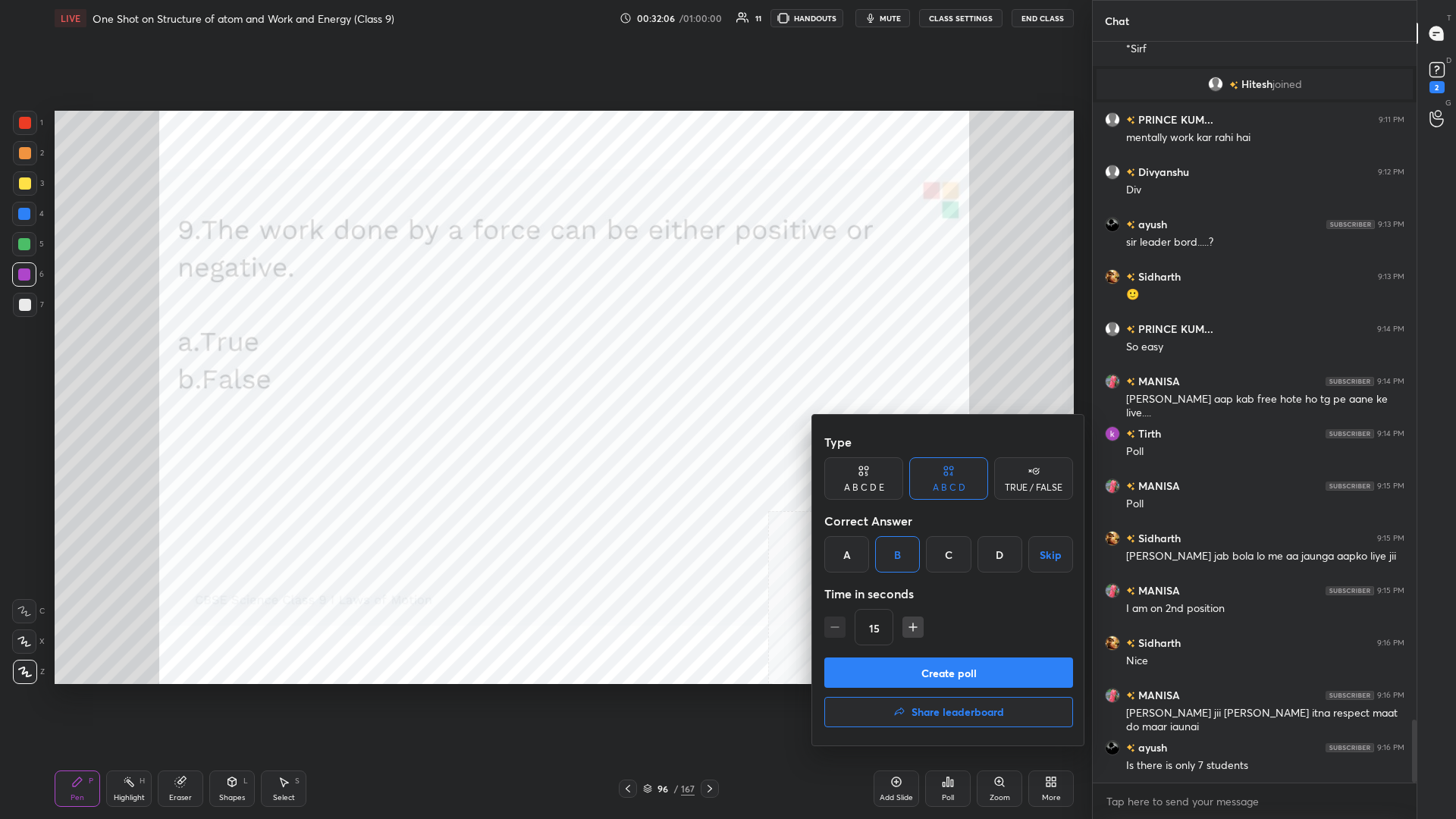 drag, startPoint x: 994, startPoint y: 674, endPoint x: 992, endPoint y: 666, distance: 8.246211 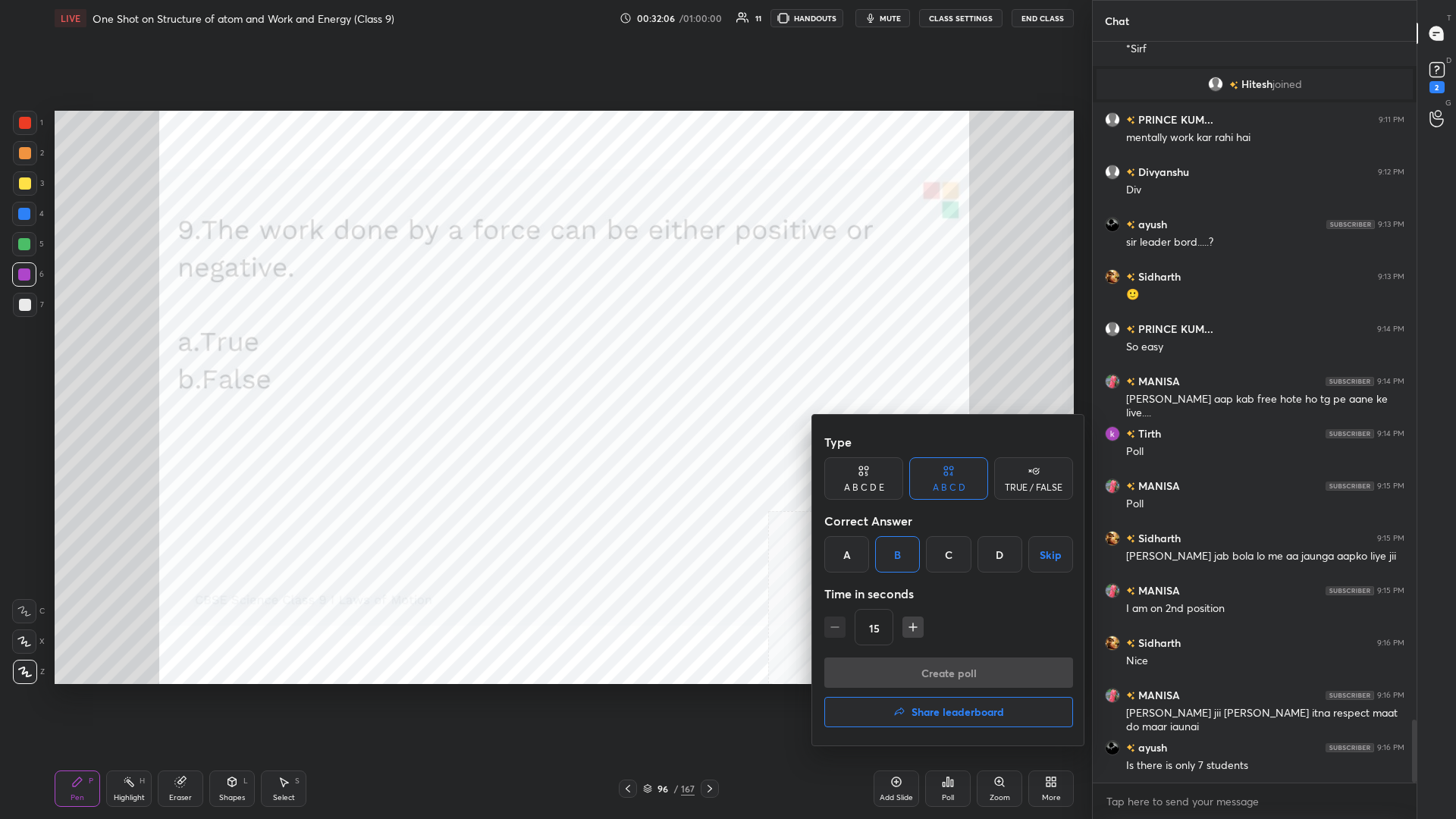 scroll, scrollTop: 701, scrollLeft: 324, axis: both 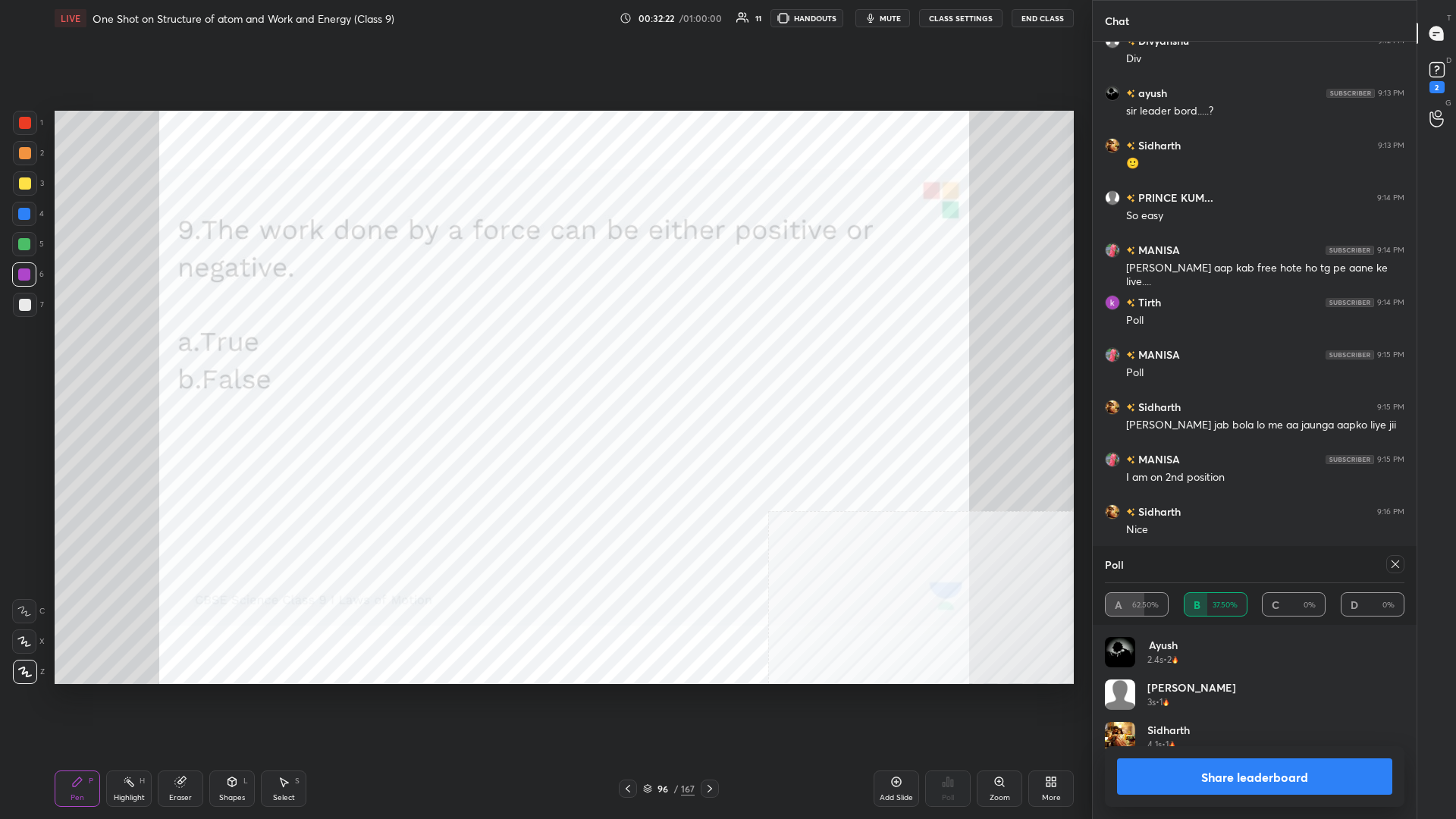 click on "Share leaderboard" at bounding box center (1254, 777) 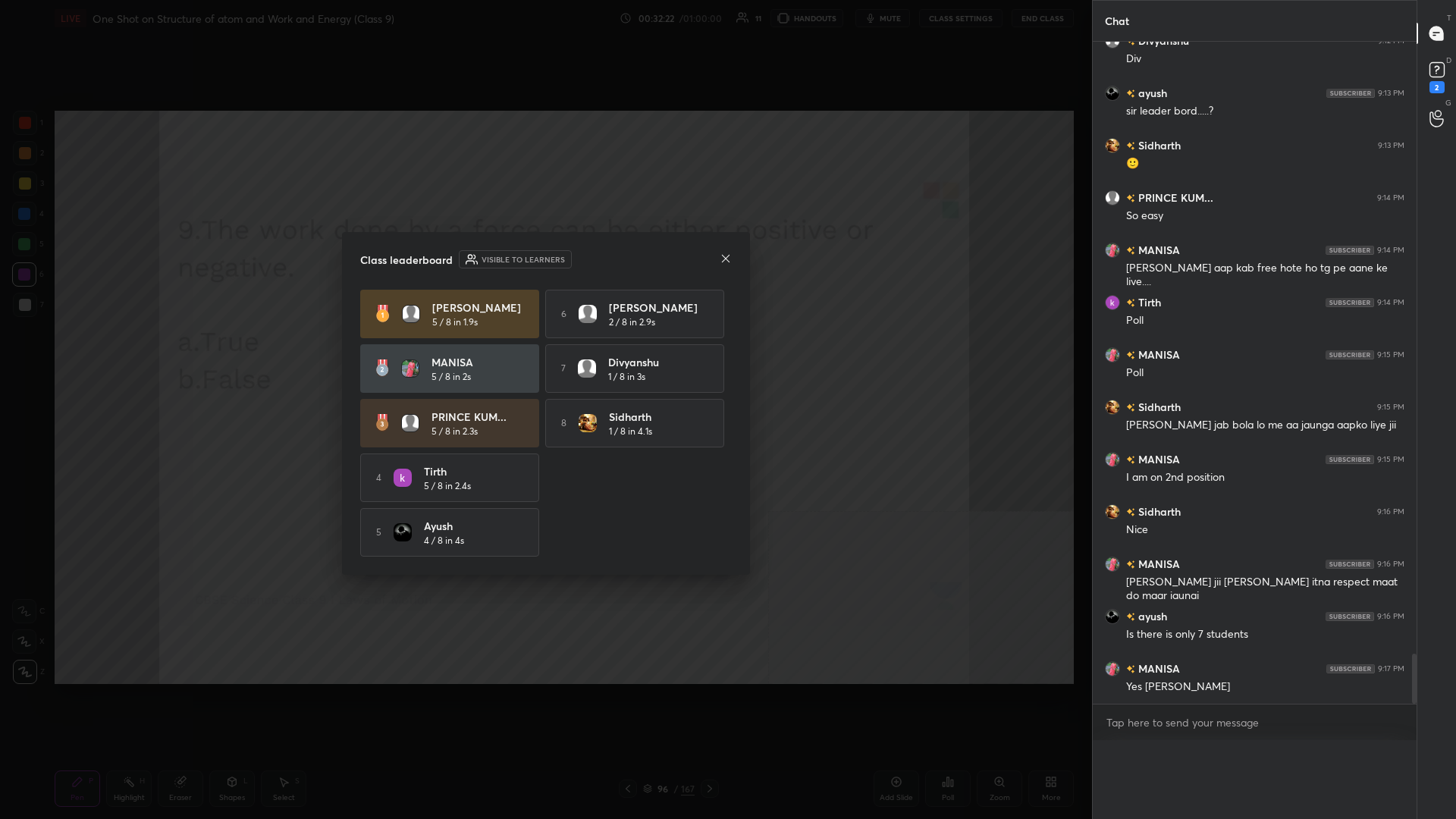 scroll, scrollTop: 0, scrollLeft: 0, axis: both 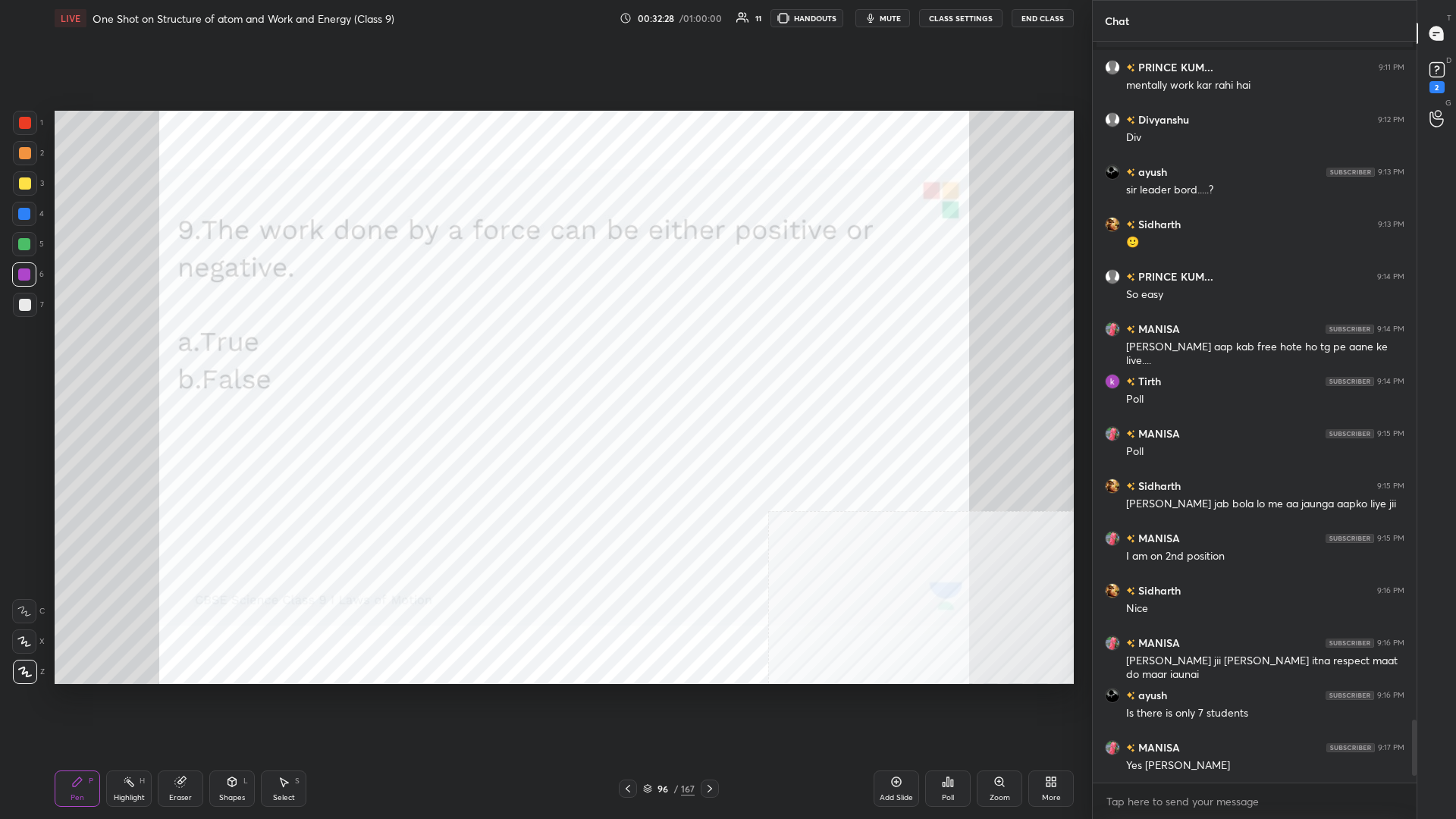 click on "4" at bounding box center (28, 214) 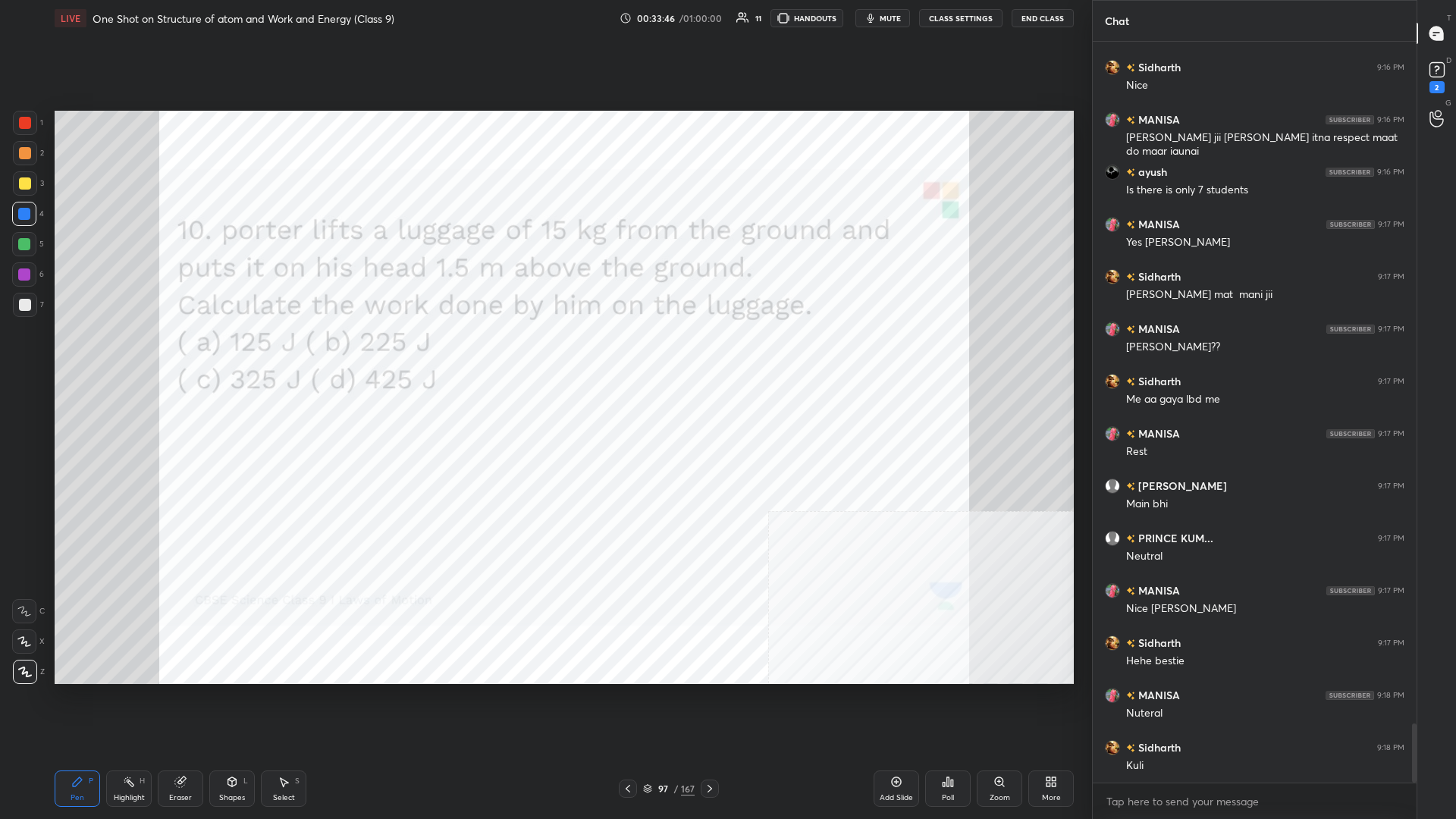 scroll, scrollTop: 8590, scrollLeft: 0, axis: vertical 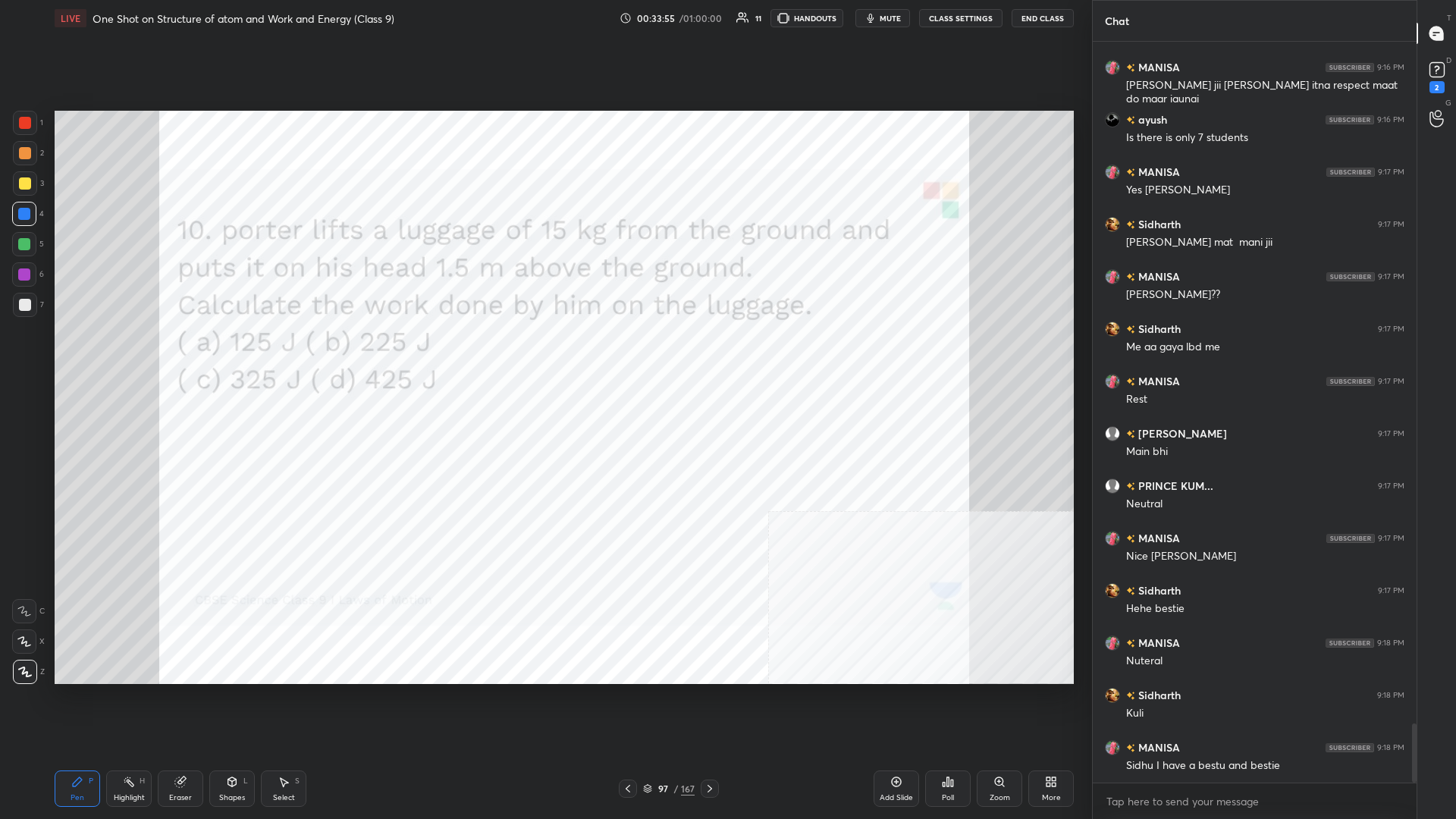 click at bounding box center (24, 275) 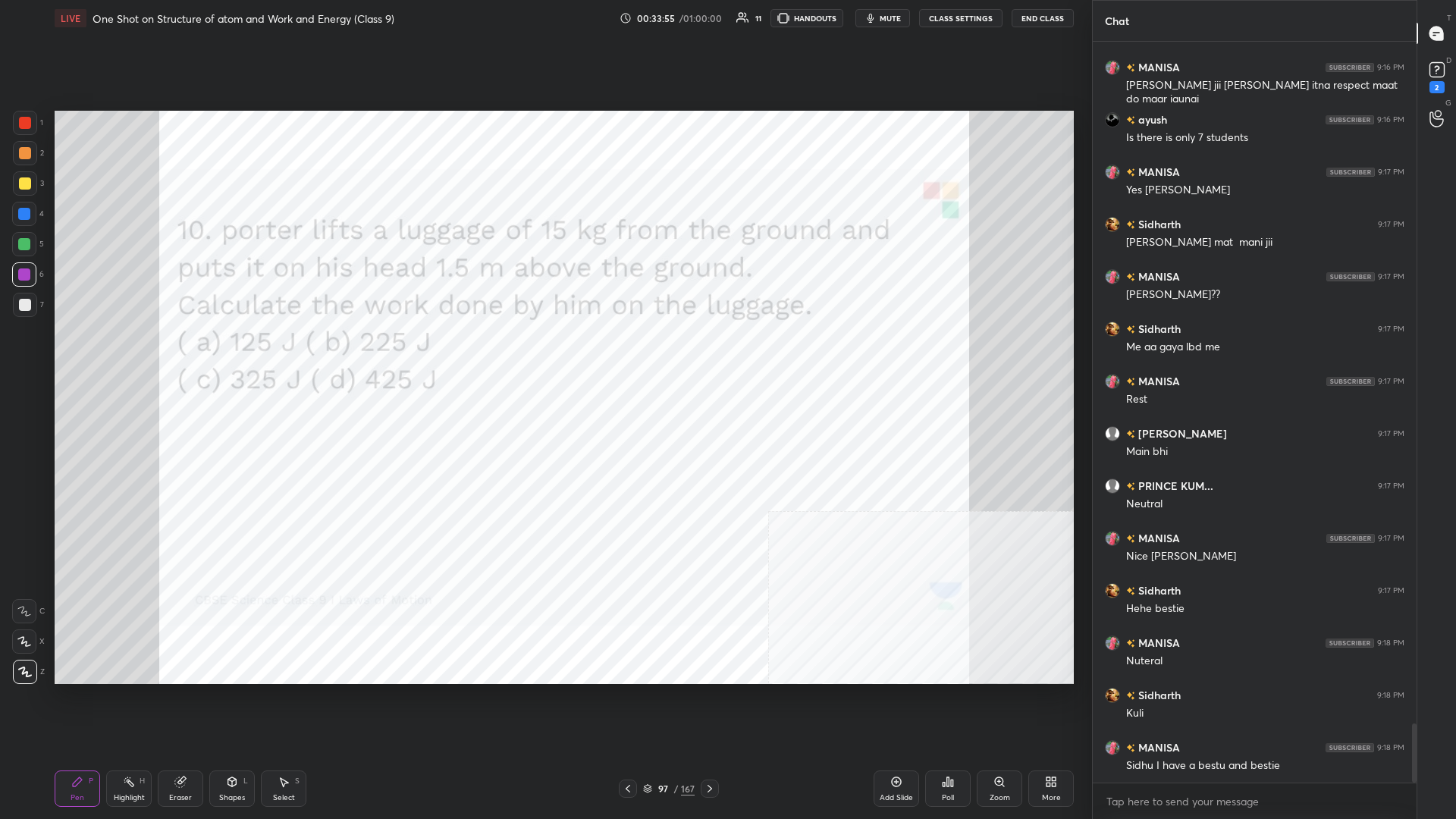 click at bounding box center (24, 275) 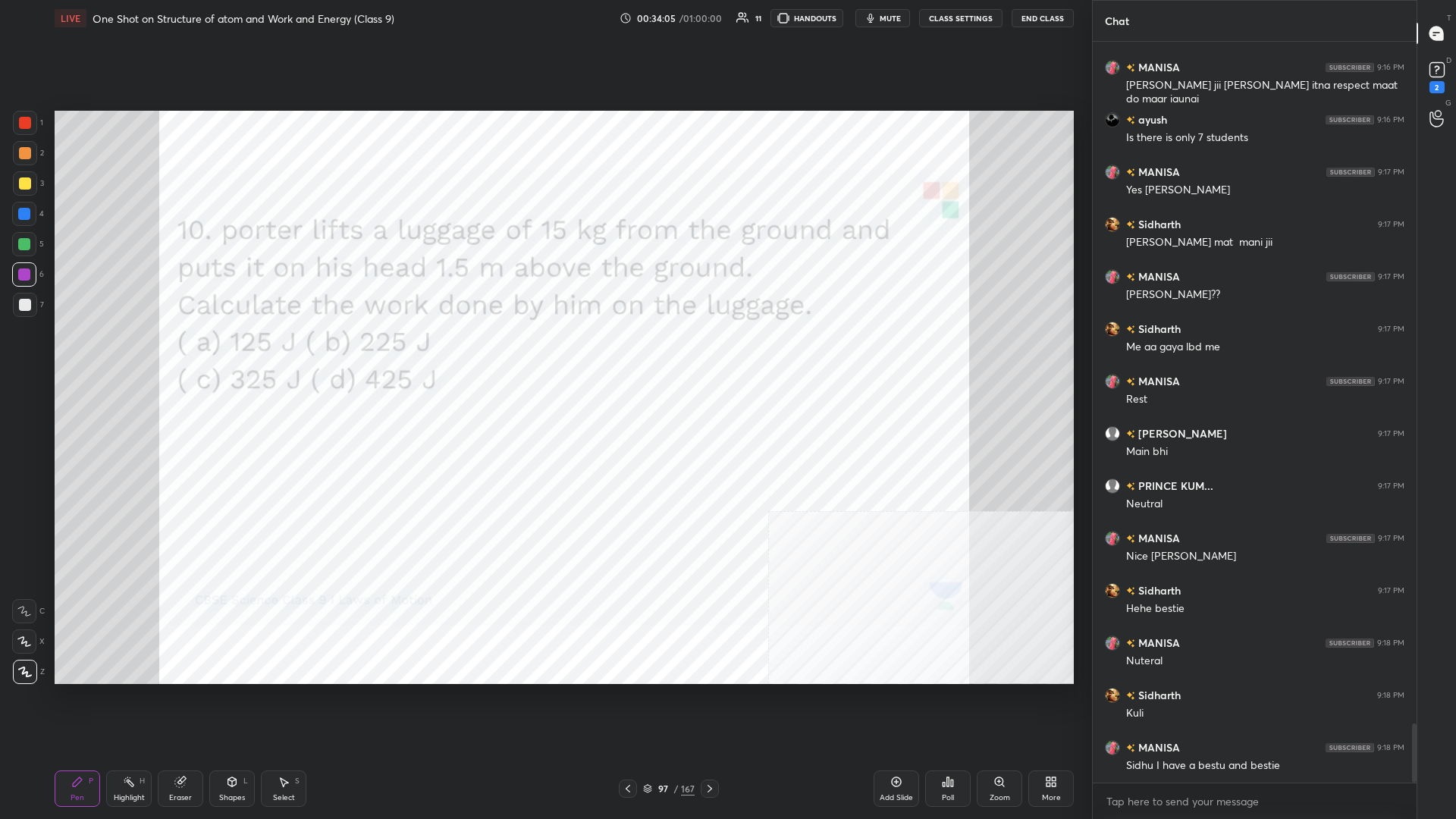 click at bounding box center (24, 244) 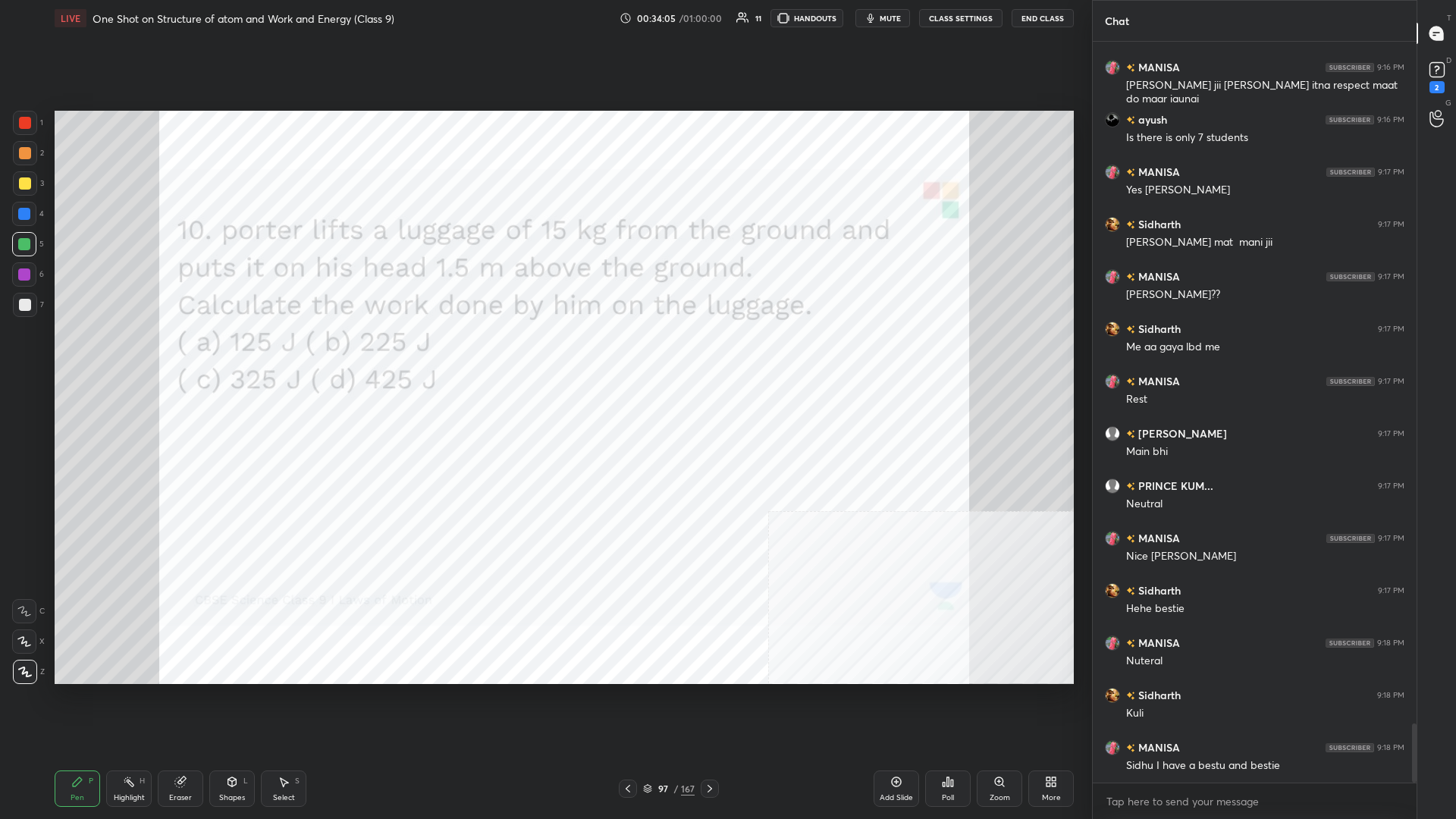 click at bounding box center [24, 214] 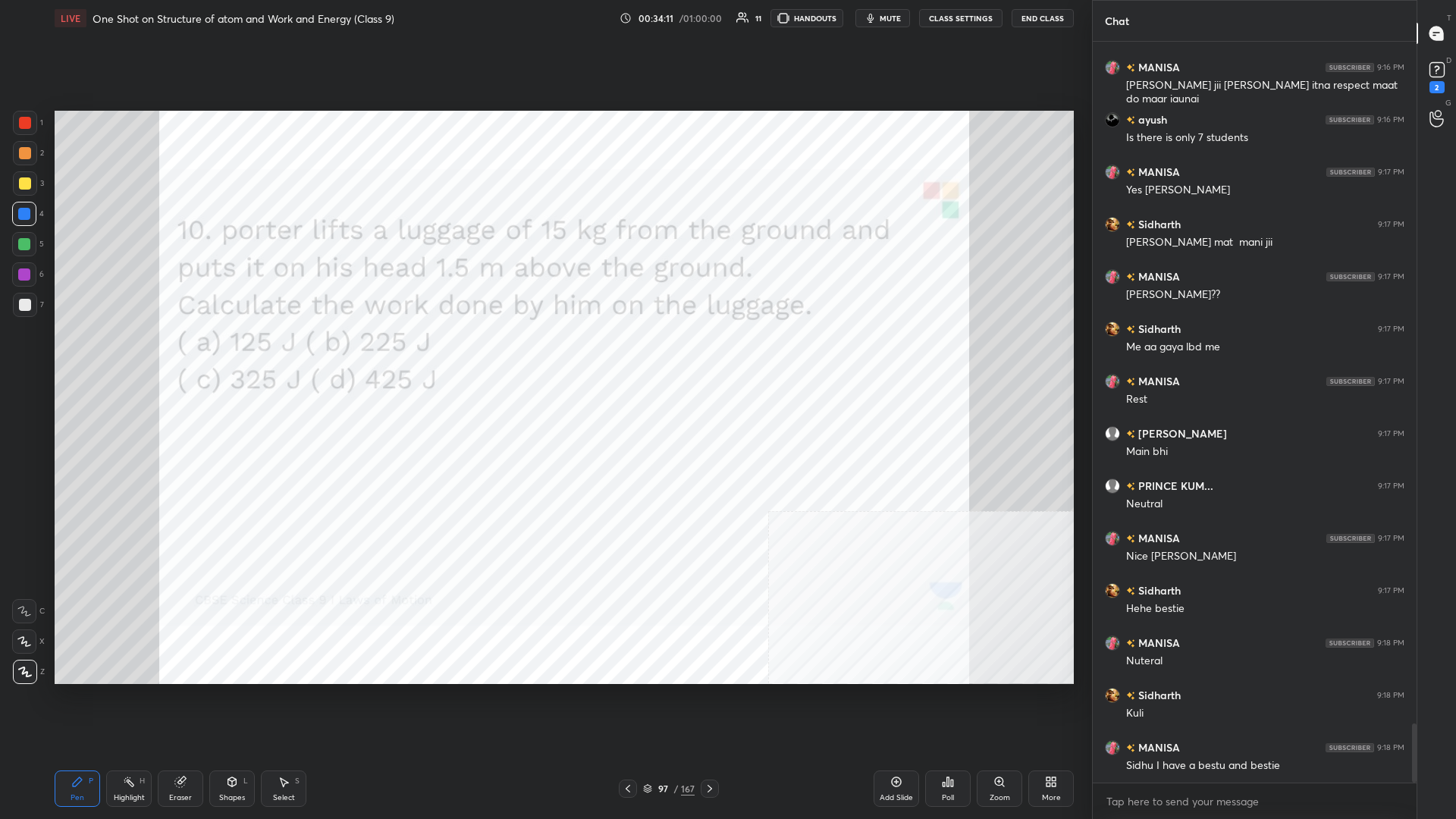 click on "Highlight" at bounding box center (129, 798) 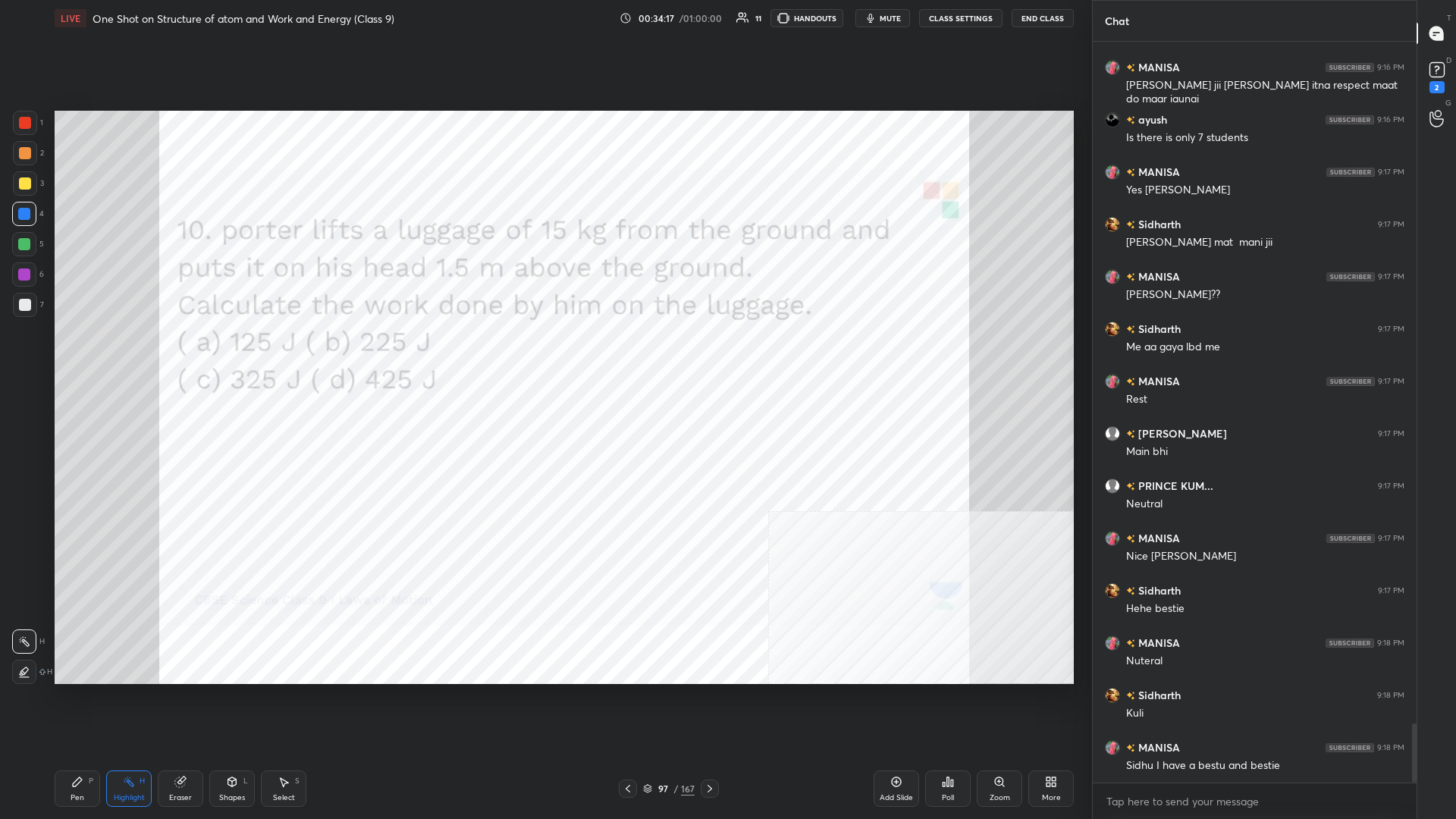 click on "Pen P" at bounding box center [77, 789] 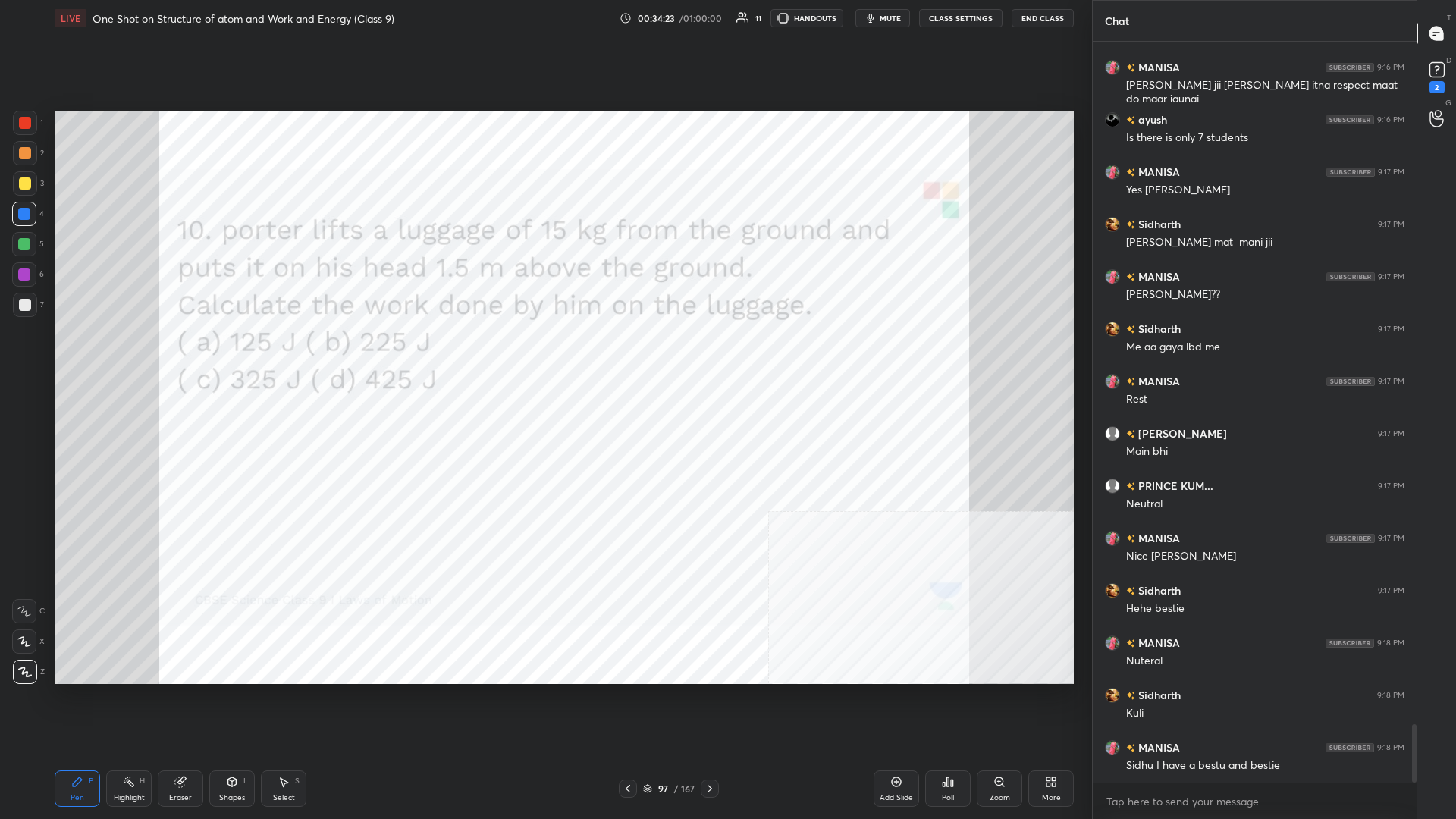 scroll, scrollTop: 8643, scrollLeft: 0, axis: vertical 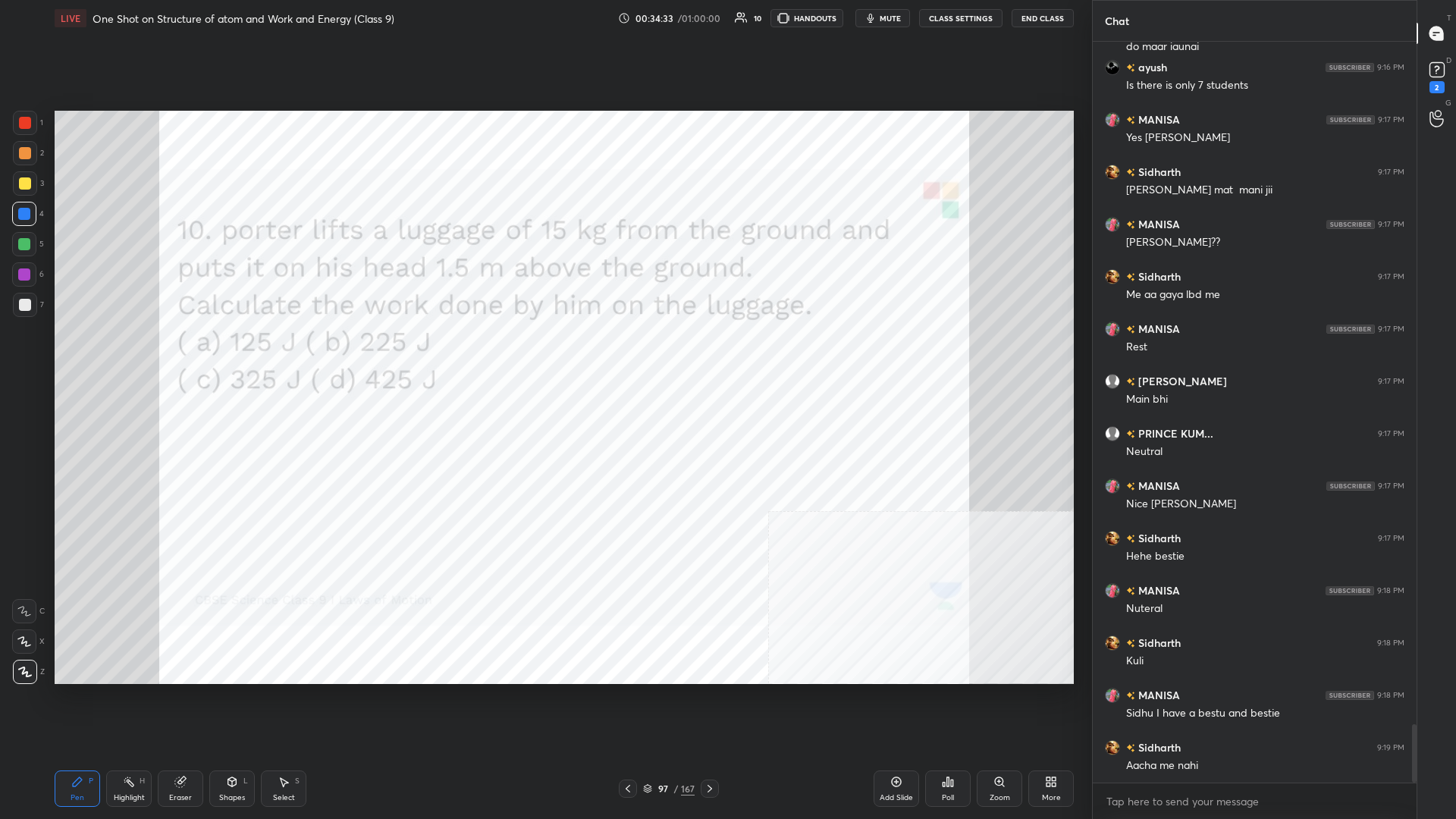 click on "5" at bounding box center (28, 247) 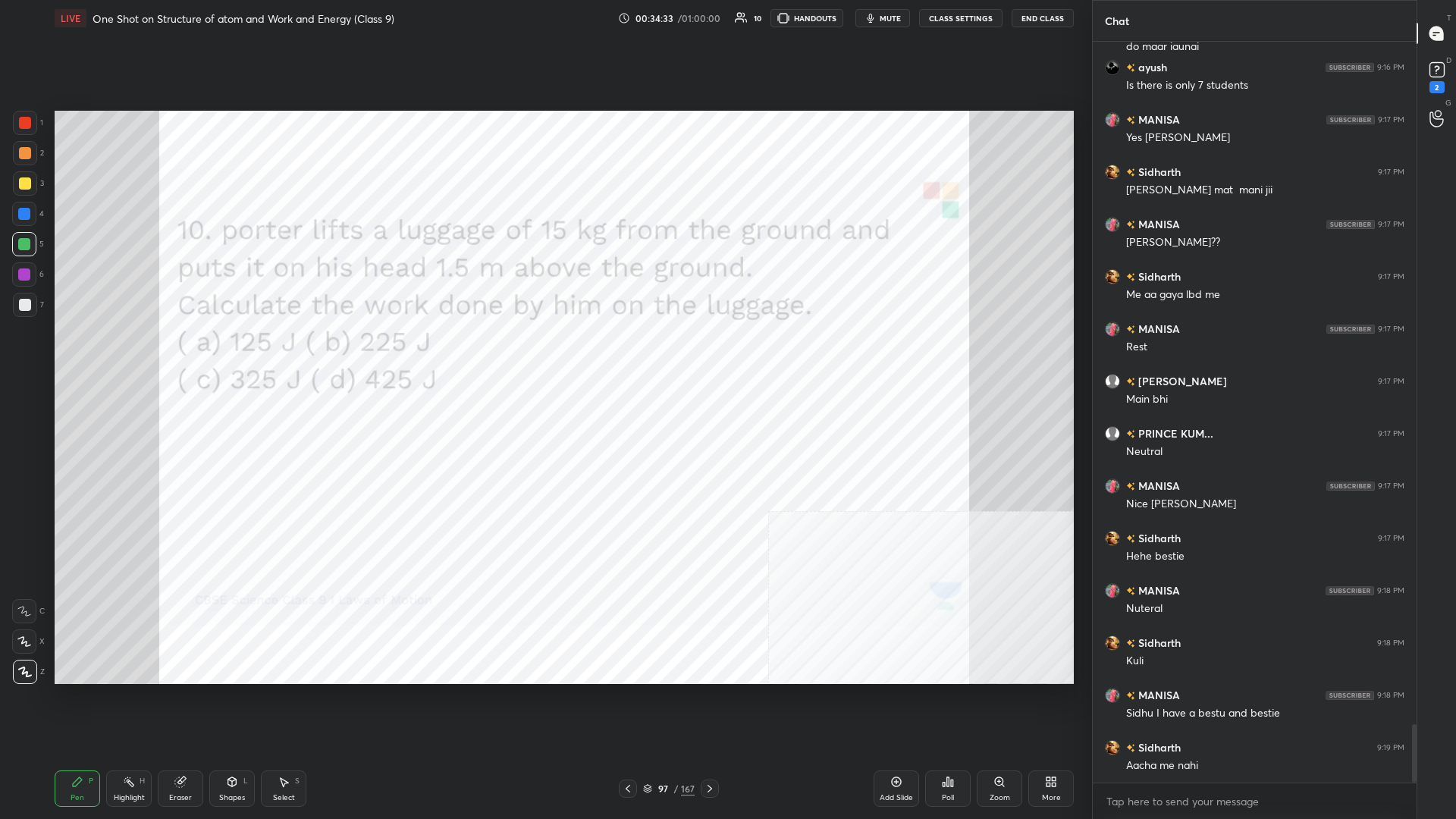 click at bounding box center [24, 244] 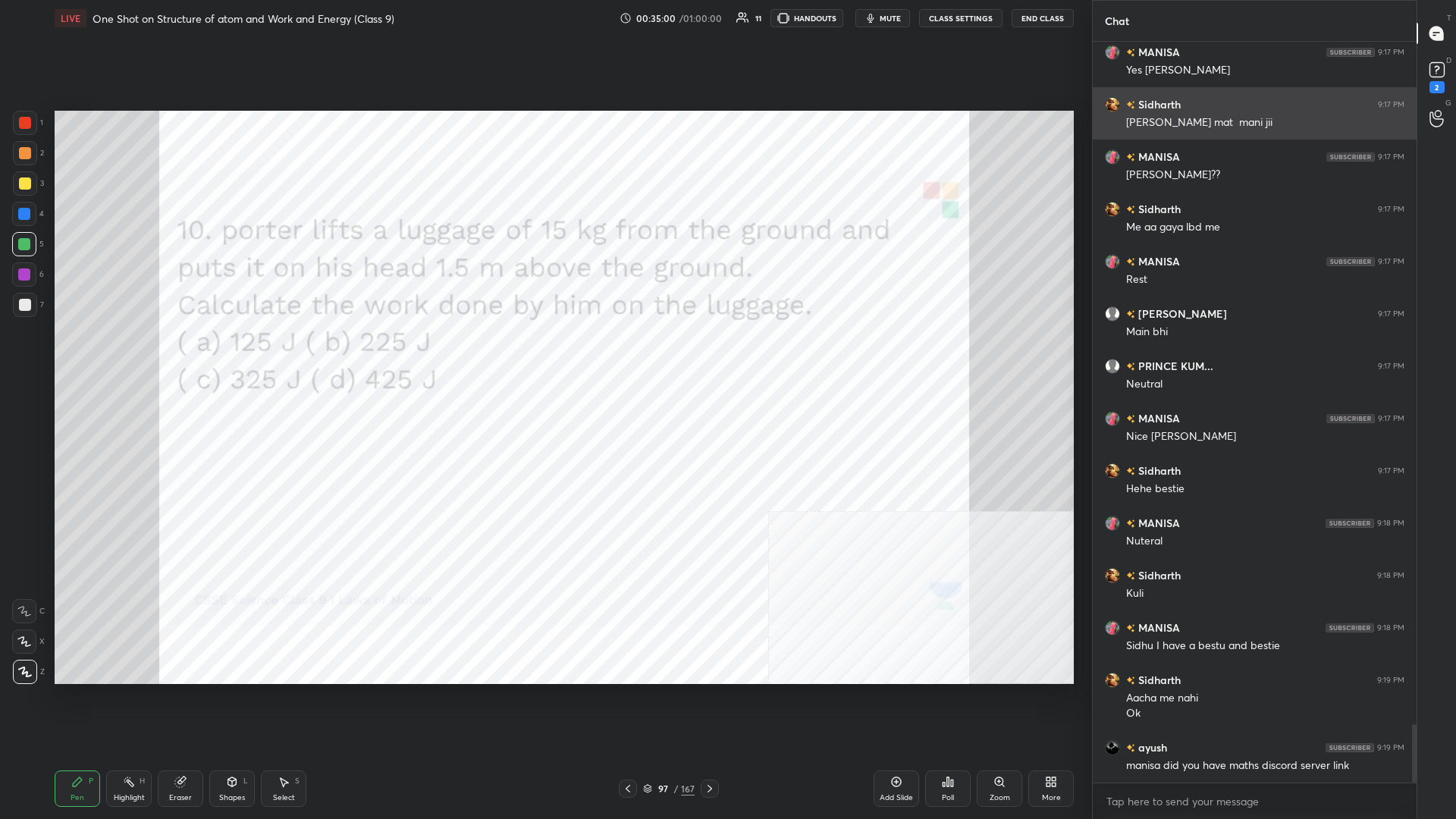 scroll, scrollTop: 8763, scrollLeft: 0, axis: vertical 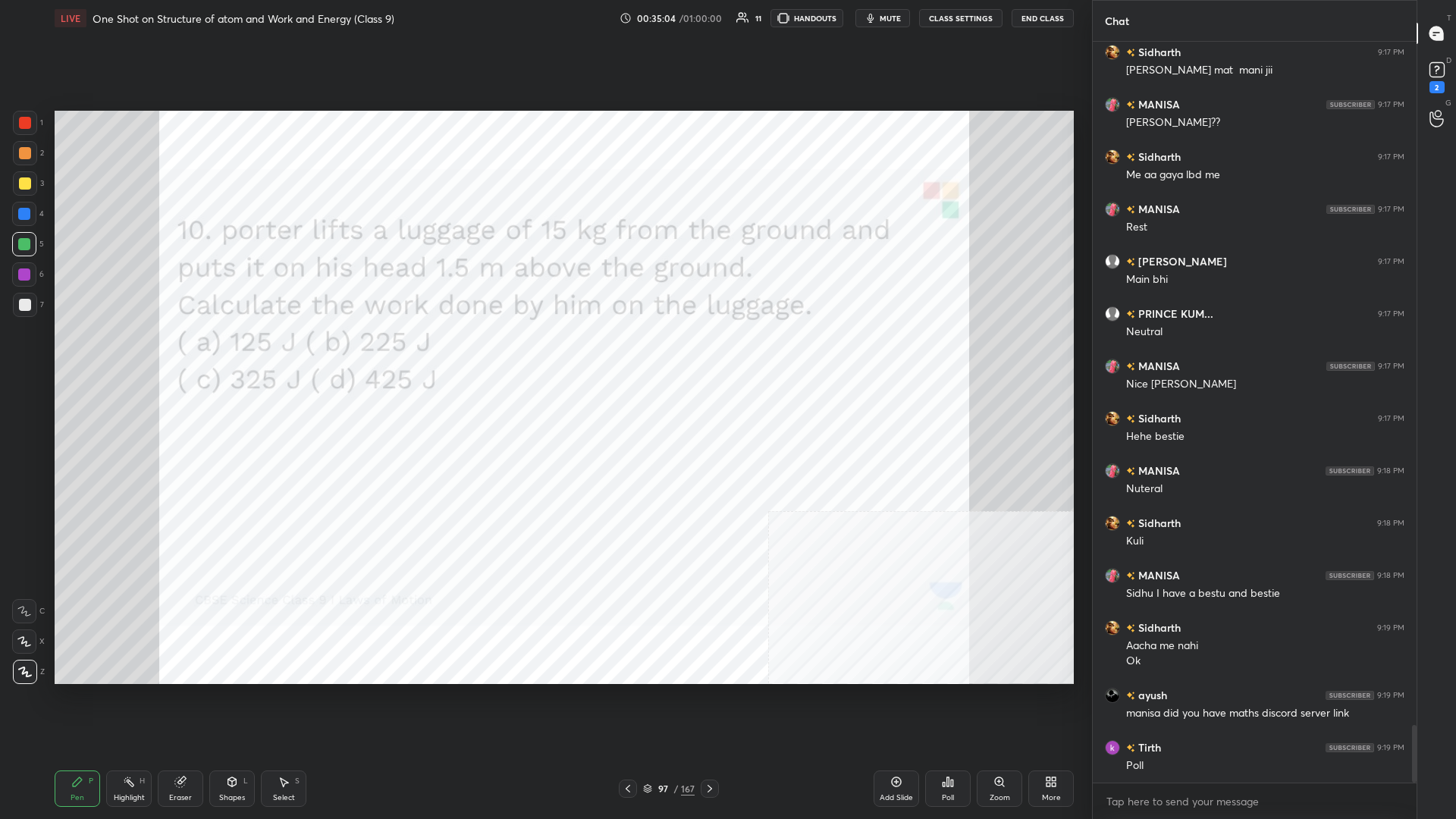 click on "Poll" at bounding box center [948, 789] 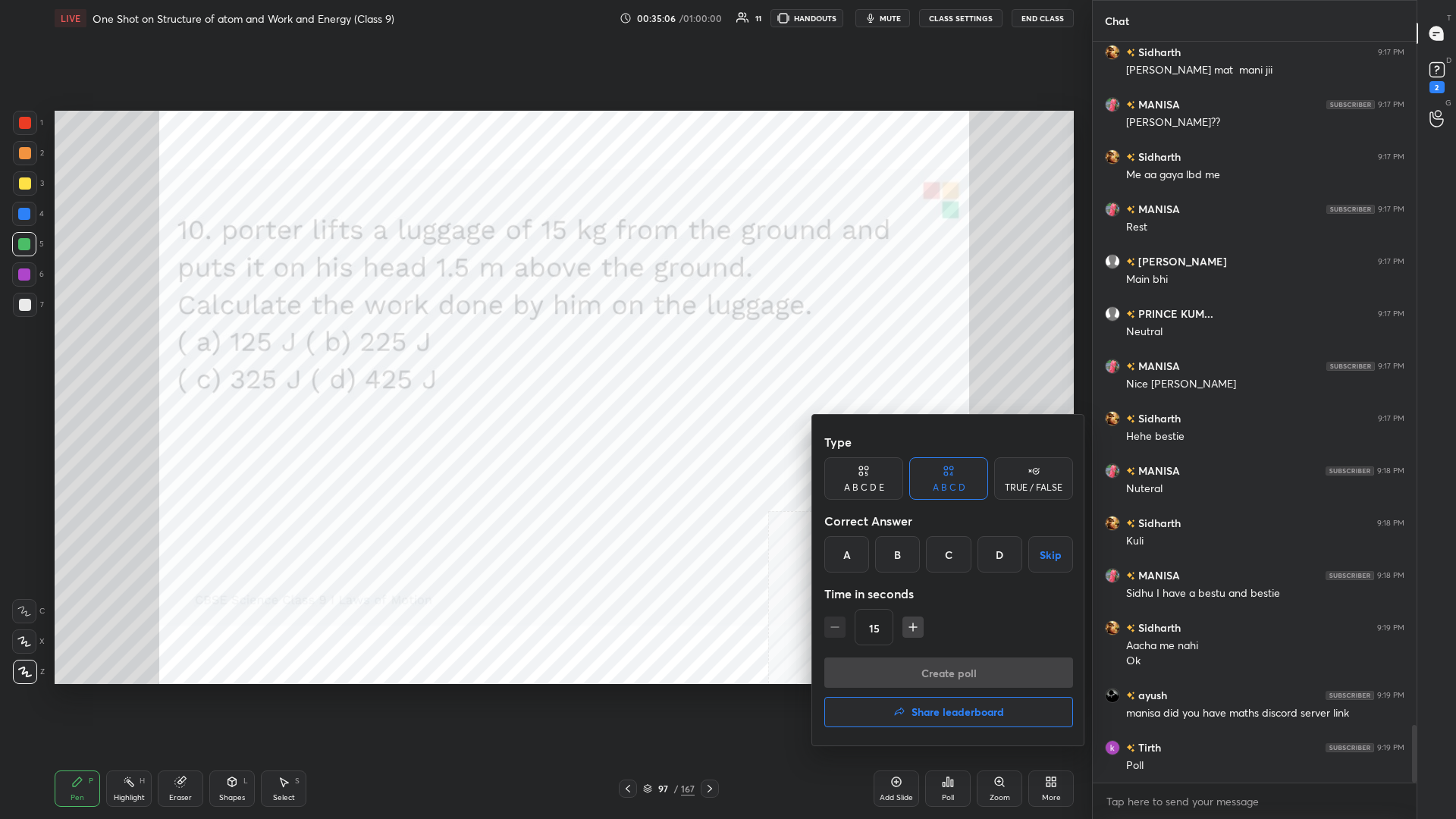 click on "B" at bounding box center (897, 554) 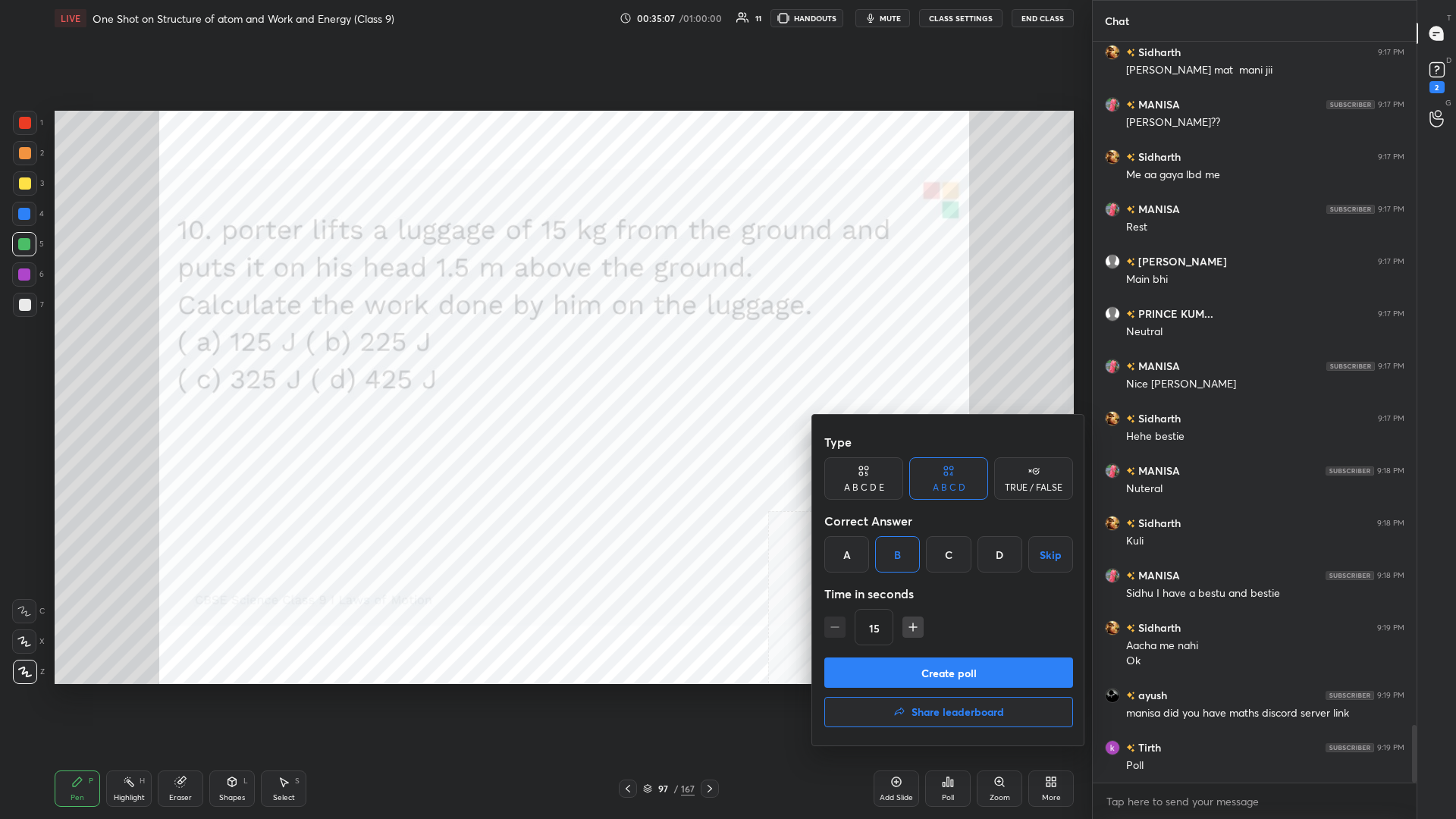 click on "Create poll" at bounding box center (949, 673) 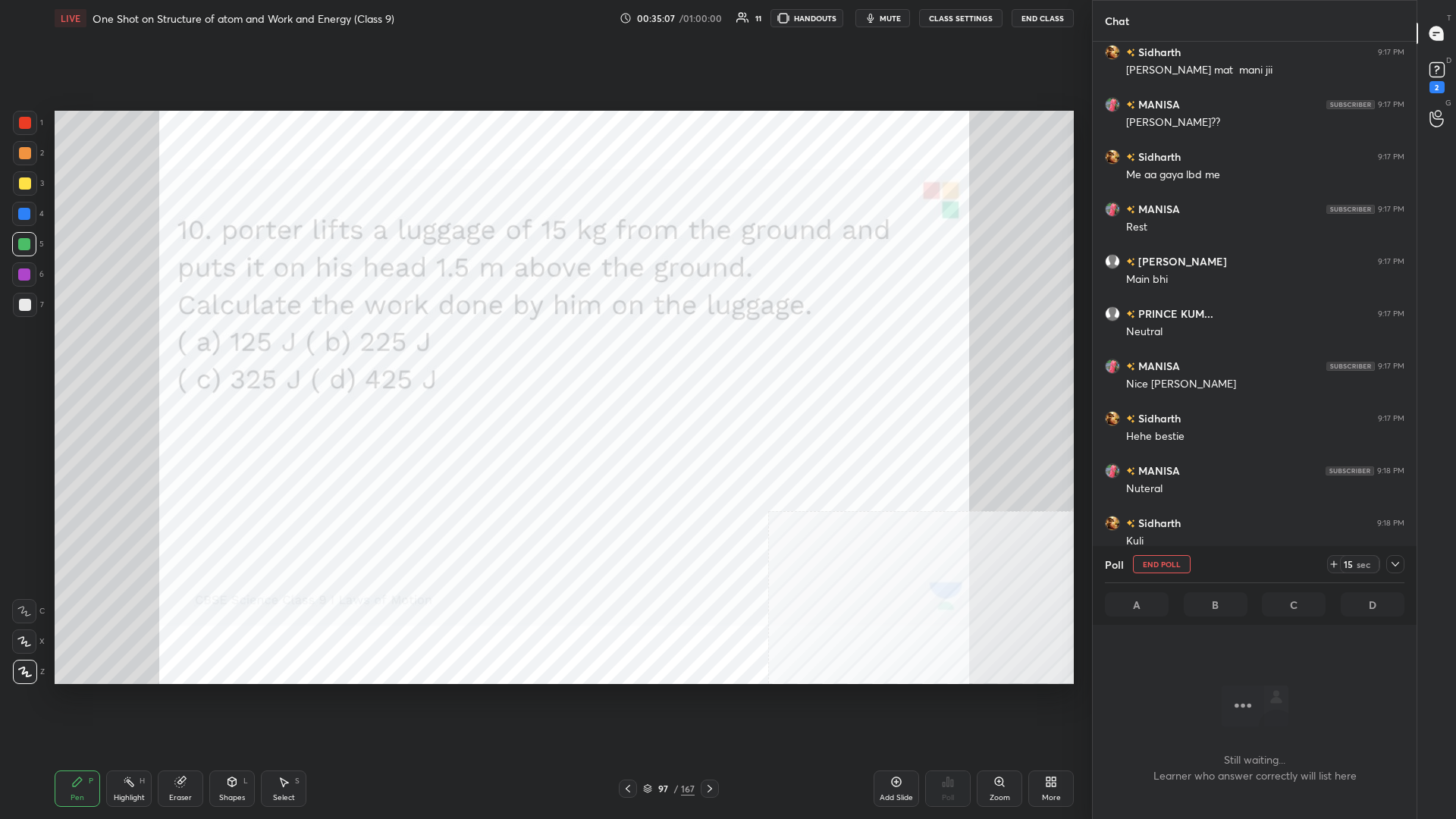 scroll, scrollTop: 701, scrollLeft: 324, axis: both 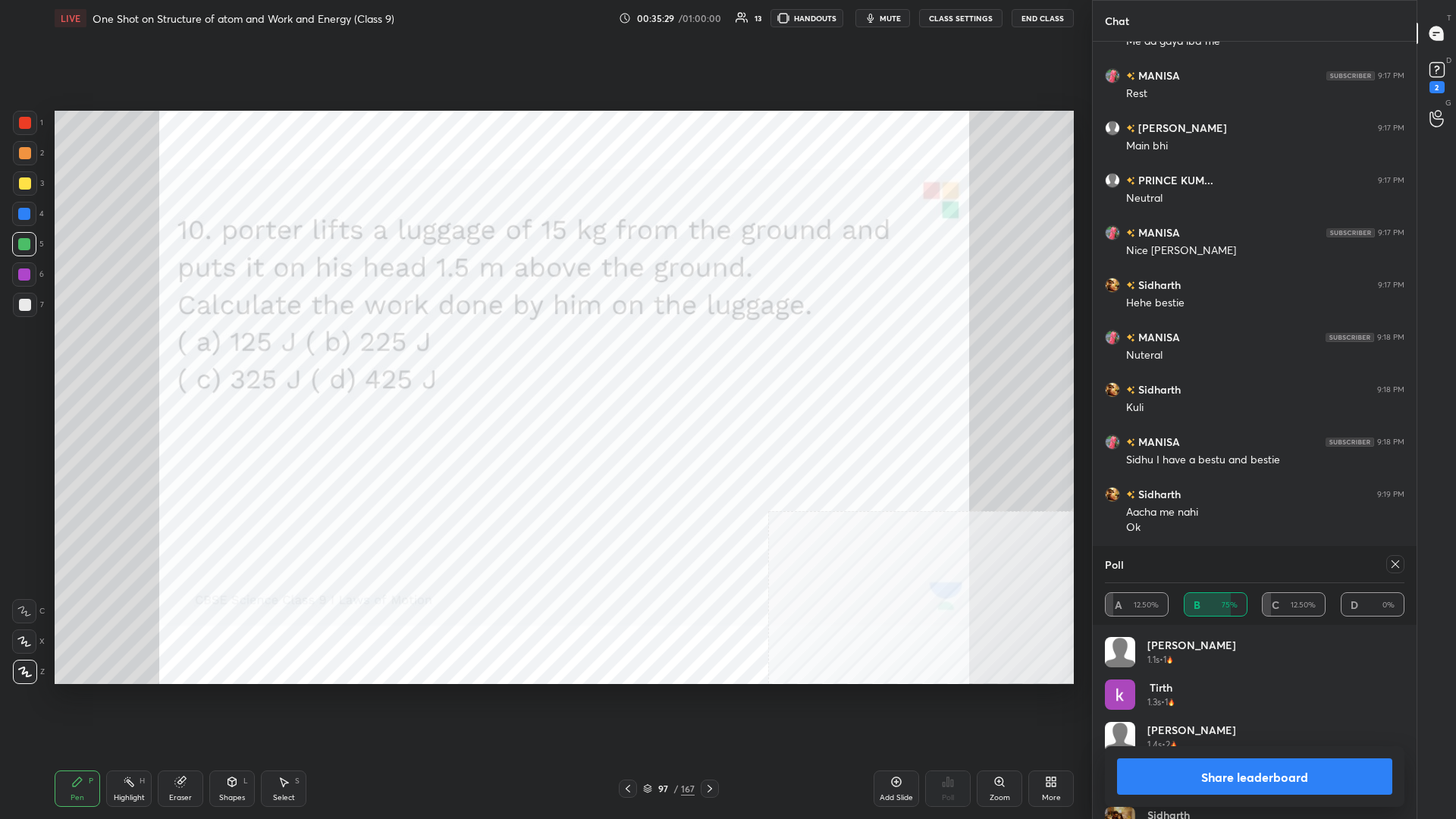 click on "Share leaderboard" at bounding box center (1254, 777) 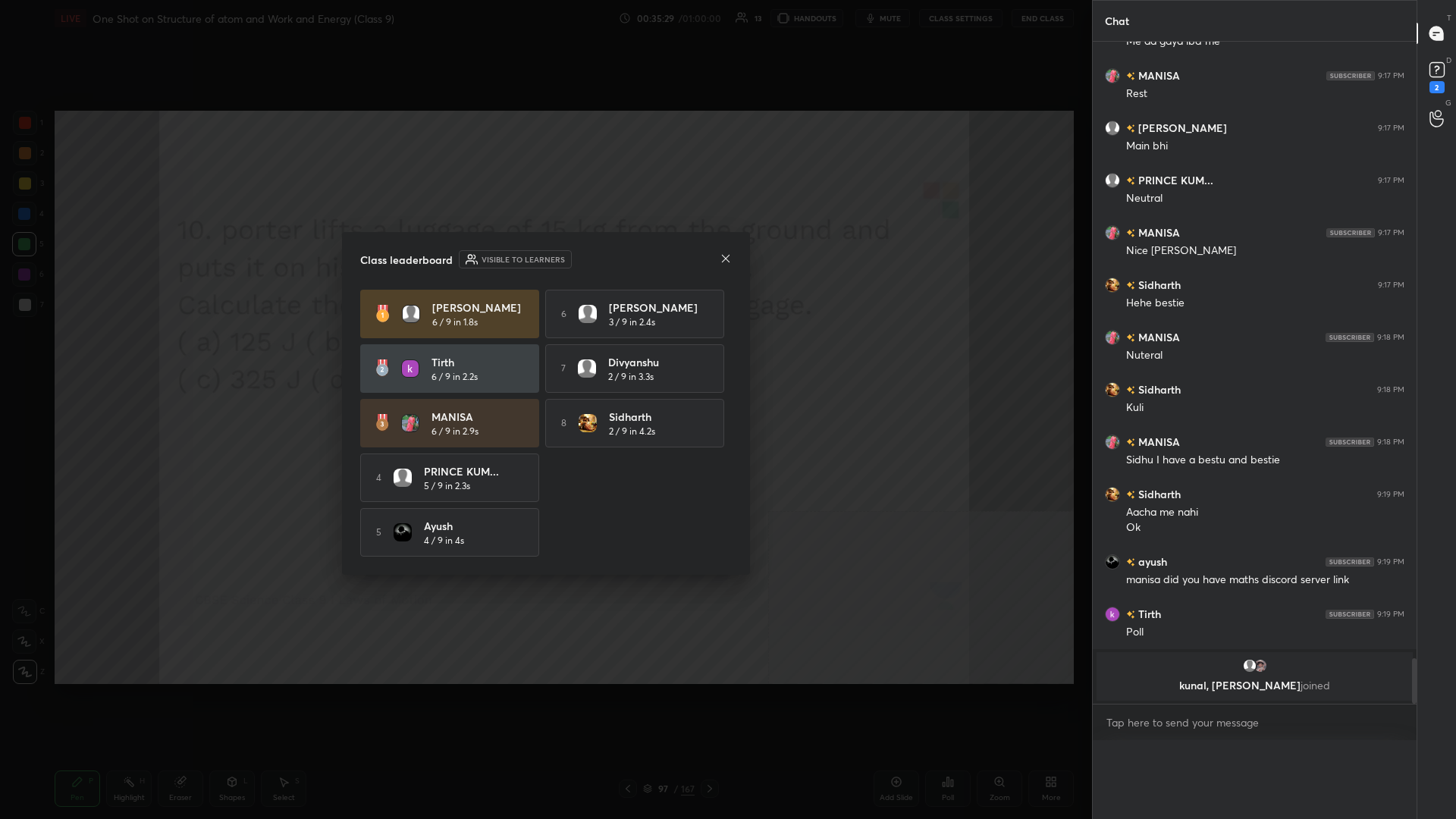 scroll, scrollTop: 0, scrollLeft: 0, axis: both 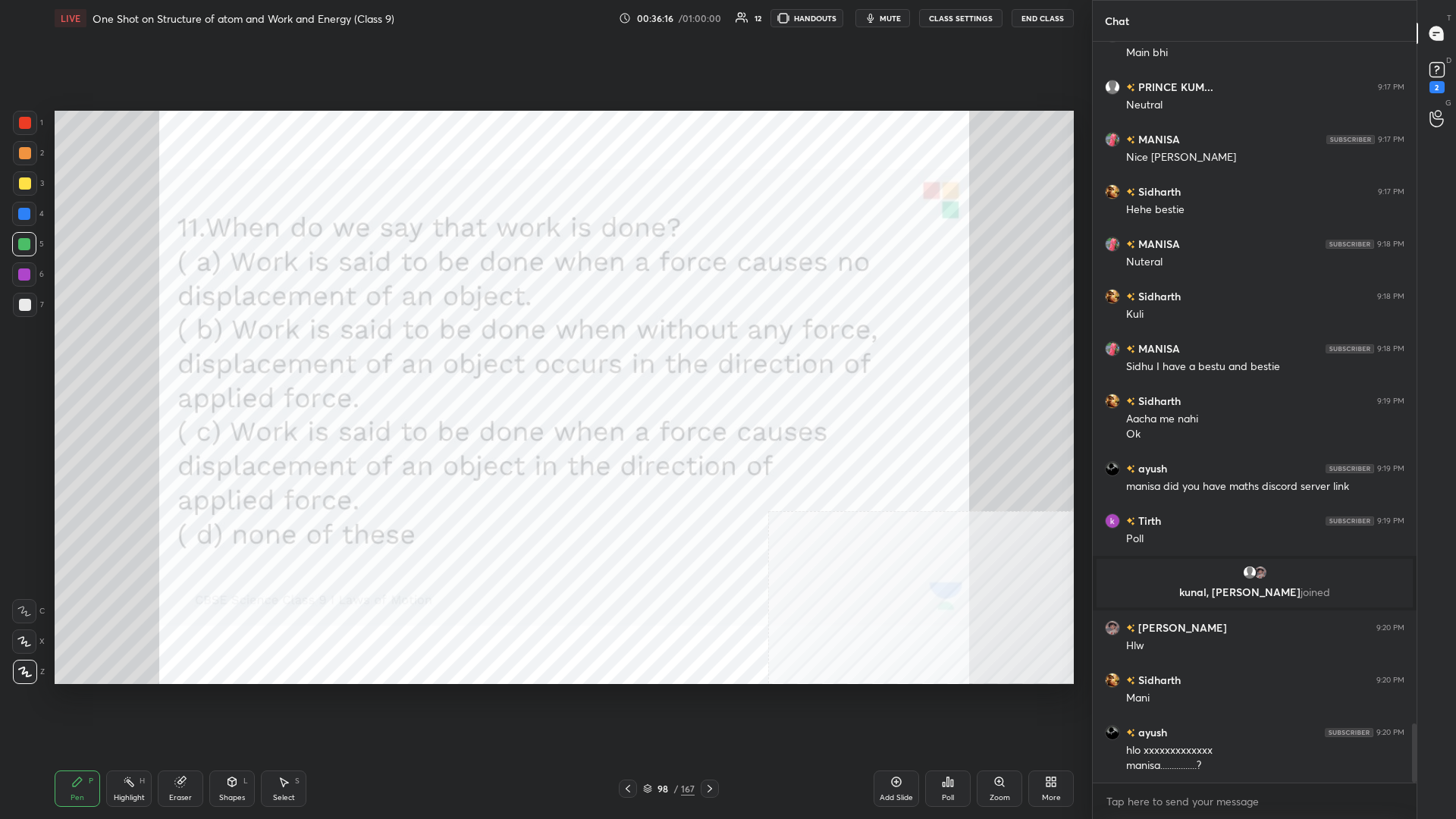 click on "Poll" at bounding box center [948, 789] 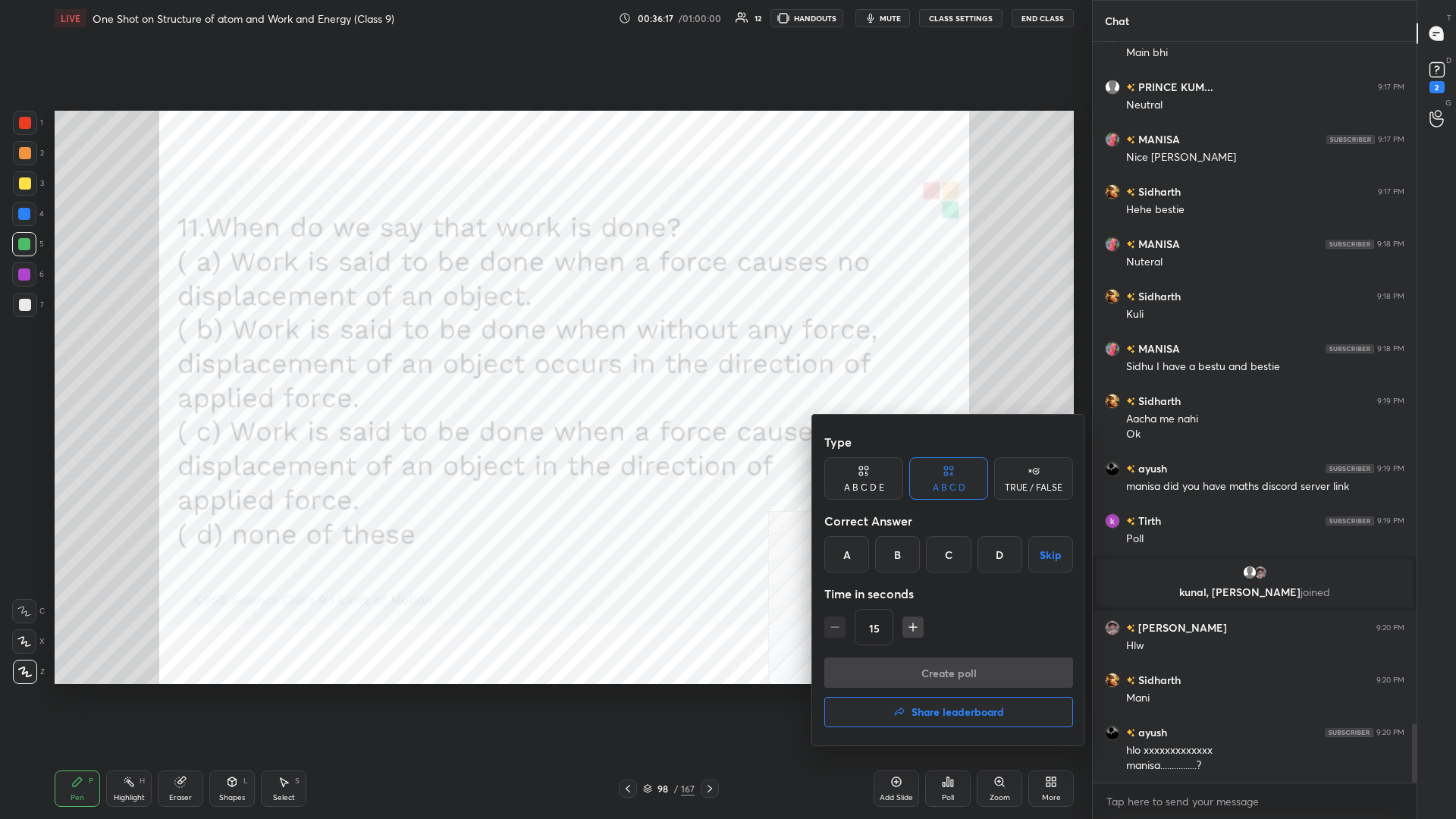 click on "C" at bounding box center (948, 554) 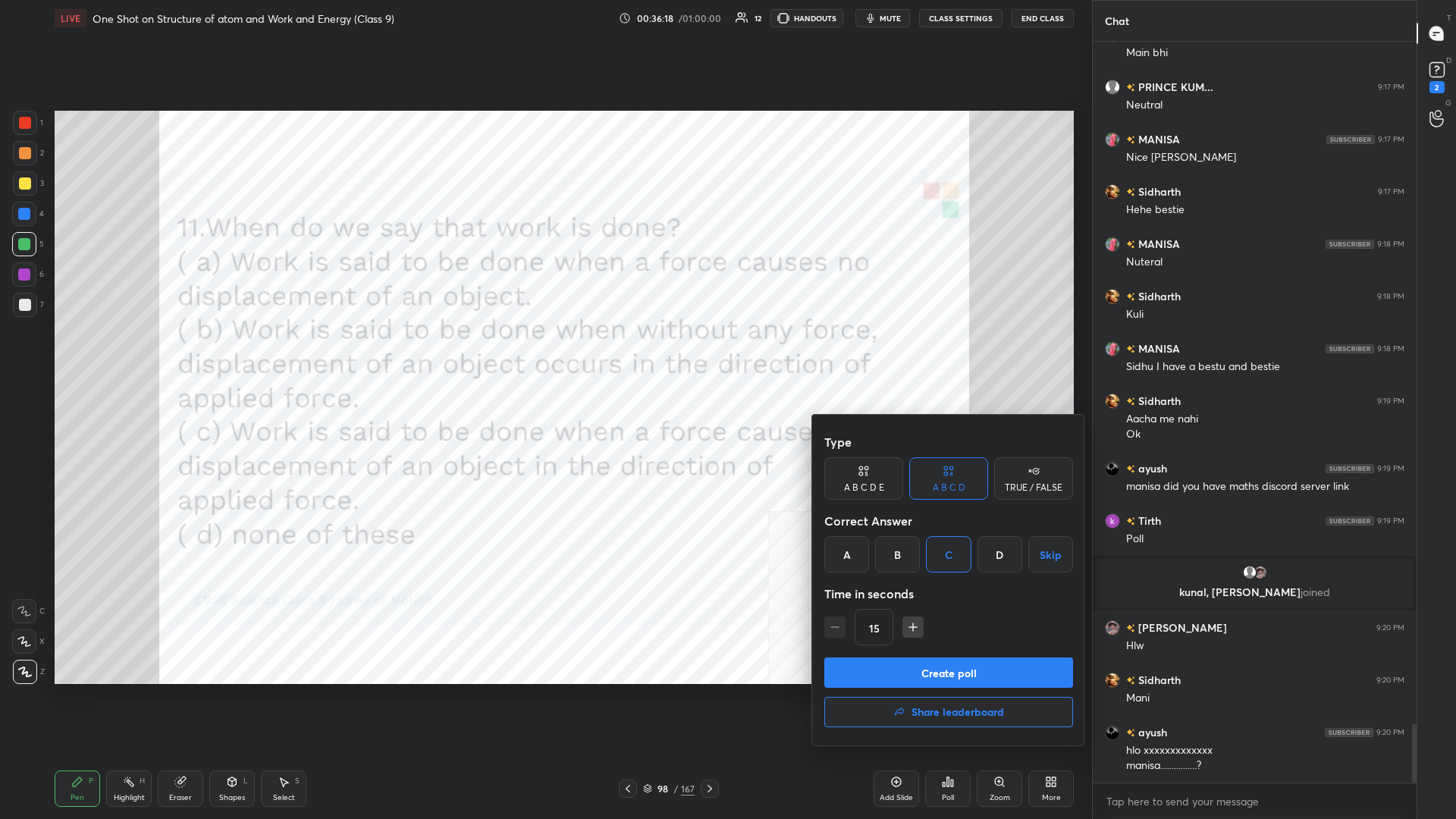 click on "Create poll" at bounding box center (949, 673) 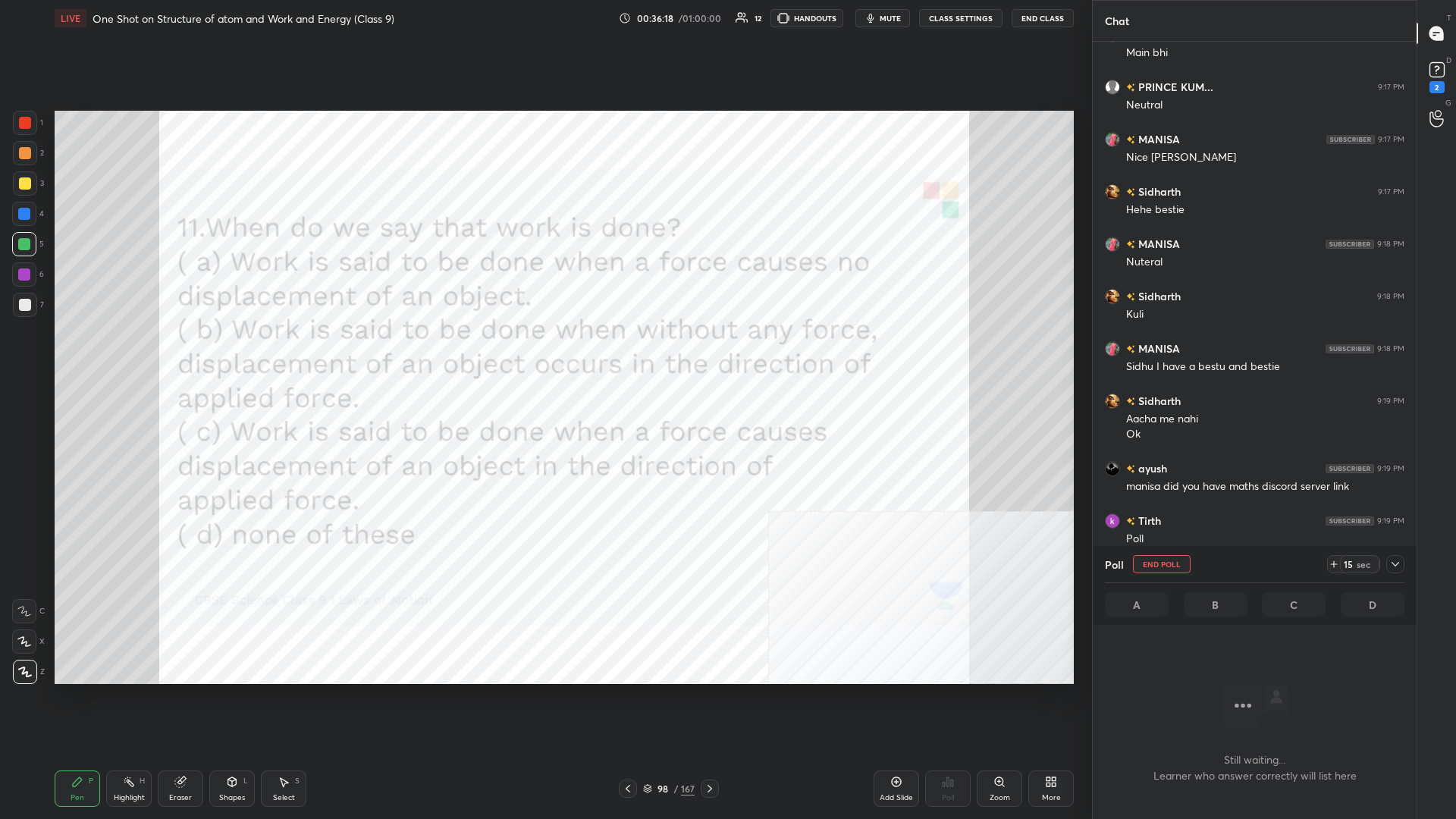 scroll, scrollTop: 664, scrollLeft: 324, axis: both 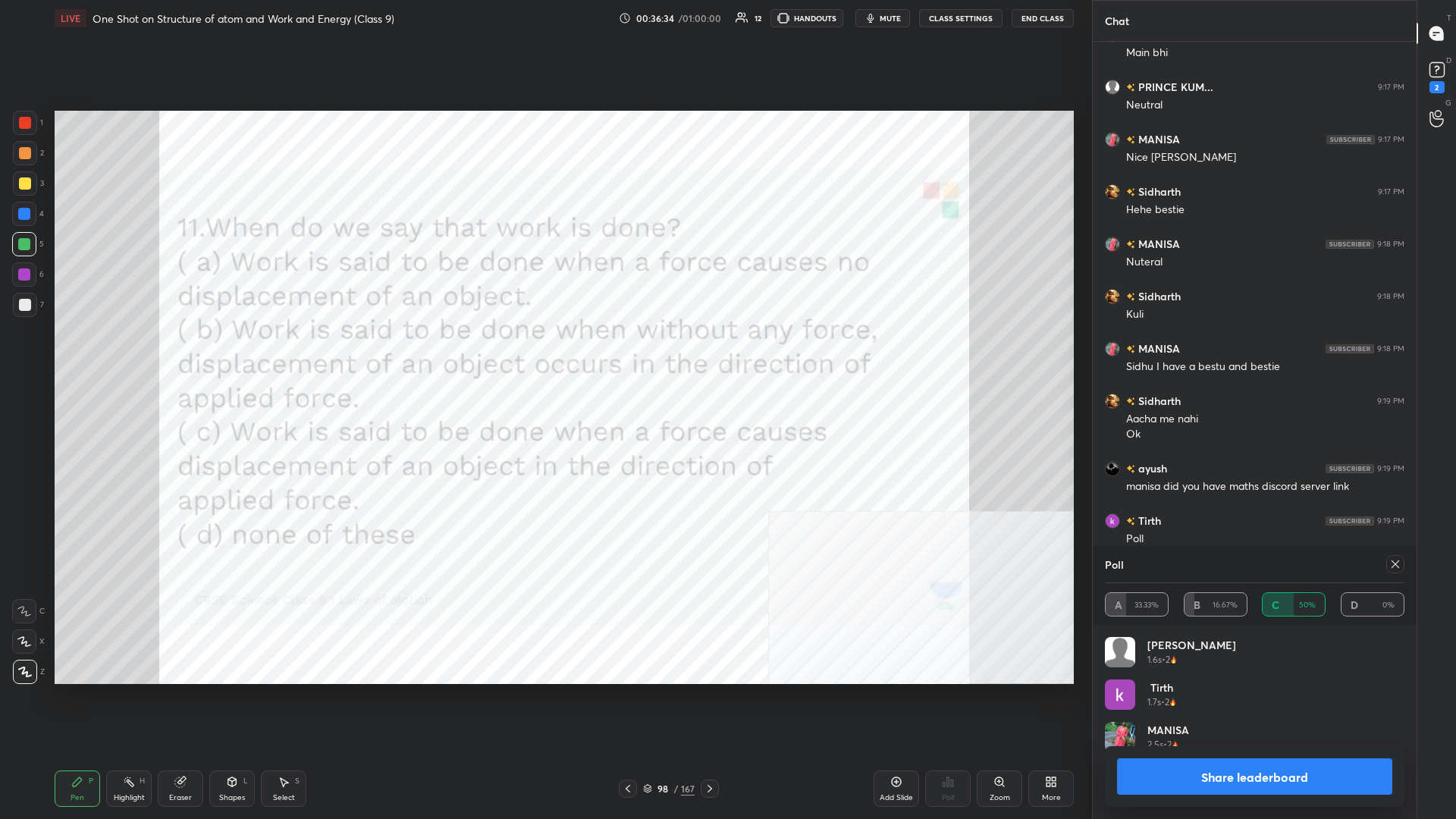 click on "Share leaderboard" at bounding box center [1254, 777] 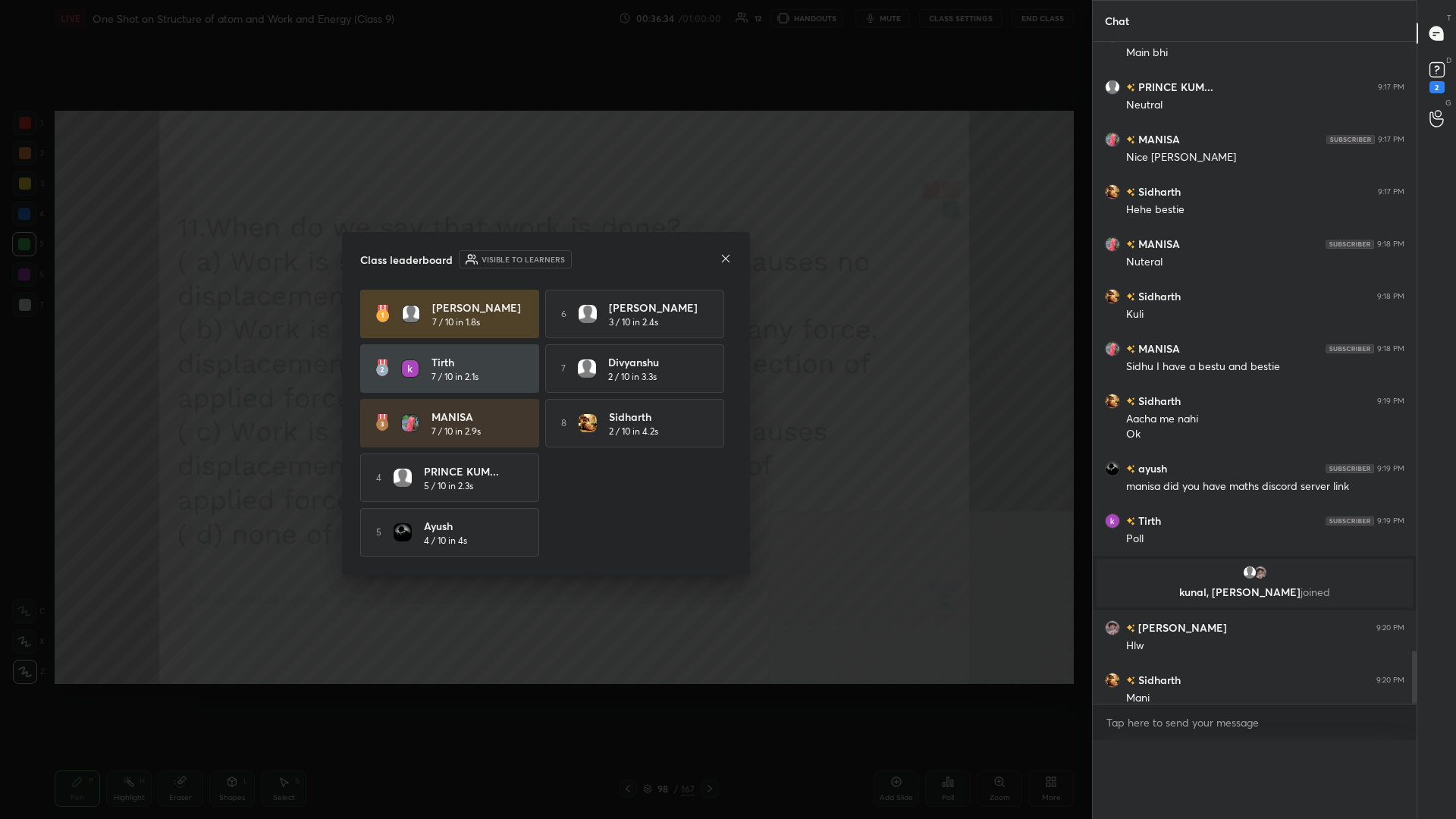 scroll, scrollTop: 0, scrollLeft: 0, axis: both 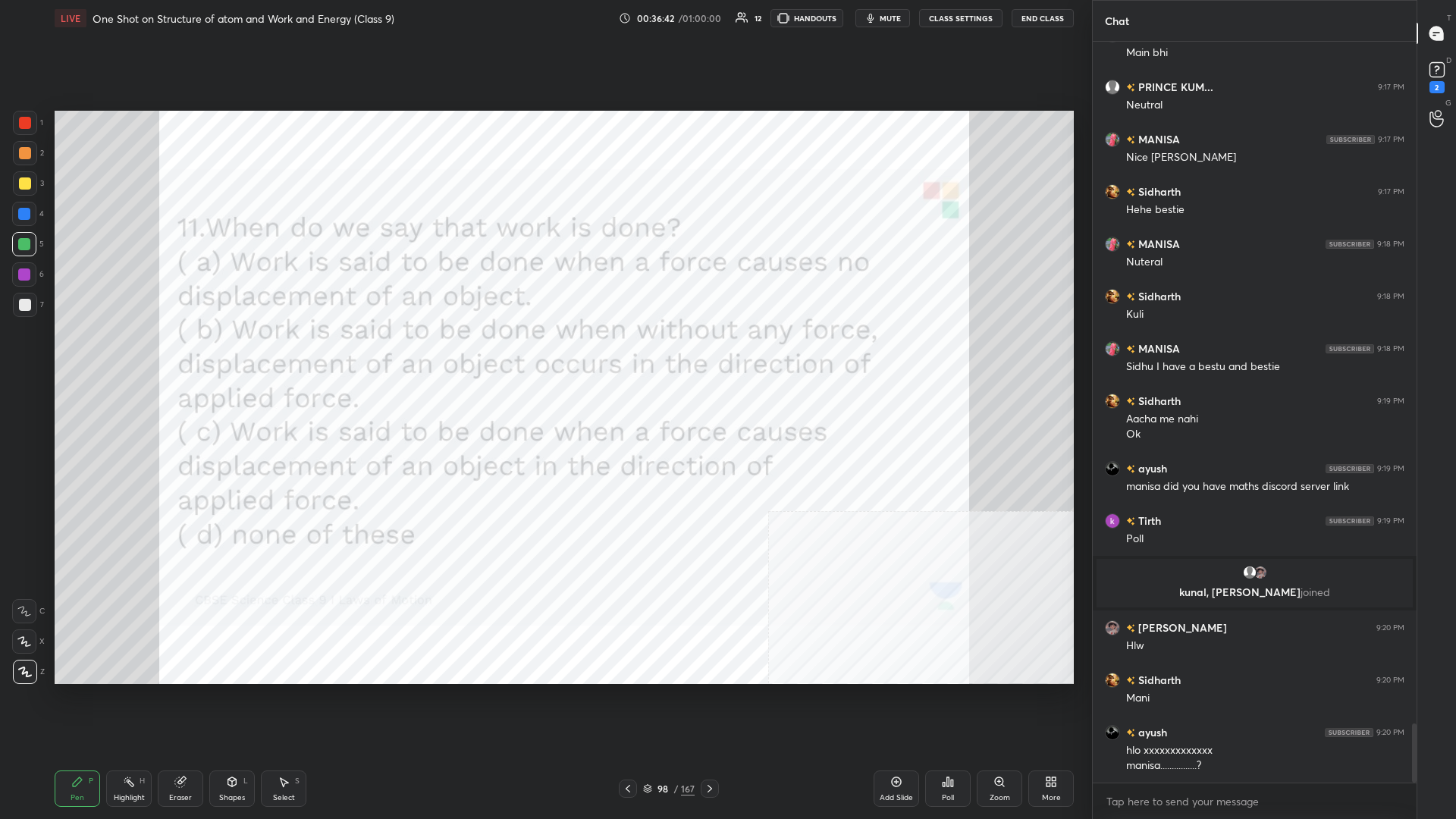 click on "1" at bounding box center (28, 126) 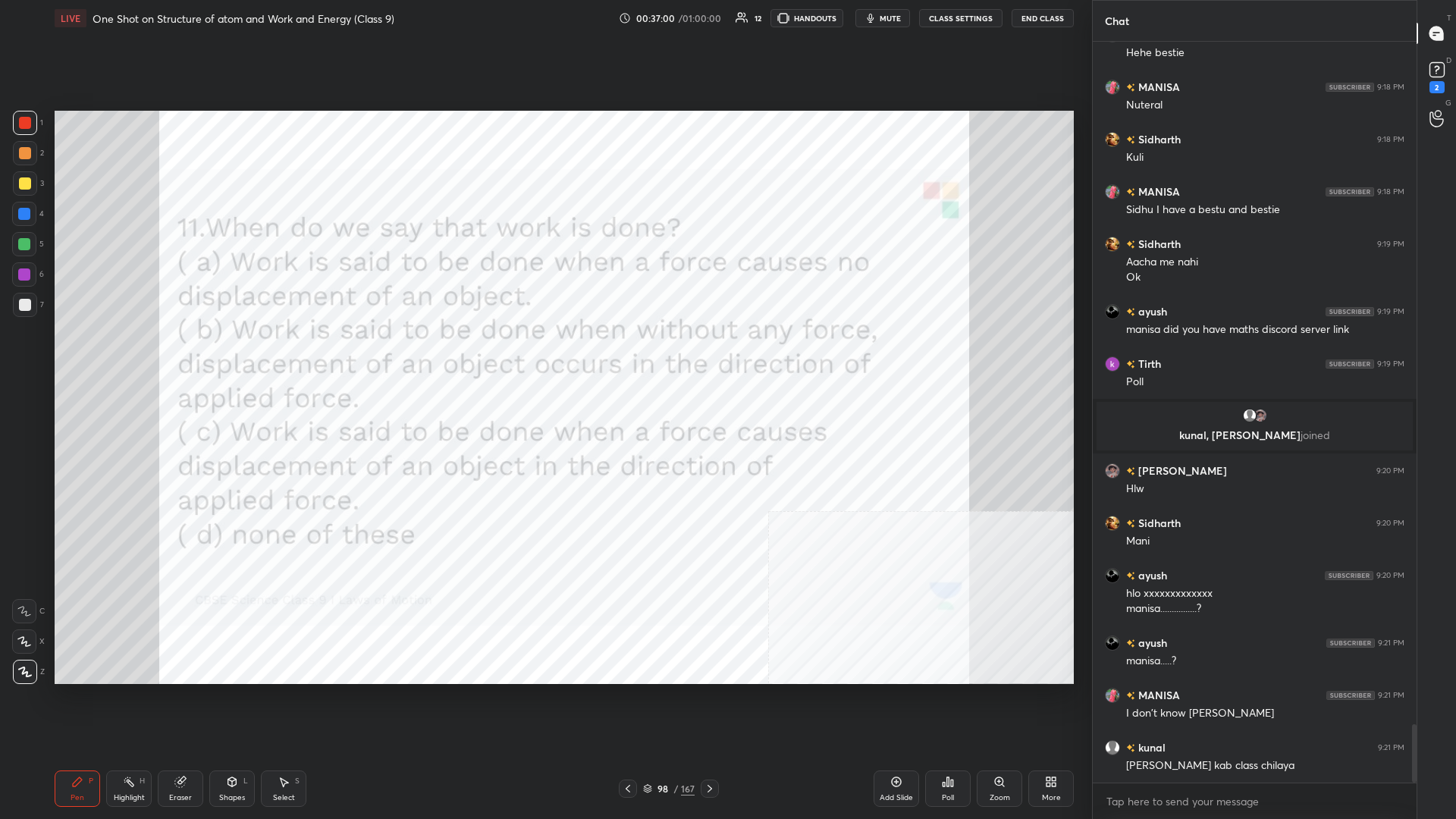 scroll, scrollTop: 8696, scrollLeft: 0, axis: vertical 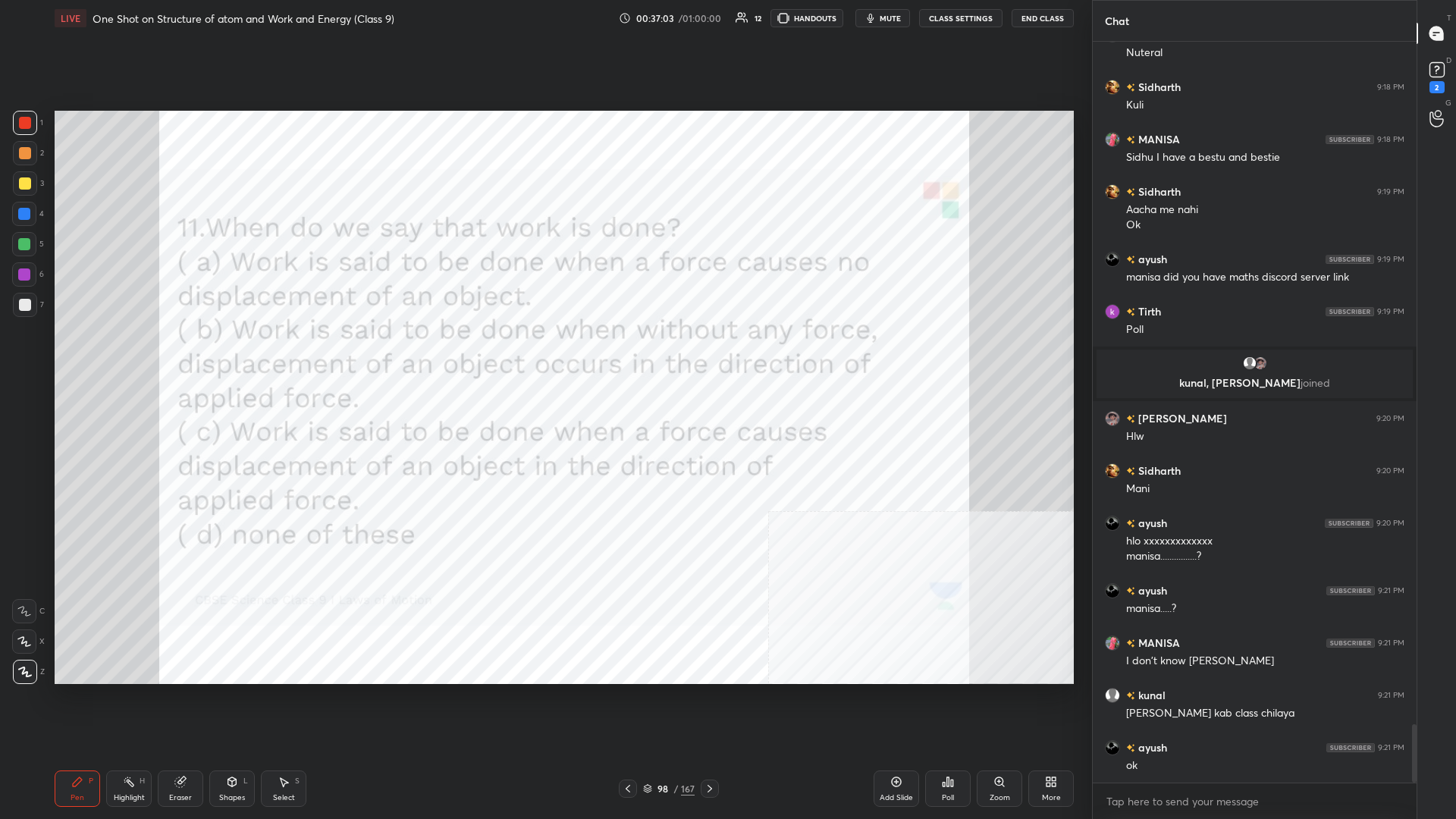 click on "/" at bounding box center [676, 789] 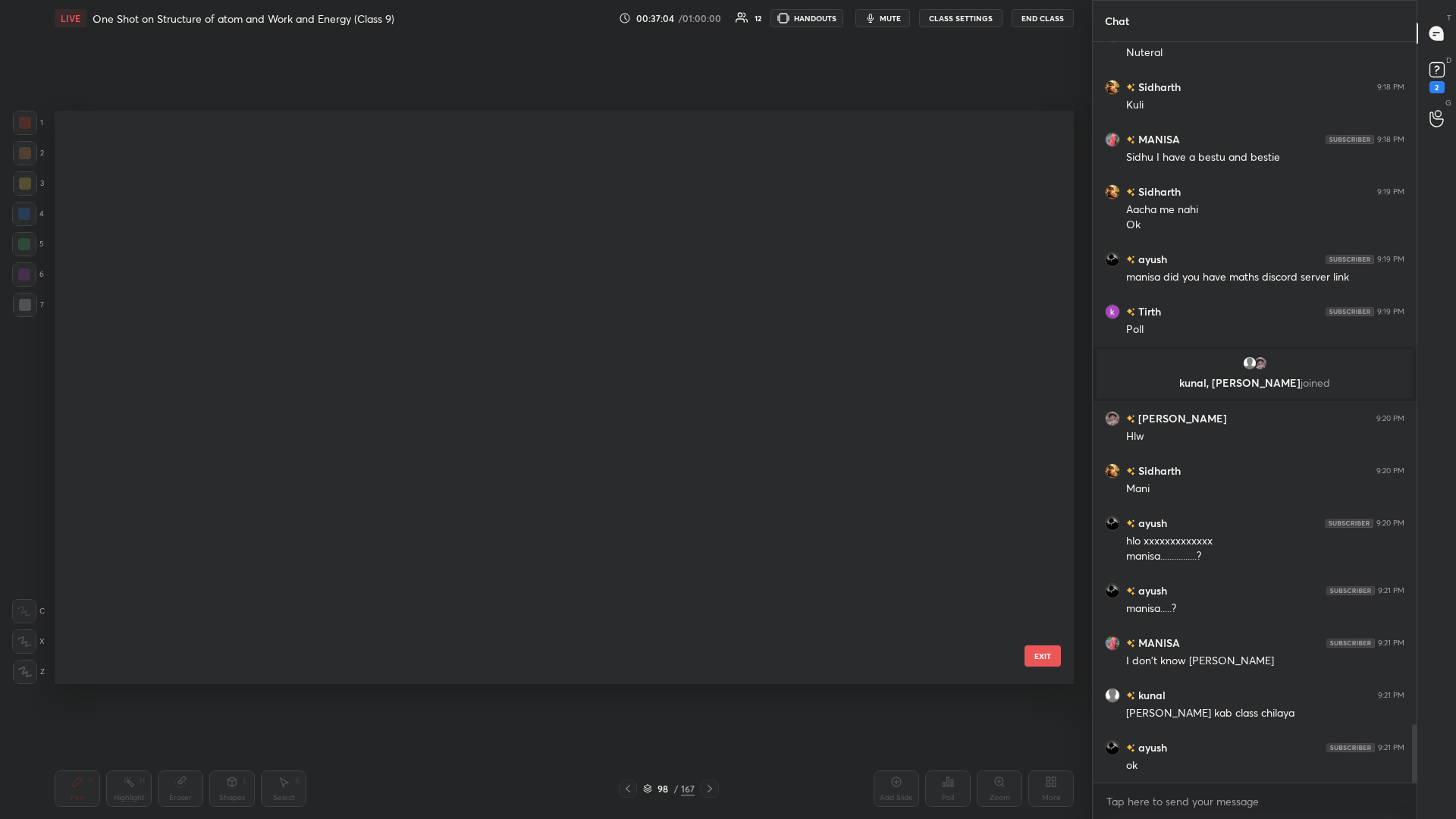 scroll, scrollTop: 5358, scrollLeft: 0, axis: vertical 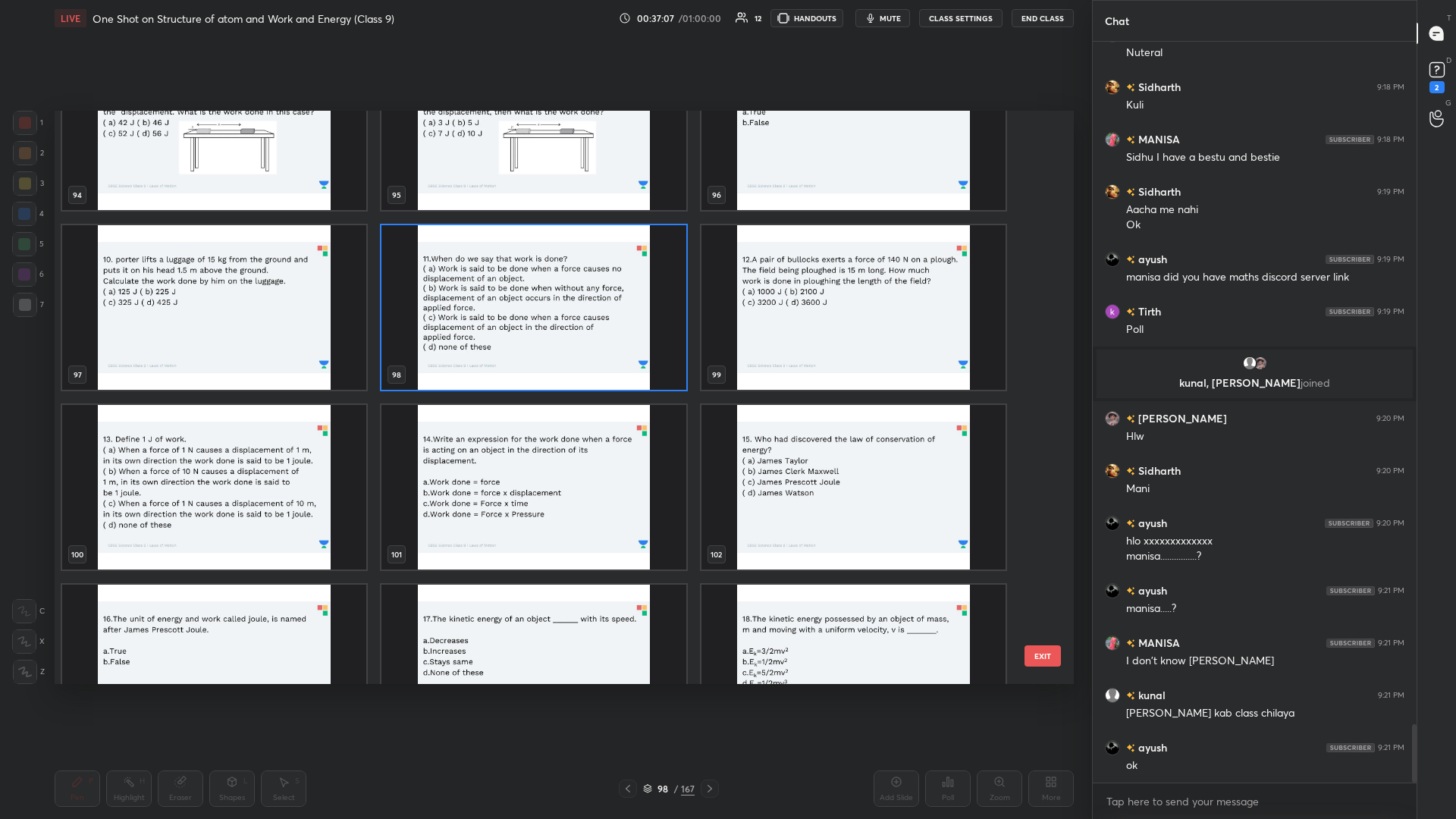 click at bounding box center [853, 307] 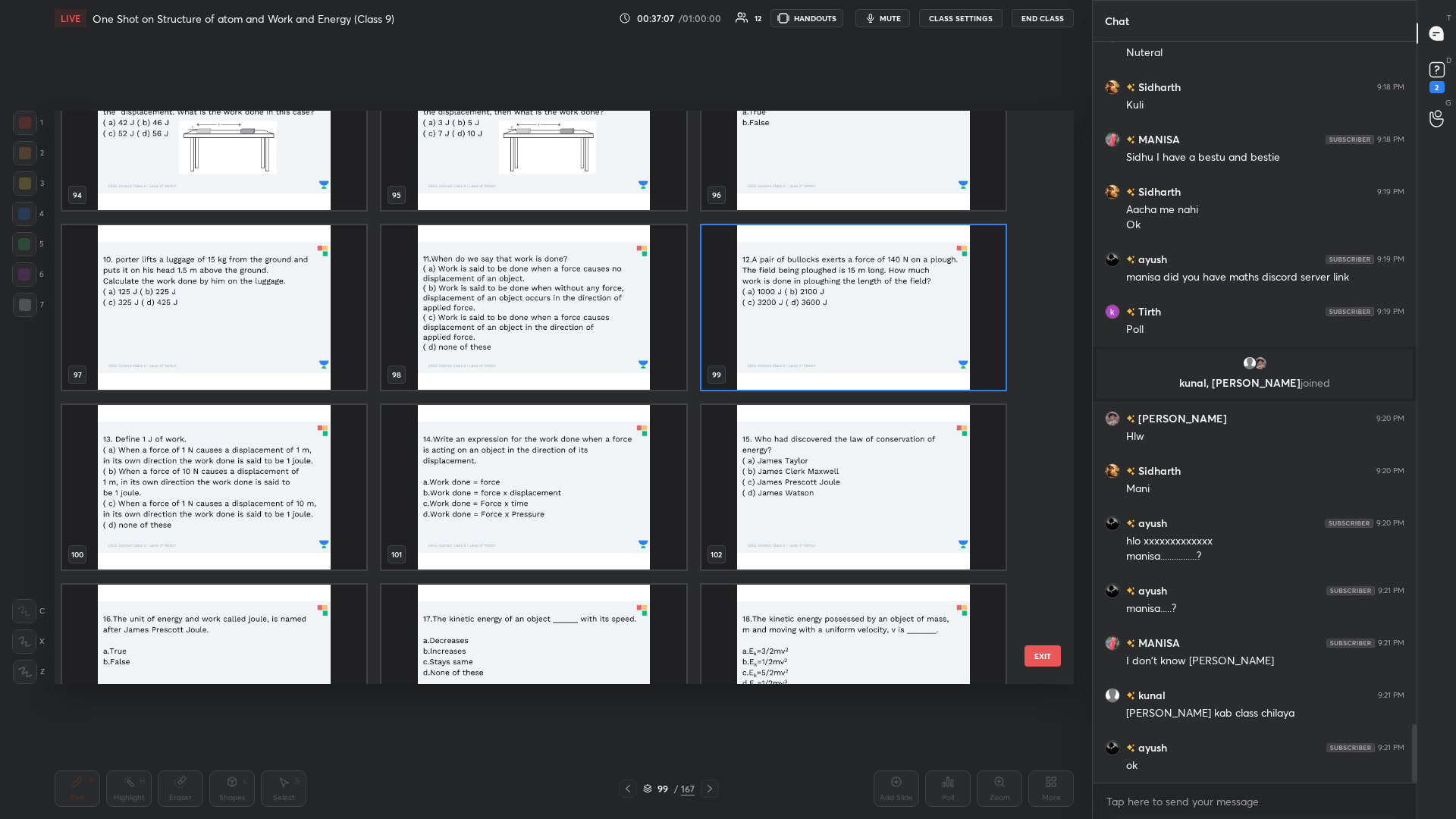 click at bounding box center [853, 307] 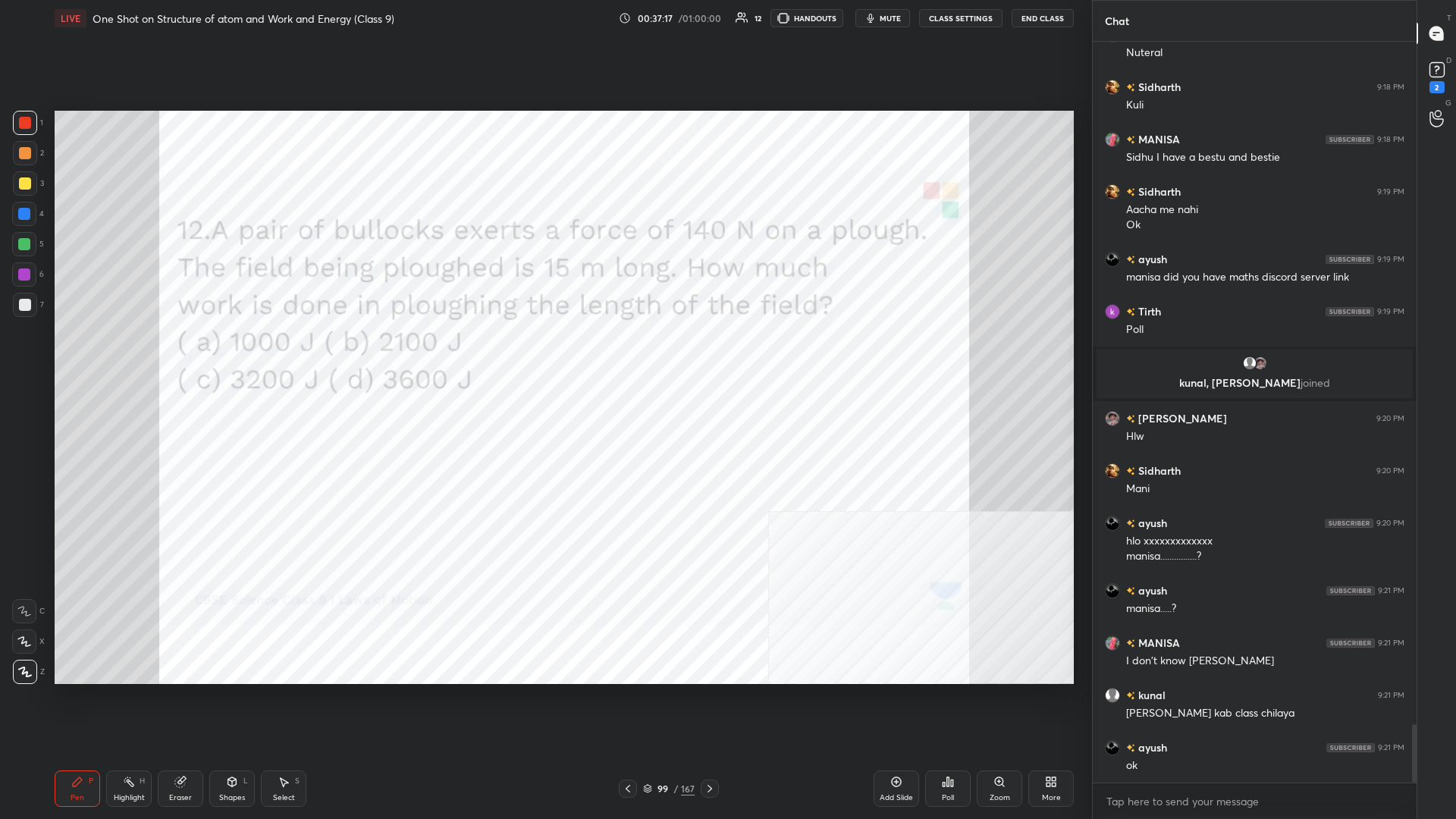 scroll, scrollTop: 8732, scrollLeft: 0, axis: vertical 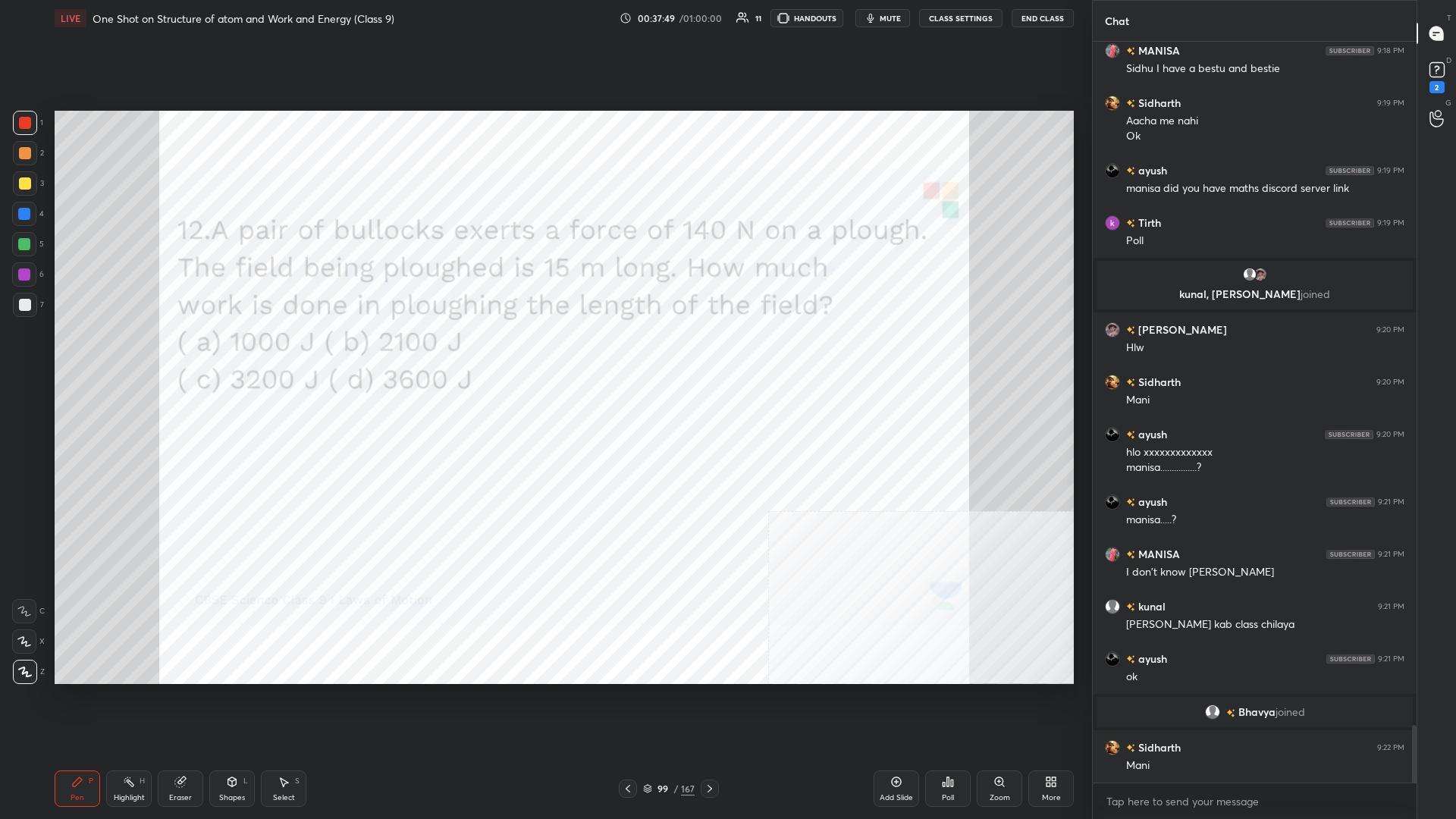 click 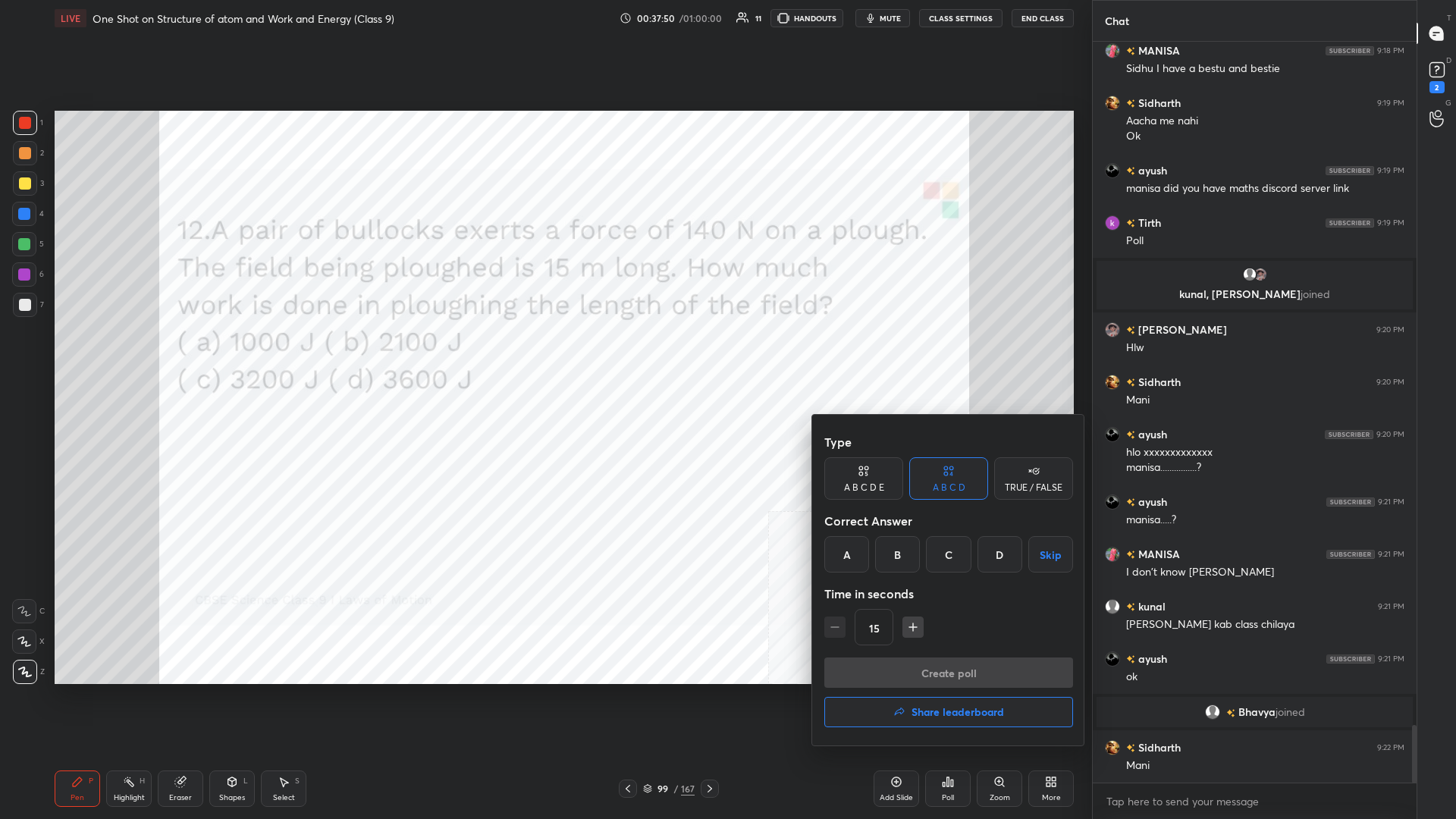 click on "B" at bounding box center (897, 554) 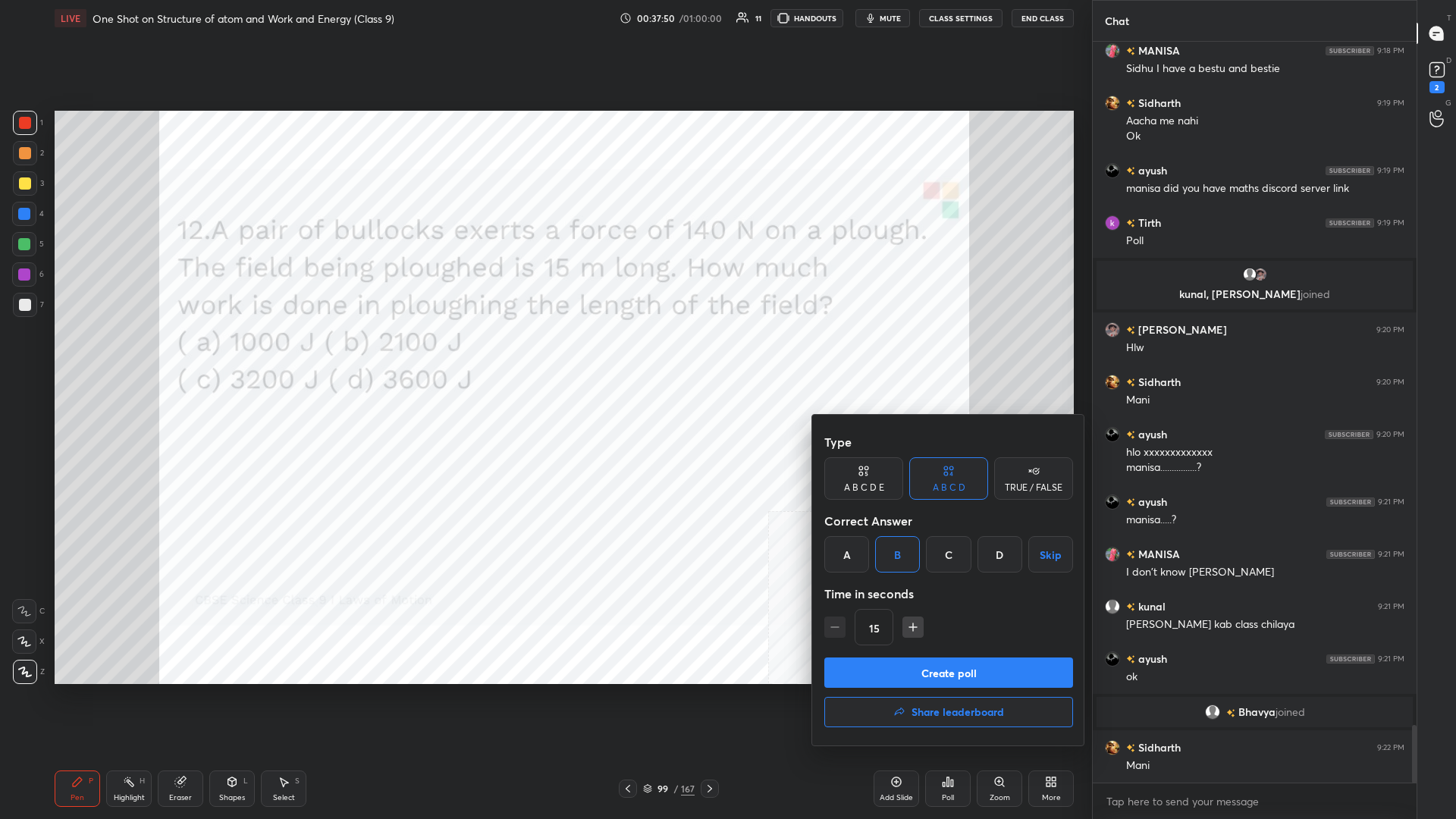 click on "Create poll" at bounding box center [949, 673] 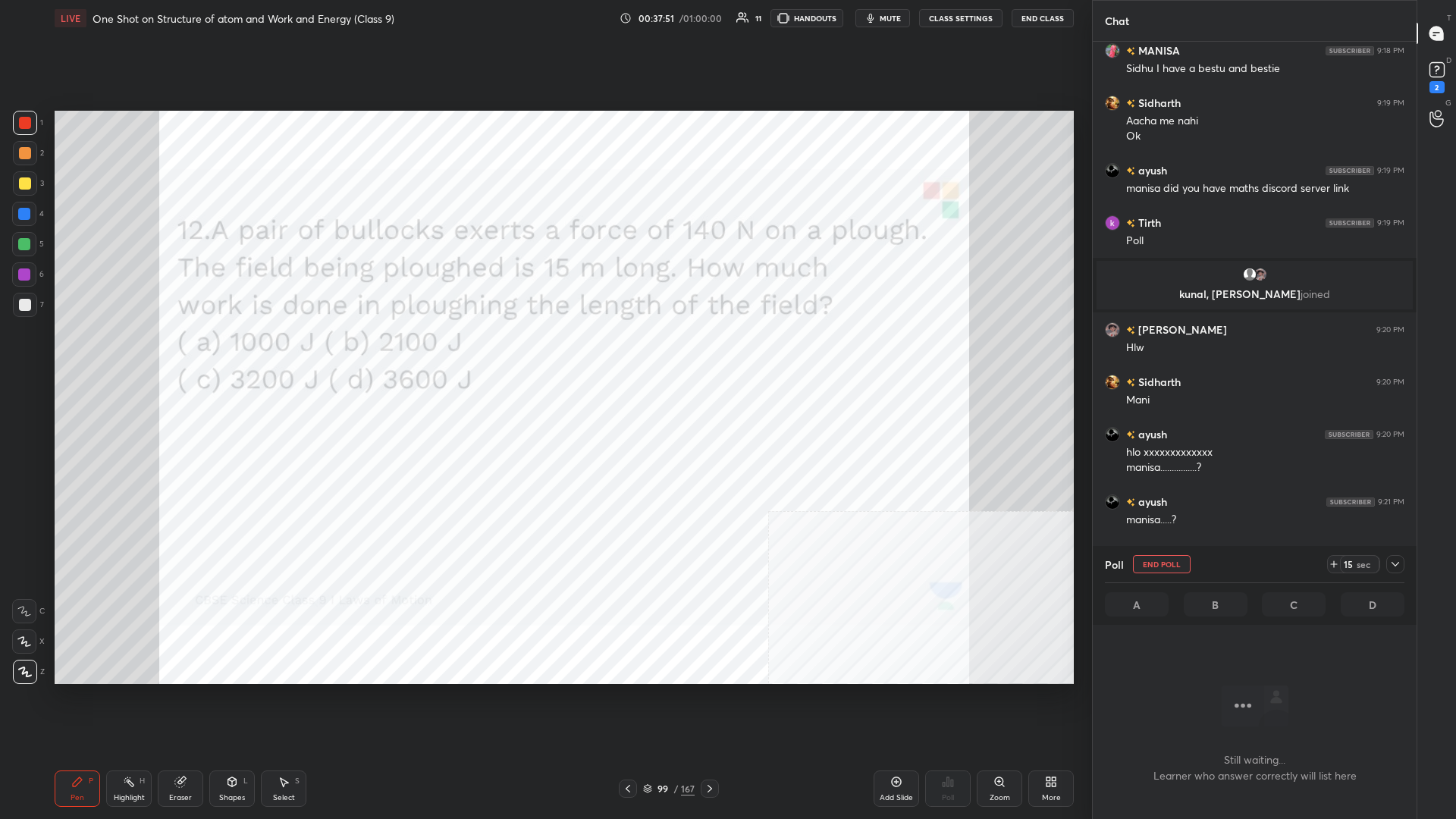 scroll, scrollTop: 664, scrollLeft: 324, axis: both 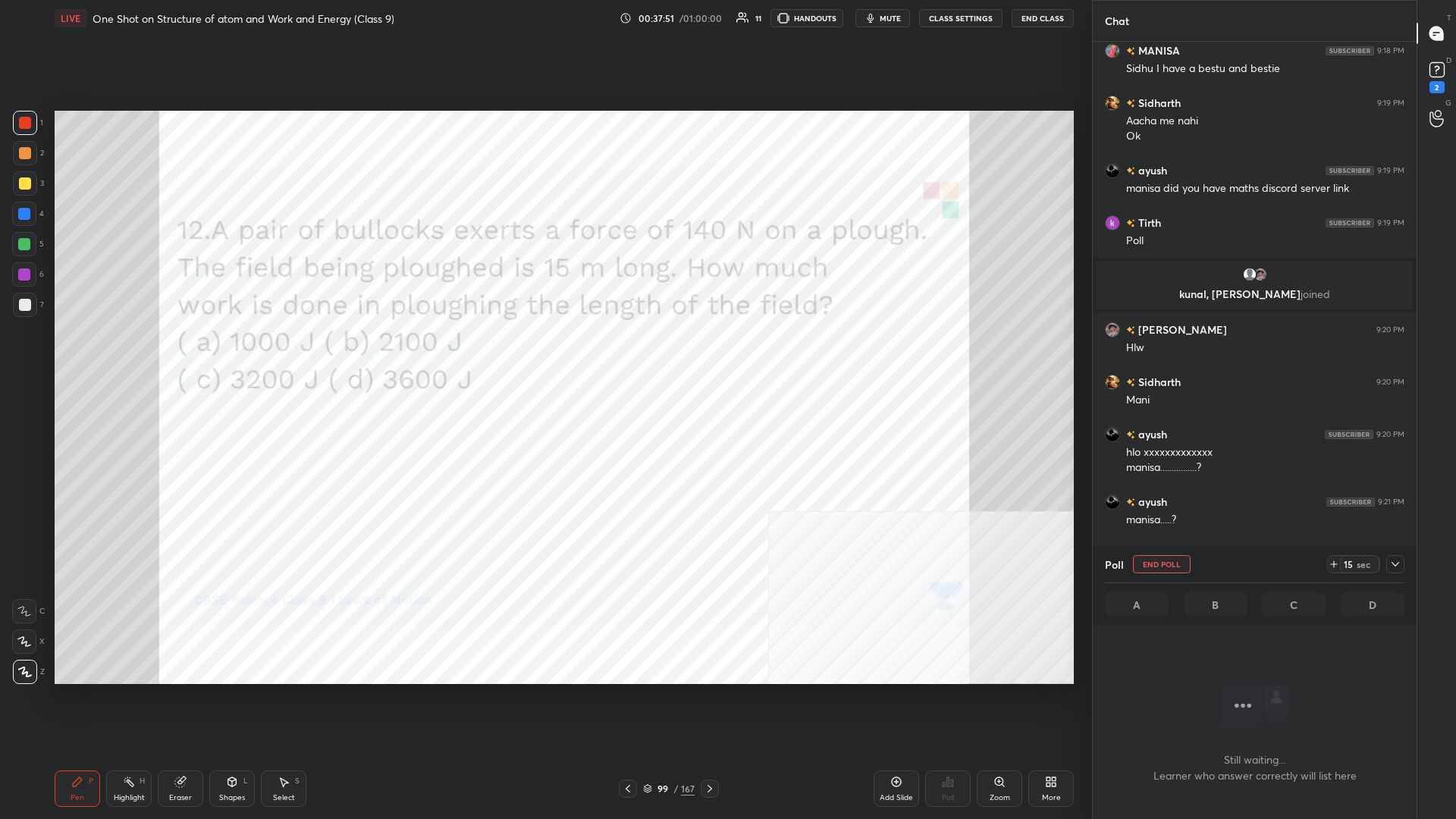 click 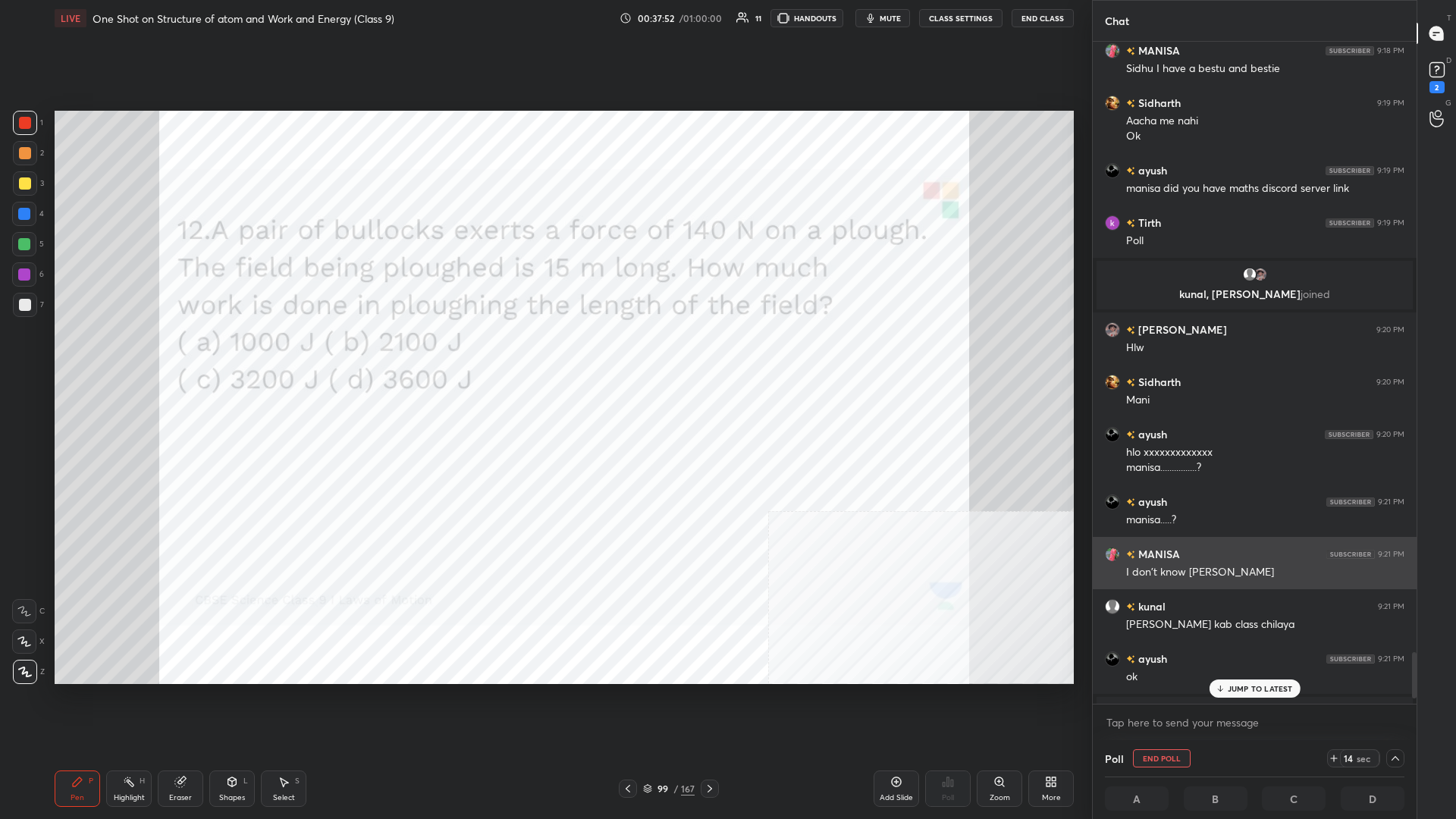 scroll, scrollTop: 8806, scrollLeft: 0, axis: vertical 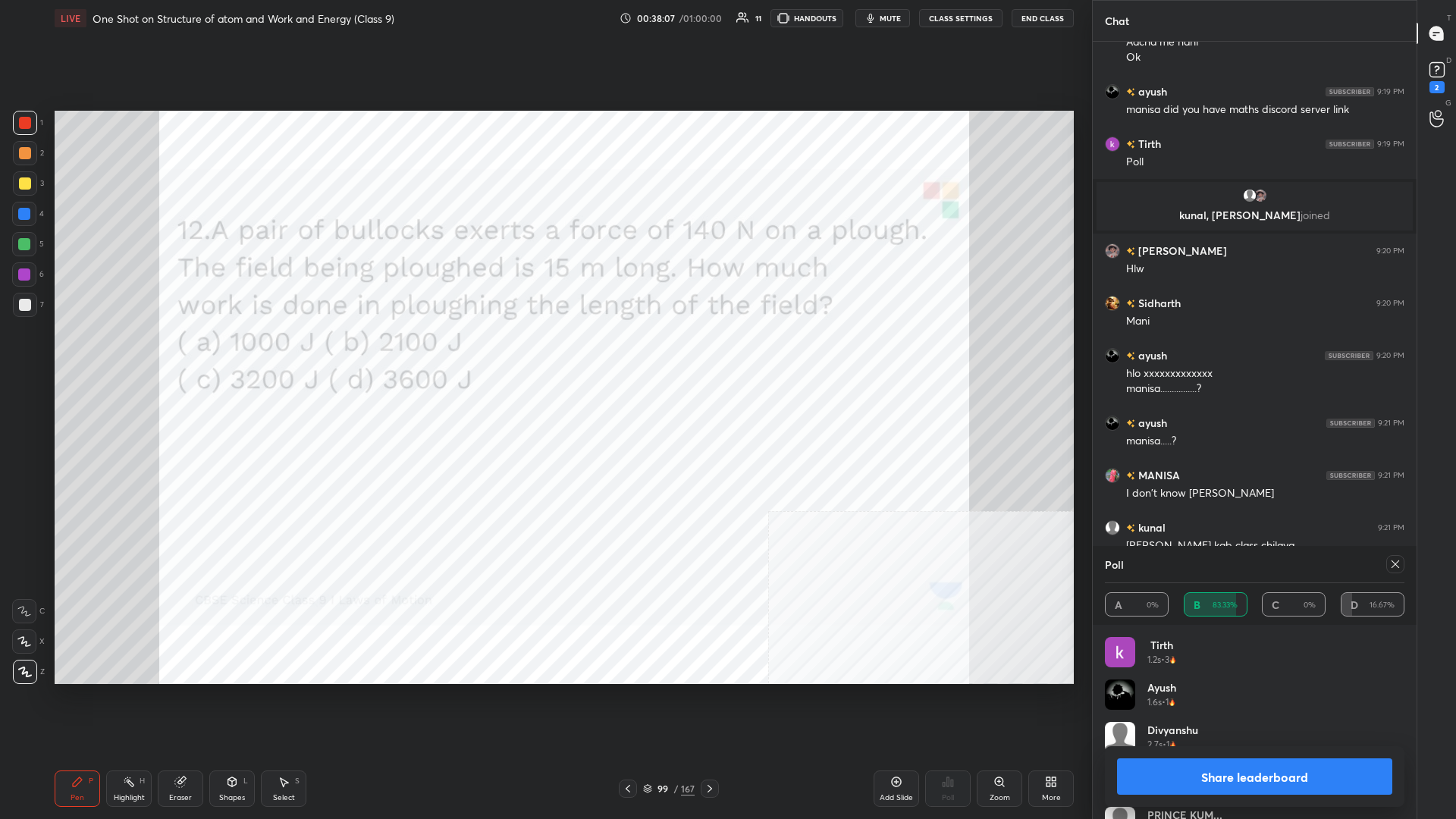 click on "Share leaderboard" at bounding box center (1254, 777) 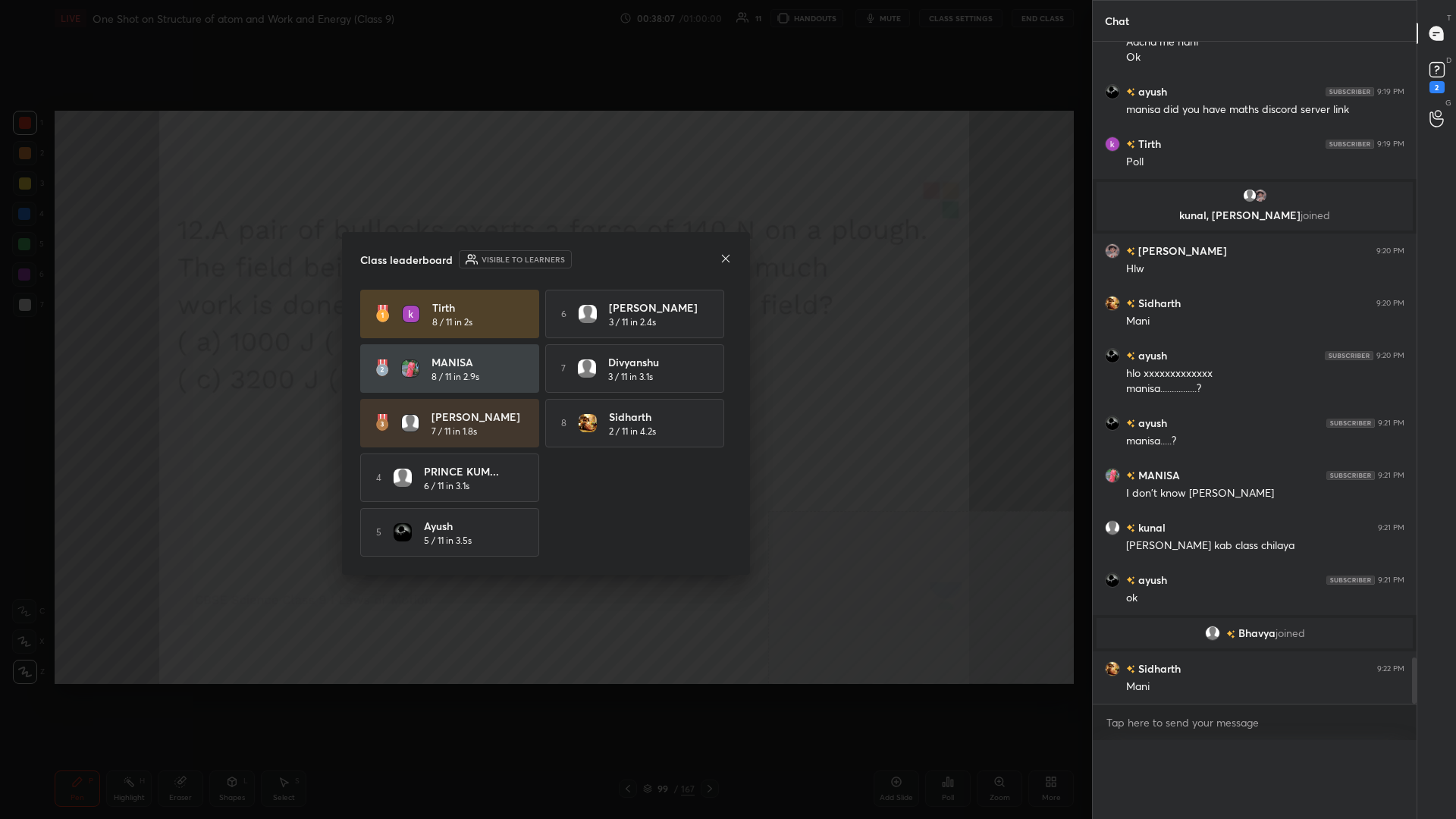 scroll, scrollTop: 0, scrollLeft: 0, axis: both 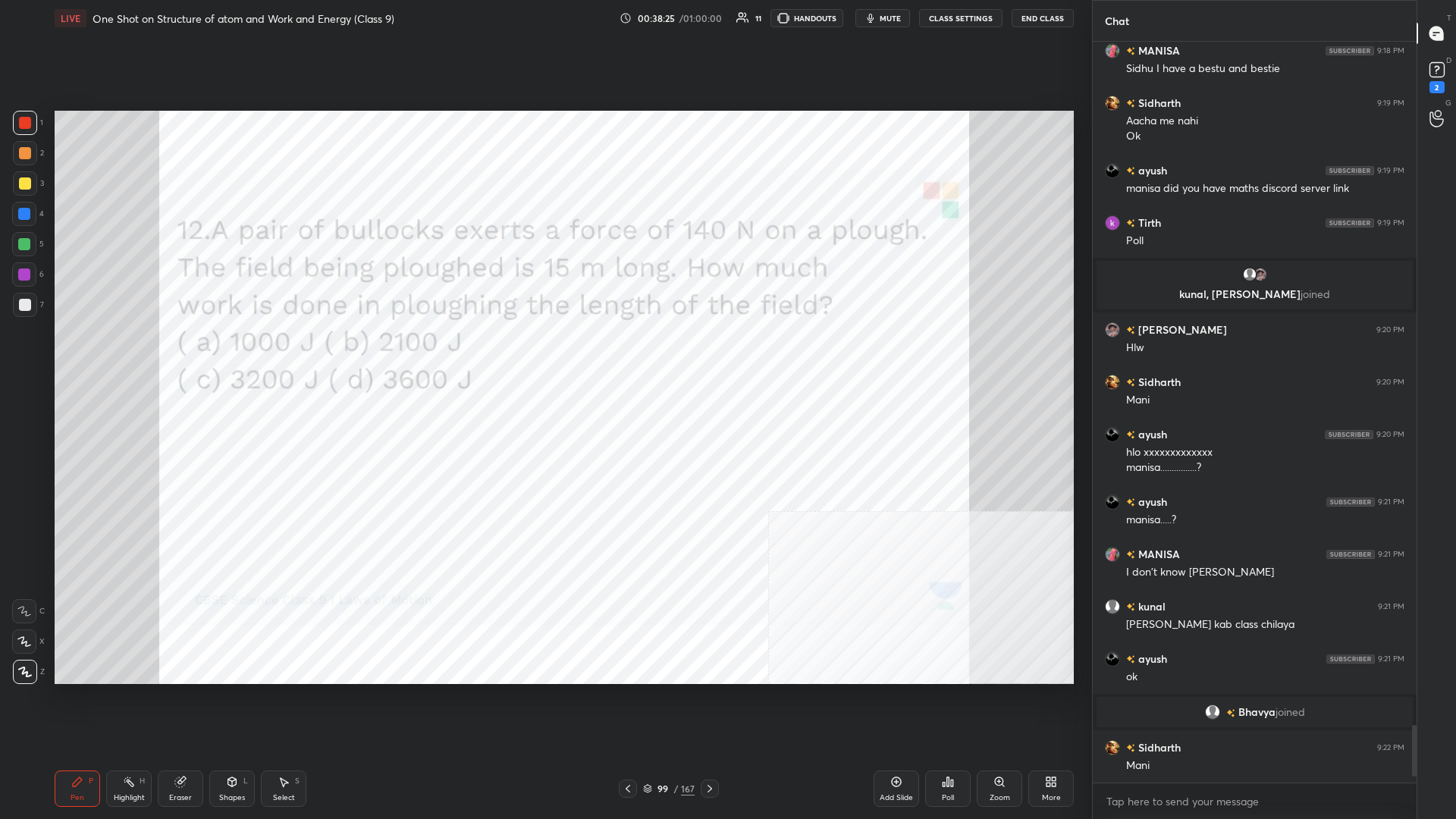 click at bounding box center (24, 275) 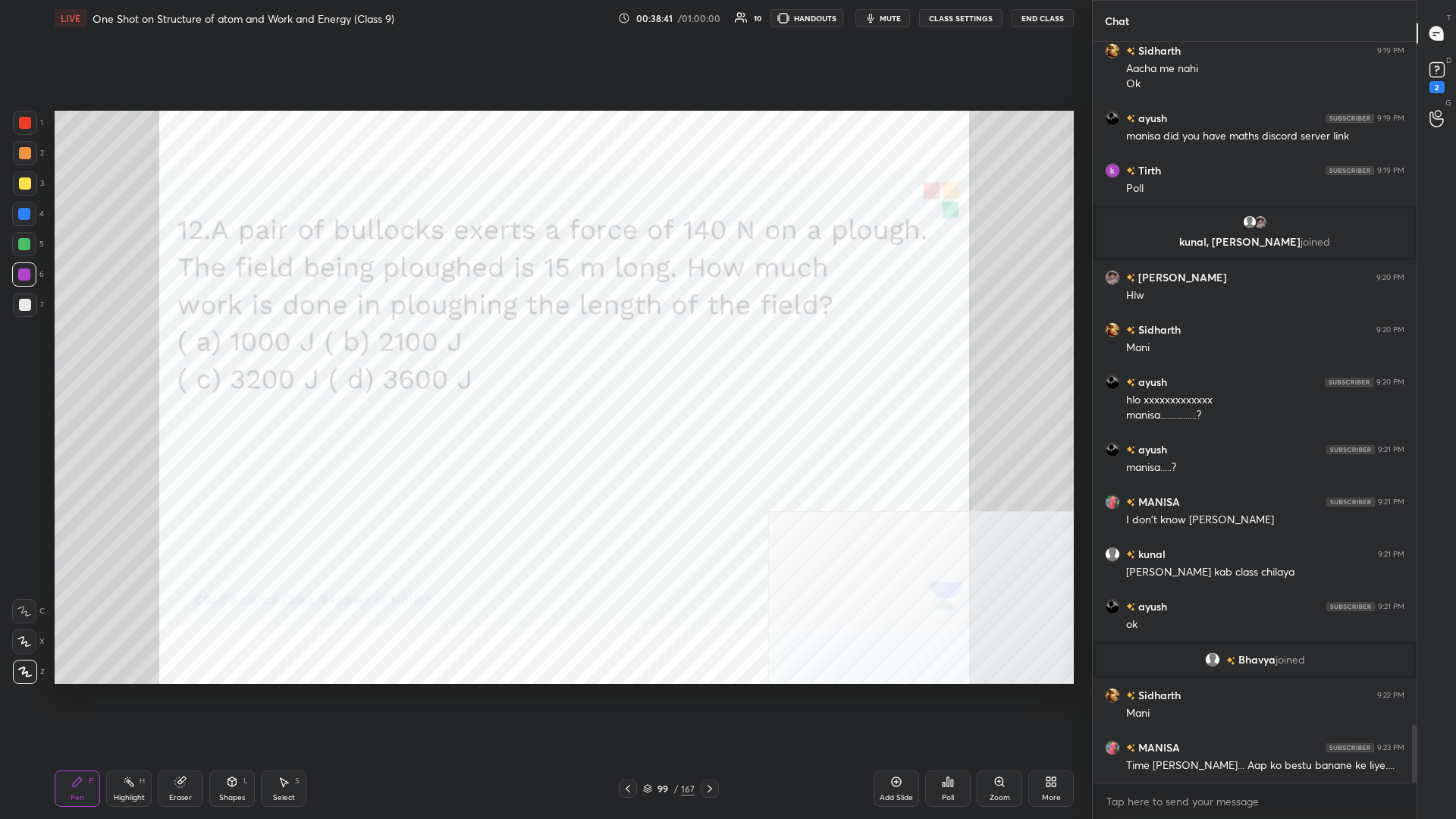 scroll, scrollTop: 8832, scrollLeft: 0, axis: vertical 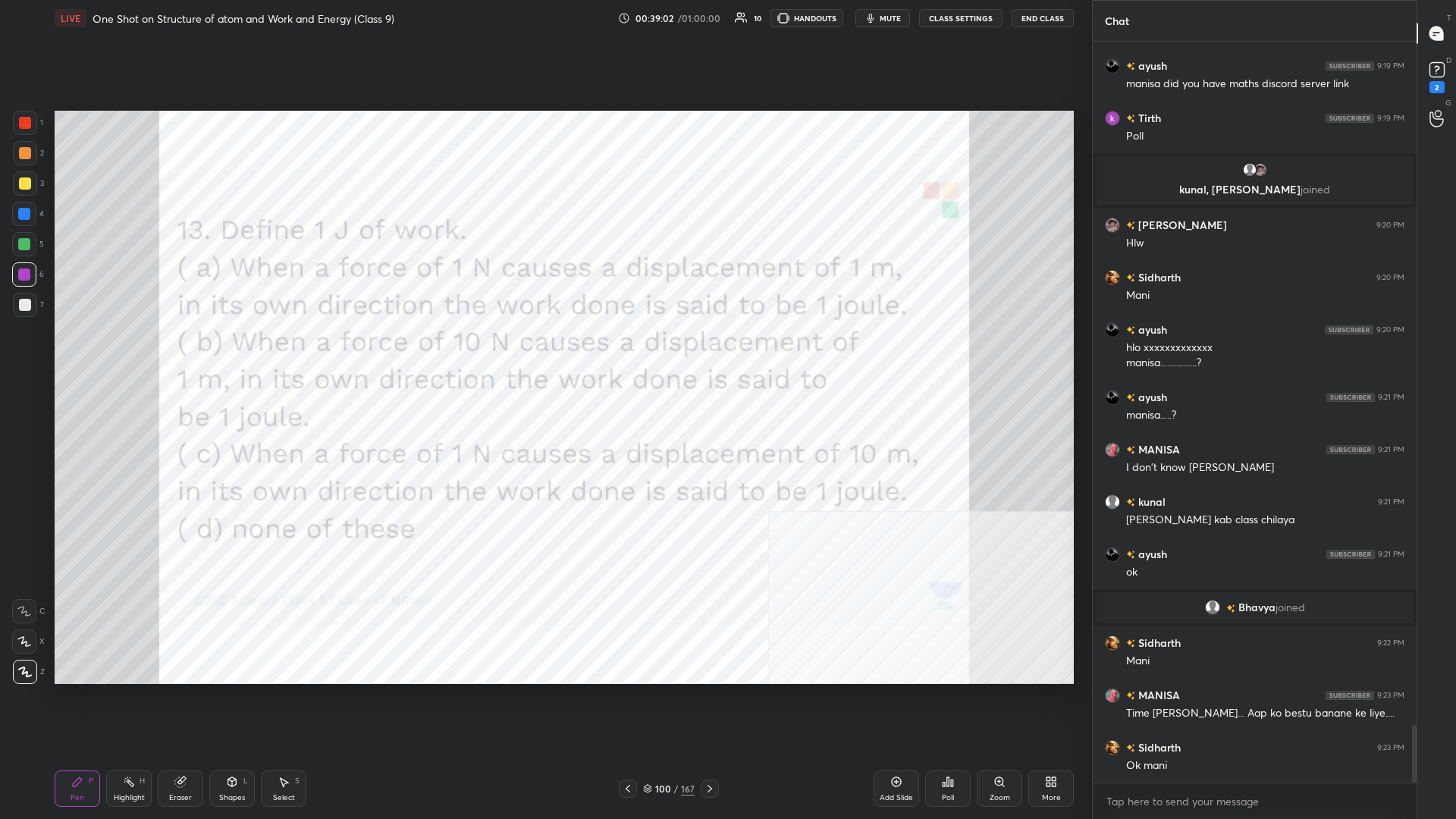 click at bounding box center (25, 153) 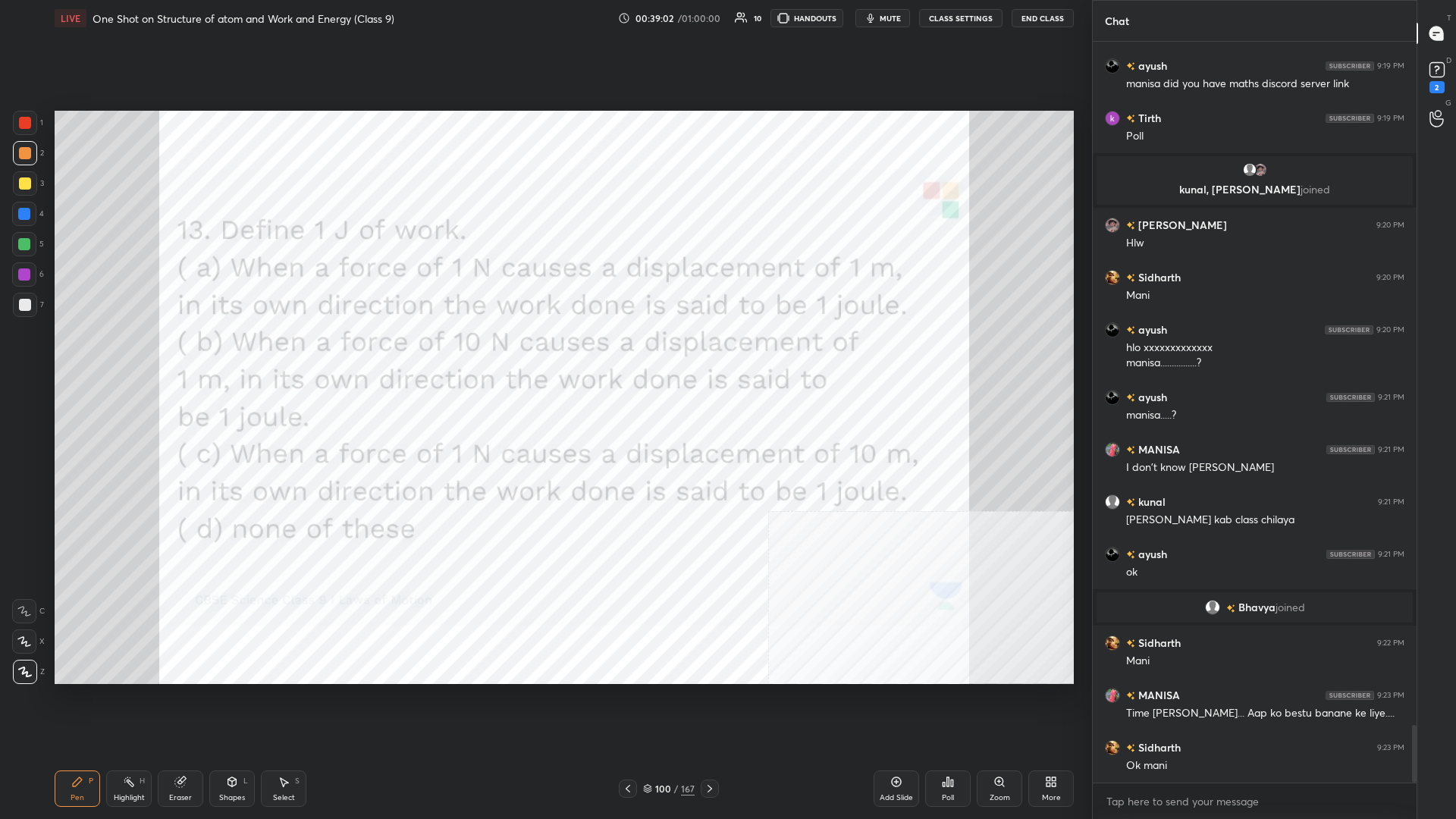 click on "1" at bounding box center [28, 126] 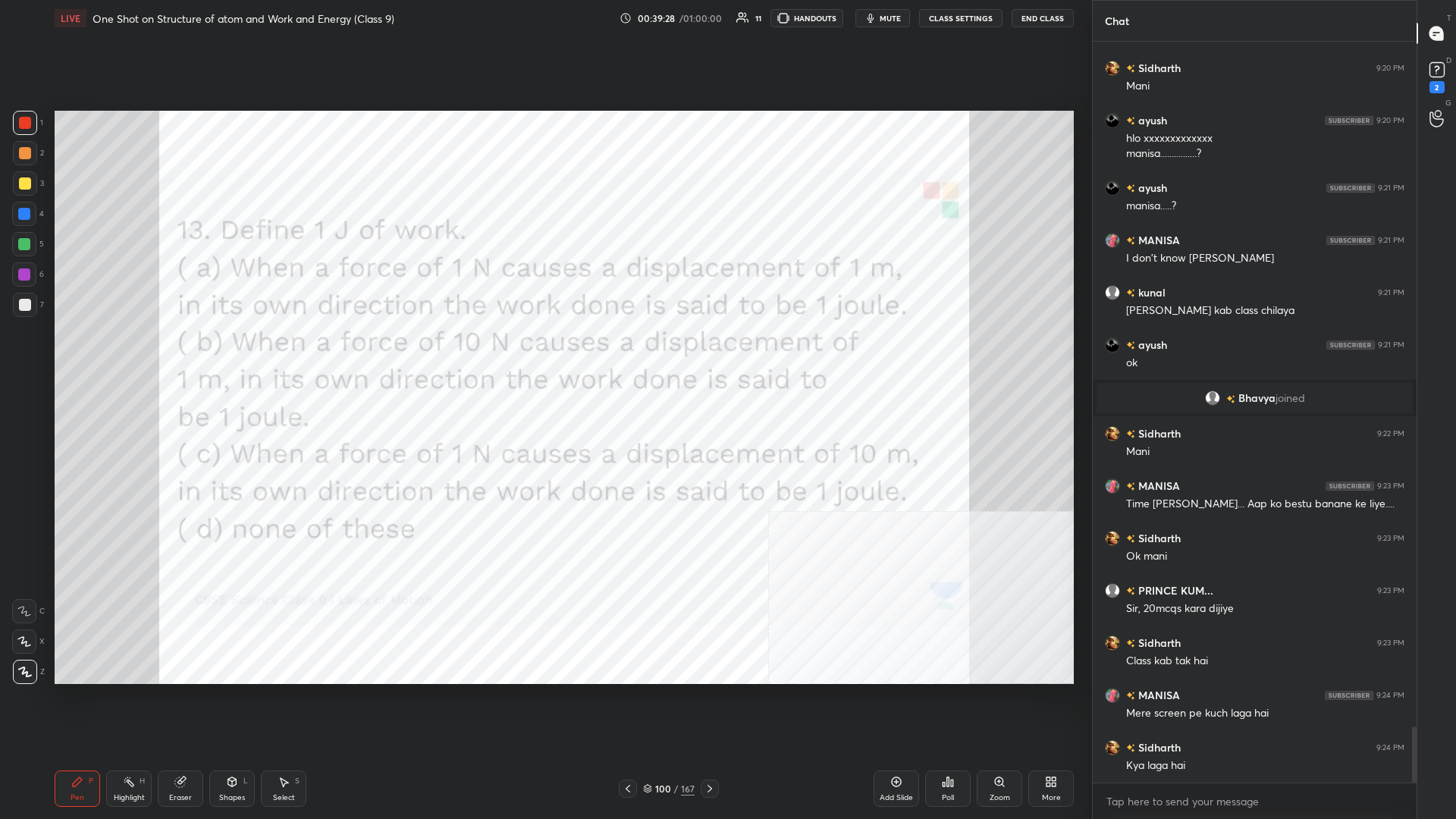 scroll, scrollTop: 9034, scrollLeft: 0, axis: vertical 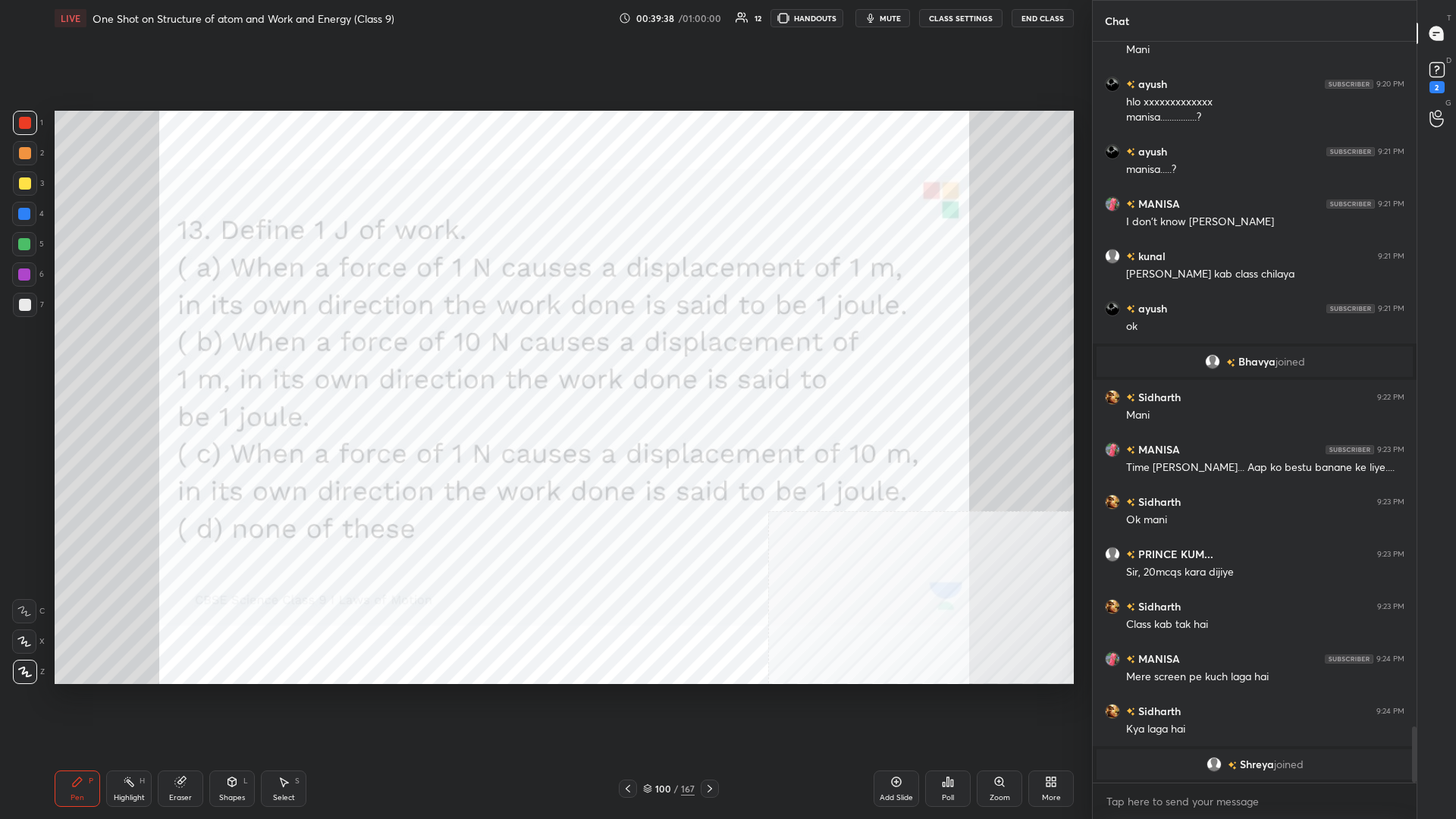 click on "Poll" at bounding box center [948, 789] 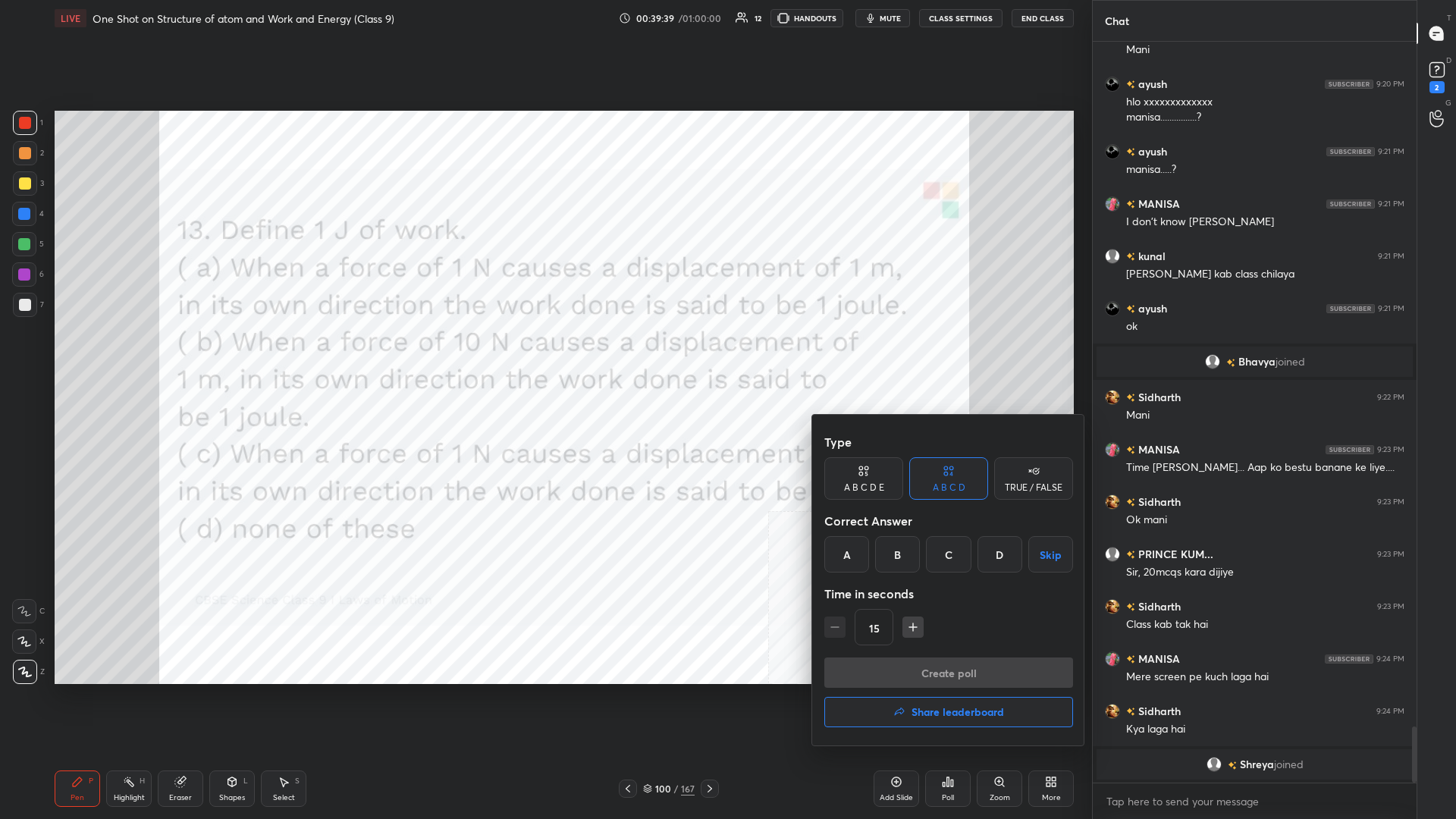 click on "A" at bounding box center (846, 554) 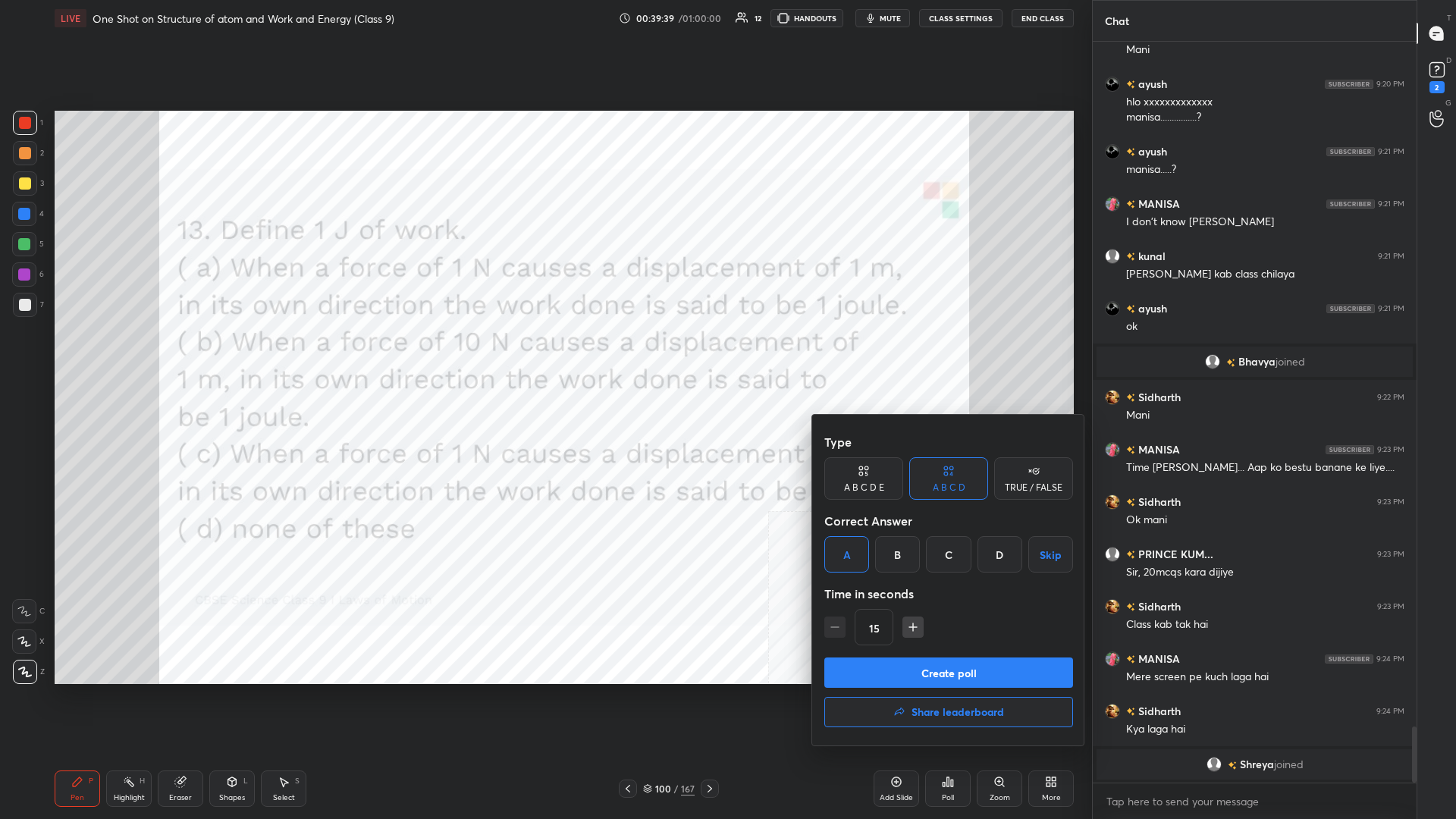 click on "Create poll" at bounding box center [949, 673] 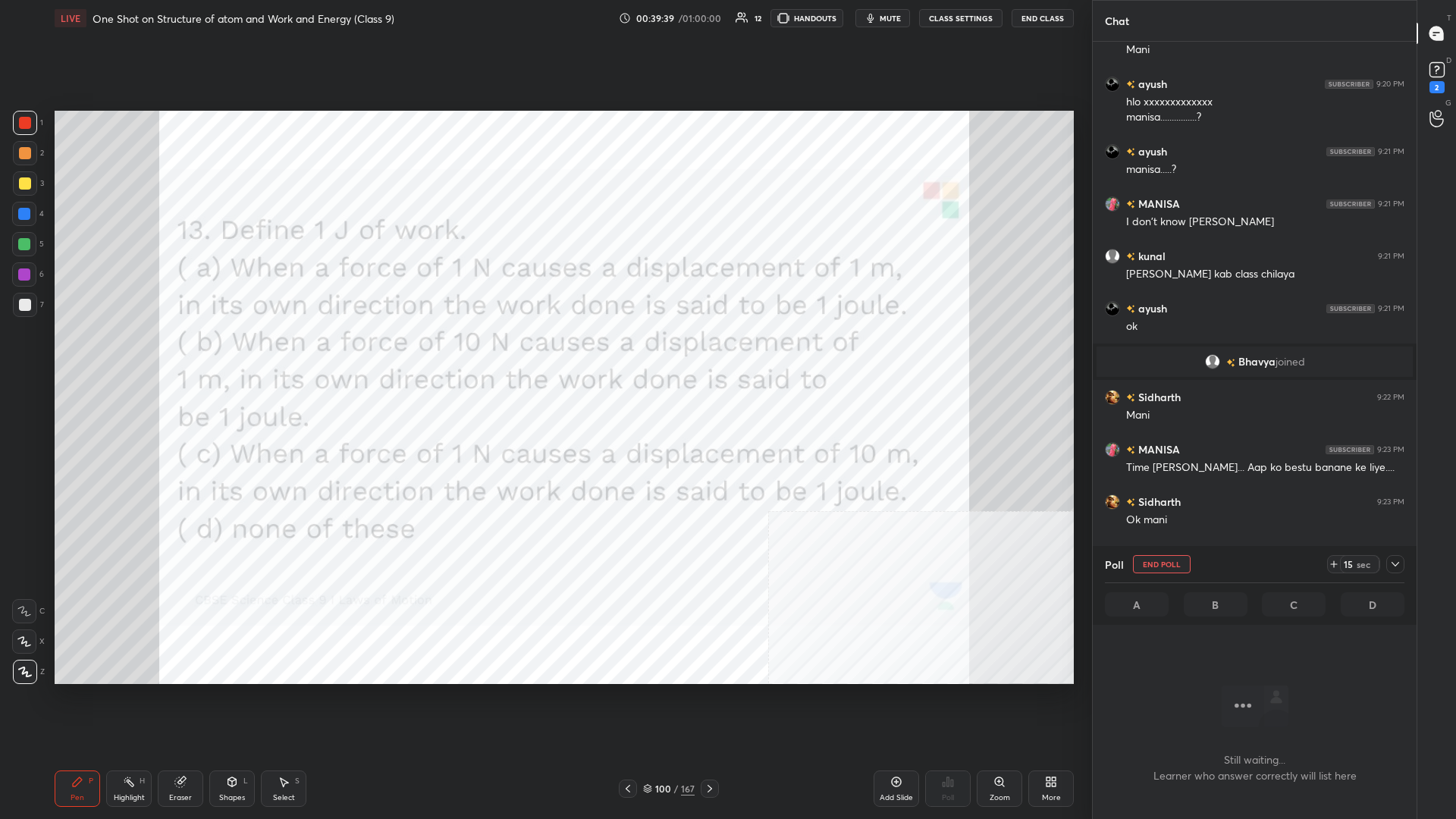 scroll, scrollTop: 664, scrollLeft: 324, axis: both 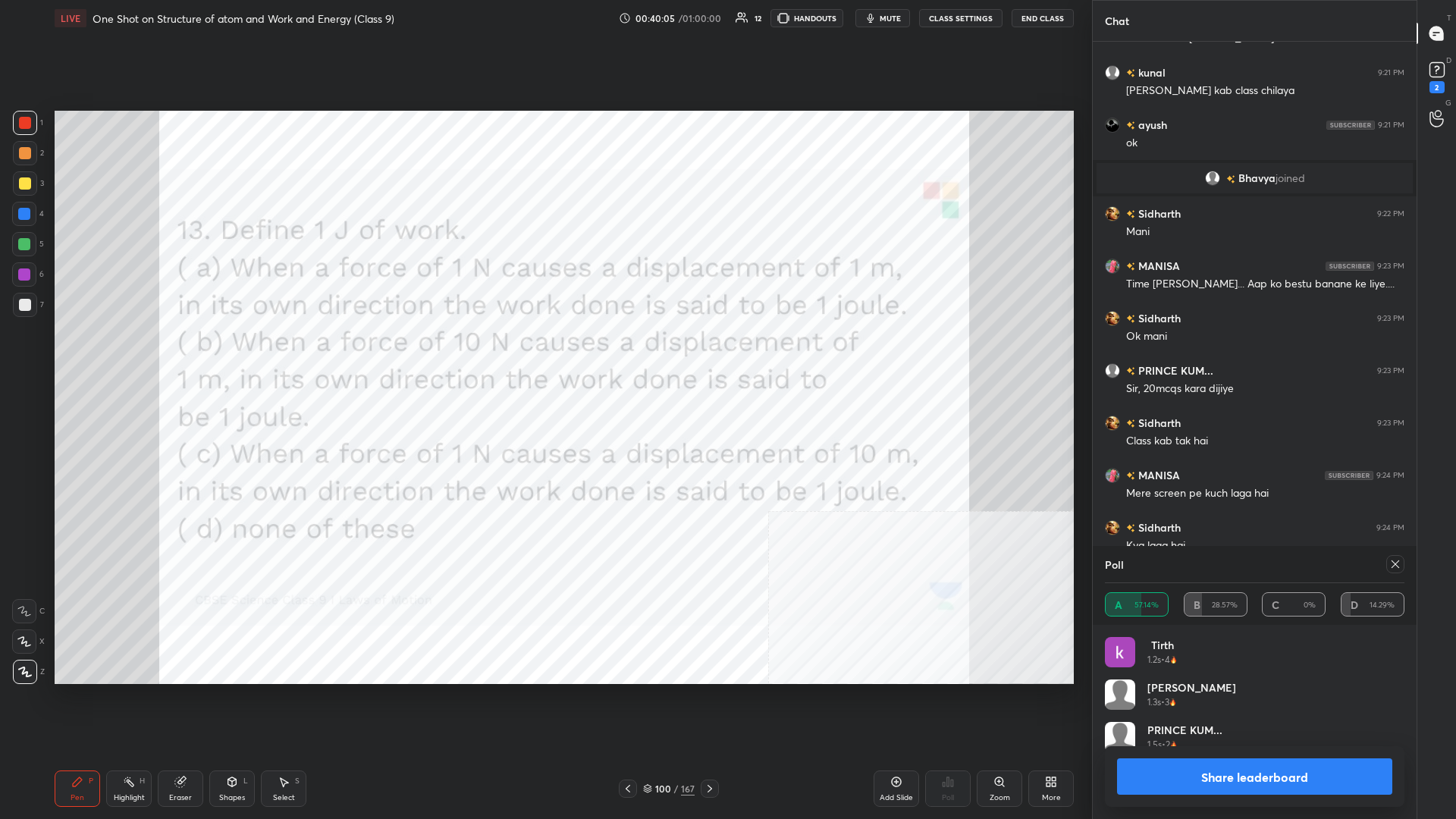 click on "Share leaderboard" at bounding box center [1254, 777] 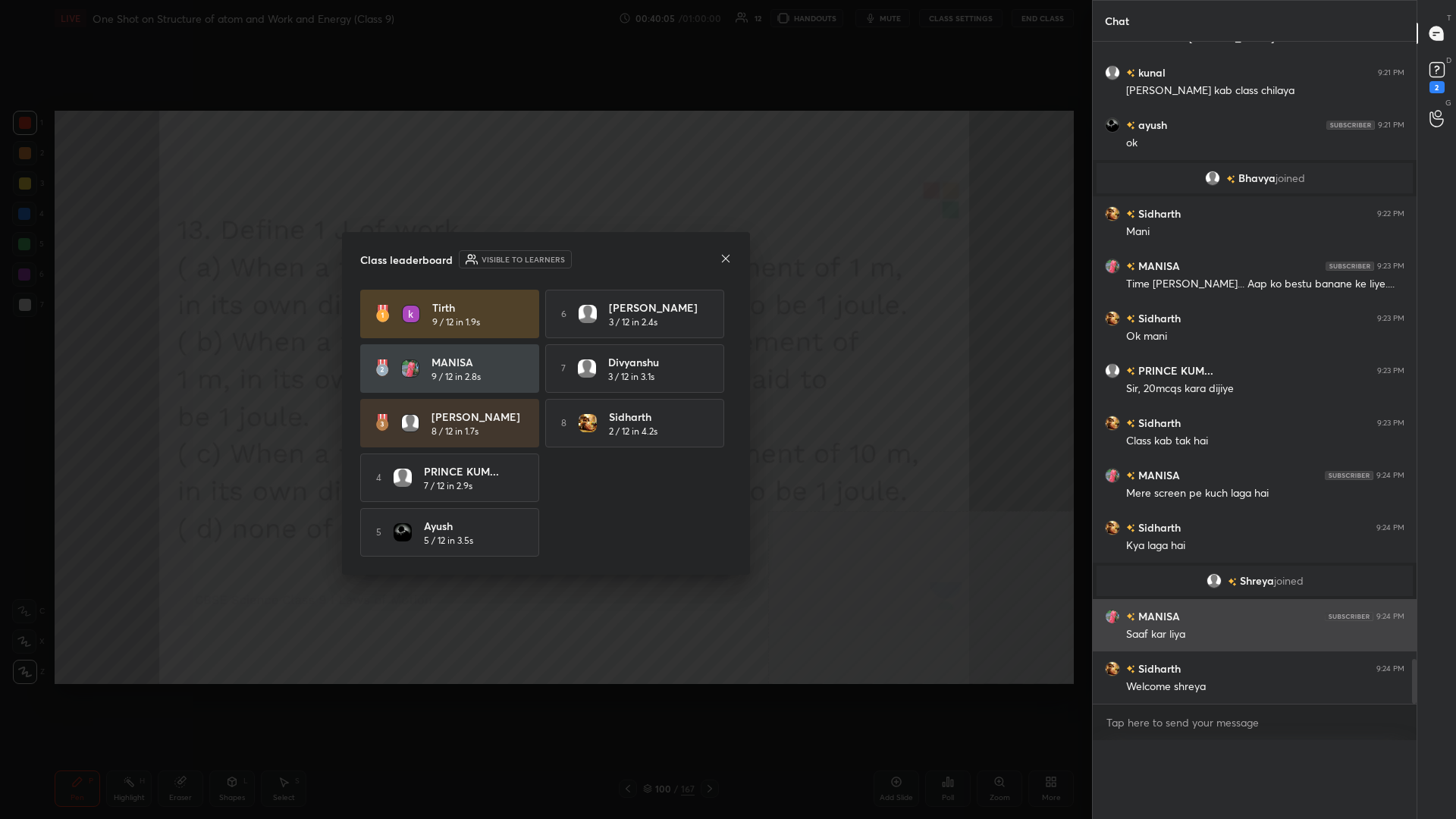 scroll, scrollTop: 0, scrollLeft: 0, axis: both 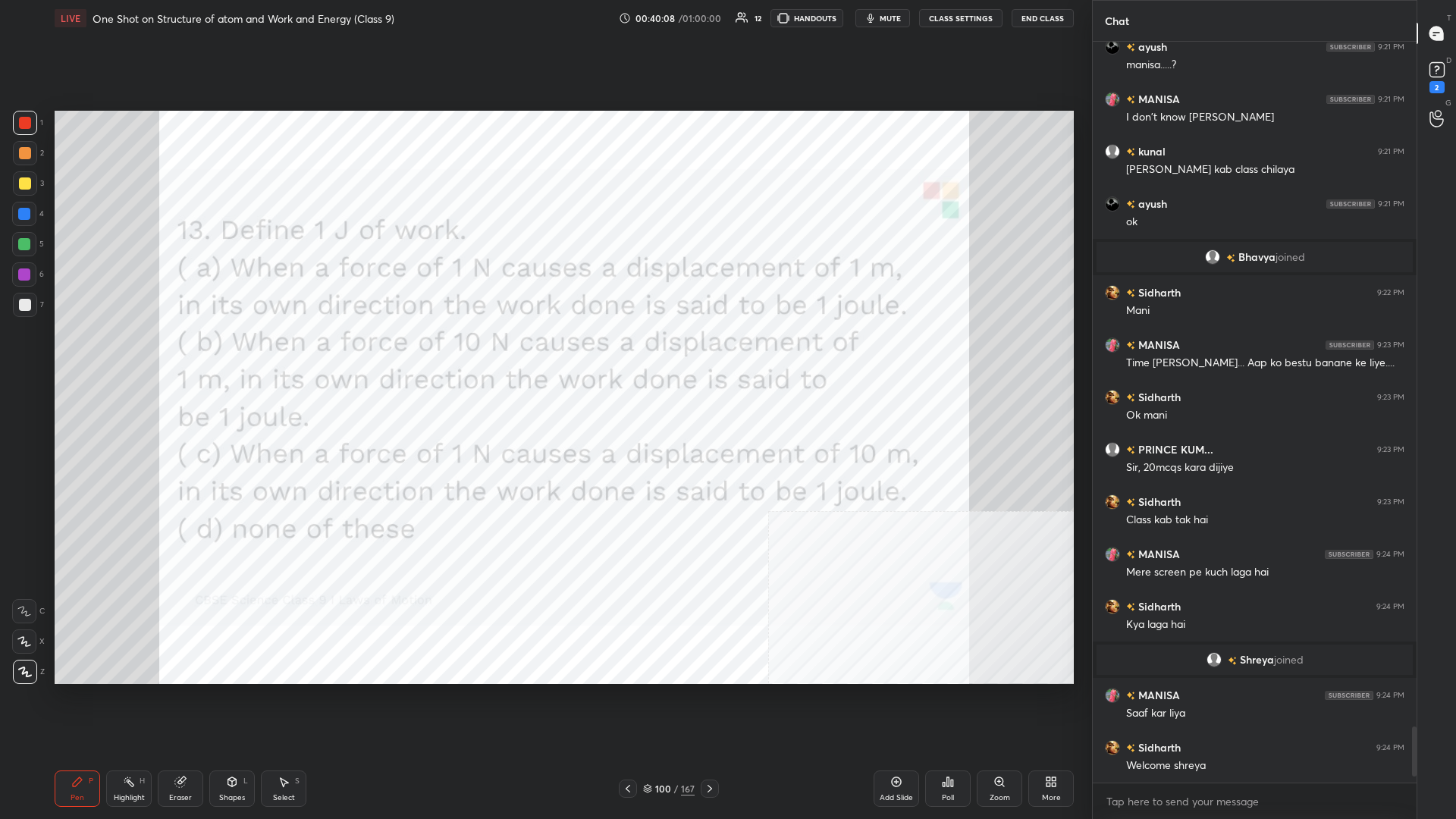 click at bounding box center (24, 214) 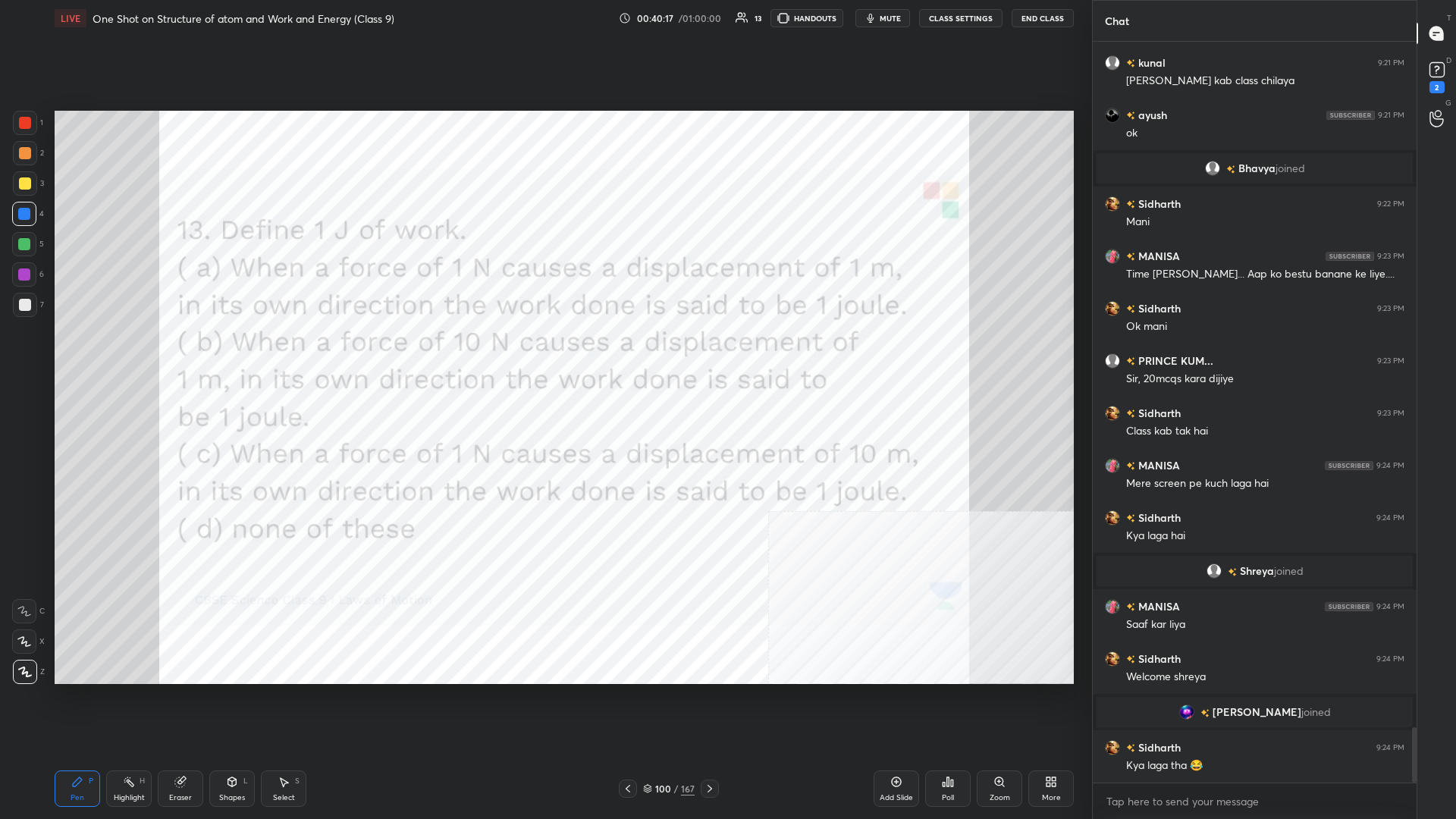 scroll, scrollTop: 9164, scrollLeft: 0, axis: vertical 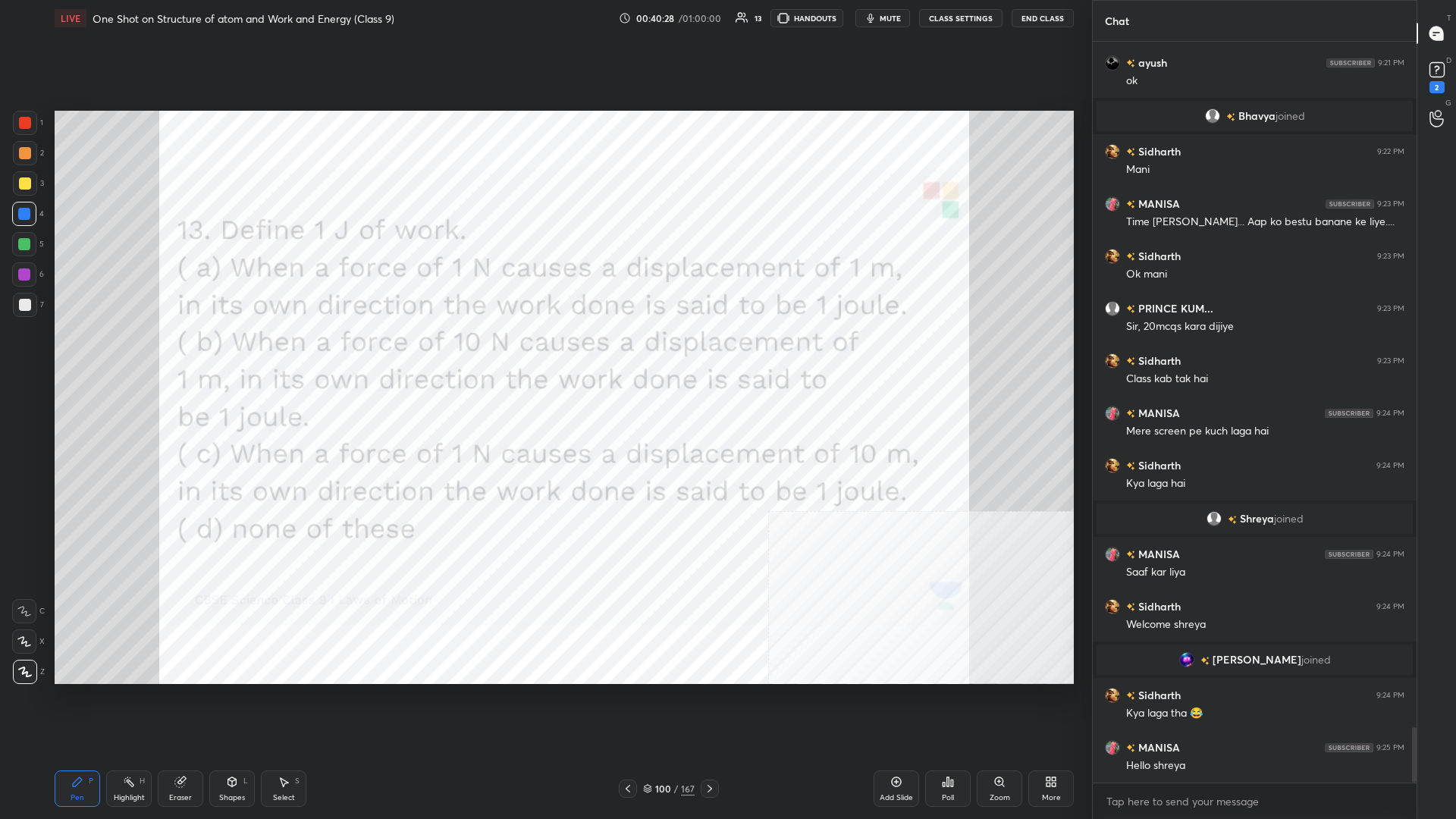 click on "100 / 167" at bounding box center (669, 789) 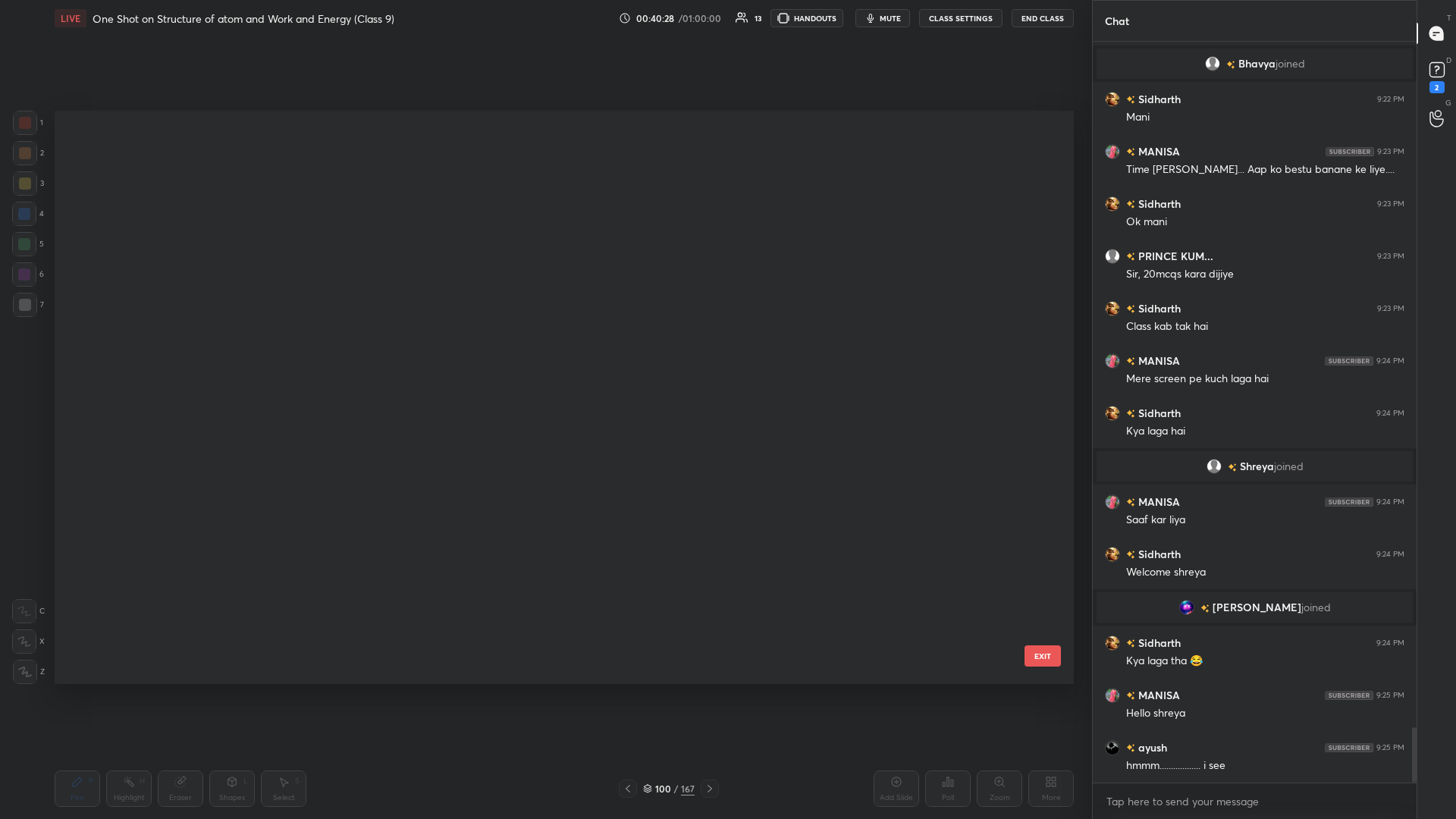 scroll, scrollTop: 5537, scrollLeft: 0, axis: vertical 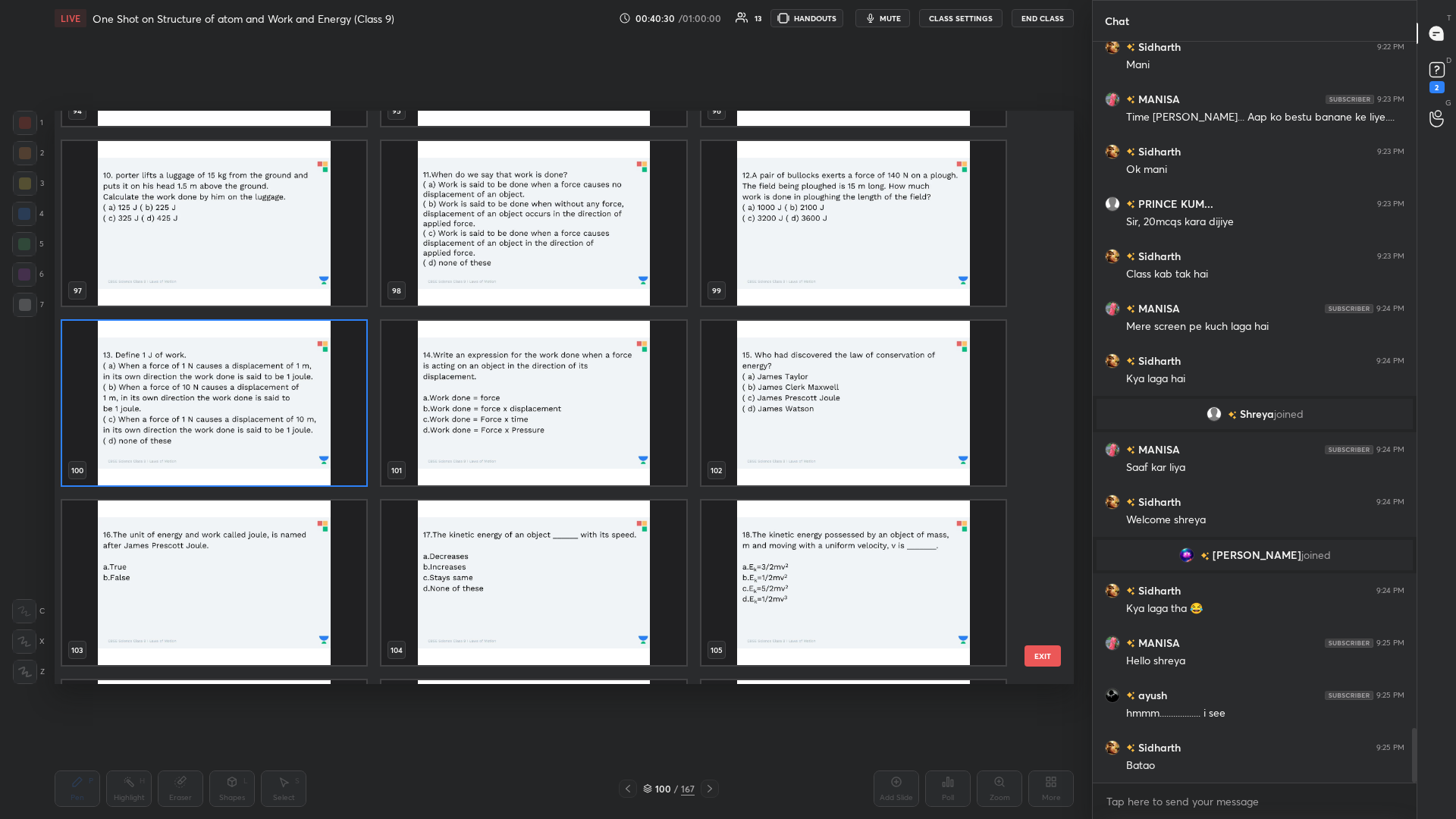 click at bounding box center [533, 403] 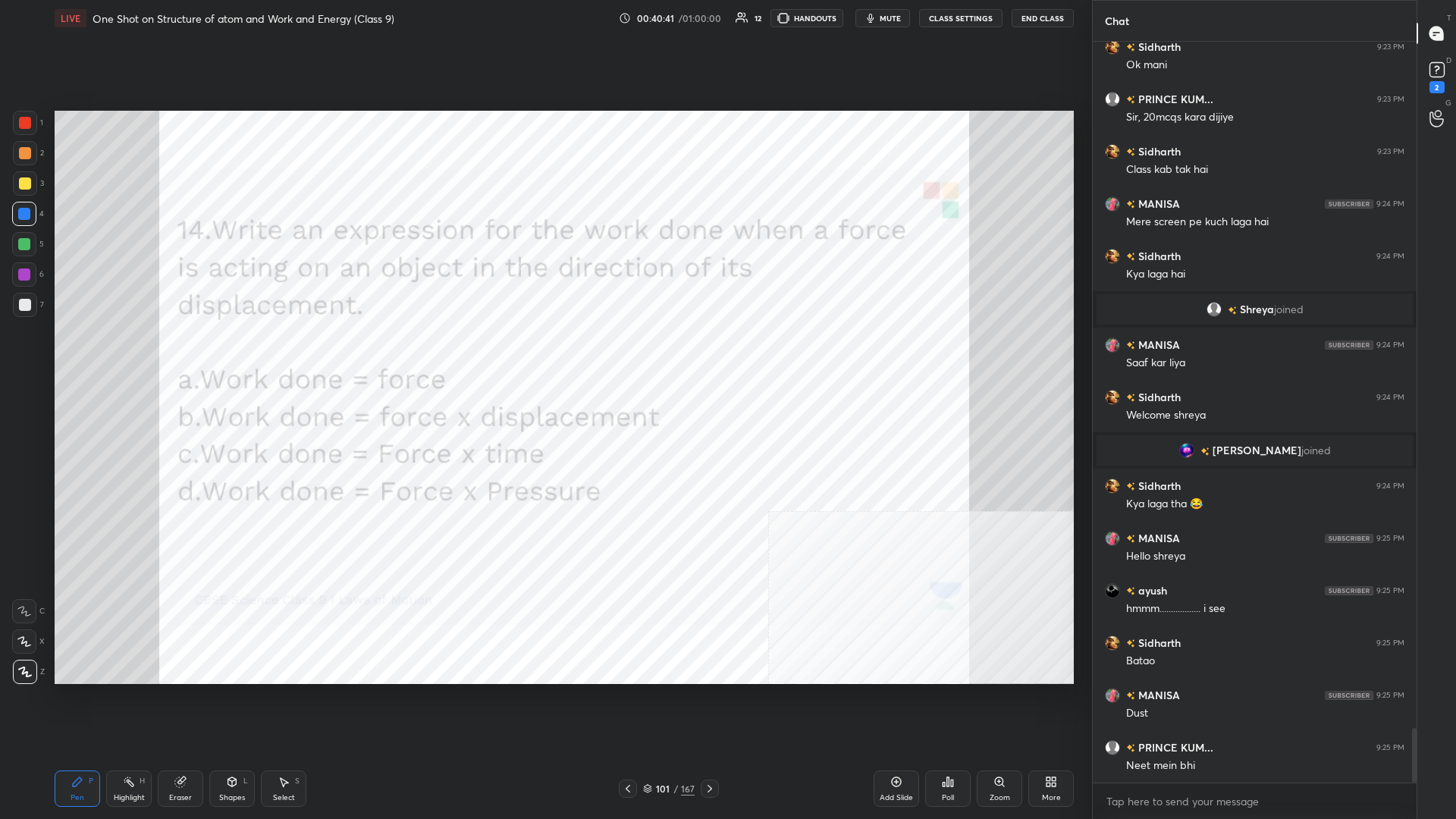 click 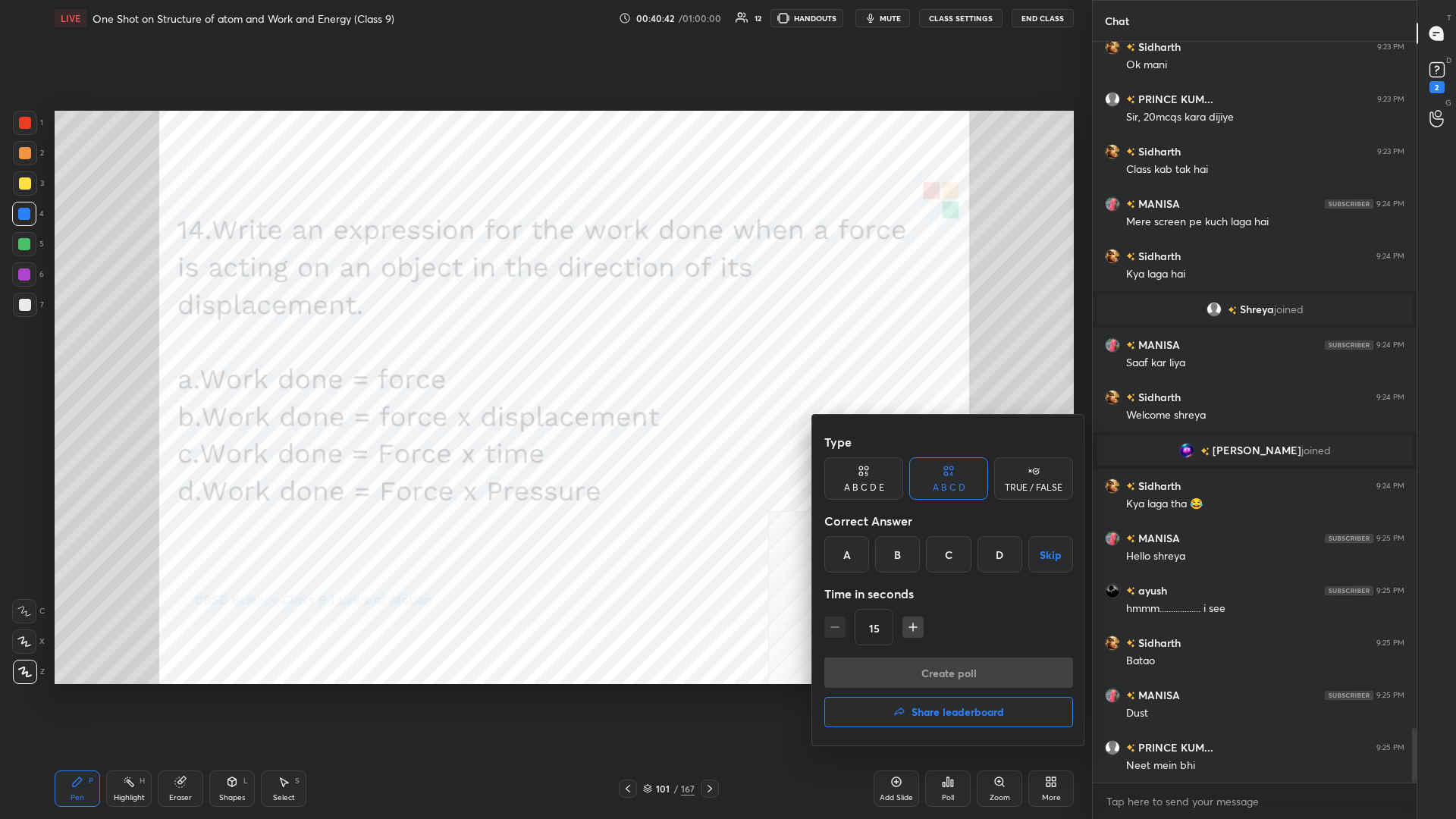 click on "B" at bounding box center [897, 554] 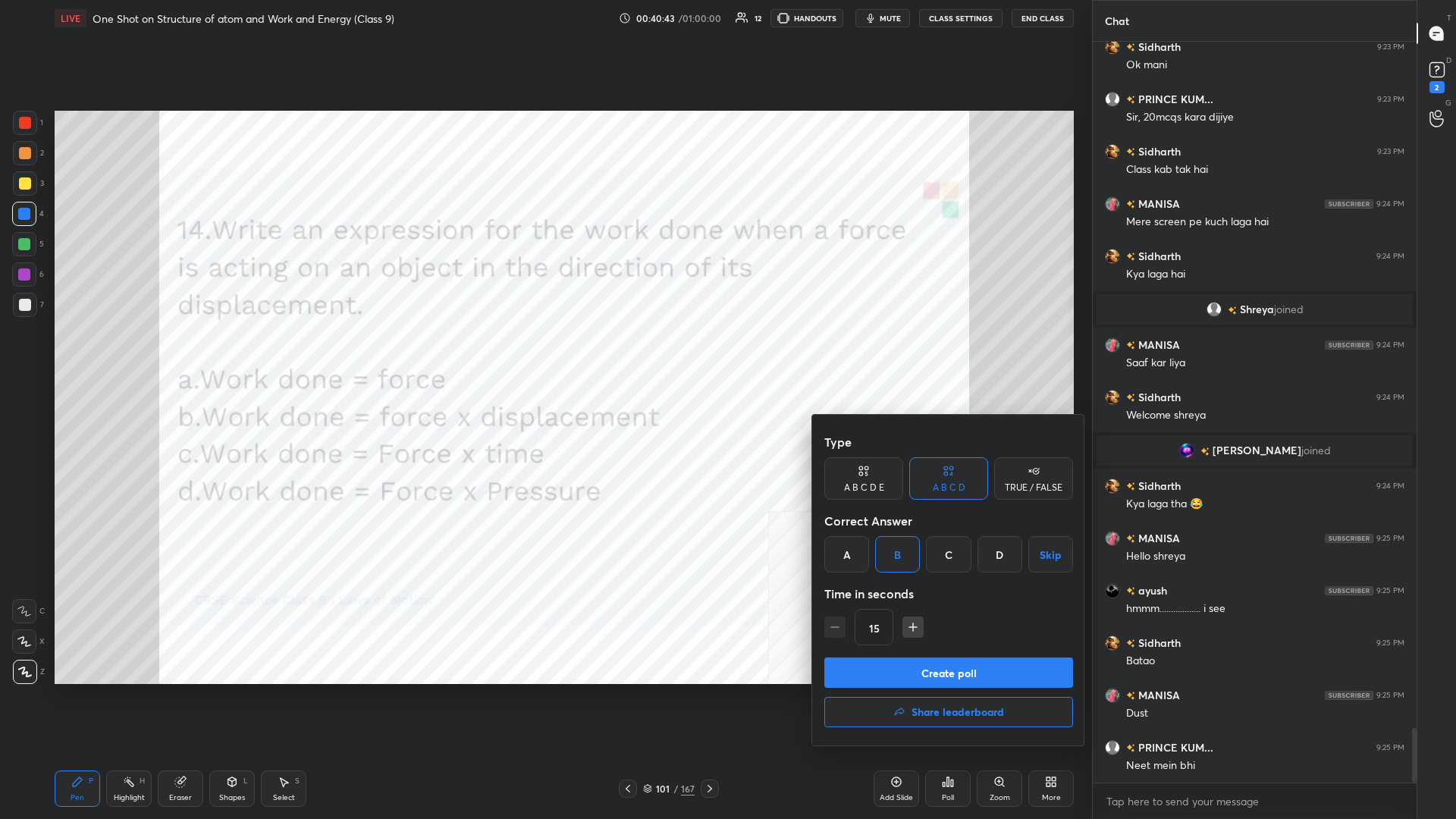 click on "Create poll" at bounding box center (949, 673) 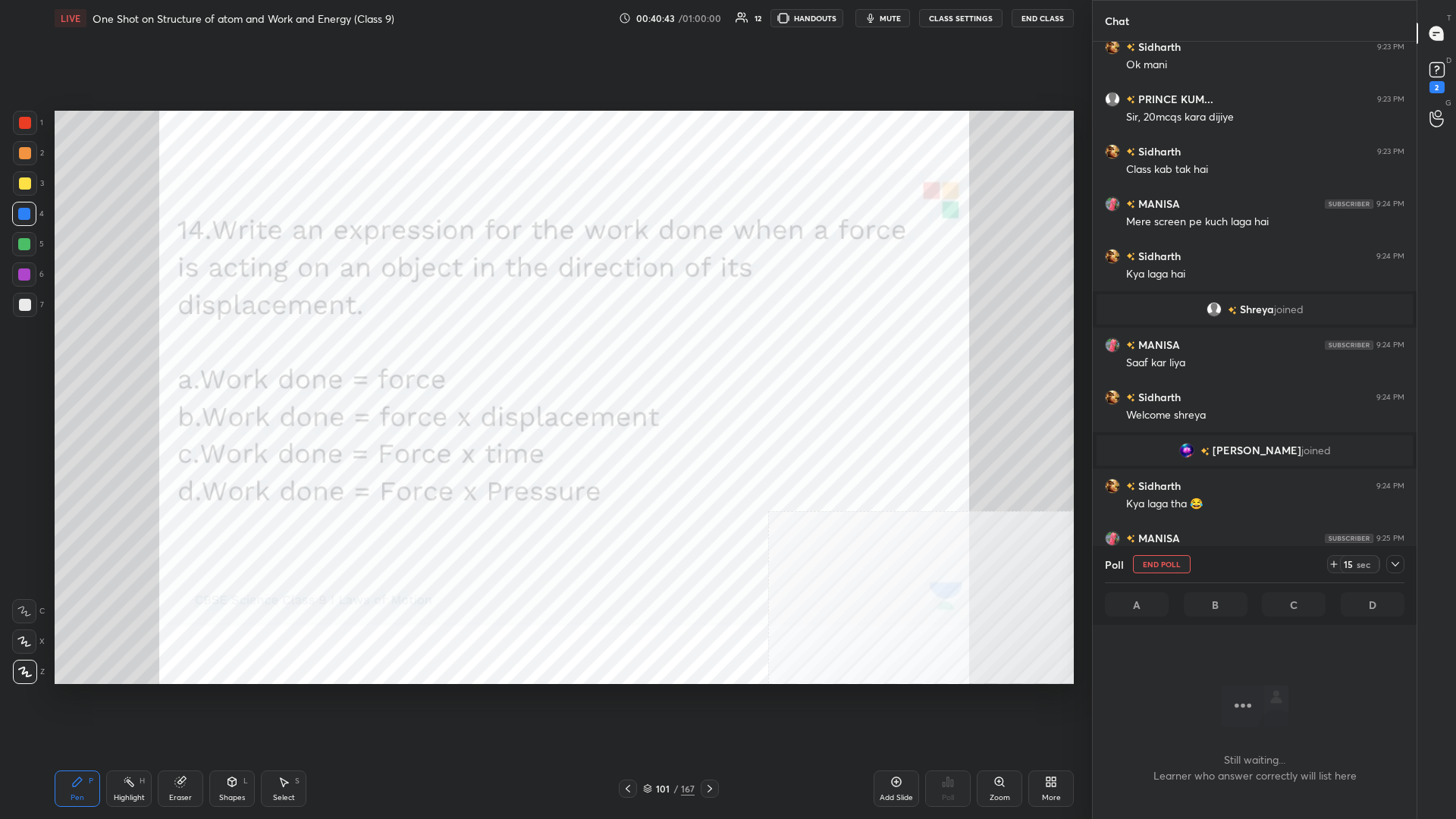 scroll, scrollTop: 717, scrollLeft: 324, axis: both 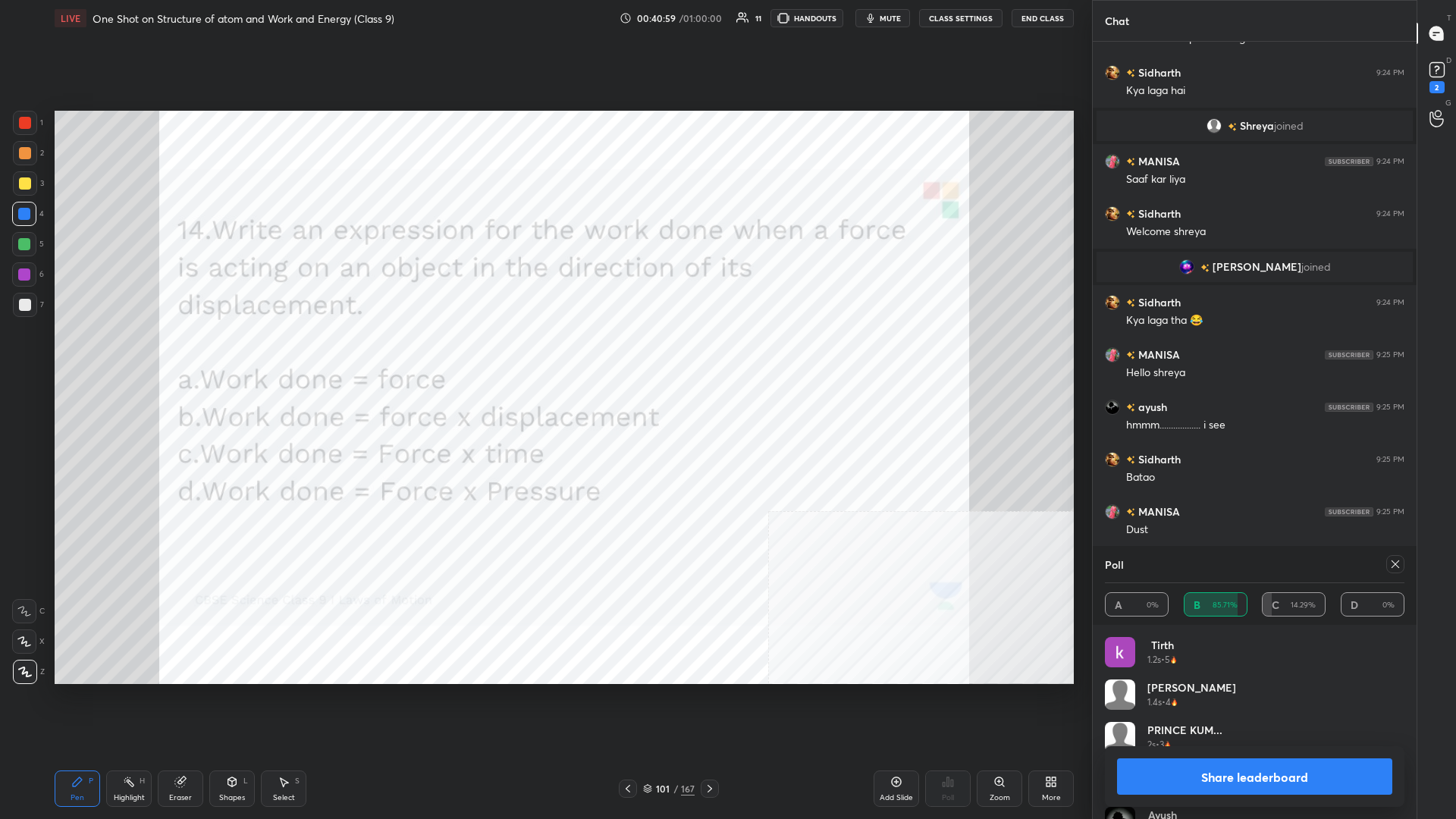click on "Share leaderboard" at bounding box center [1254, 777] 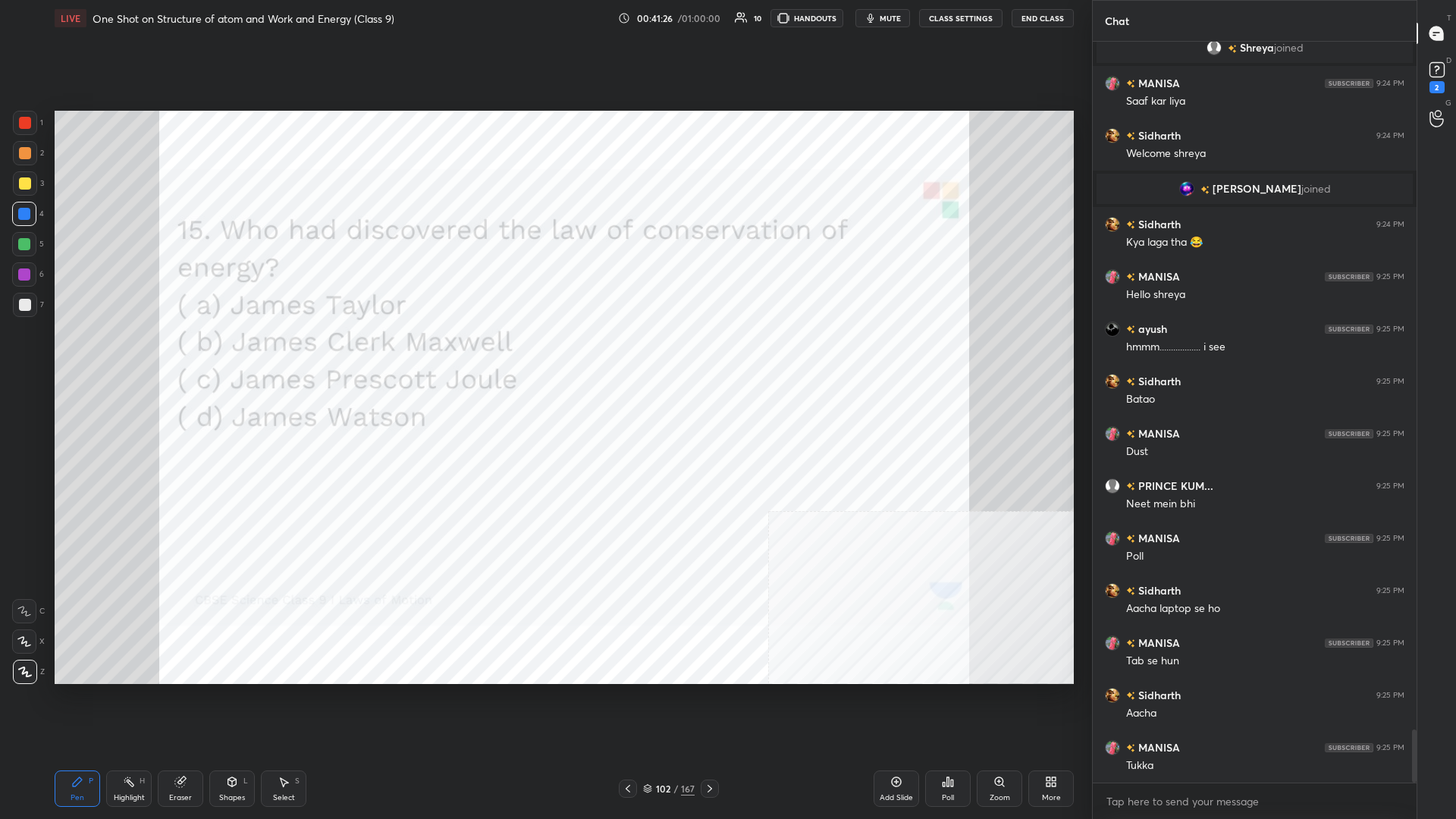 click 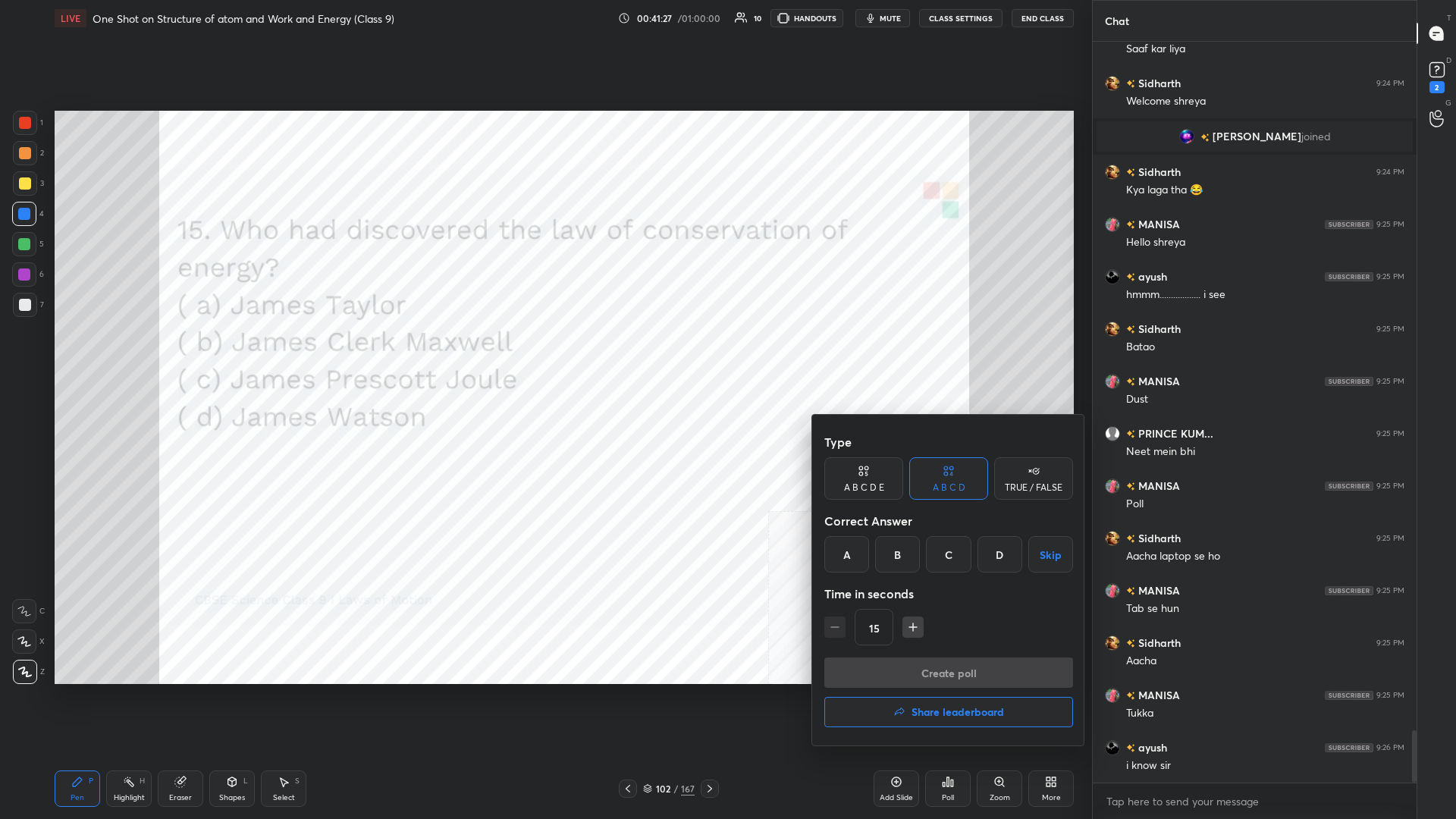 click on "C" at bounding box center (948, 554) 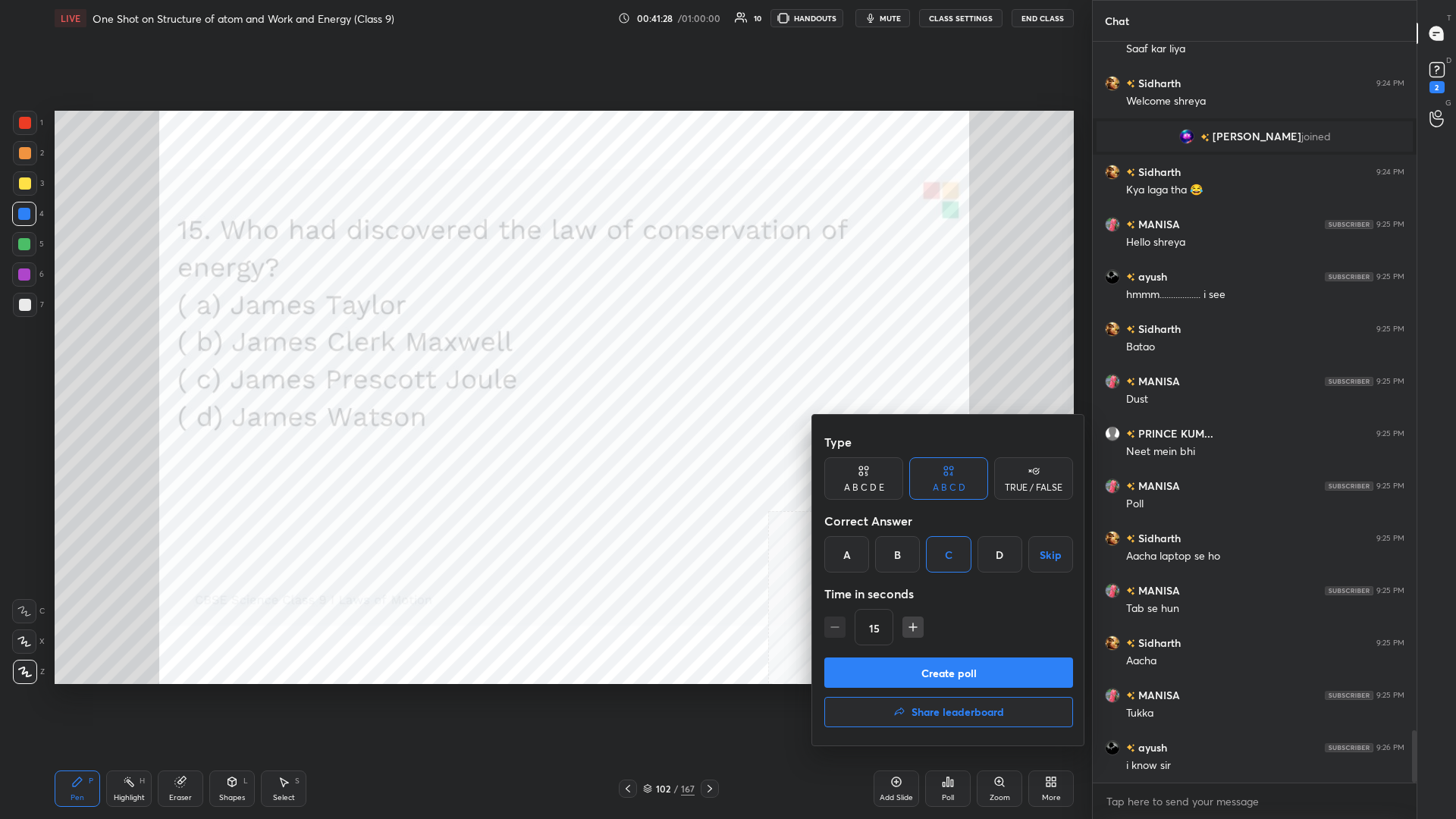 scroll, scrollTop: 9740, scrollLeft: 0, axis: vertical 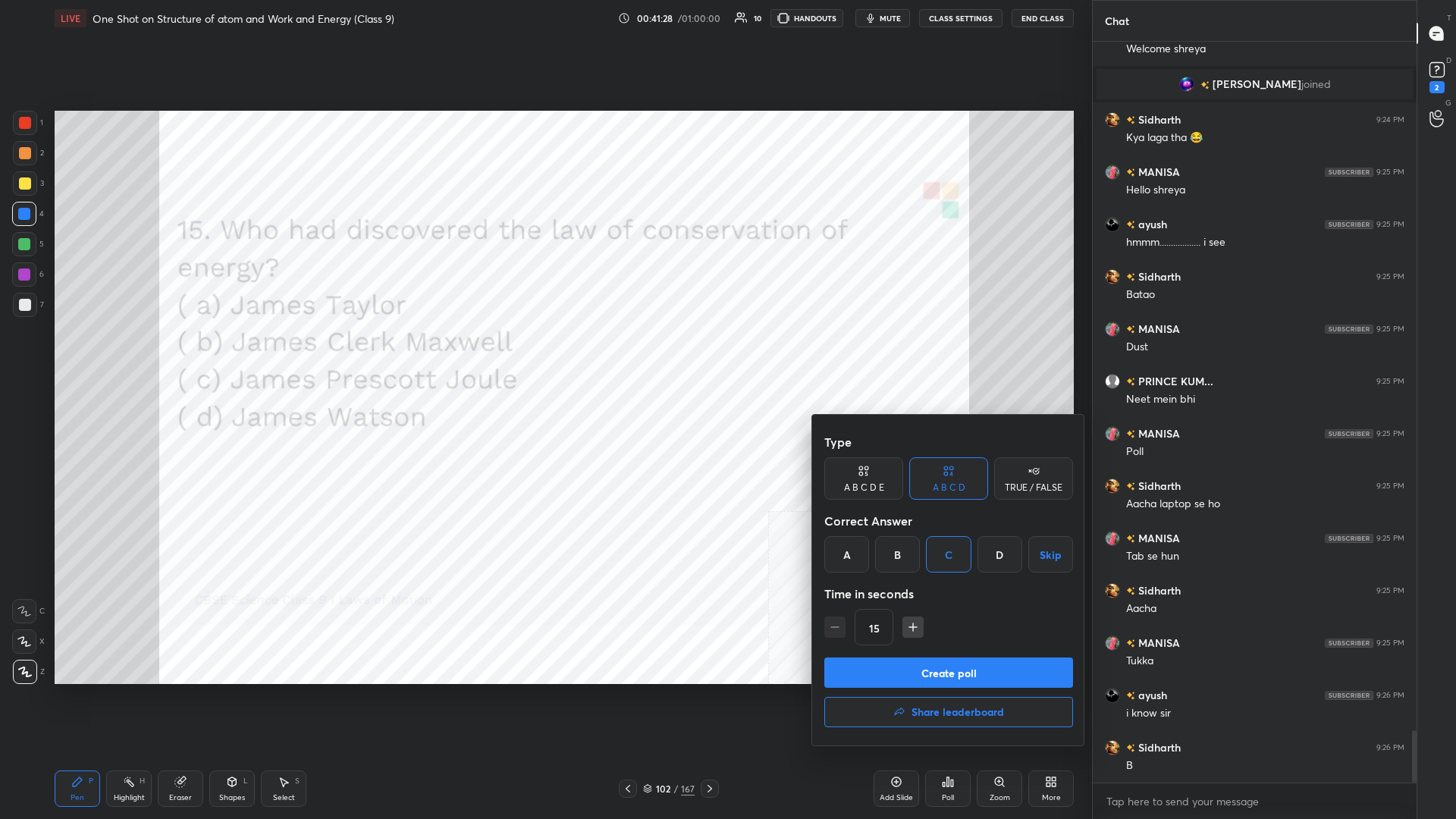 click on "Create poll" at bounding box center [949, 673] 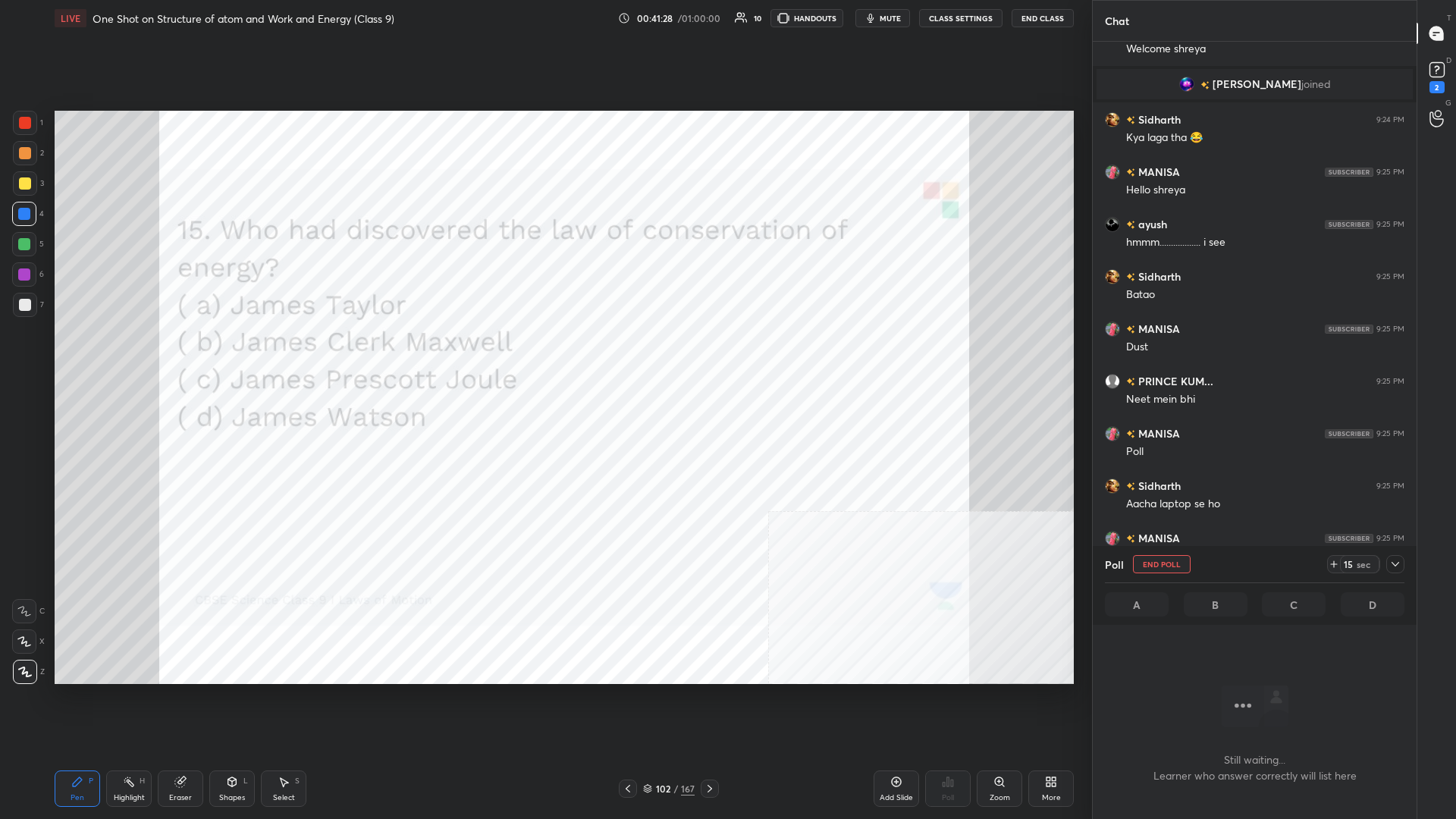 scroll, scrollTop: 664, scrollLeft: 324, axis: both 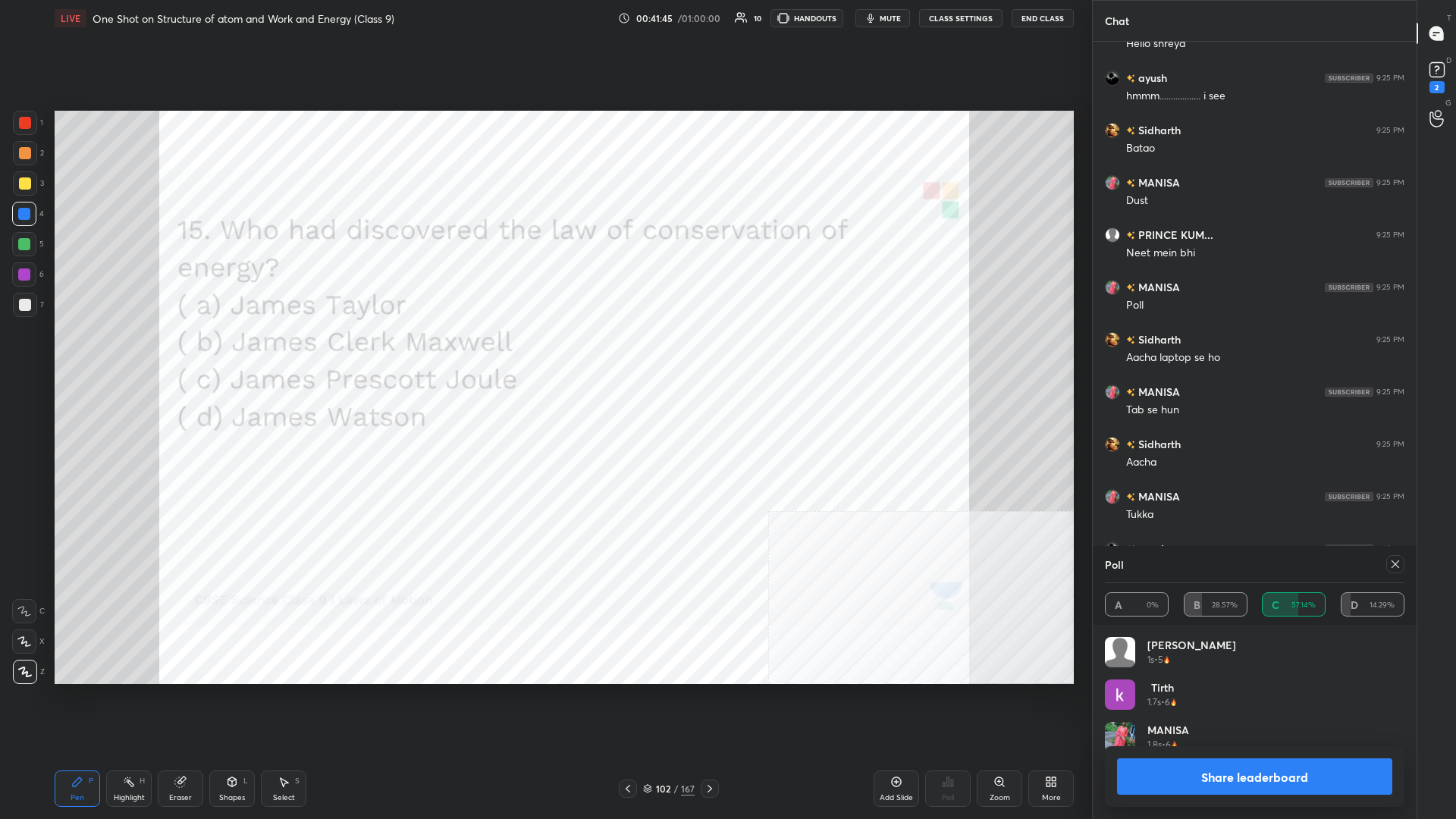 click on "Share leaderboard" at bounding box center (1254, 777) 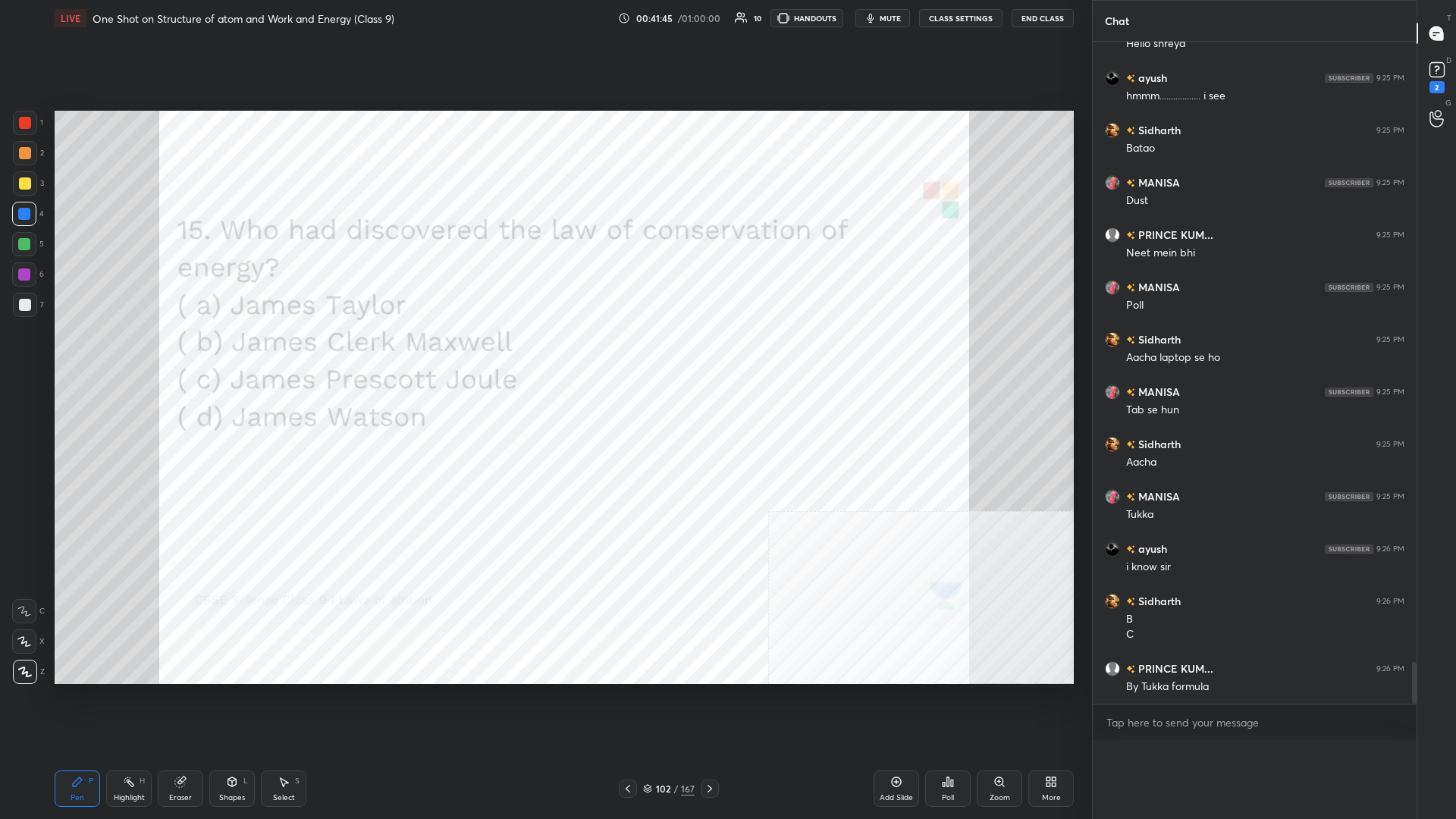 scroll, scrollTop: 0, scrollLeft: 0, axis: both 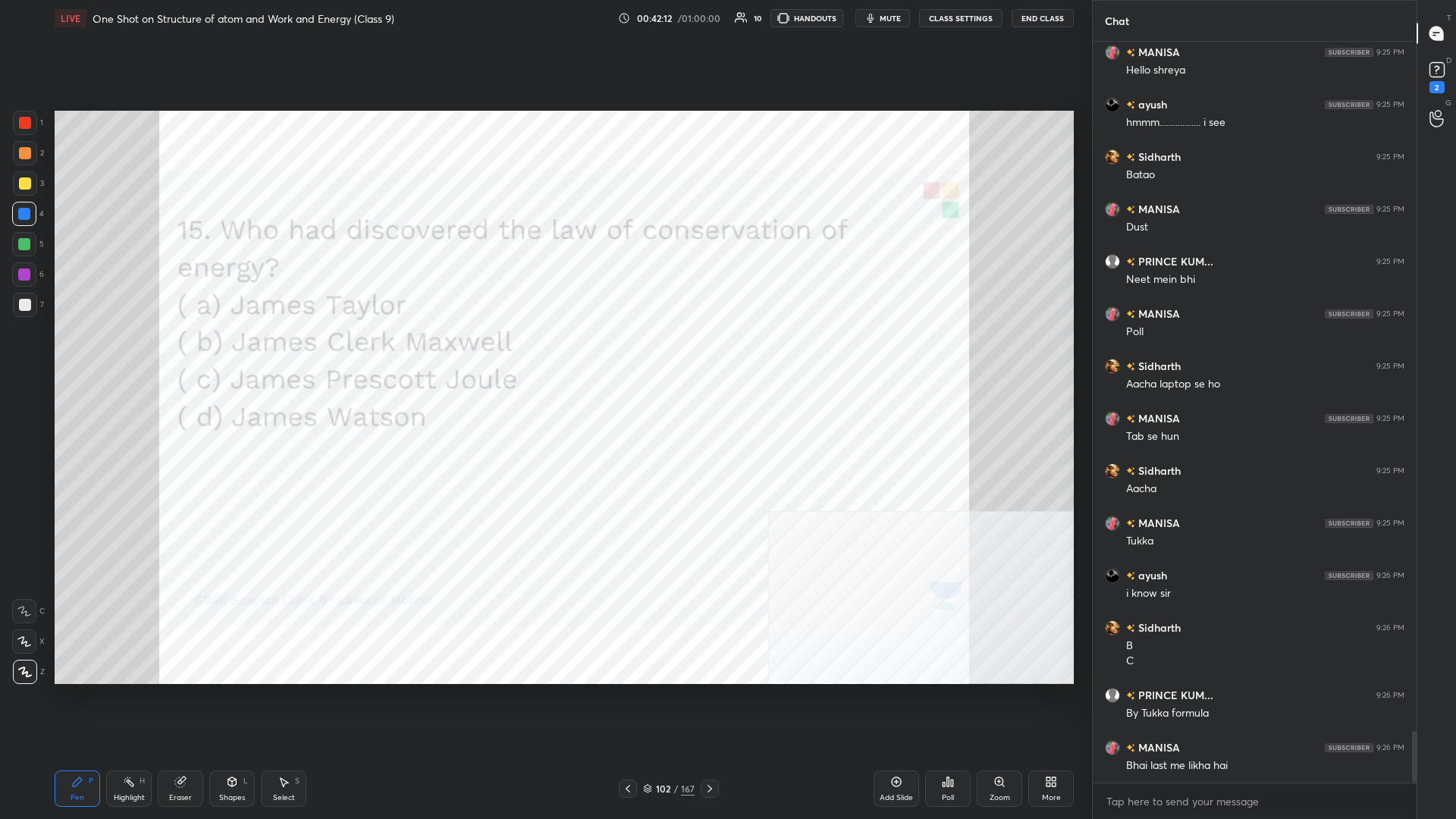drag, startPoint x: 661, startPoint y: 789, endPoint x: 668, endPoint y: 734, distance: 55.443665 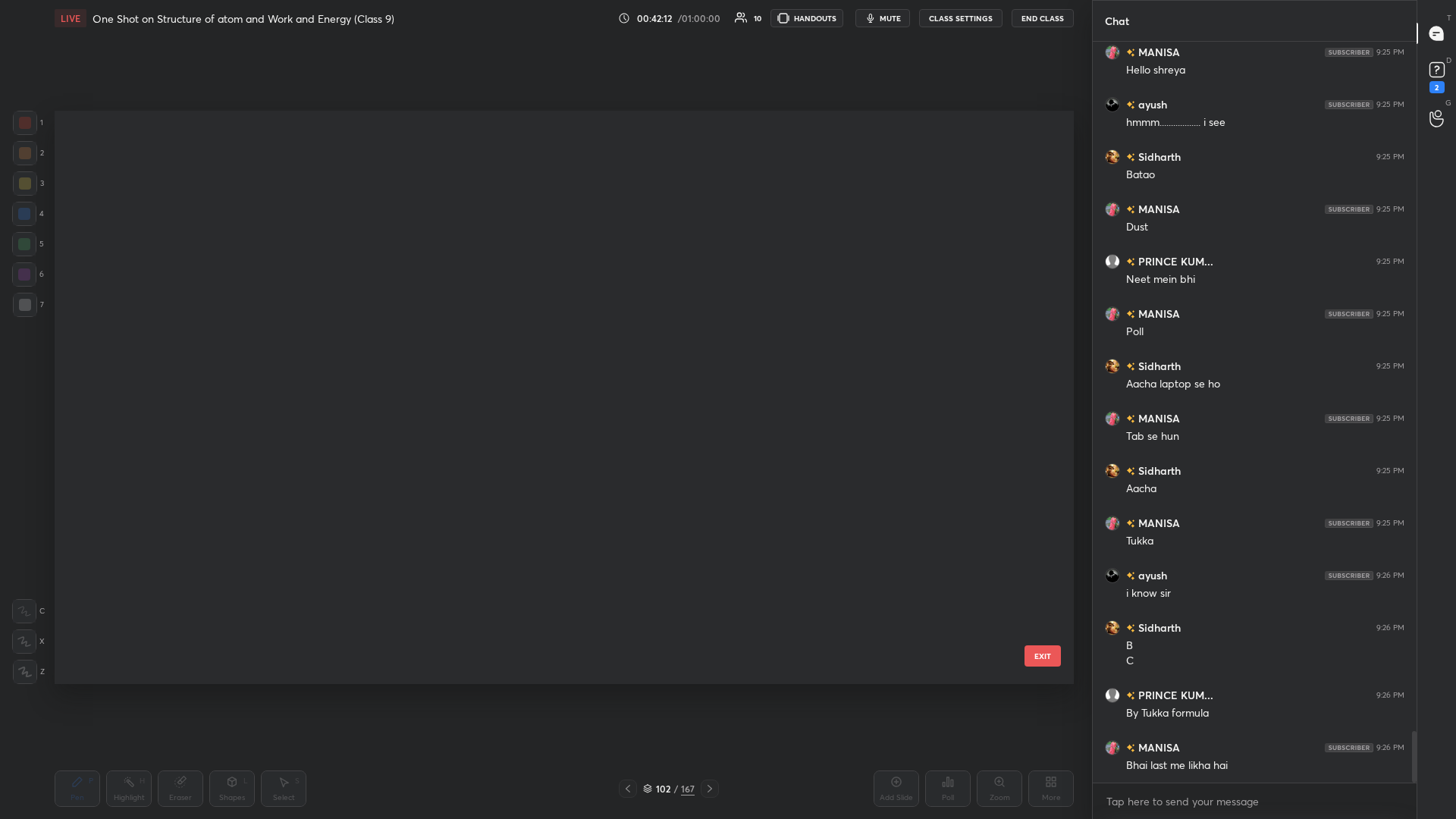 scroll, scrollTop: 5537, scrollLeft: 0, axis: vertical 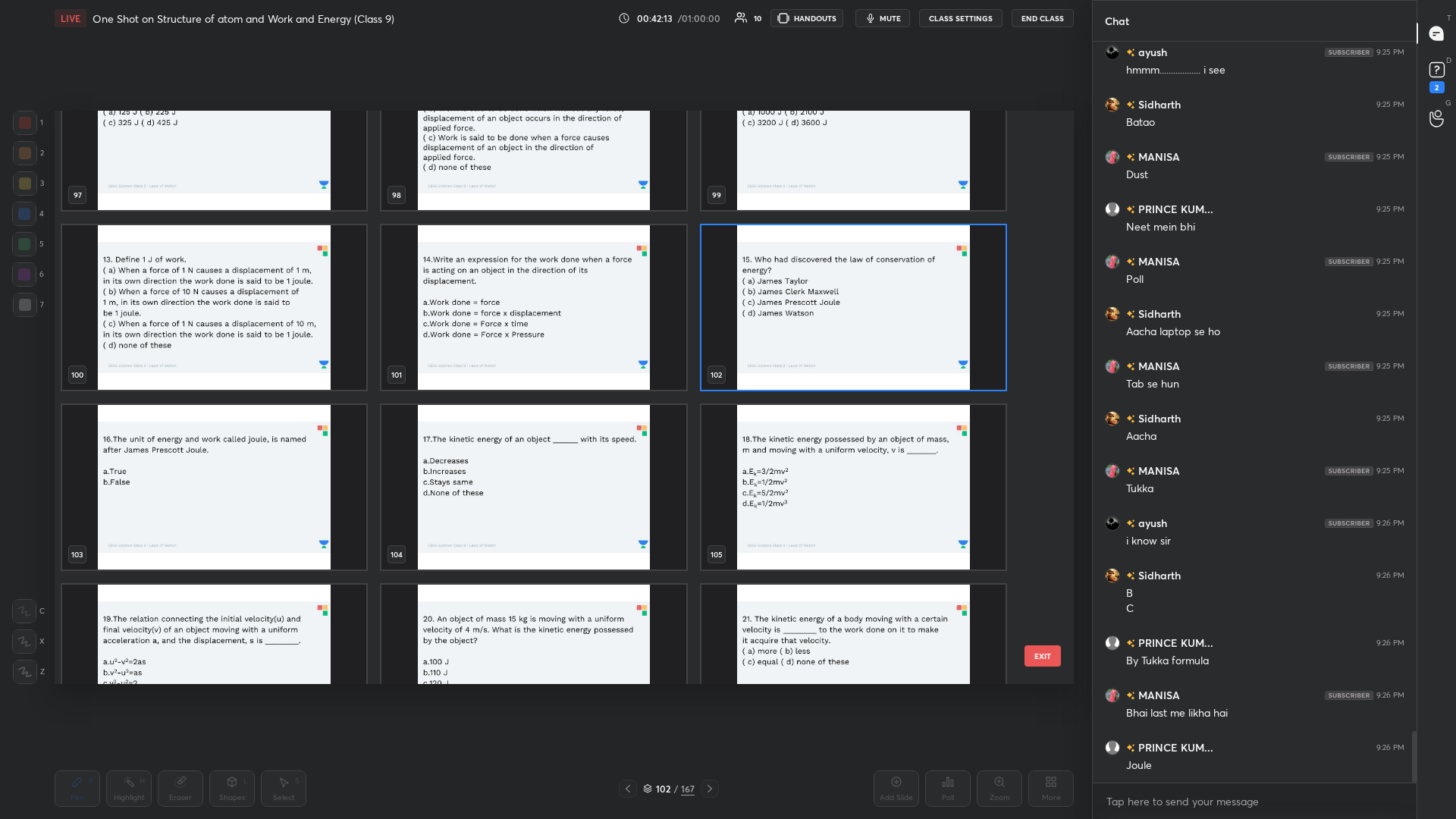 click at bounding box center (214, 487) 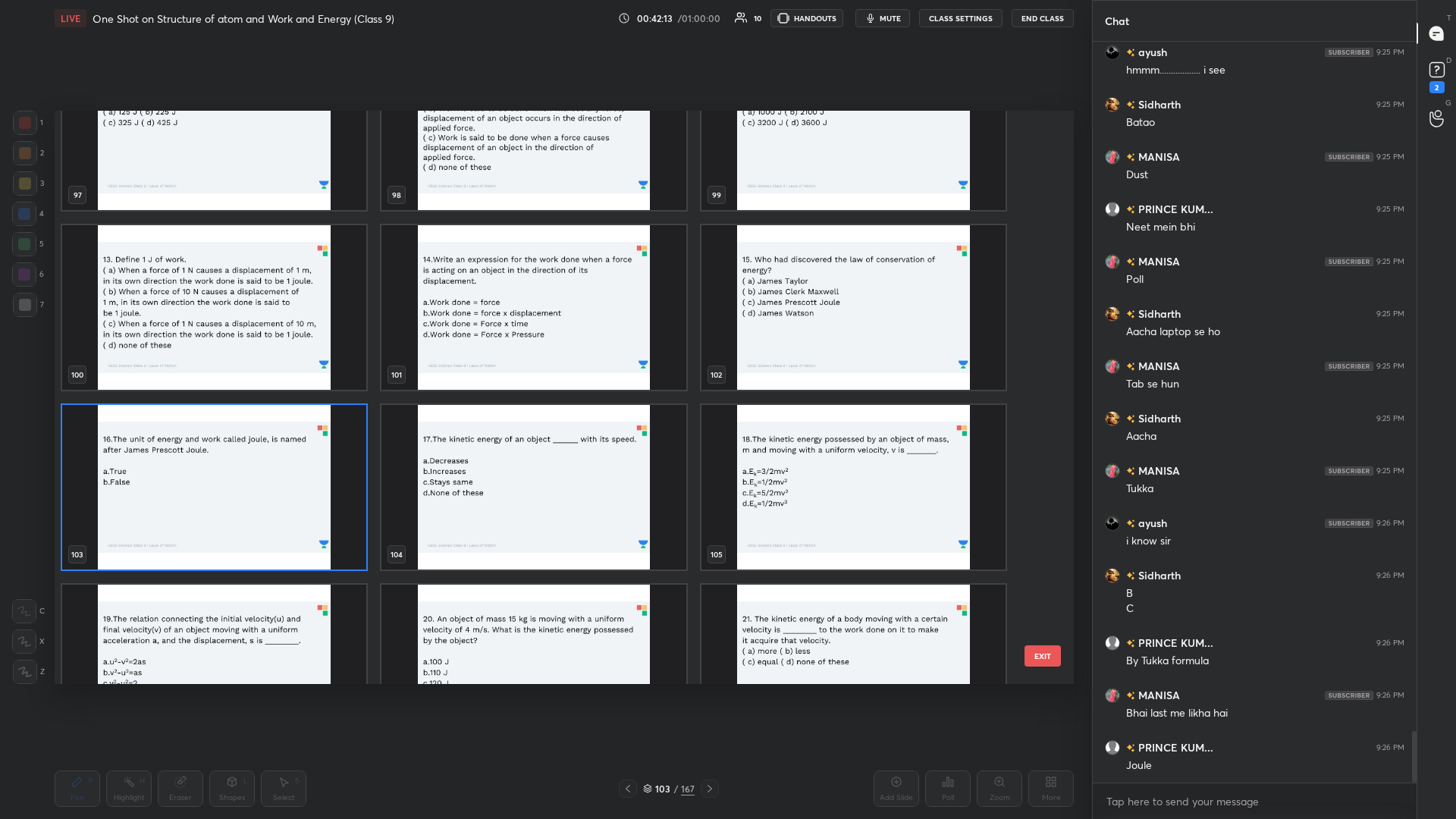 click at bounding box center (214, 487) 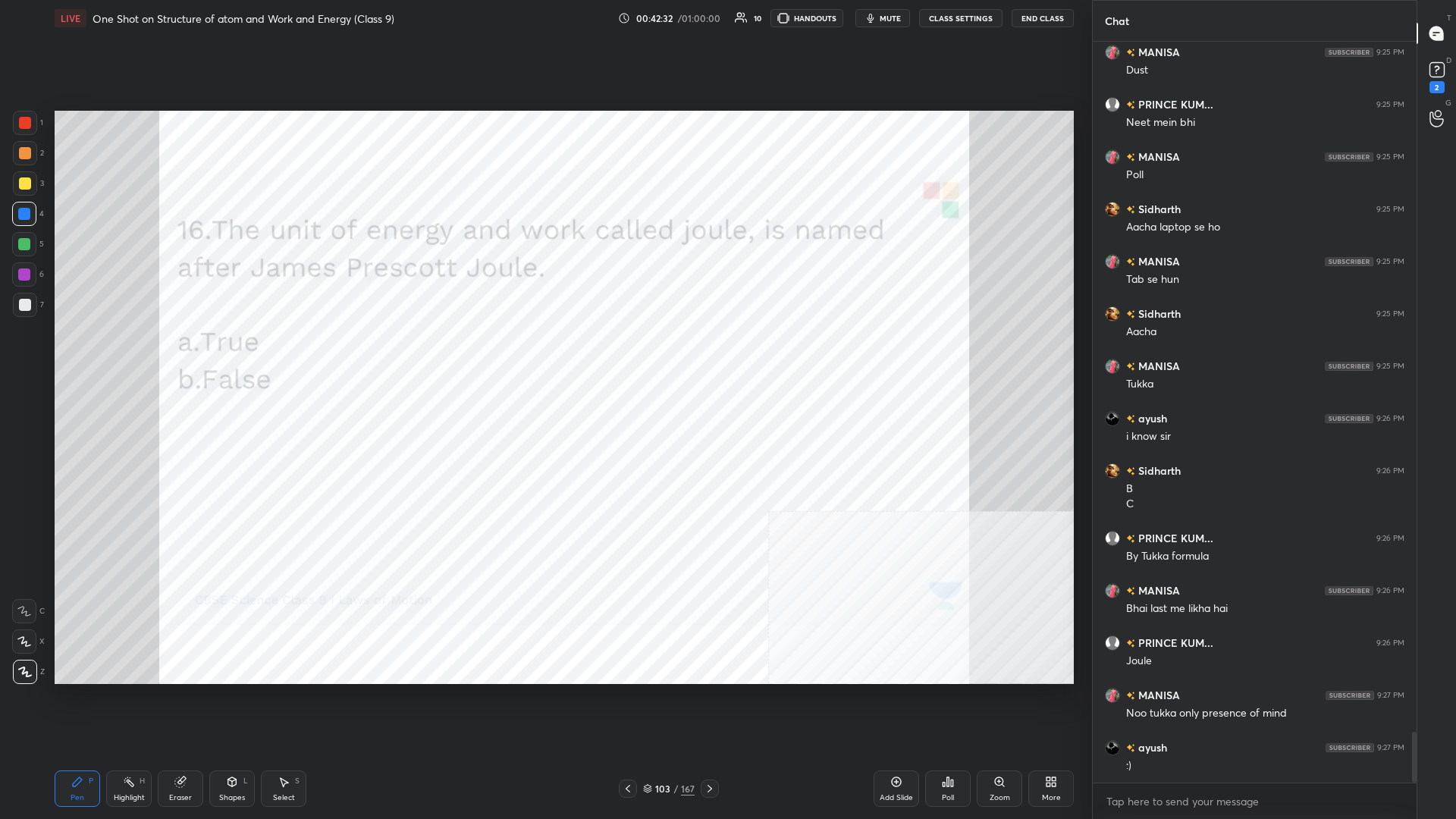 click on "Poll" at bounding box center [948, 789] 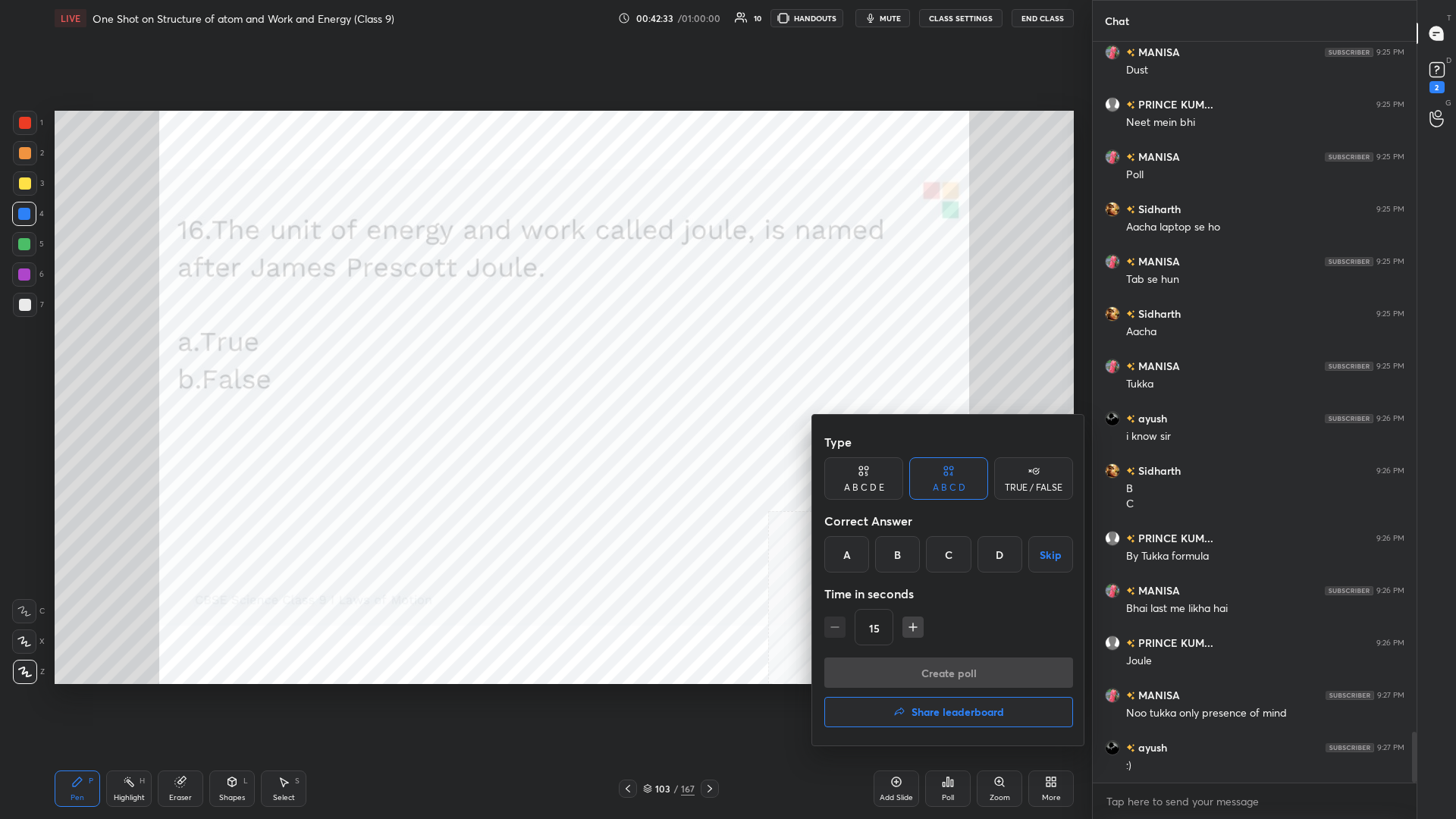click on "A" at bounding box center [846, 554] 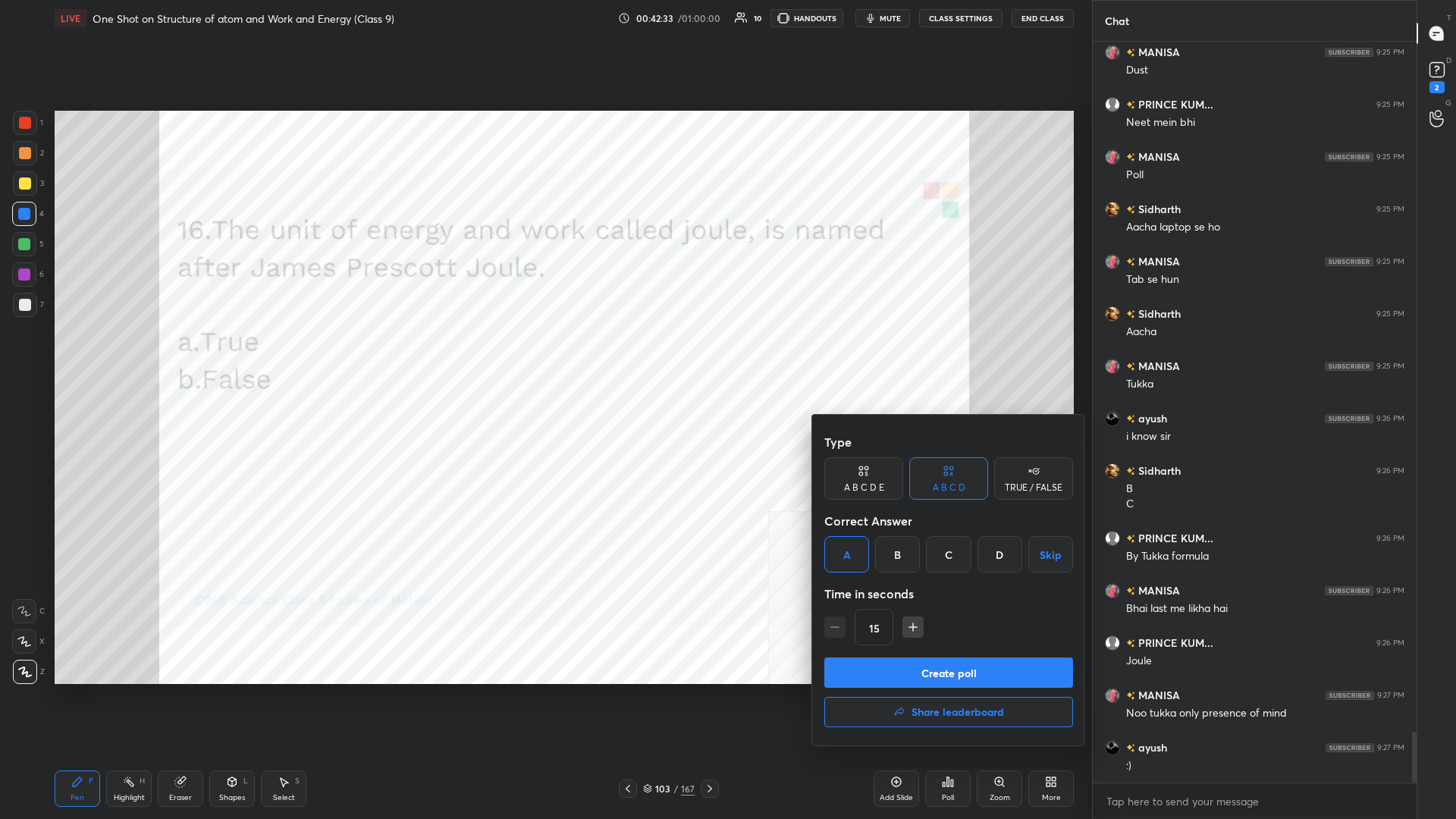 click on "Create poll" at bounding box center (949, 673) 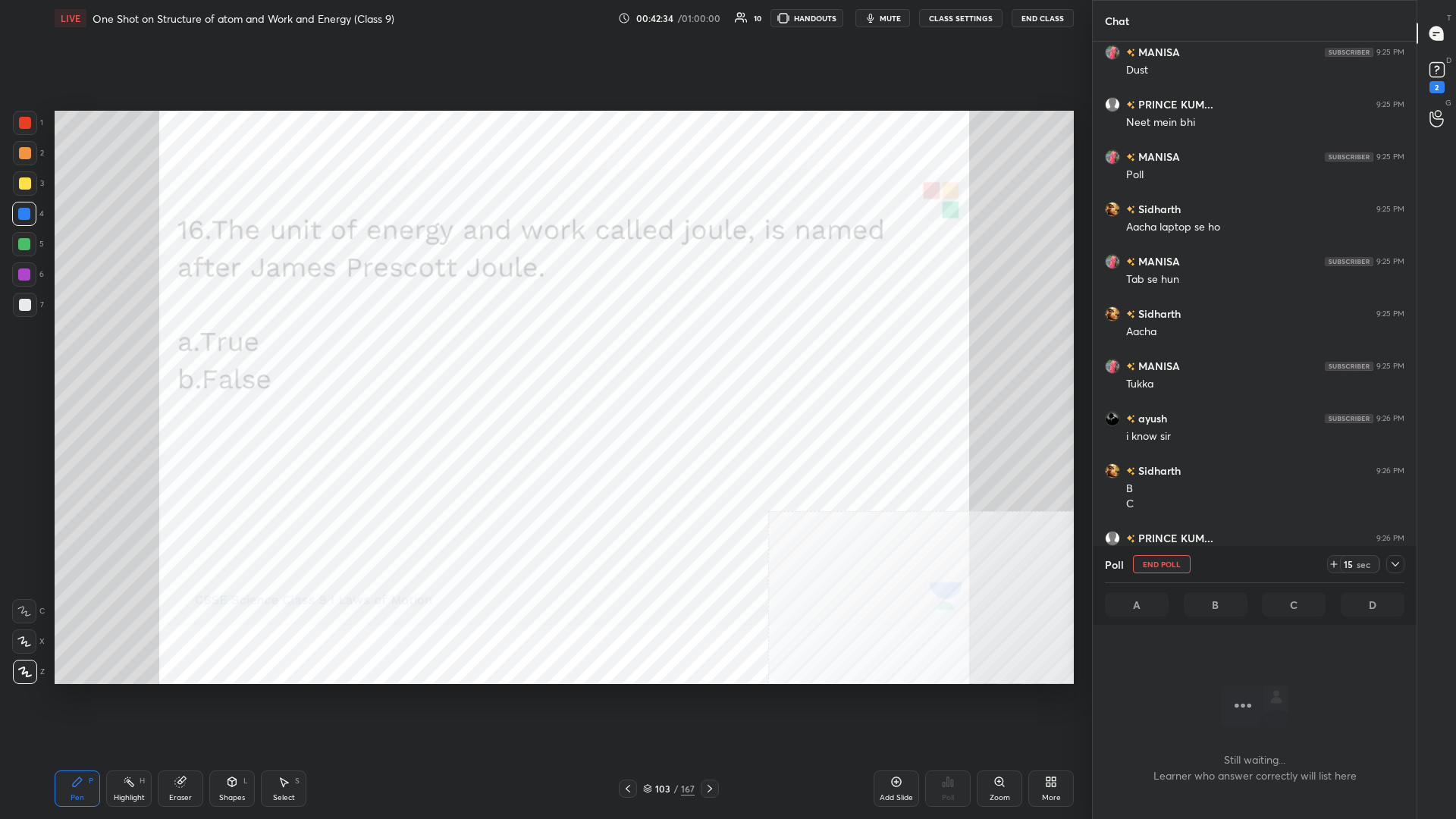 scroll, scrollTop: 701, scrollLeft: 324, axis: both 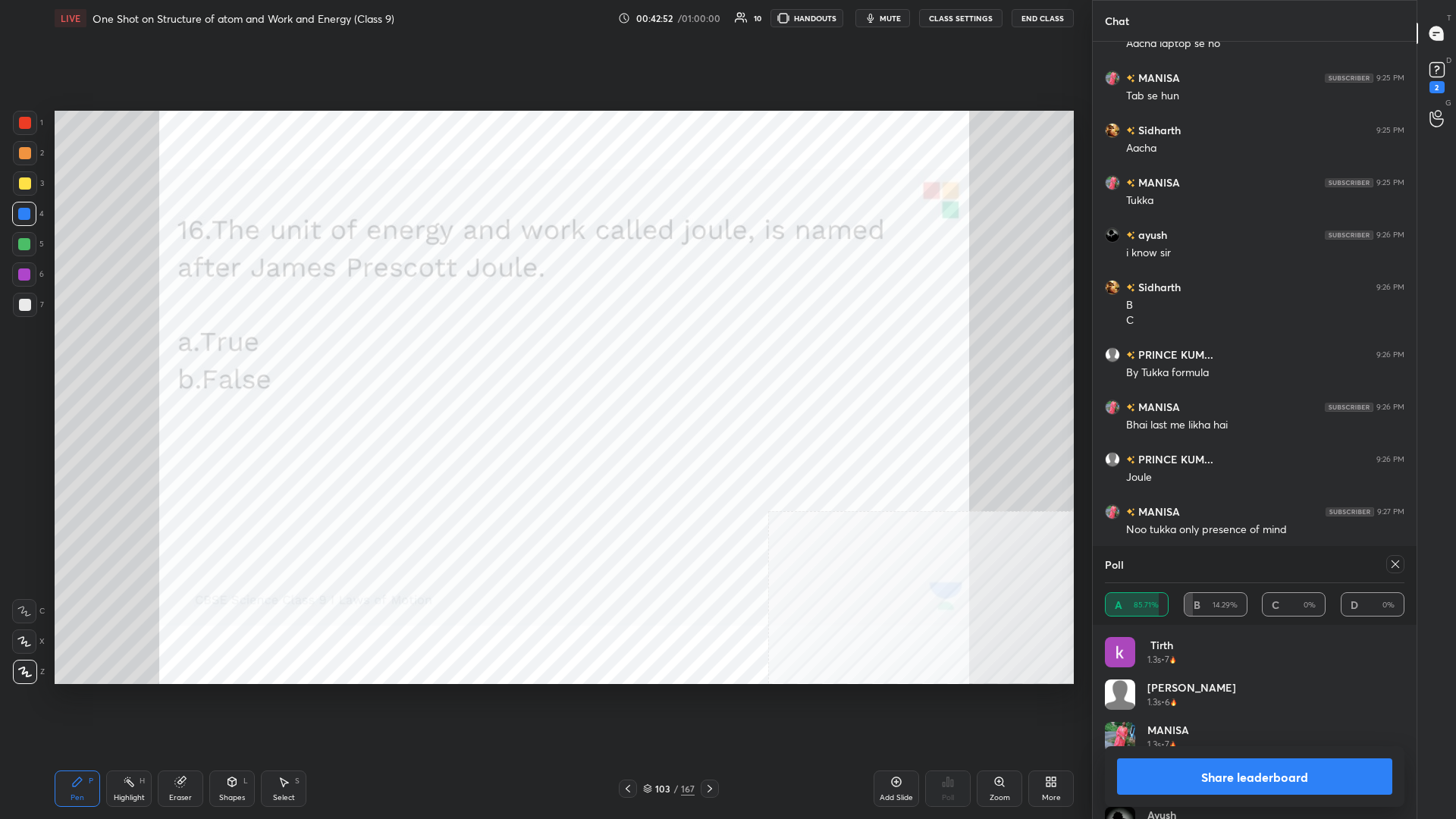 click on "Share leaderboard" at bounding box center [1254, 777] 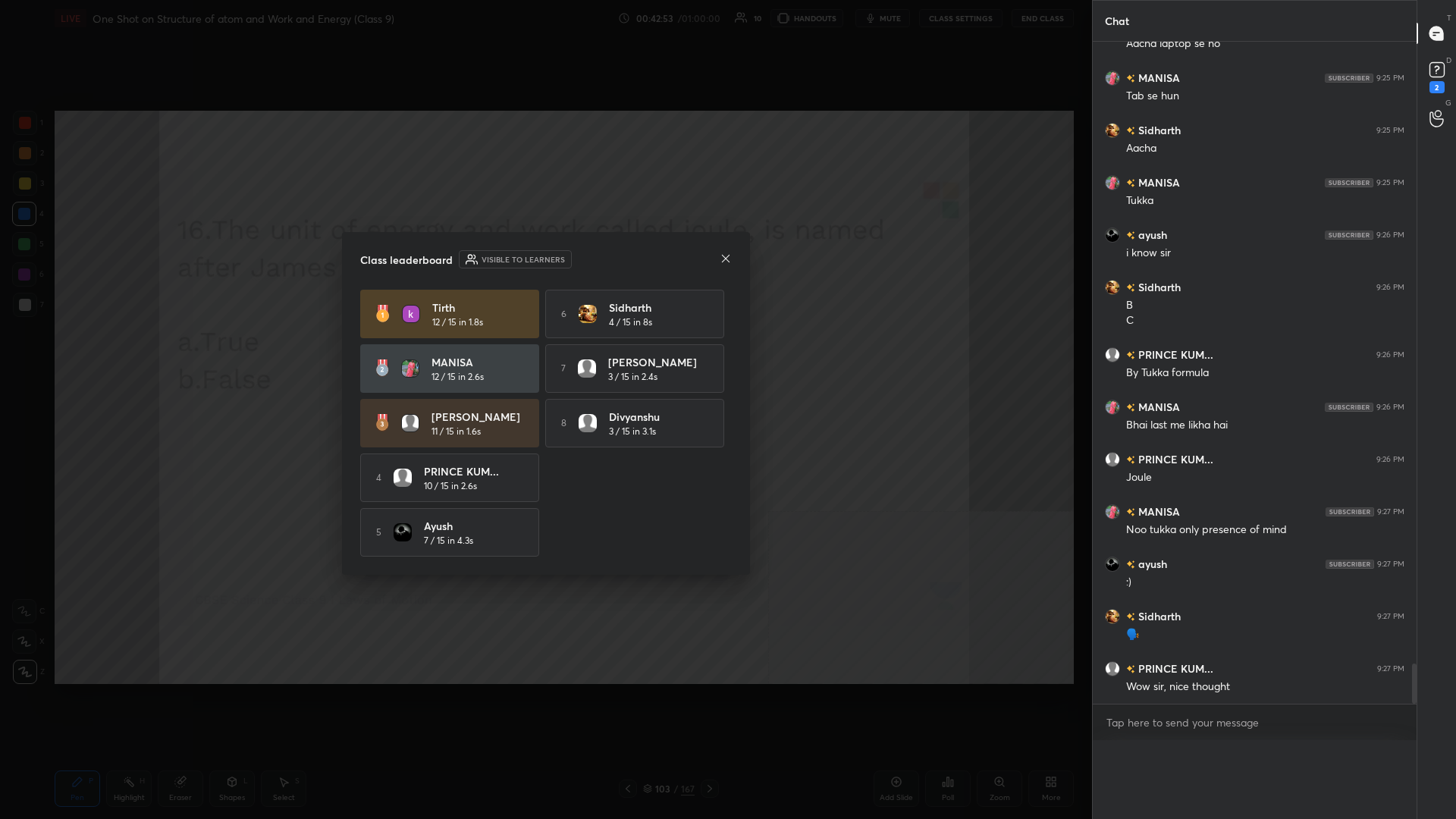scroll, scrollTop: 0, scrollLeft: 0, axis: both 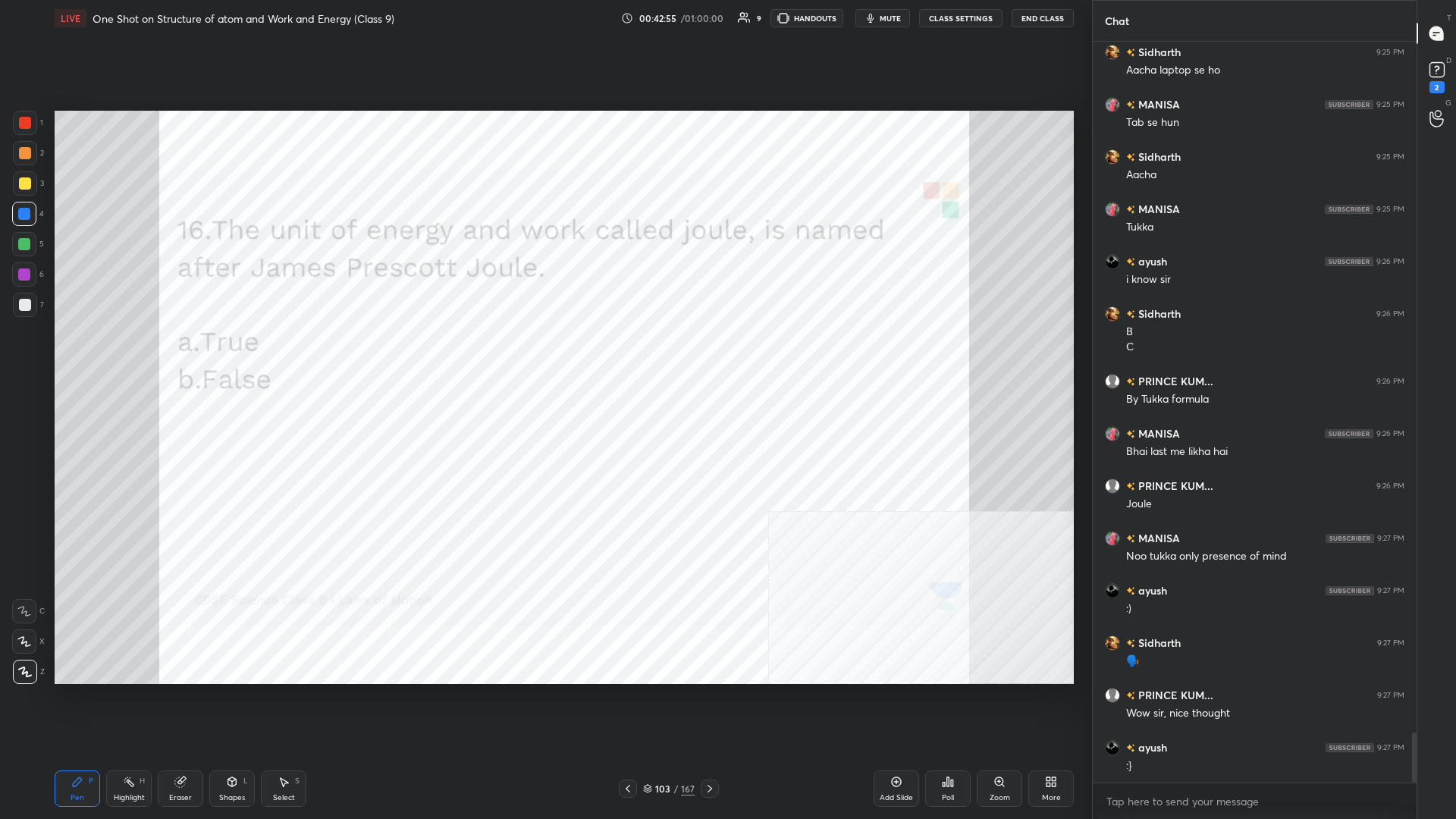 click on "/" at bounding box center (676, 789) 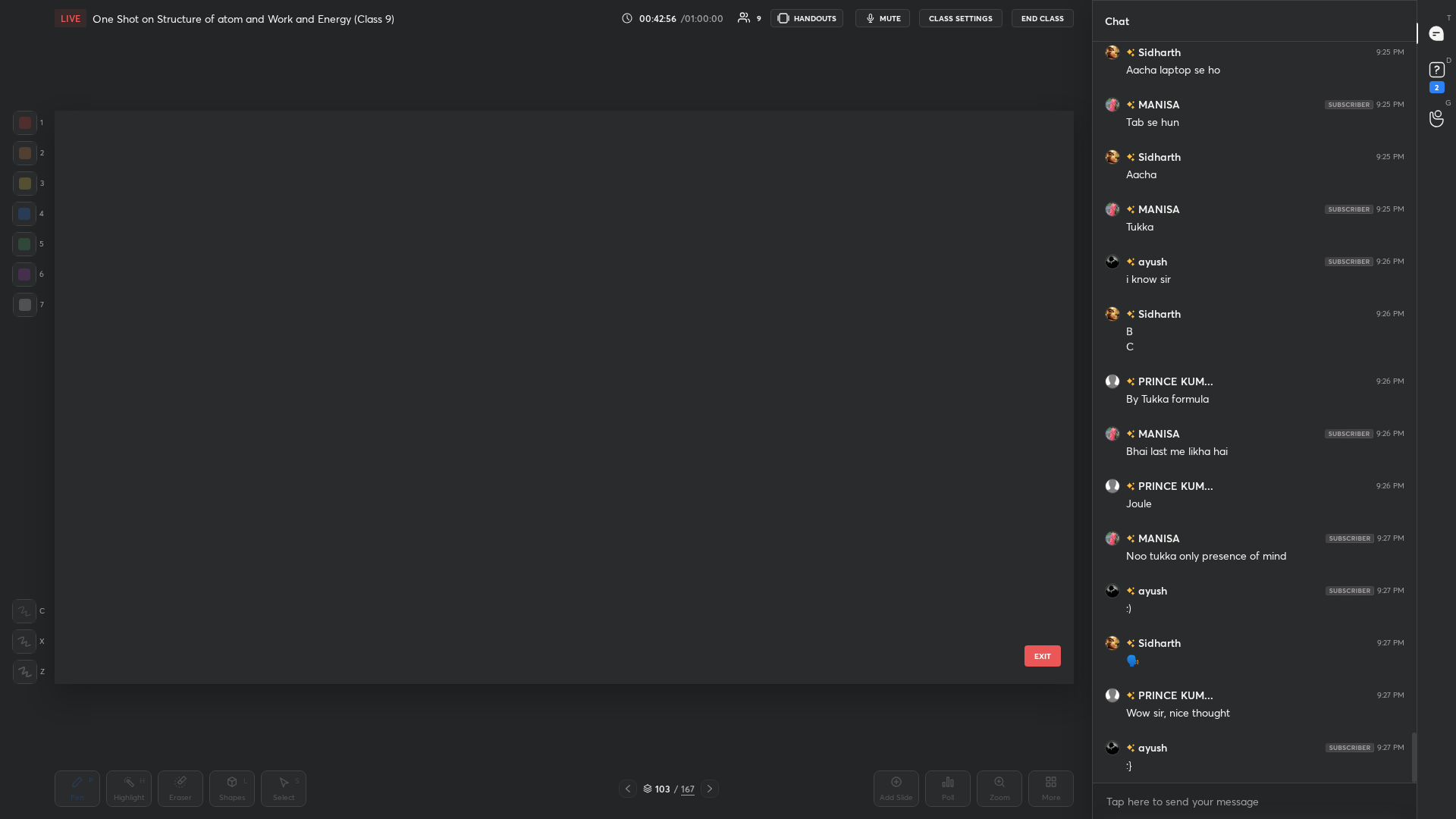 scroll, scrollTop: 5717, scrollLeft: 0, axis: vertical 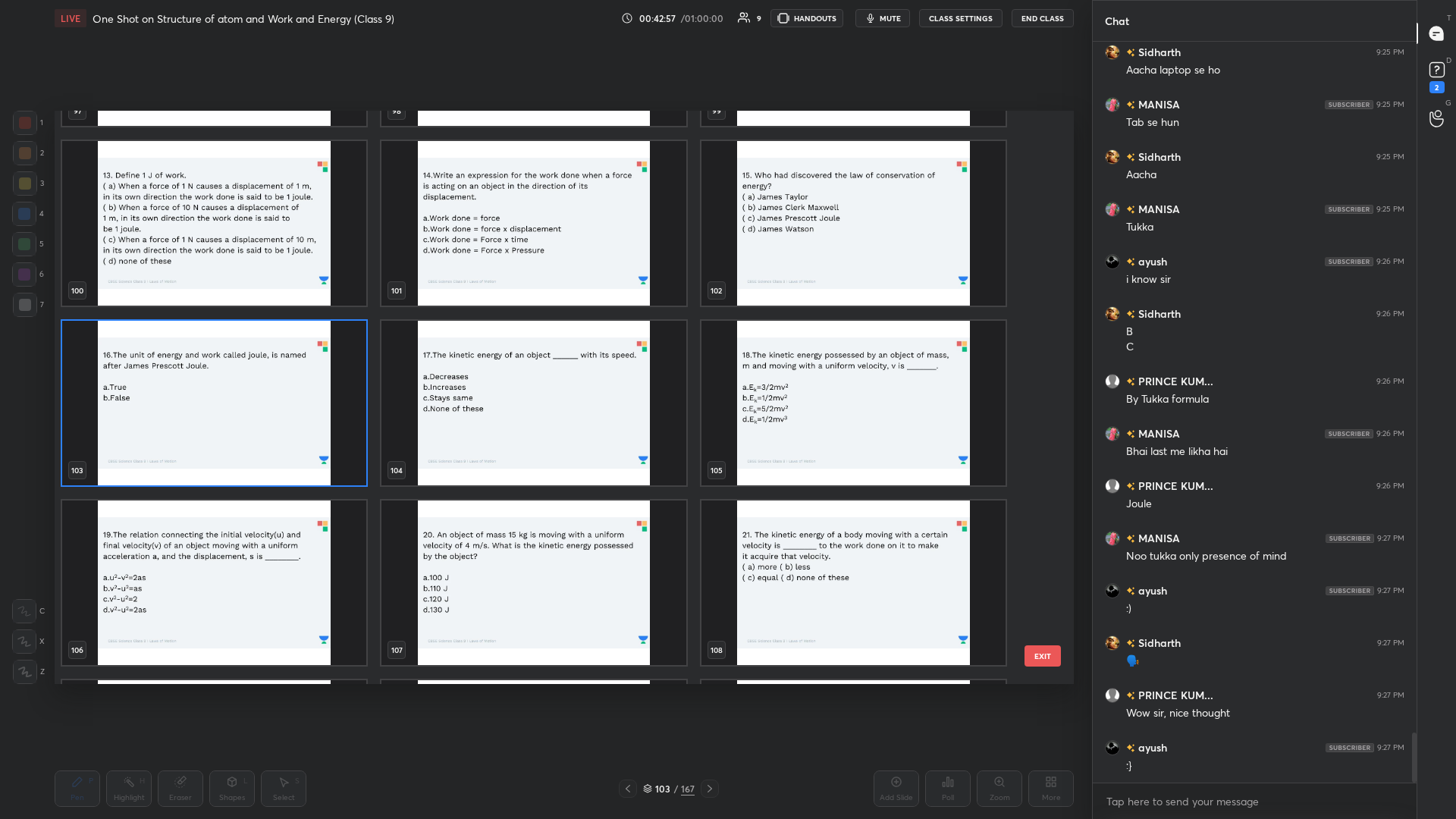 click at bounding box center (533, 403) 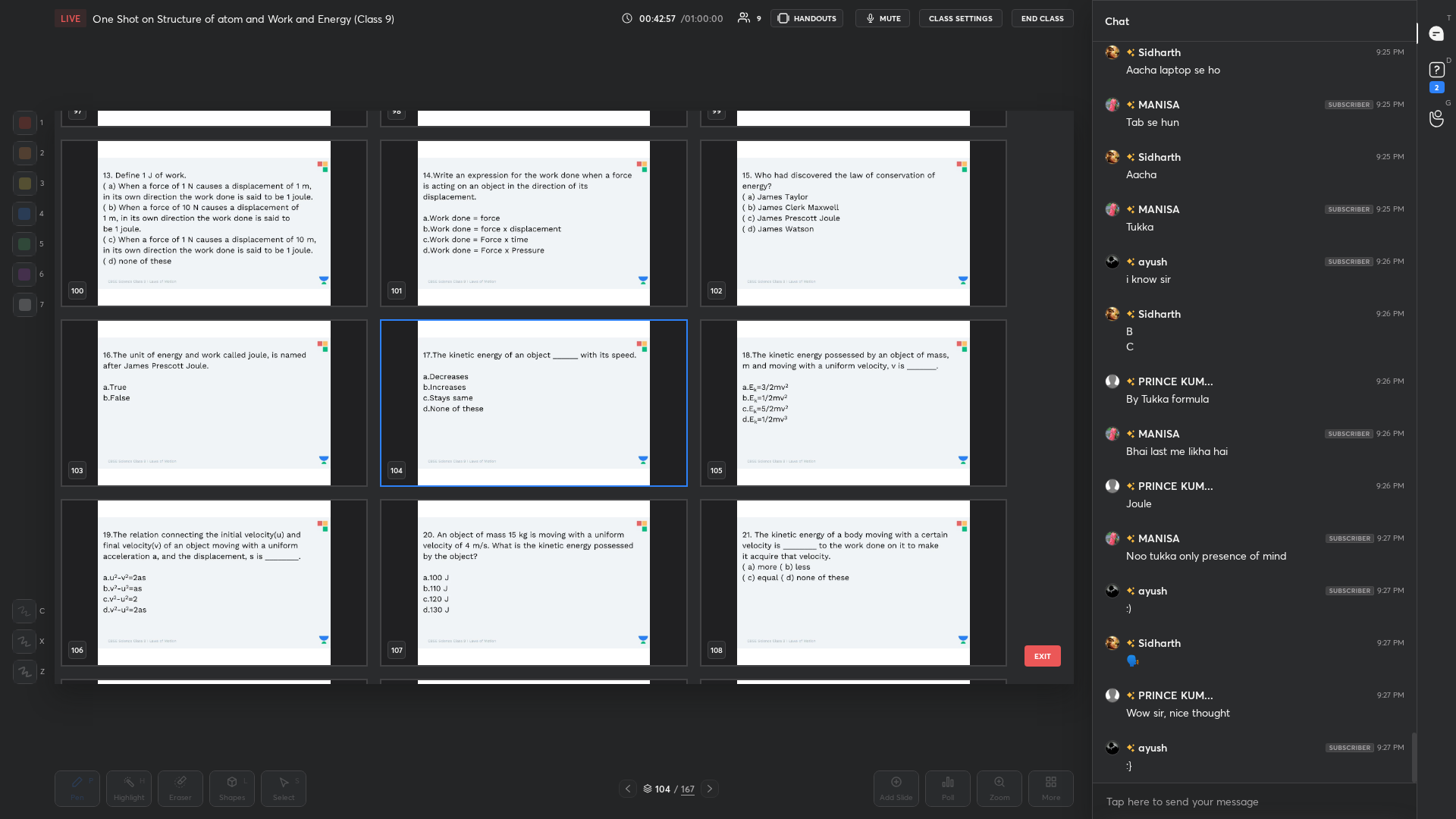 click at bounding box center (533, 403) 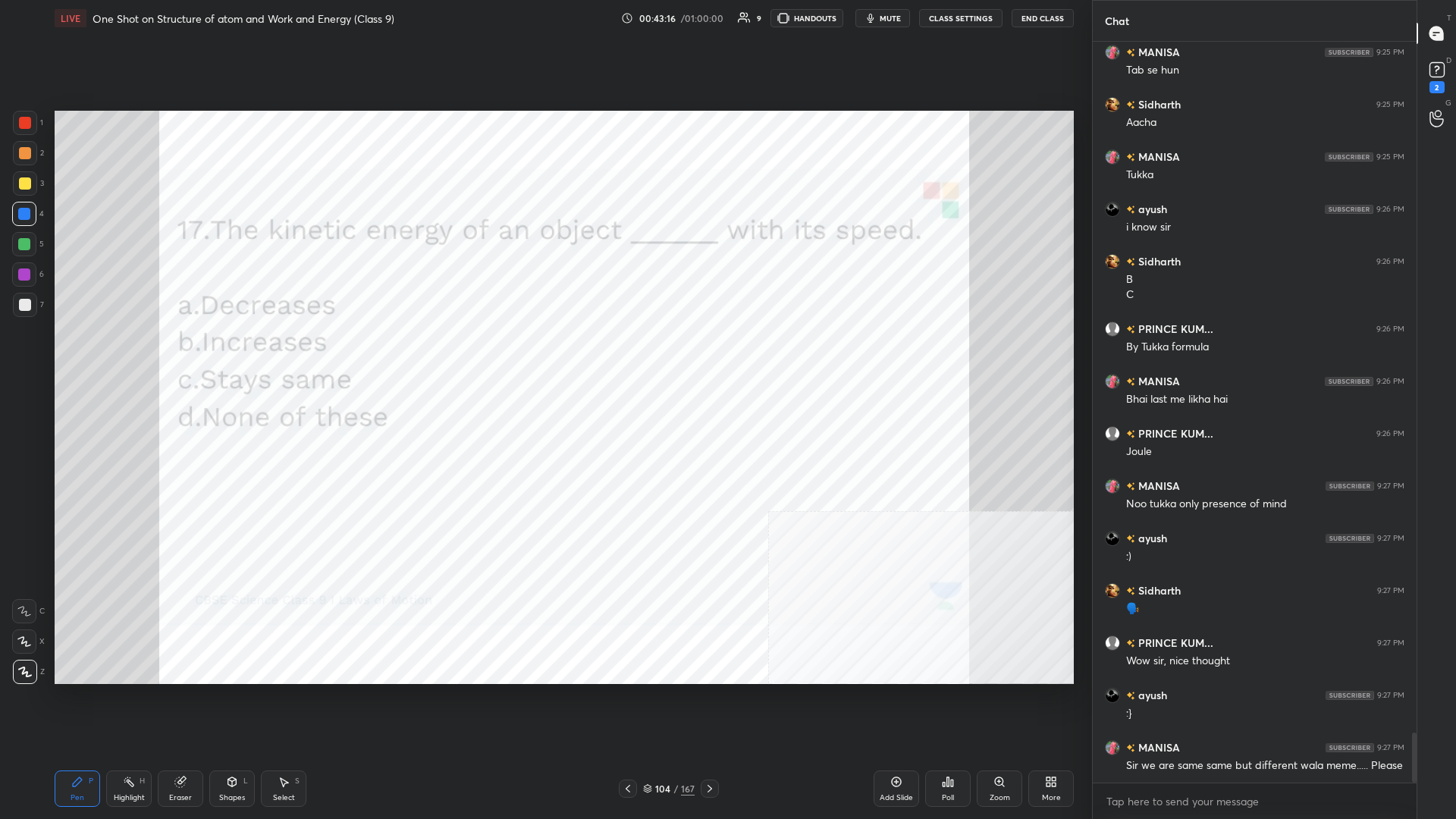 scroll, scrollTop: 10278, scrollLeft: 0, axis: vertical 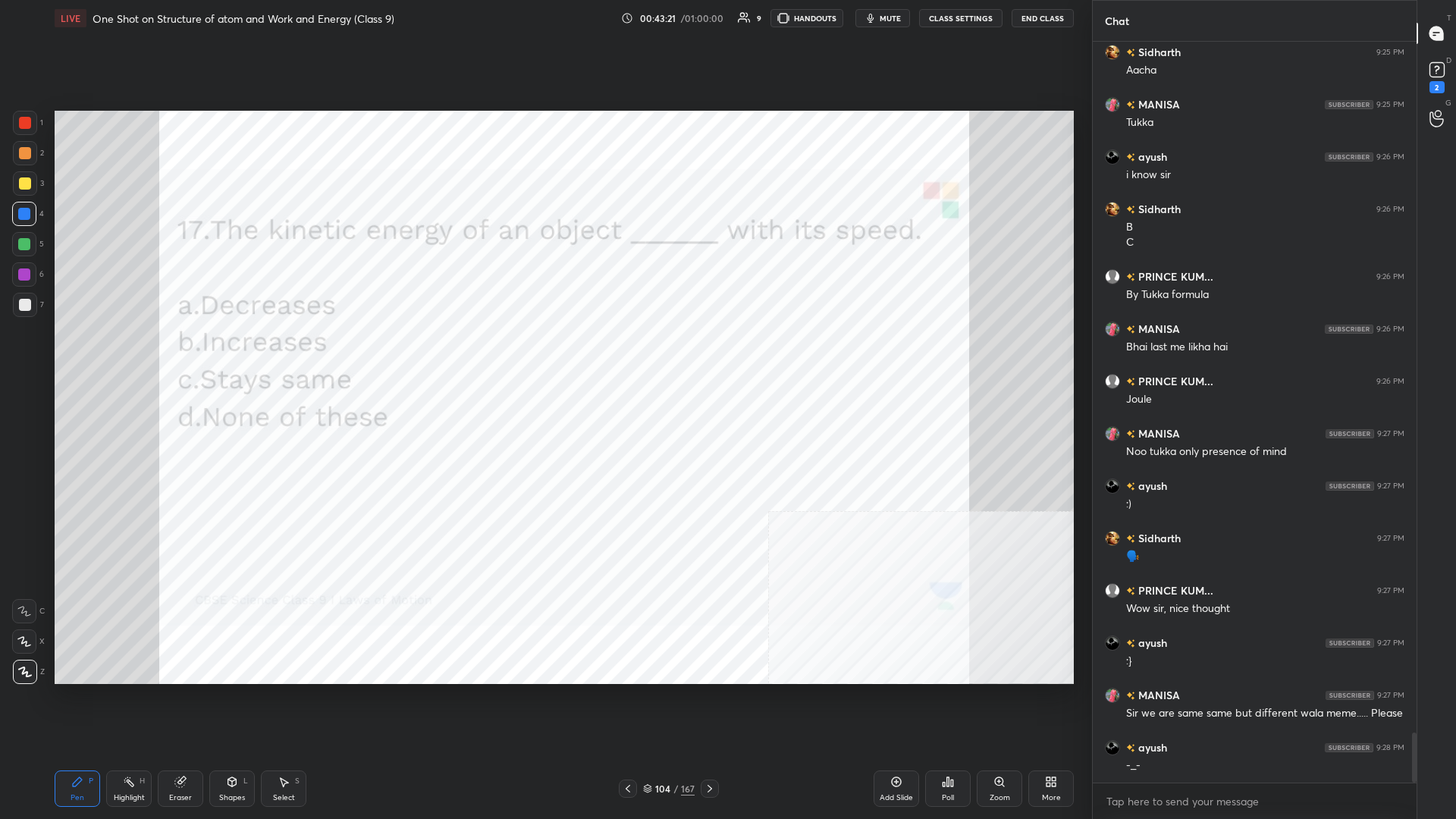 click on "Poll" at bounding box center (948, 789) 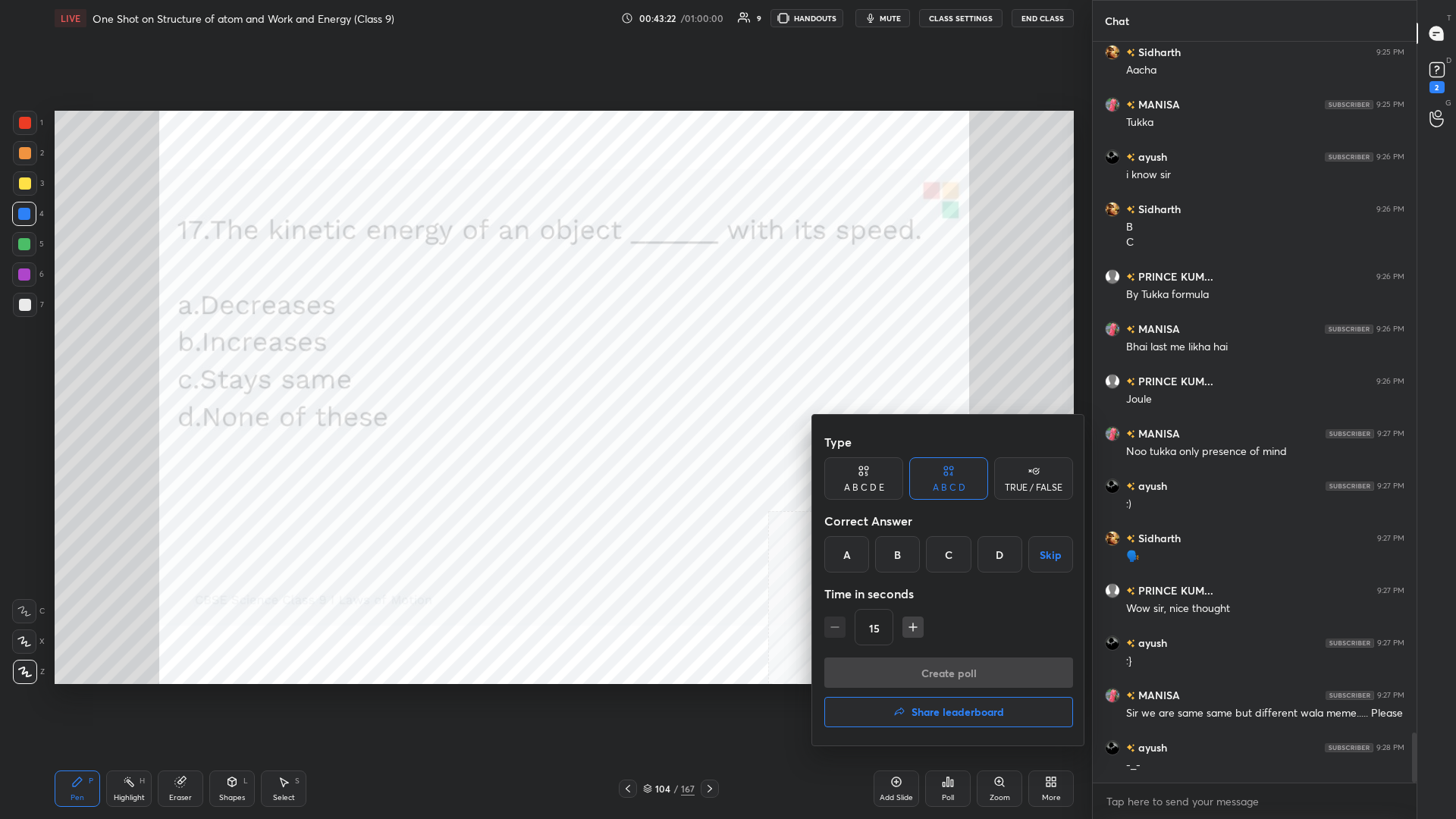 click on "B" at bounding box center [897, 554] 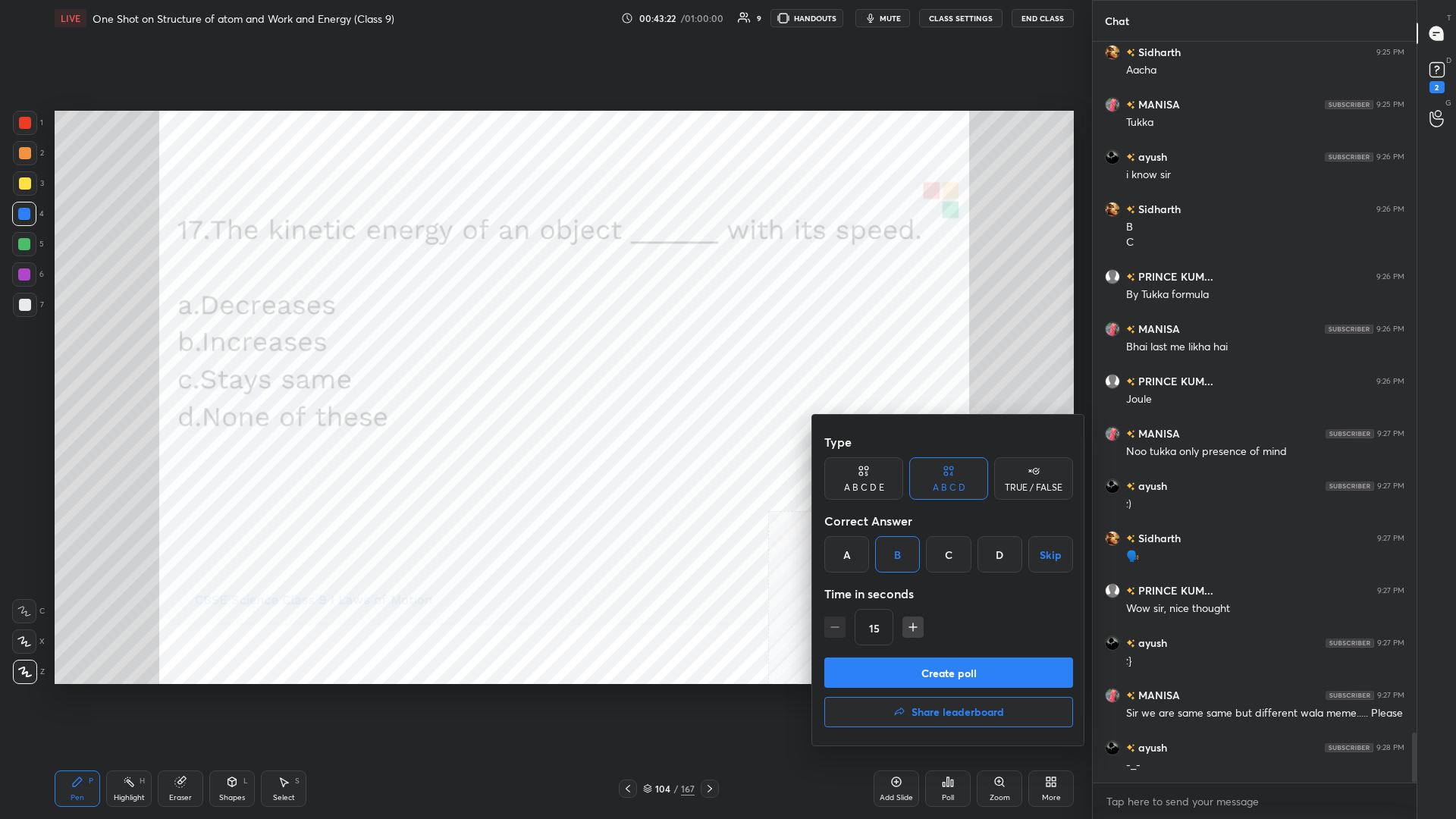 click on "Create poll" at bounding box center (949, 673) 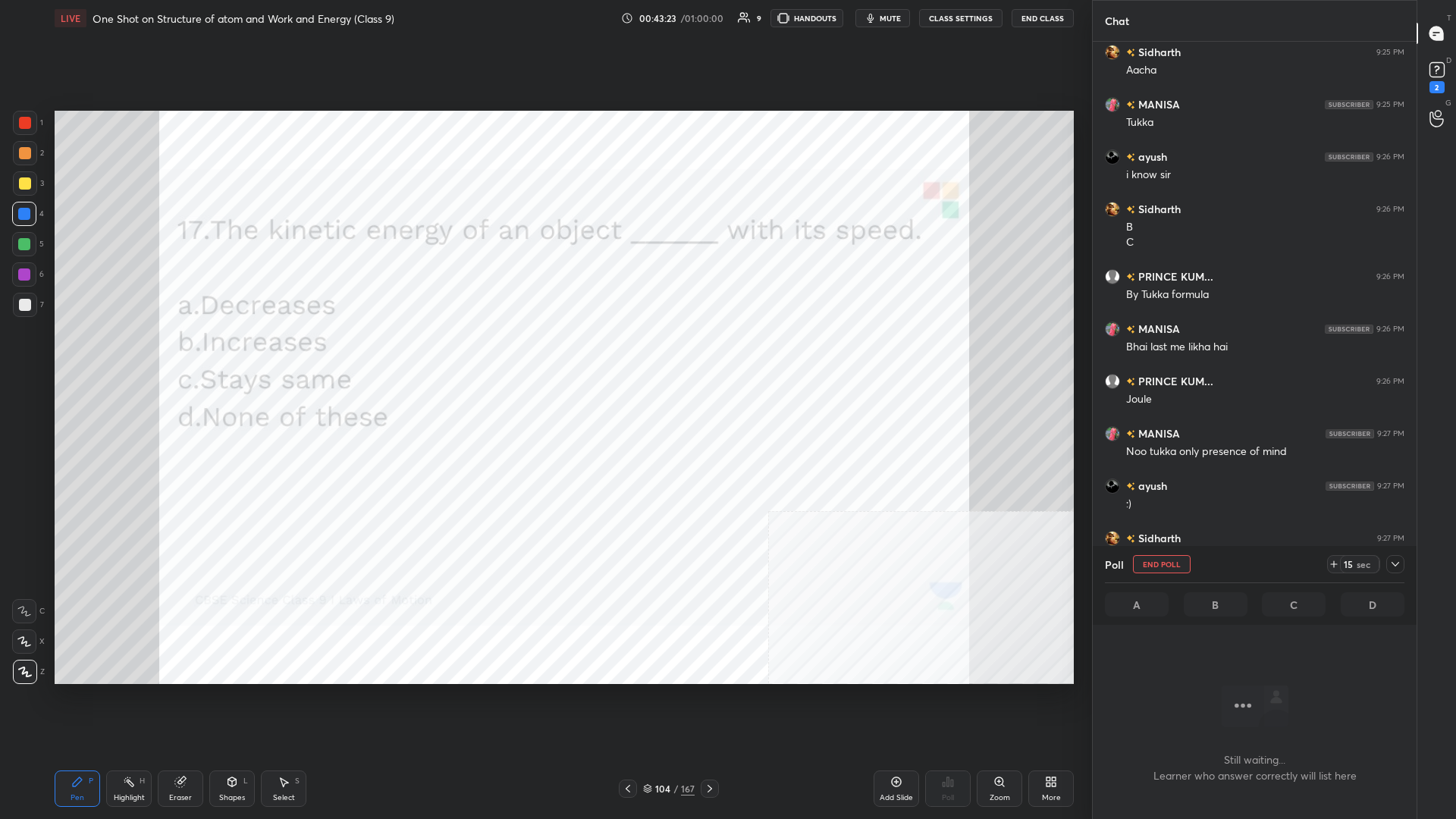 scroll, scrollTop: 701, scrollLeft: 324, axis: both 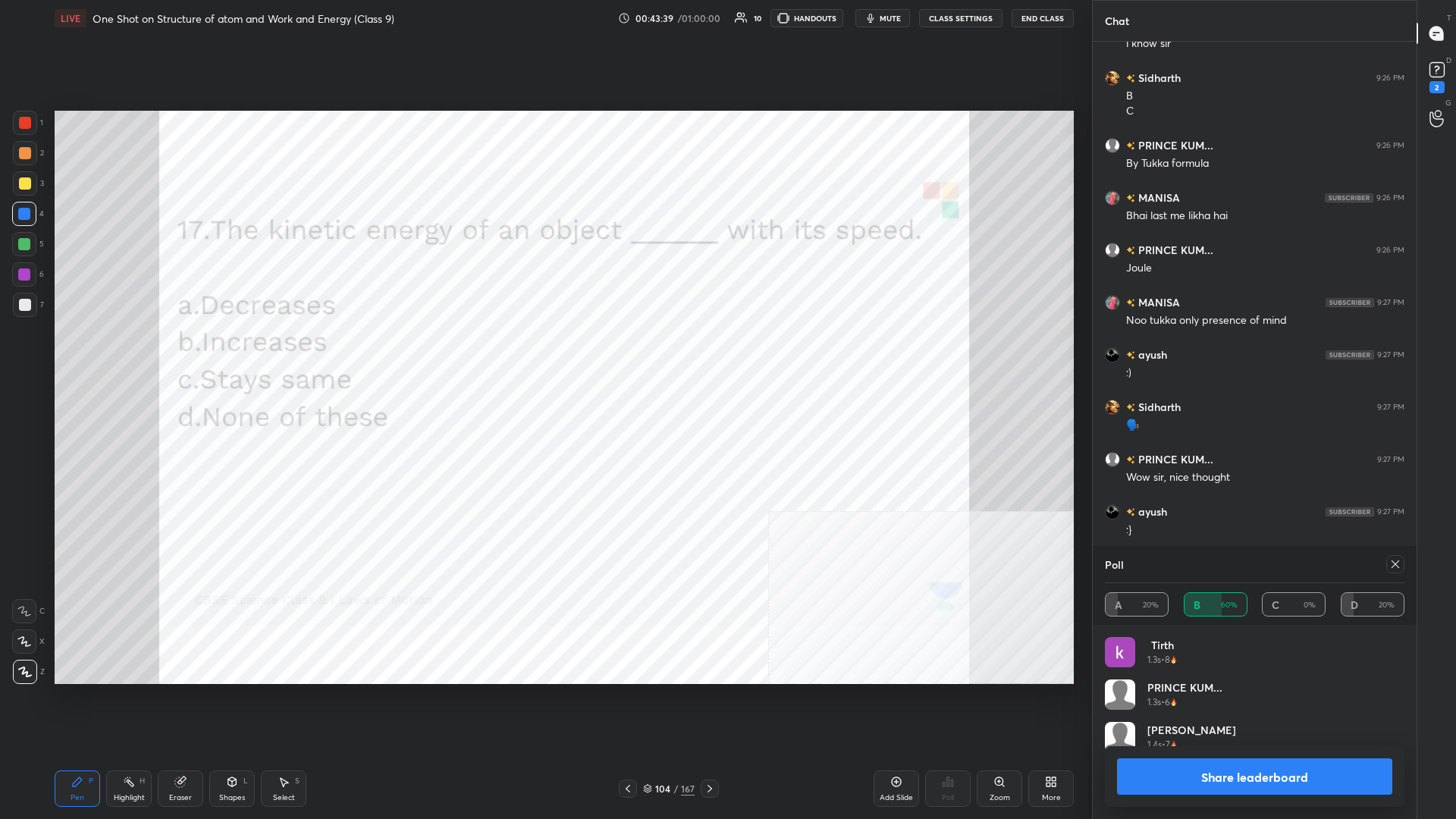 click on "Share leaderboard" at bounding box center [1254, 777] 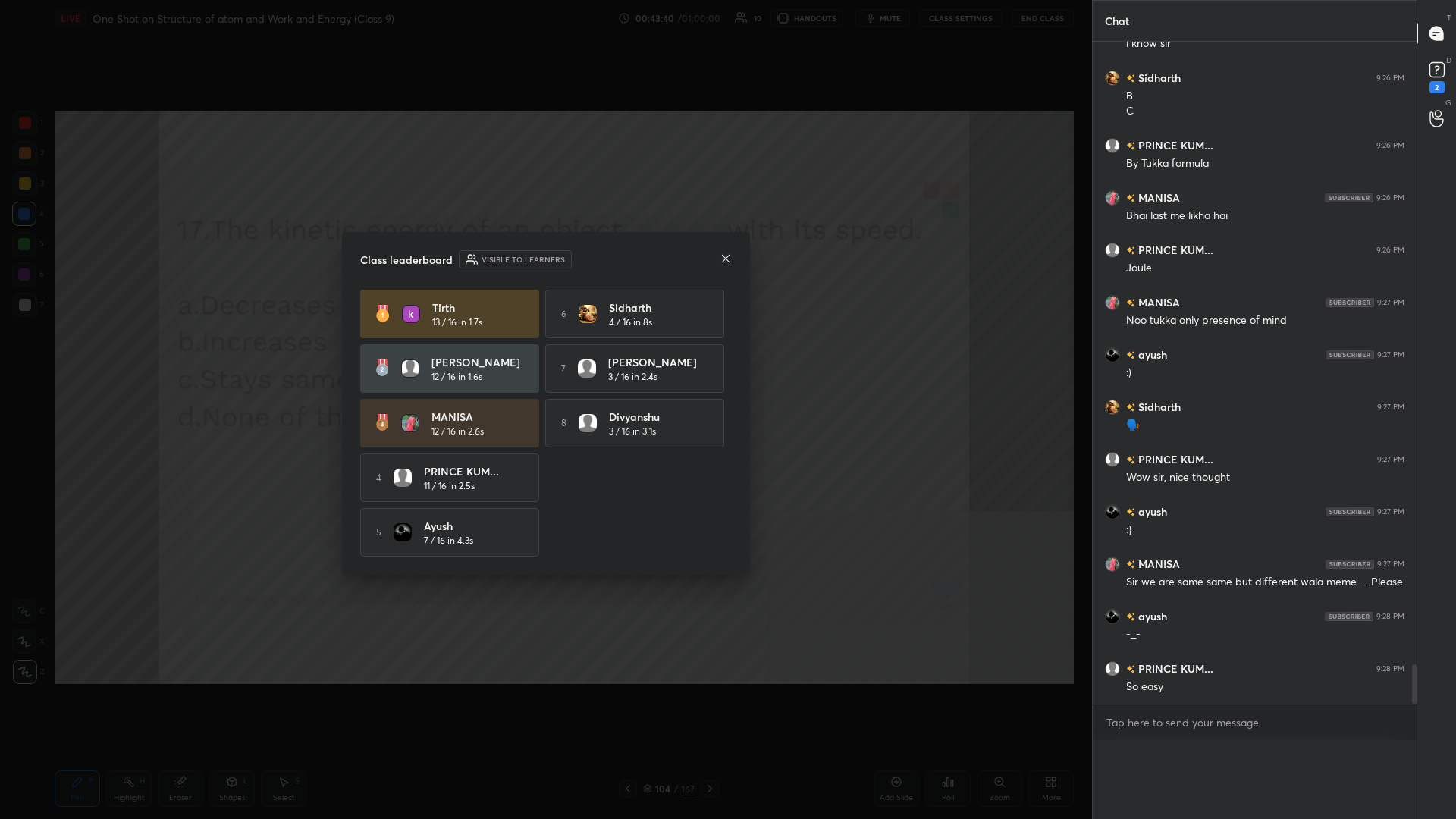 scroll, scrollTop: 0, scrollLeft: 0, axis: both 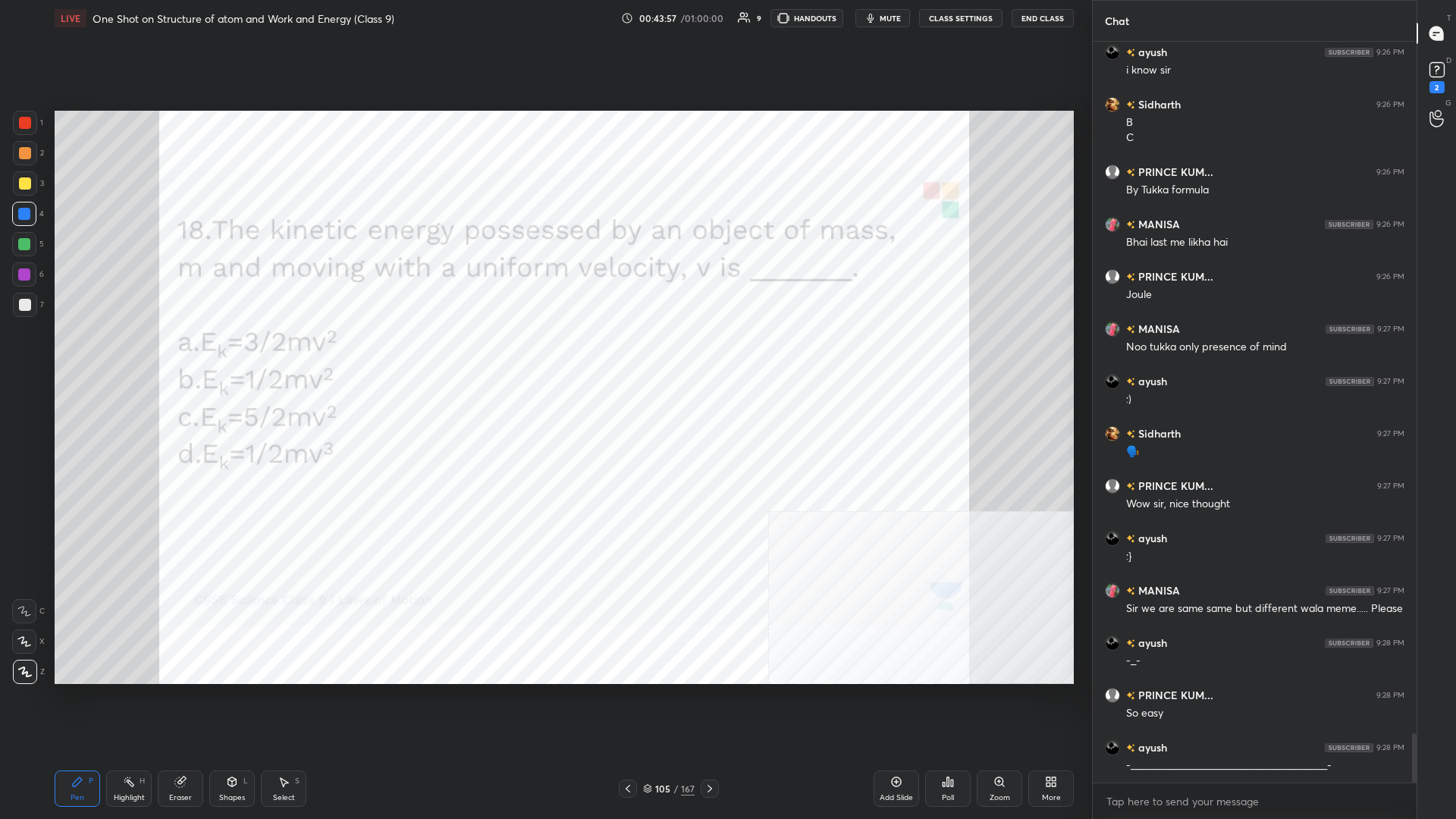 click on "Poll" at bounding box center (948, 789) 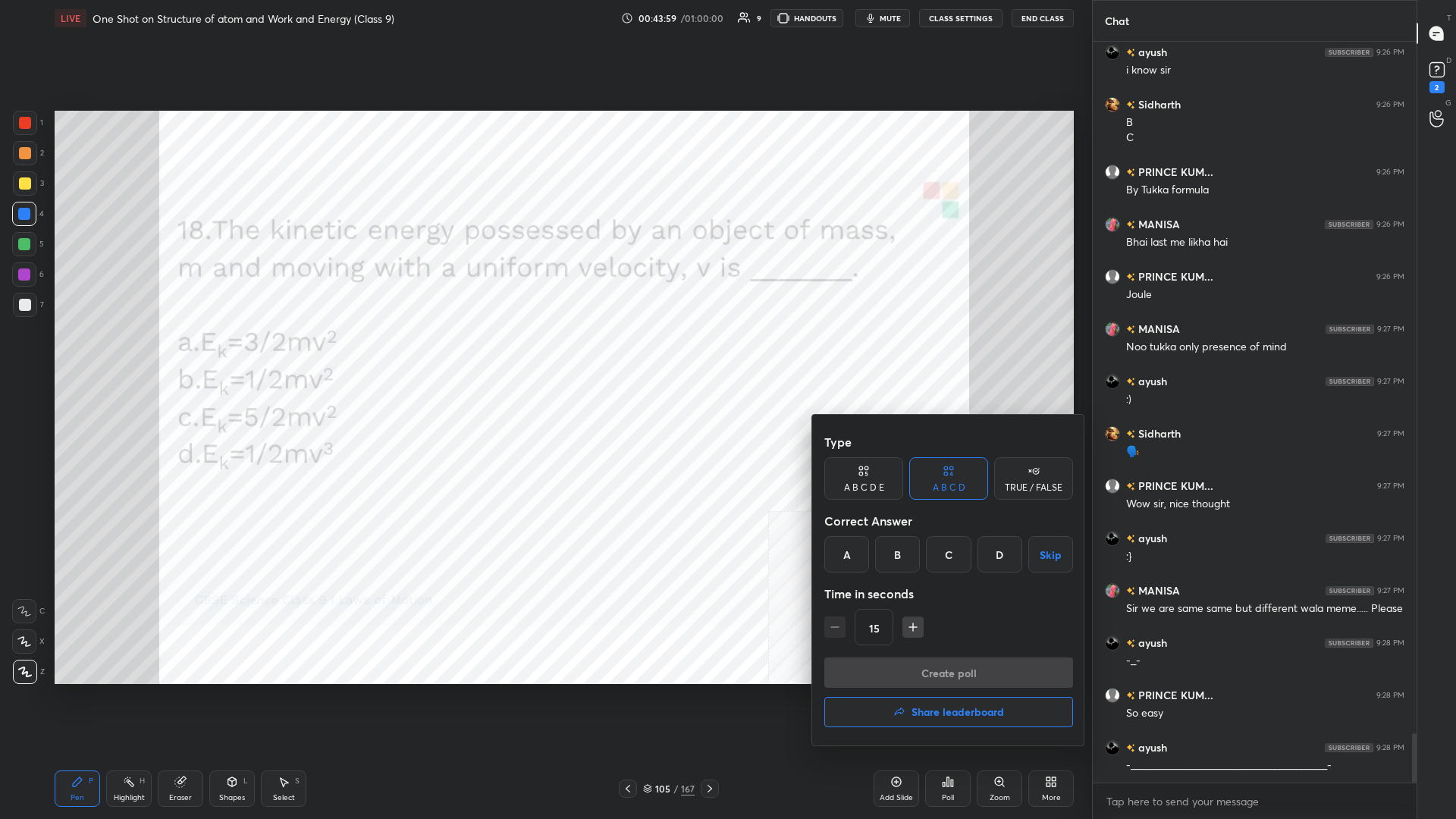 drag, startPoint x: 908, startPoint y: 558, endPoint x: 942, endPoint y: 590, distance: 46.69047 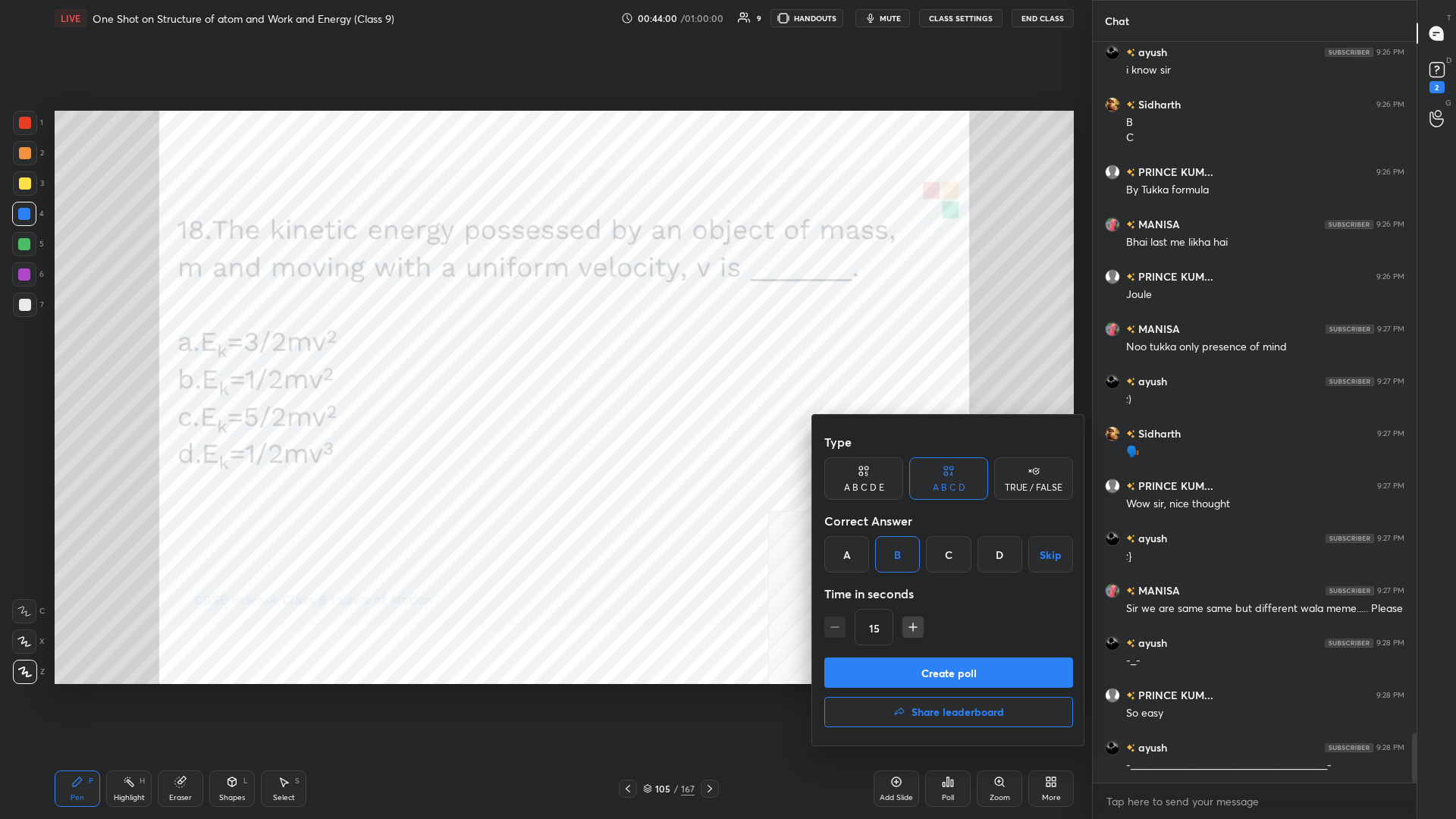 scroll, scrollTop: 10420, scrollLeft: 0, axis: vertical 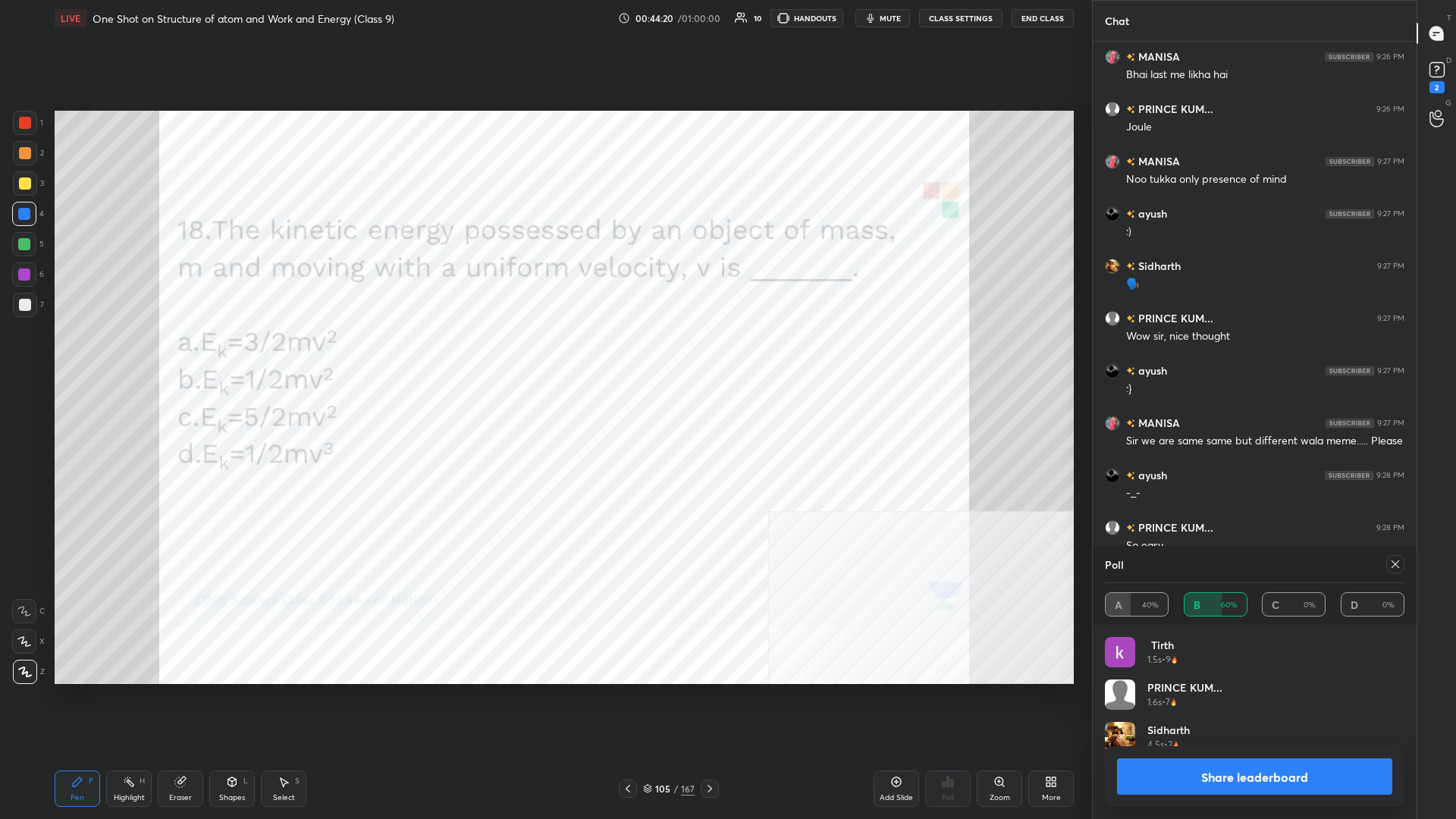 click on "Share leaderboard" at bounding box center [1254, 777] 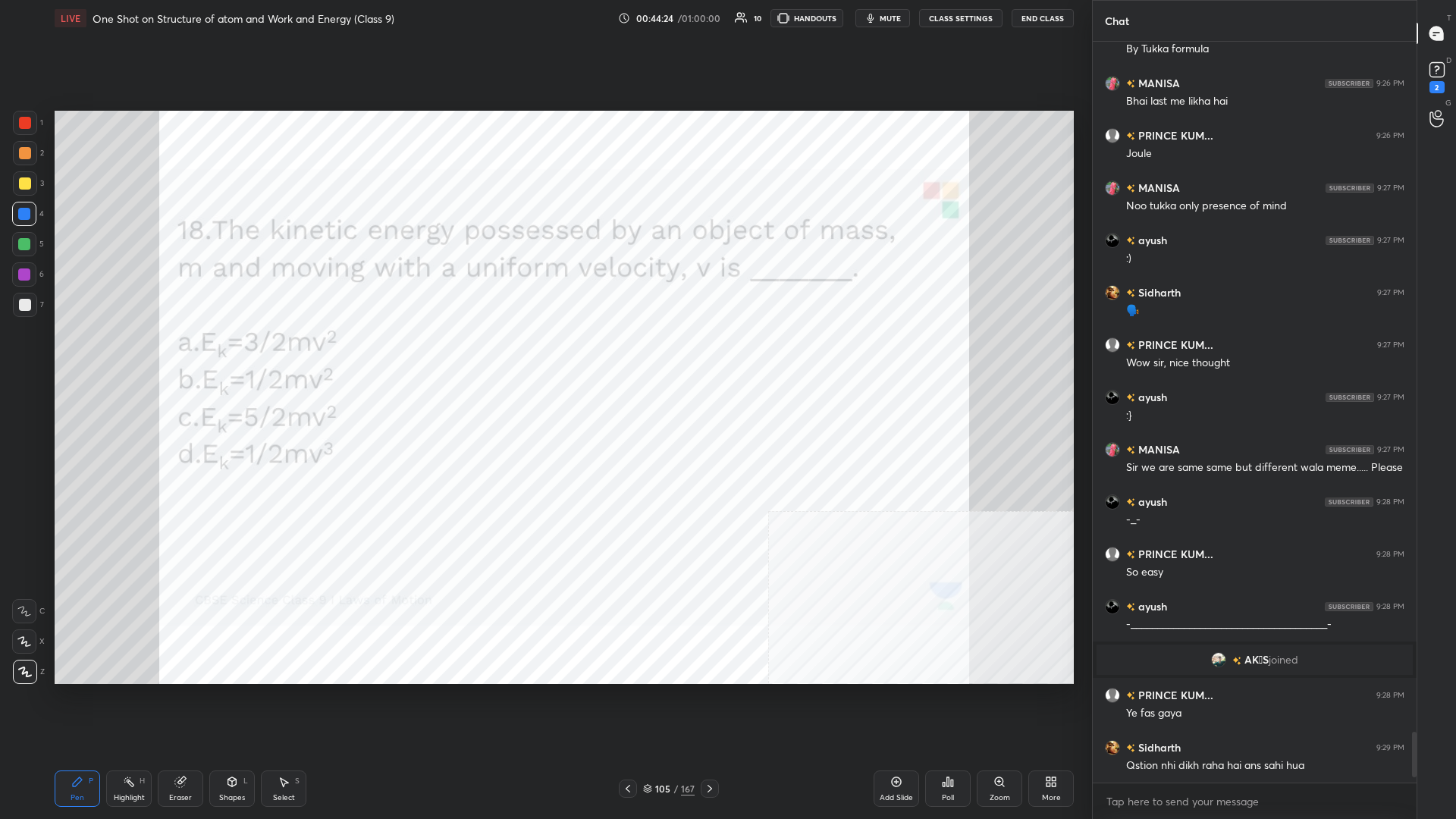 click on "/" at bounding box center (676, 789) 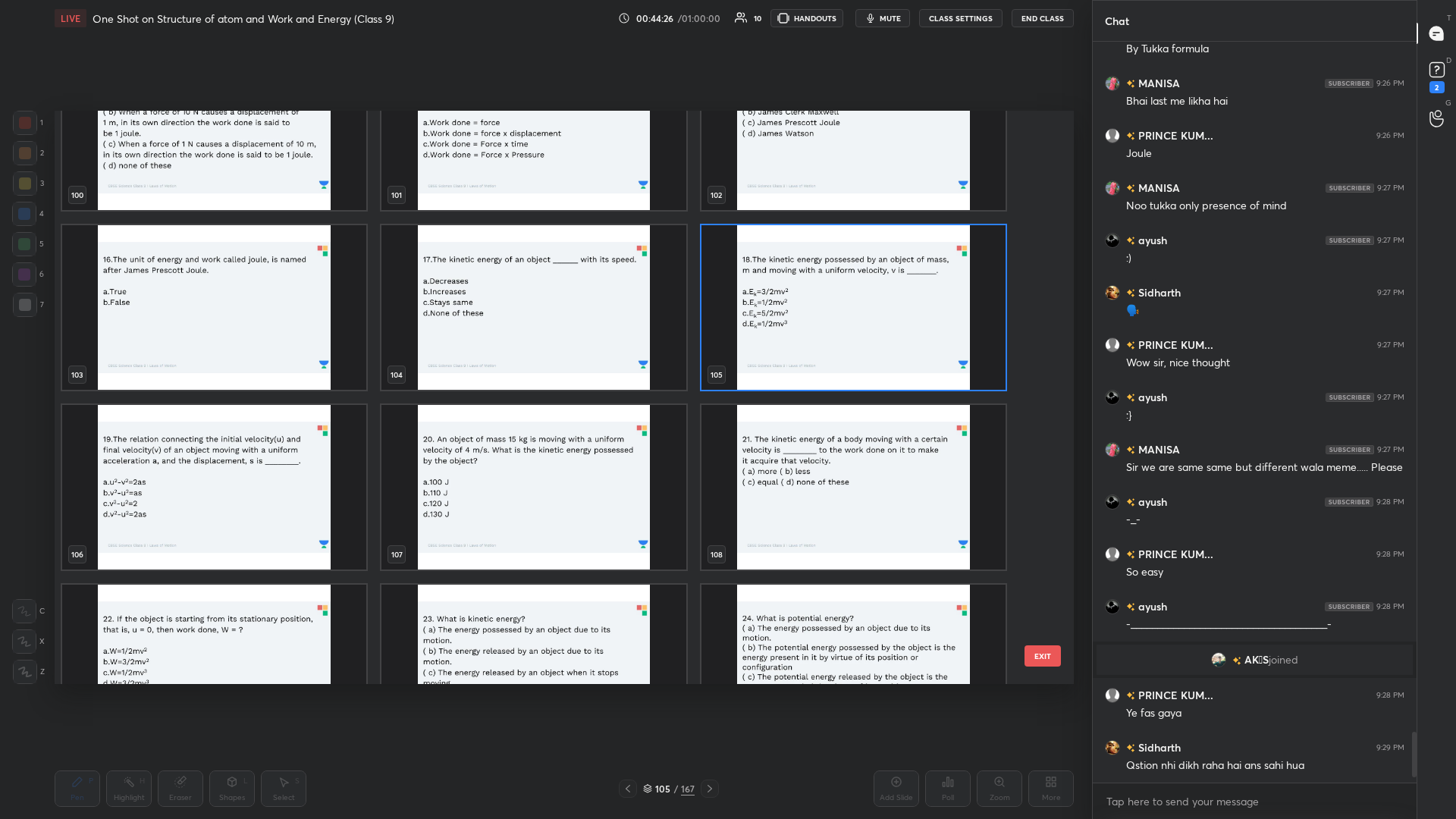 click at bounding box center (214, 487) 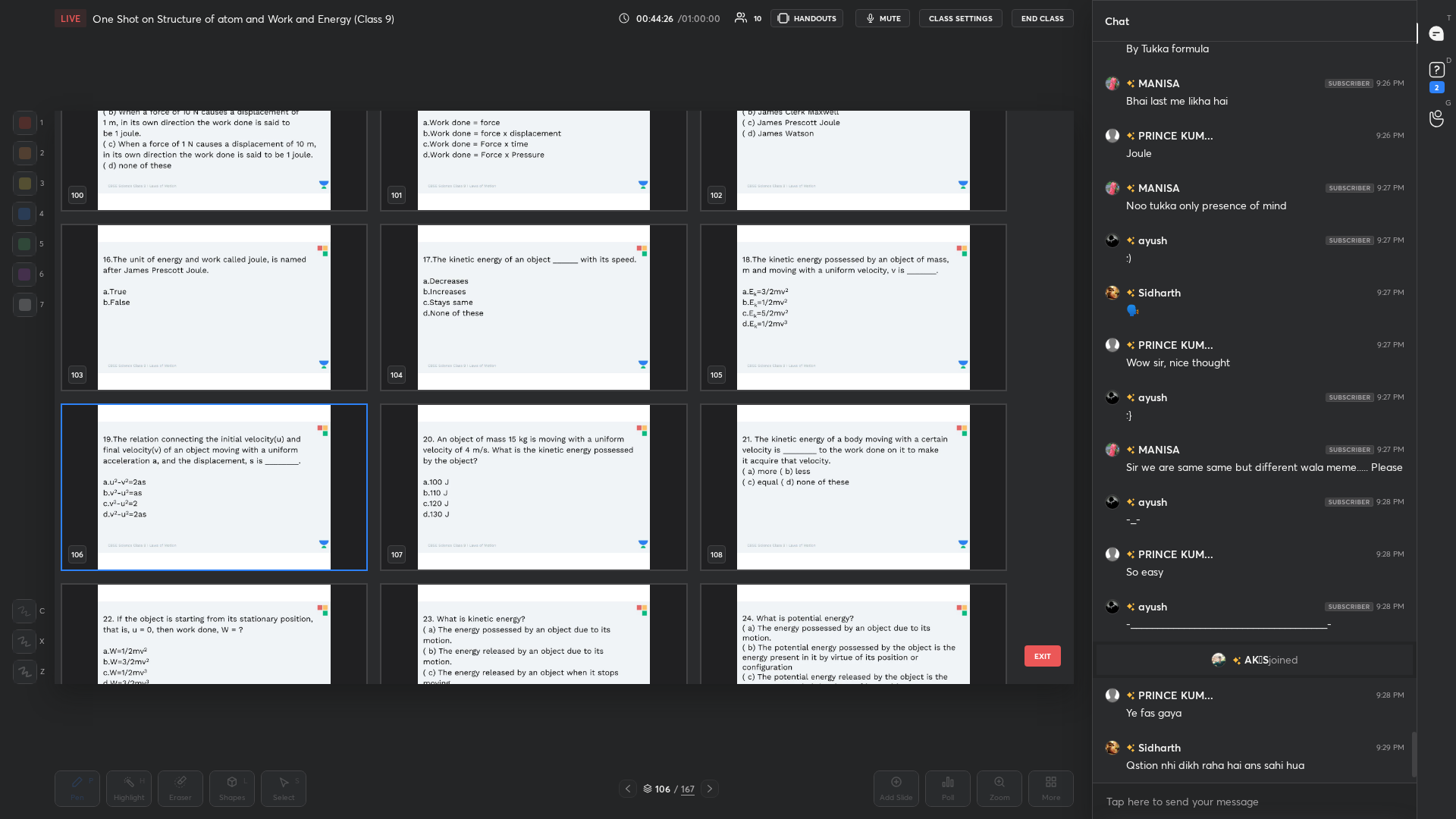 click at bounding box center [214, 487] 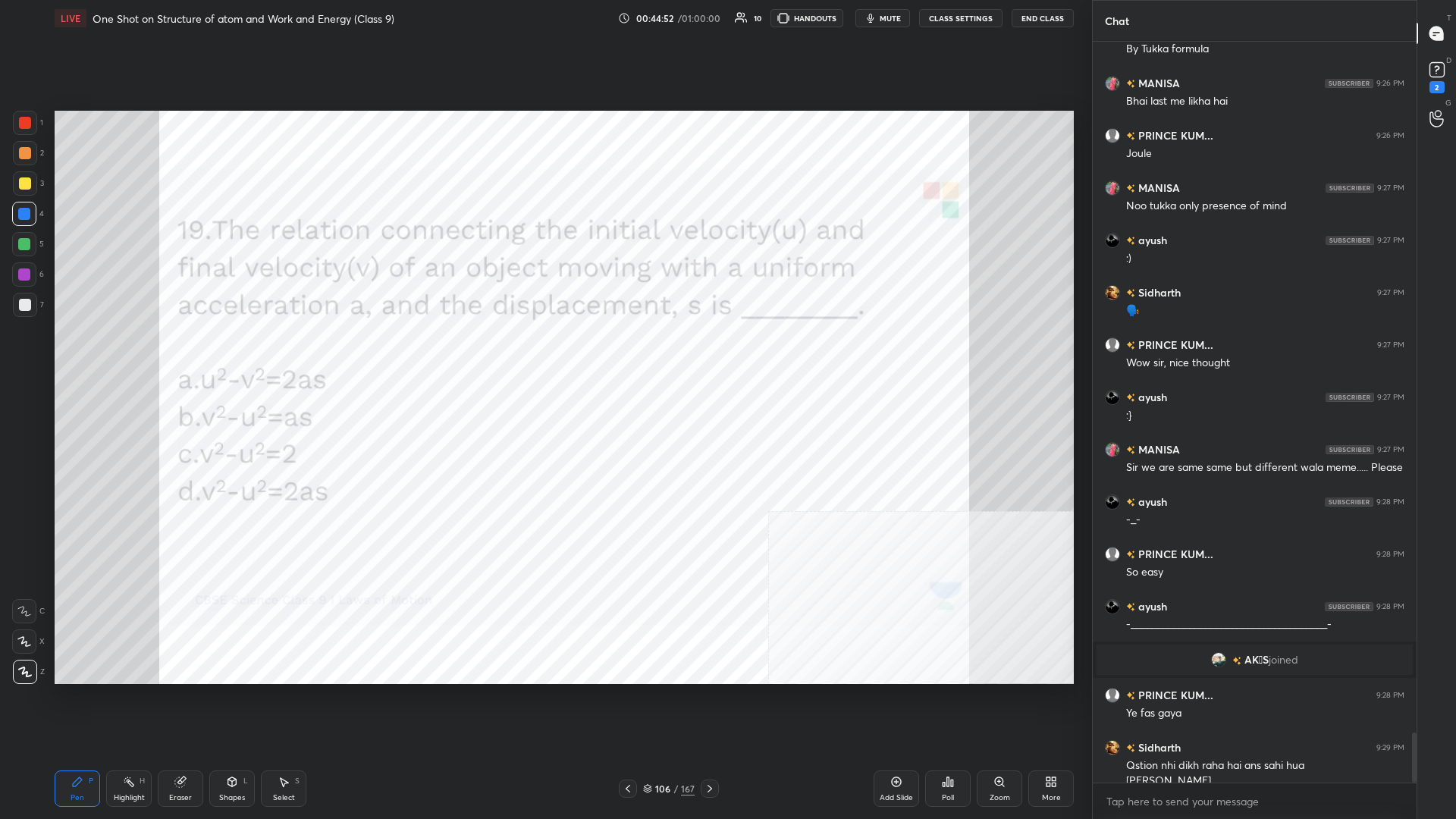 scroll, scrollTop: 10151, scrollLeft: 0, axis: vertical 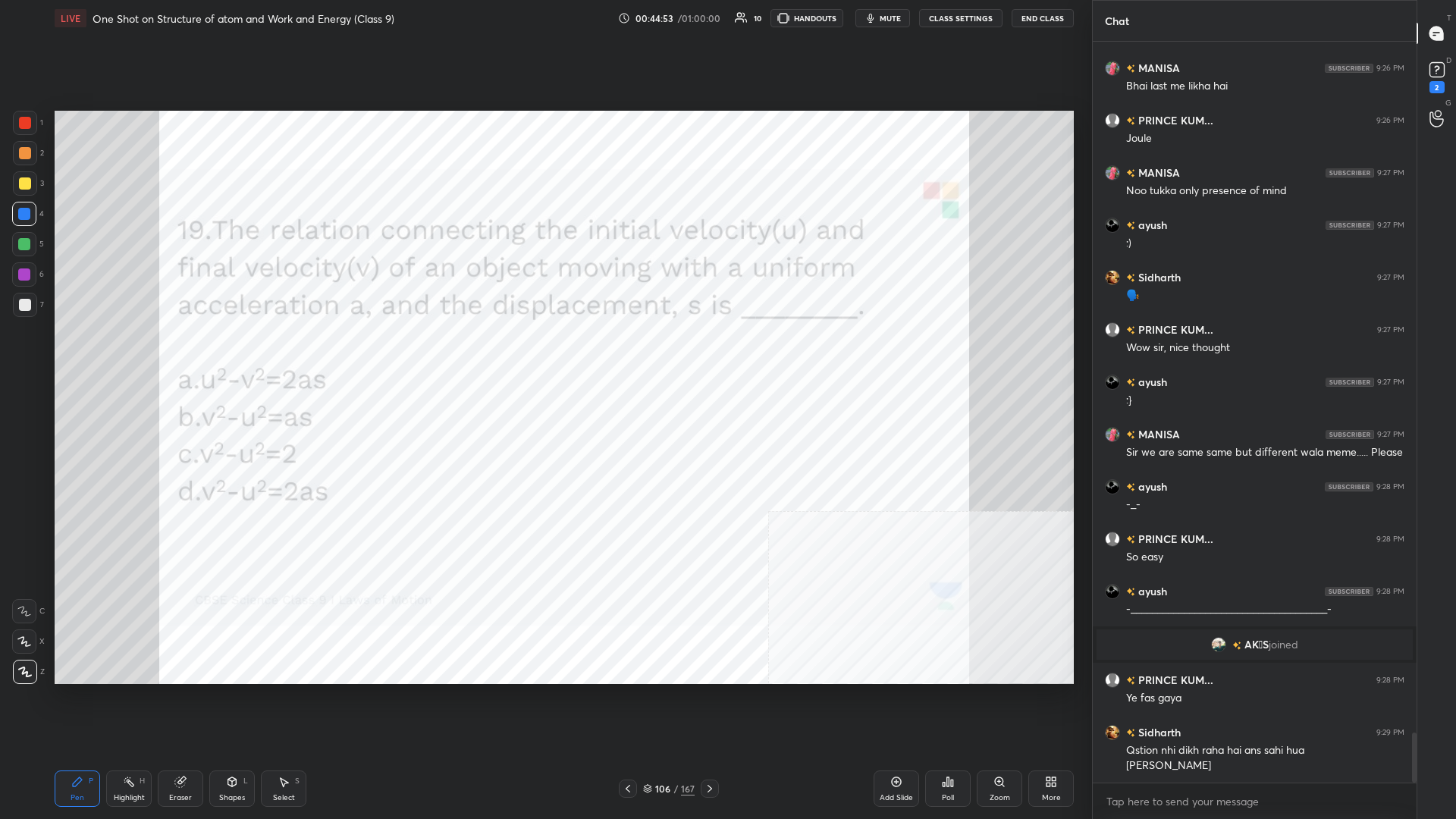 click 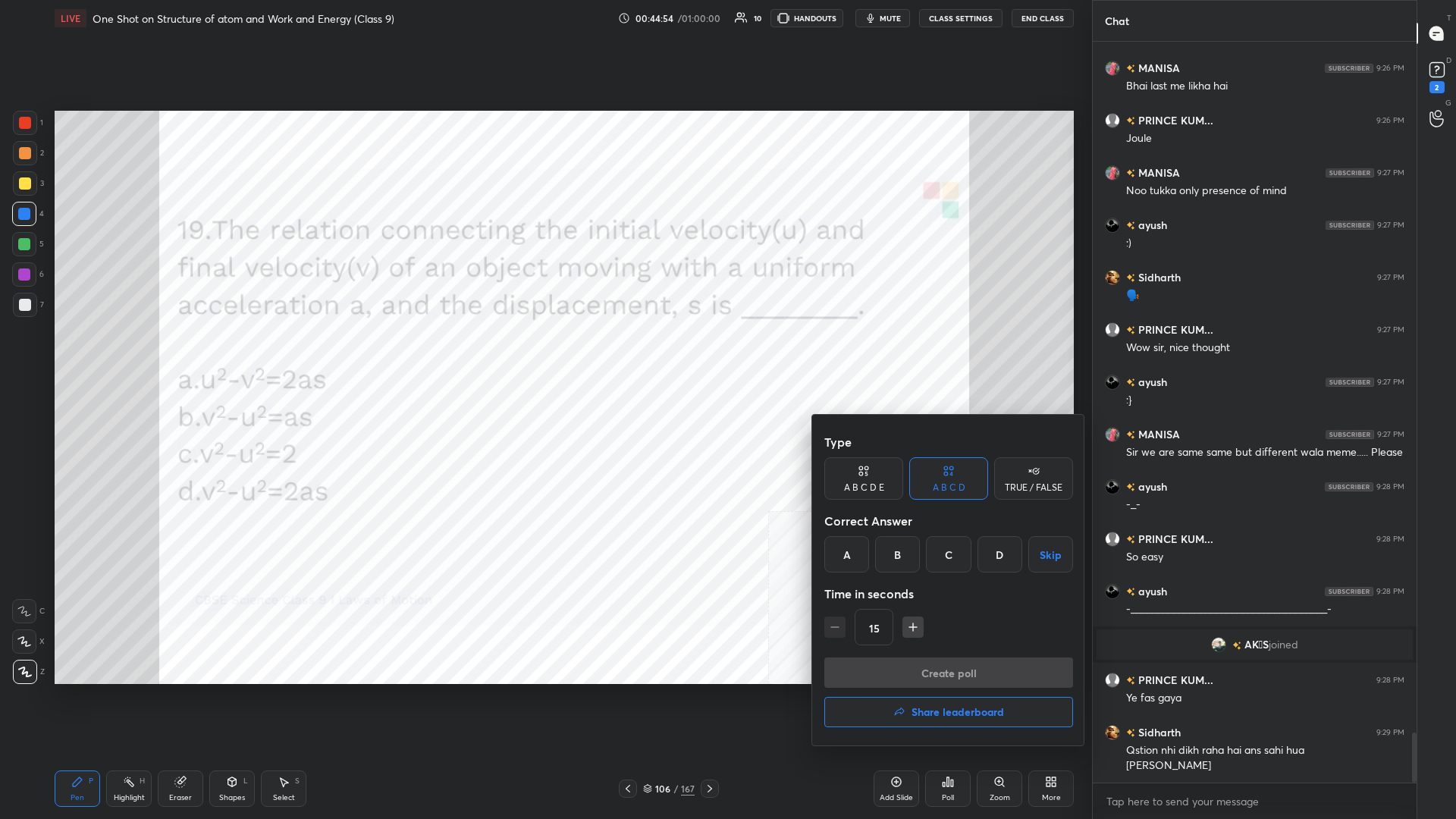 click on "D" at bounding box center [999, 554] 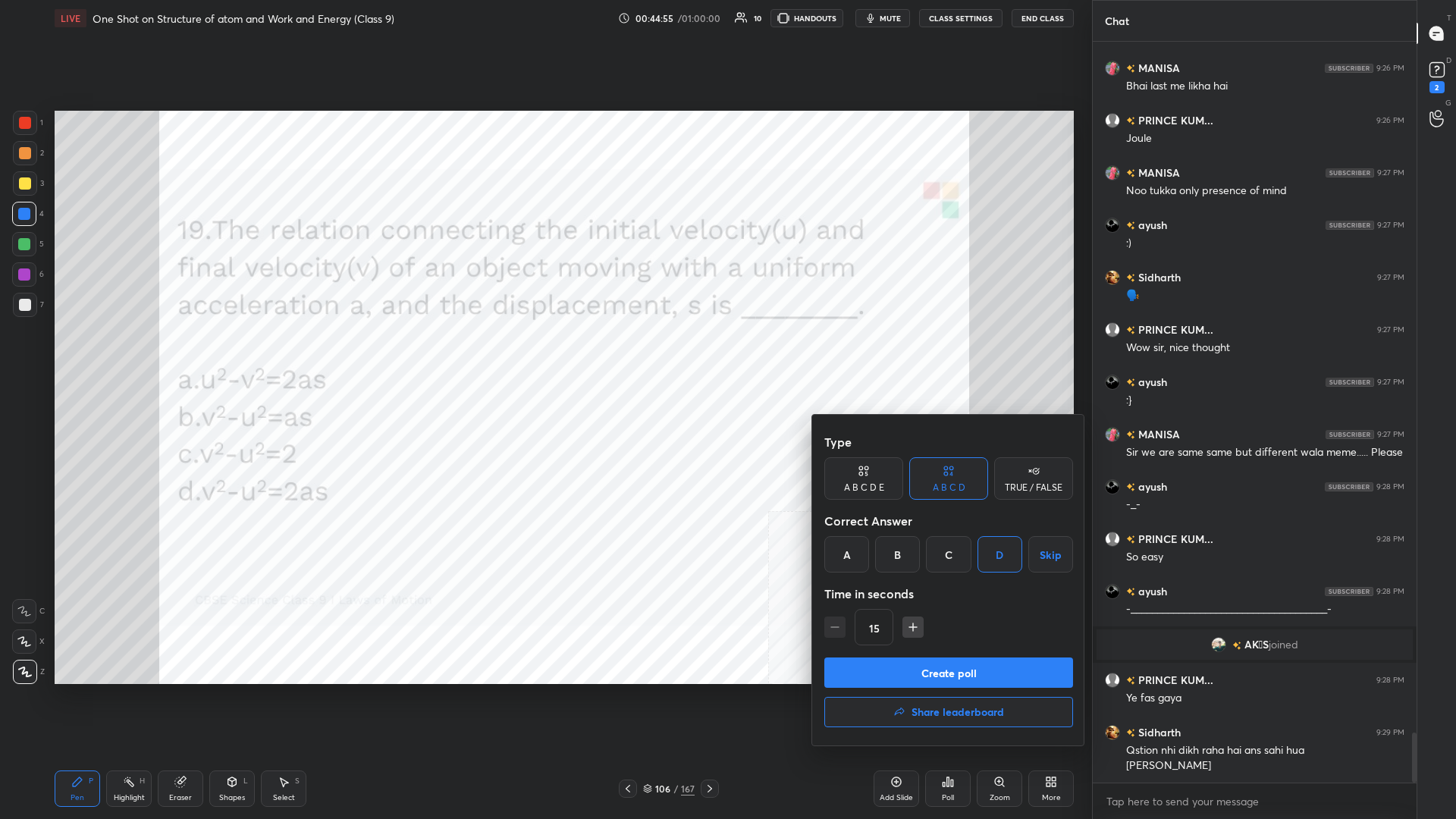 click on "Create poll" at bounding box center [949, 673] 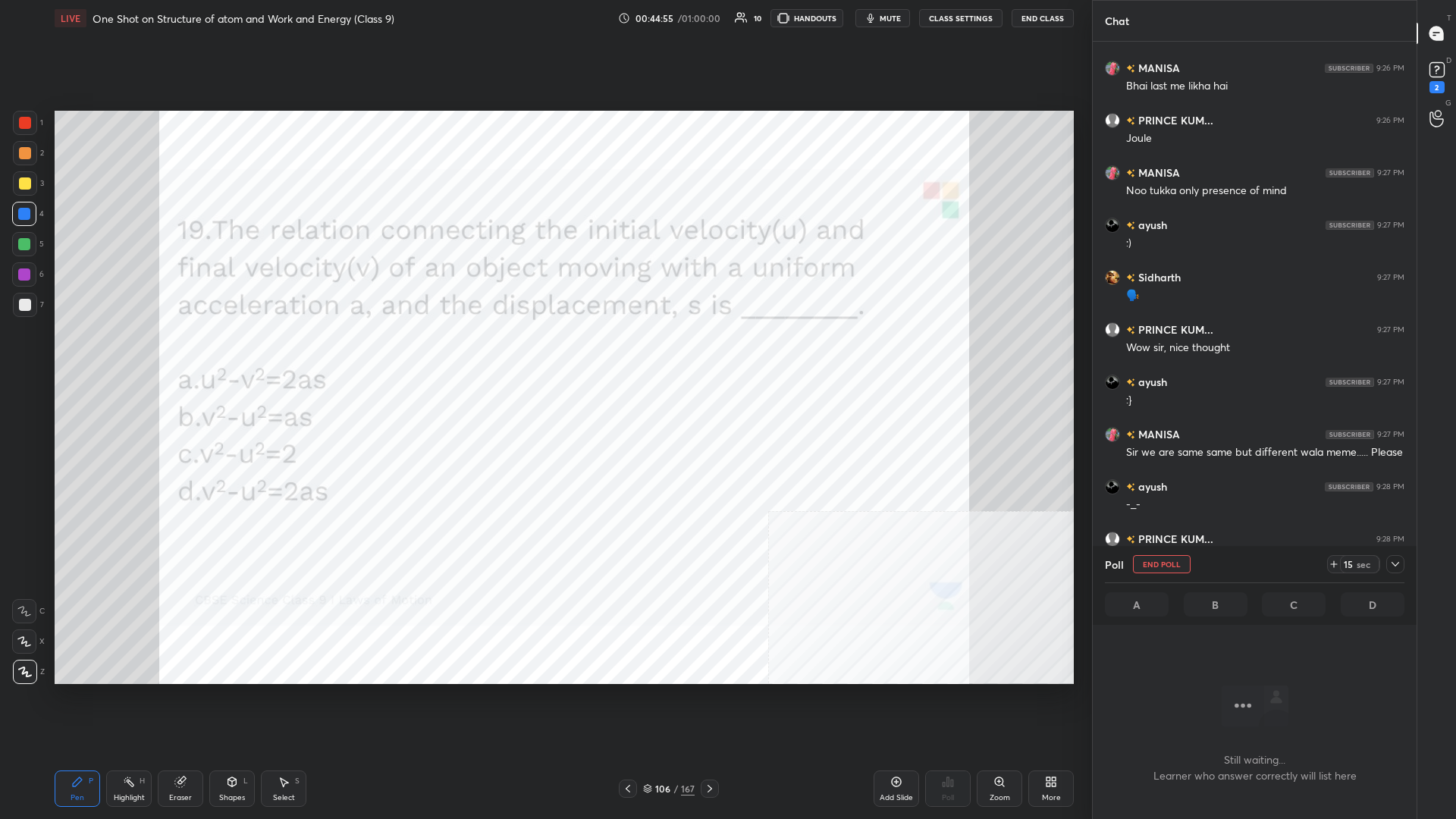 scroll, scrollTop: 717, scrollLeft: 324, axis: both 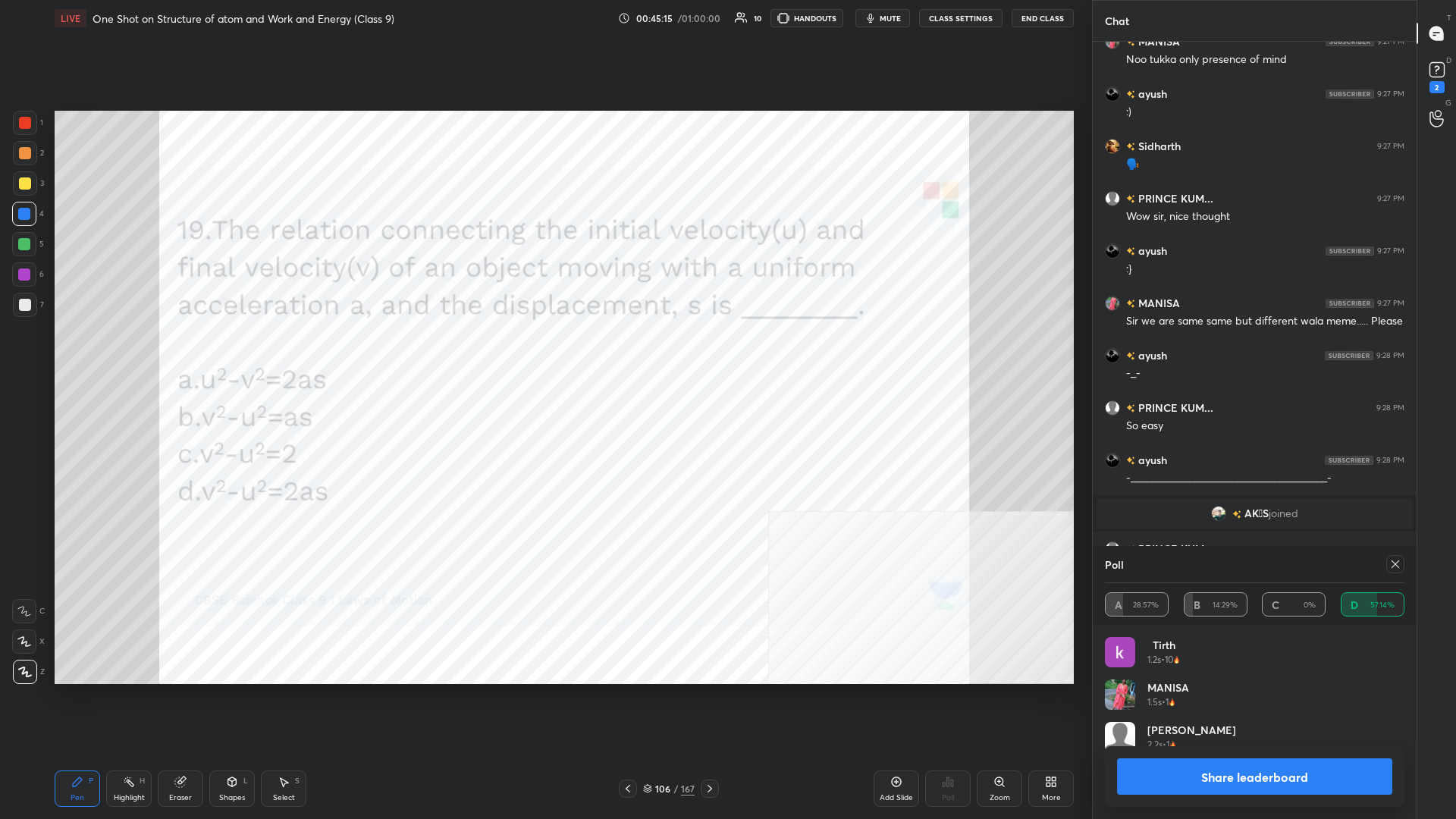 click on "Share leaderboard" at bounding box center [1254, 777] 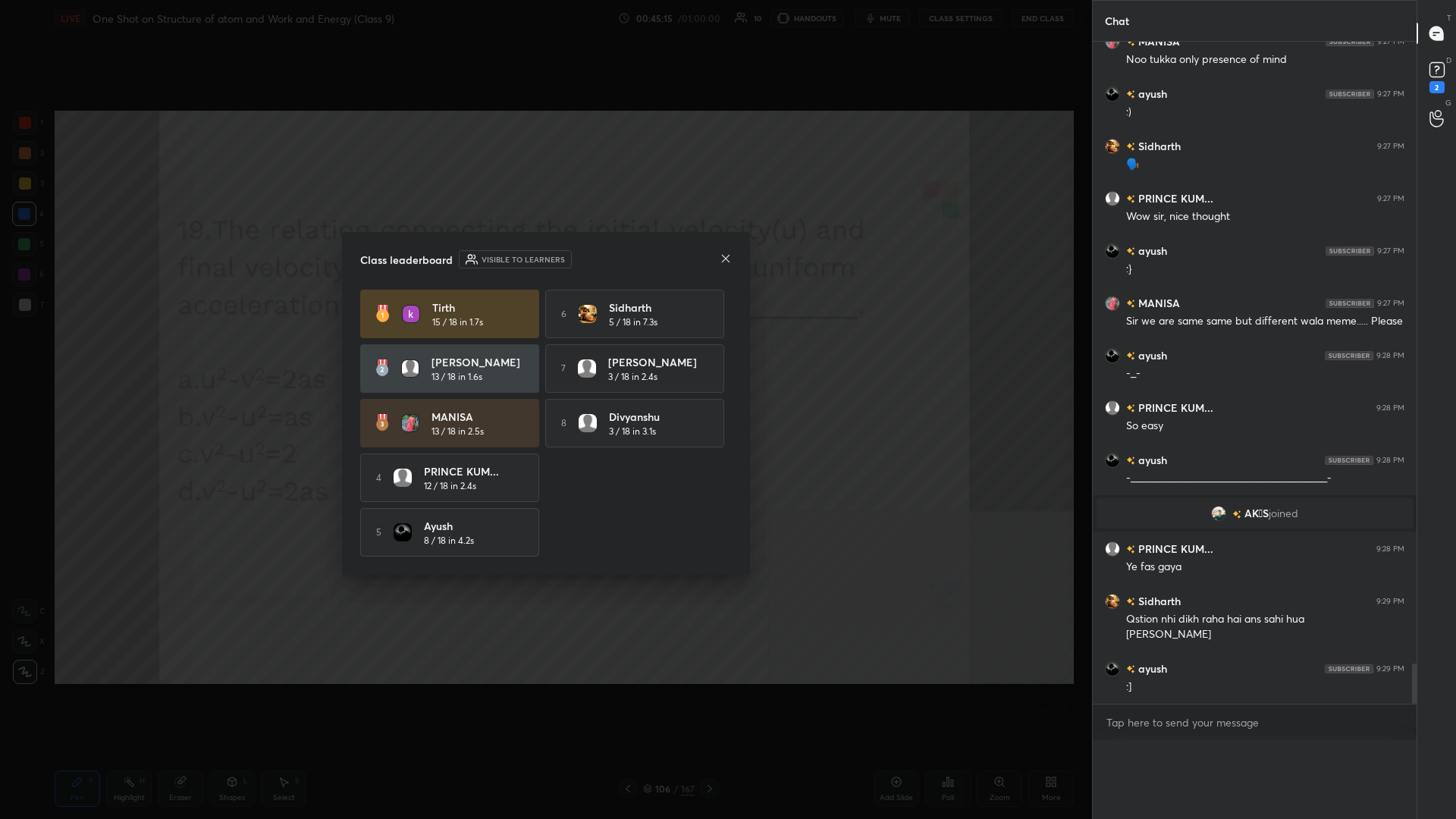 scroll, scrollTop: 0, scrollLeft: 0, axis: both 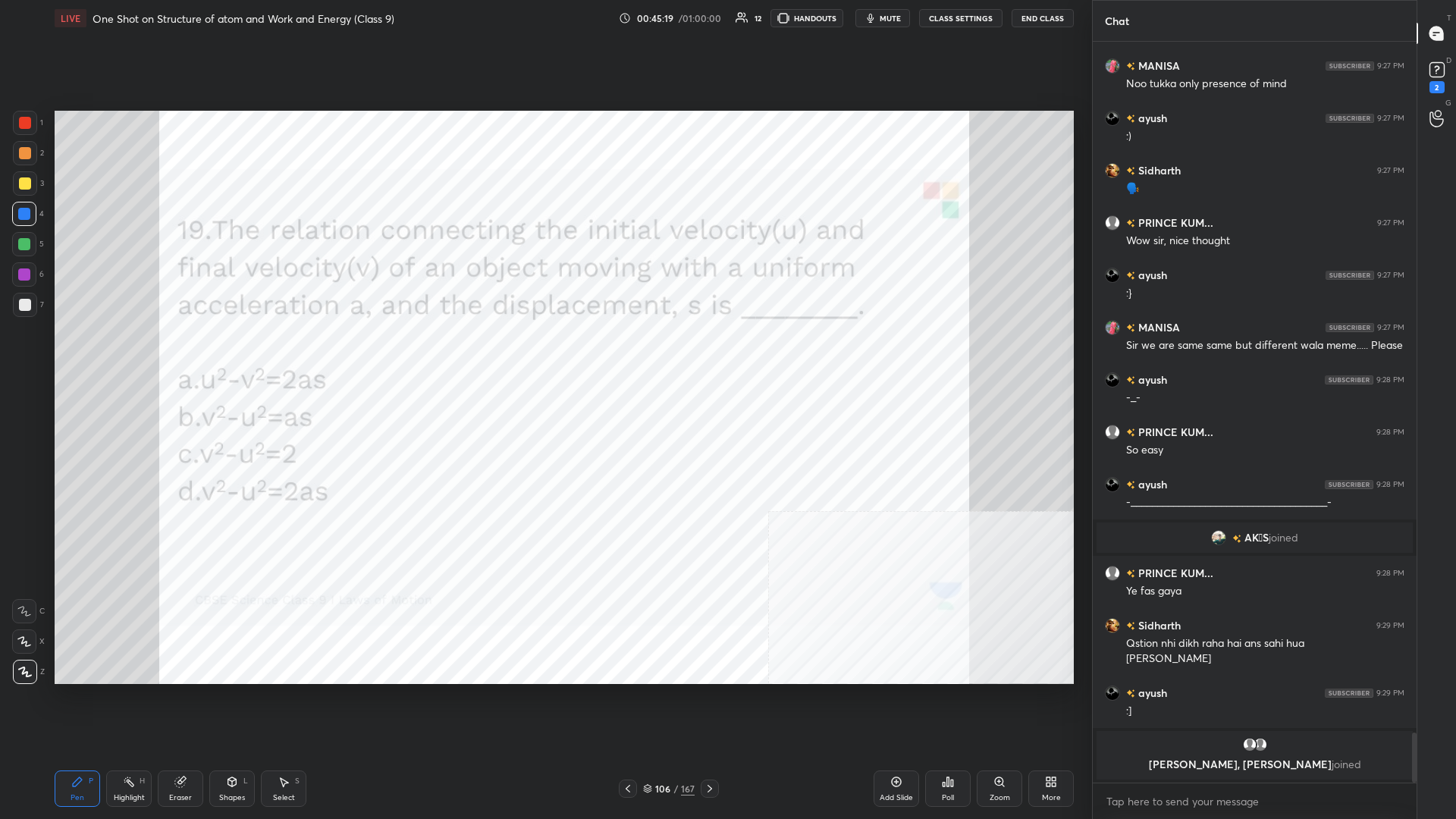 click on "106 / 167" at bounding box center [669, 789] 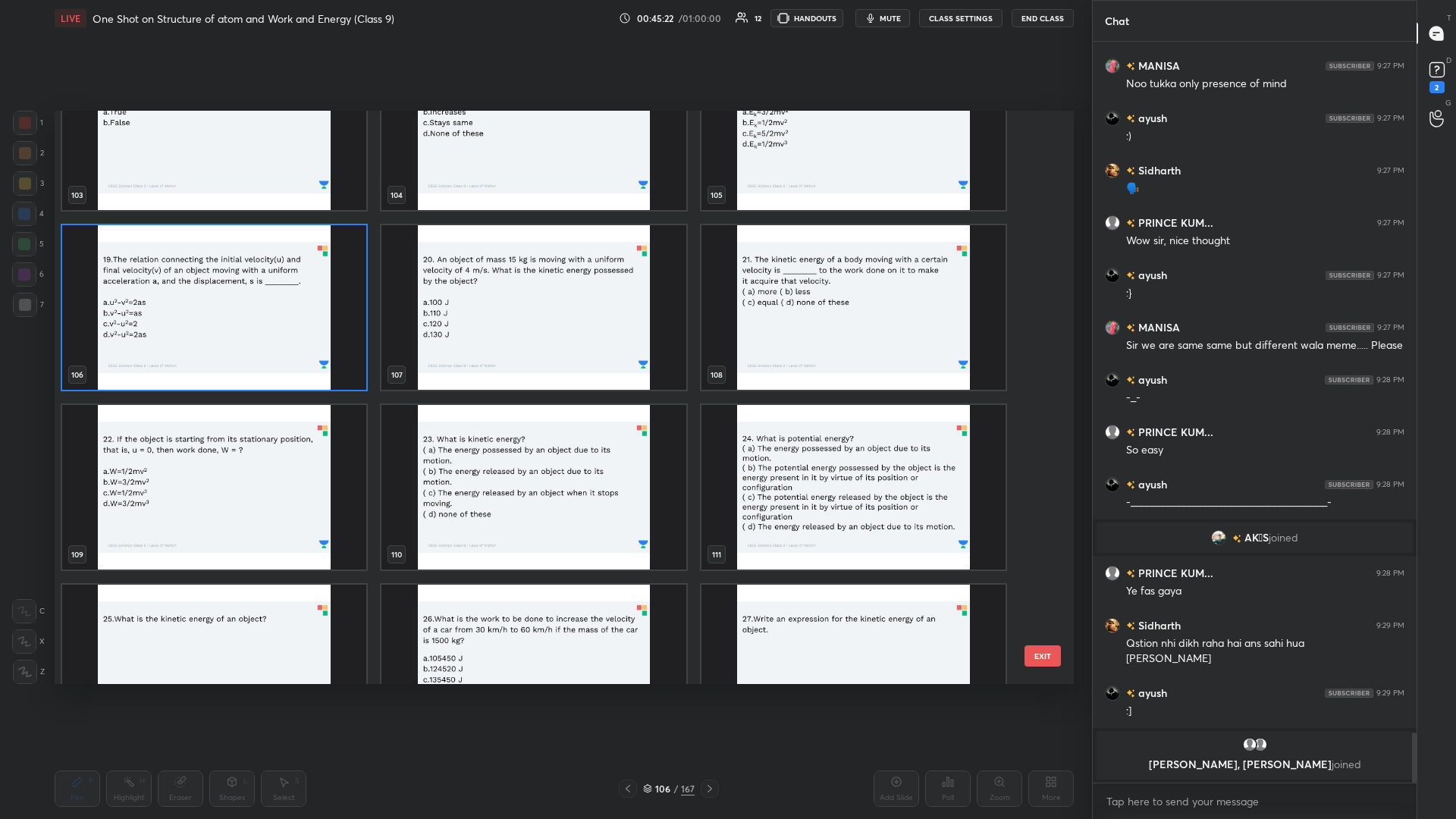 click at bounding box center (533, 307) 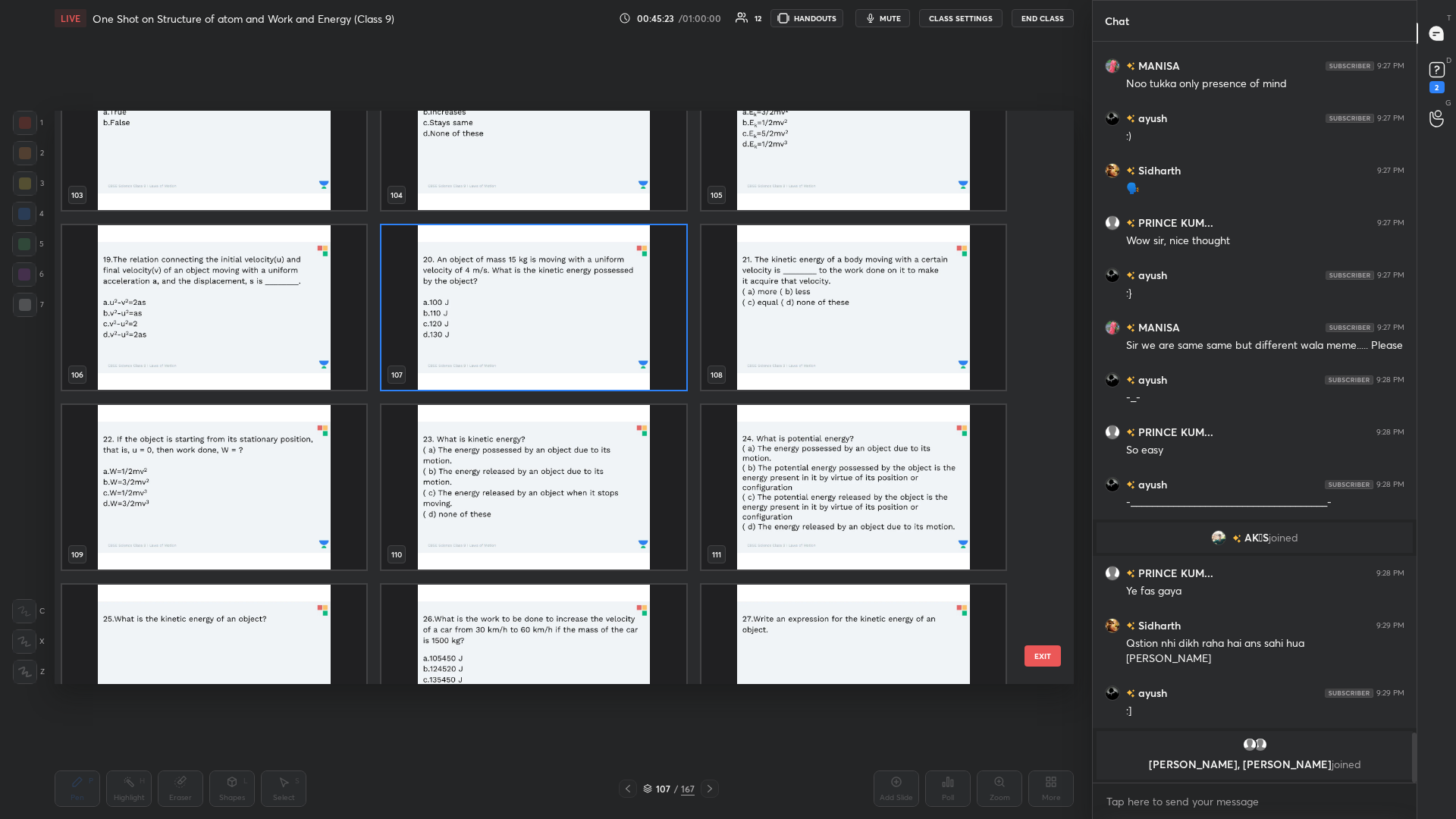 click at bounding box center [533, 307] 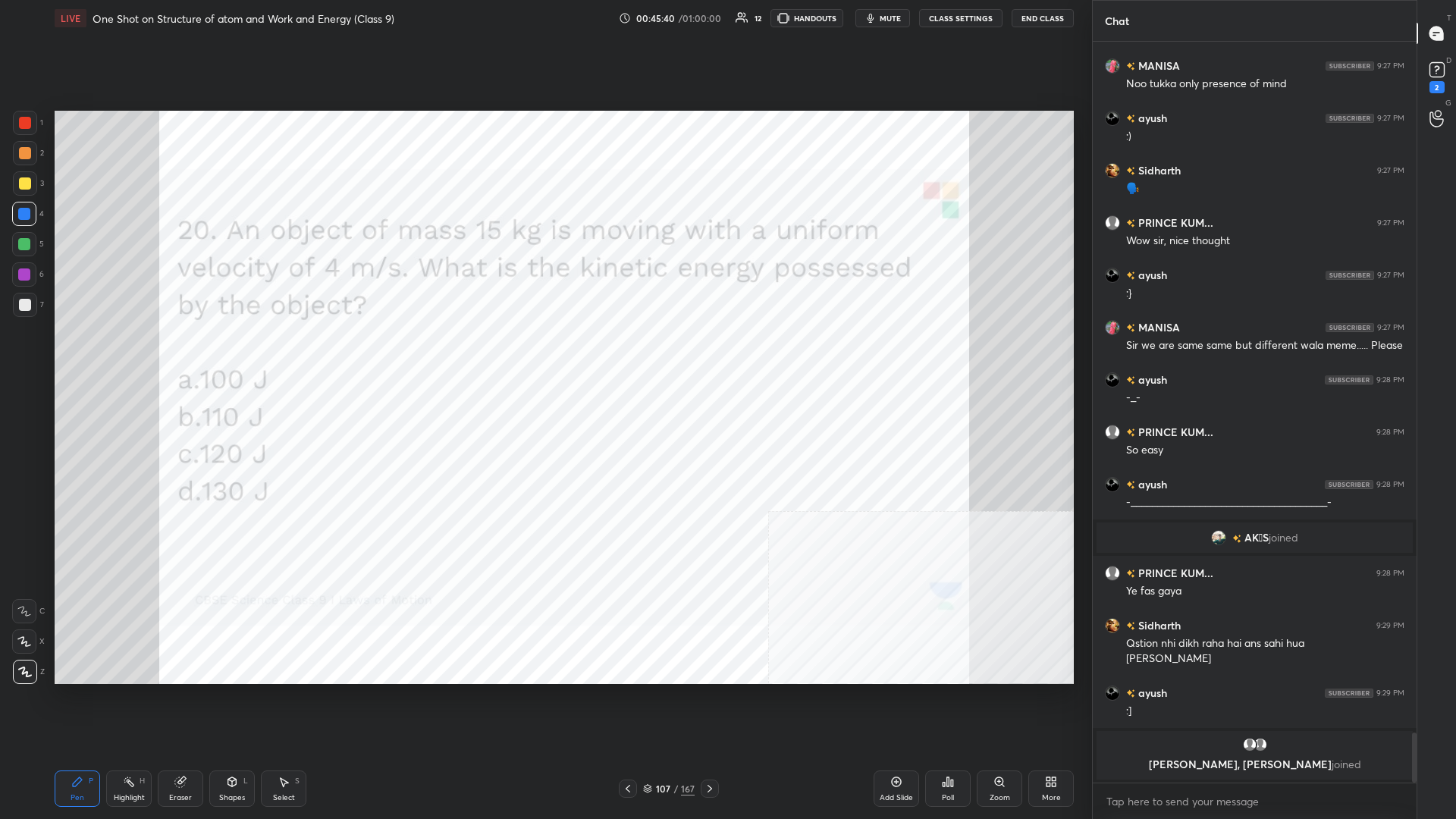 click at bounding box center [24, 275] 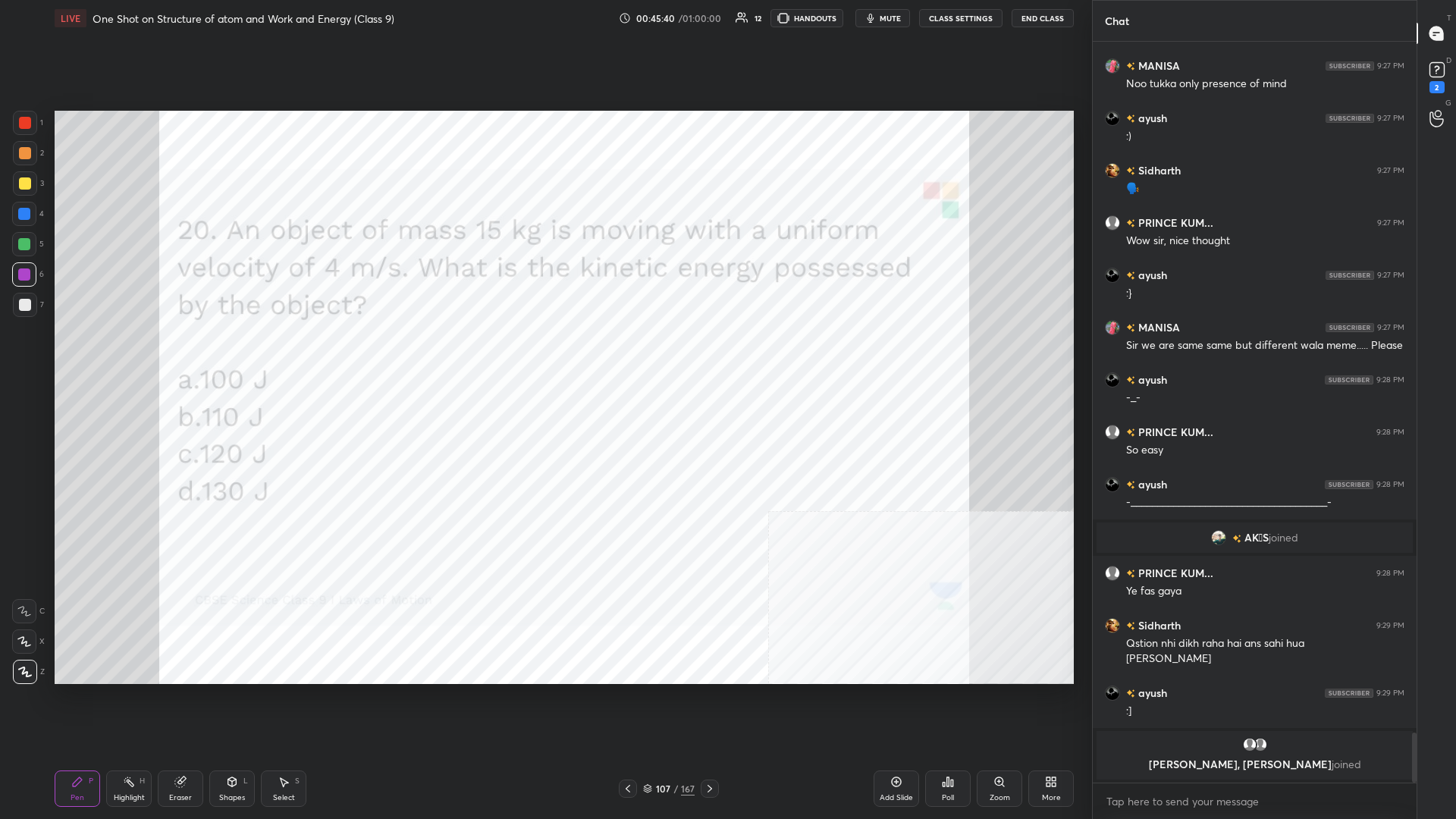 click at bounding box center (24, 275) 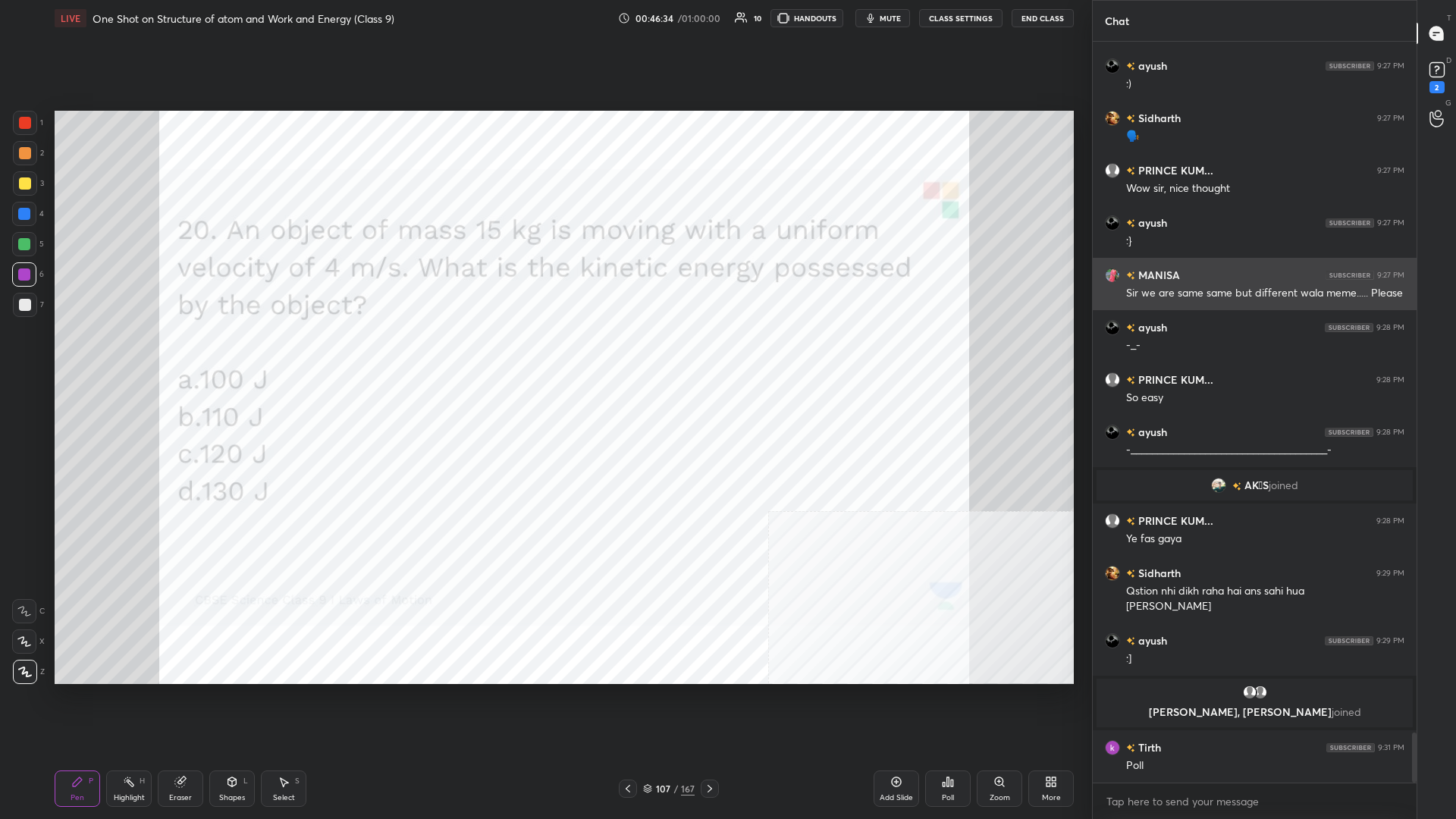 scroll, scrollTop: 10348, scrollLeft: 0, axis: vertical 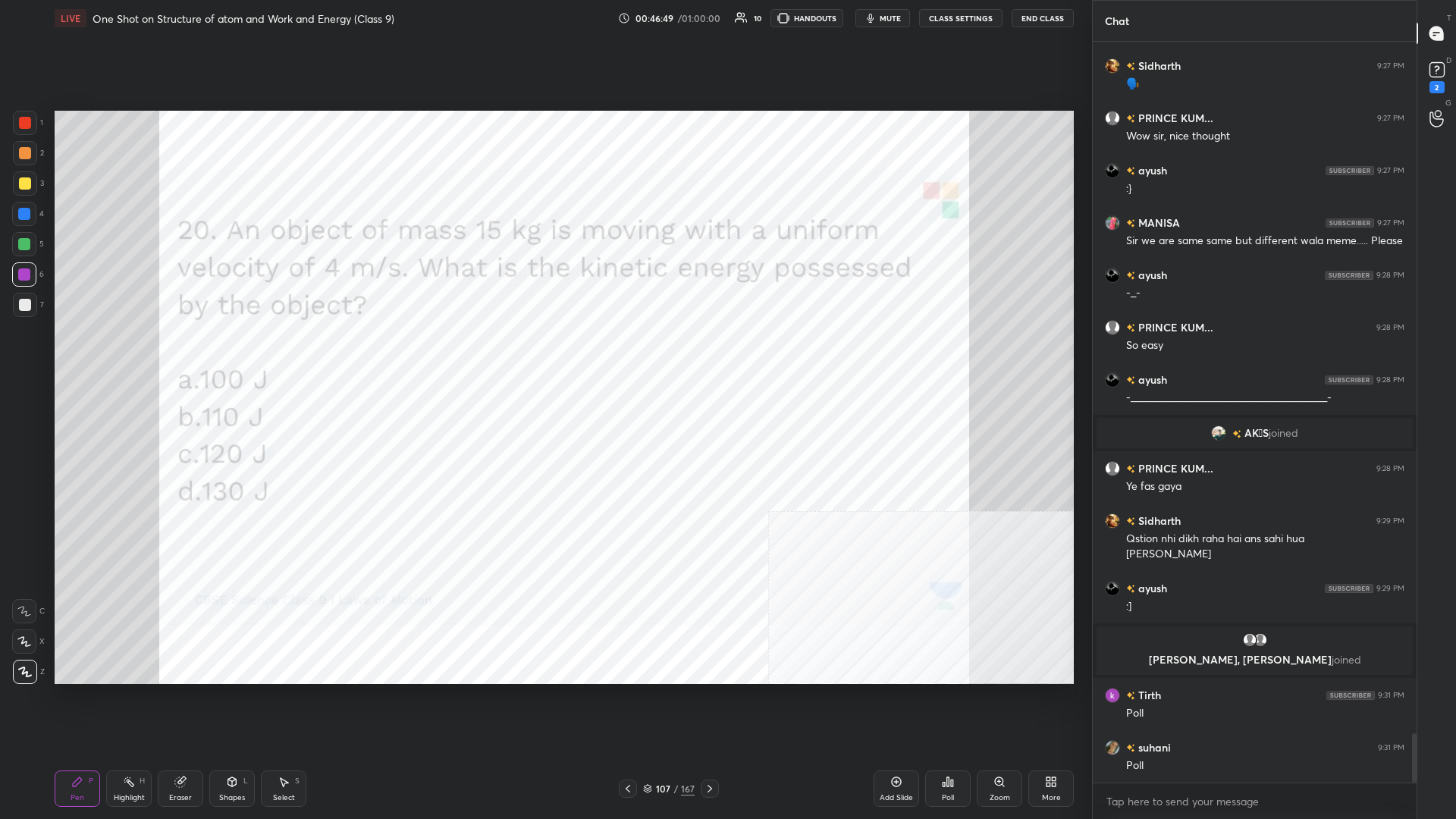 click on "Poll" at bounding box center (948, 789) 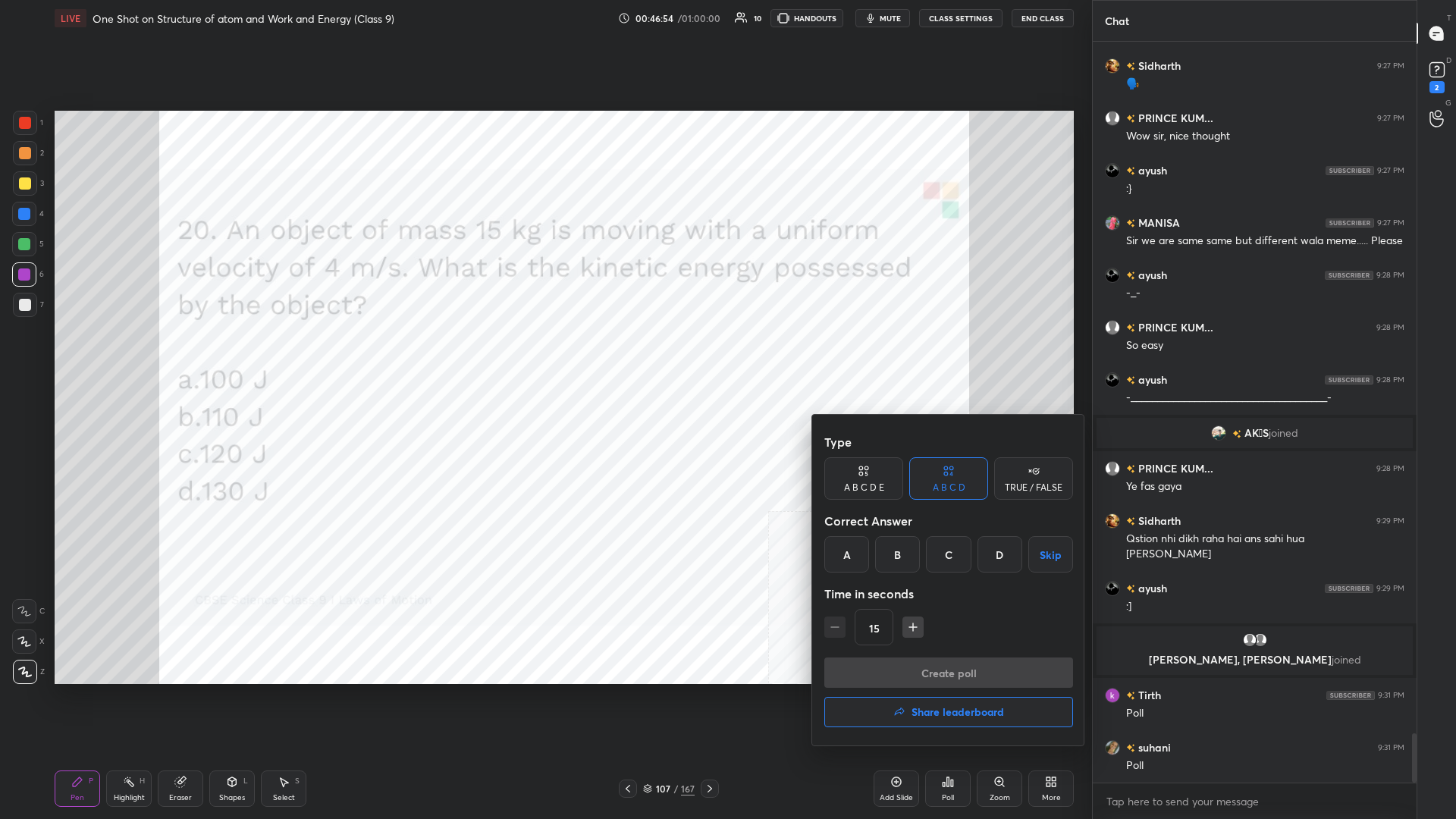 click at bounding box center (728, 410) 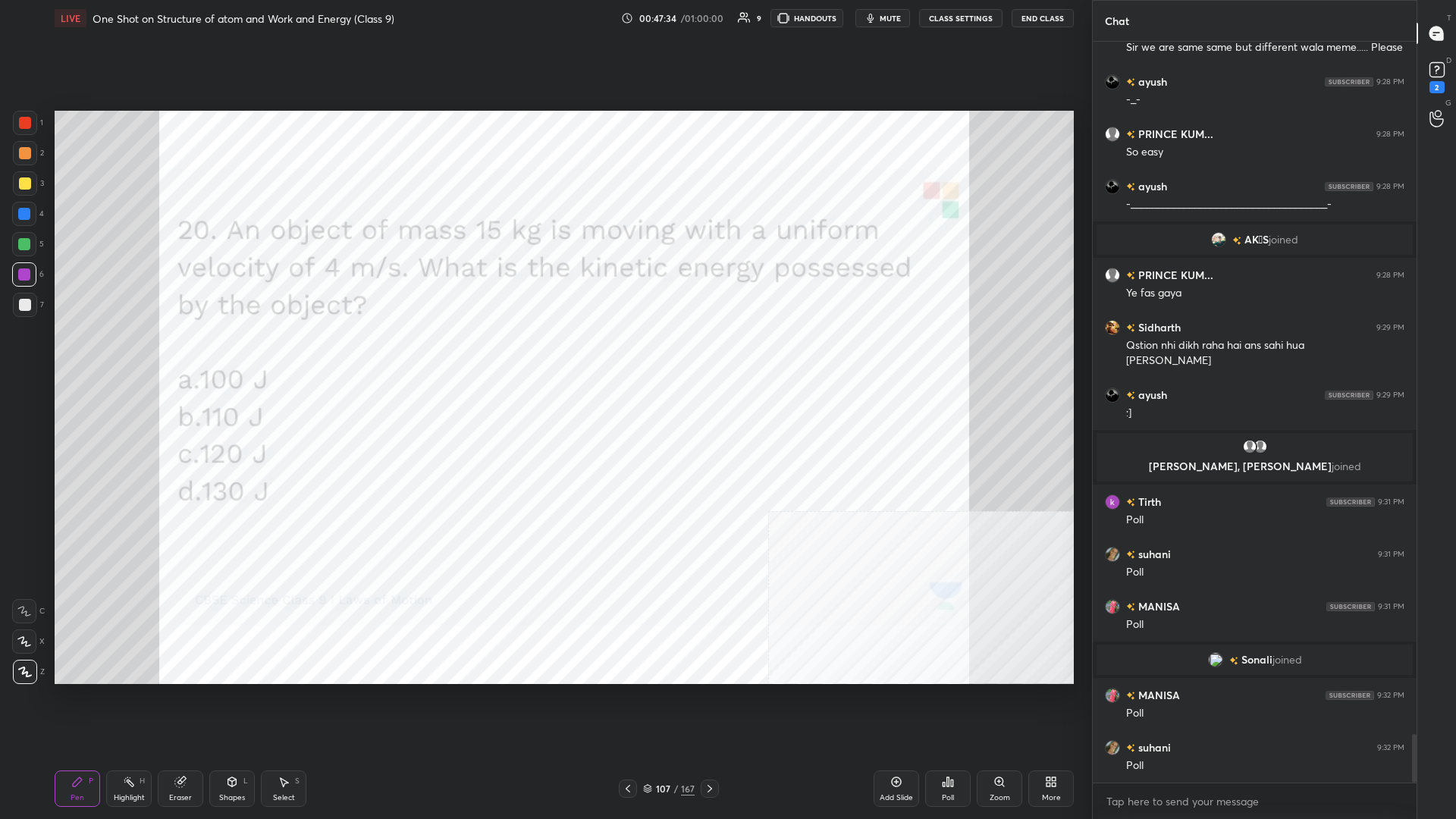 scroll, scrollTop: 10536, scrollLeft: 0, axis: vertical 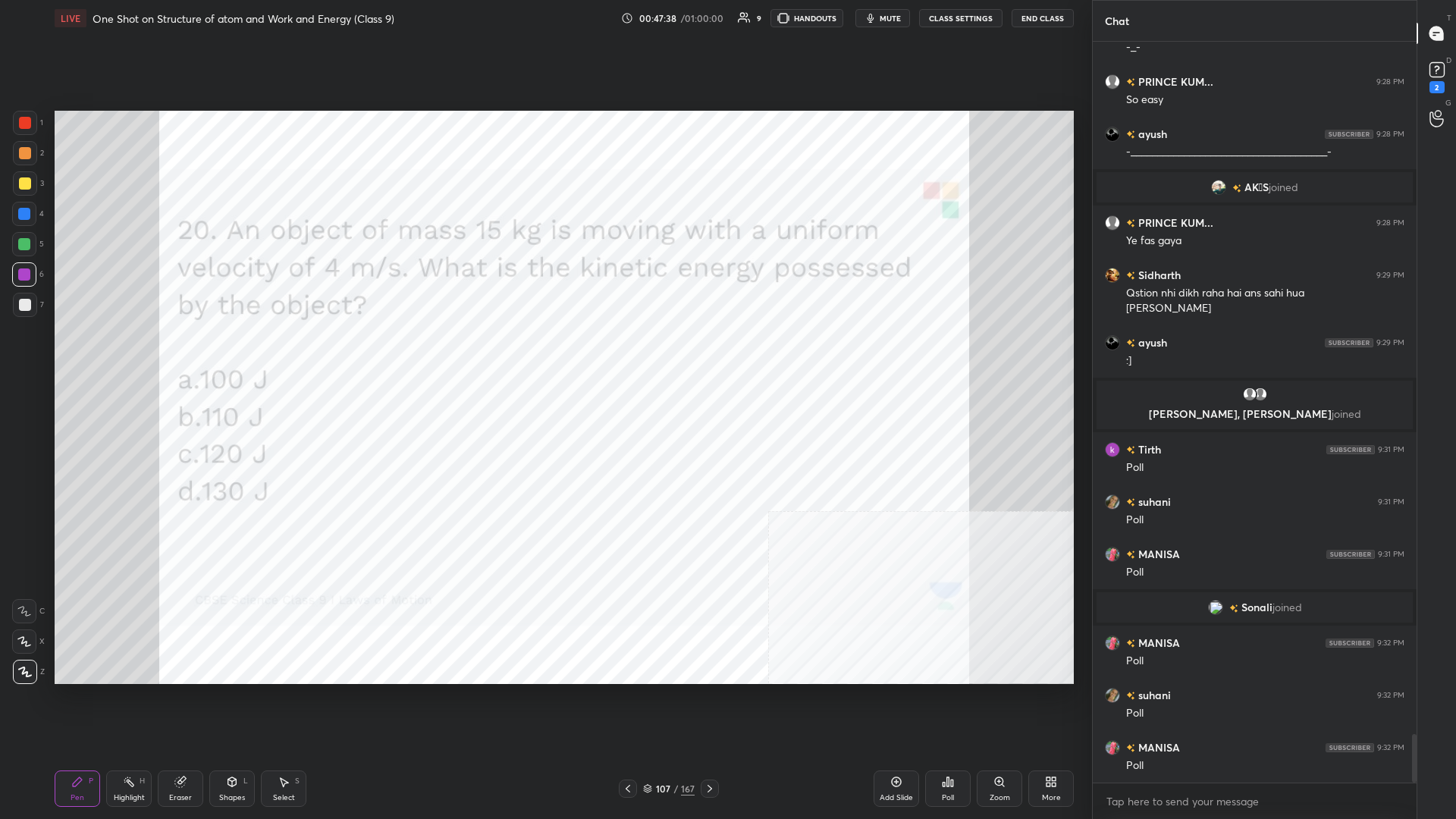 click 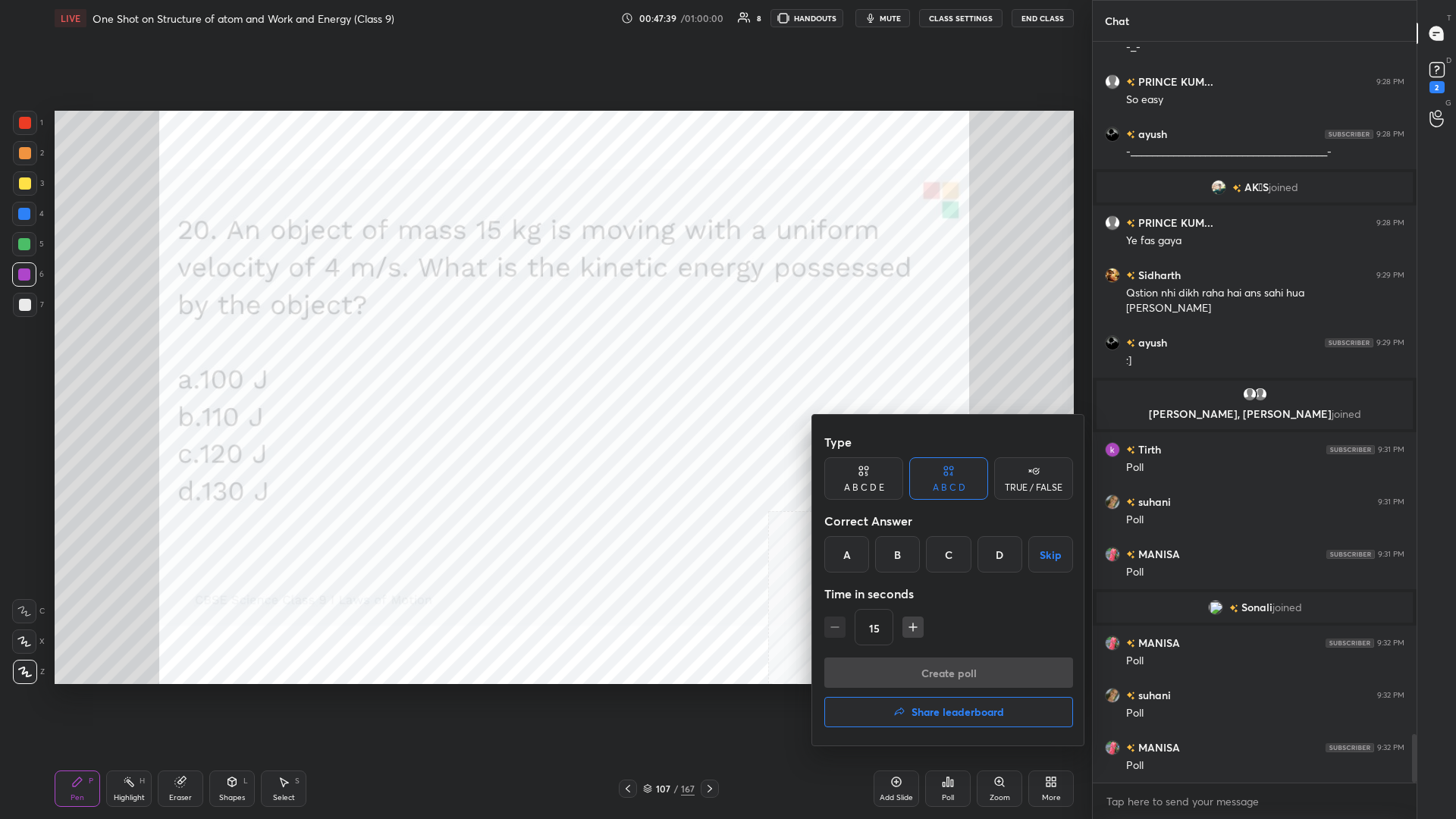 drag, startPoint x: 855, startPoint y: 490, endPoint x: 864, endPoint y: 488, distance: 9.219544 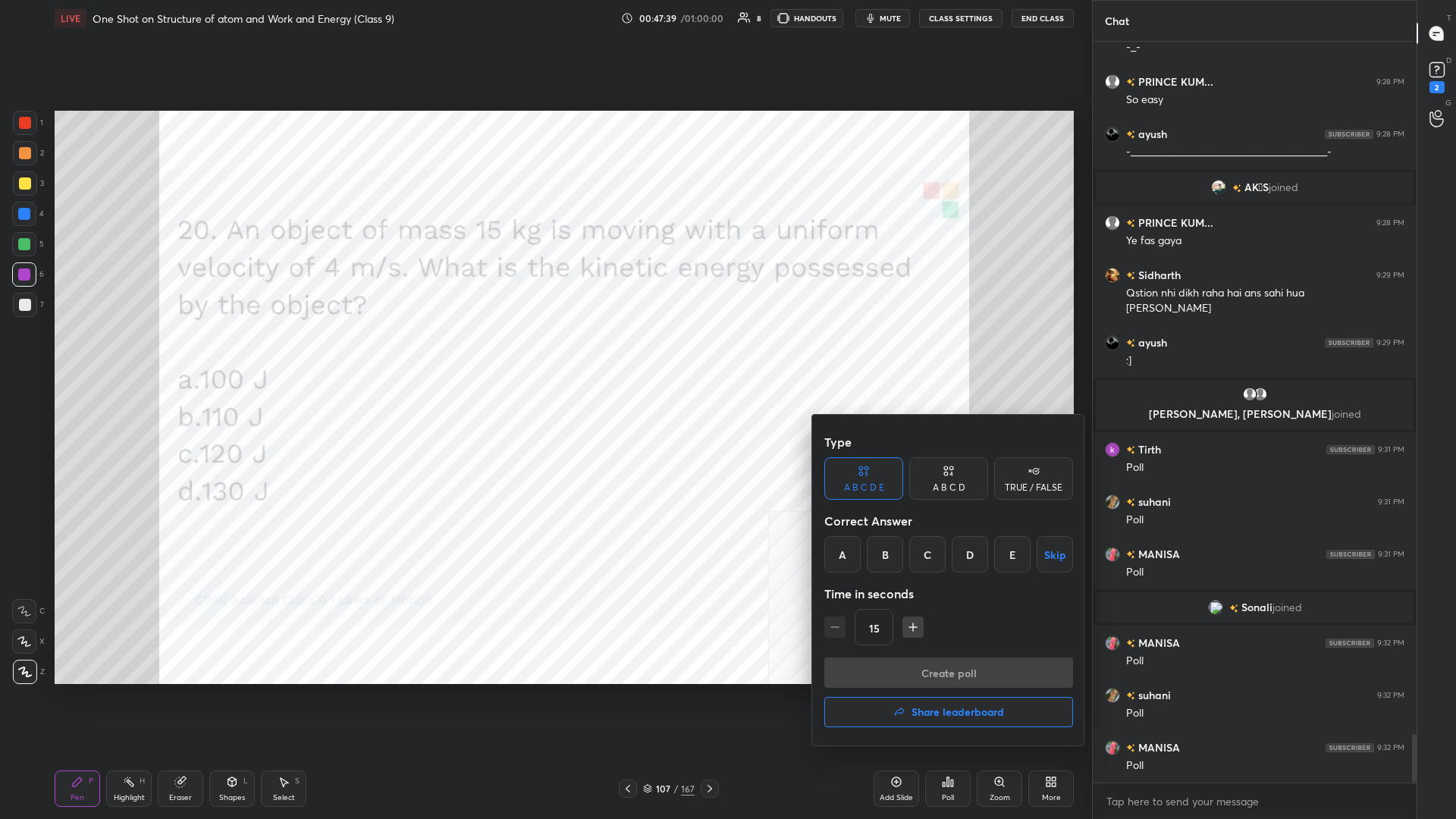click on "C" at bounding box center (927, 554) 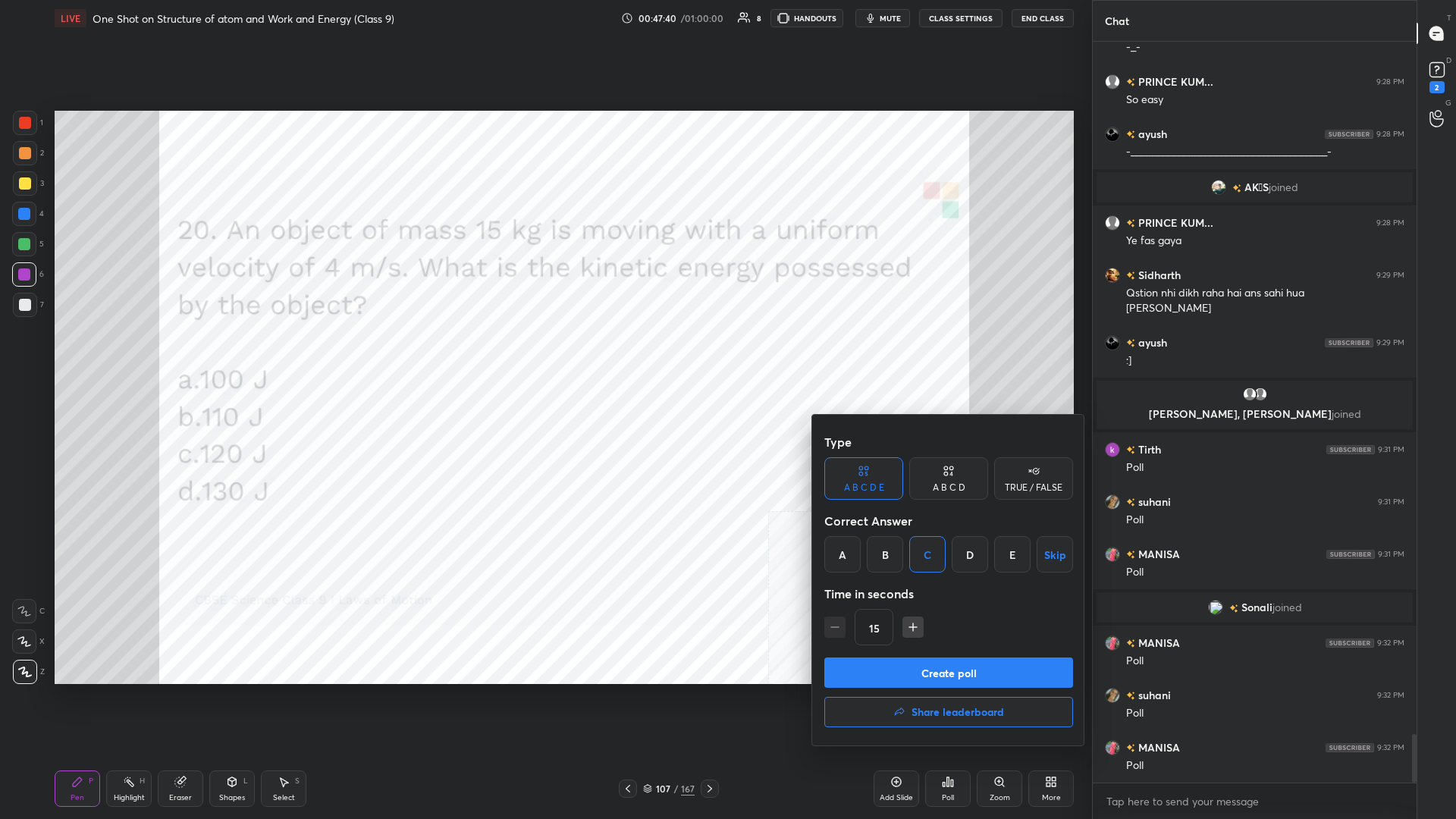 click on "Create poll" at bounding box center (949, 673) 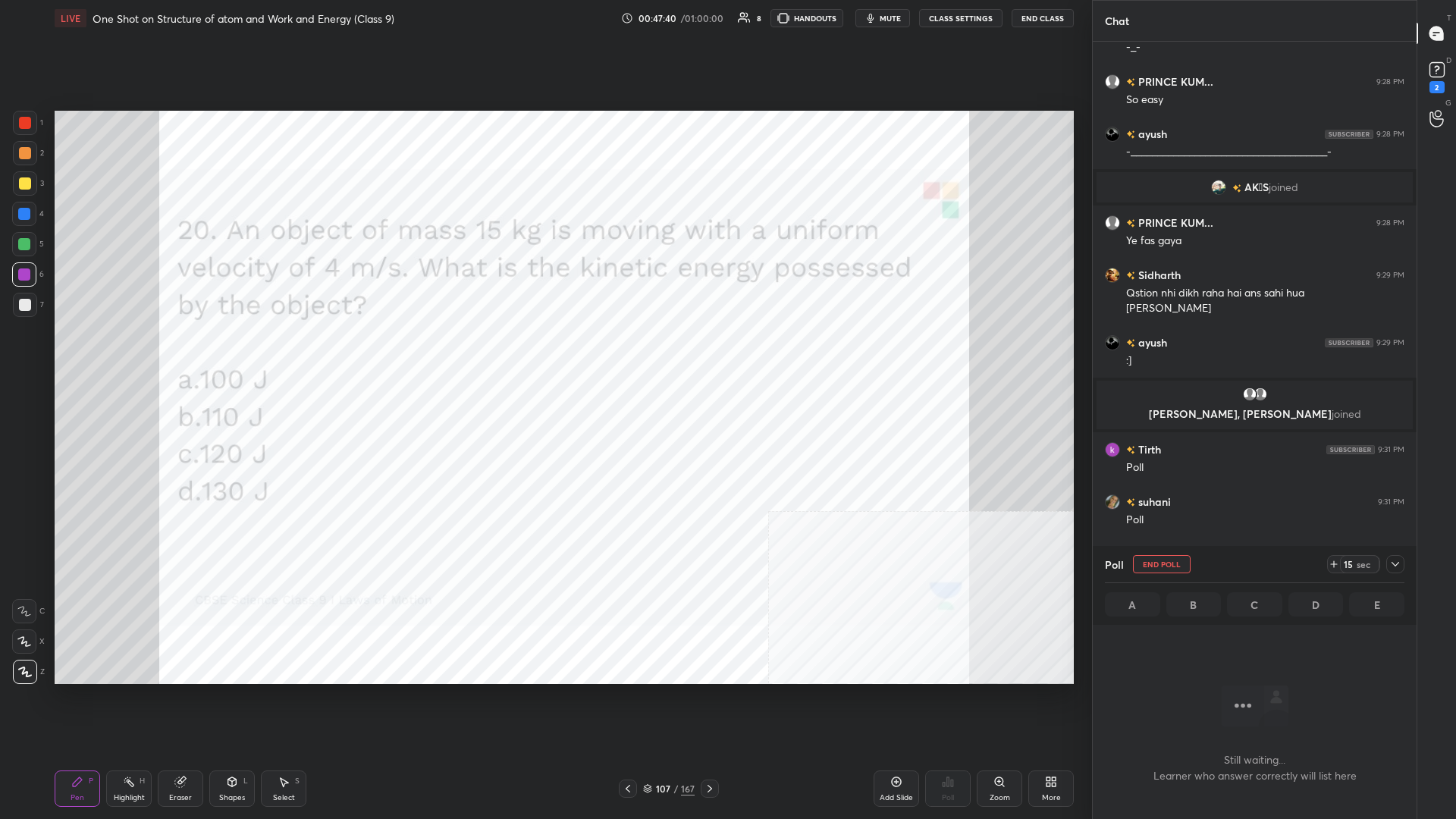 scroll, scrollTop: 701, scrollLeft: 324, axis: both 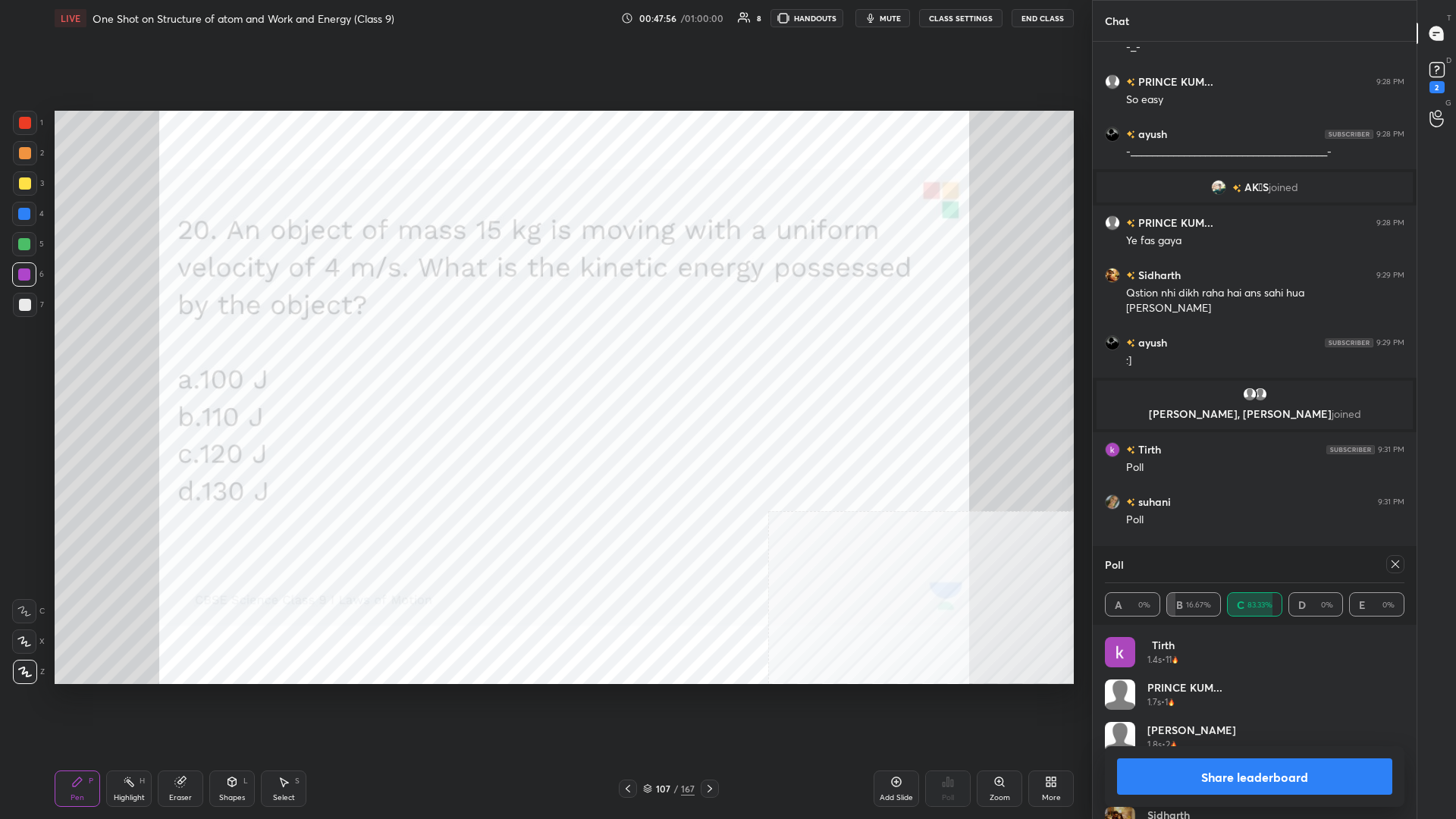 click on "Share leaderboard" at bounding box center [1254, 777] 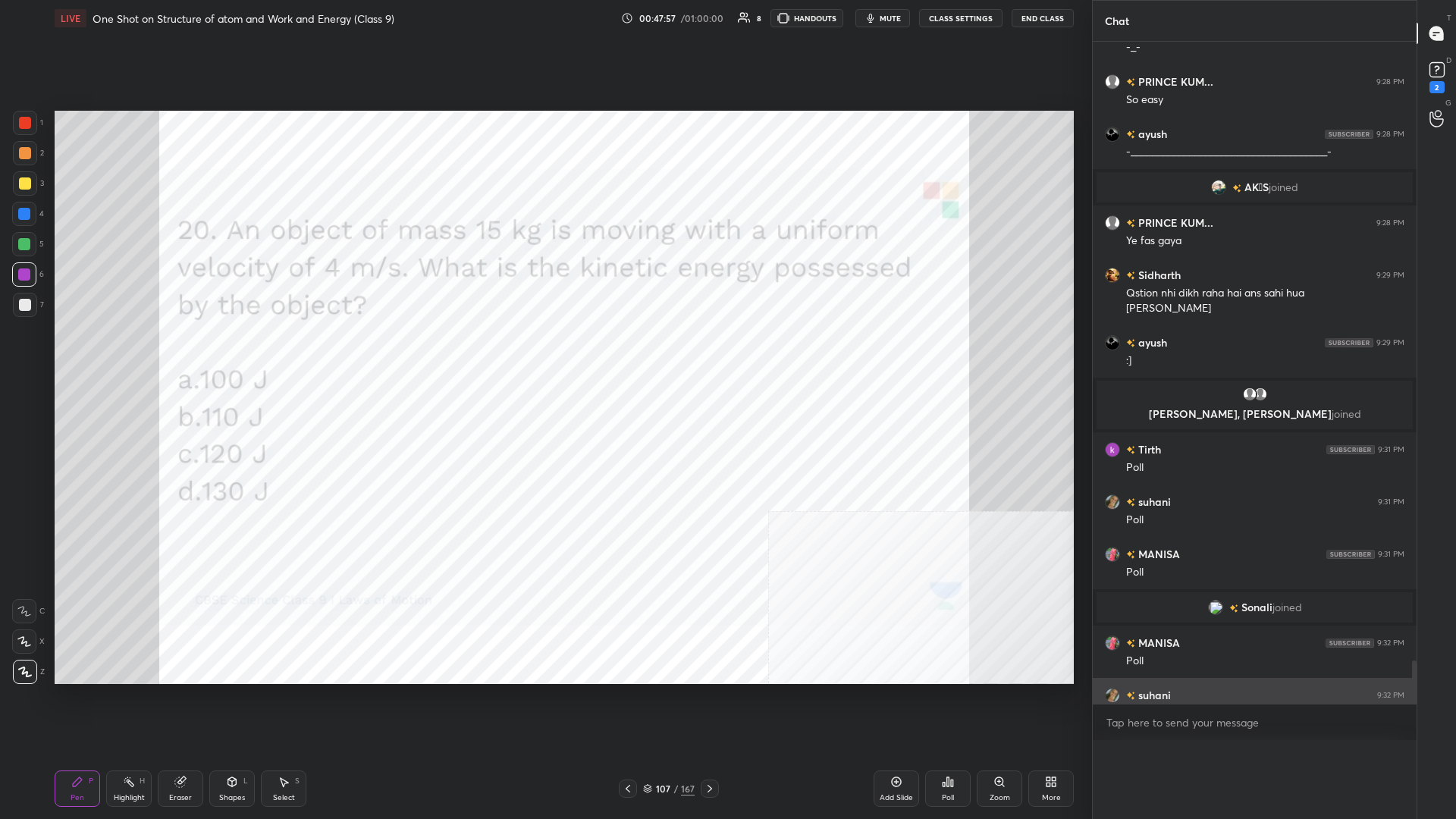 scroll, scrollTop: 0, scrollLeft: 0, axis: both 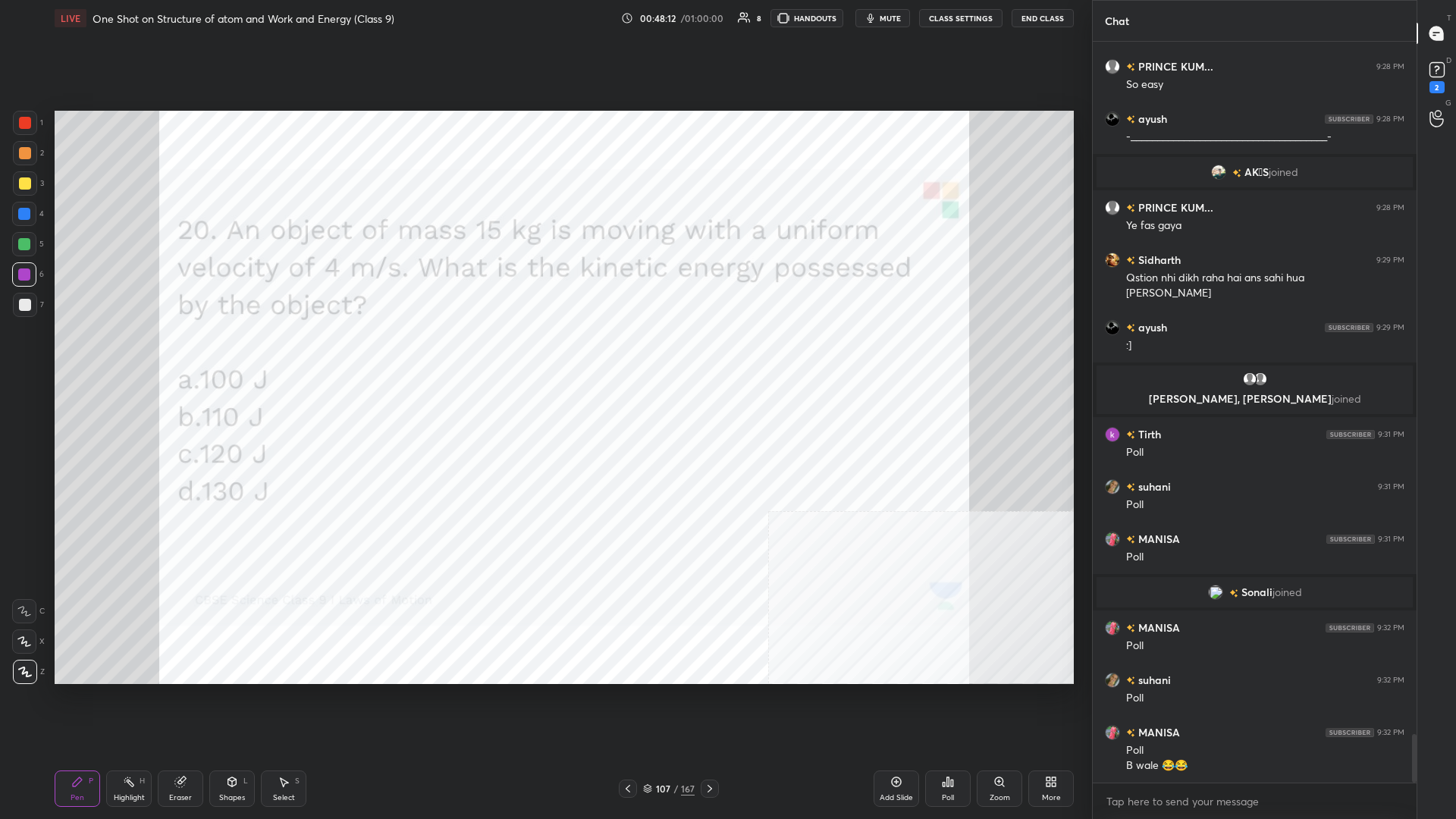 click at bounding box center (25, 123) 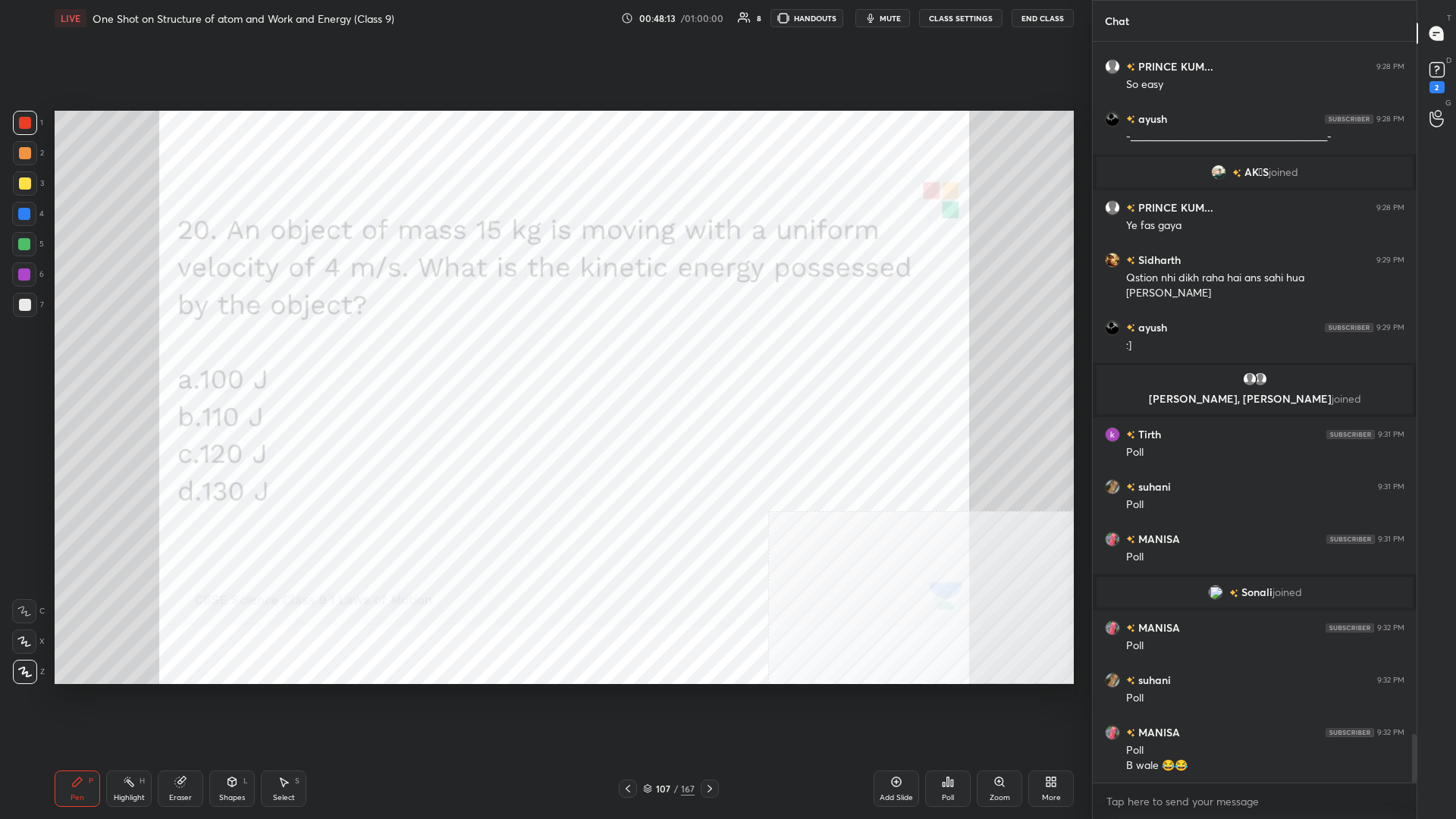 scroll, scrollTop: 10604, scrollLeft: 0, axis: vertical 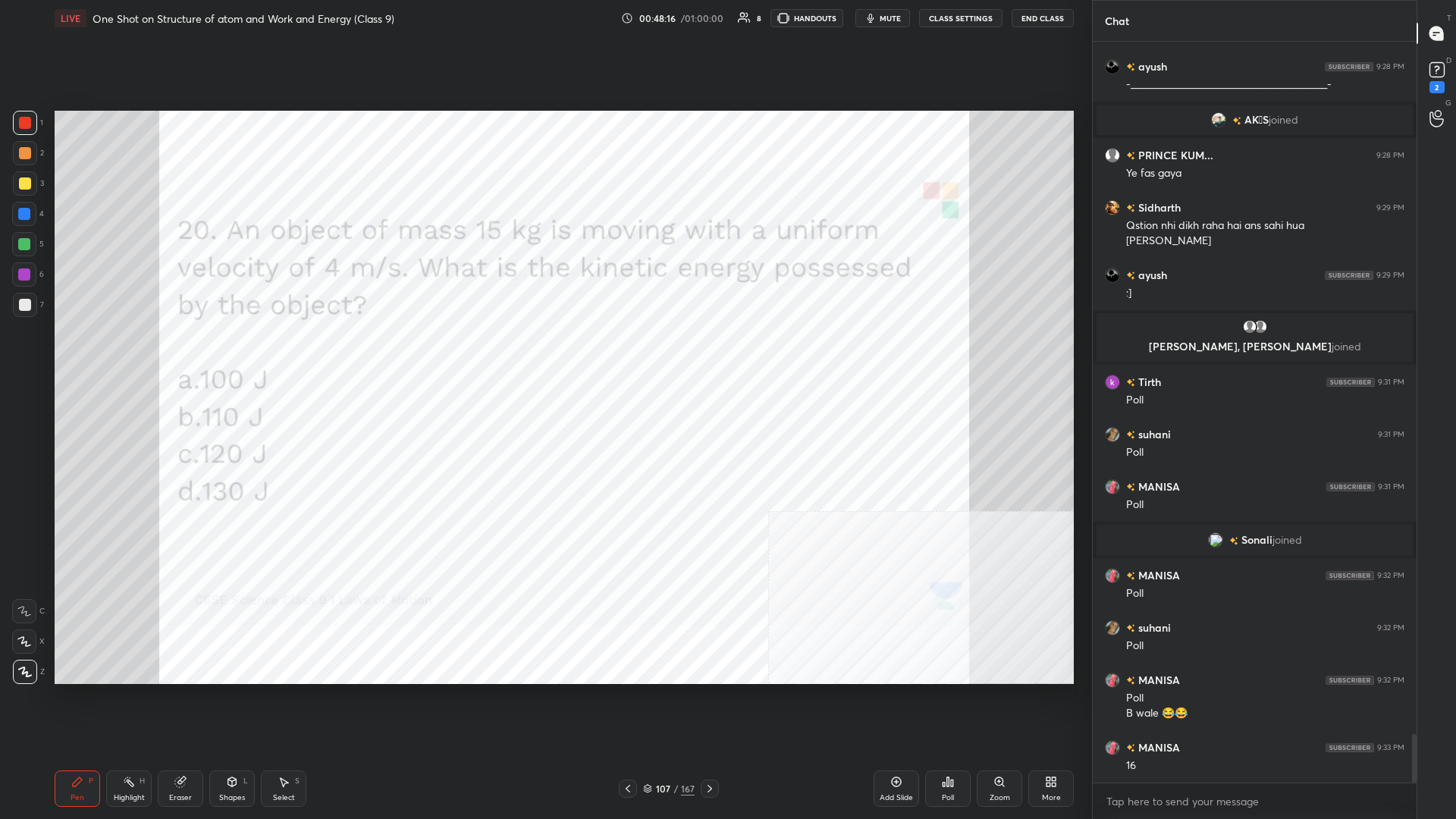 click at bounding box center (24, 275) 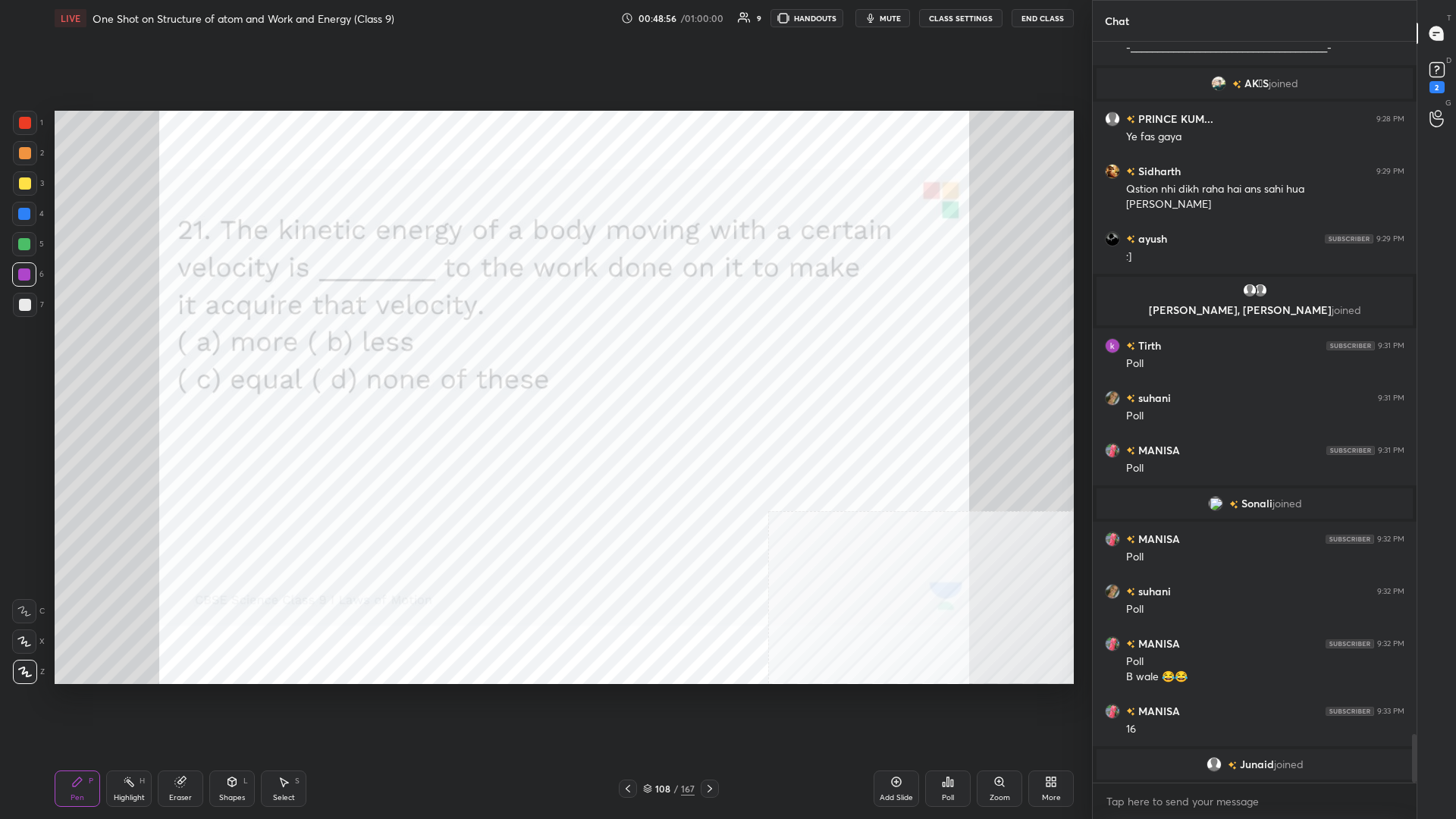 scroll, scrollTop: 10591, scrollLeft: 0, axis: vertical 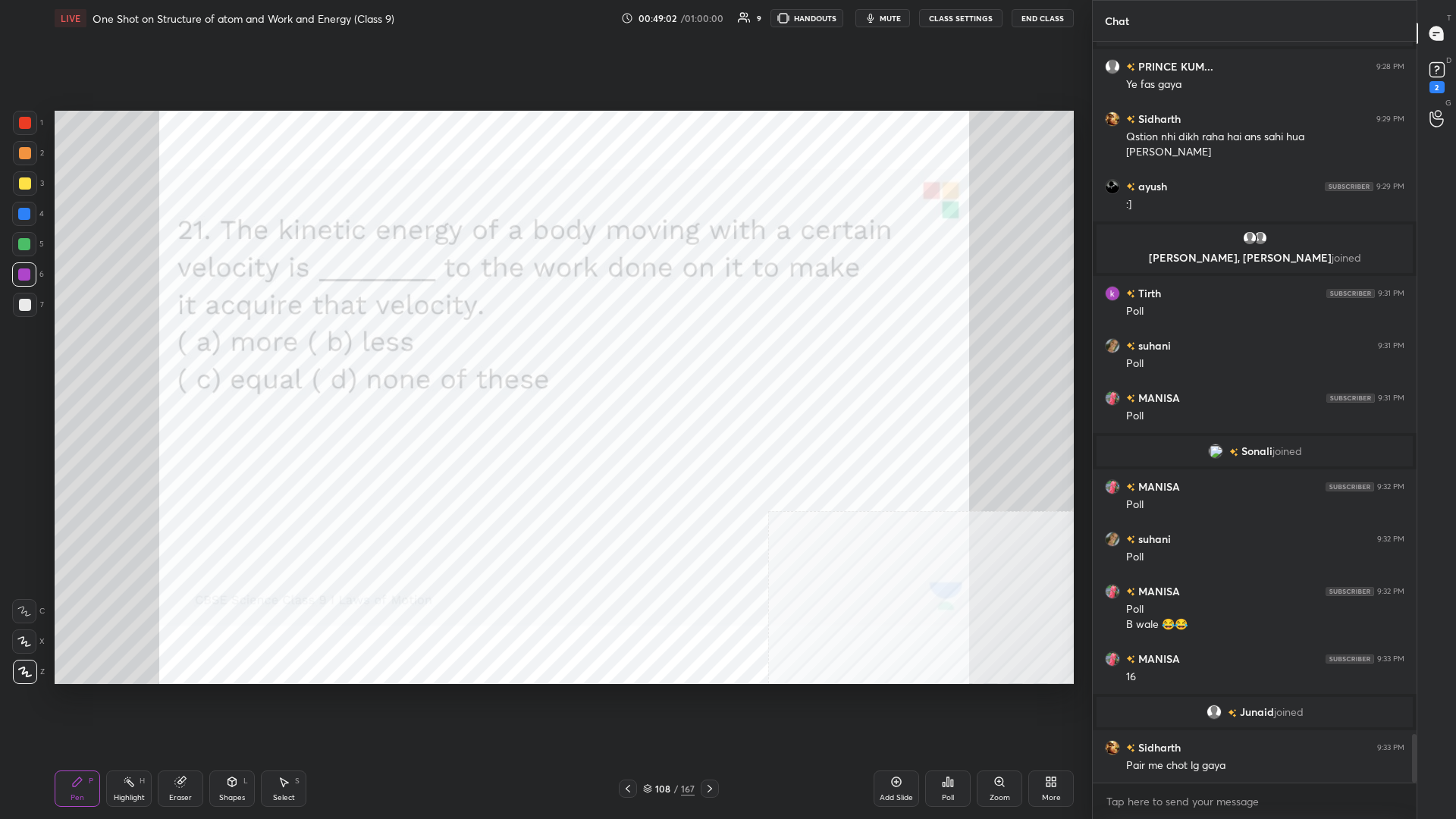 click on "Eraser" at bounding box center [180, 789] 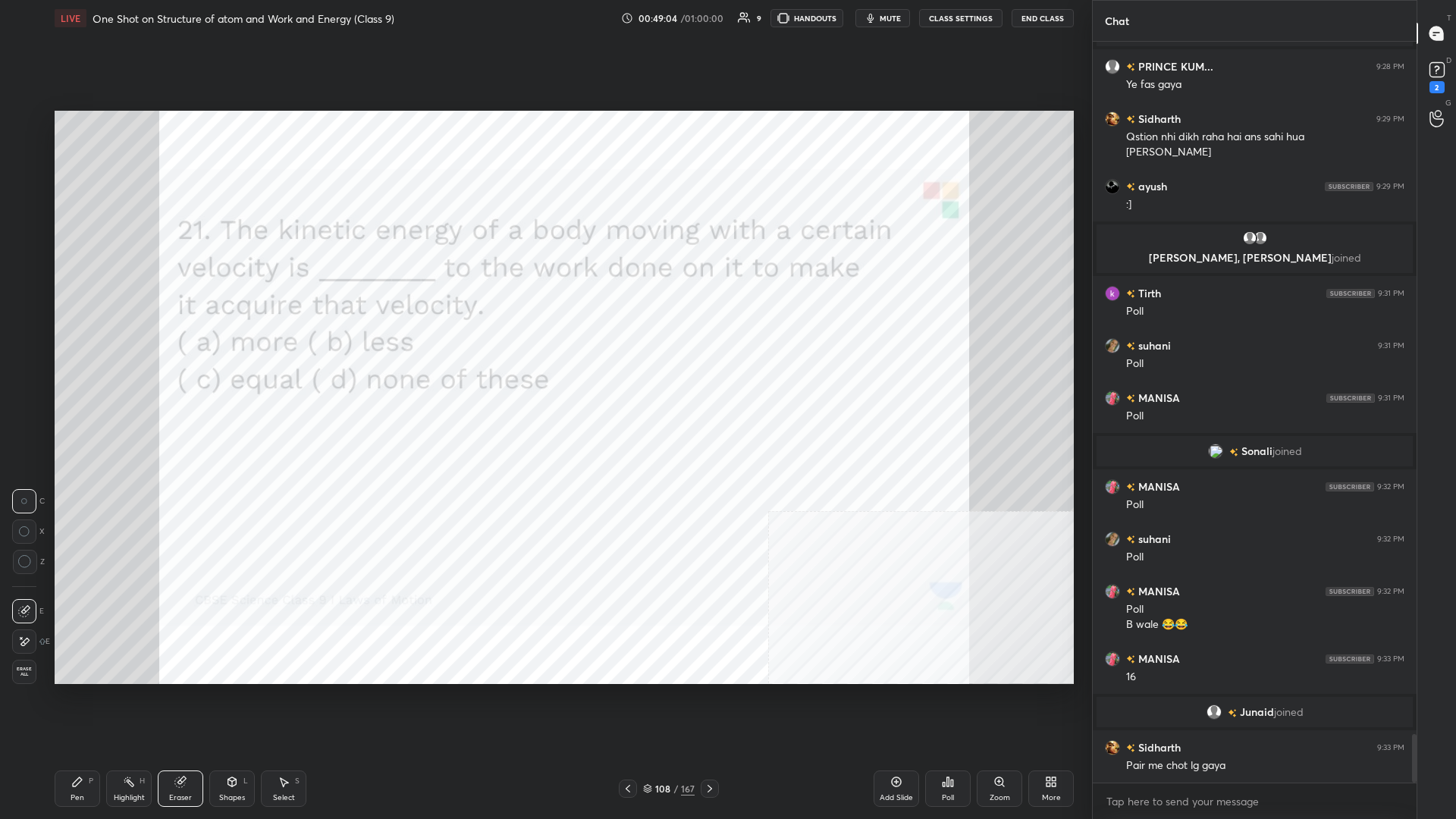 click on "Pen P" at bounding box center [77, 789] 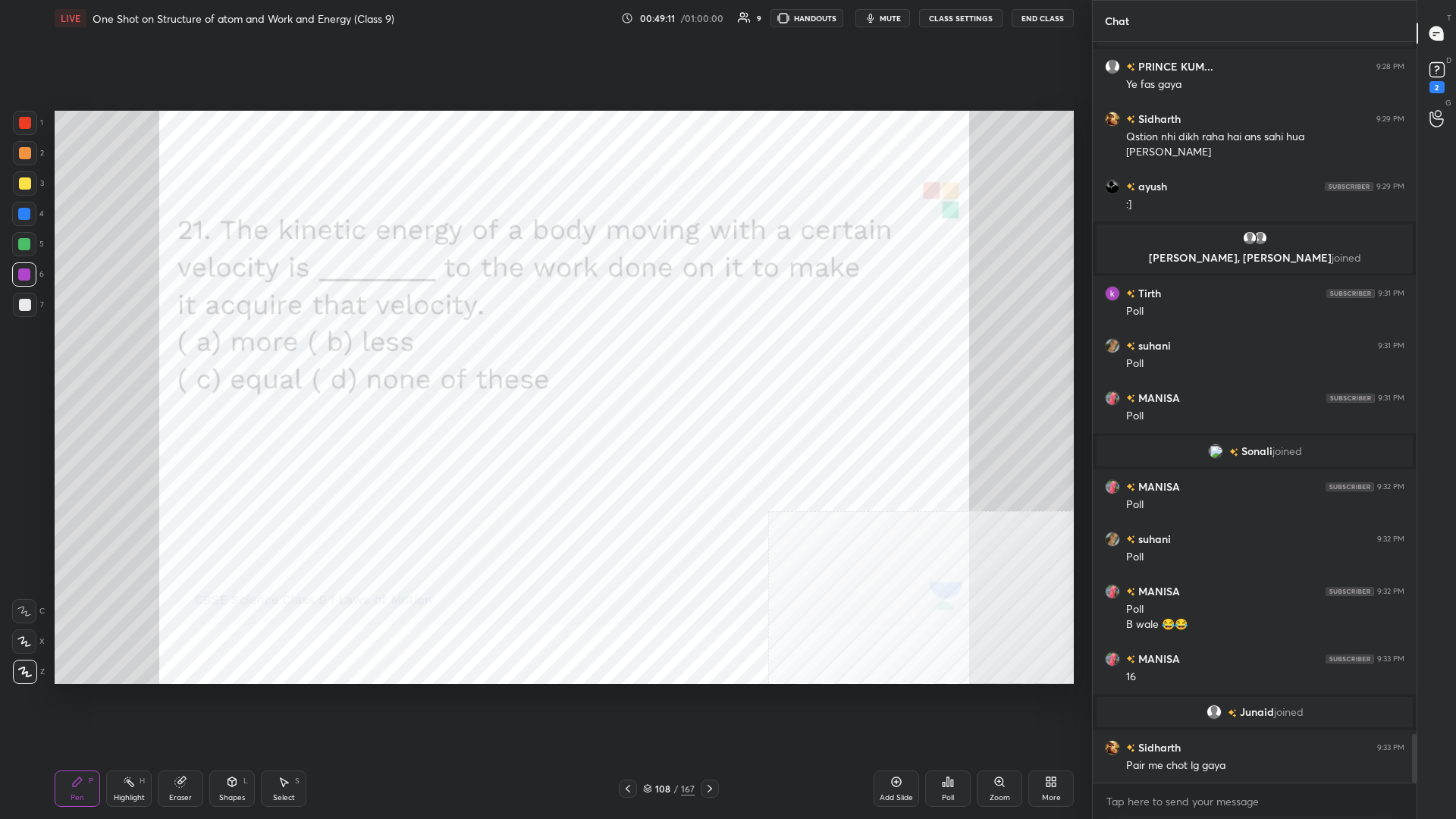 scroll, scrollTop: 10643, scrollLeft: 0, axis: vertical 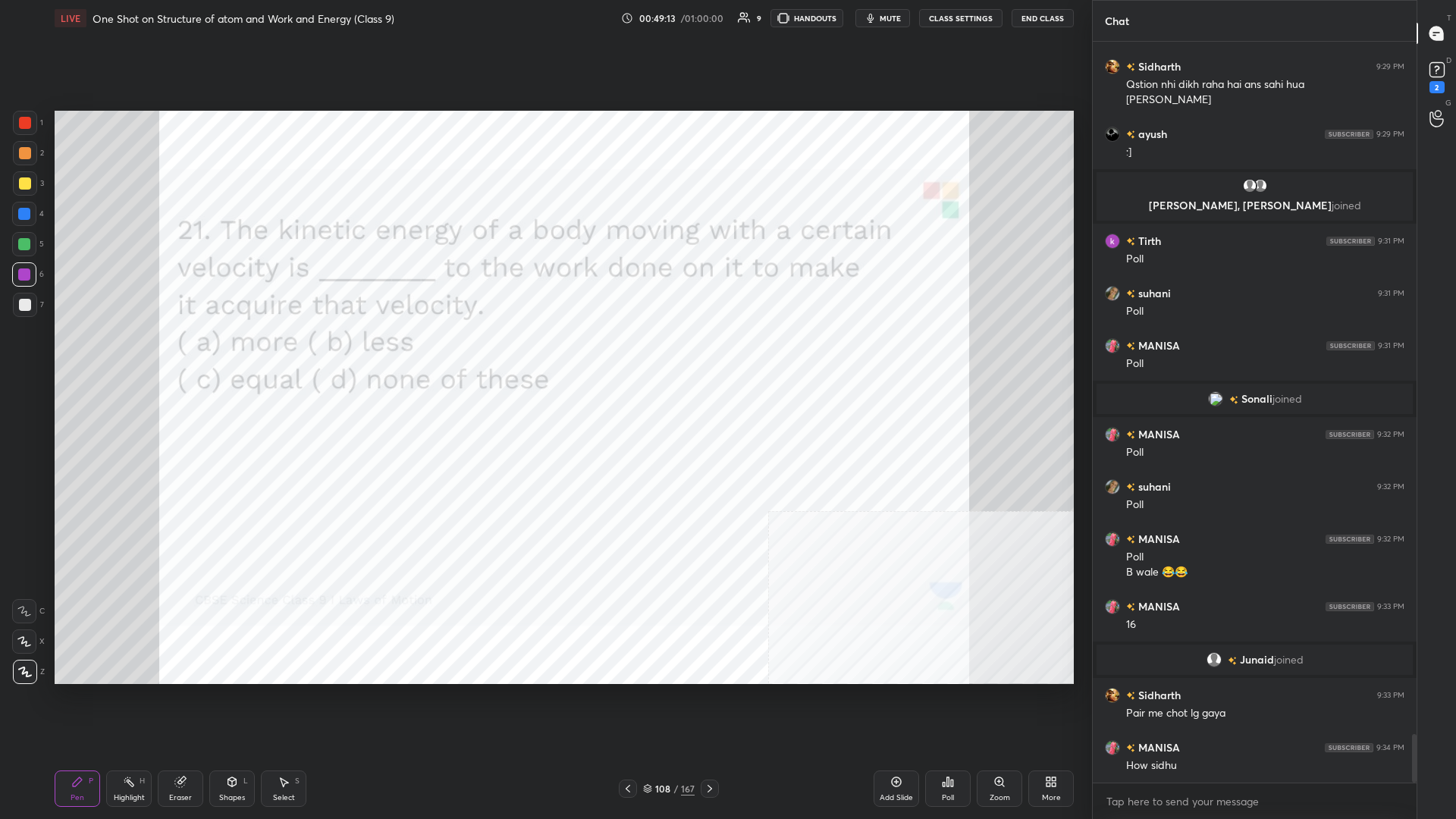 click on "Highlight" at bounding box center [129, 798] 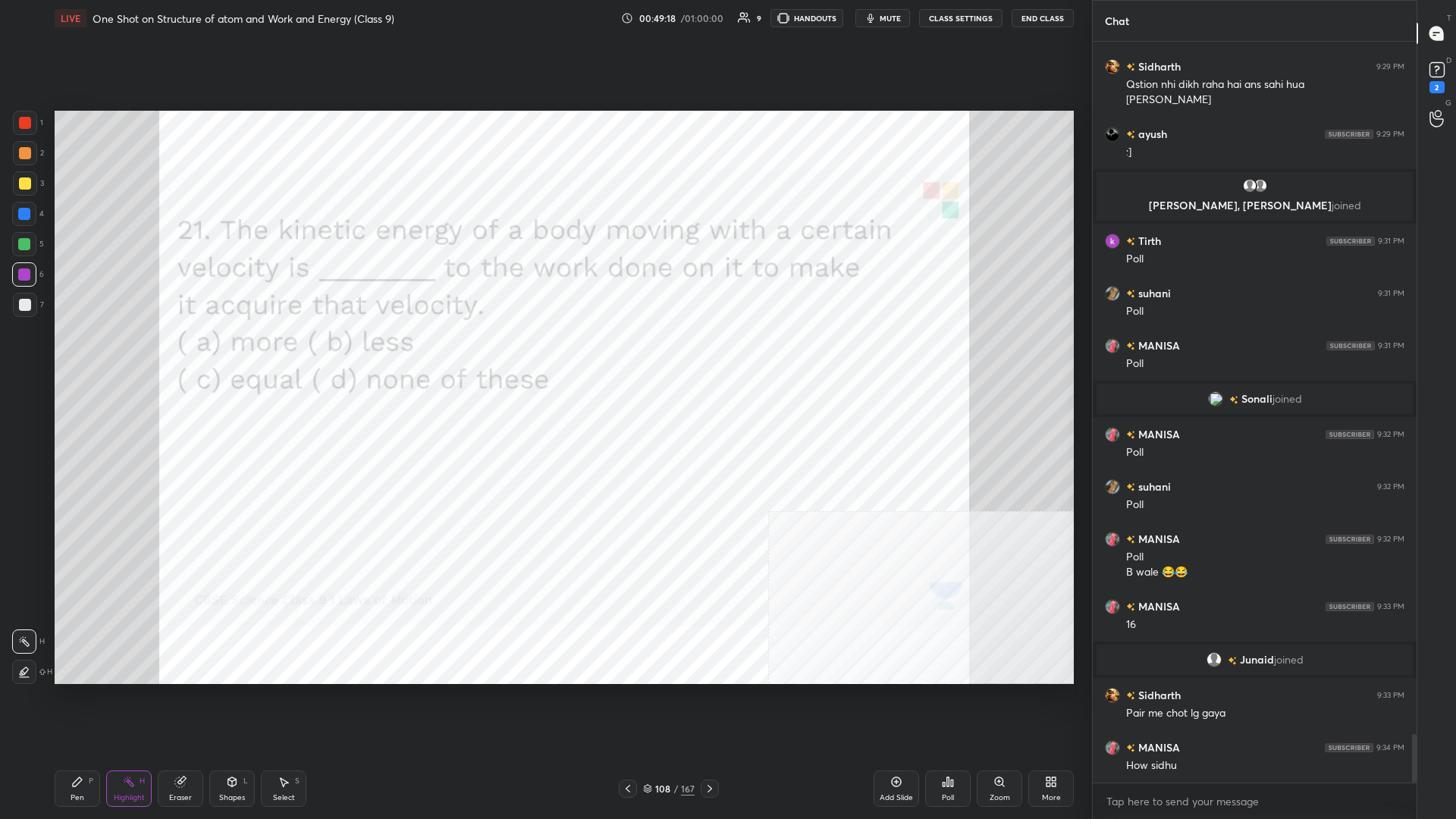 click on "Poll" at bounding box center (948, 789) 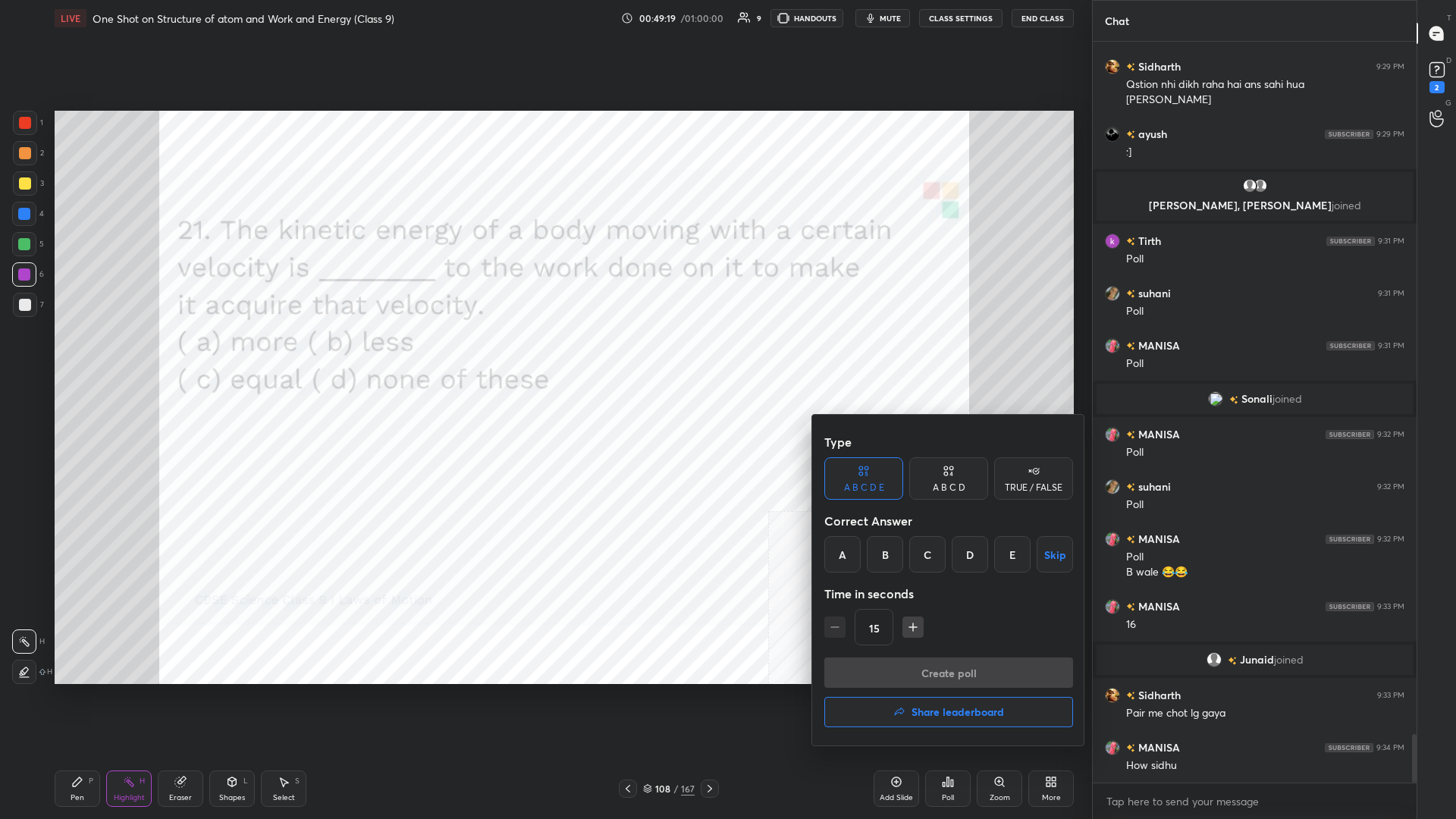 click on "C" at bounding box center (927, 554) 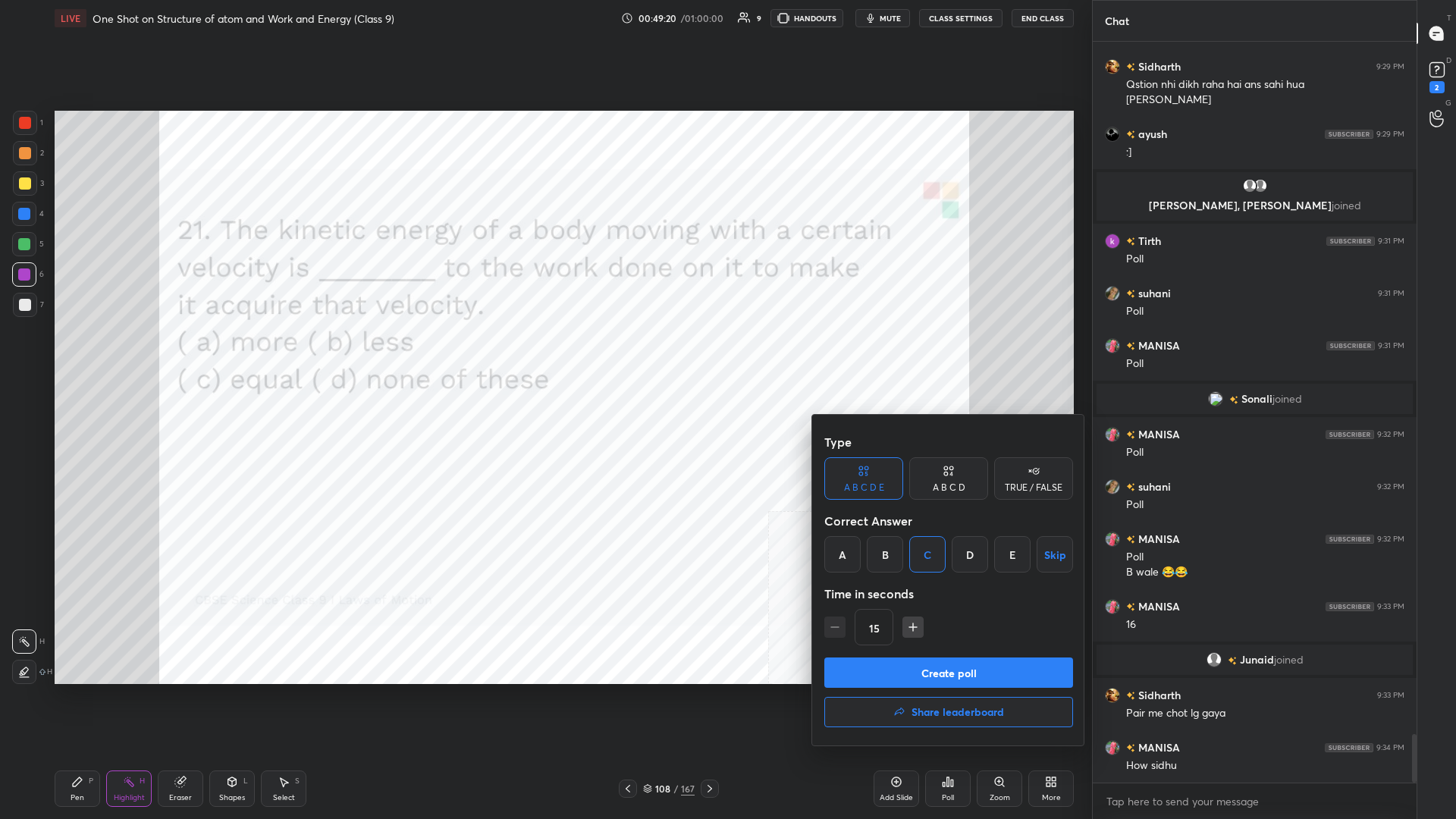 click 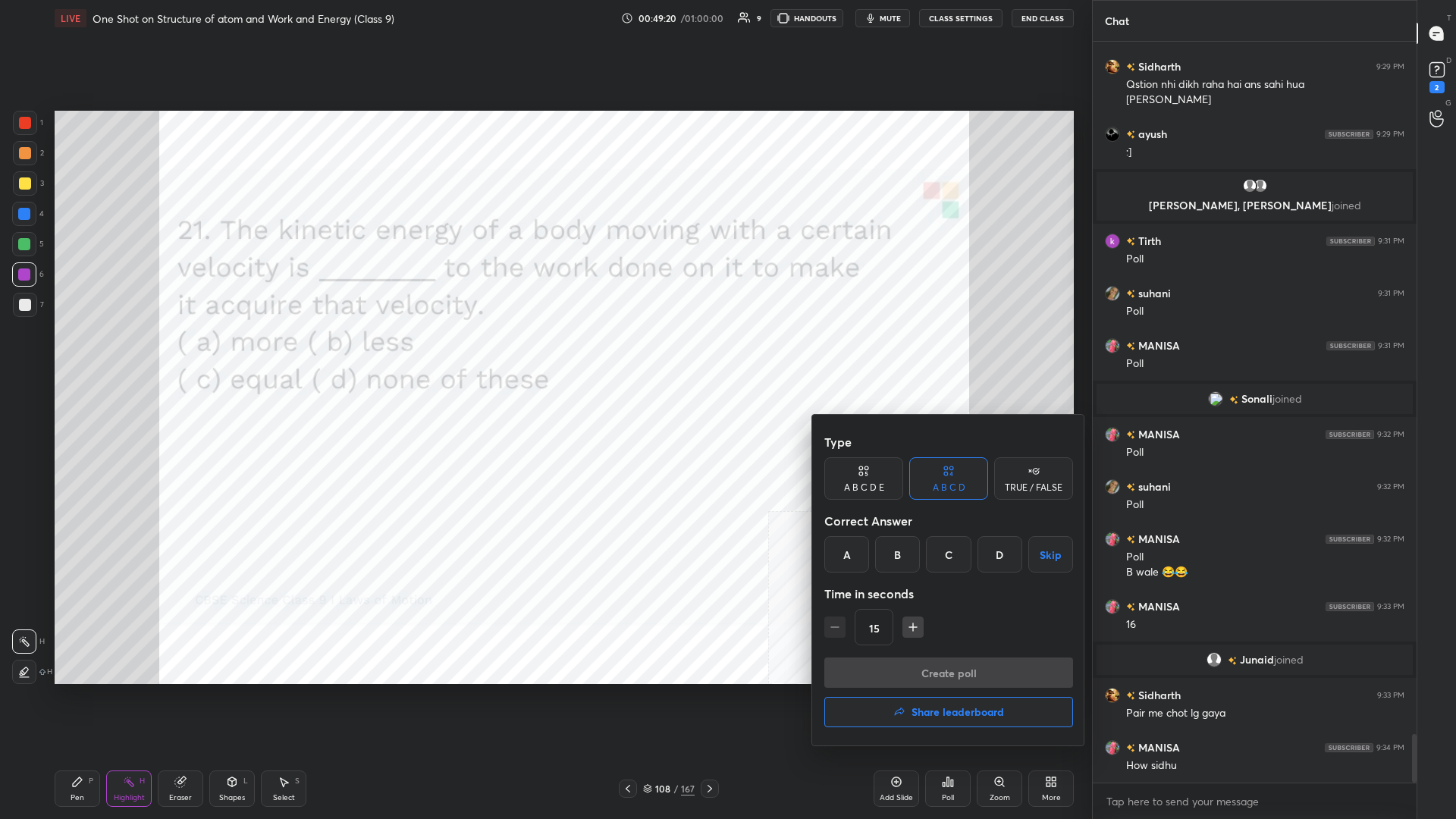 click on "C" at bounding box center (948, 554) 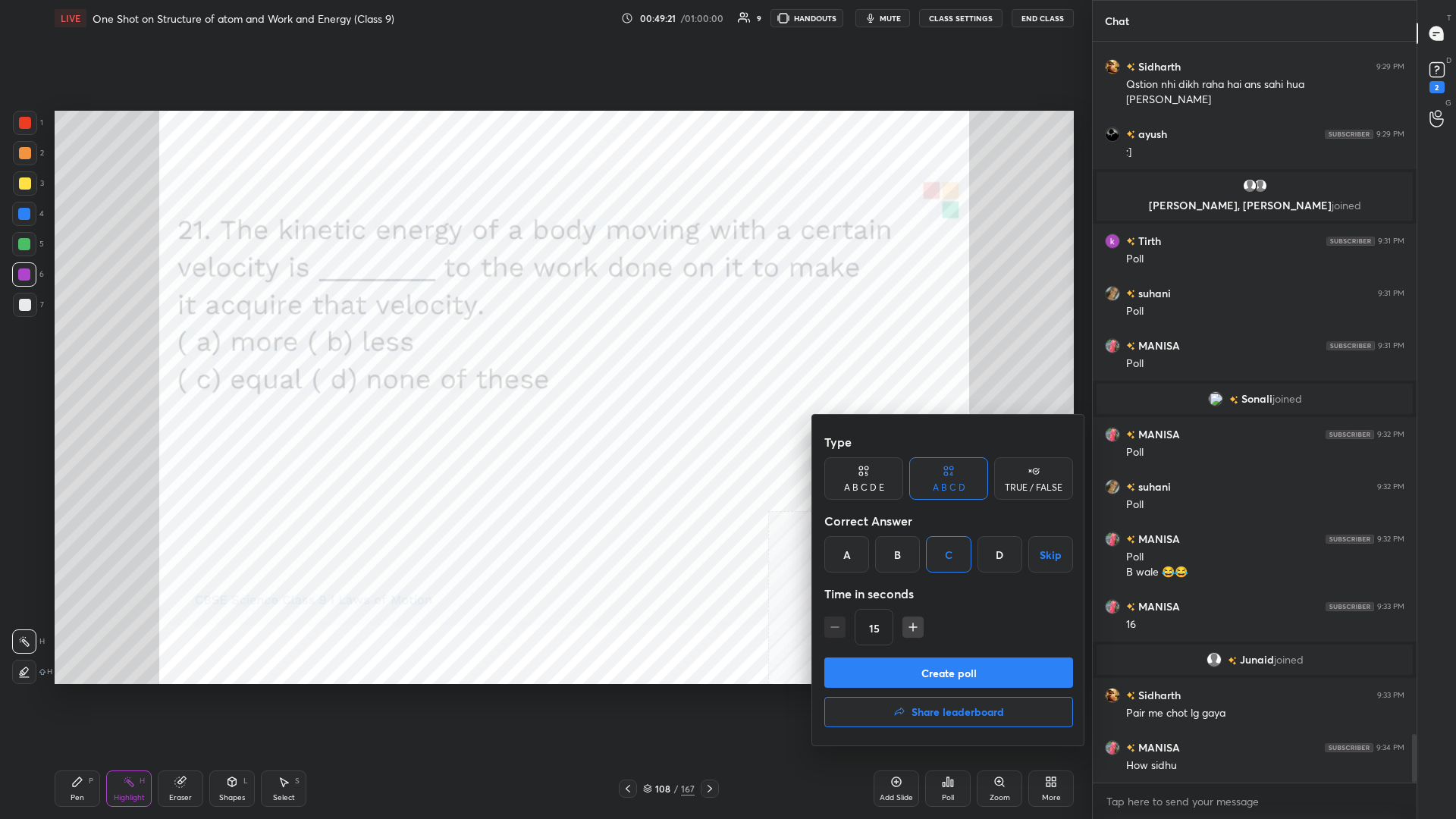 click on "Create poll" at bounding box center [949, 673] 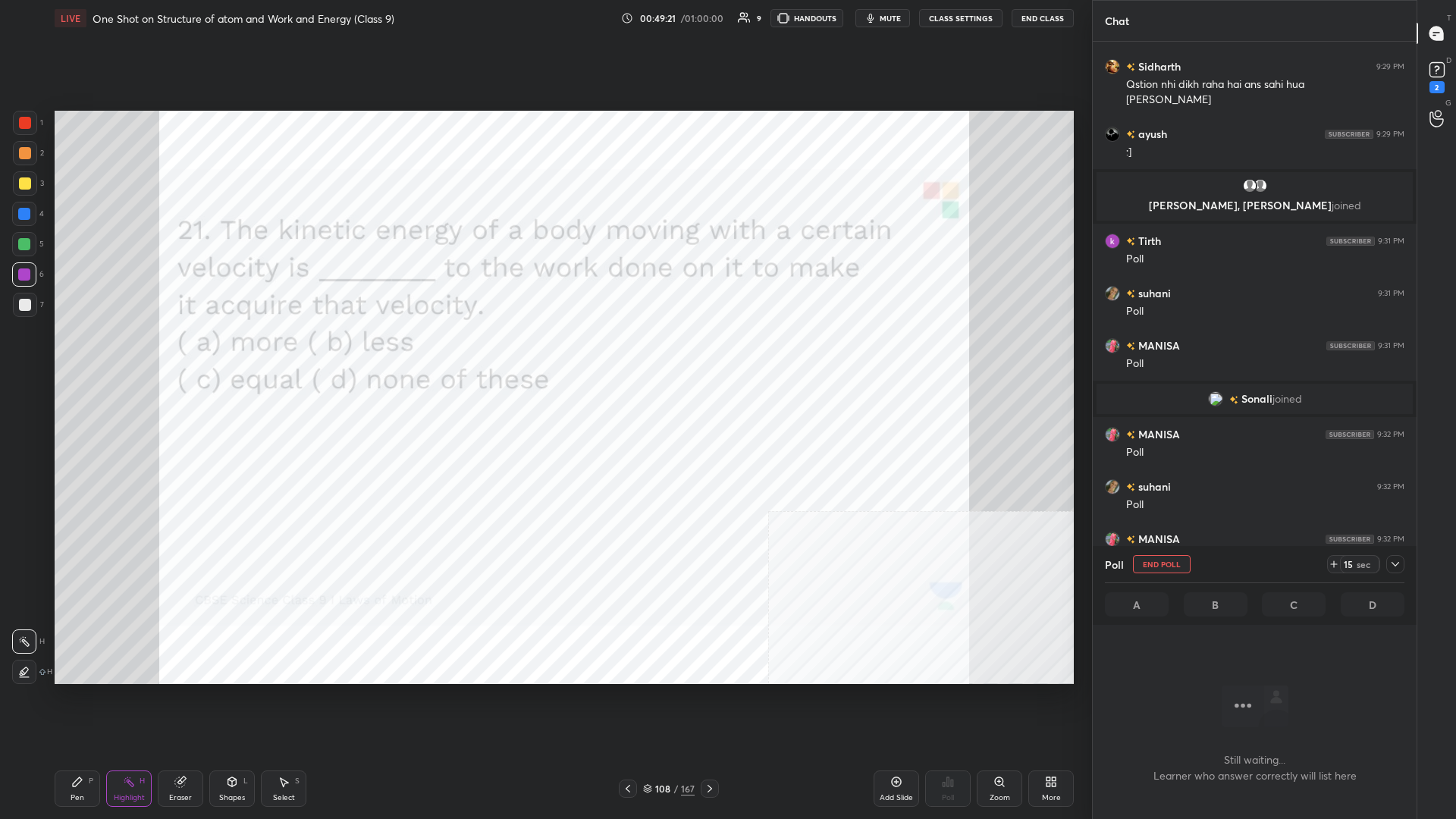 scroll, scrollTop: 670, scrollLeft: 324, axis: both 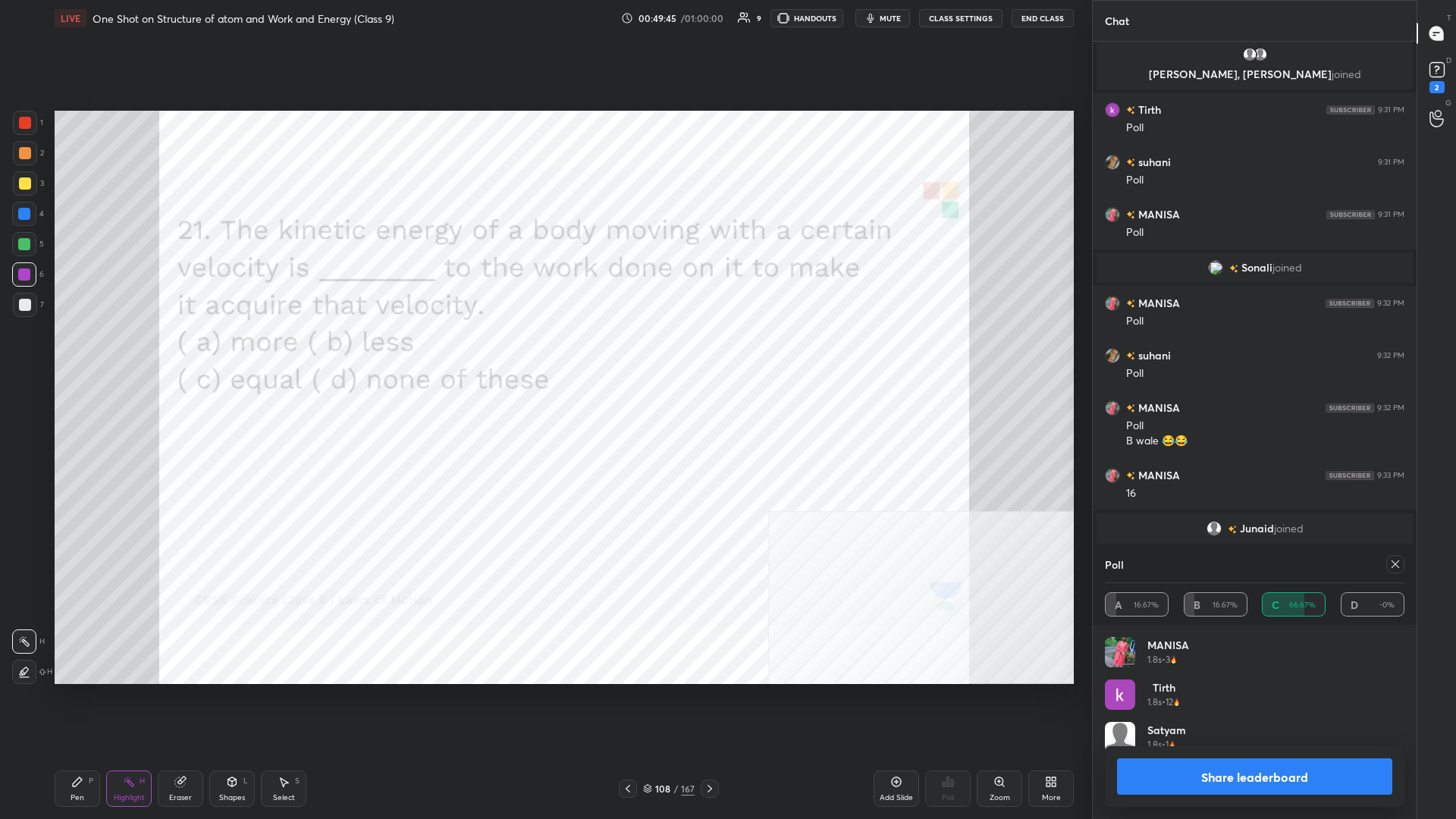 click on "Share leaderboard" at bounding box center [1254, 777] 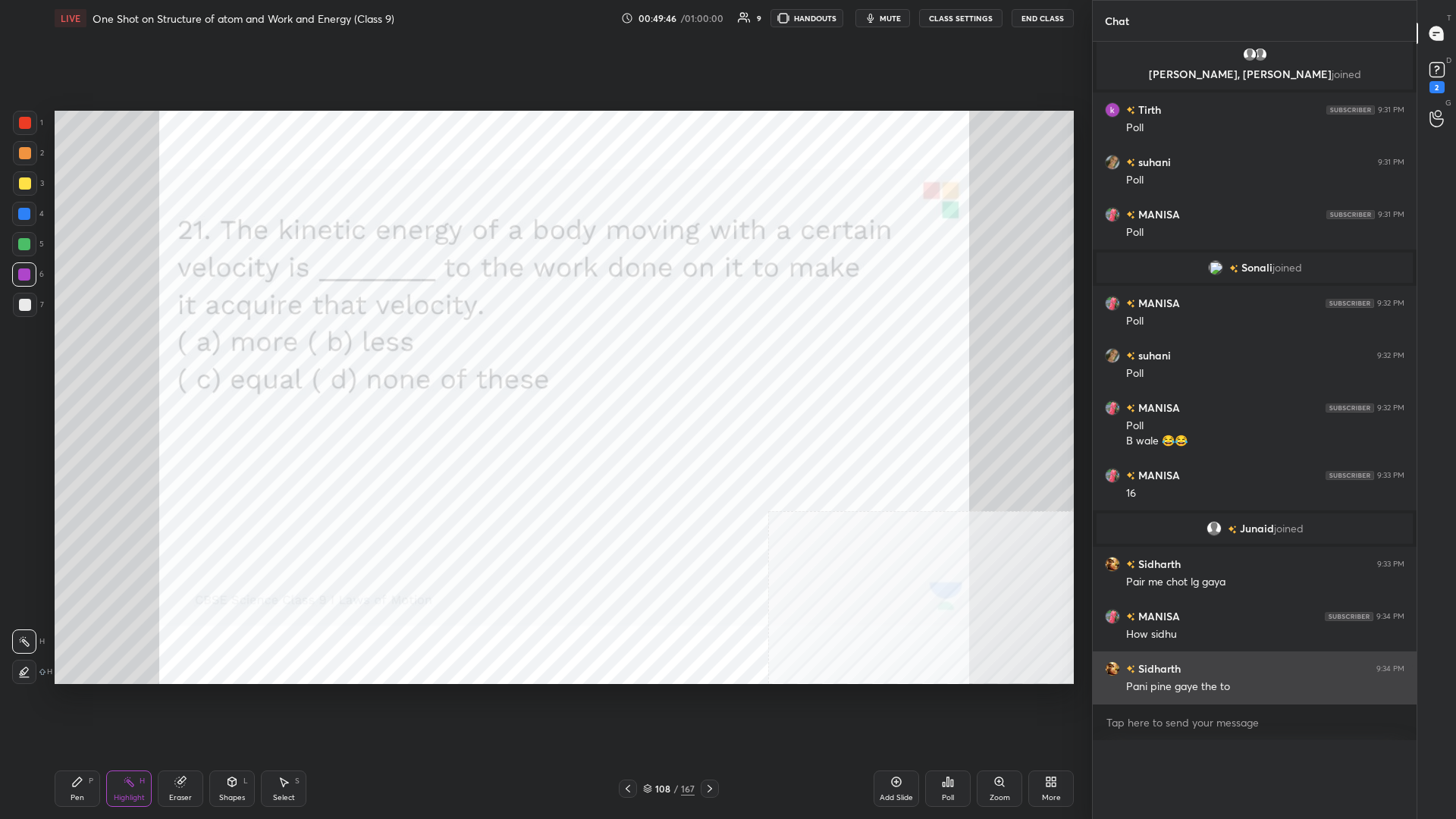 scroll, scrollTop: 0, scrollLeft: 0, axis: both 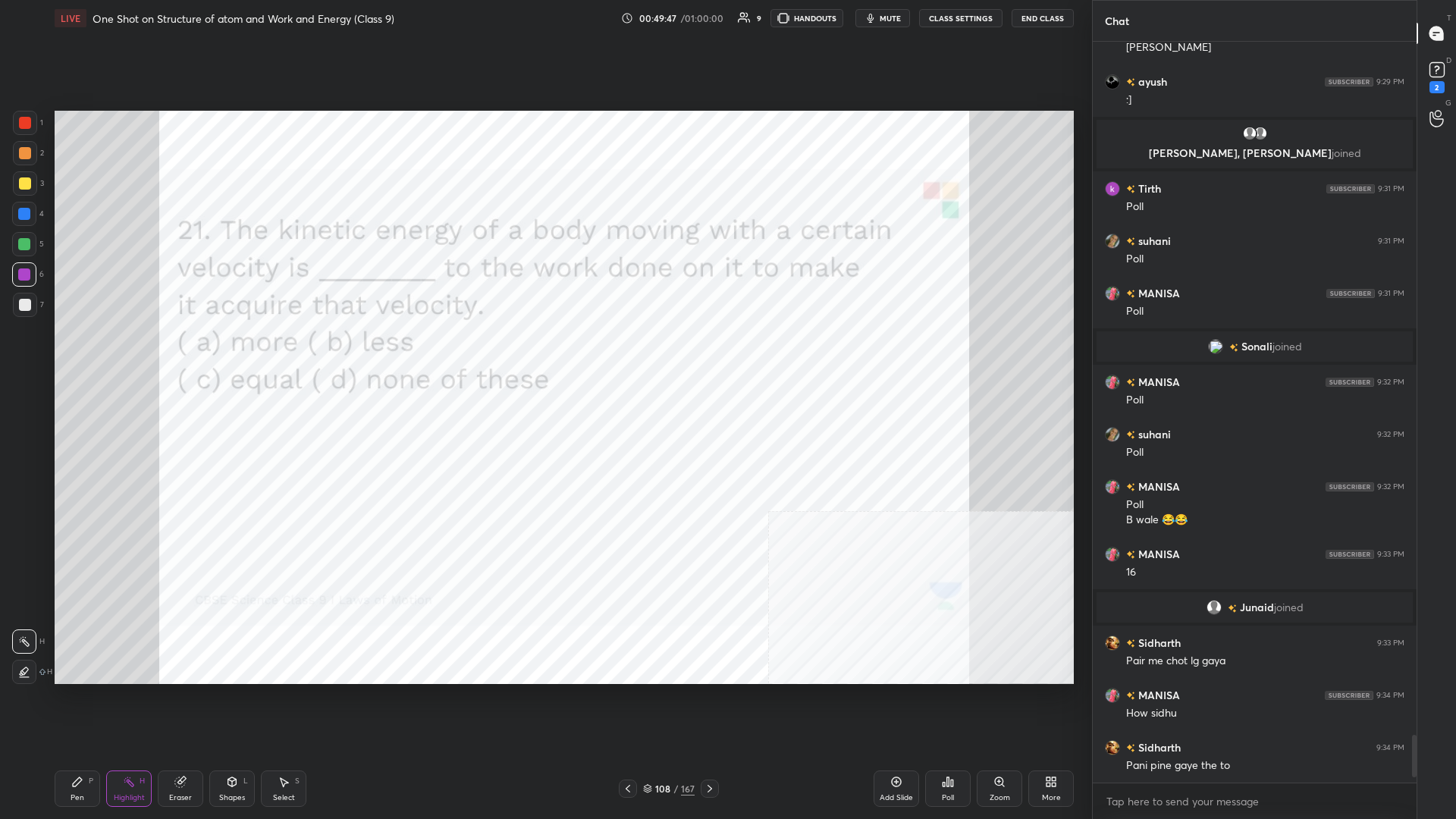 click on "Pen" at bounding box center (77, 798) 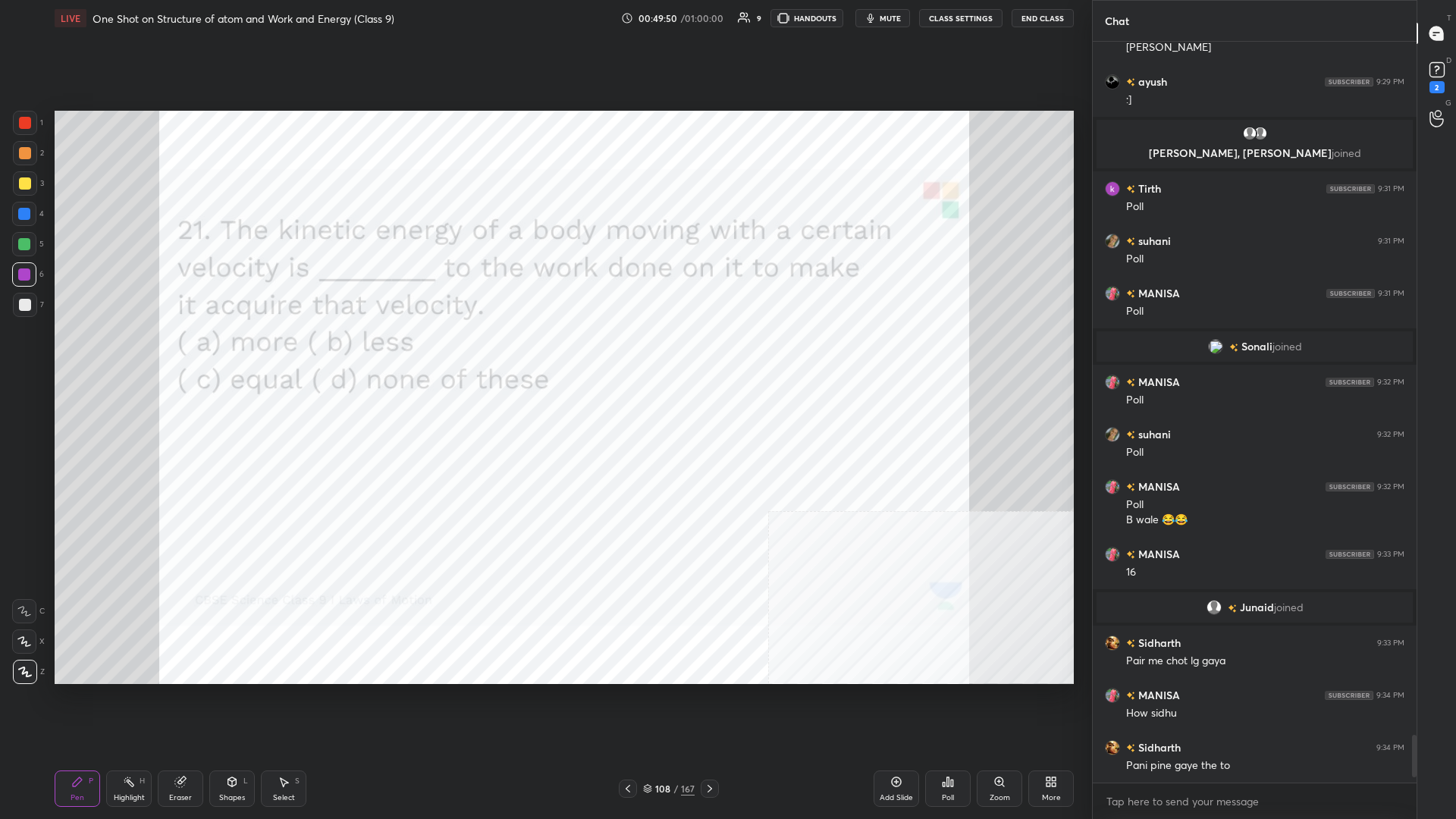 click at bounding box center (24, 214) 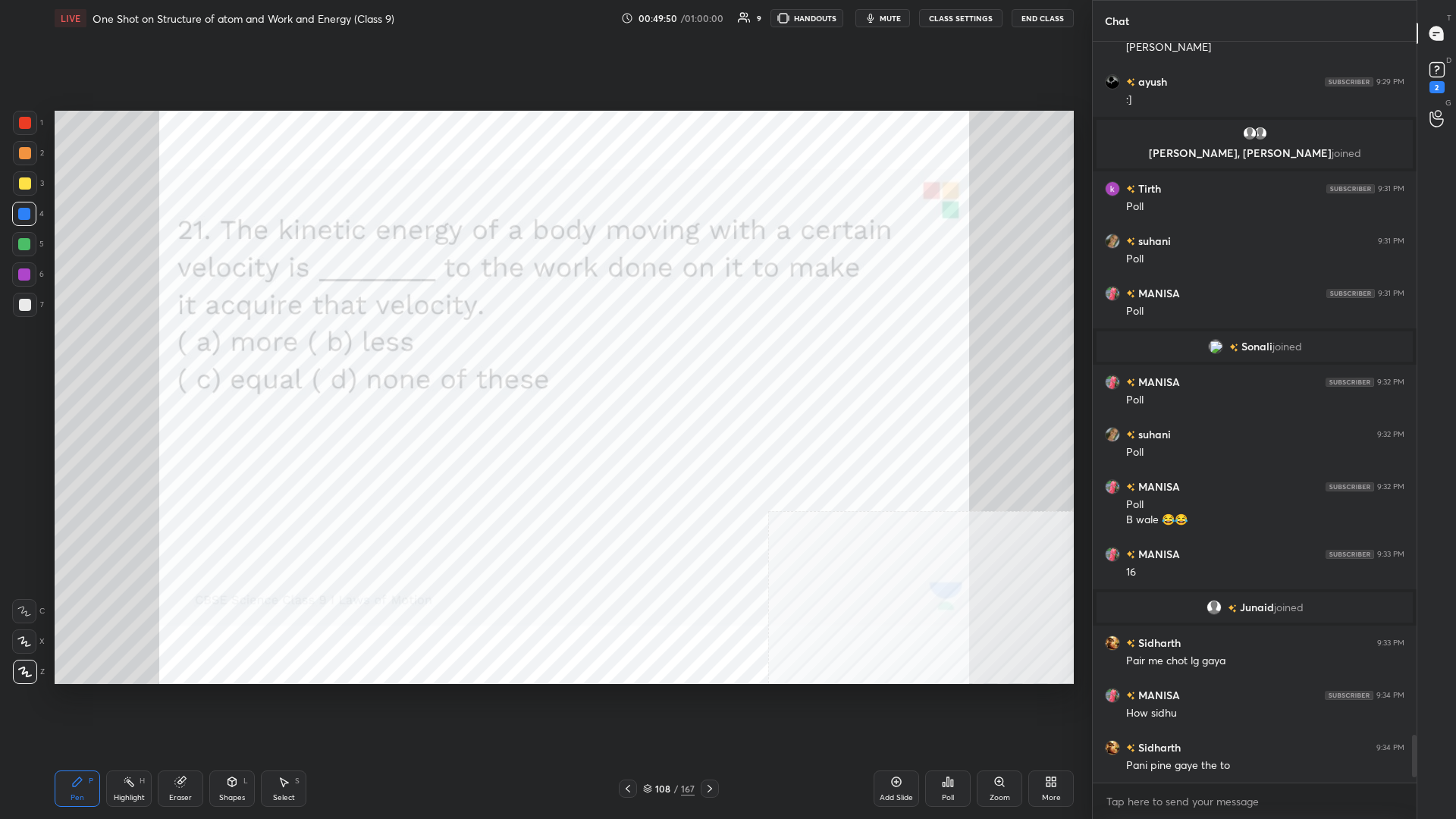 click at bounding box center [24, 214] 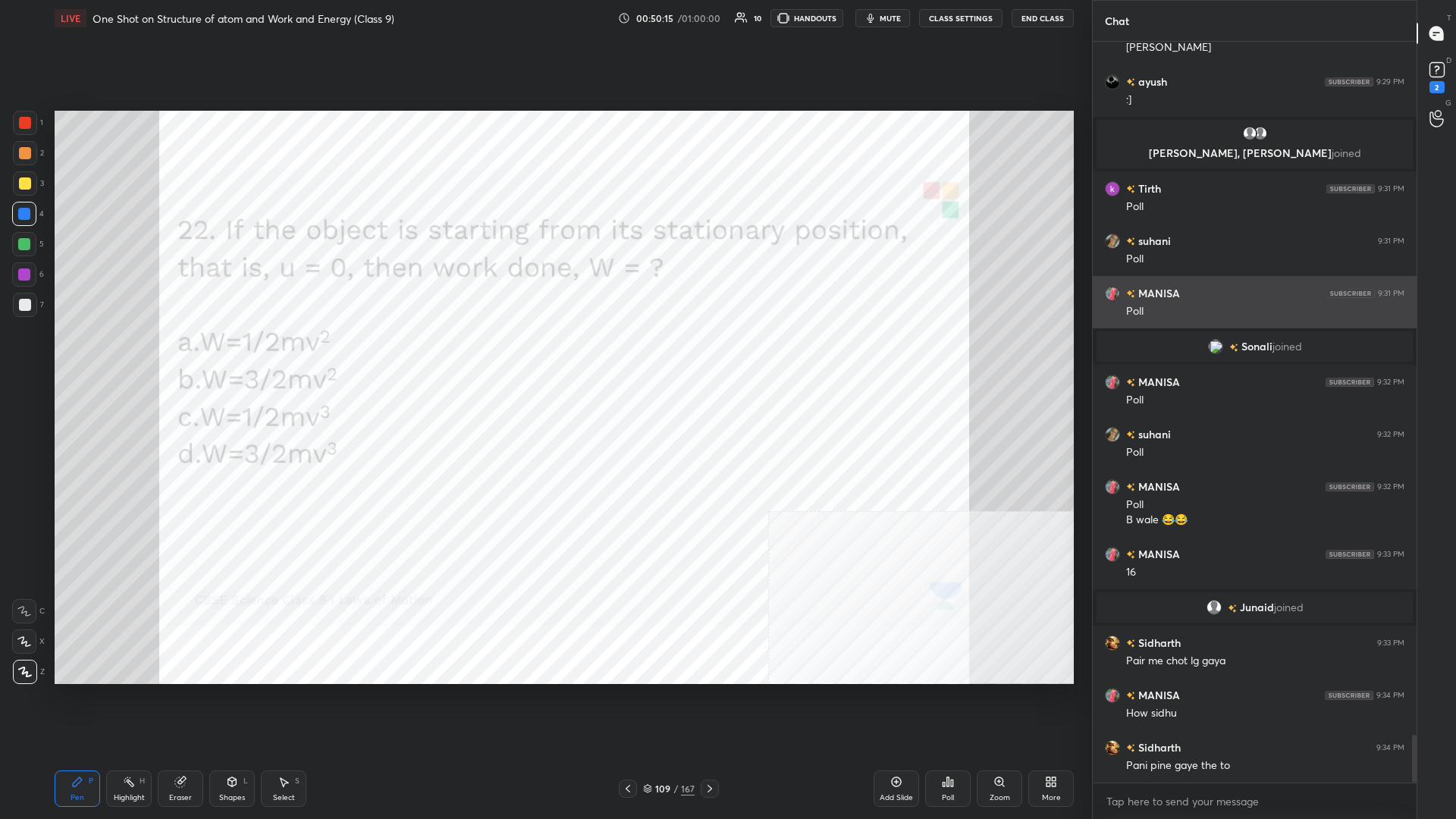 scroll, scrollTop: 10748, scrollLeft: 0, axis: vertical 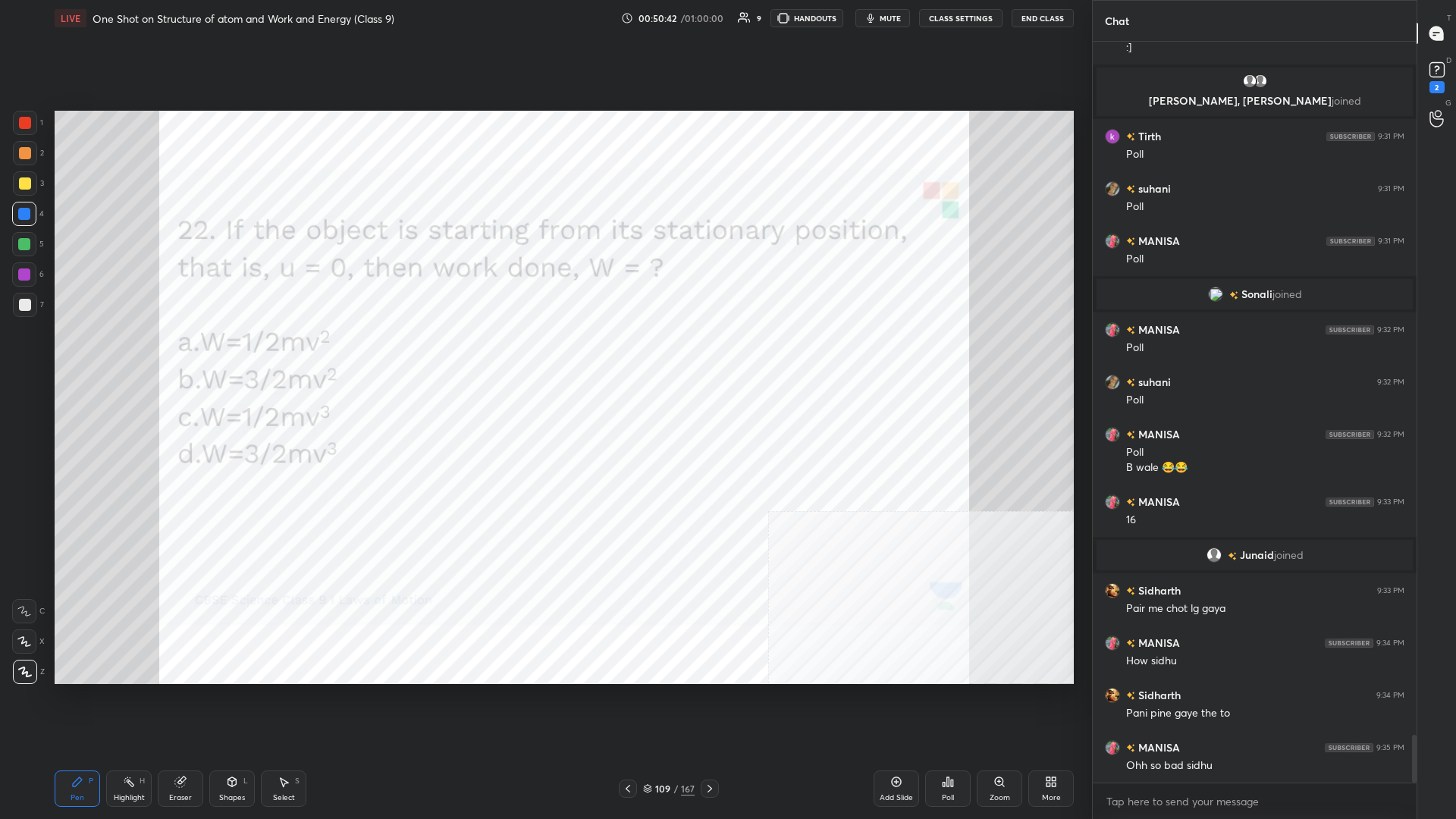 click on "Poll" at bounding box center [948, 789] 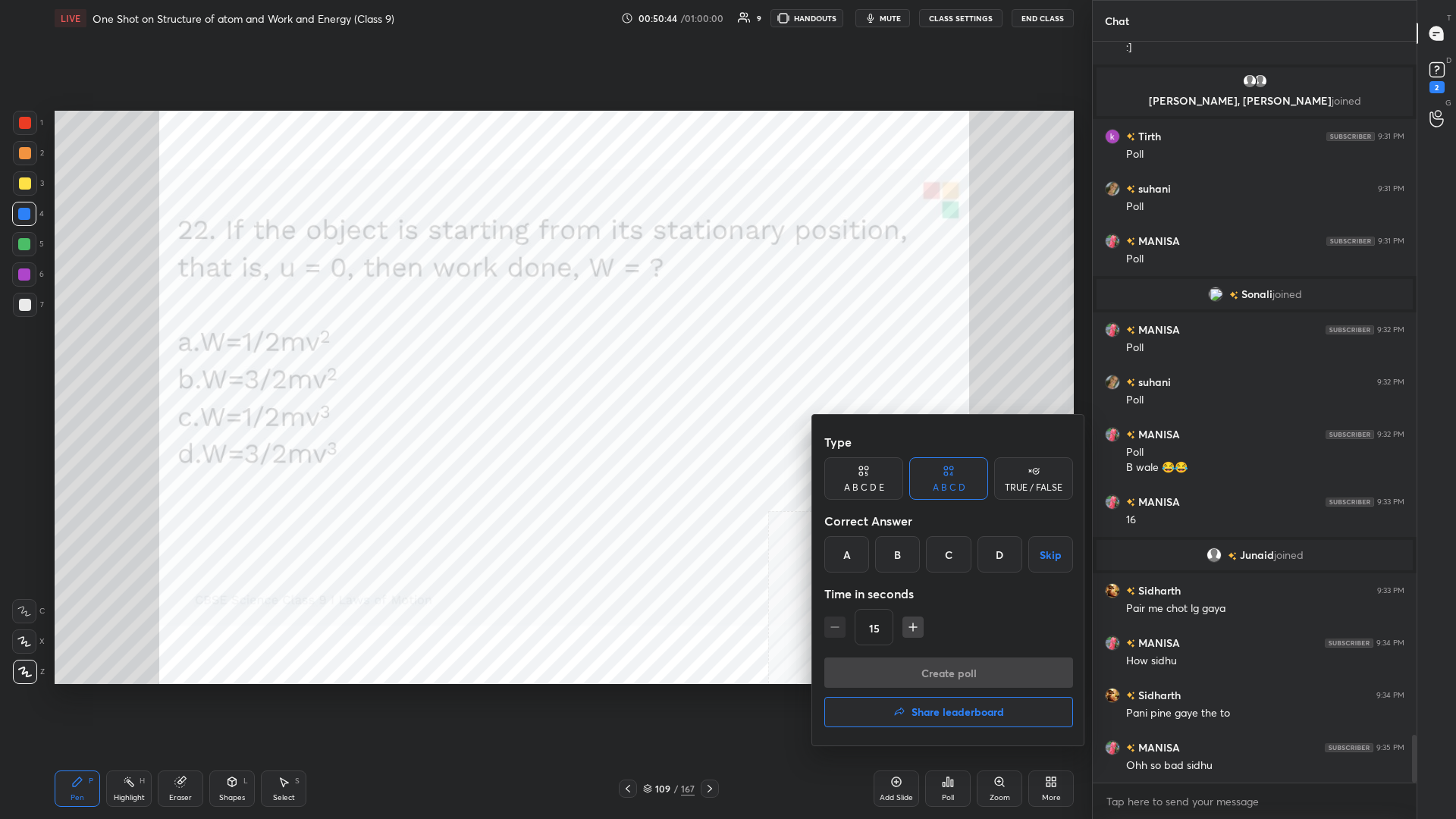 click on "A" at bounding box center [846, 554] 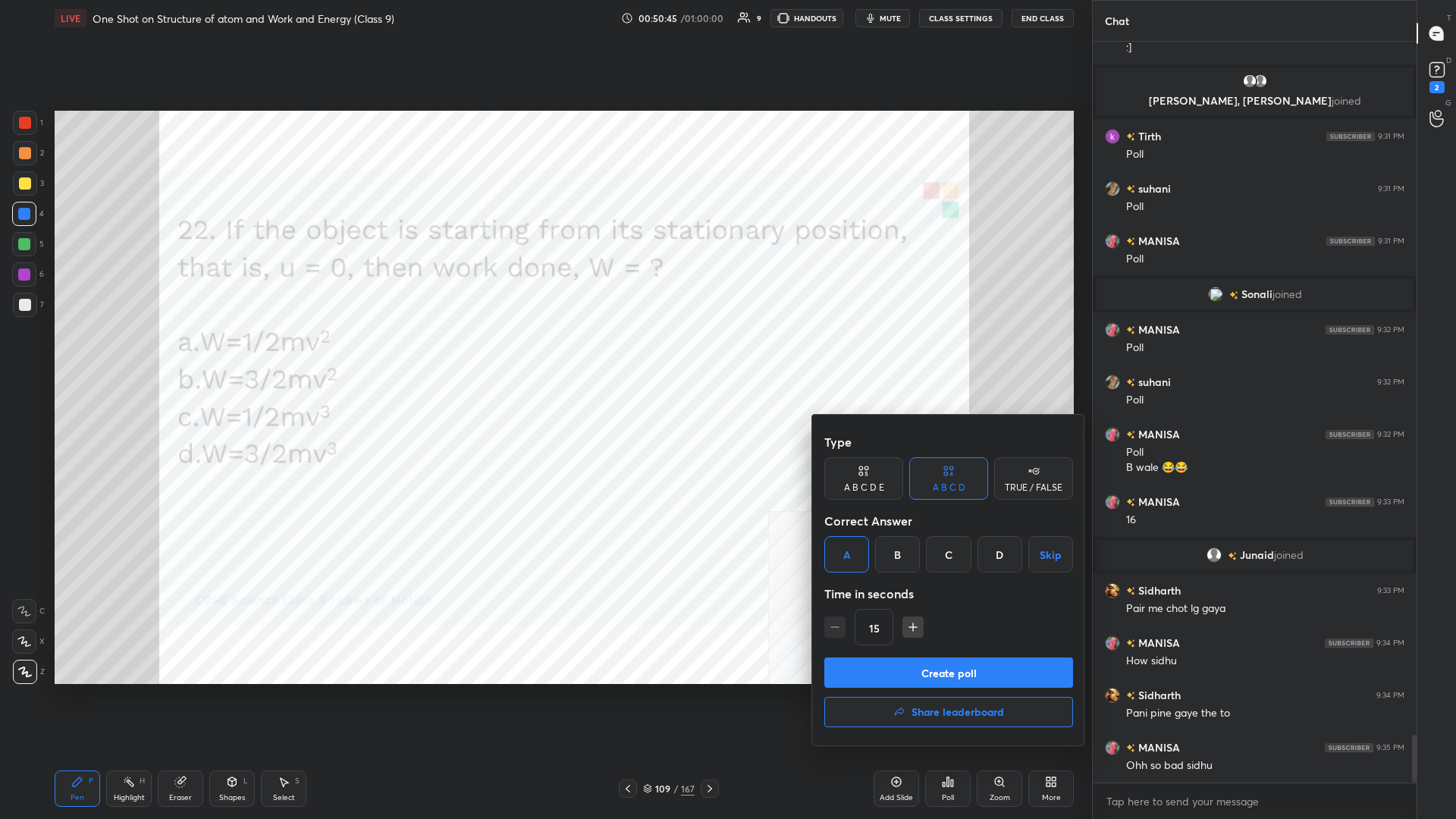 click on "Create poll" at bounding box center [949, 673] 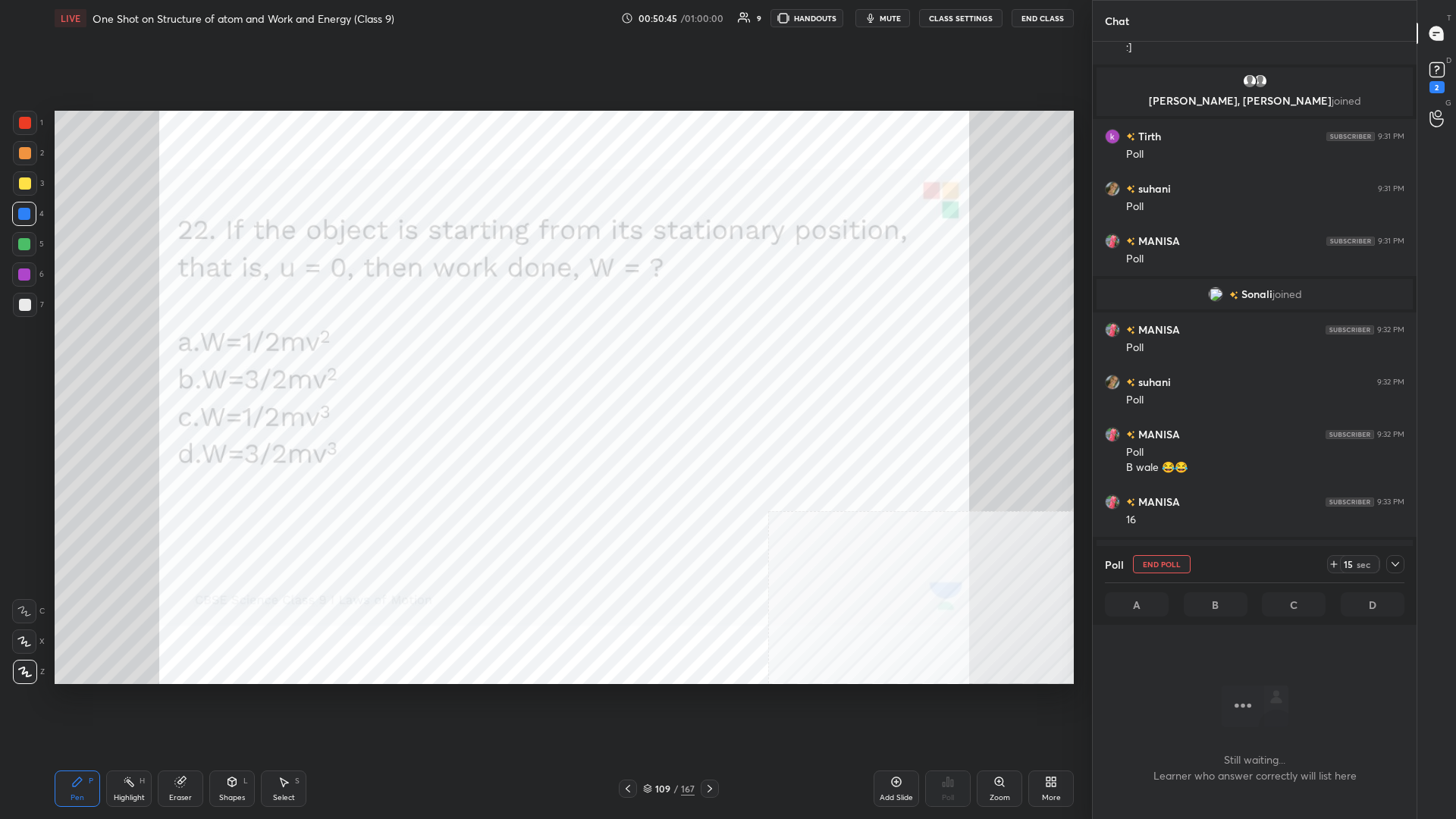 scroll, scrollTop: 701, scrollLeft: 324, axis: both 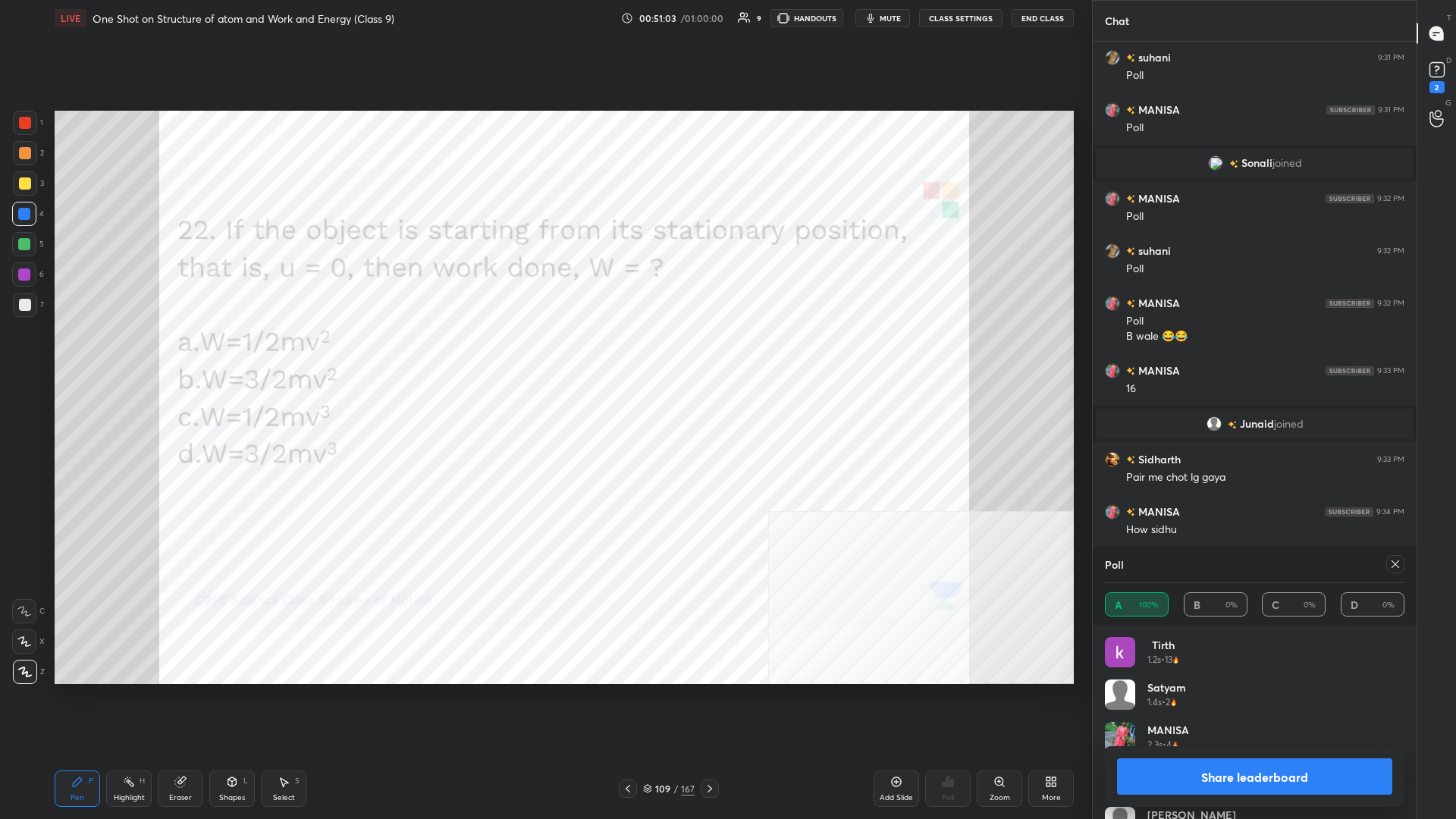 drag, startPoint x: 1193, startPoint y: 781, endPoint x: 1189, endPoint y: 764, distance: 17.464249 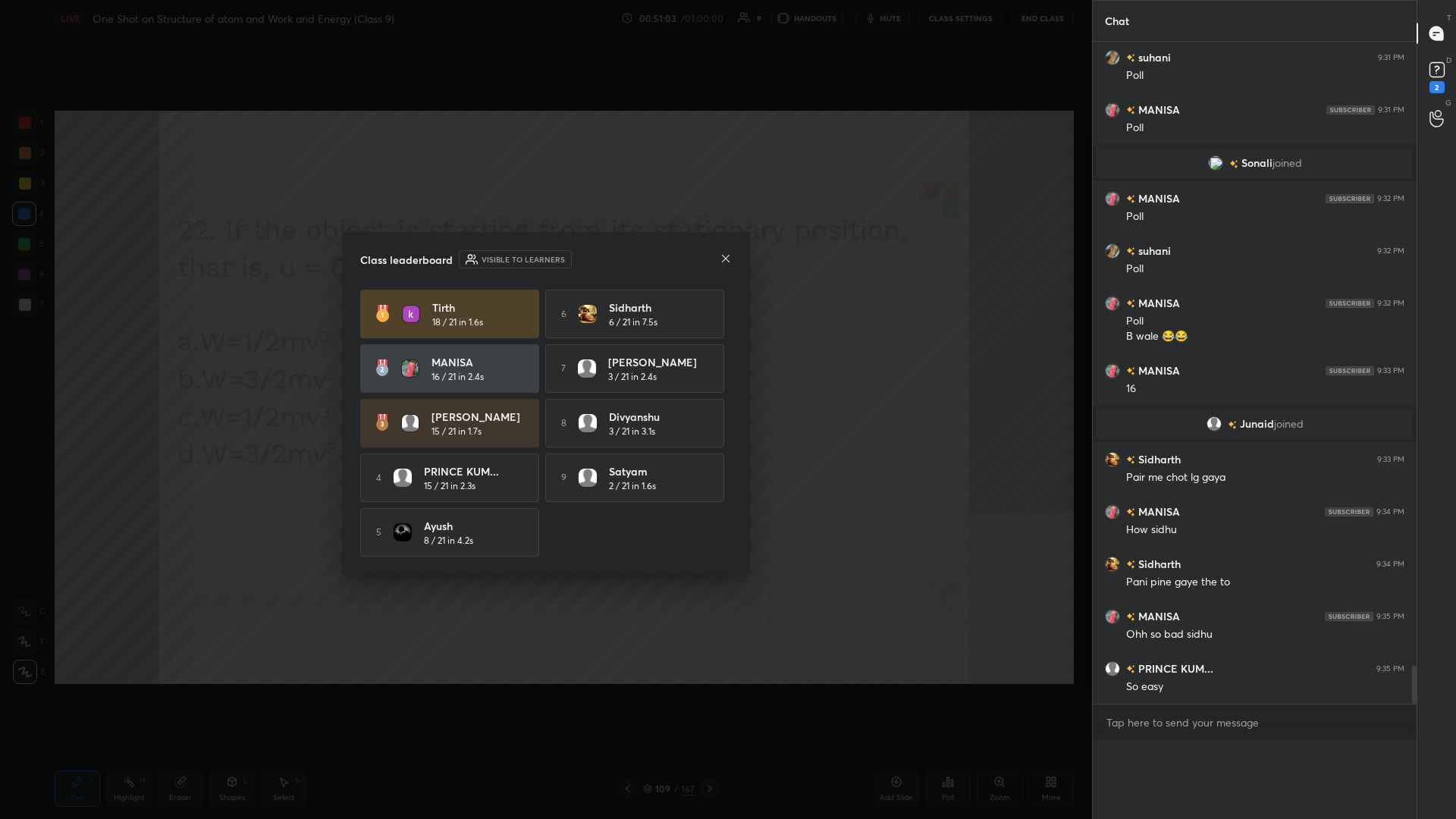 scroll, scrollTop: 0, scrollLeft: 0, axis: both 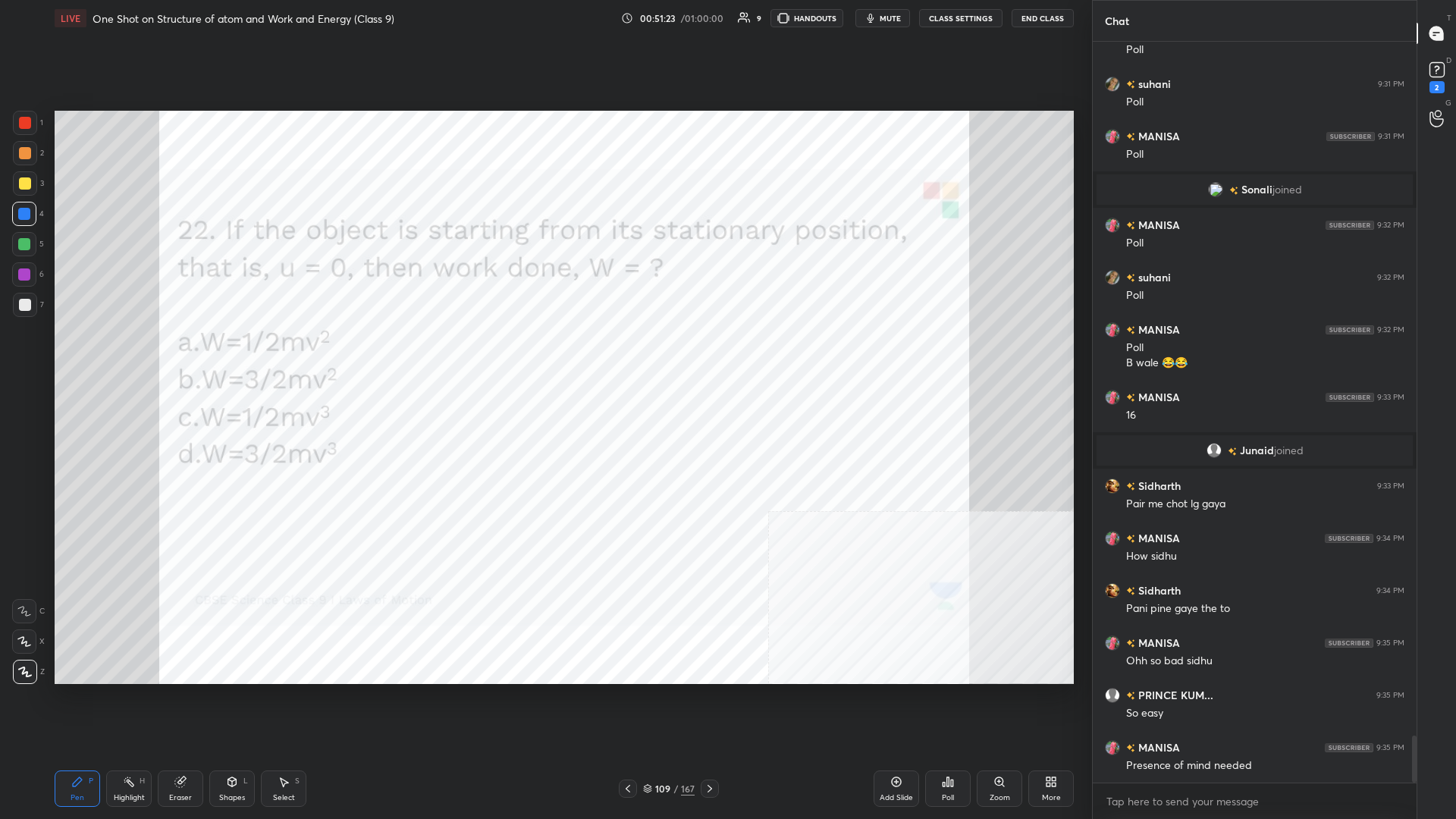 click at bounding box center (24, 275) 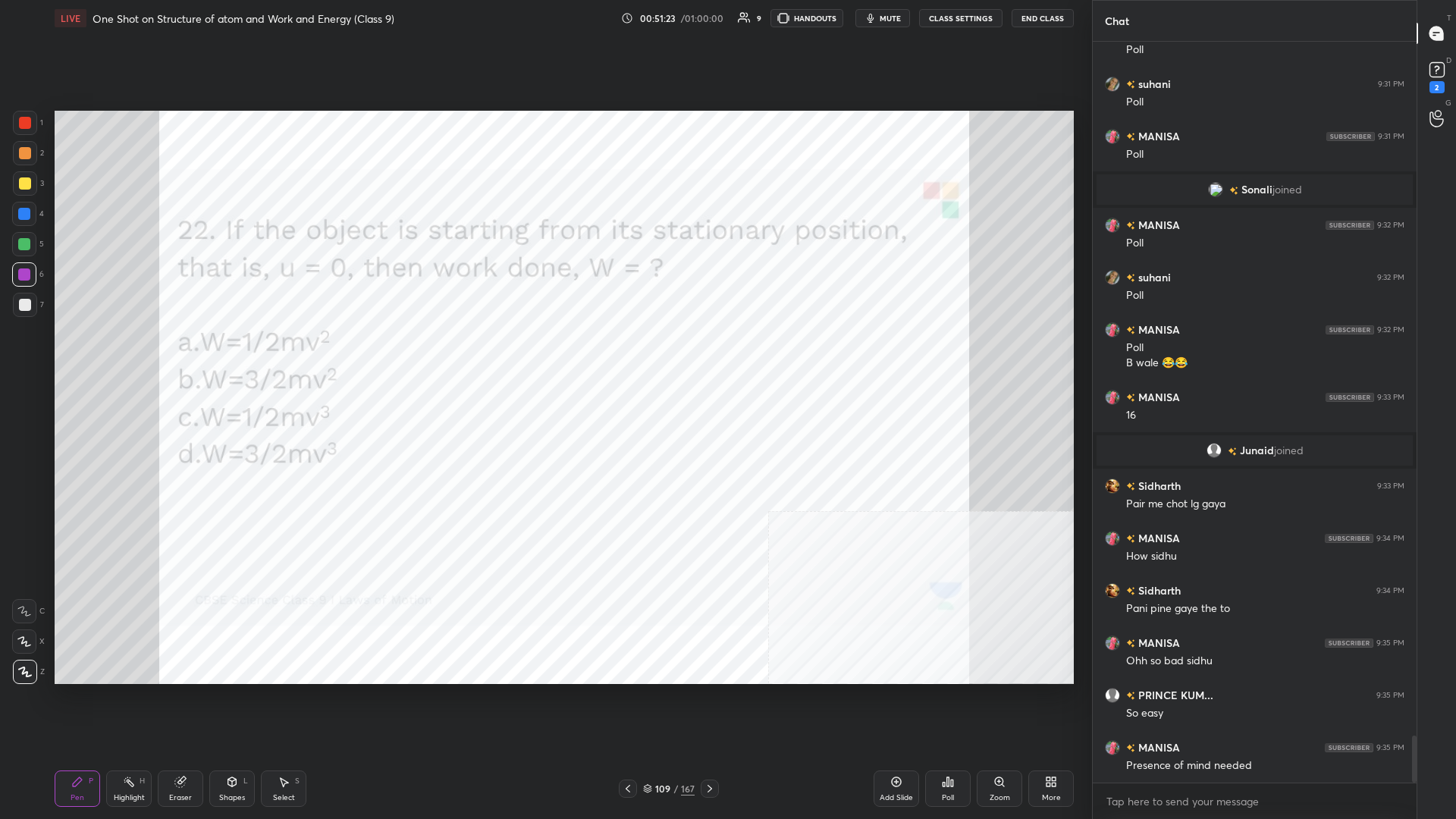 click at bounding box center [24, 275] 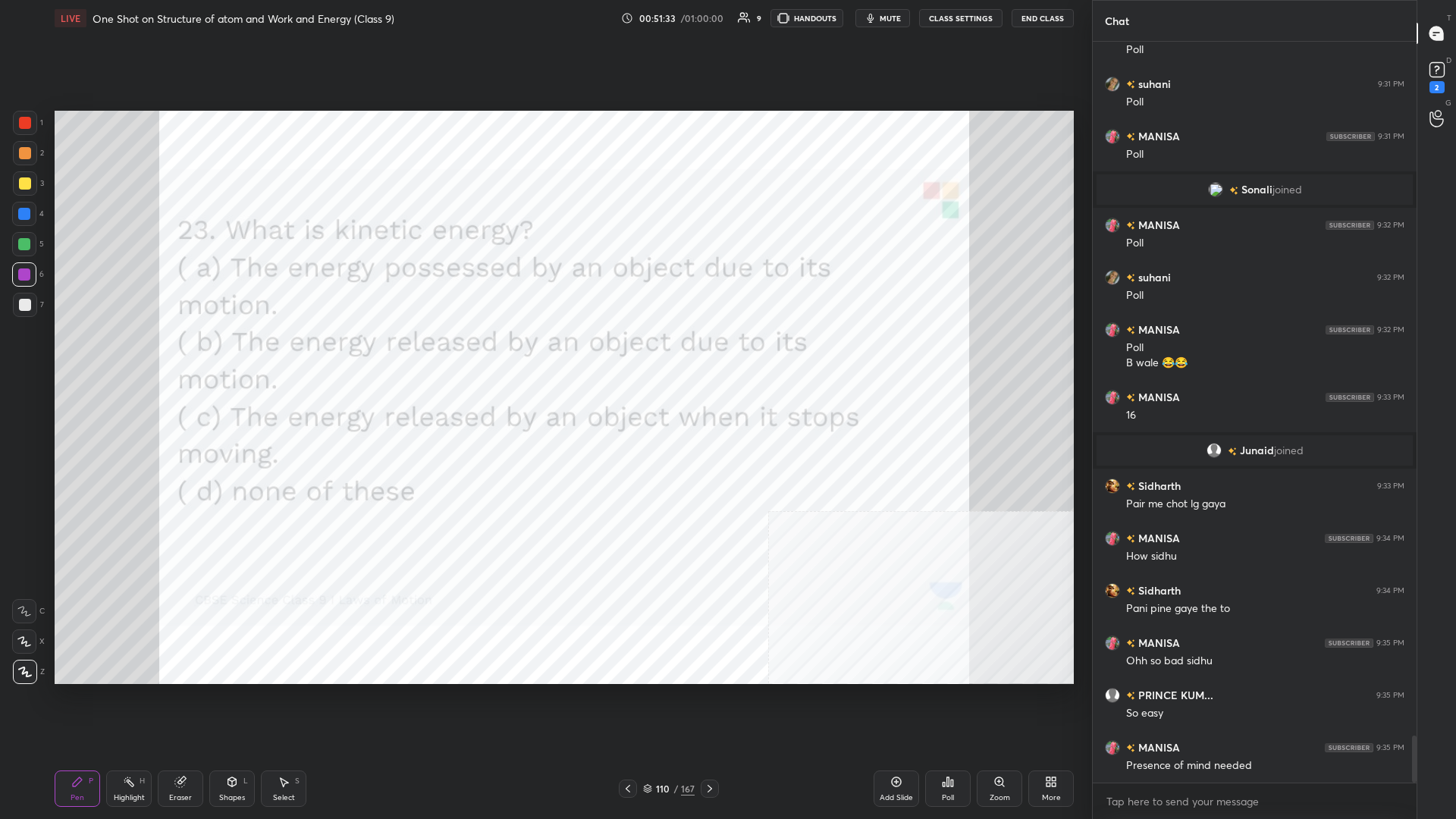 scroll, scrollTop: 10905, scrollLeft: 0, axis: vertical 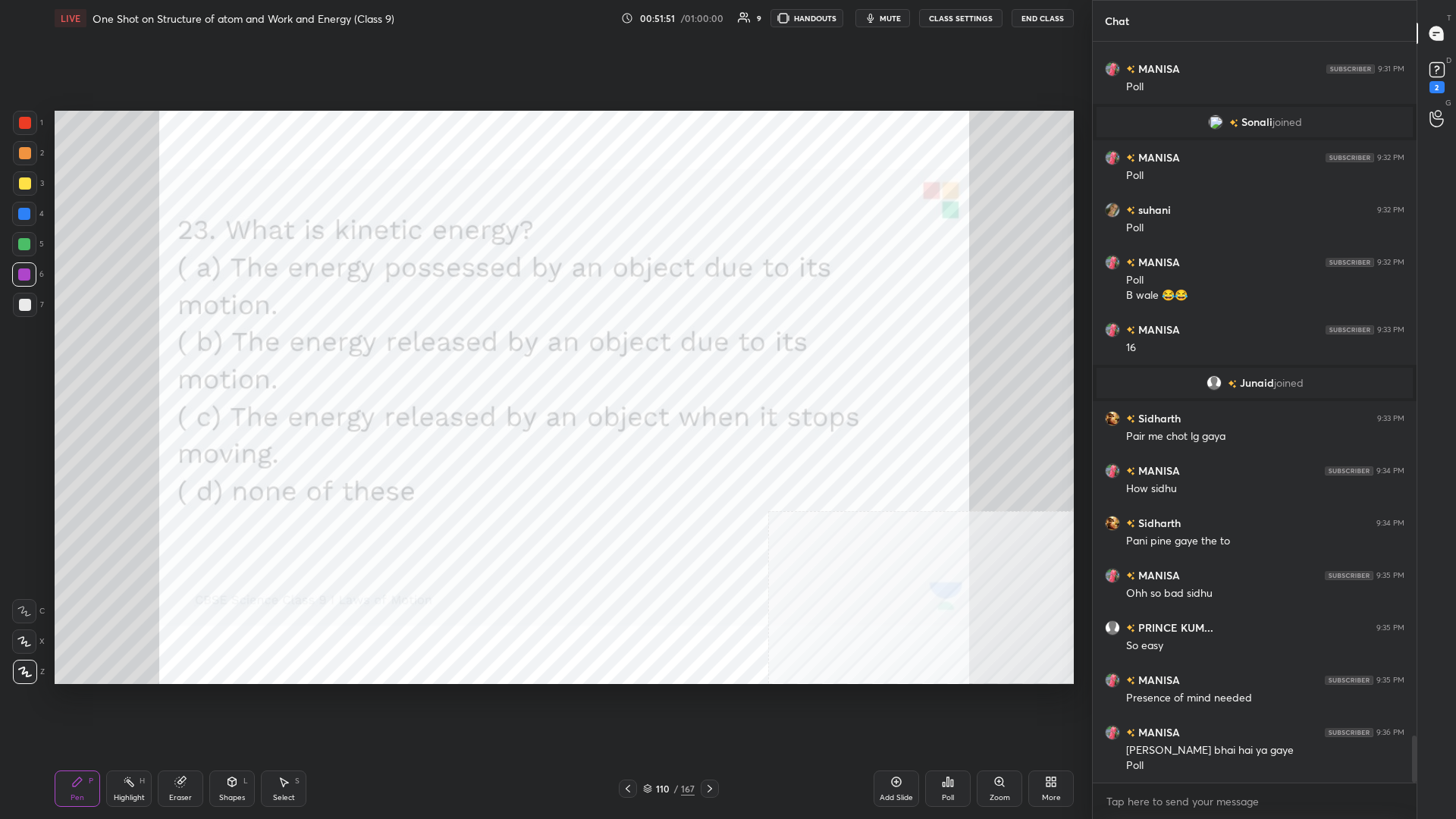 click on "Poll" at bounding box center (948, 789) 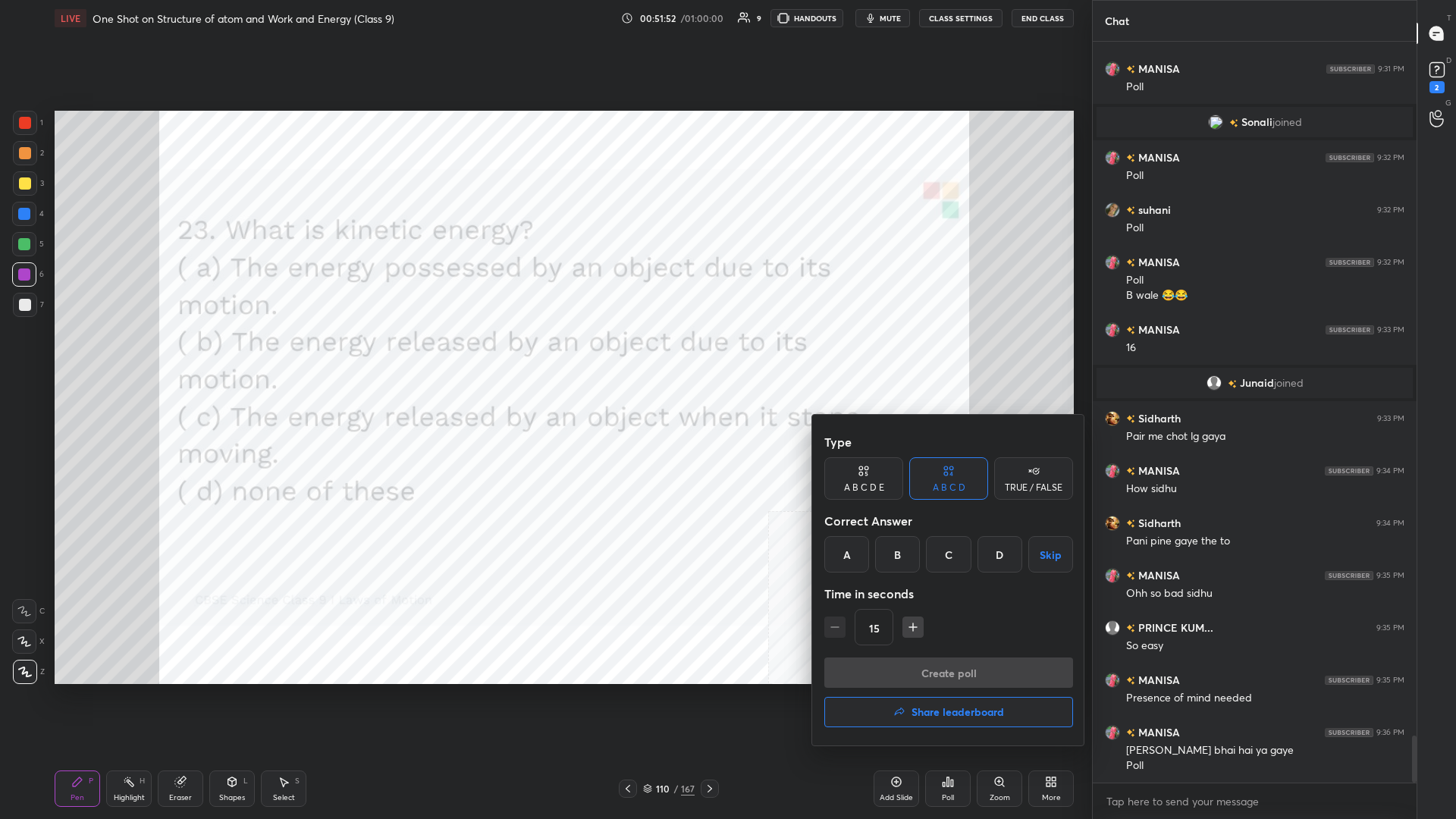 click on "A" at bounding box center (846, 554) 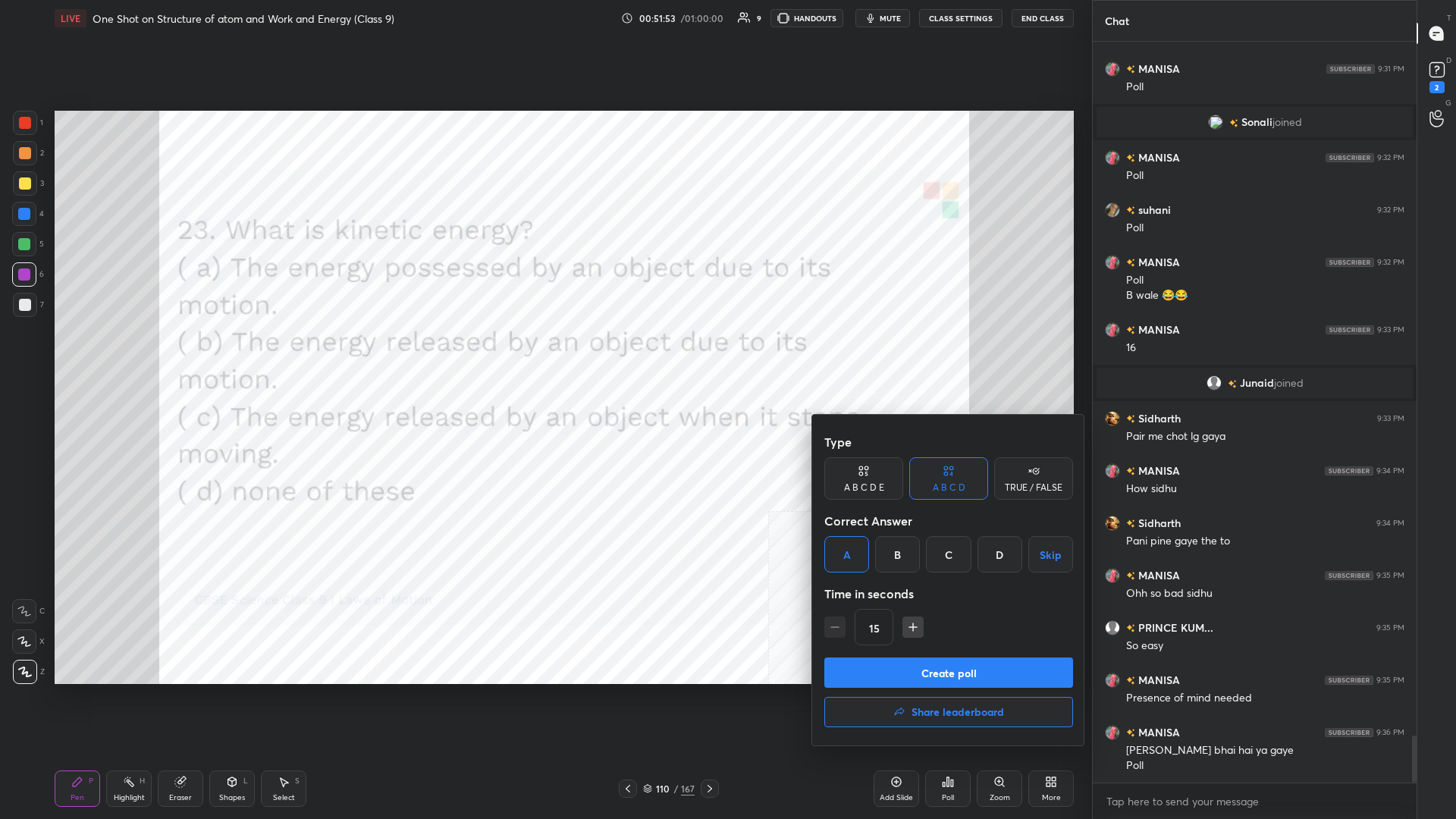 click on "Create poll" at bounding box center (949, 673) 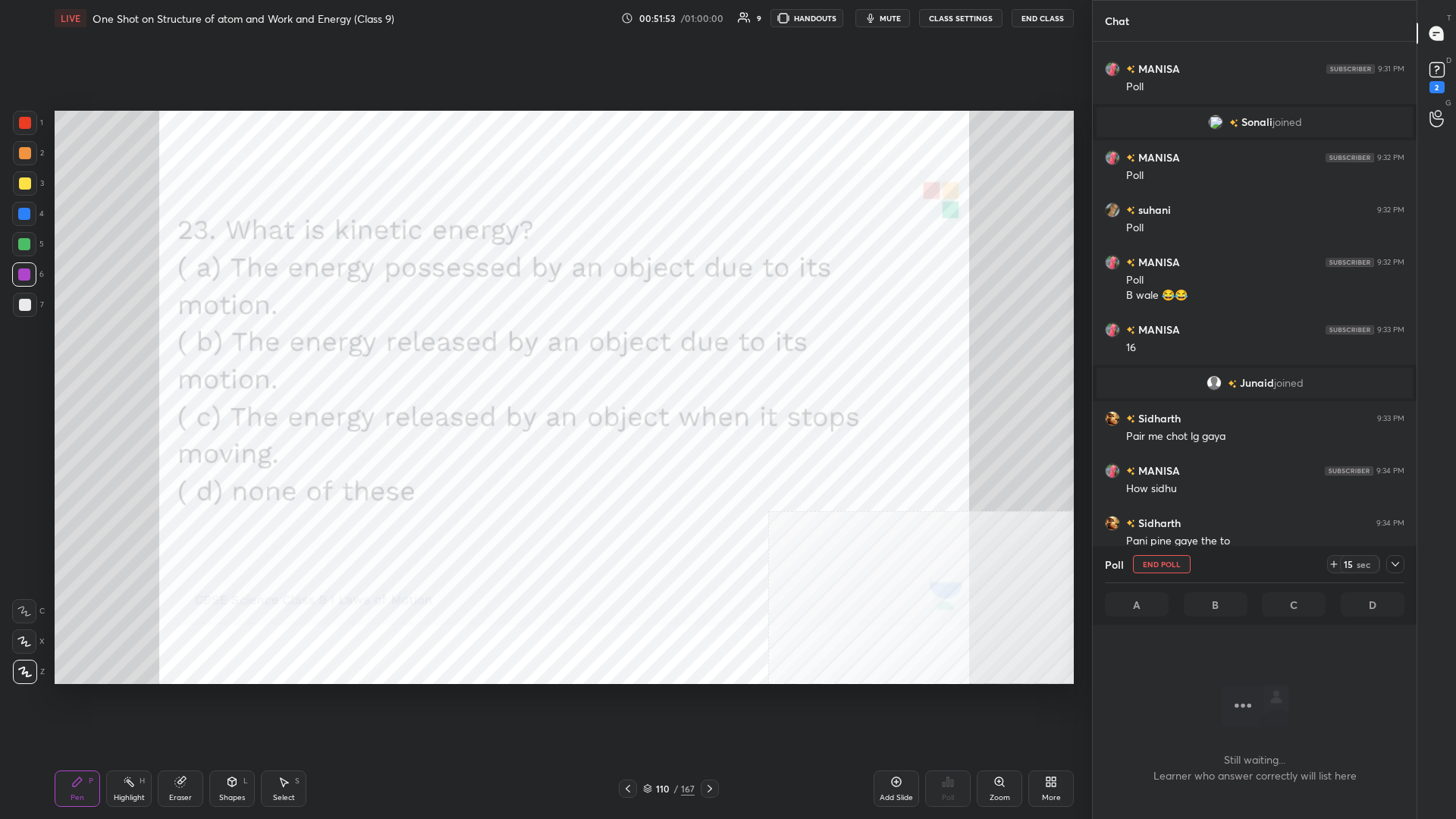 scroll, scrollTop: 701, scrollLeft: 324, axis: both 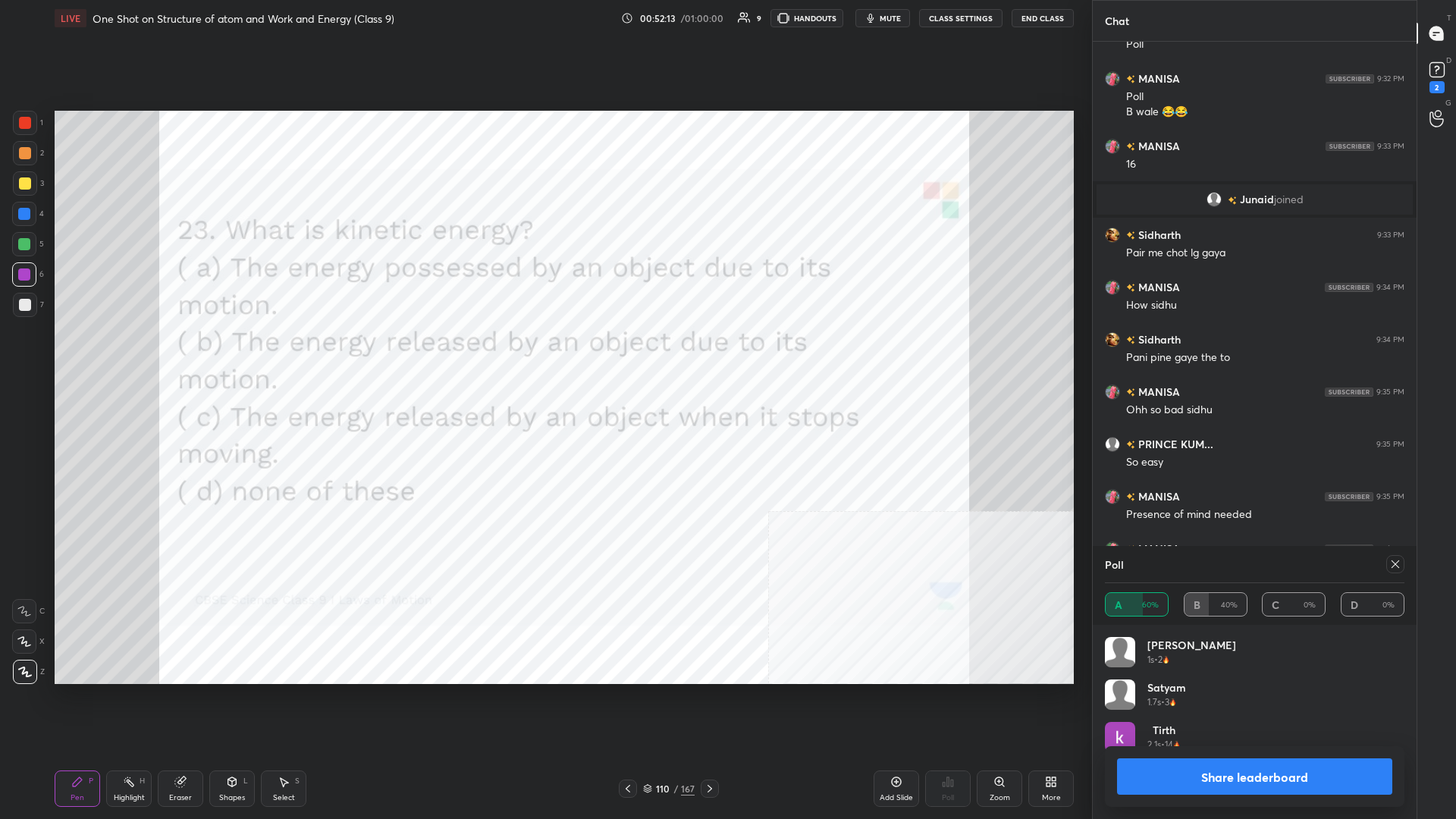 click on "Share leaderboard" at bounding box center [1254, 777] 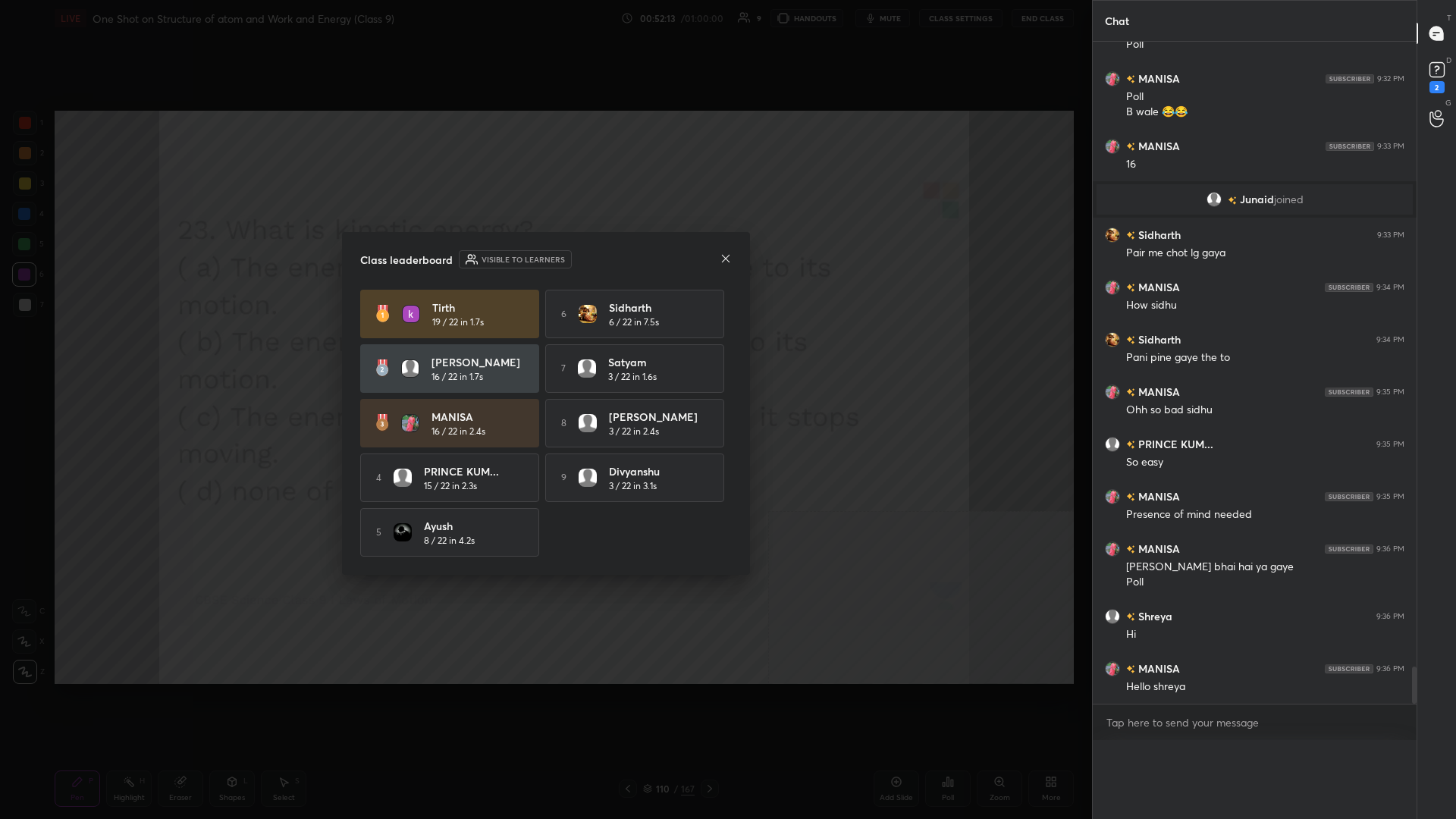 scroll, scrollTop: 0, scrollLeft: 0, axis: both 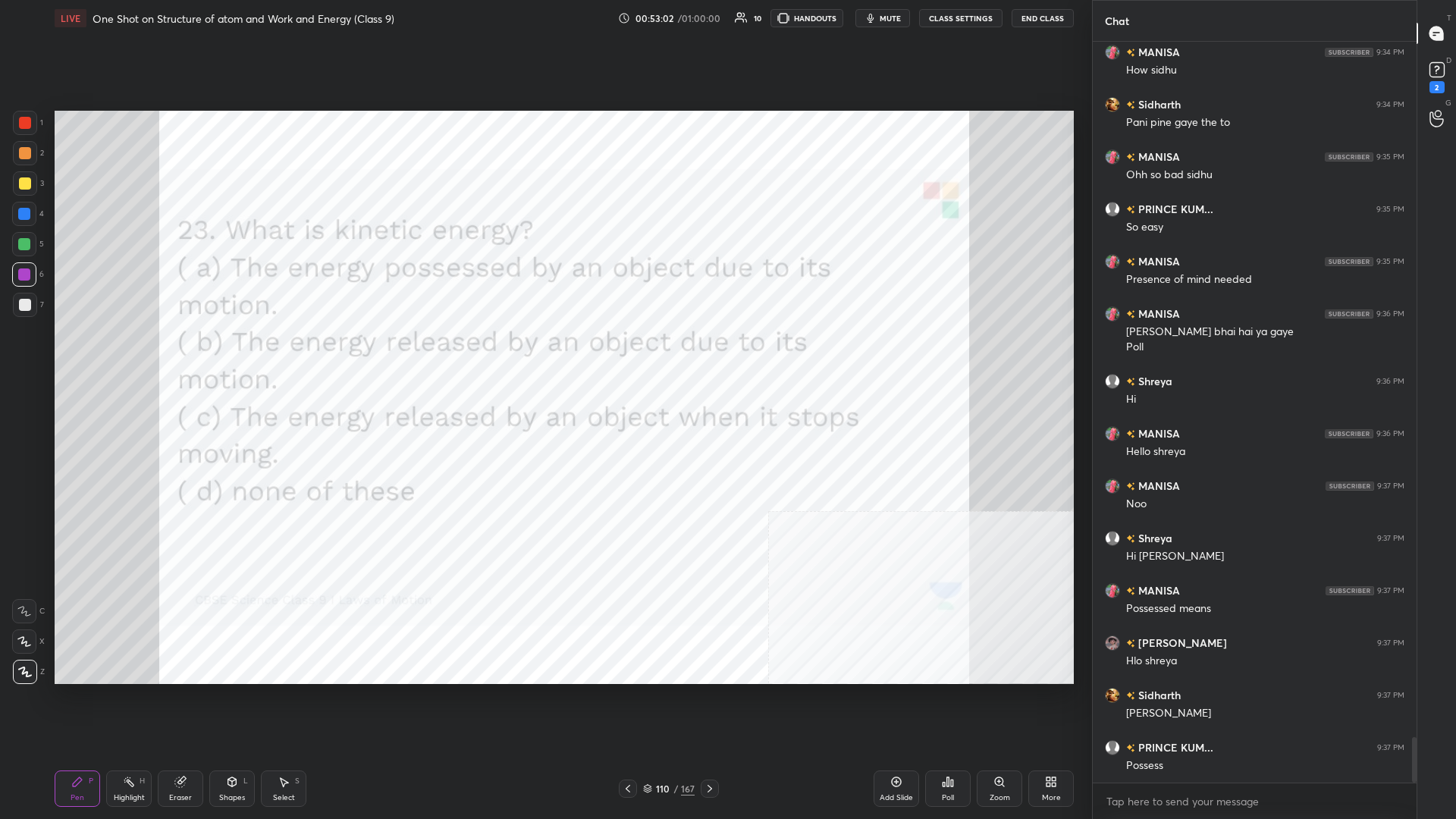 click on "110 / 167" at bounding box center (669, 789) 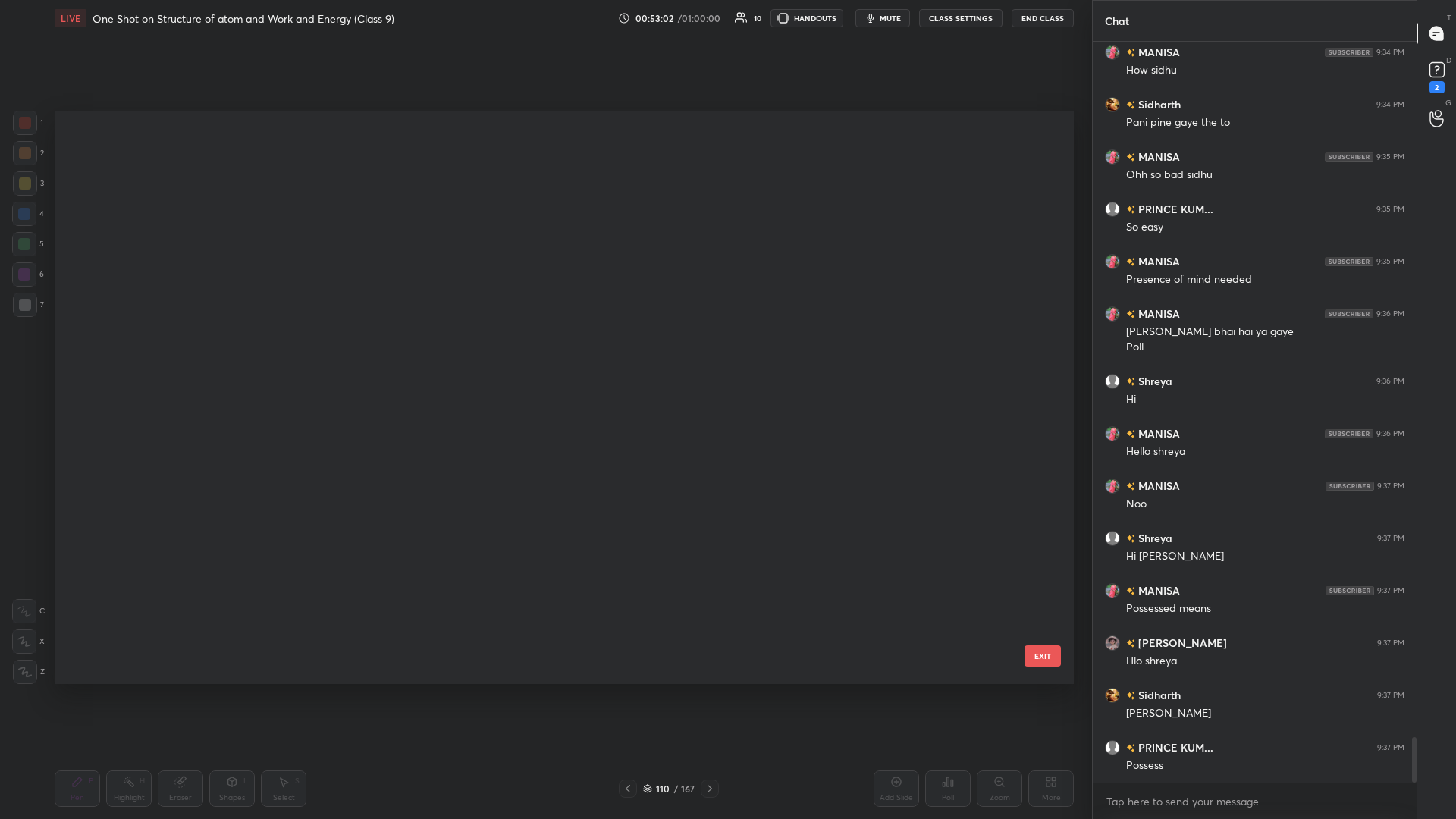scroll, scrollTop: 6077, scrollLeft: 0, axis: vertical 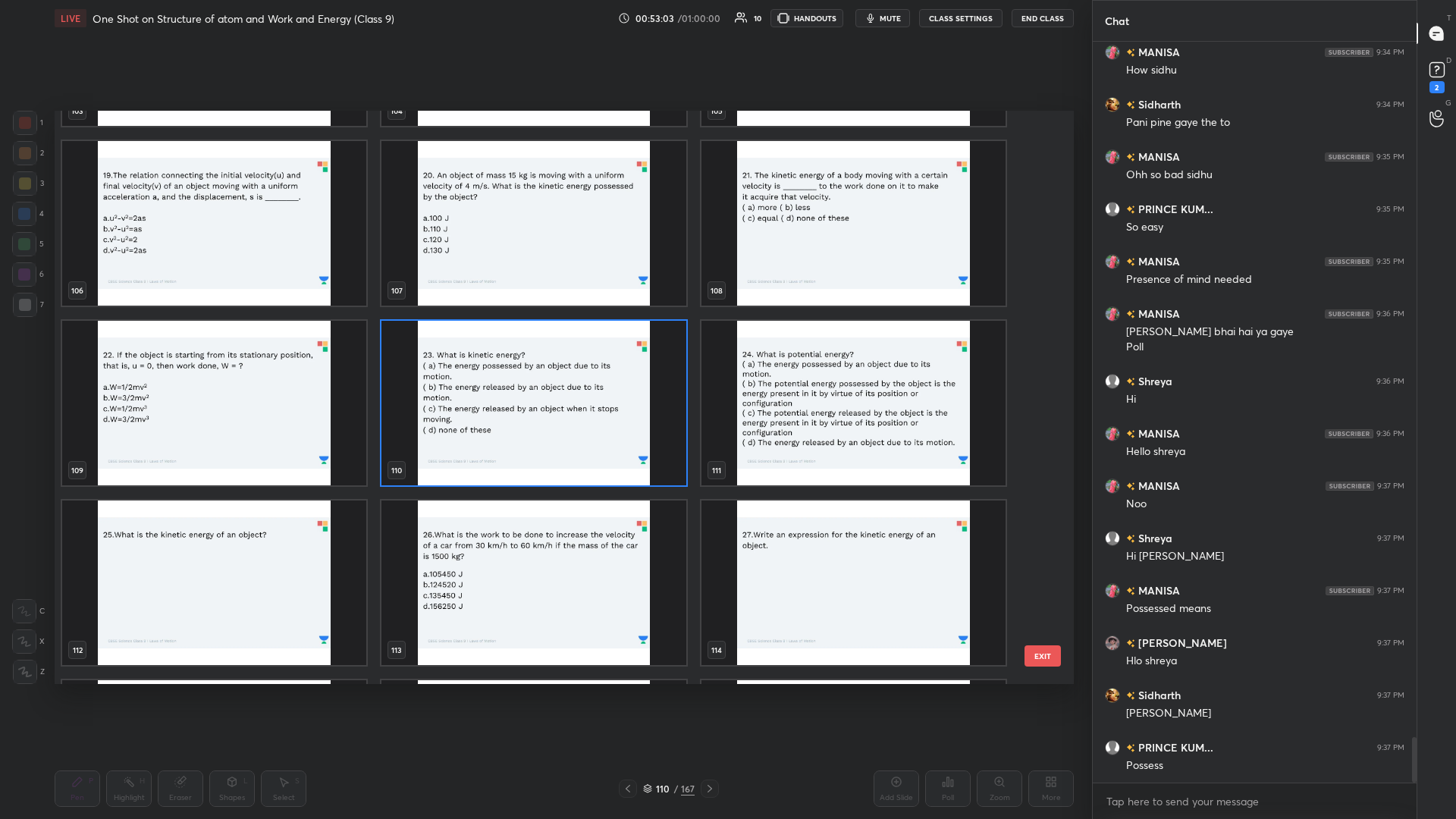 click at bounding box center (853, 403) 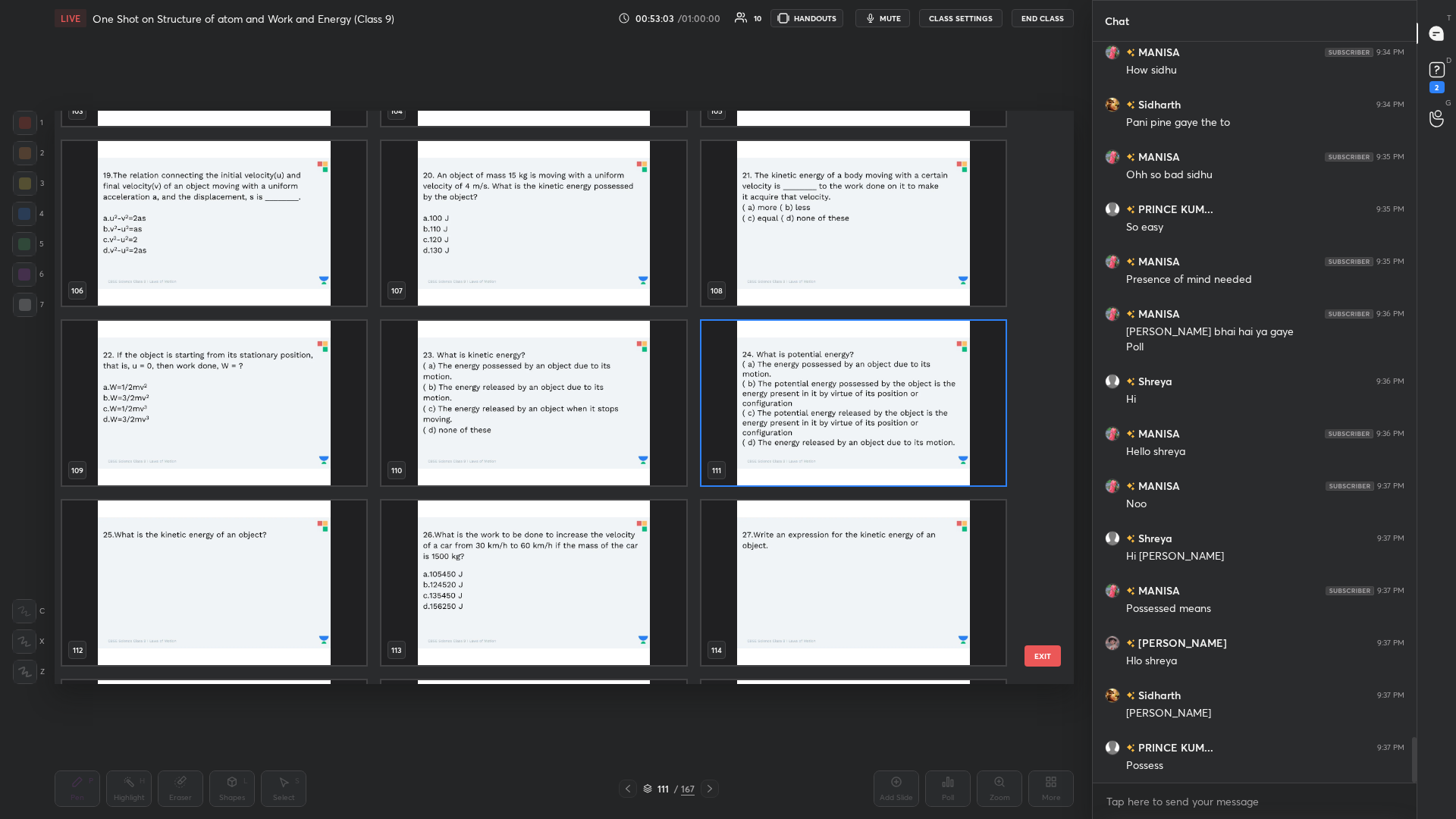 click at bounding box center [853, 403] 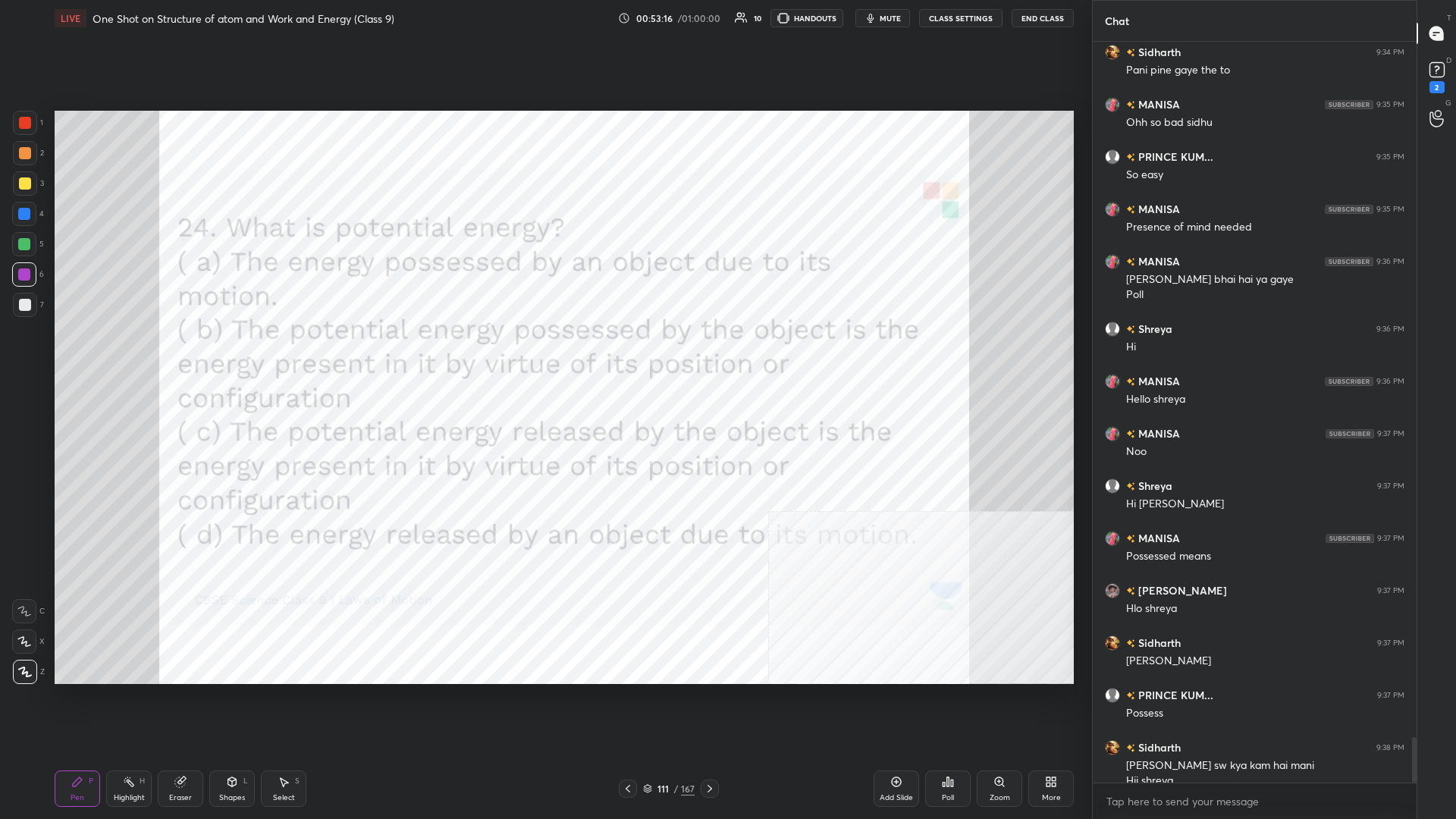 scroll, scrollTop: 11406, scrollLeft: 0, axis: vertical 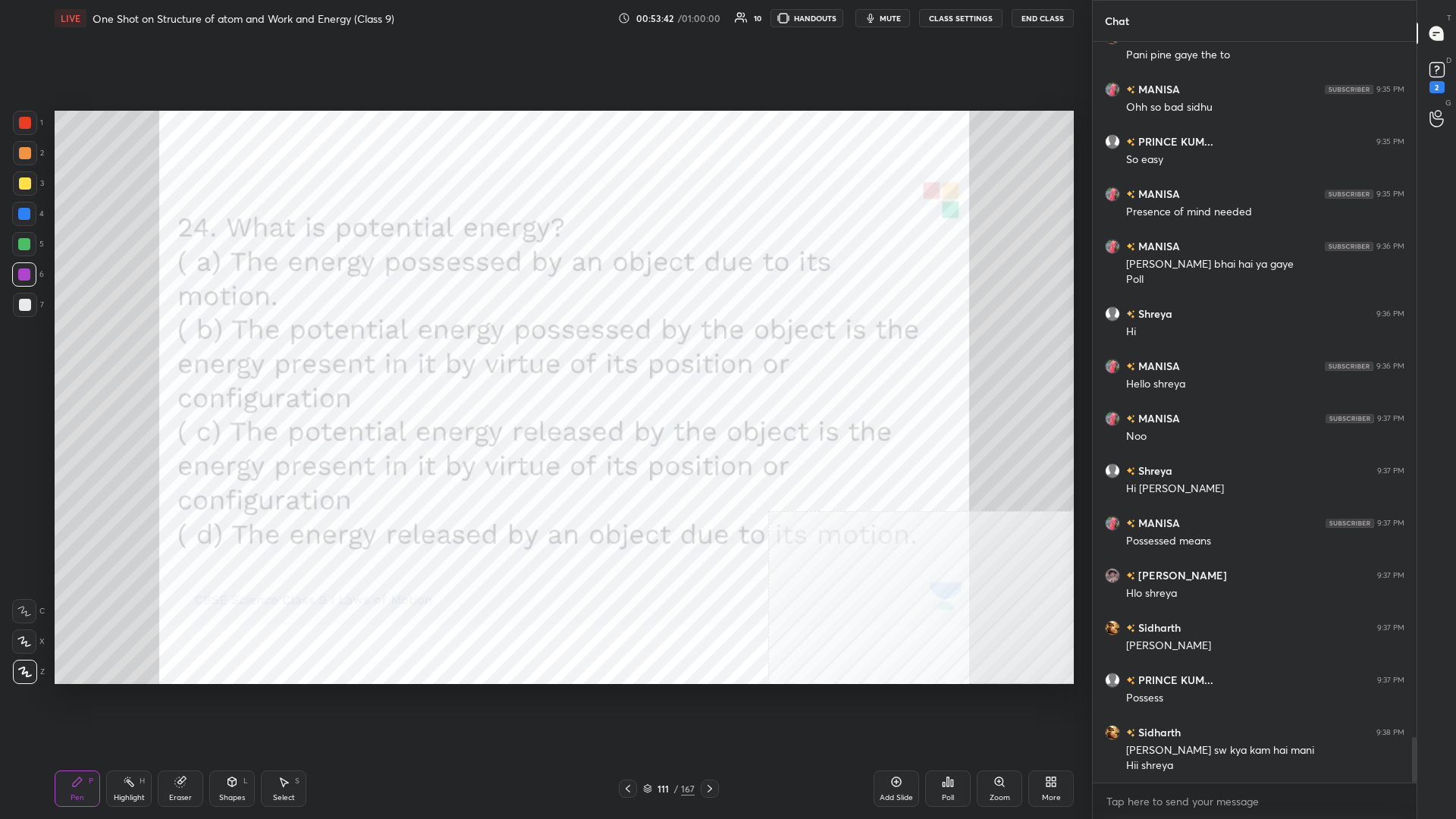 click 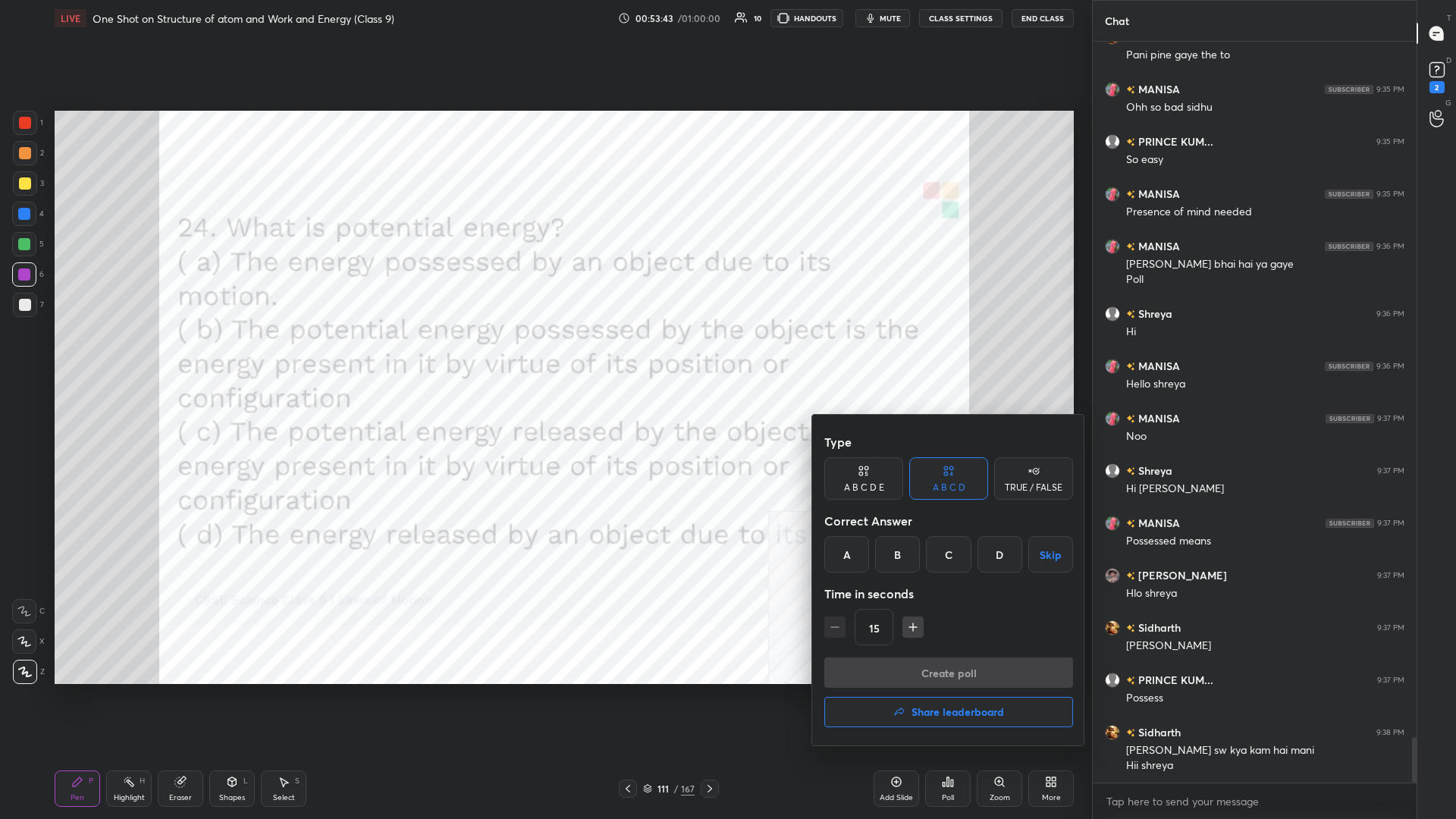click on "B" at bounding box center (897, 554) 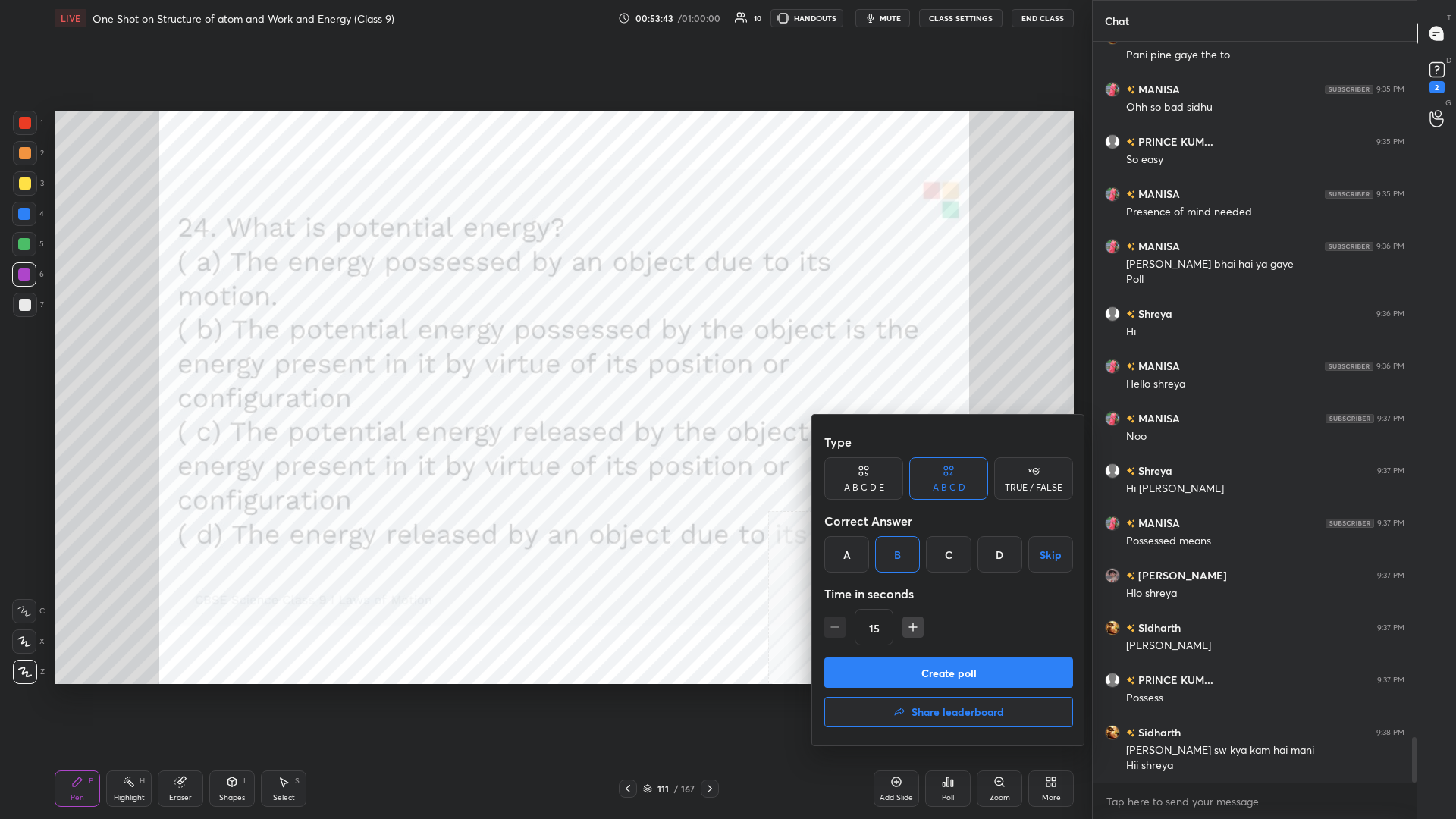 click on "Create poll" at bounding box center [949, 673] 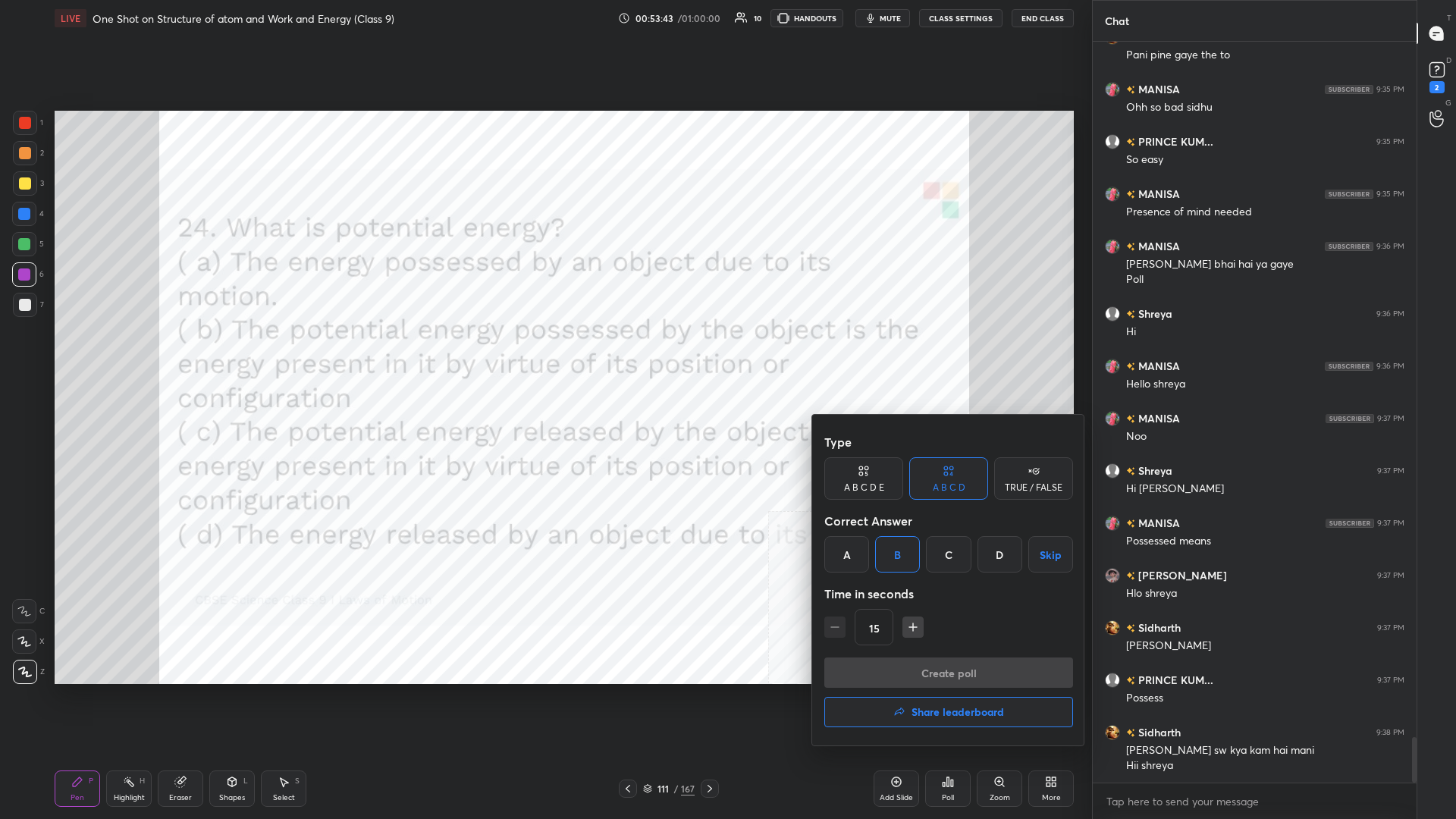 scroll, scrollTop: 701, scrollLeft: 324, axis: both 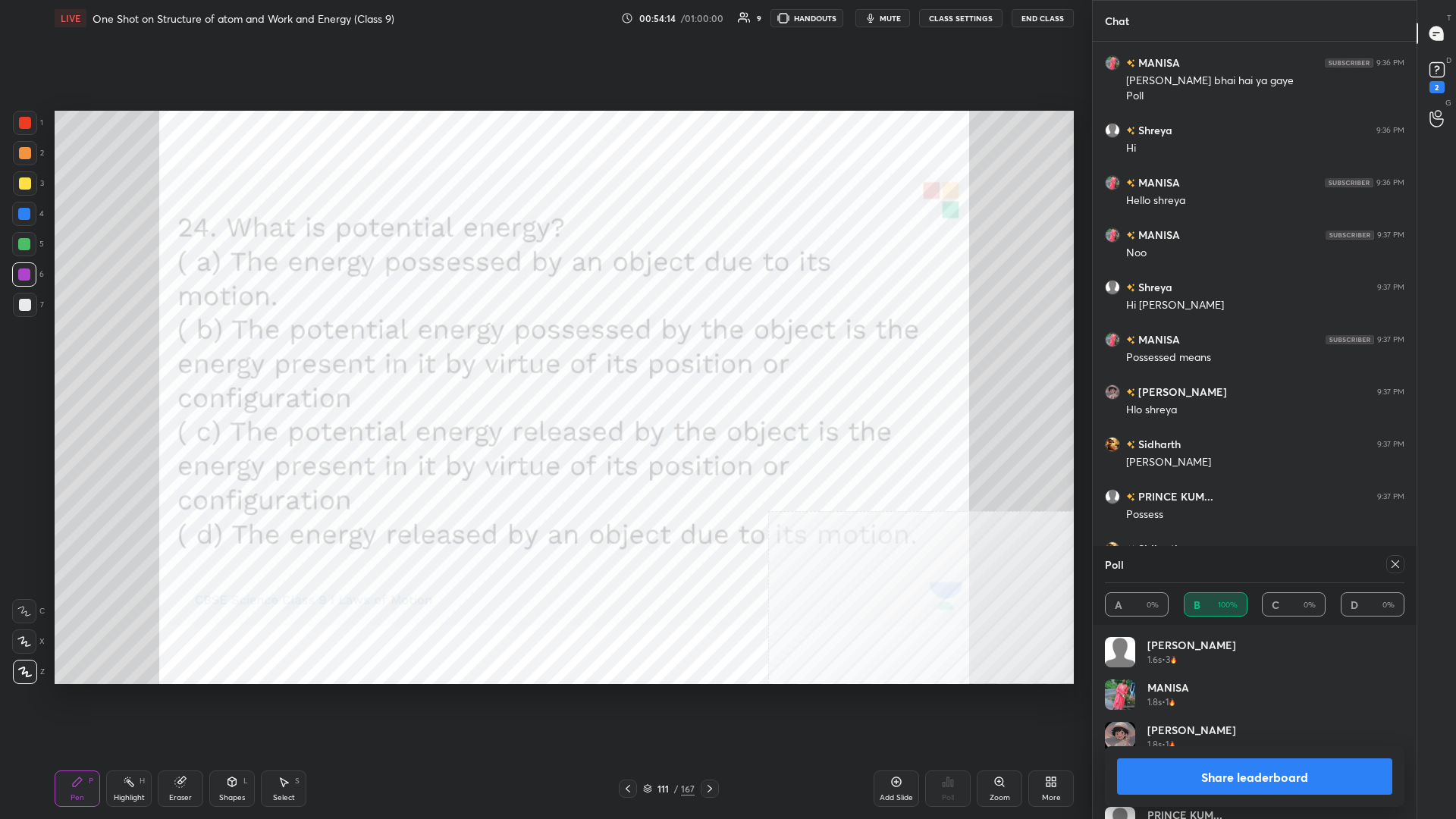 click on "Share leaderboard" at bounding box center (1254, 777) 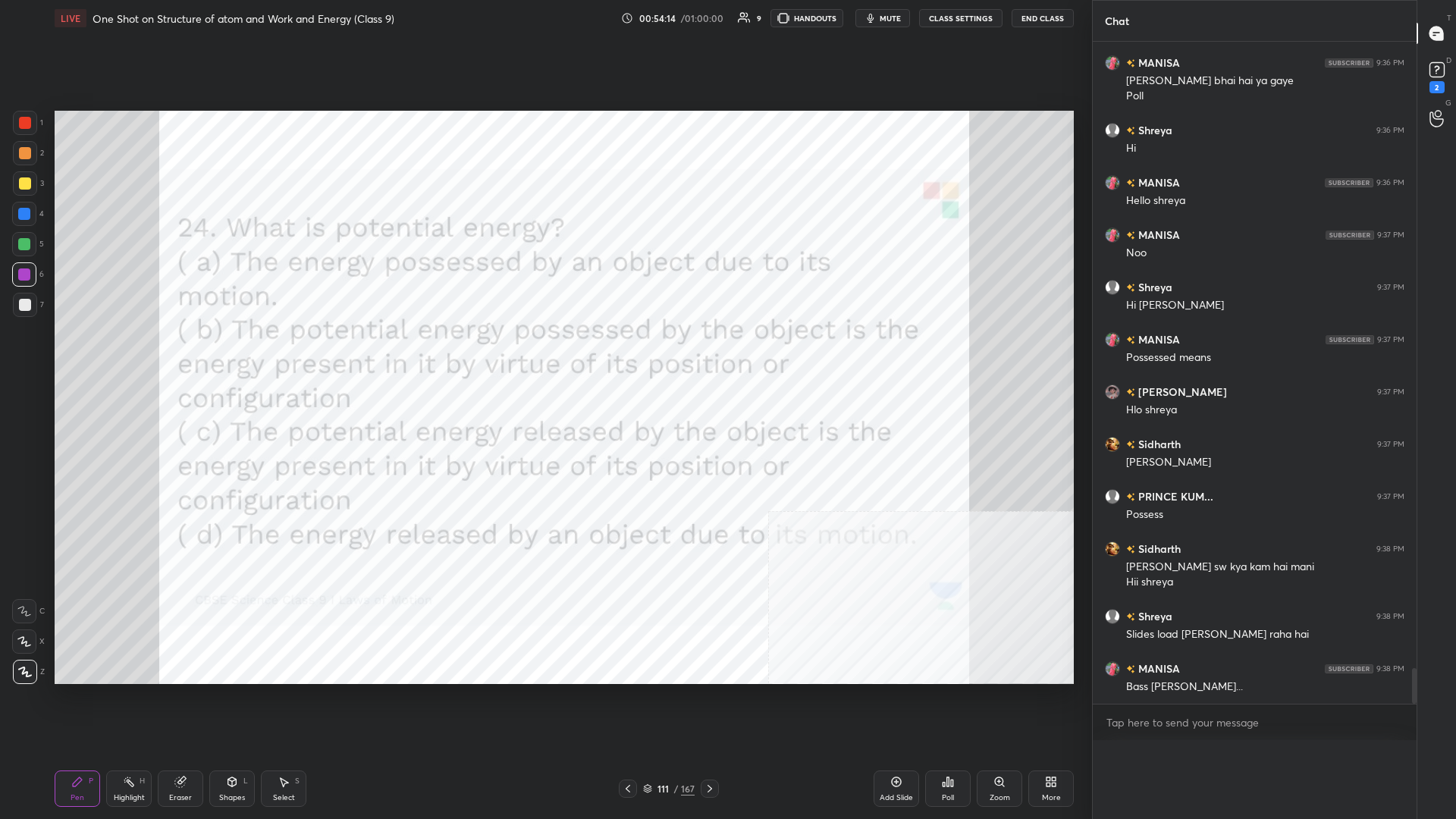 scroll, scrollTop: 0, scrollLeft: 0, axis: both 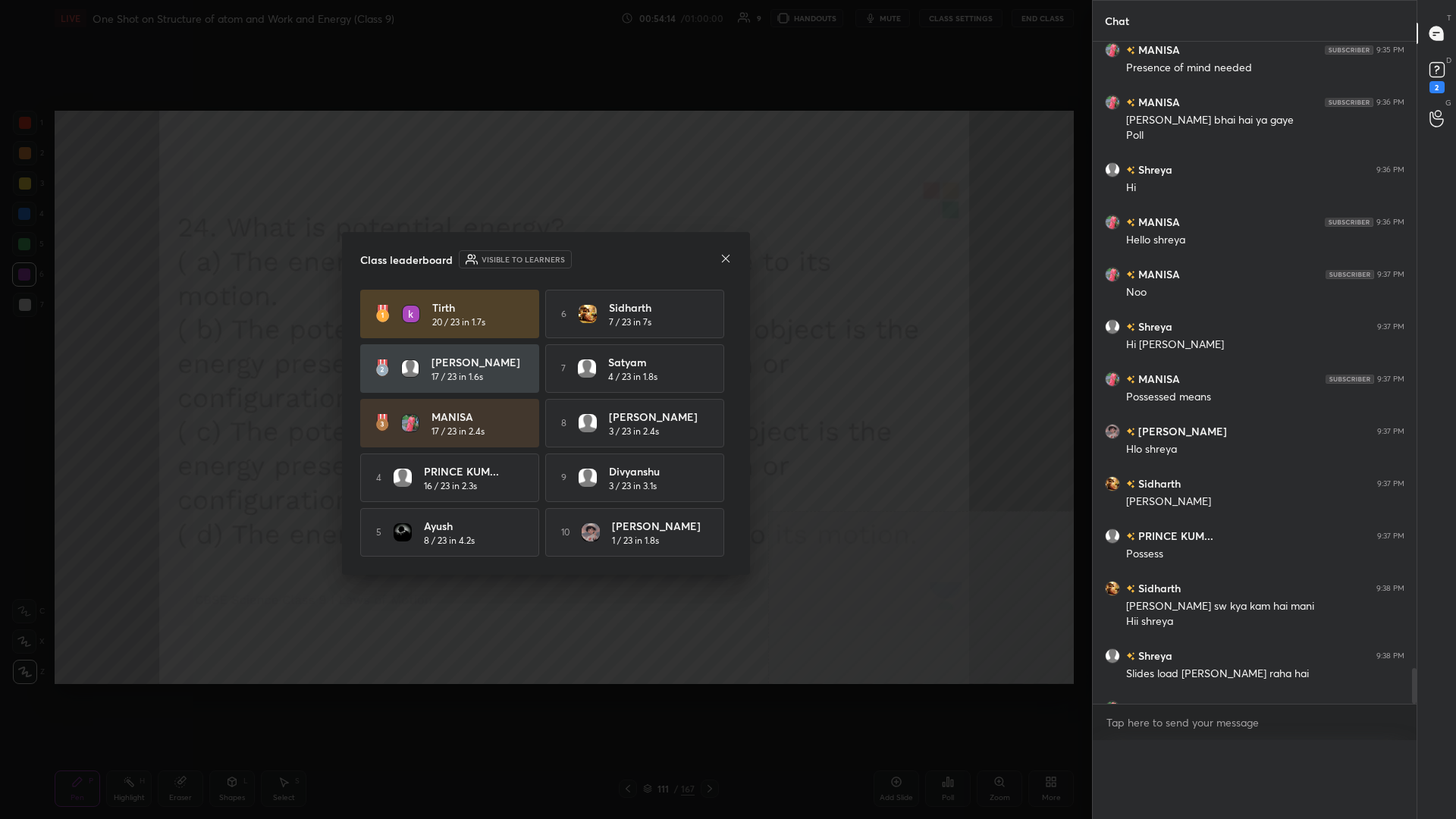 click on "Class leaderboard Visible to learners Tirth 20 / 23 in 1.7s 6 [PERSON_NAME] 7 / 23 in 7s [PERSON_NAME] 17 / 23 in 1.6s 7 [PERSON_NAME] 4 / 23 in 1.8s MANISA 17 / 23 in 2.4s 8 [PERSON_NAME] 3 / 23 in 2.4s 4 PRINCE KUM... 16 / 23 in 2.3s 9 [PERSON_NAME] 3 / 23 in 3.1s 5 [PERSON_NAME] 8 / 23 in 4.2s 10 [PERSON_NAME] 1 / 23 in 1.8s" at bounding box center (546, 403) 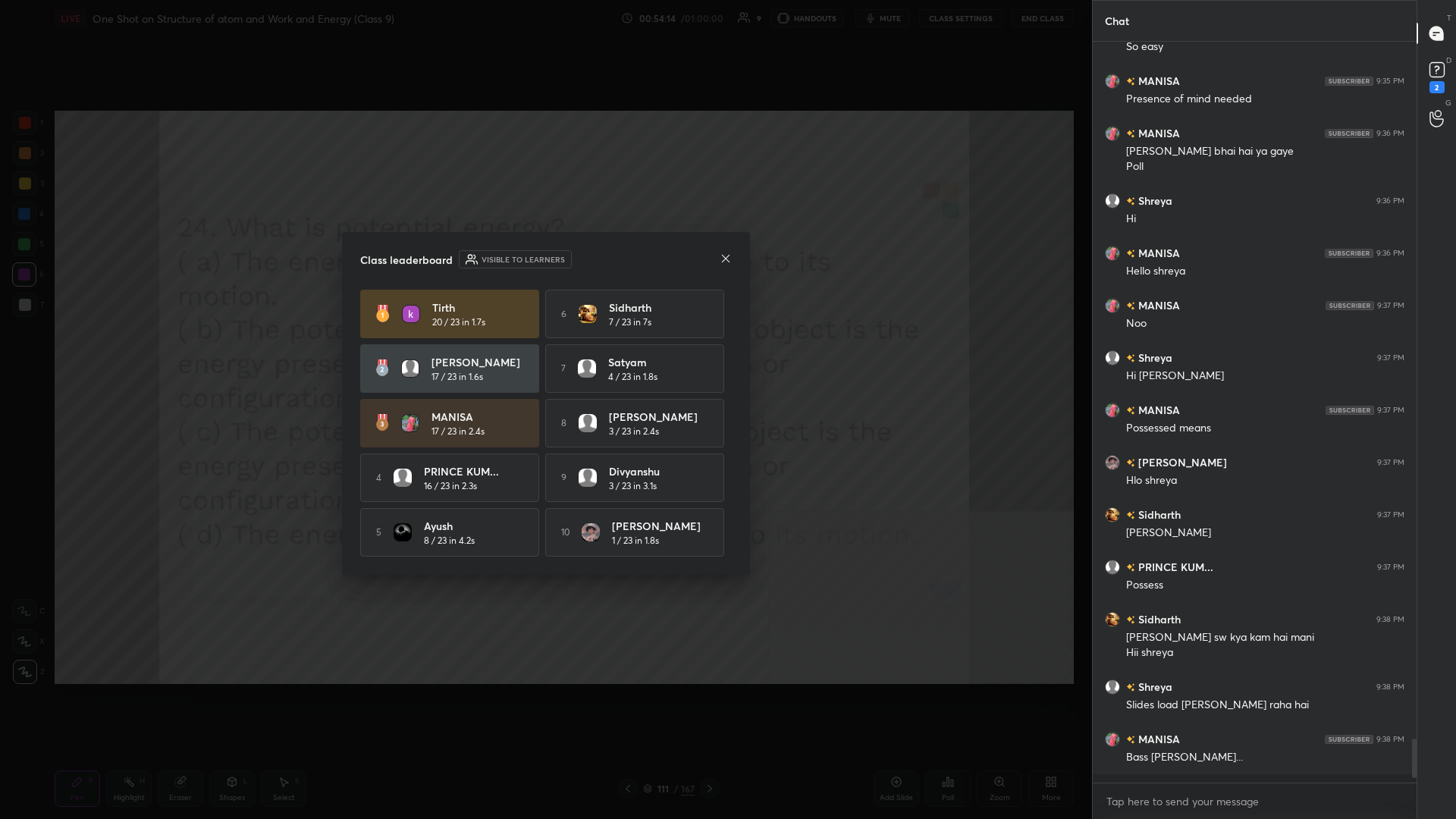 scroll, scrollTop: 733, scrollLeft: 324, axis: both 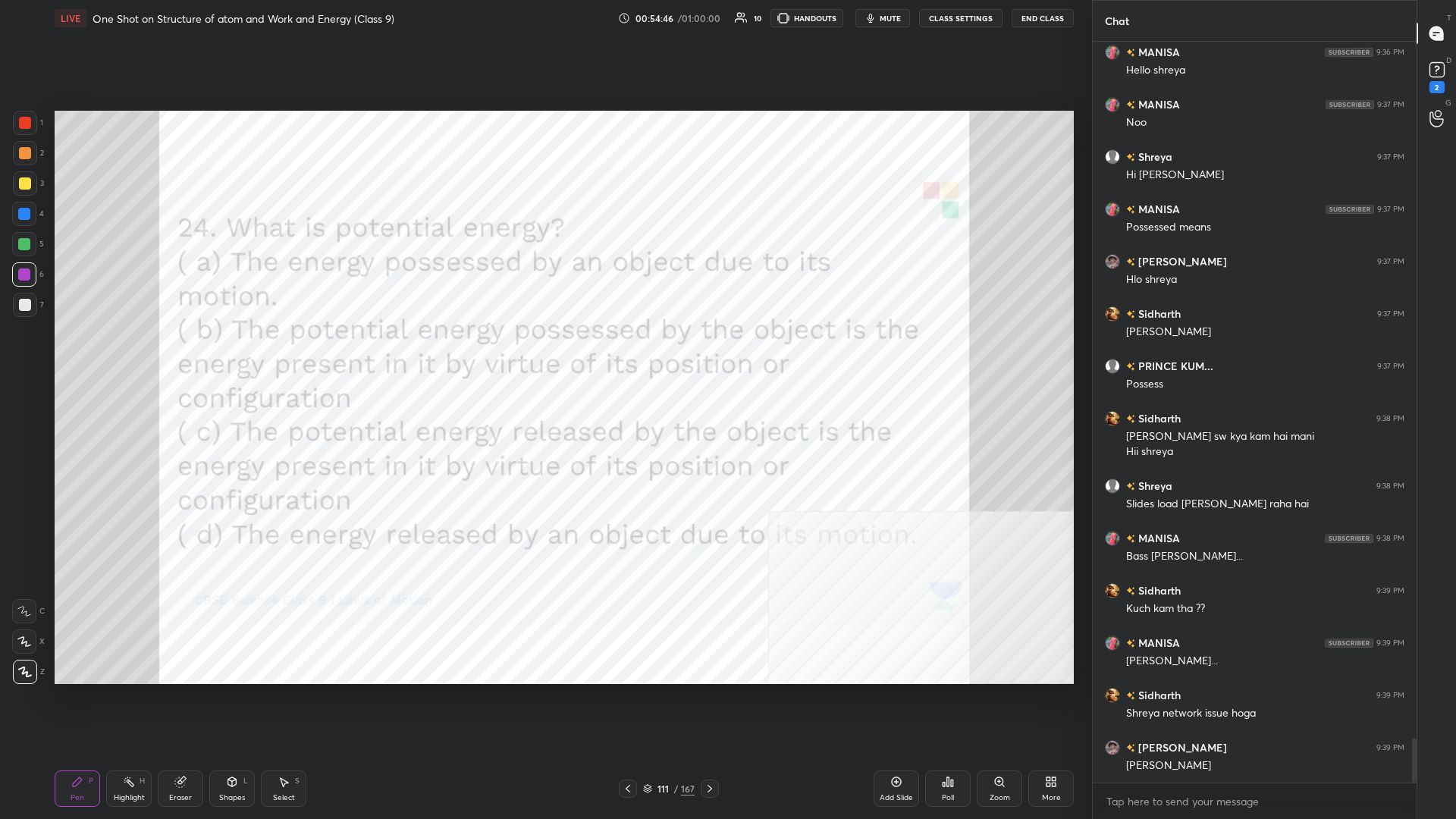 click on "111 / 167" at bounding box center [669, 789] 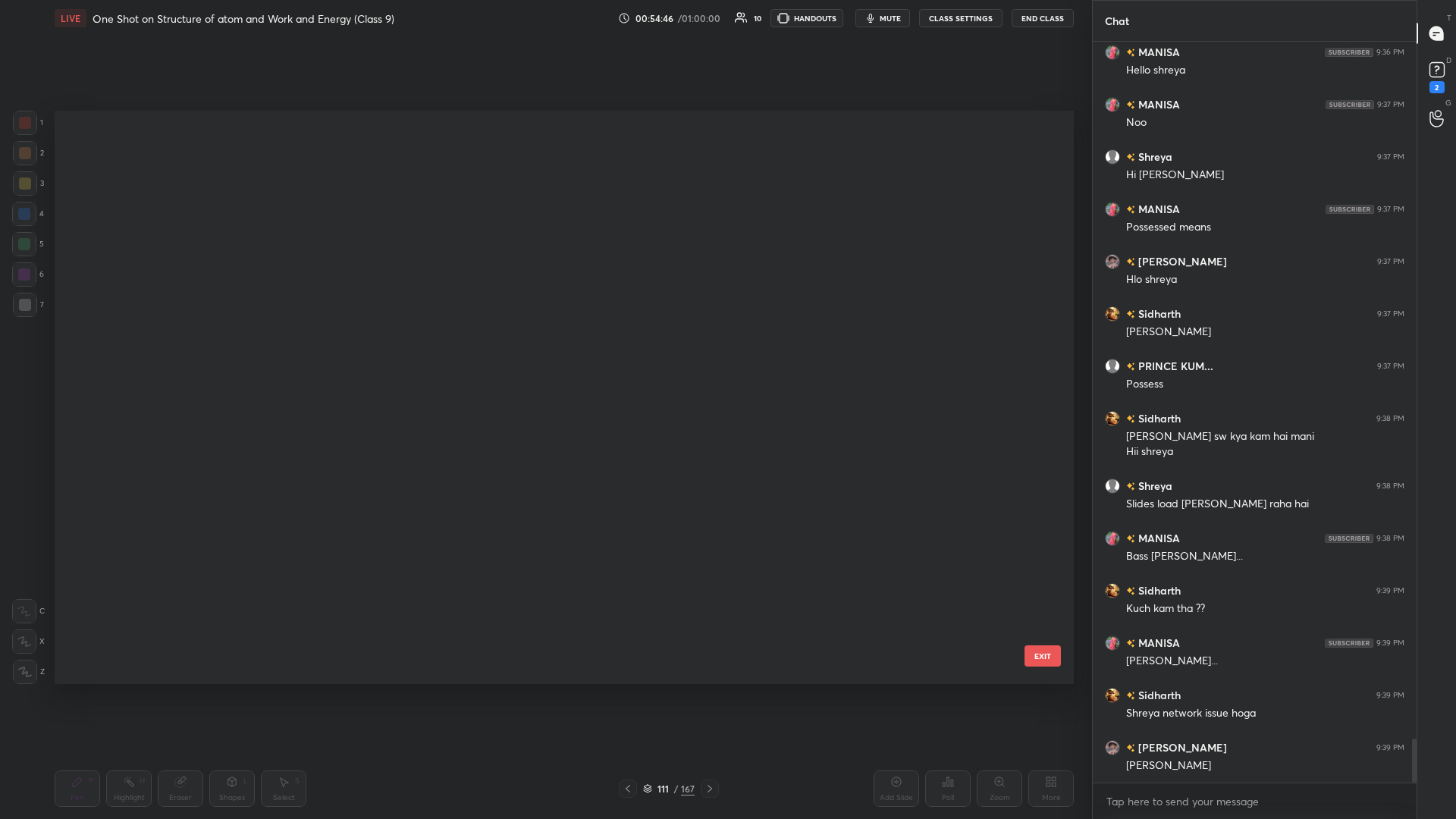 scroll, scrollTop: 6077, scrollLeft: 0, axis: vertical 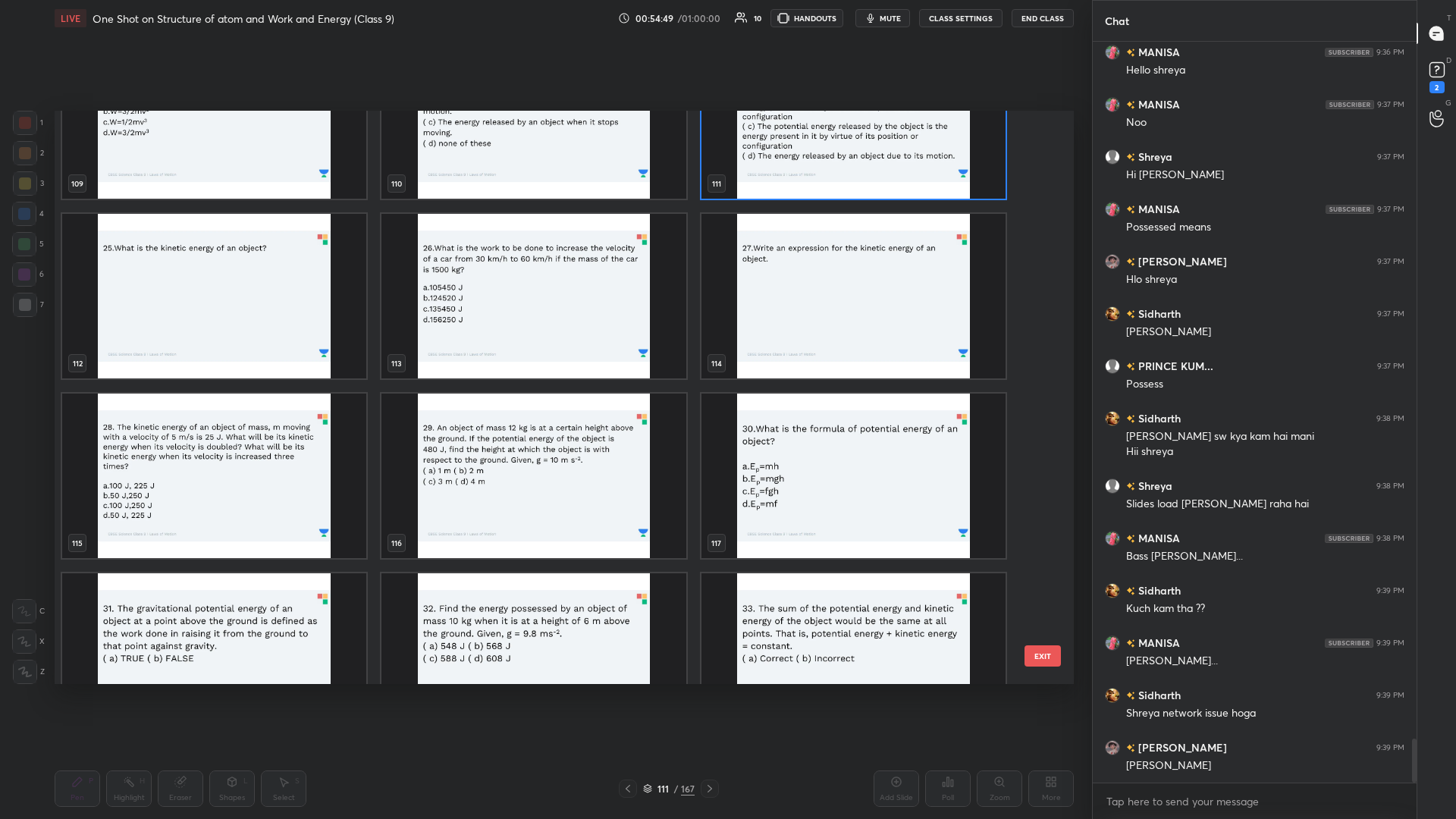 click at bounding box center [533, 296] 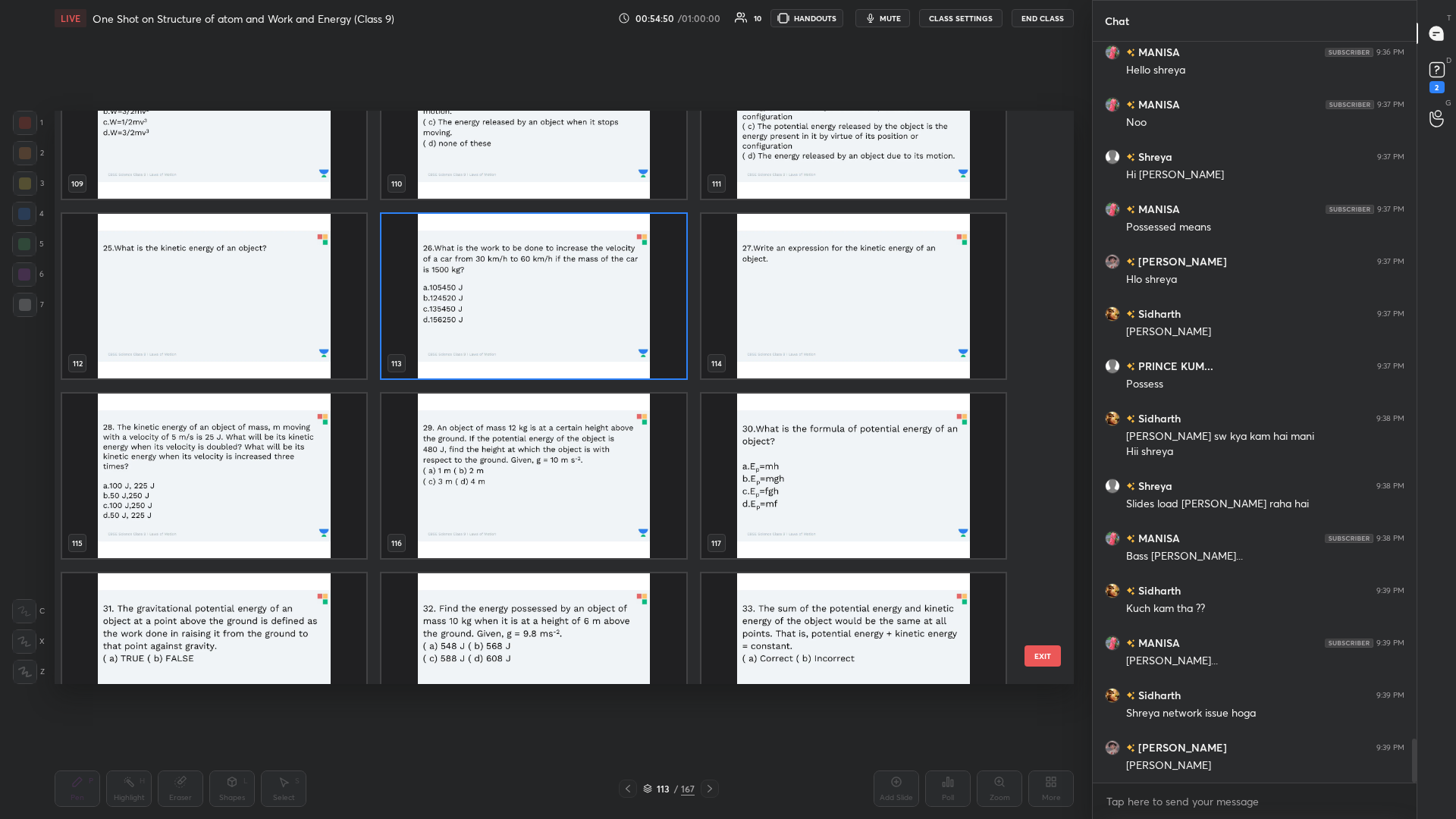 scroll, scrollTop: 11772, scrollLeft: 0, axis: vertical 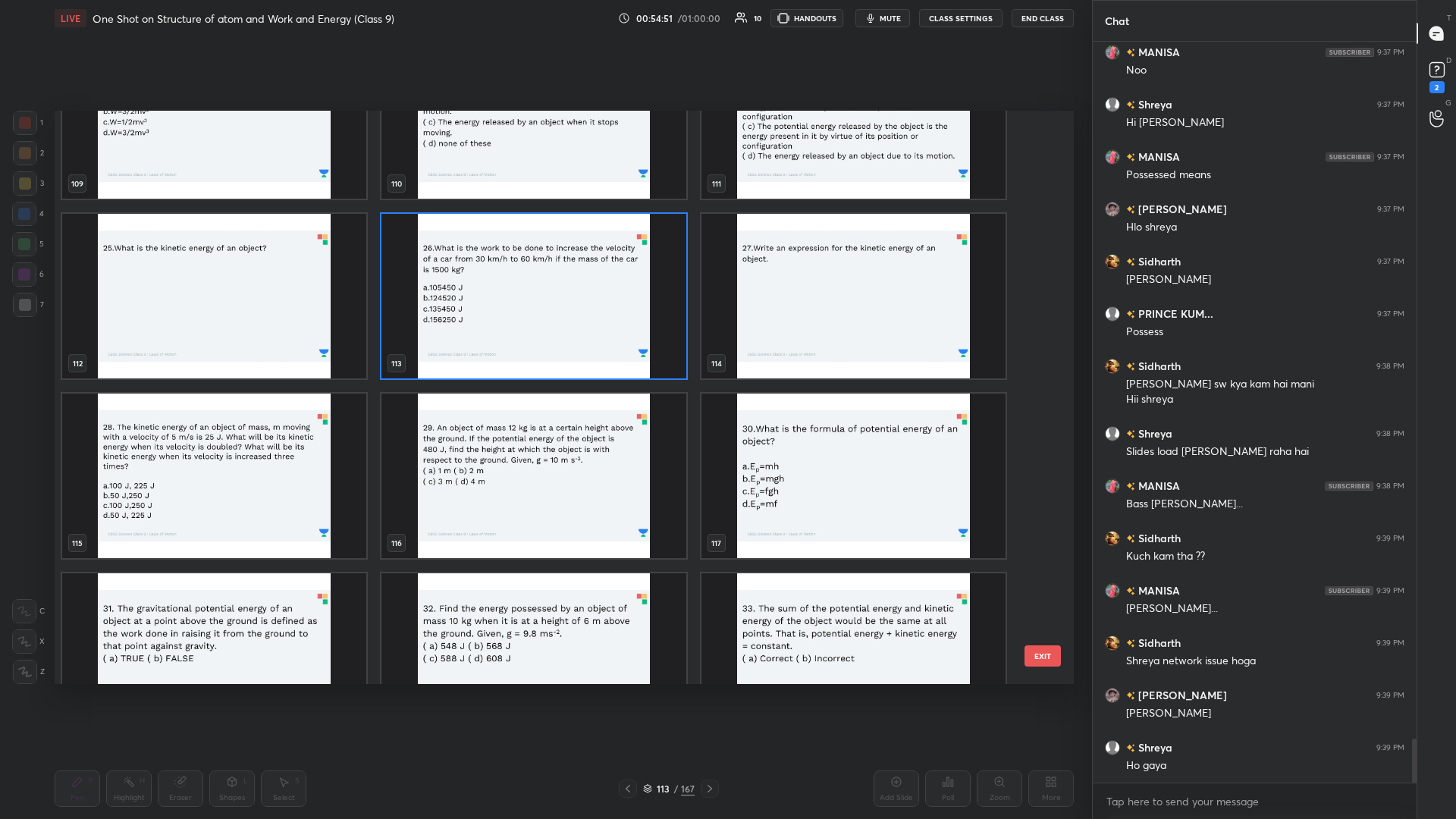 click at bounding box center (214, 296) 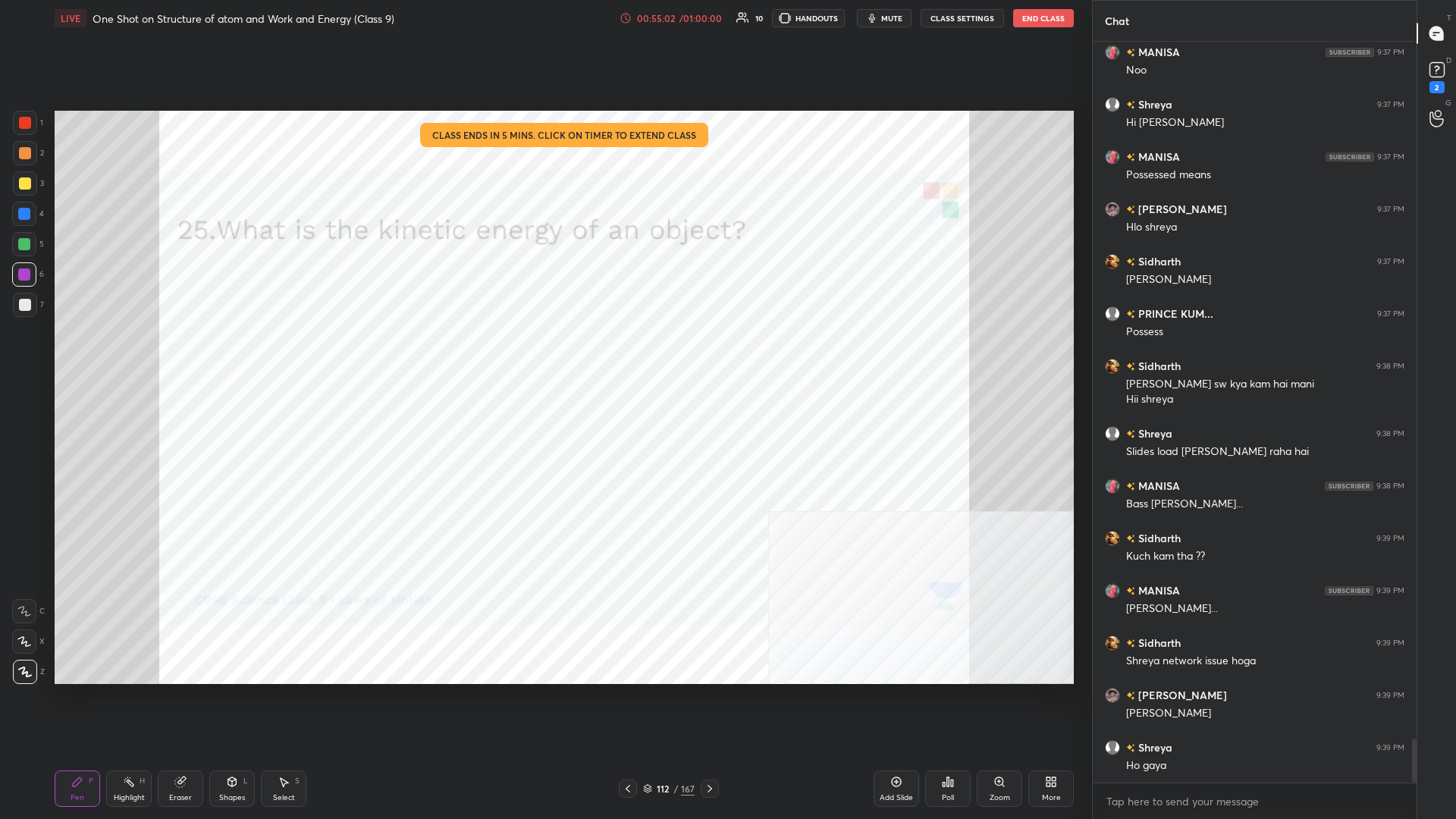 drag, startPoint x: 662, startPoint y: 791, endPoint x: 662, endPoint y: 764, distance: 27 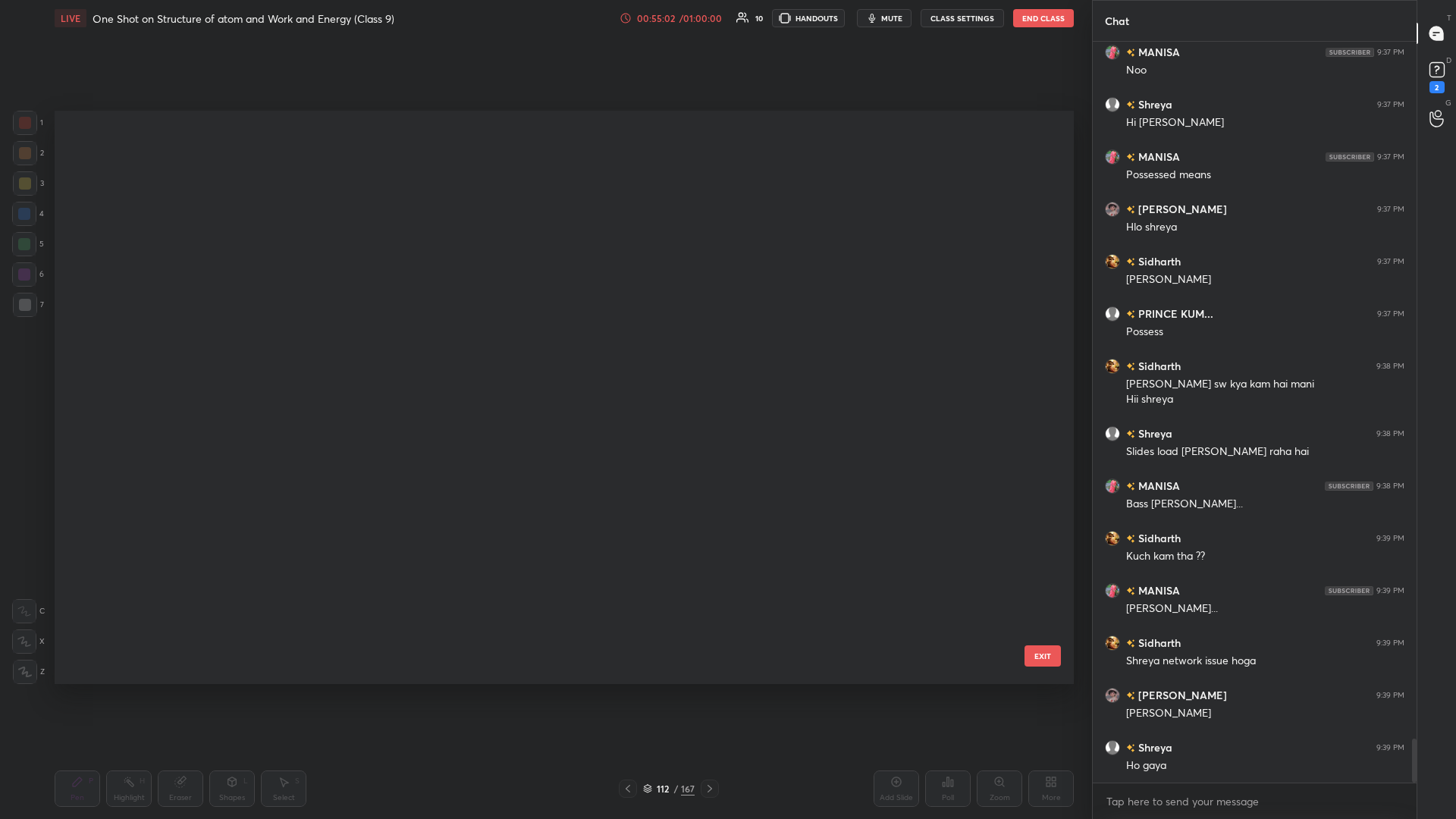 scroll, scrollTop: 6256, scrollLeft: 0, axis: vertical 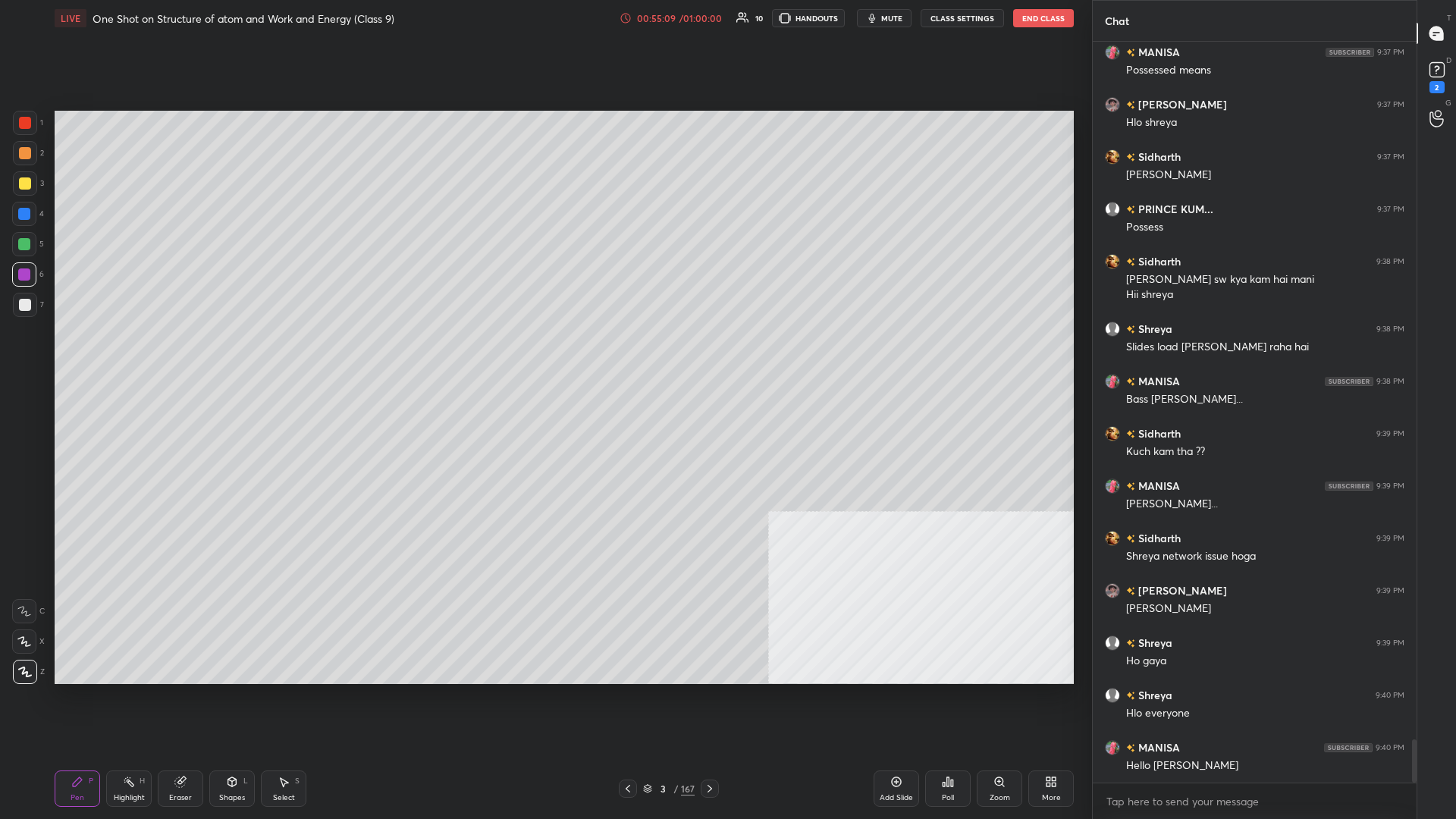 click on "Poll" at bounding box center [948, 798] 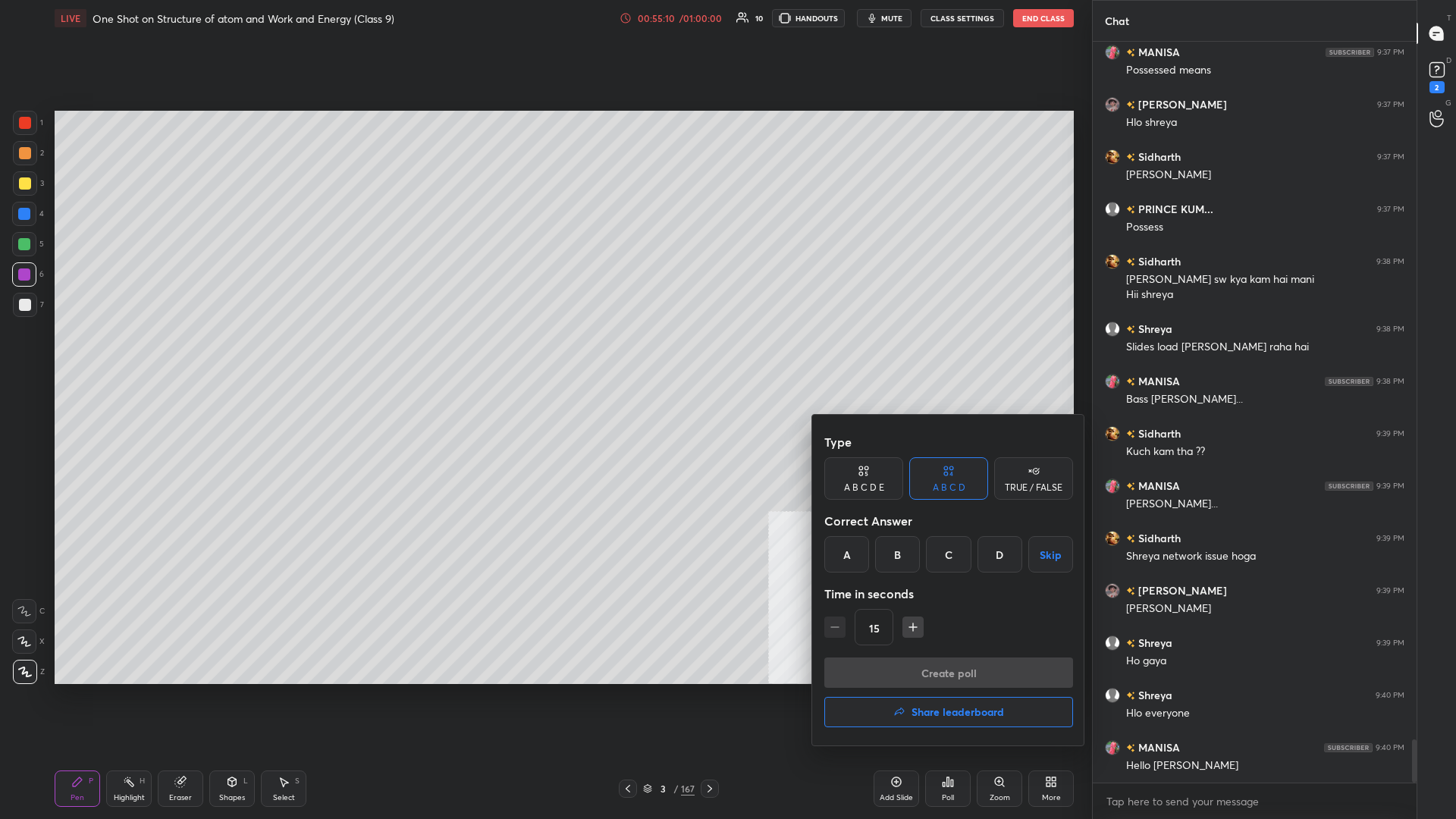 click on "Share leaderboard" at bounding box center (958, 712) 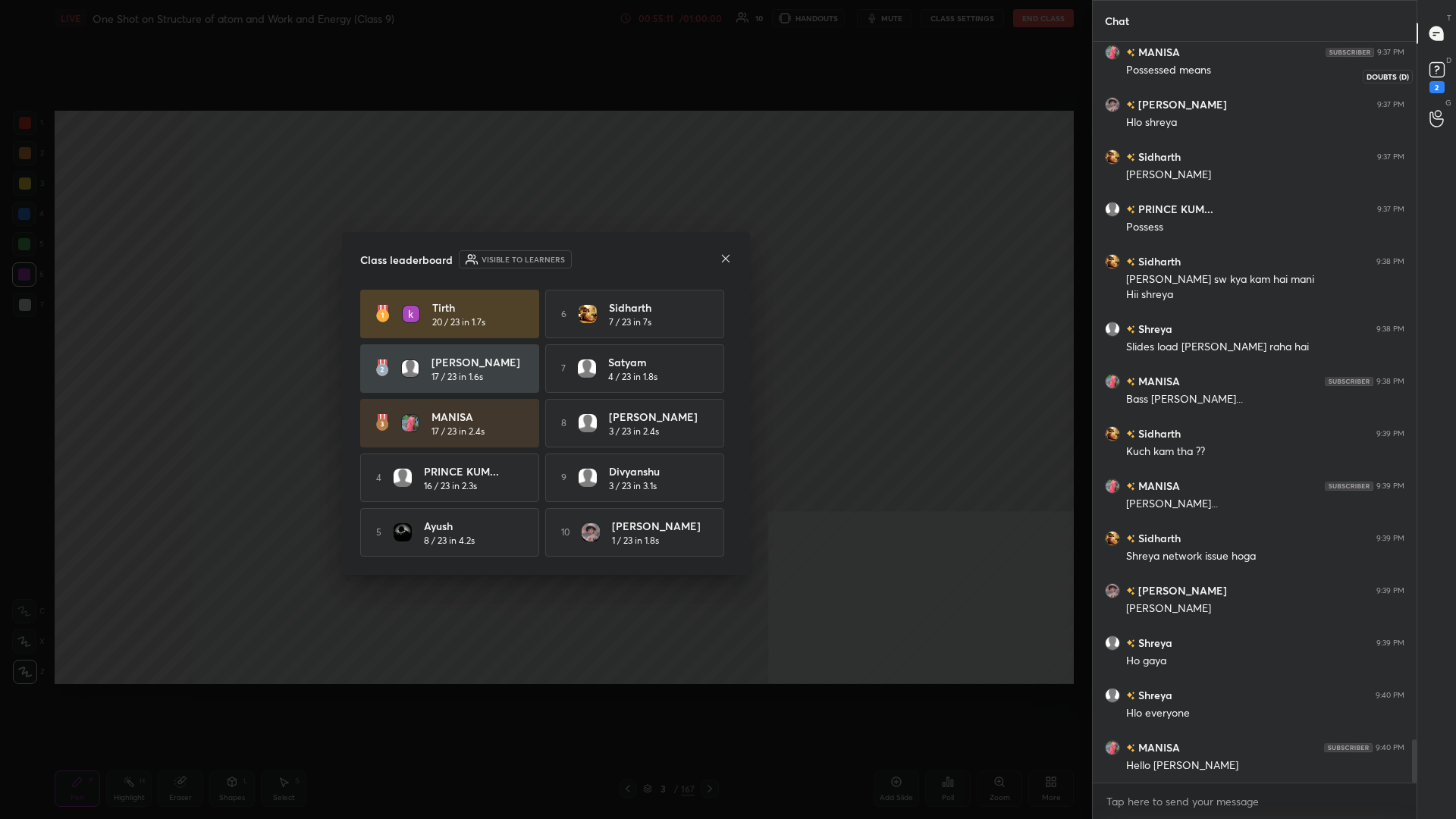click 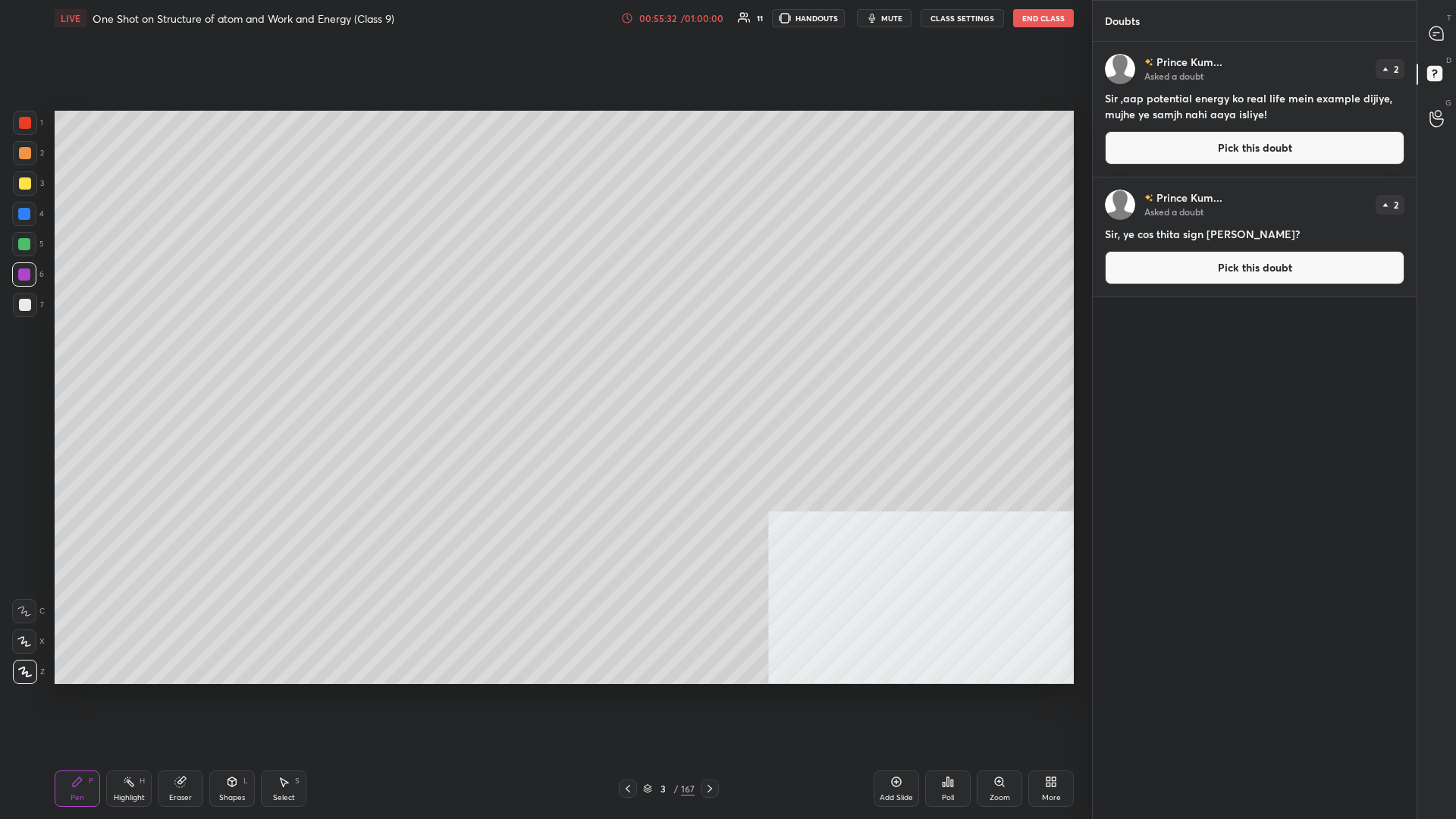 click on "Pick this doubt" at bounding box center [1254, 268] 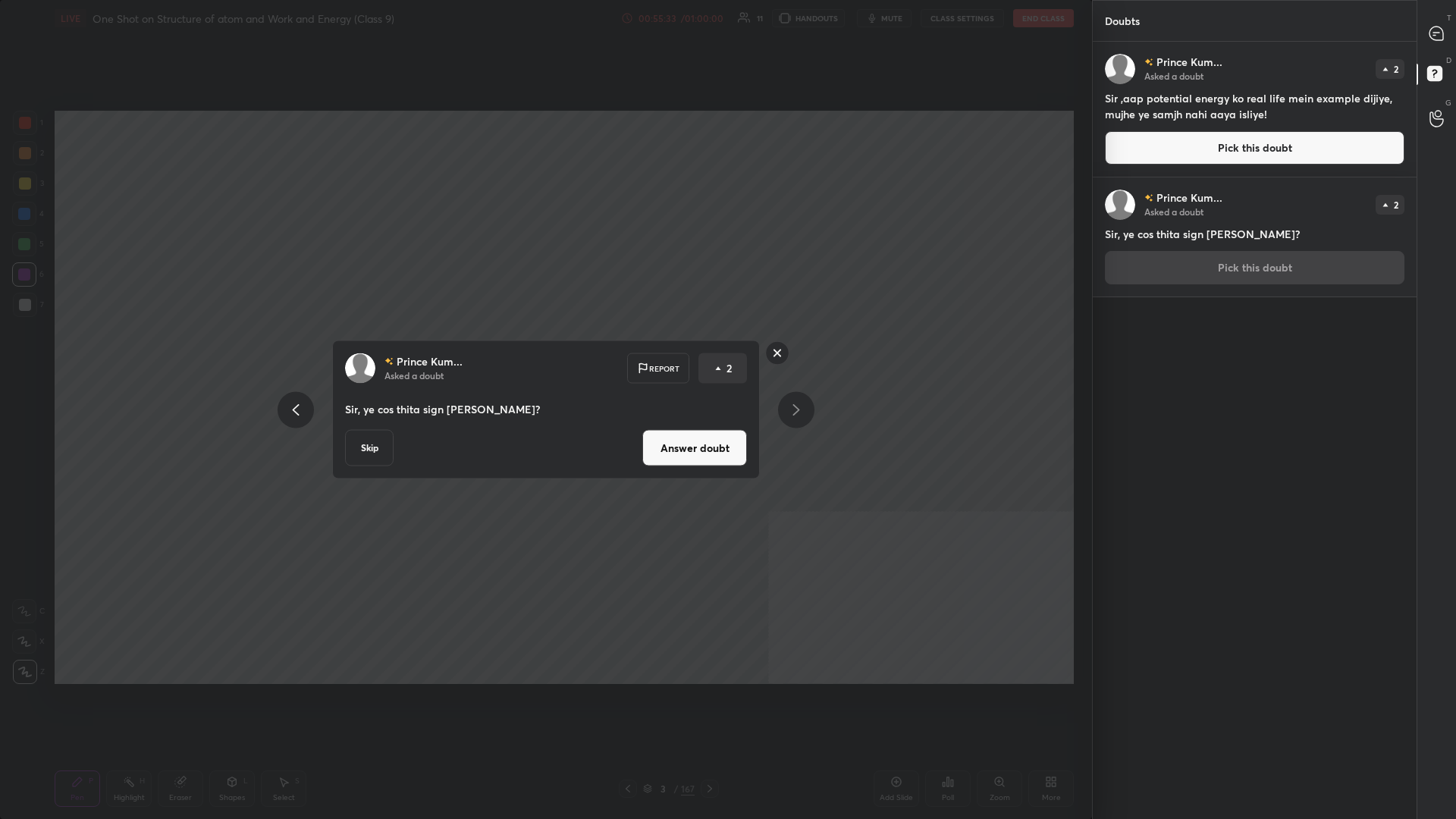 click on "Answer doubt" at bounding box center (695, 448) 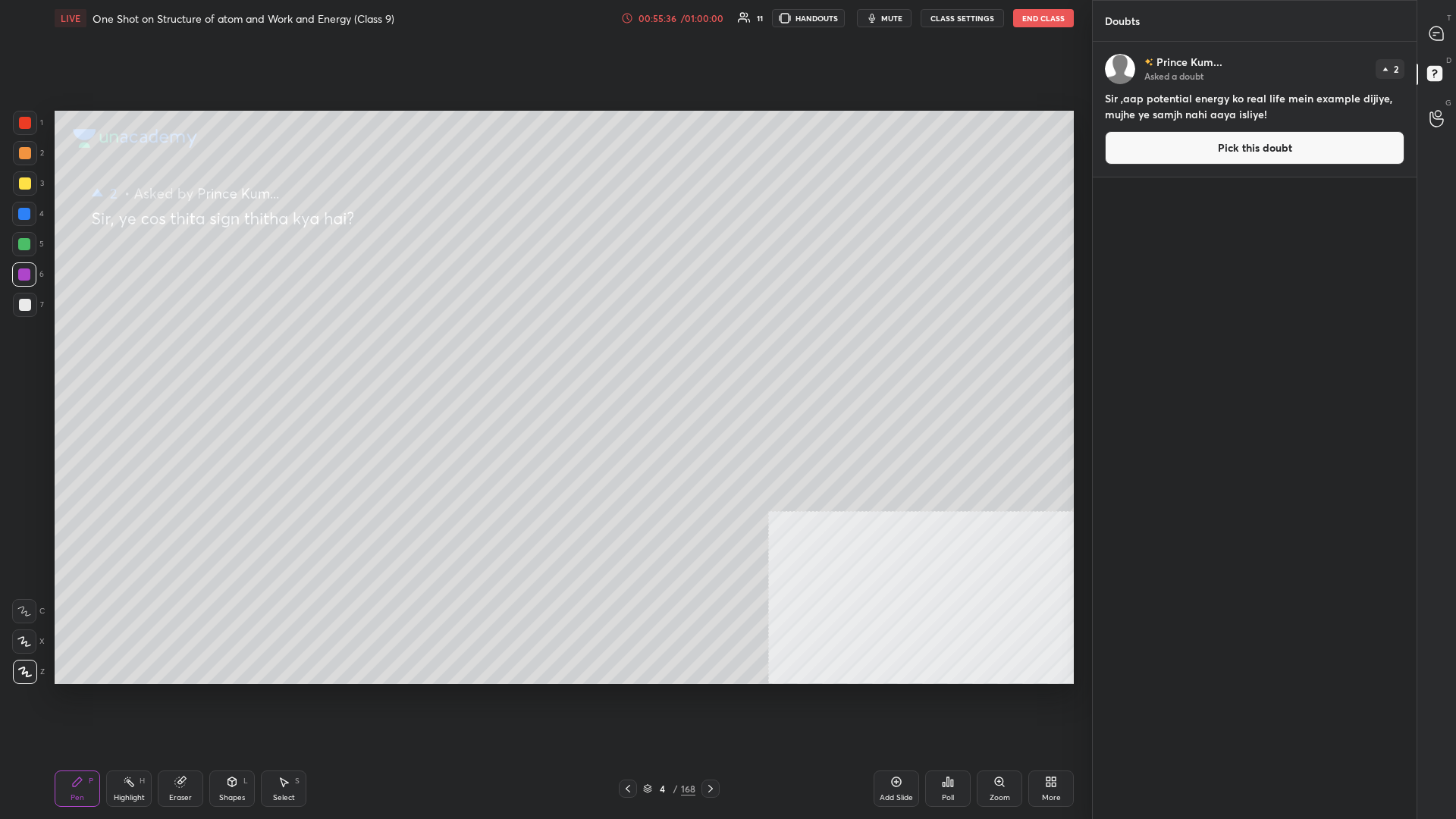 click at bounding box center [25, 184] 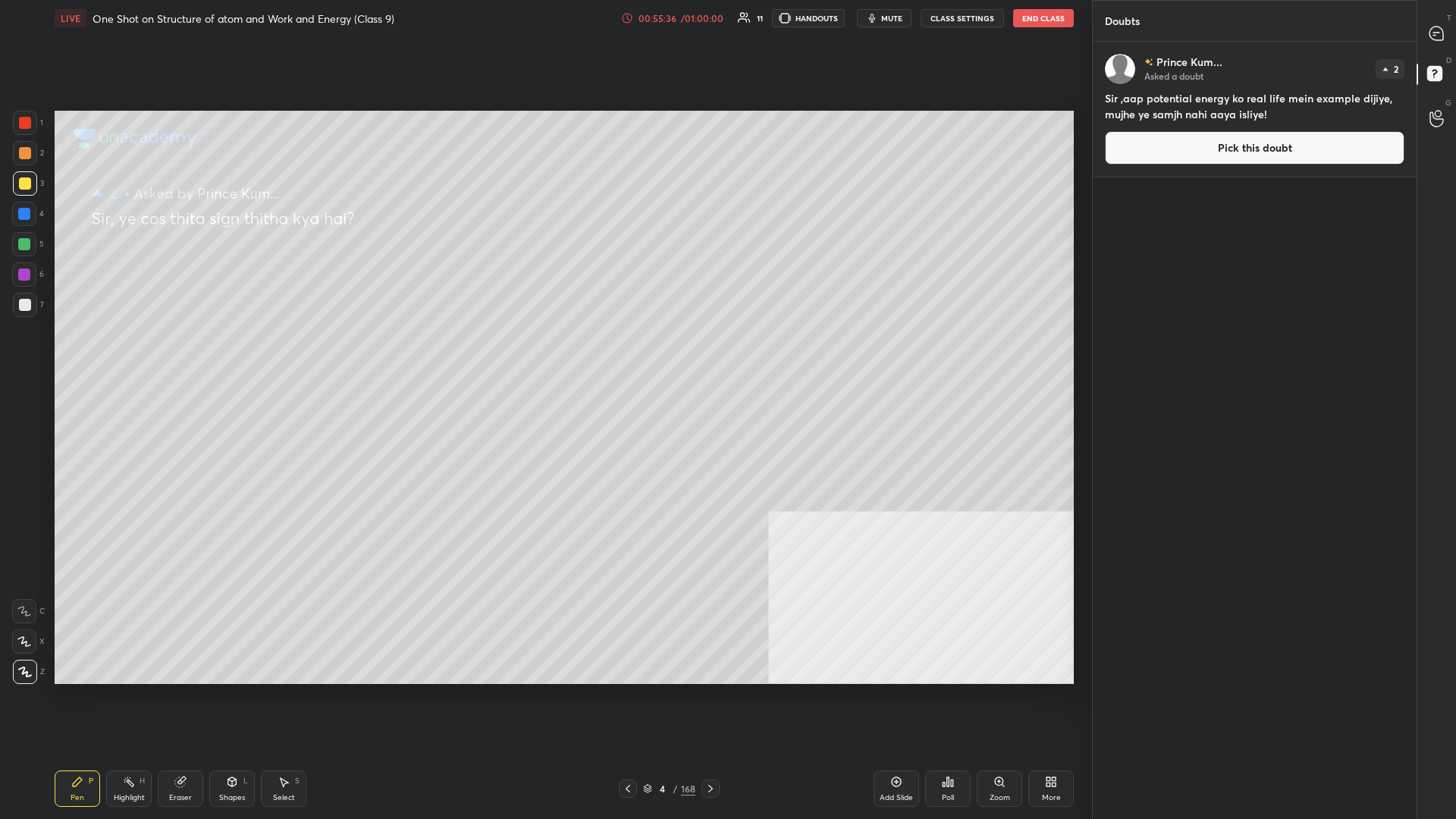 click at bounding box center [25, 184] 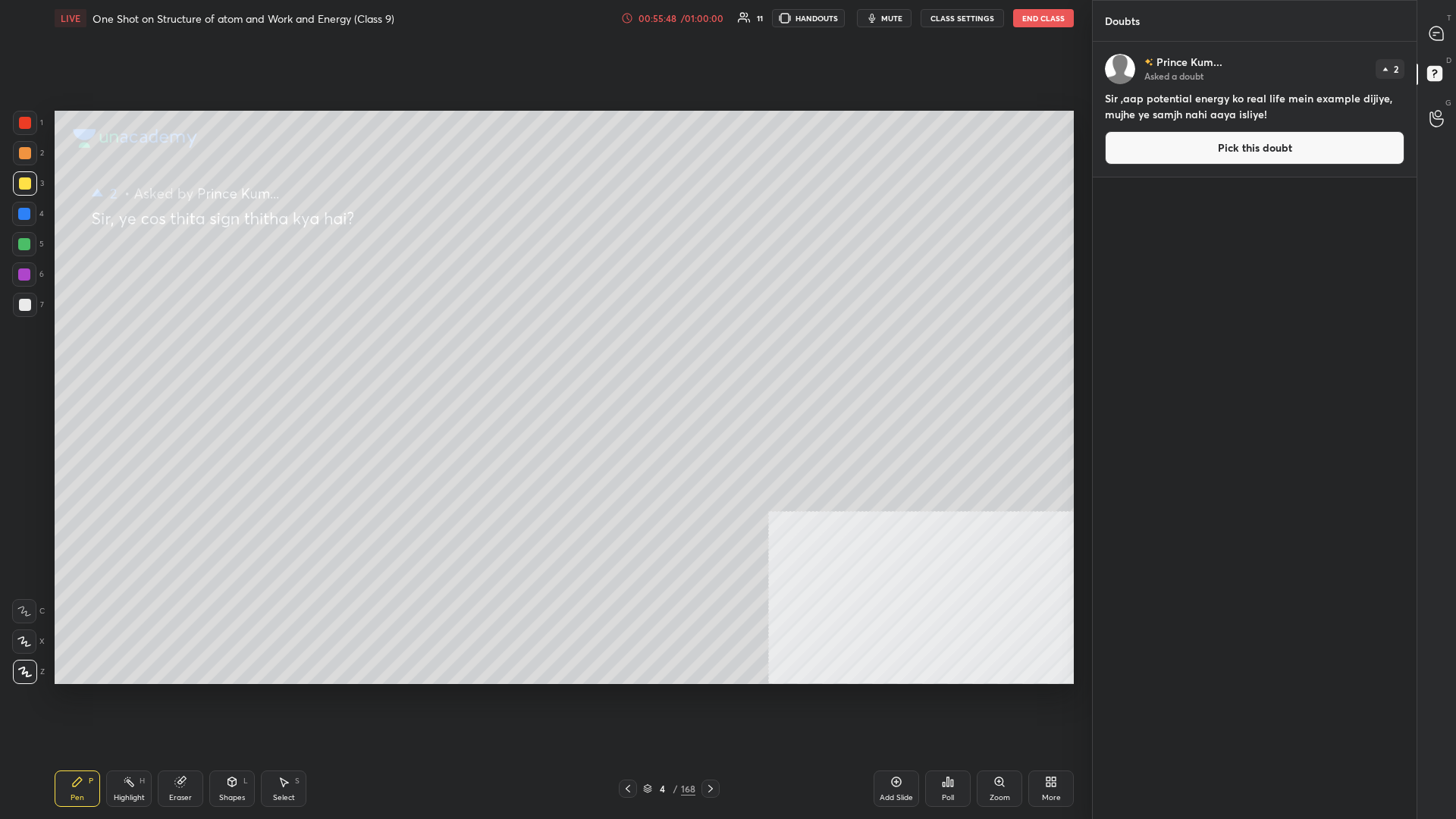 click on "Pick this doubt" at bounding box center (1254, 148) 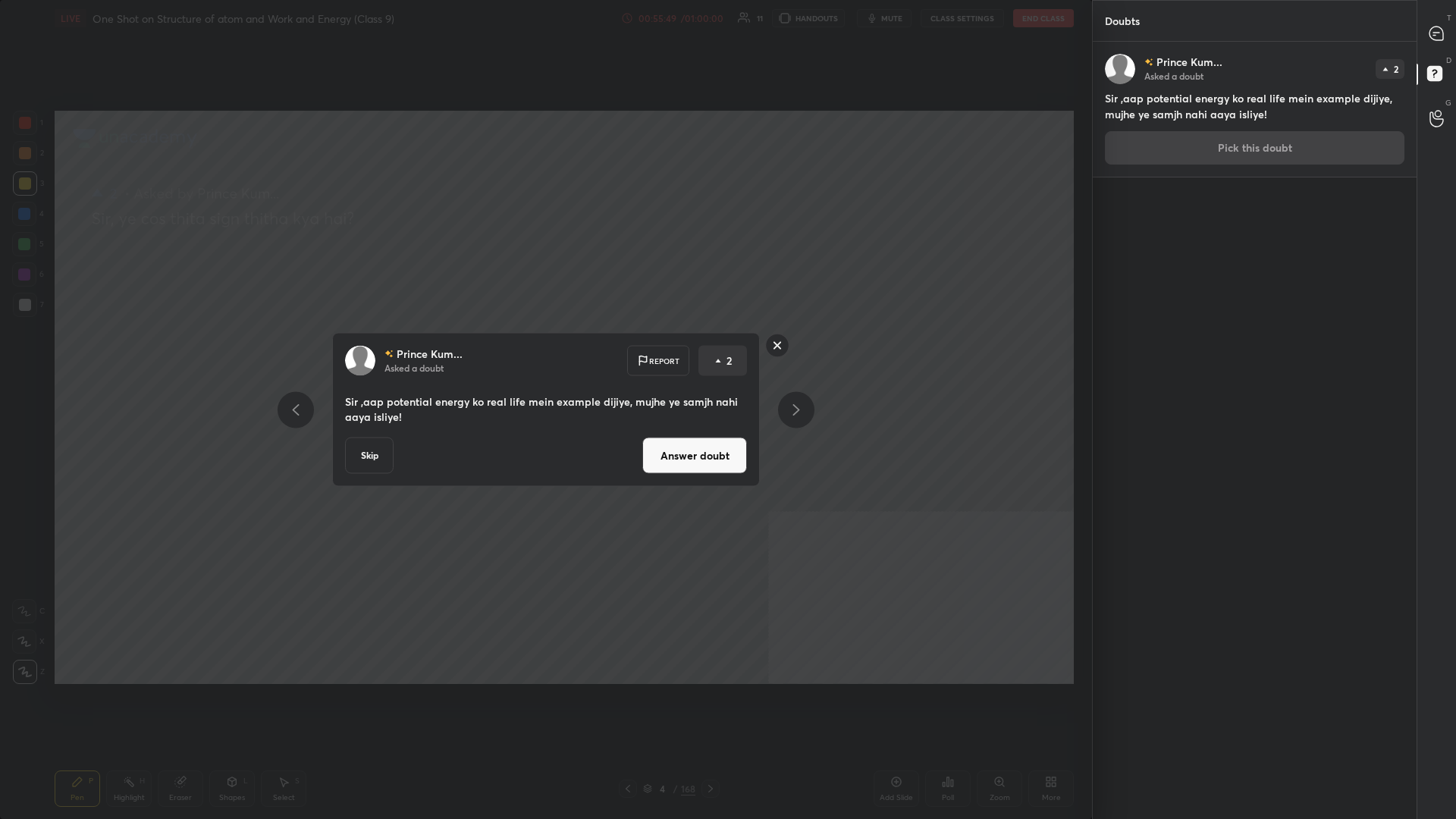 click on "Answer doubt" at bounding box center [695, 456] 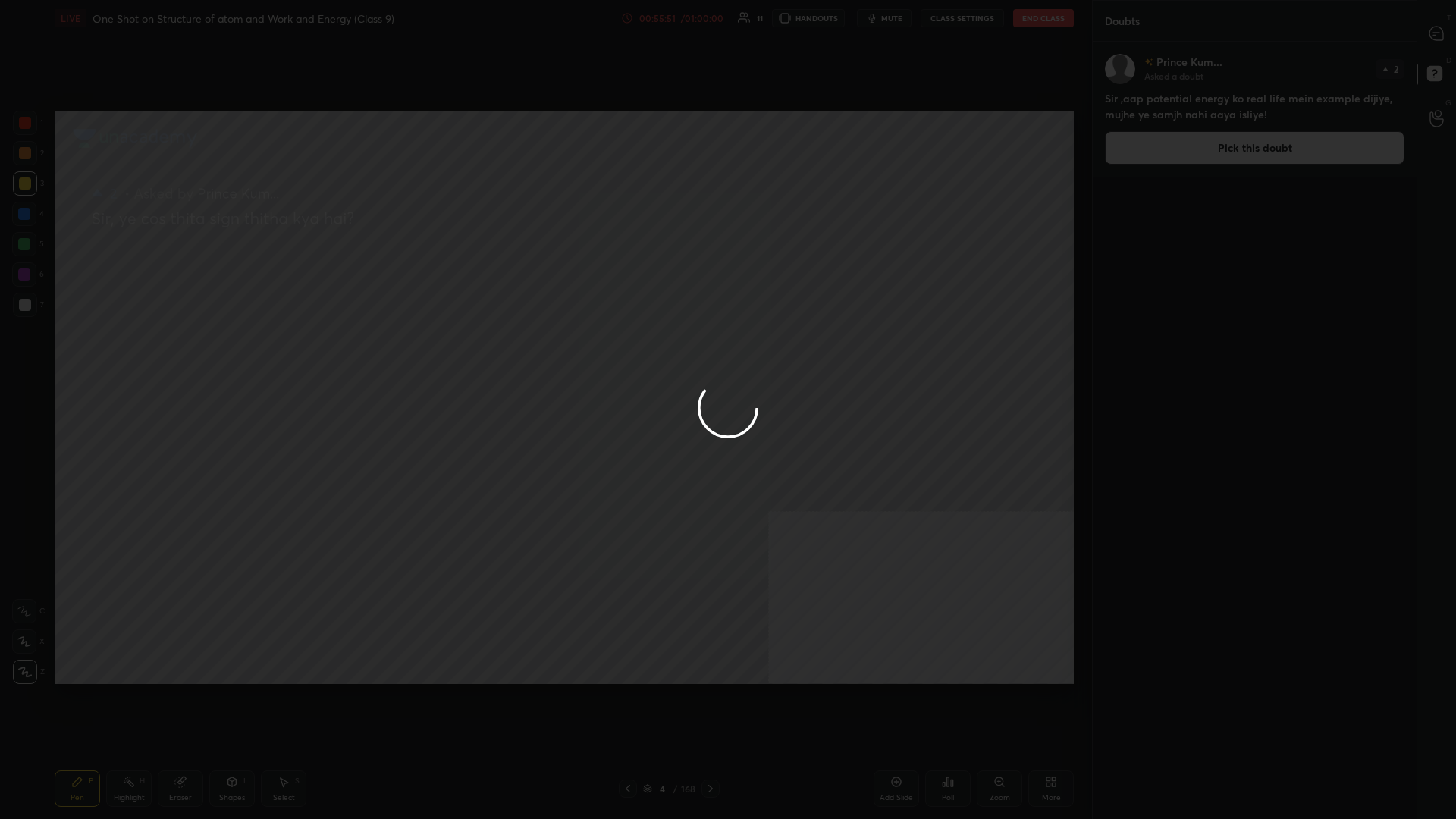 click at bounding box center [24, 214] 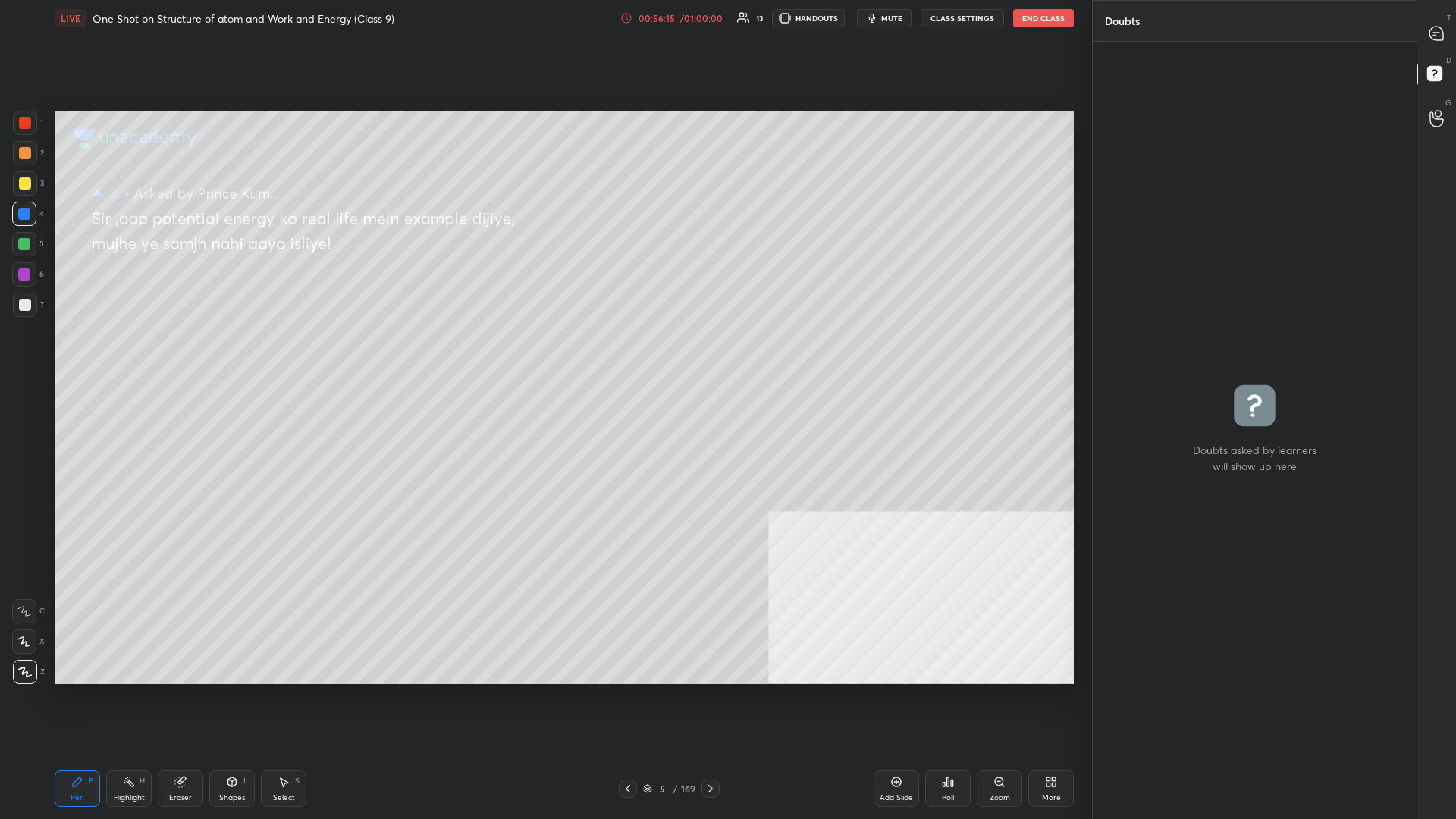 click at bounding box center [25, 184] 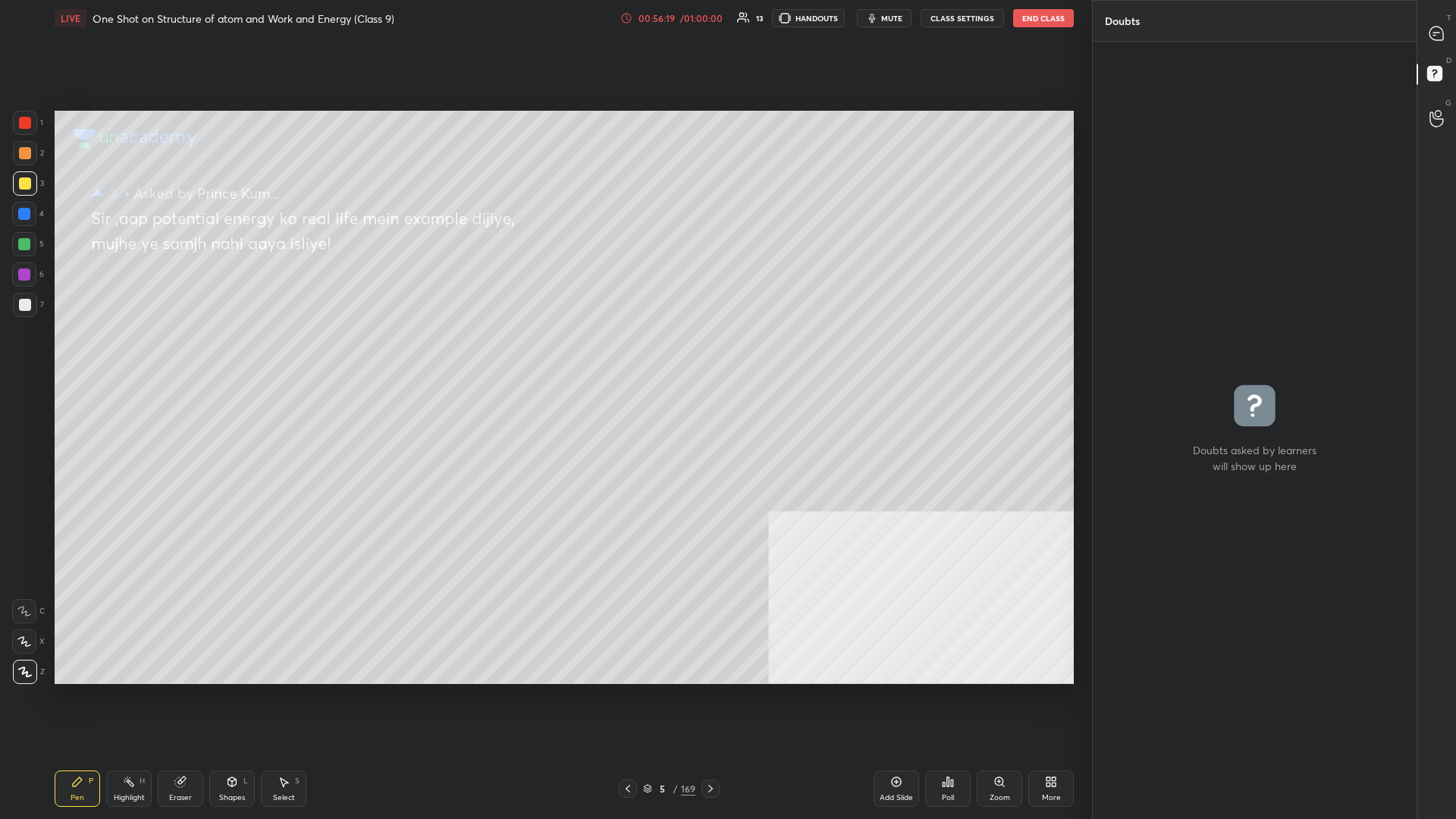click at bounding box center [24, 275] 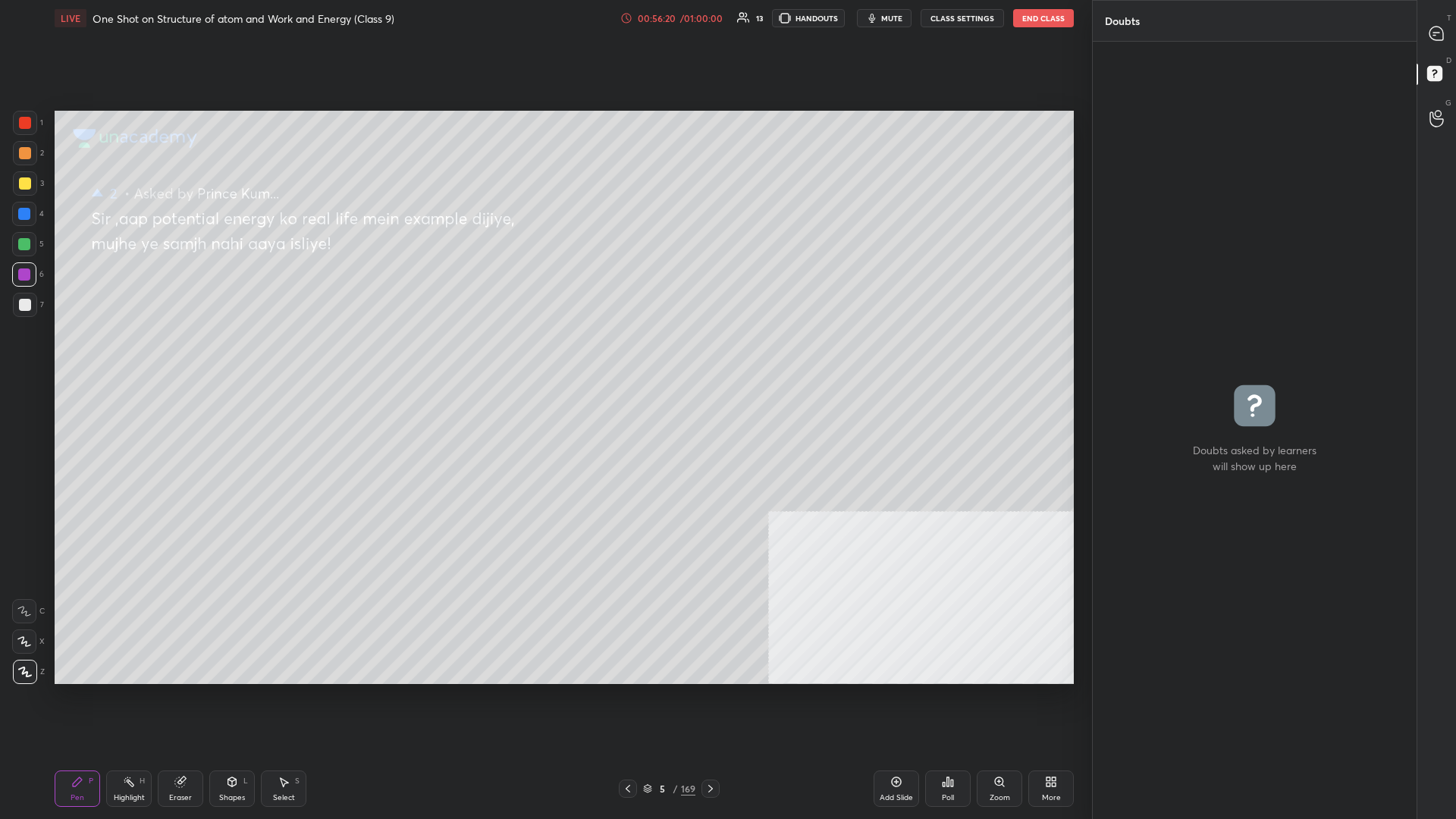click at bounding box center (24, 275) 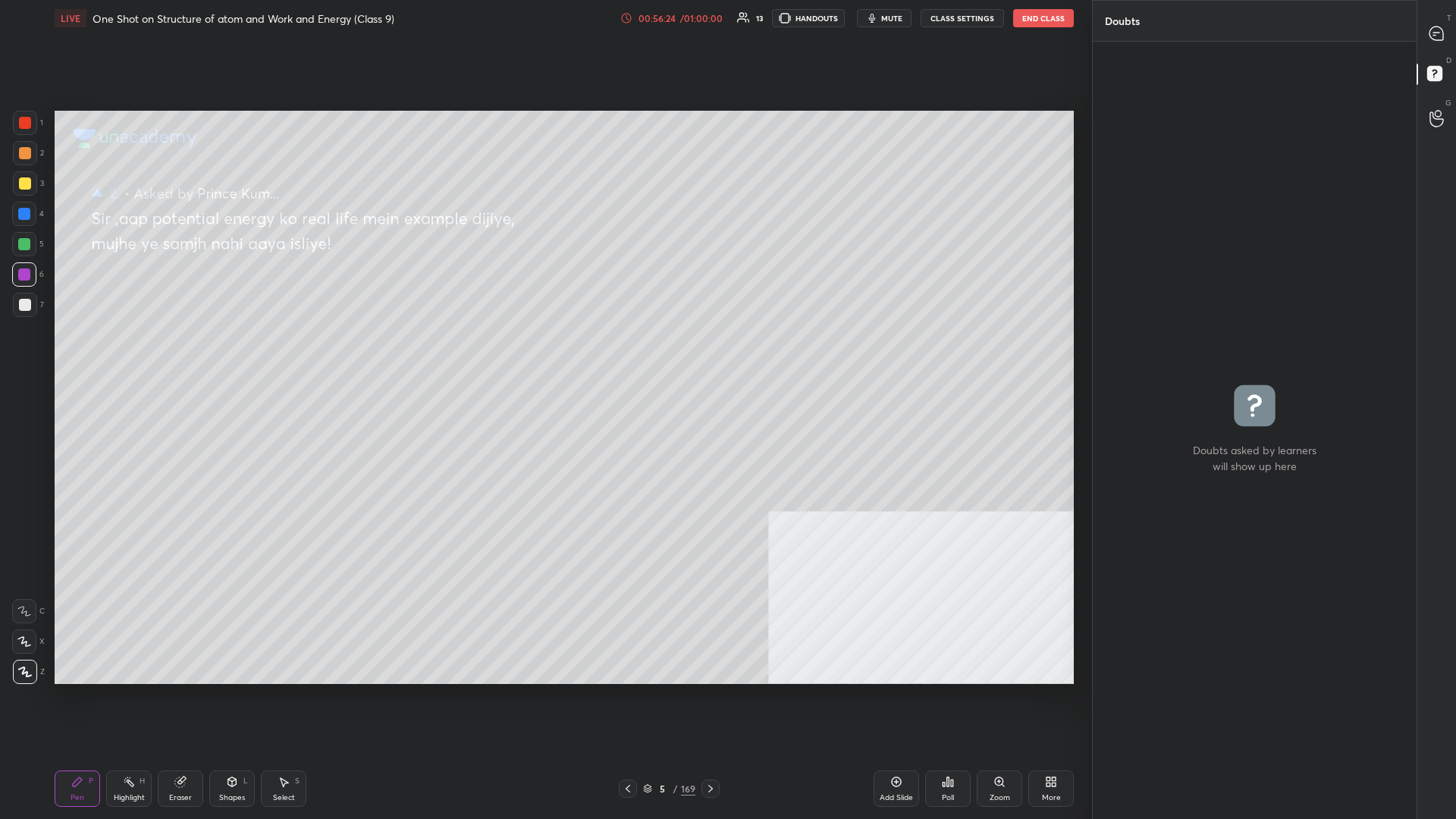 click at bounding box center [25, 184] 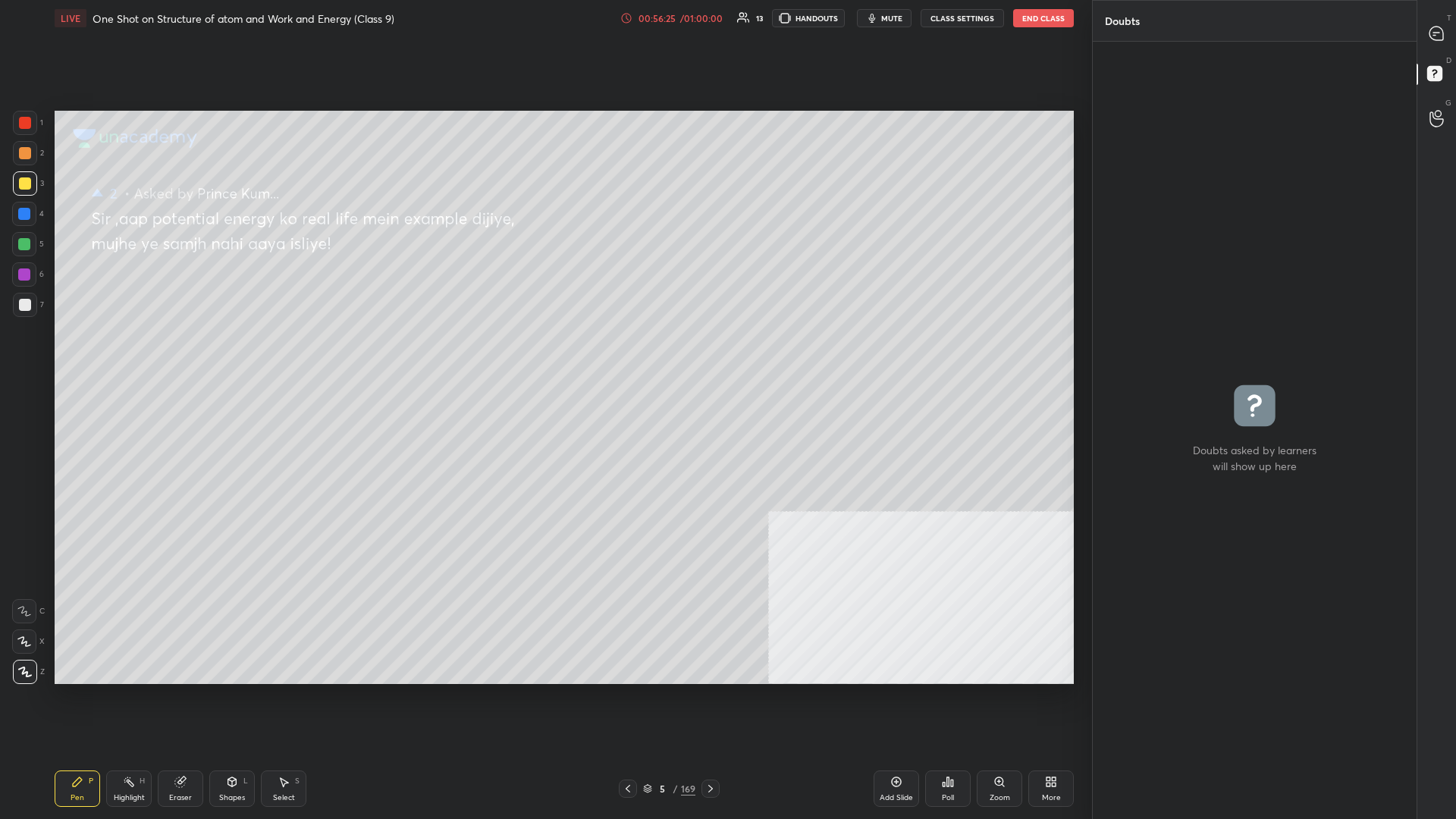 click at bounding box center [25, 184] 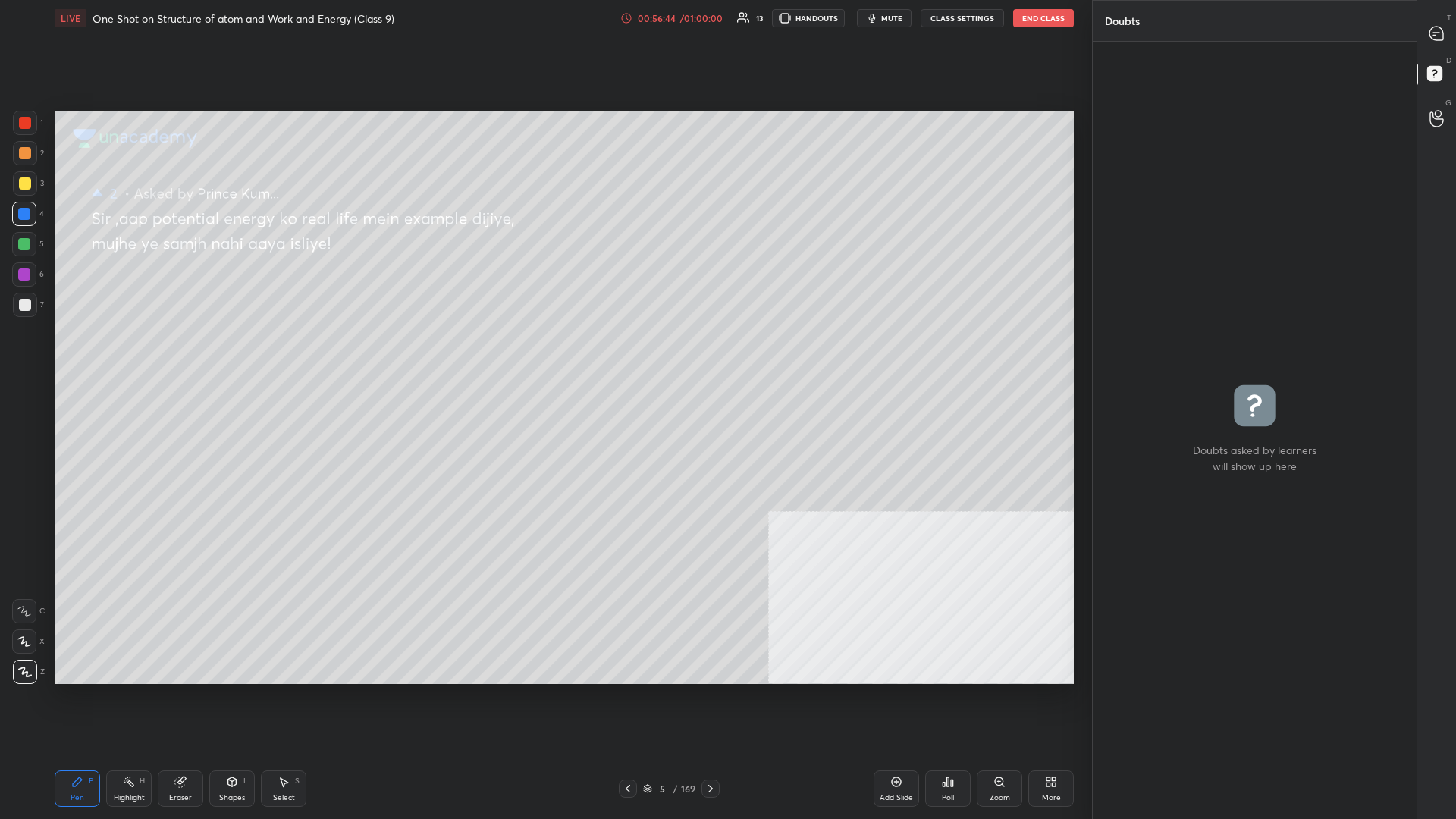 click at bounding box center [24, 244] 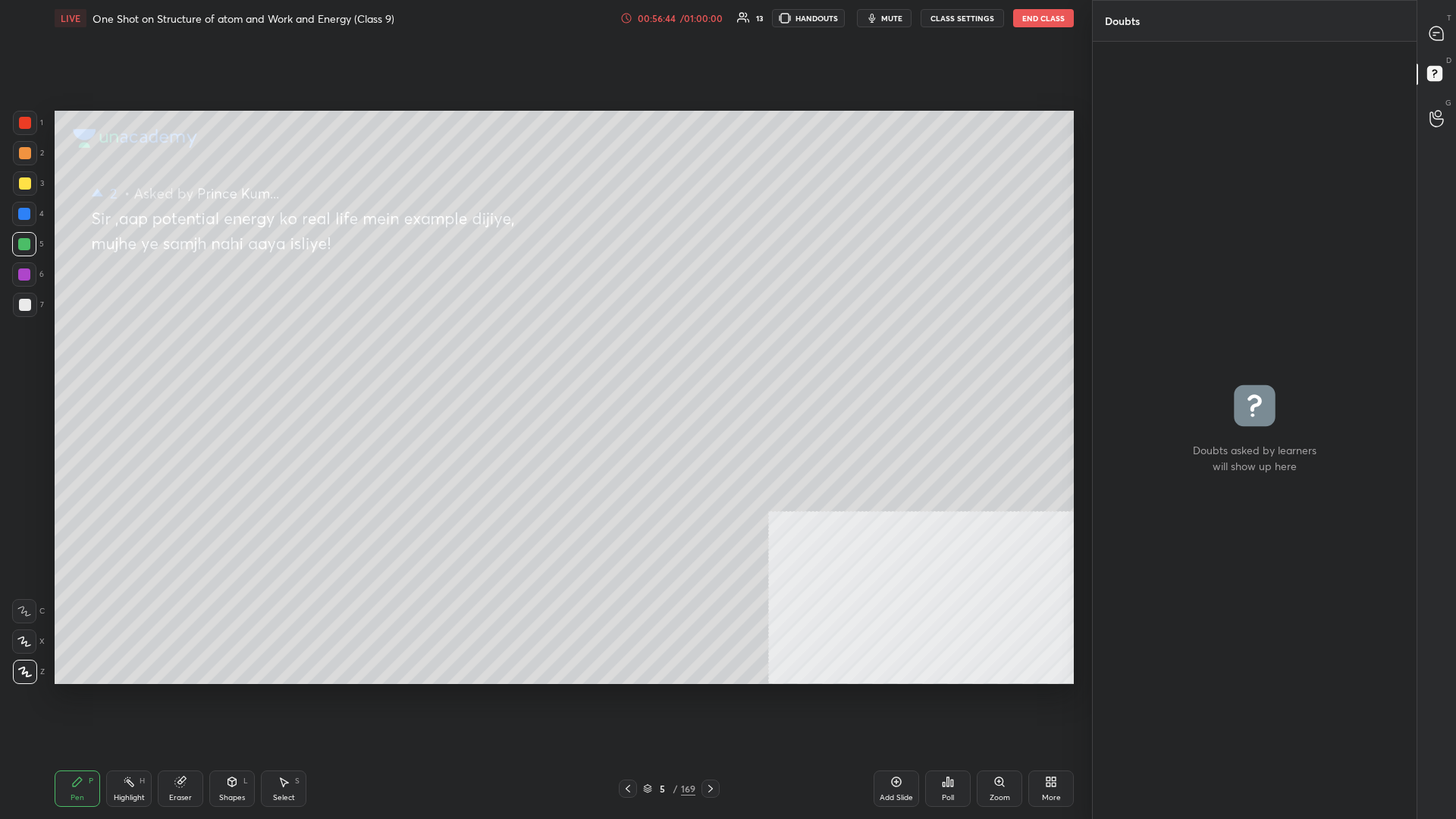 click at bounding box center [24, 244] 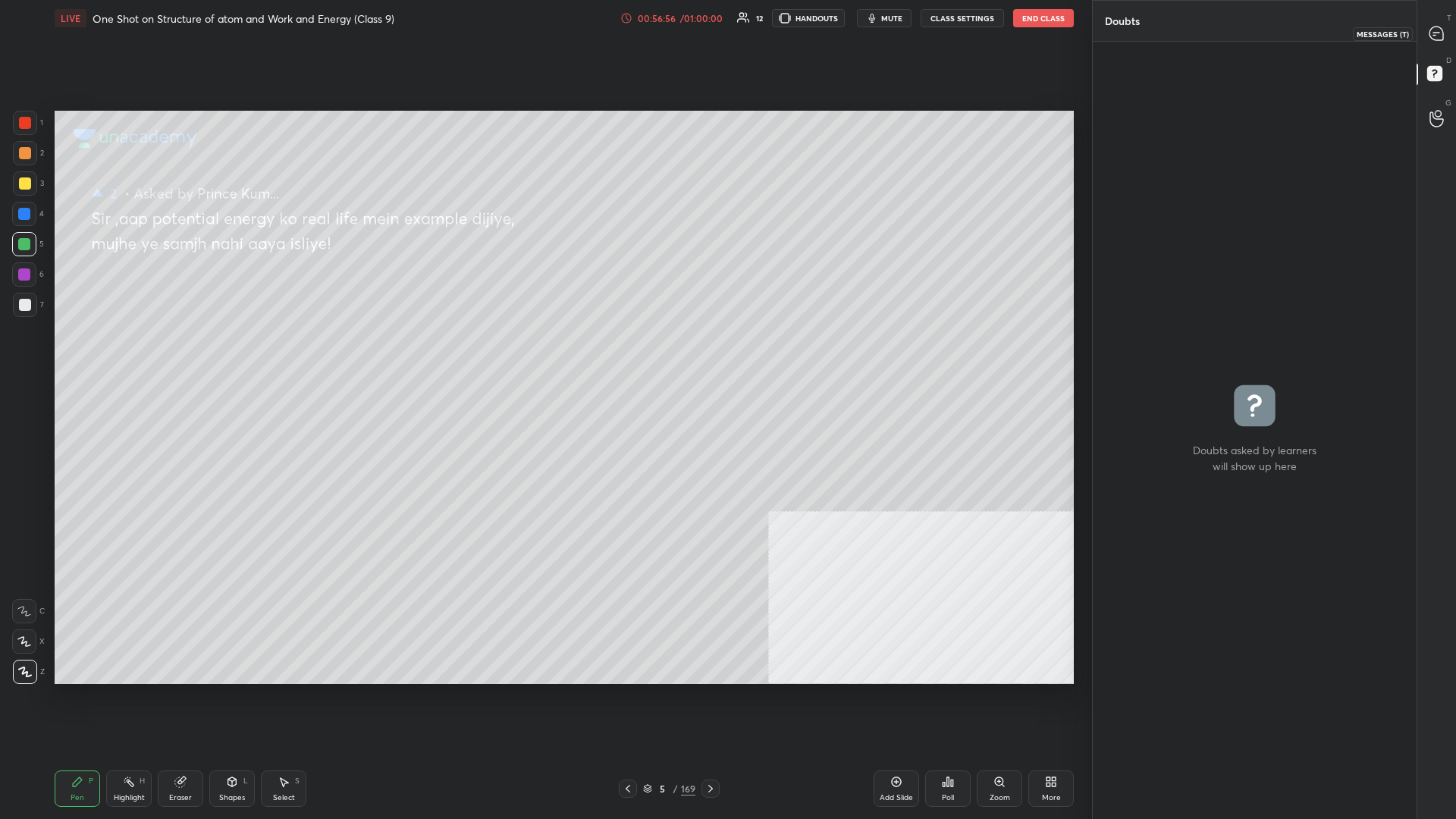 click 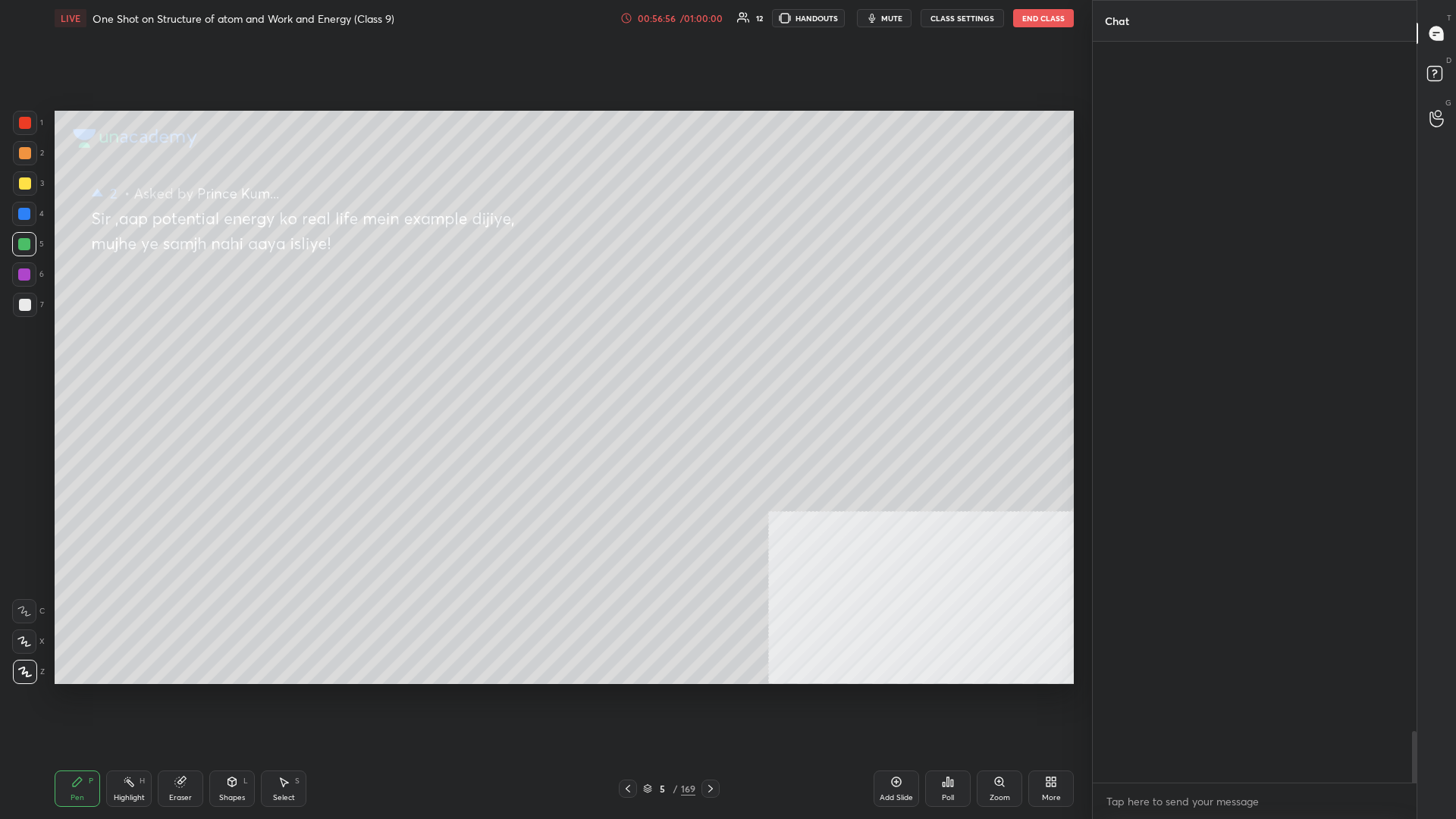 scroll, scrollTop: 12723, scrollLeft: 0, axis: vertical 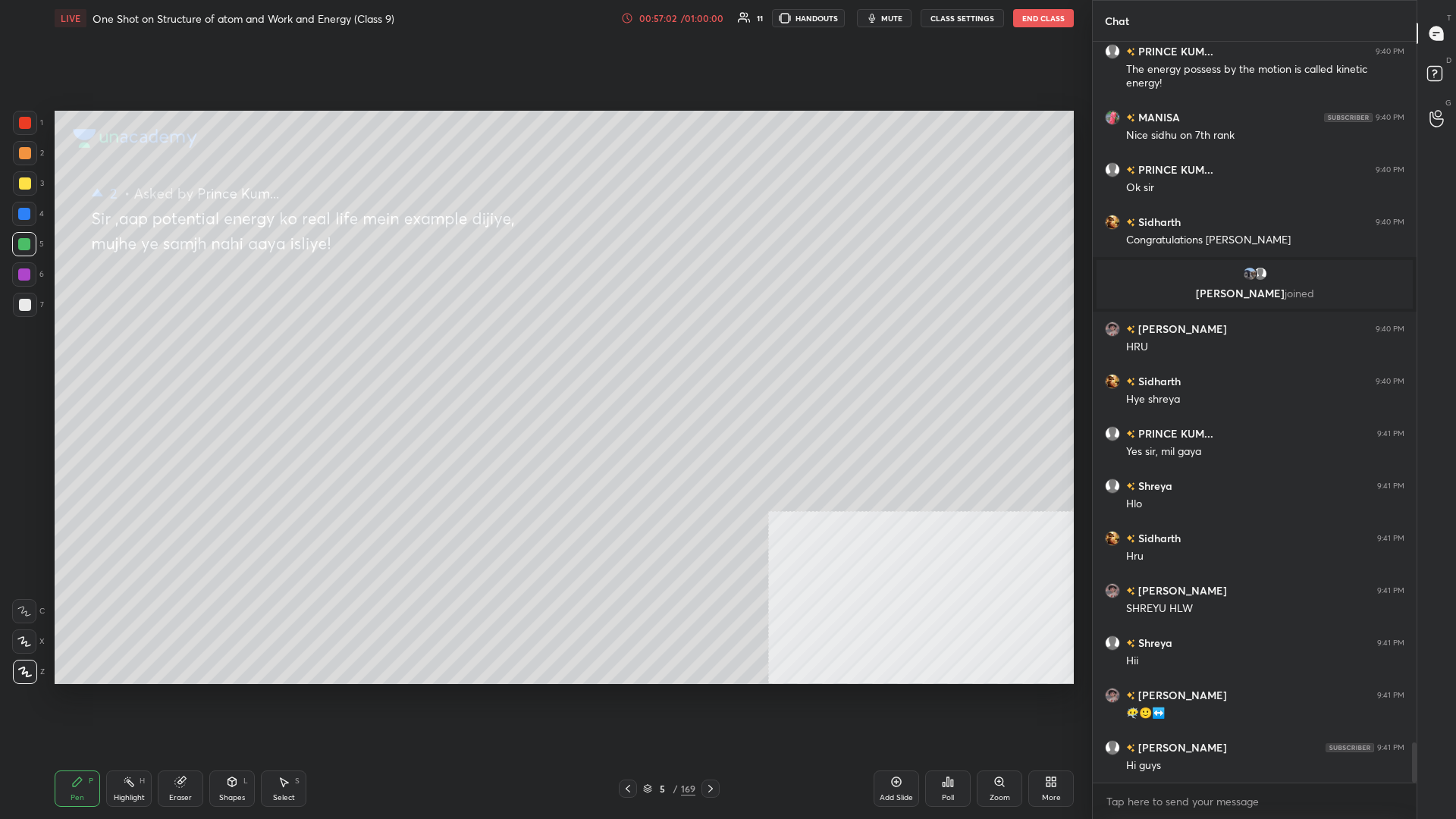 click on "/" at bounding box center [676, 789] 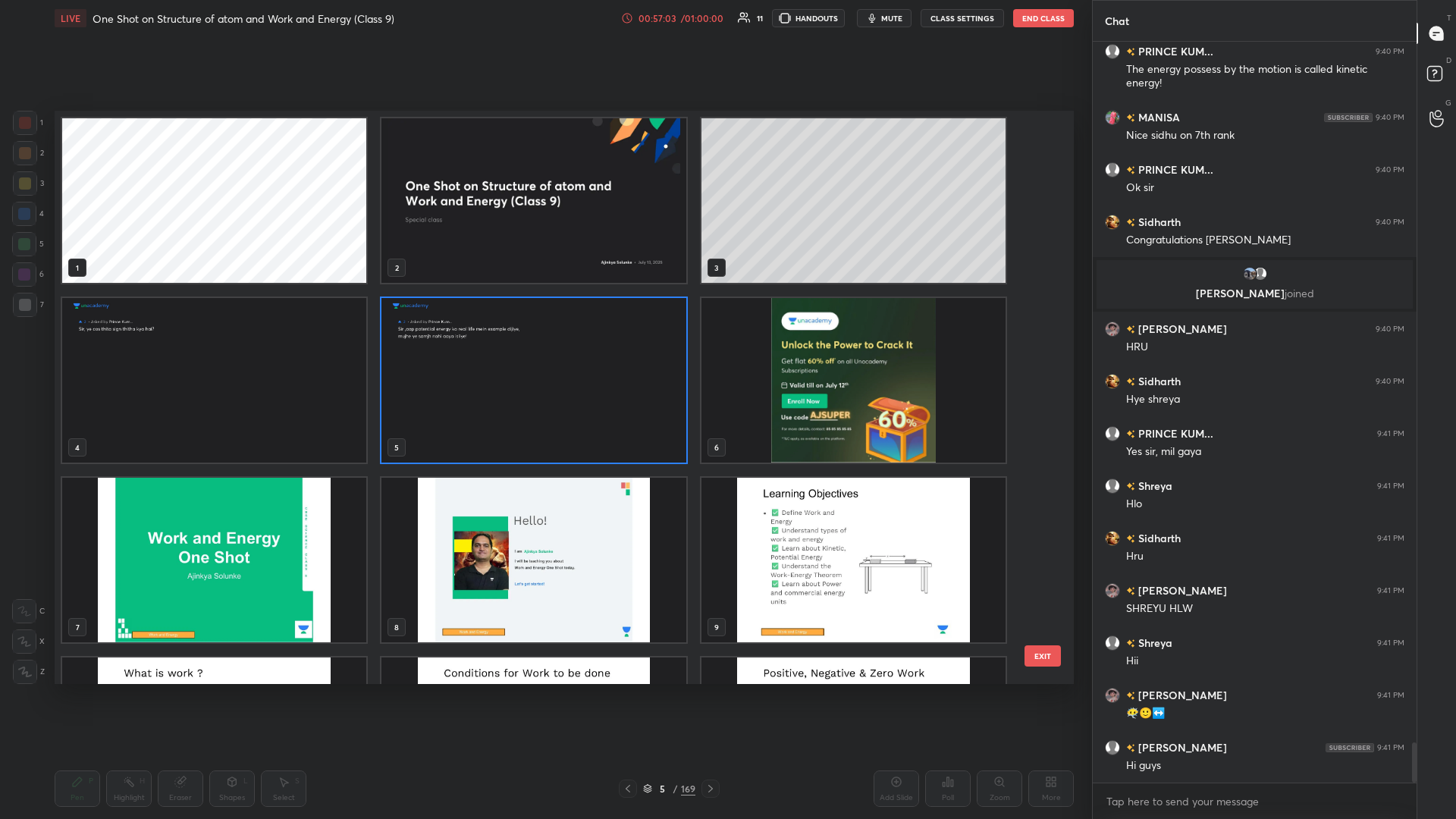 scroll, scrollTop: 1, scrollLeft: 1, axis: both 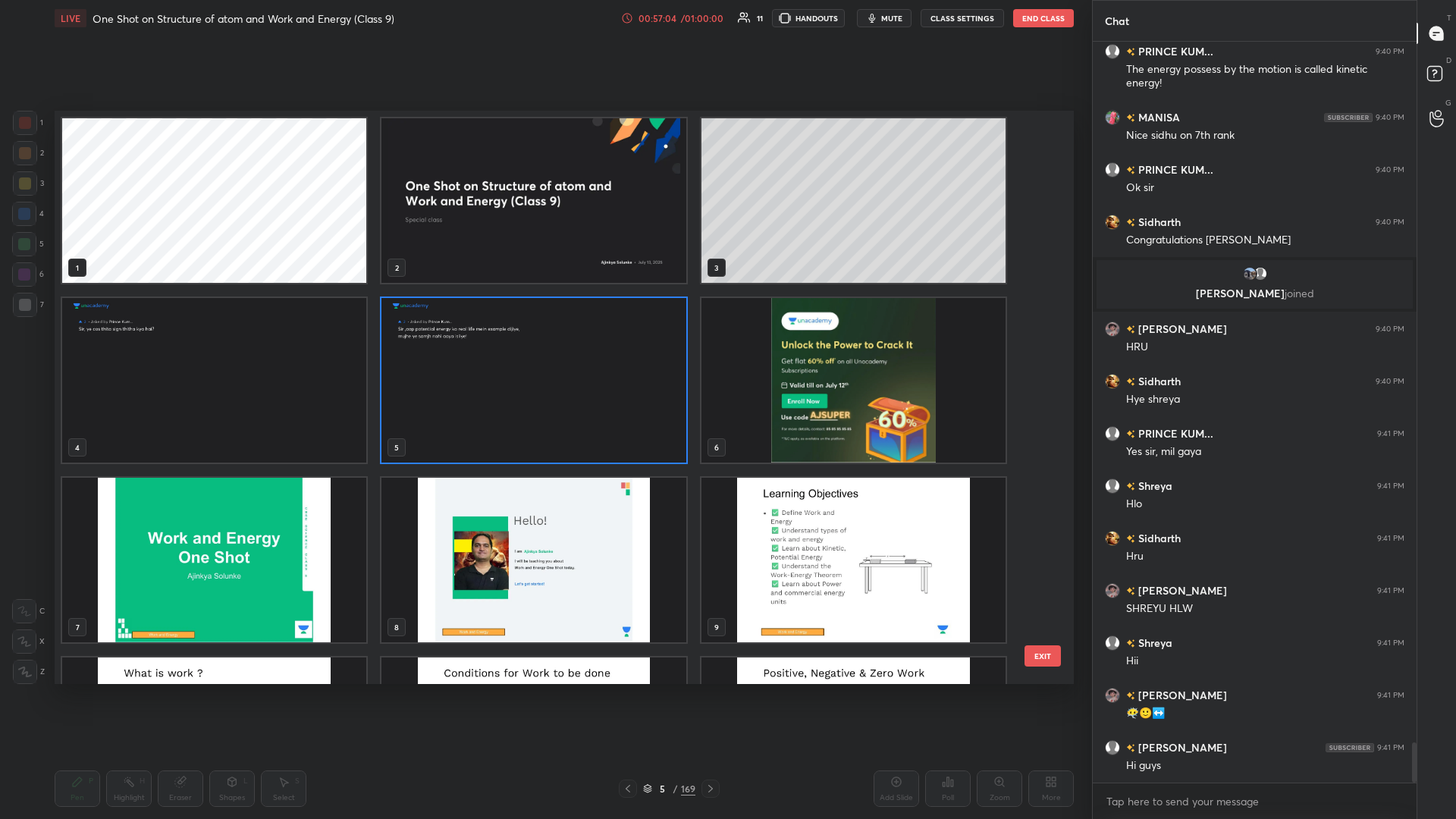 click at bounding box center (533, 200) 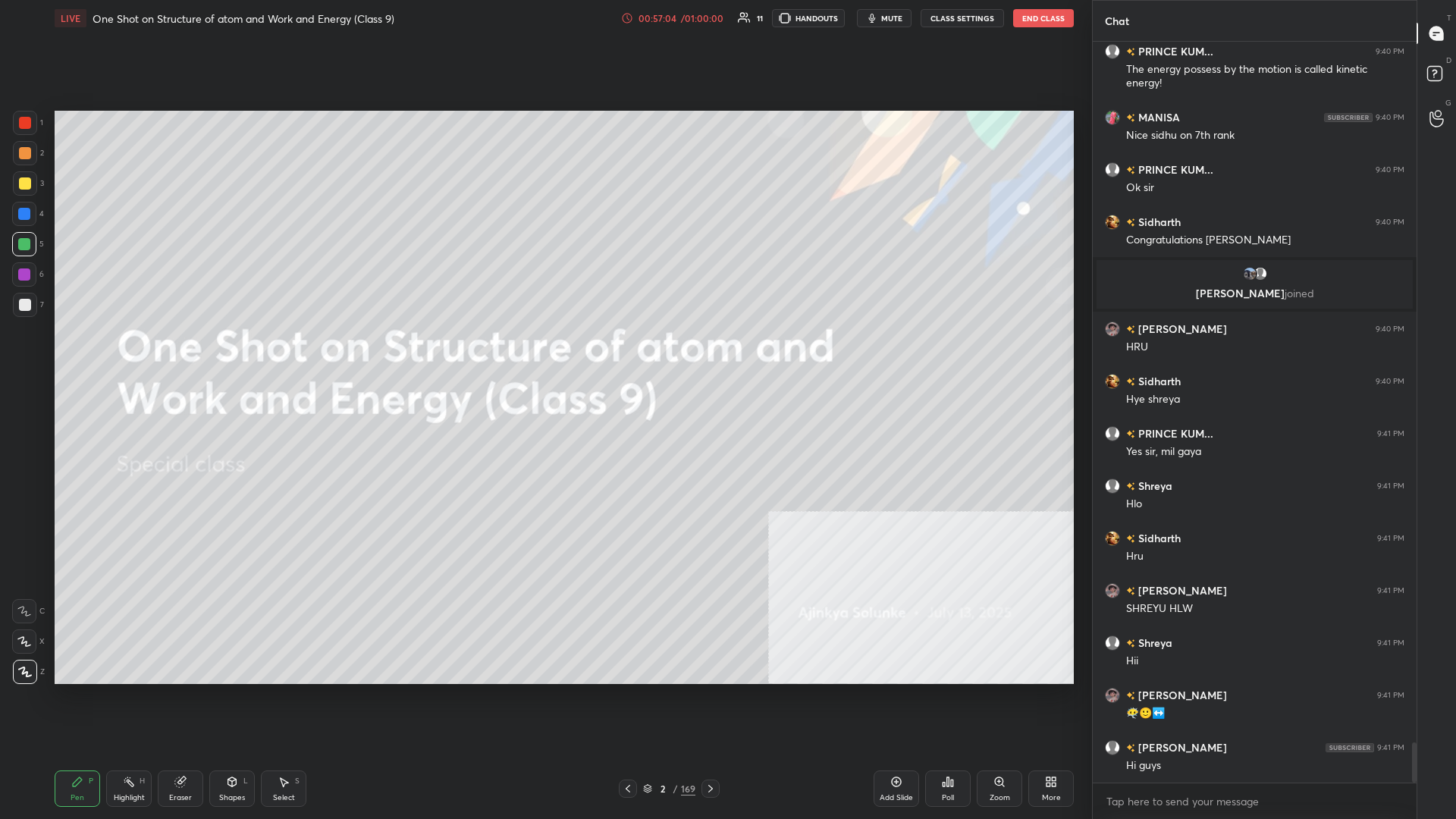 click at bounding box center (533, 200) 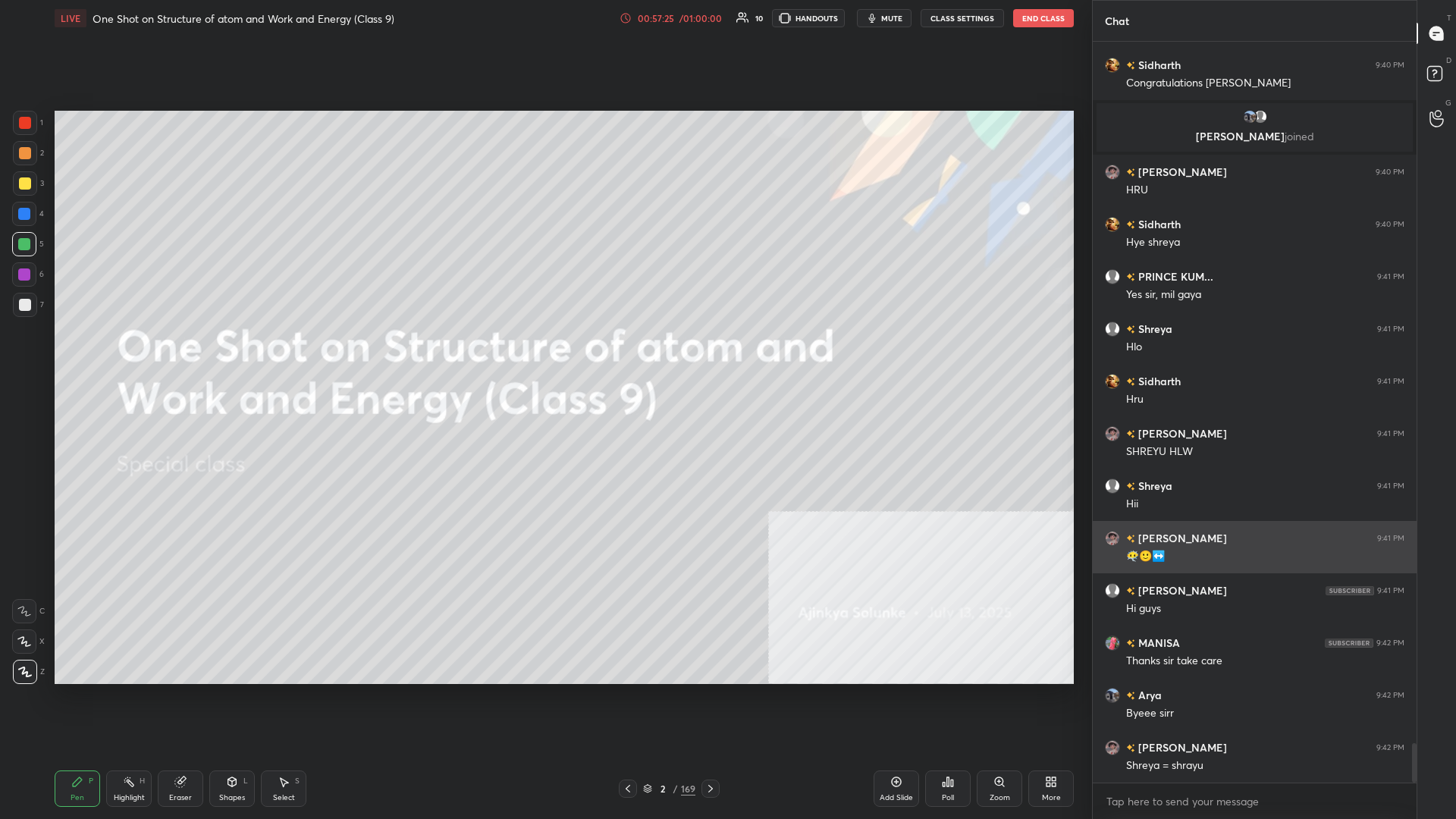 scroll, scrollTop: 13201, scrollLeft: 0, axis: vertical 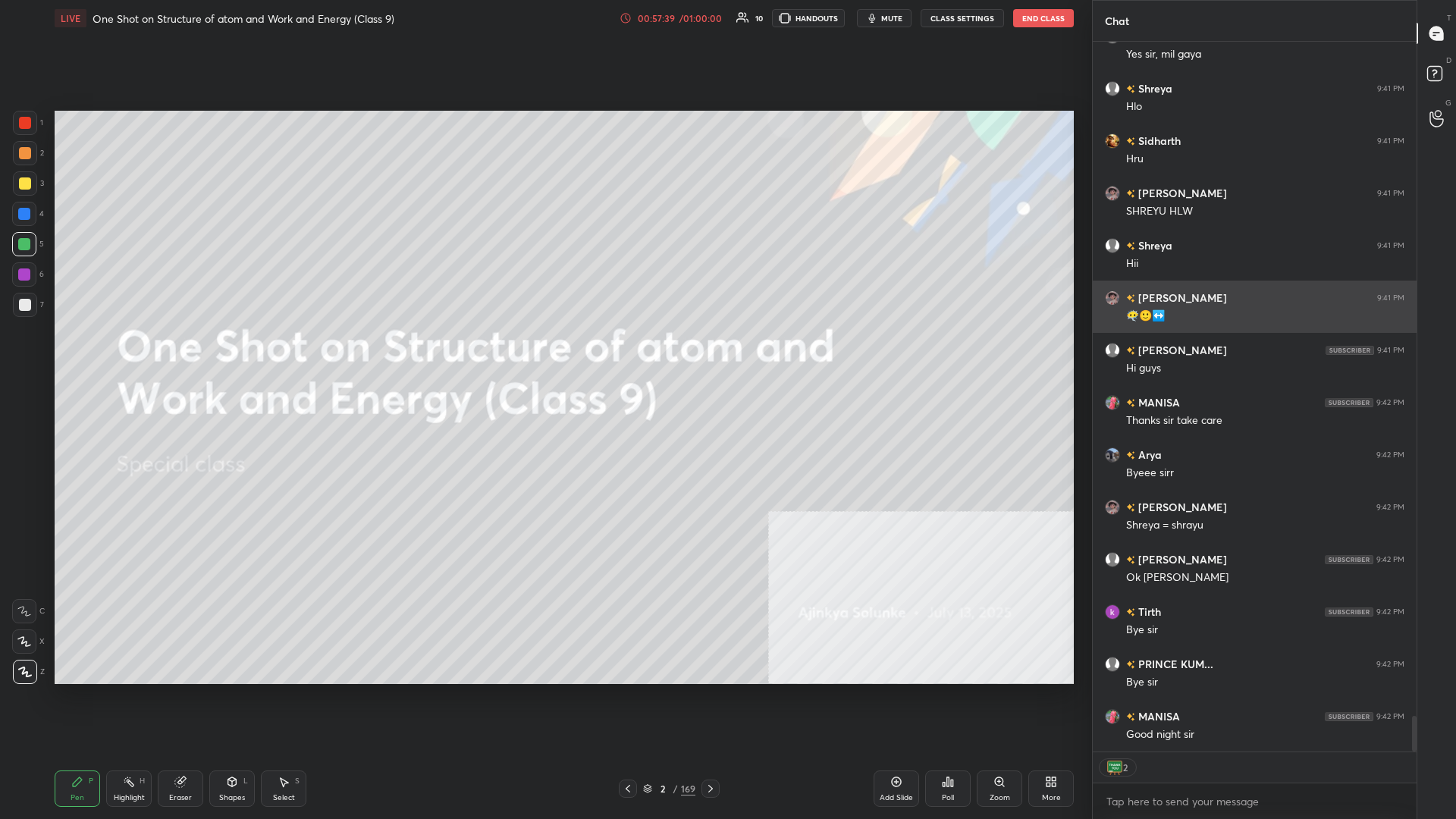 type on "x" 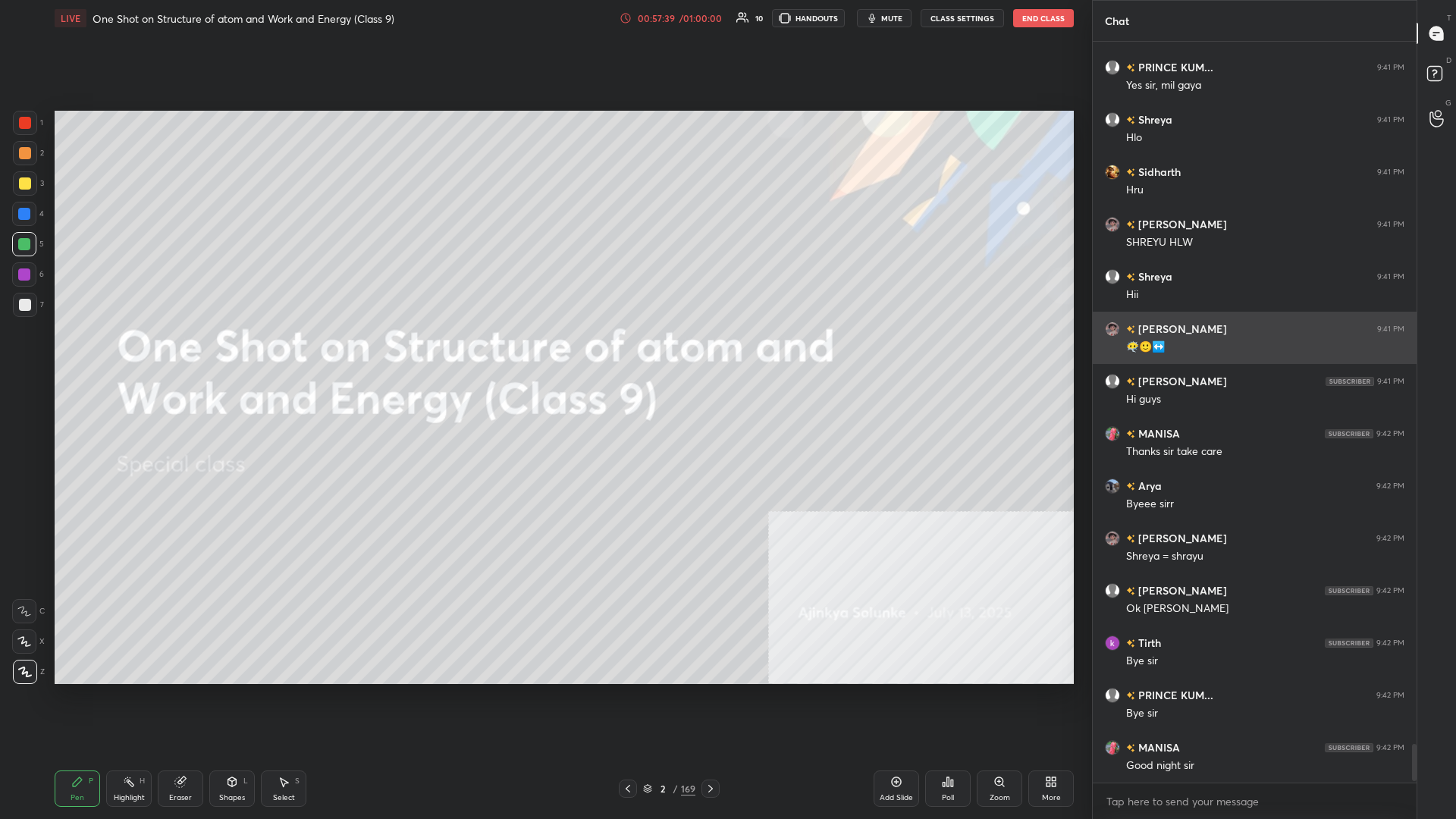 scroll, scrollTop: 741, scrollLeft: 324, axis: both 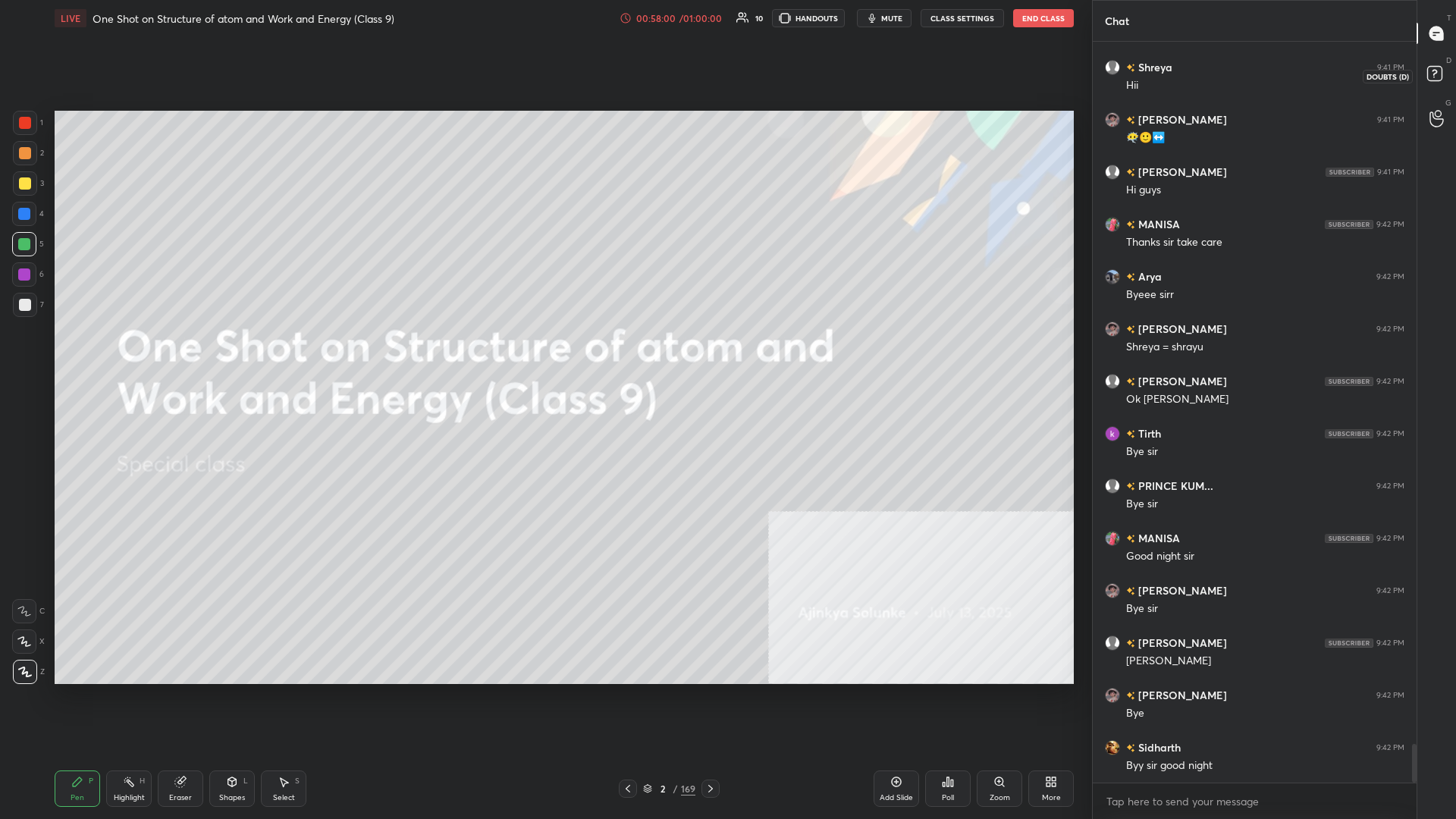 click 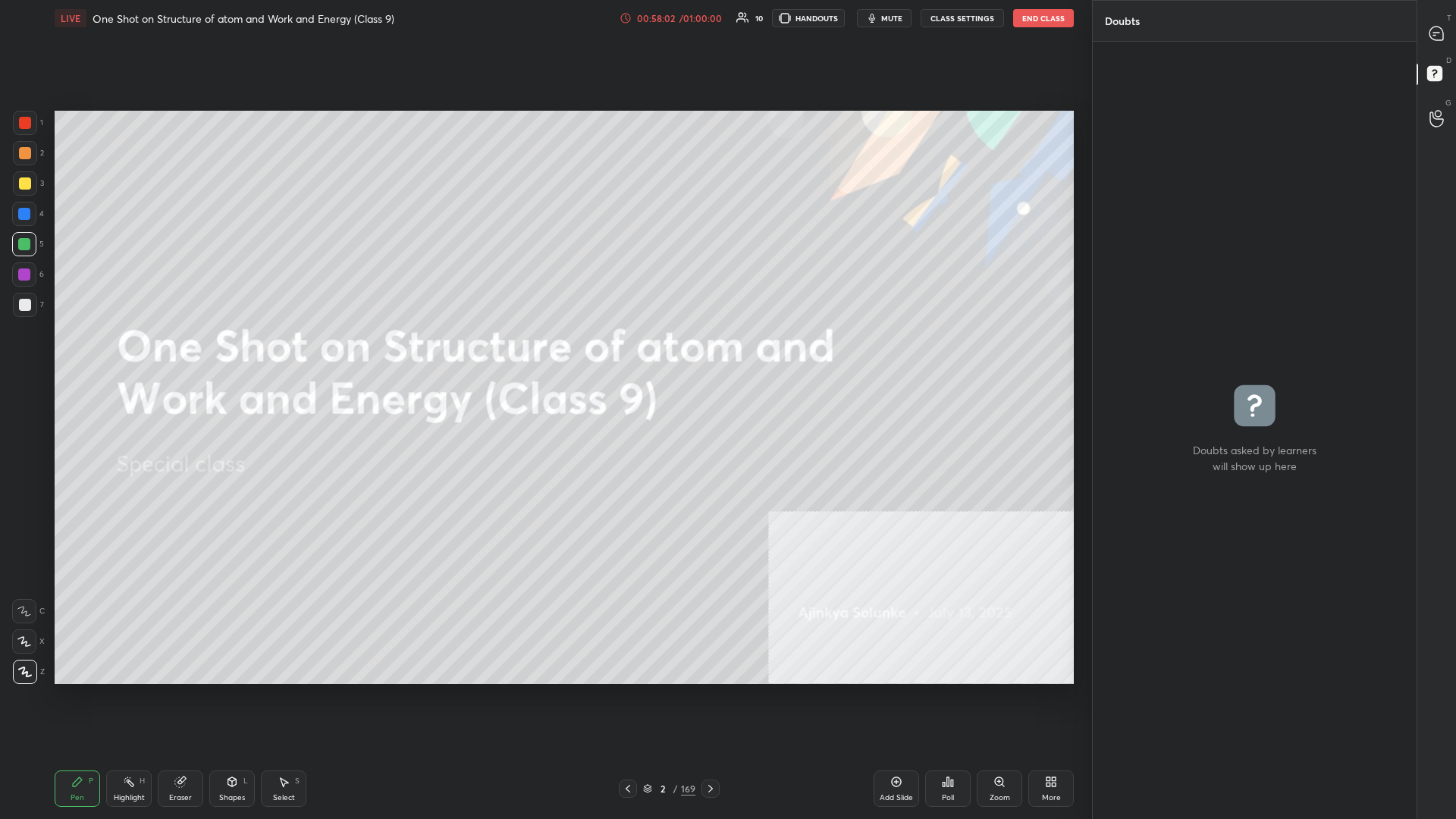 click on "End Class" at bounding box center [1043, 18] 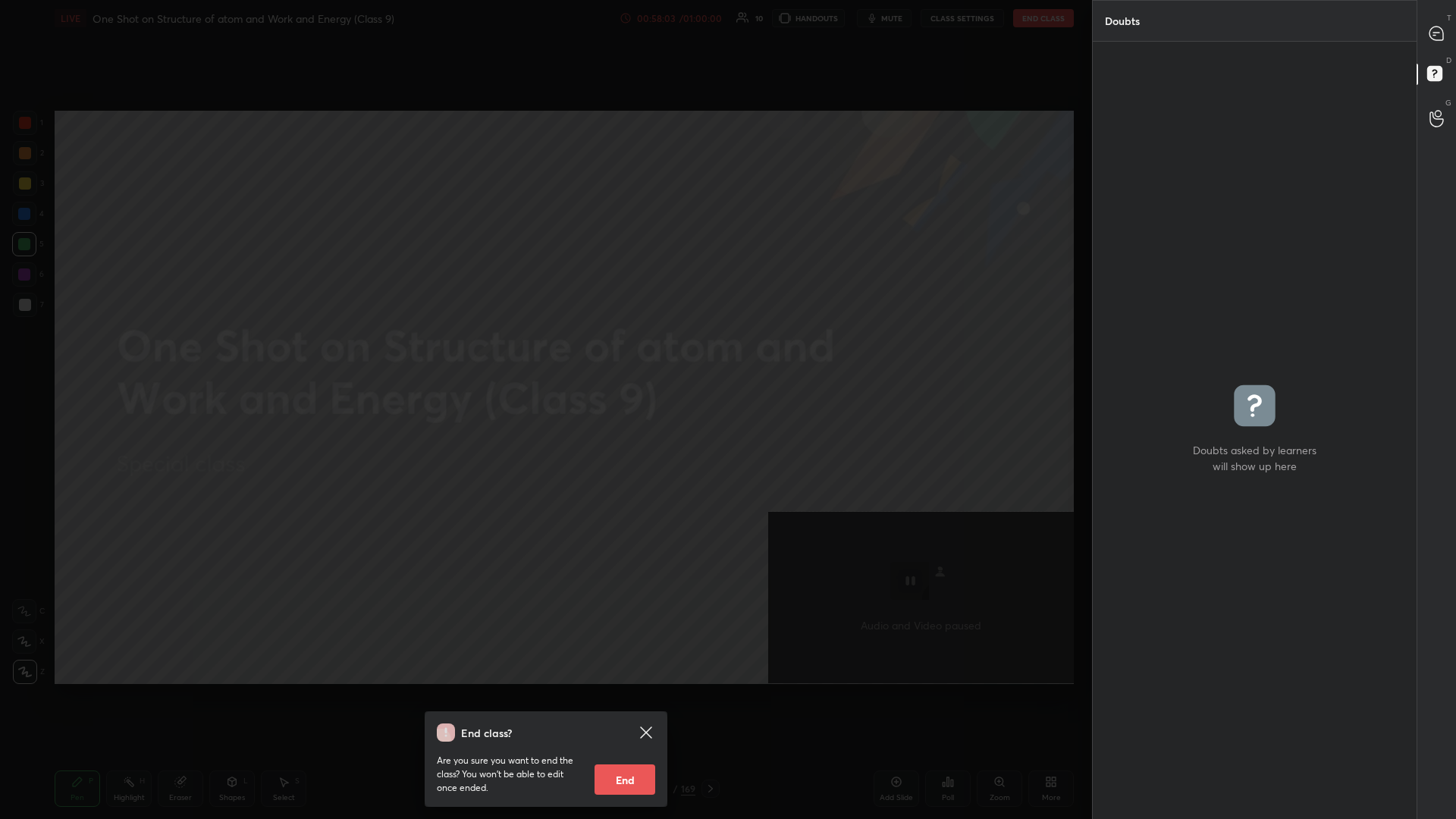 click on "End" at bounding box center [625, 780] 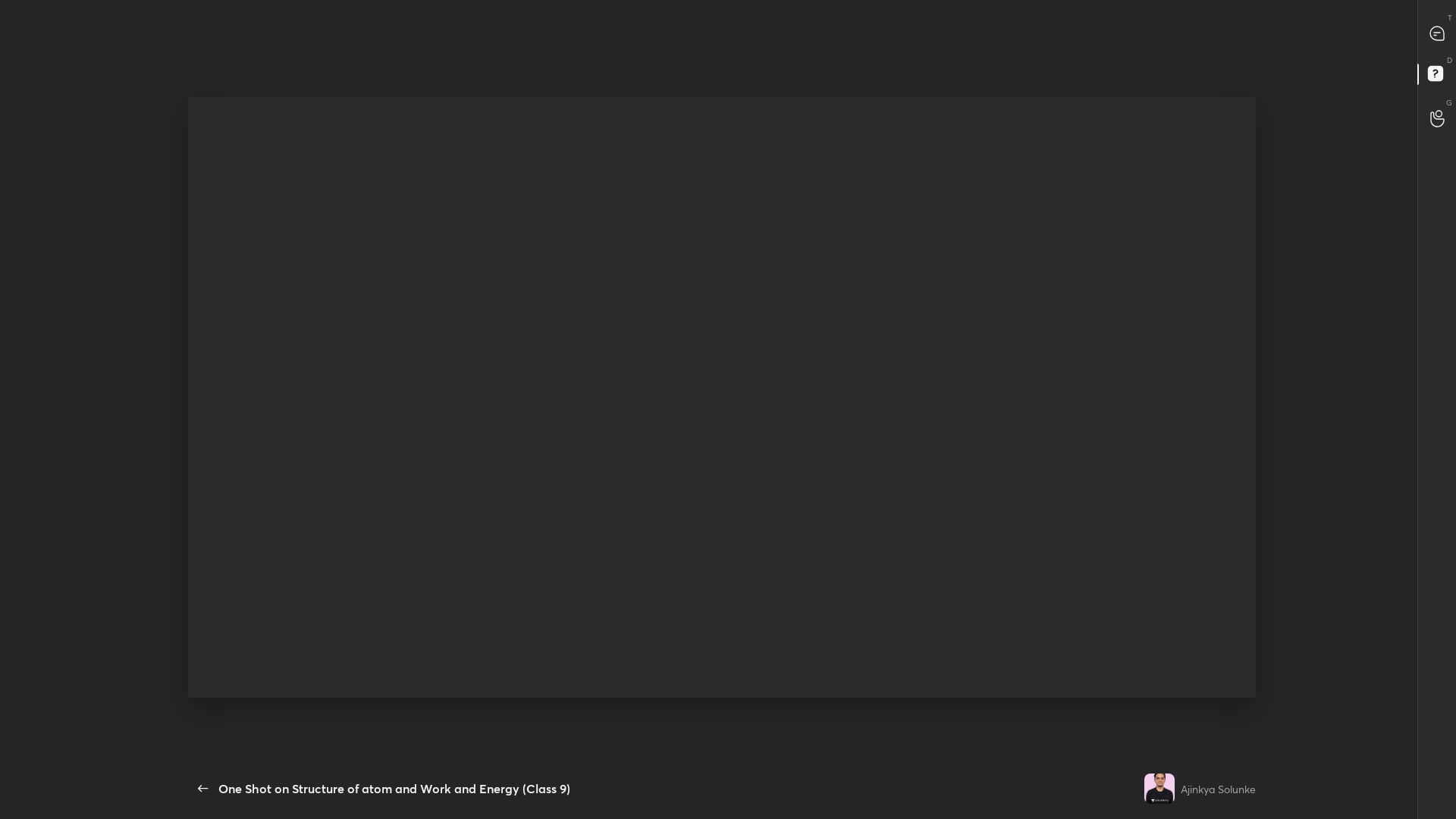 scroll, scrollTop: 75111, scrollLeft: 74747, axis: both 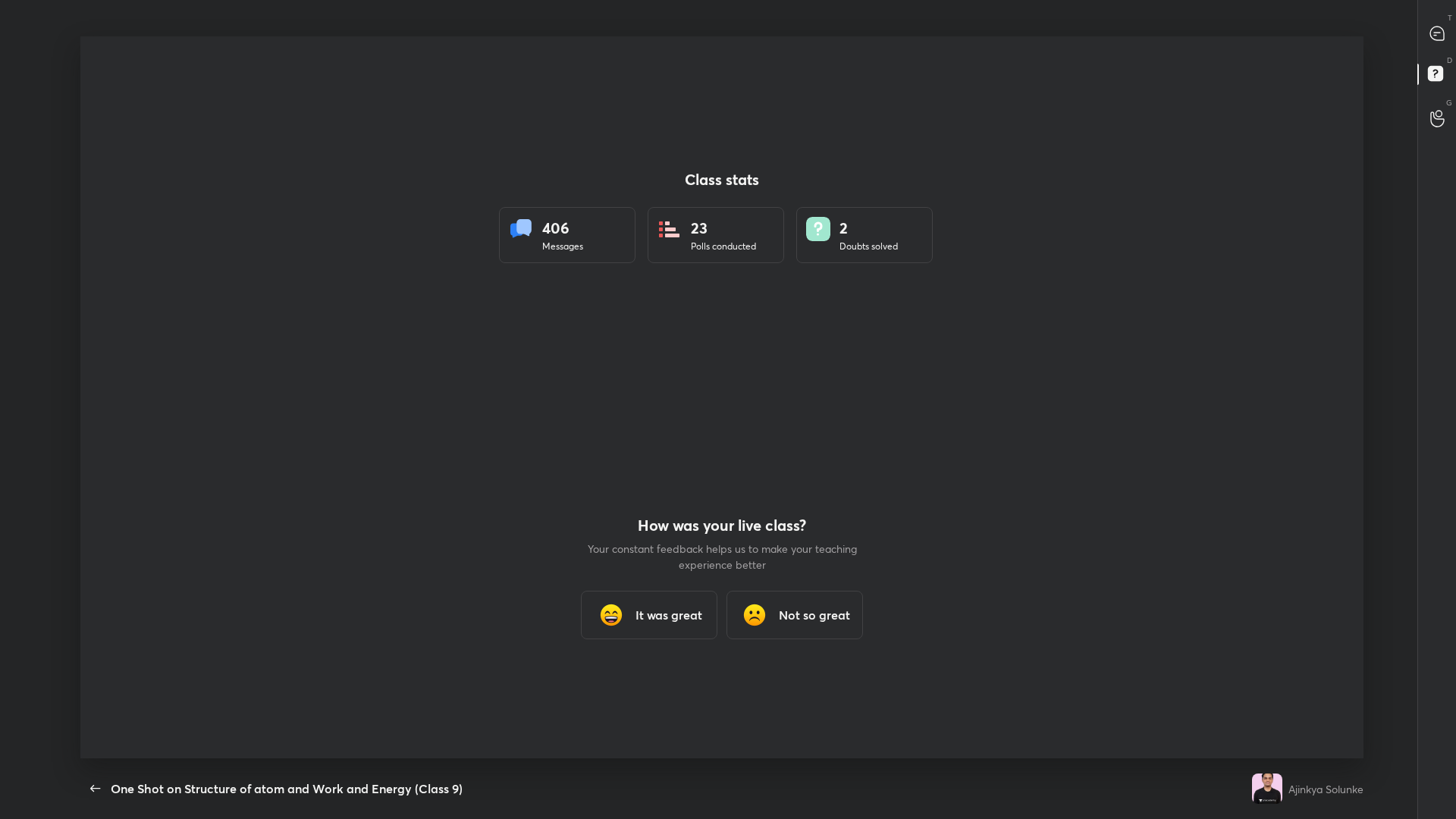 click on "Class stats 406 Messages 23 Polls conducted 2 Doubts solved How was your live class? Your constant feedback helps us to make your teaching experience better It was great Not so great" at bounding box center (722, 397) 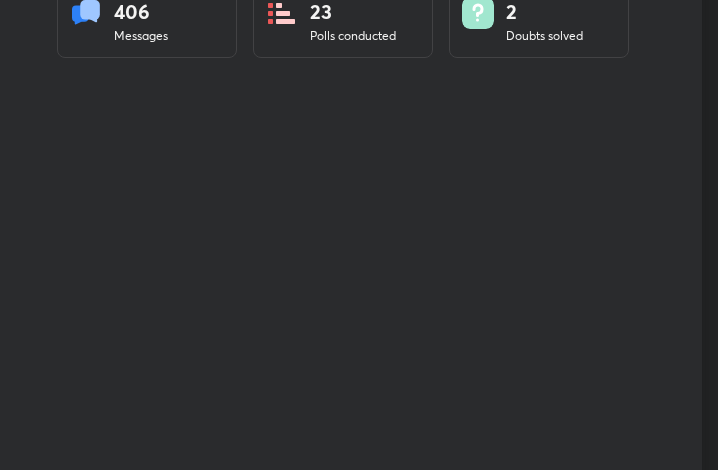 scroll, scrollTop: 99658, scrollLeft: 99298, axis: both 